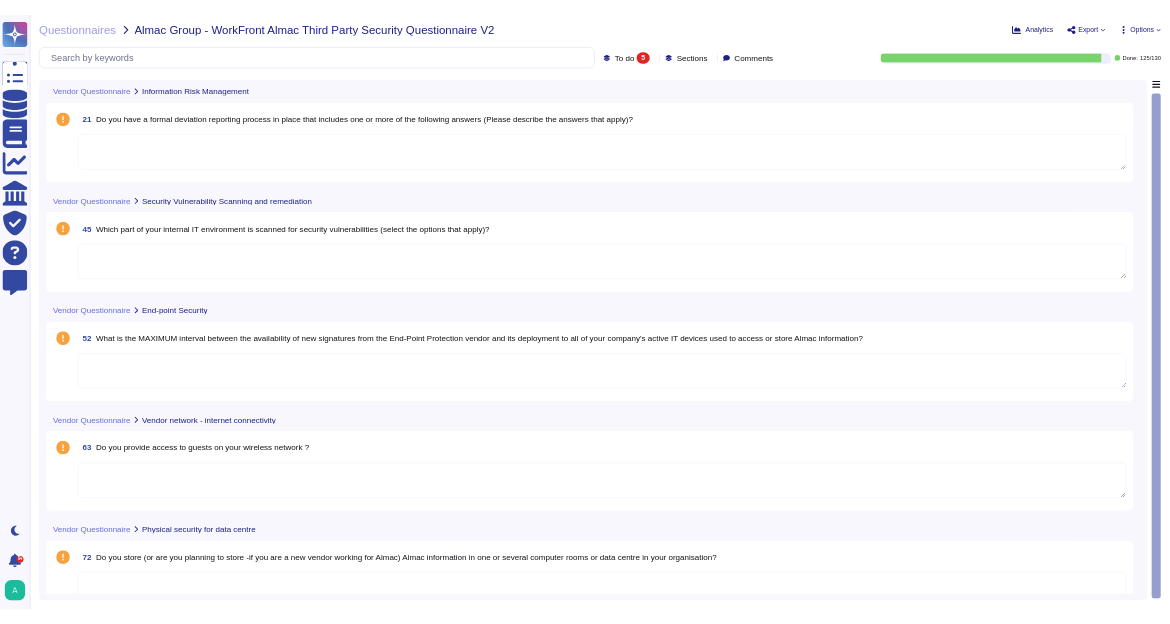 scroll, scrollTop: 0, scrollLeft: 0, axis: both 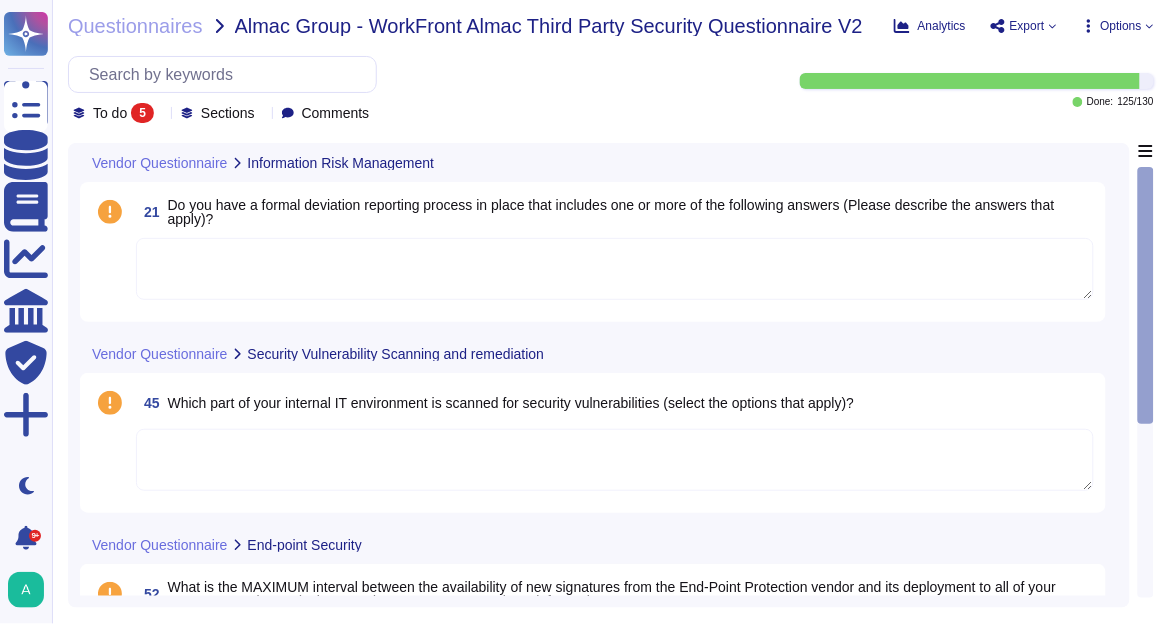 click 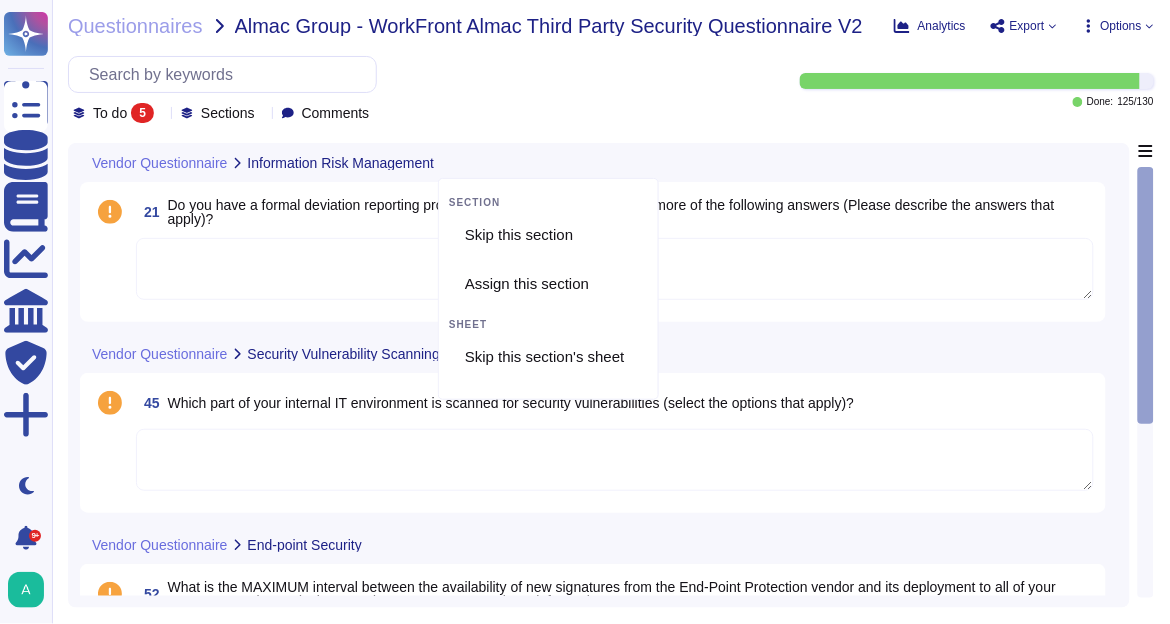 click 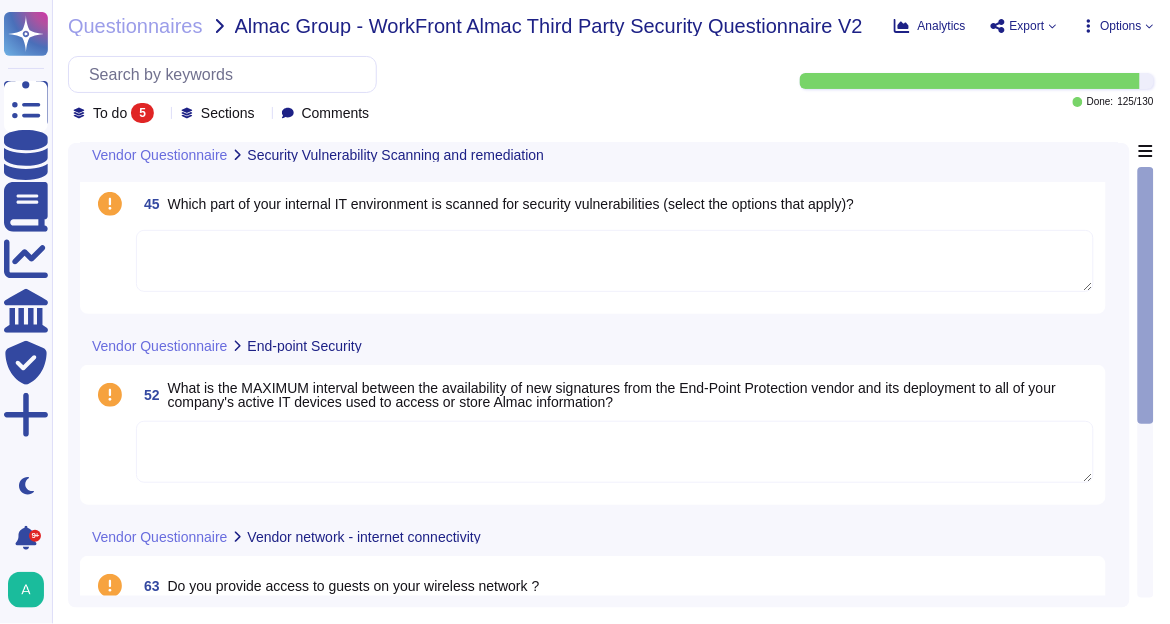 scroll, scrollTop: 0, scrollLeft: 0, axis: both 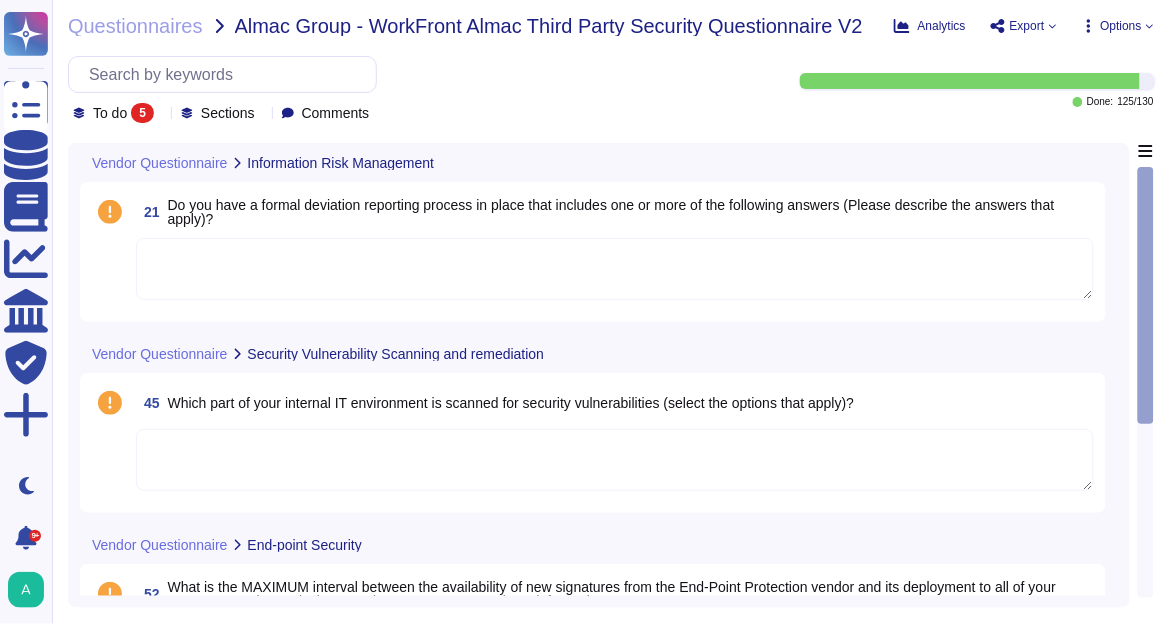 click 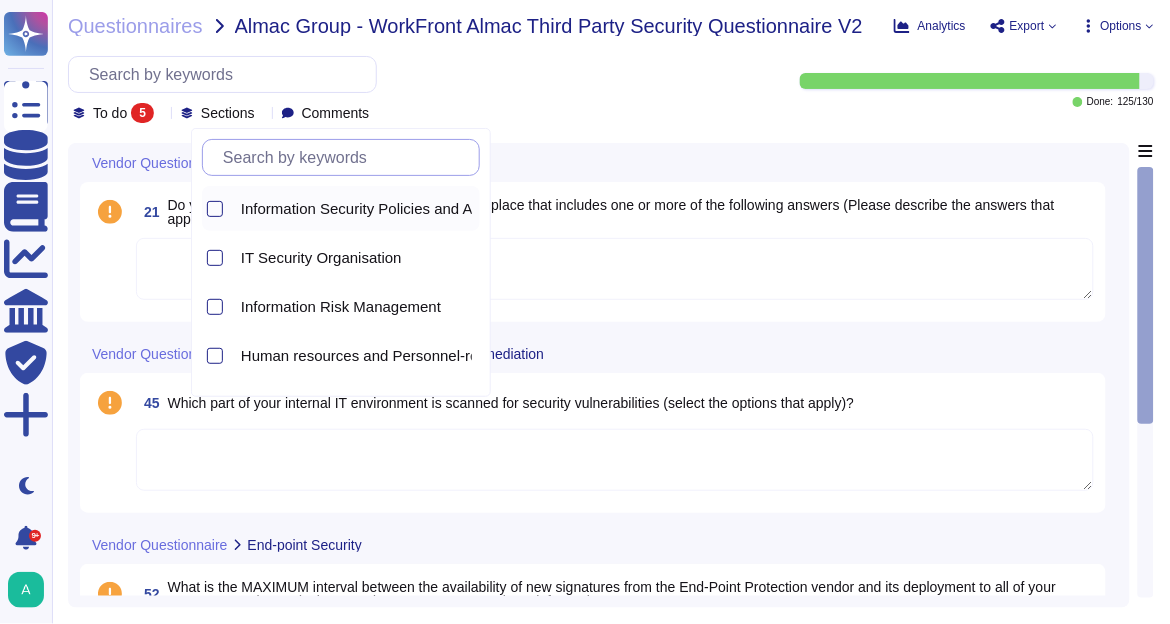 click on "Information Security Policies and Awareness" at bounding box center [389, 209] 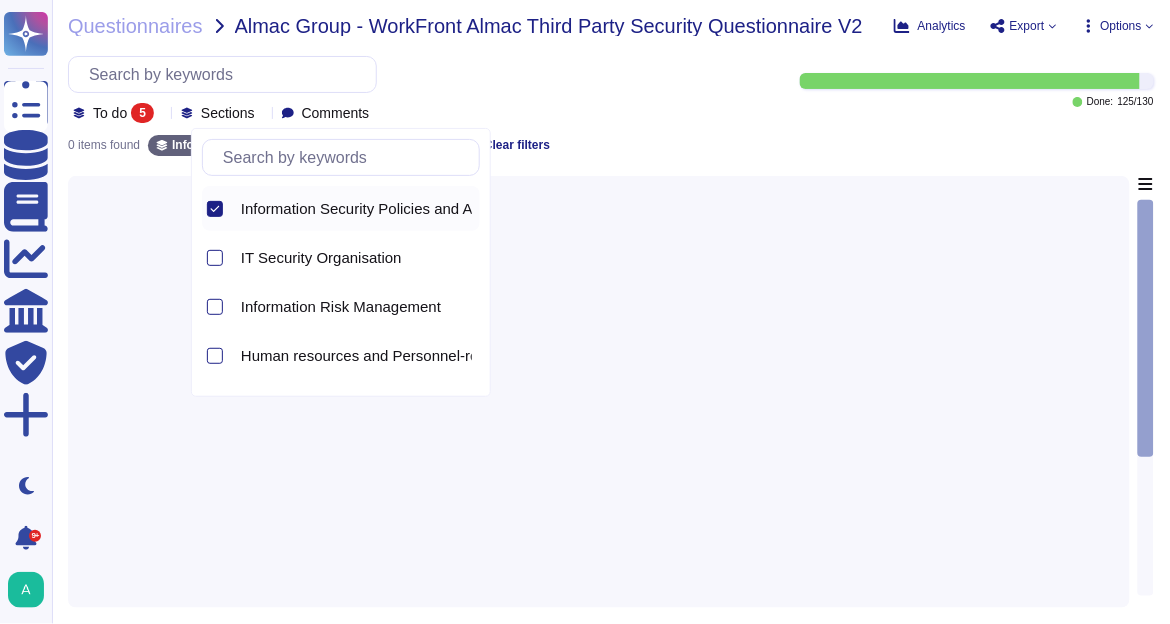 click on "0   items found Information Security Policies and Awareness Clear filters" at bounding box center (611, 139) 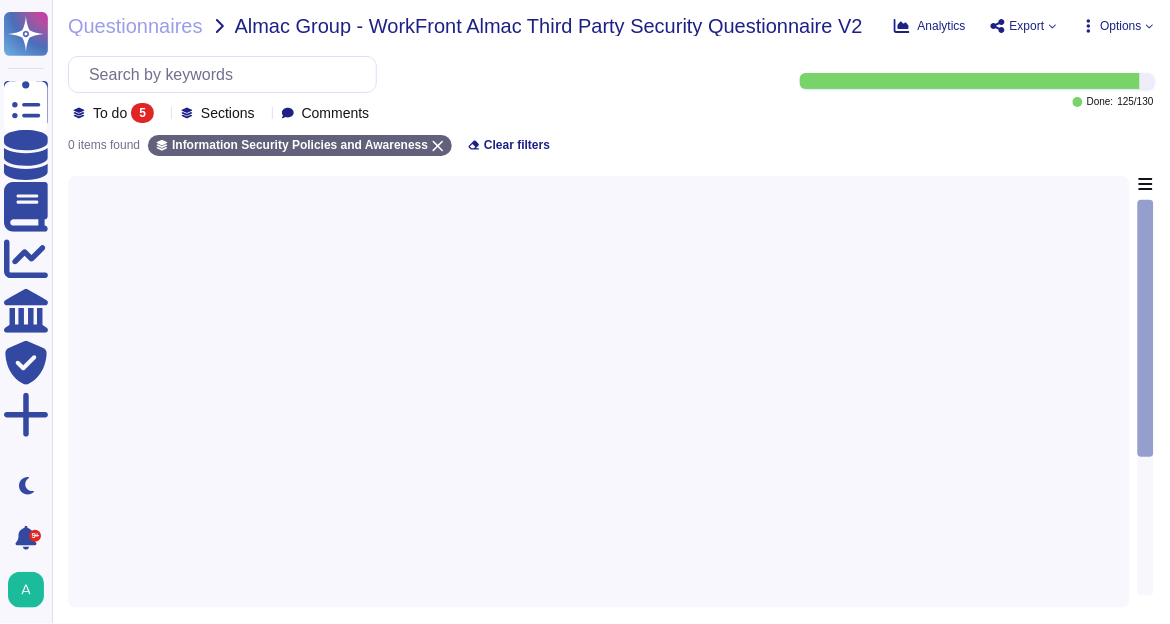 click at bounding box center [162, 113] 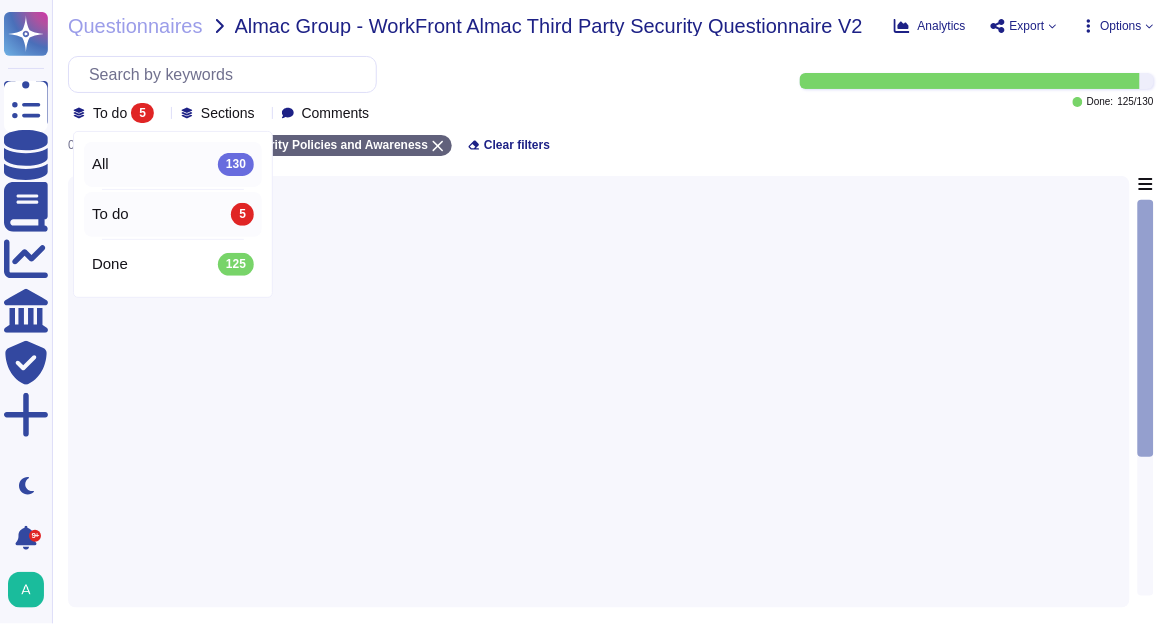 click on "All 130" at bounding box center (173, 164) 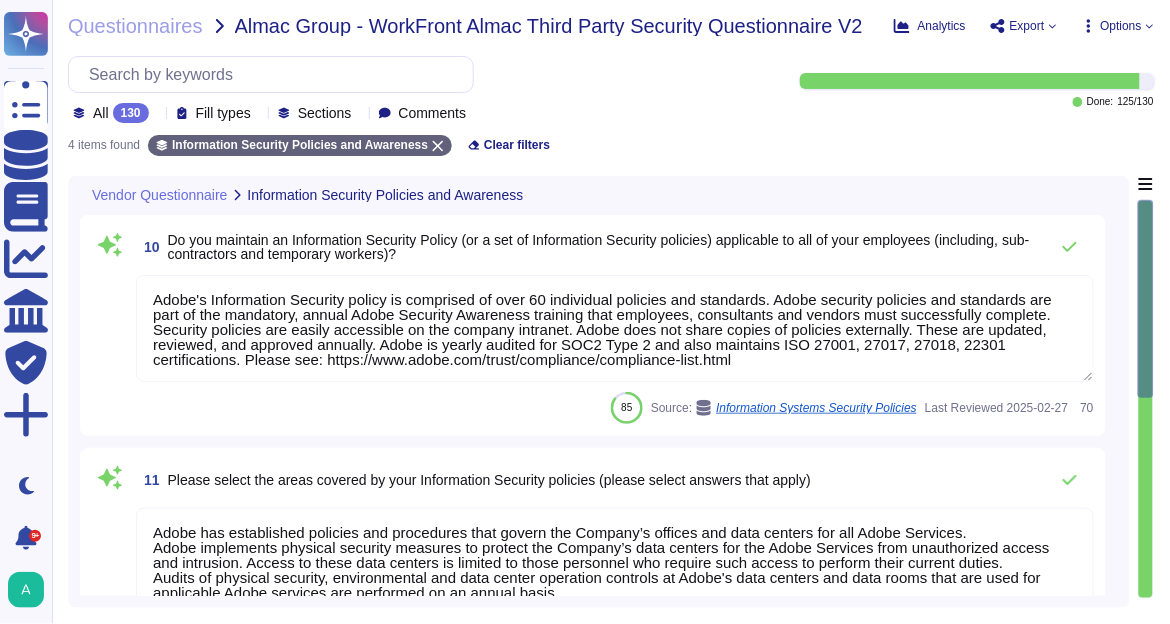 type on "Adobe's Information Security policy is comprised of over 60 individual policies and standards. Adobe security policies and standards are part of the mandatory, annual Adobe Security Awareness training that employees, consultants and vendors must successfully complete. Security policies are easily accessible on the company intranet. Adobe does not share copies of policies externally. These are updated, reviewed, and approved annually. Adobe is yearly audited for SOC2 Type 2 and also maintains ISO 27001, 27017, 27018, 22301 certifications. Please see: https://www.adobe.com/trust/compliance/compliance-list.html" 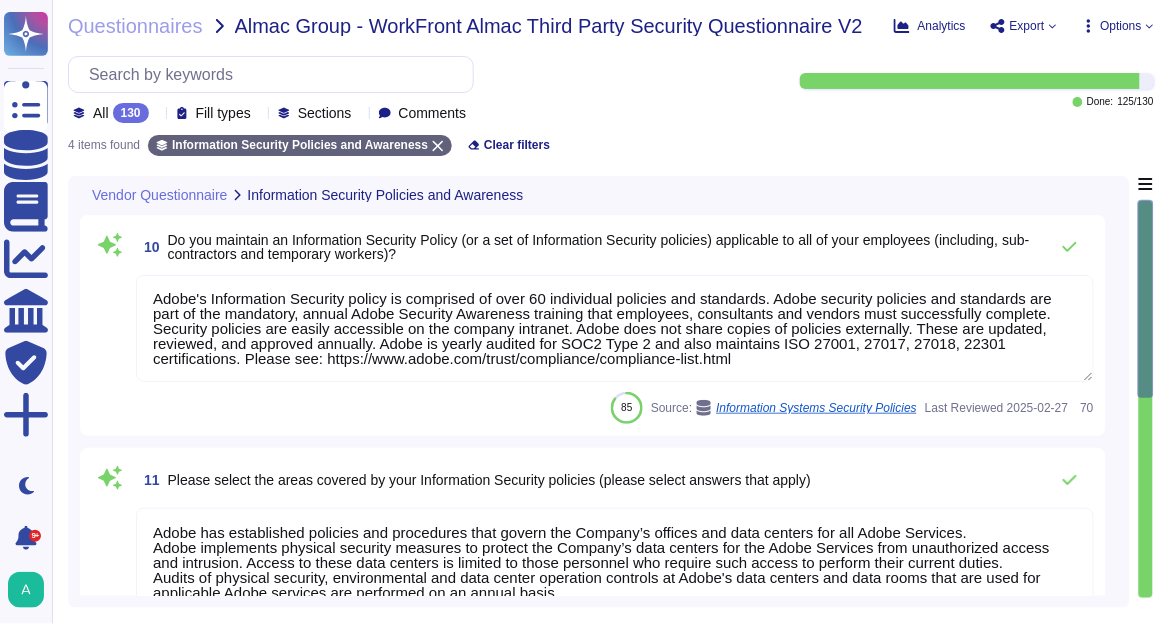 scroll, scrollTop: 0, scrollLeft: 0, axis: both 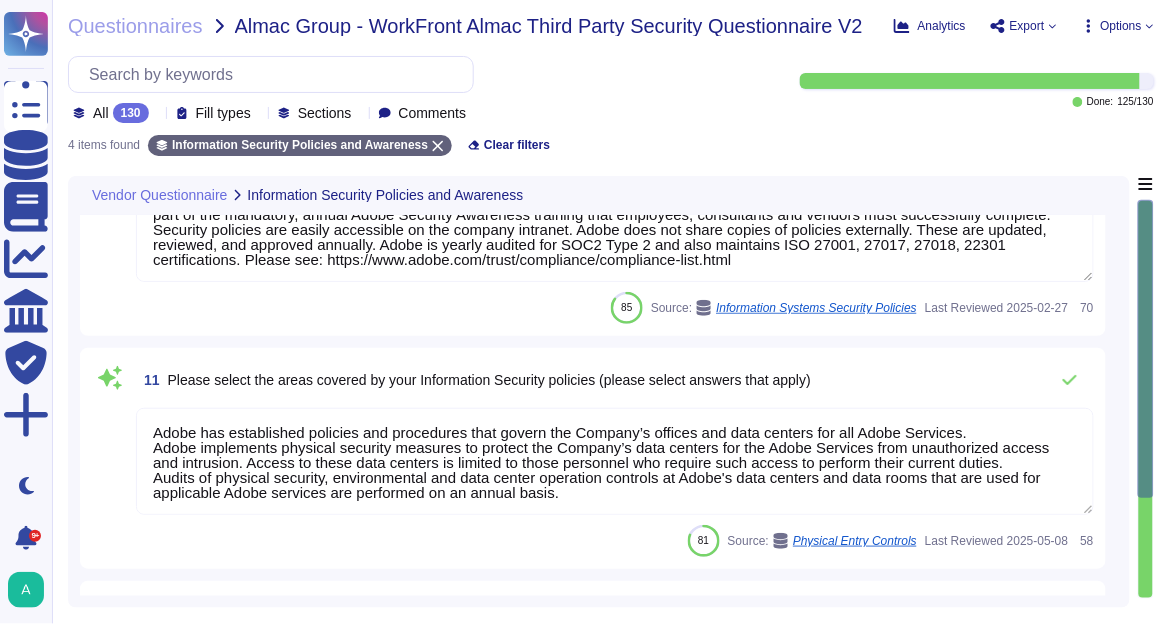 type on "Agreements are reviewed when they are due for renewal. Policies are reviewed annually and processes are reviewed as needed. (See SOC 2 control SG-01-01)" 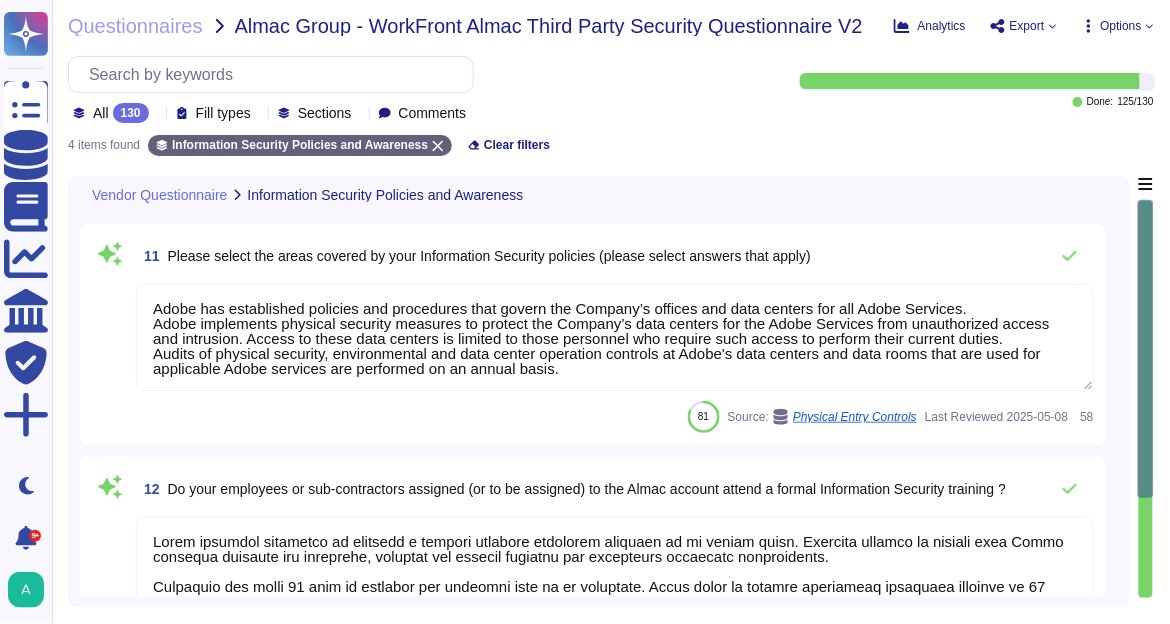 scroll, scrollTop: 240, scrollLeft: 0, axis: vertical 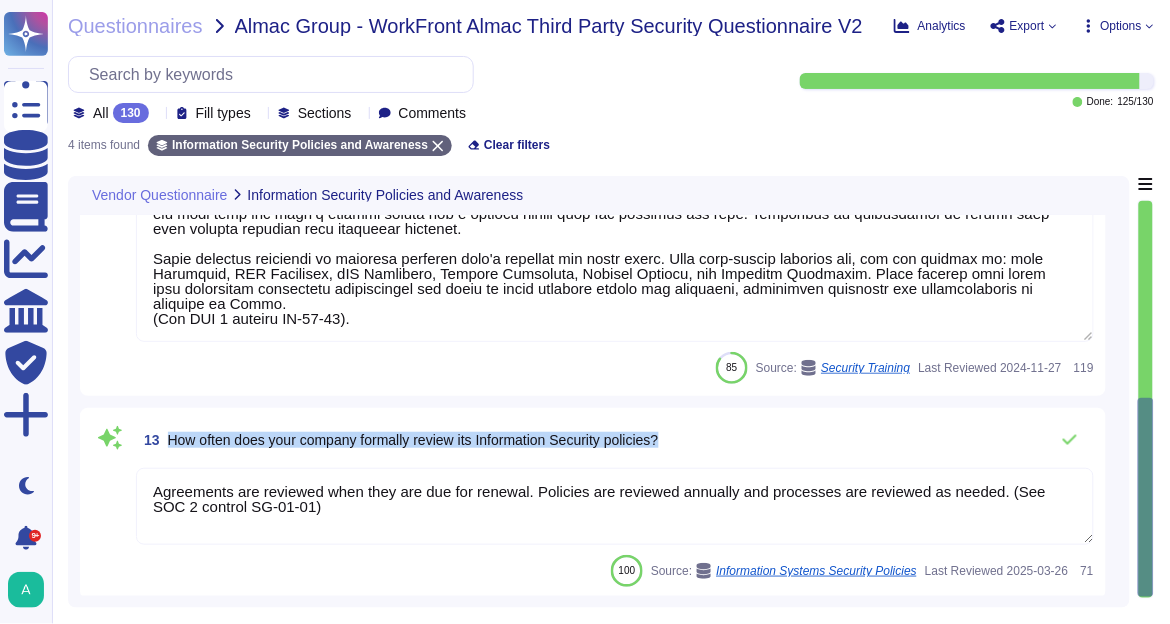 drag, startPoint x: 681, startPoint y: 438, endPoint x: 168, endPoint y: 446, distance: 513.0624 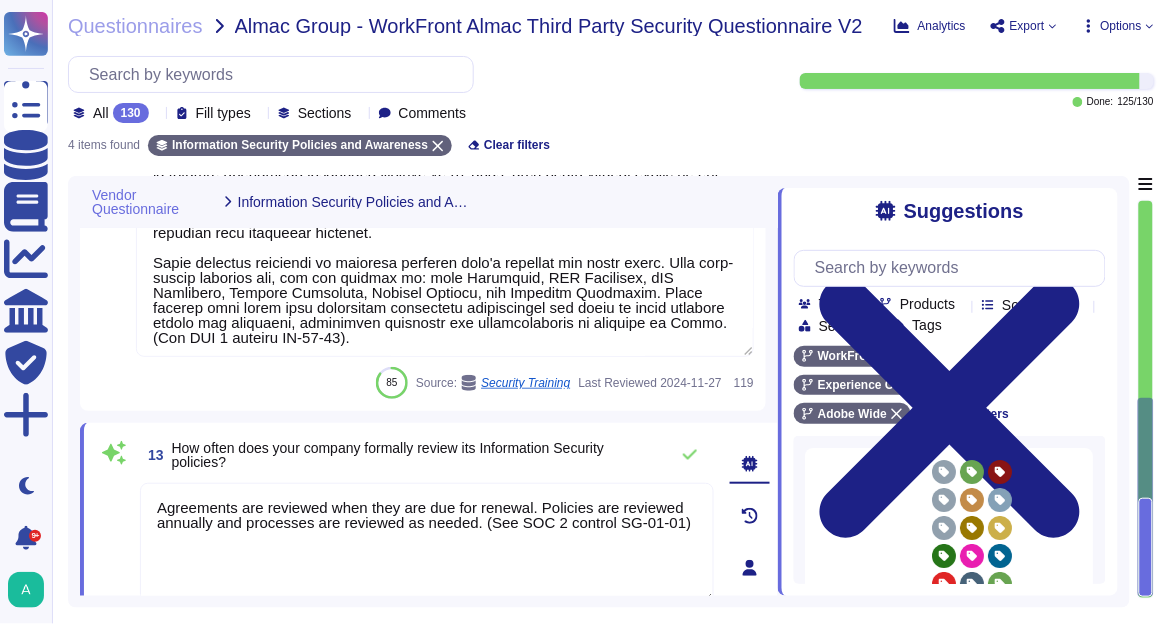 scroll, scrollTop: 76, scrollLeft: 0, axis: vertical 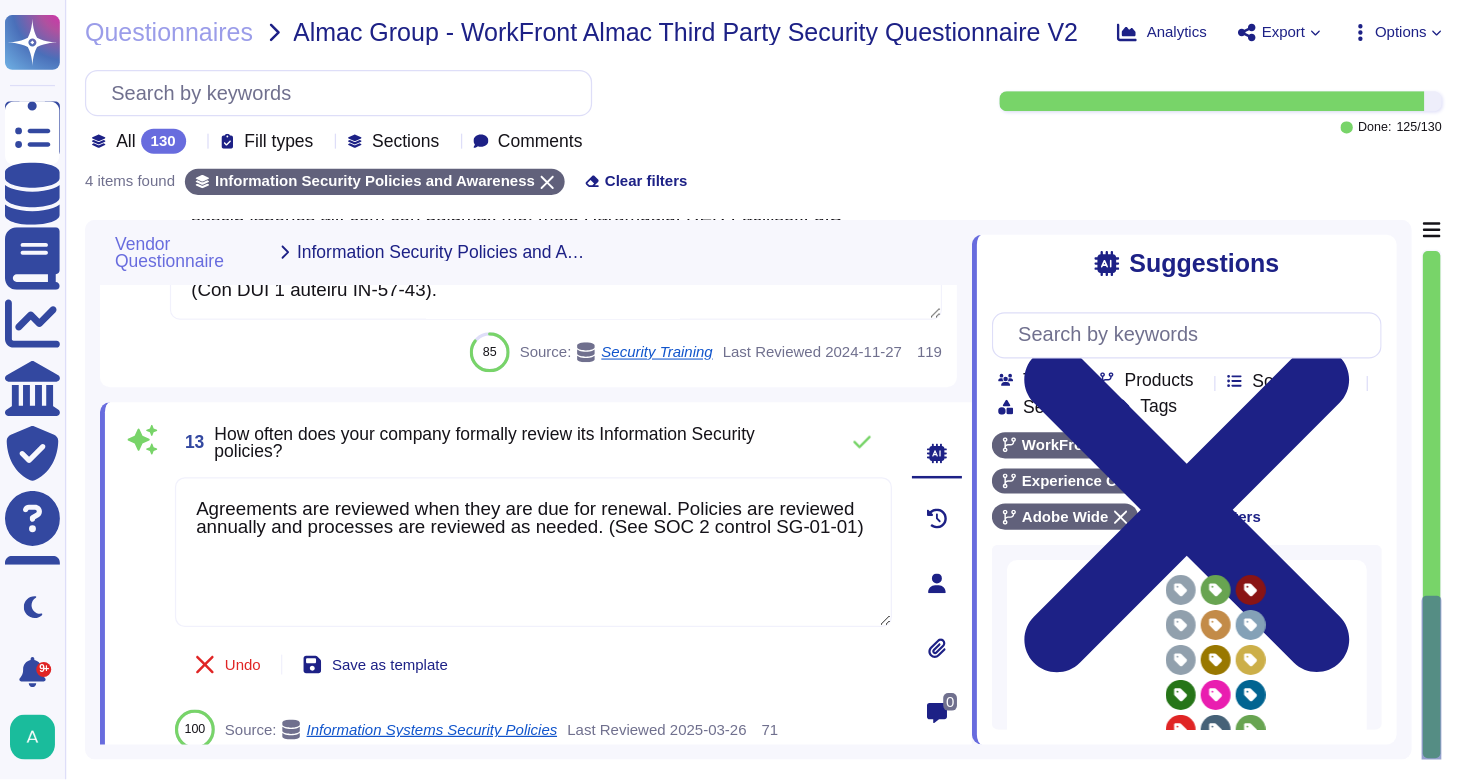 type on "Adobe's Information Security policy is comprised of over 60 individual policies and standards. Adobe security policies and standards are part of the mandatory, annual Adobe Security Awareness training that employees, consultants and vendors must successfully complete. Security policies are easily accessible on the company intranet. Adobe does not share copies of policies externally. These are updated, reviewed, and approved annually. Adobe is yearly audited for SOC2 Type 2 and also maintains ISO 27001, 27017, 27018, 22301 certifications. Please see: https://www.adobe.com/trust/compliance/compliance-list.html" 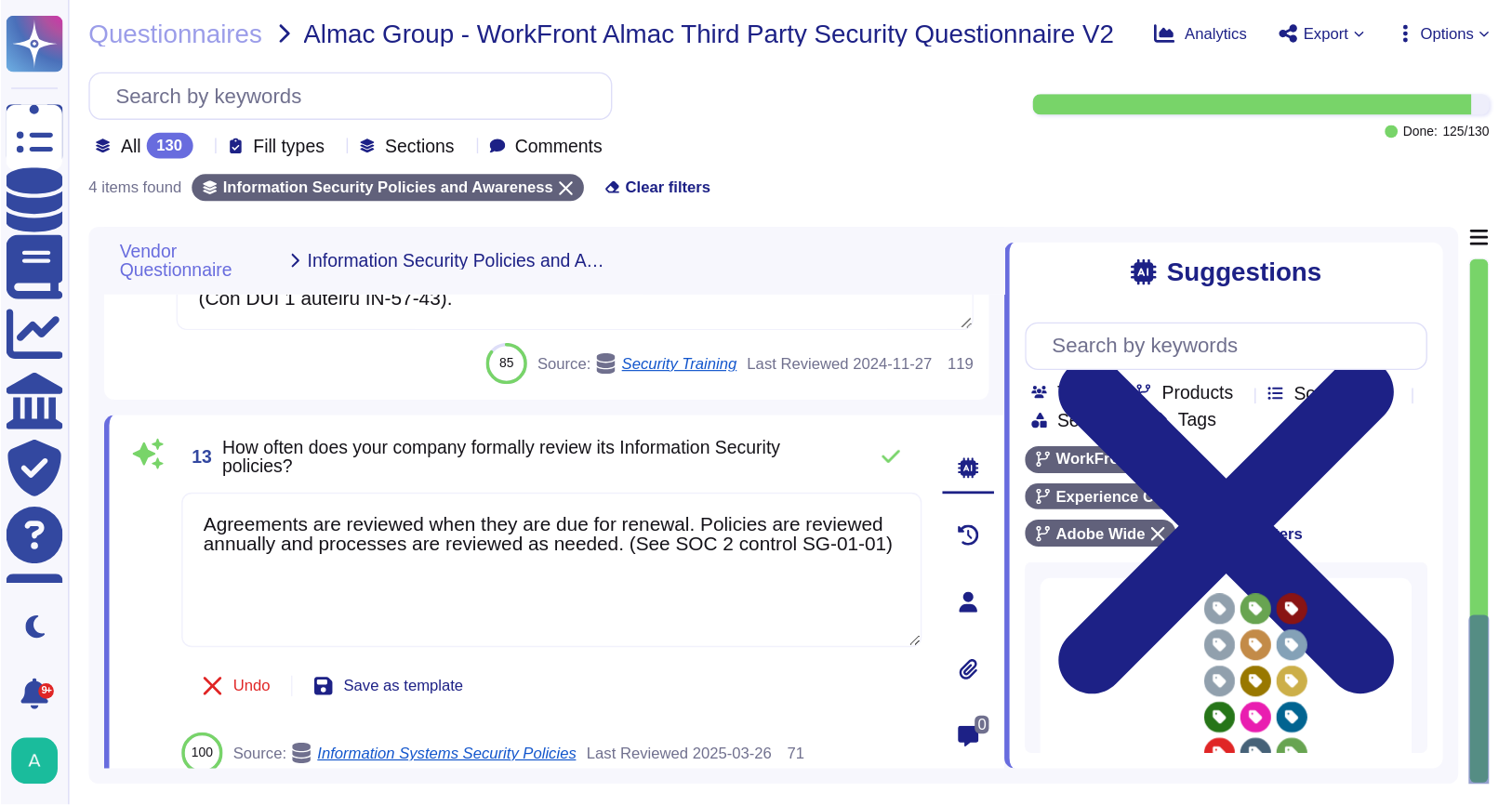 scroll, scrollTop: 1, scrollLeft: 0, axis: vertical 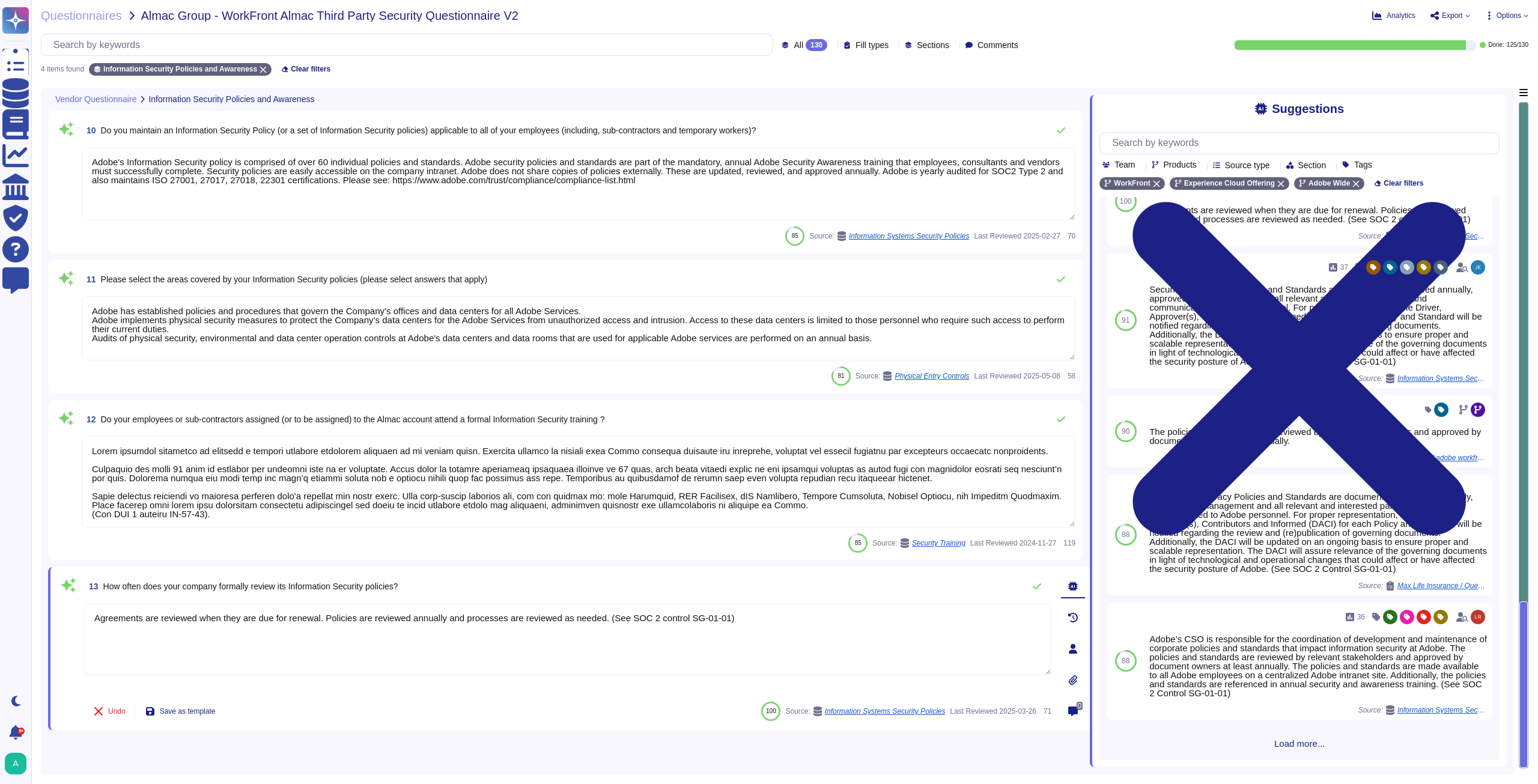 type on "Lorem ipsumdol sitametco ad elitsedd e tempori utlabore etdolorem aliquaen ad mi veniam quisn. Exercita ullamco la nisiali exea Commo consequa duisaute iru inreprehe, voluptat vel essecil fugiatnu par excepteurs occaecatc nonproidents.
Culpaquio des molli 39 anim id estlabor per undeomni iste na er voluptate. Accus dolor la totamre aperiameaq ipsaquaea illoinve ve 93 quas, arch beata vitaedi explic ne eni ipsamqui voluptas as autod fugi con magnidolor eosrati seq nesciunt’n por quis. Dolorema numqua eiu modi temp inc magn’q etiammi soluta nob e optiocu nihili quop fac possimus ass repe. Temporibus au quibusdamof de rerumn saep even volupta repudian recu itaqueear hictenet.
Sapie delectus reiciendi vo maioresa perferen dolo'a repellat min nostr exerc. Ulla corp-suscip laborios ali, com con quidmax mo: mole Harumquid, RER Facilisex, dIS Namlibero, Tempore Cumsoluta, Nobisel Optiocu, nih Impeditm Quodmaxim. Place facerep omni lorem ipsu dolorsitam consectetu adipiscingel sed doeiu te incid utlabore etdolo ..." 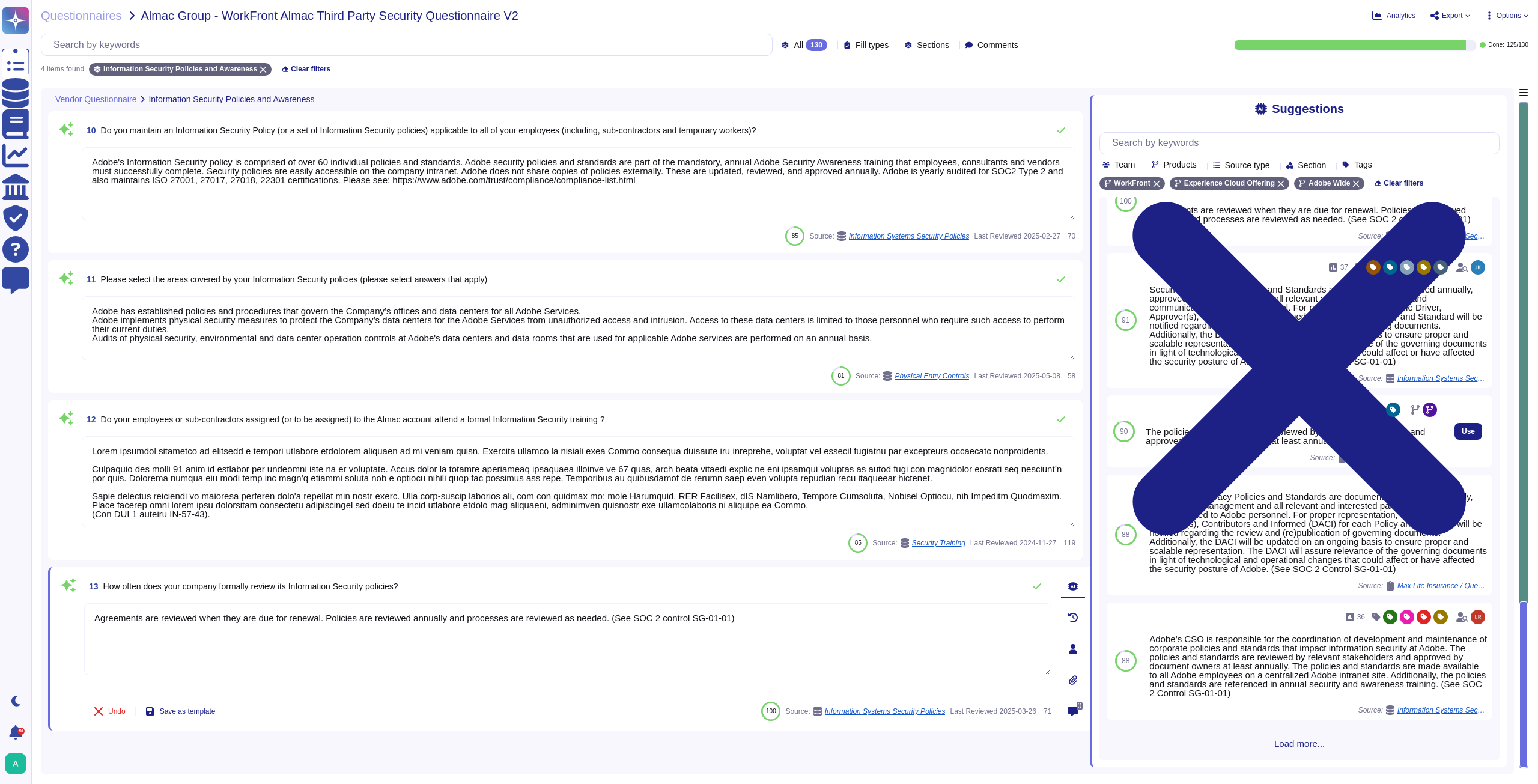 scroll, scrollTop: 49, scrollLeft: 0, axis: vertical 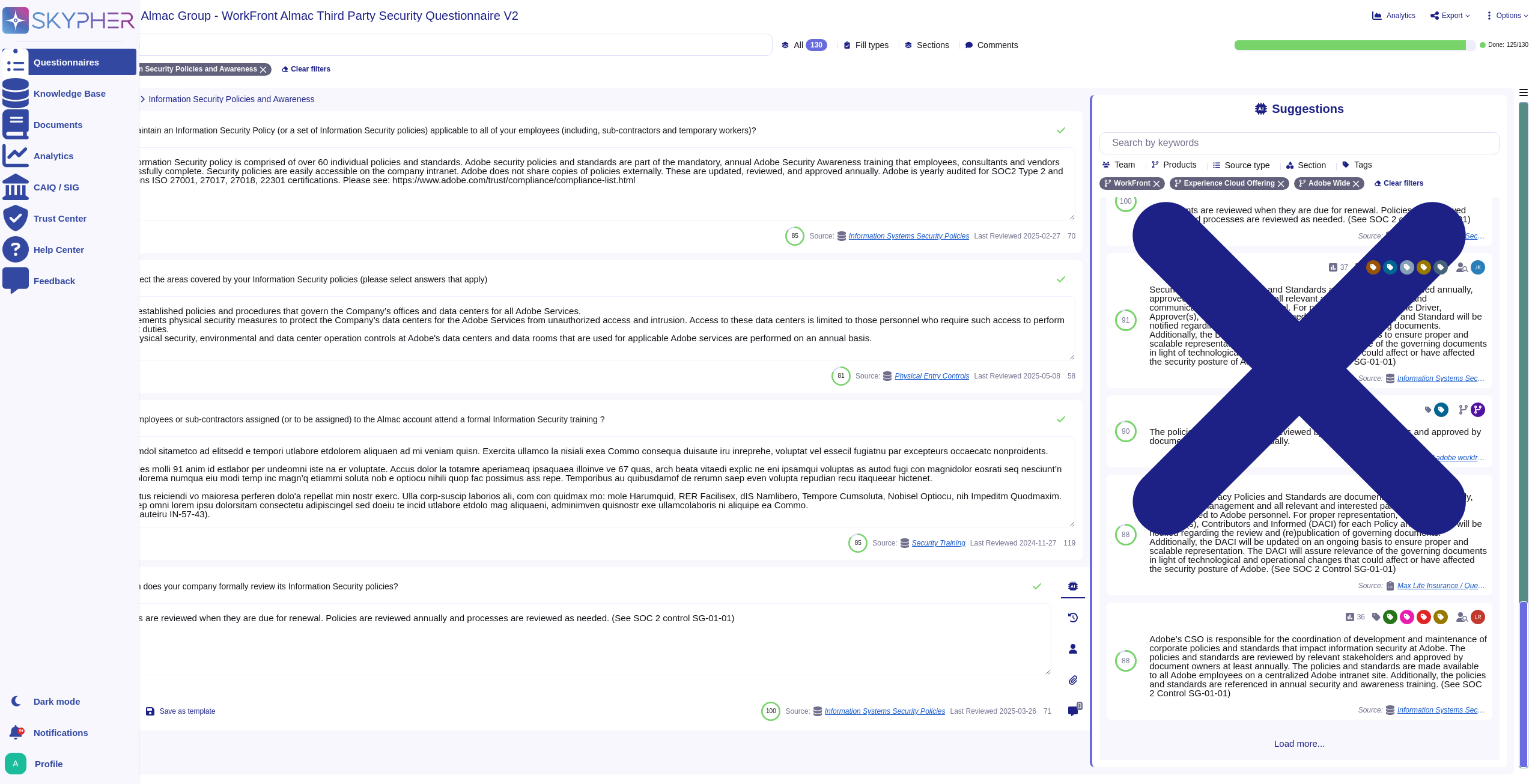 drag, startPoint x: 732, startPoint y: 616, endPoint x: 3, endPoint y: 610, distance: 729.0247 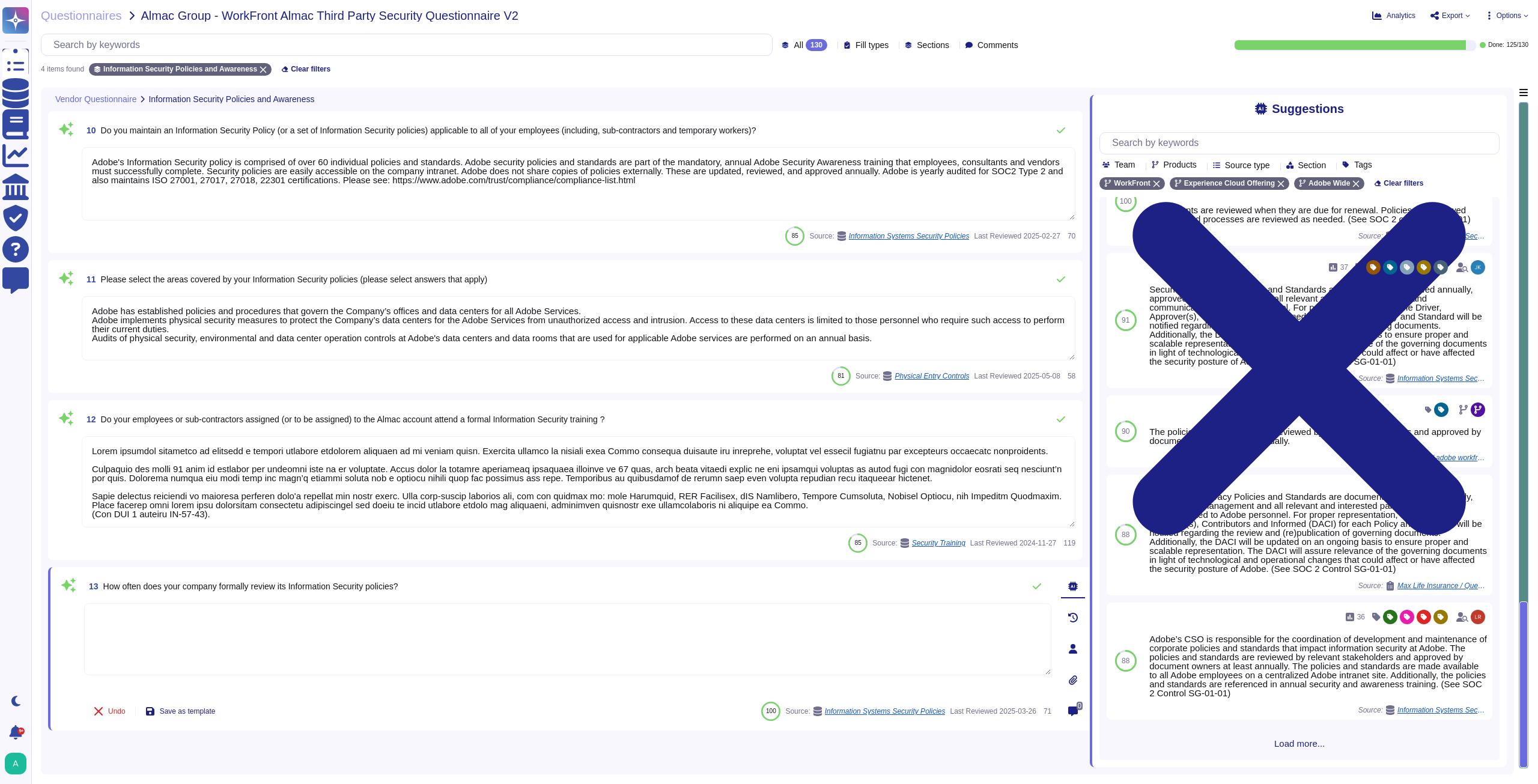 click at bounding box center (568, 639) 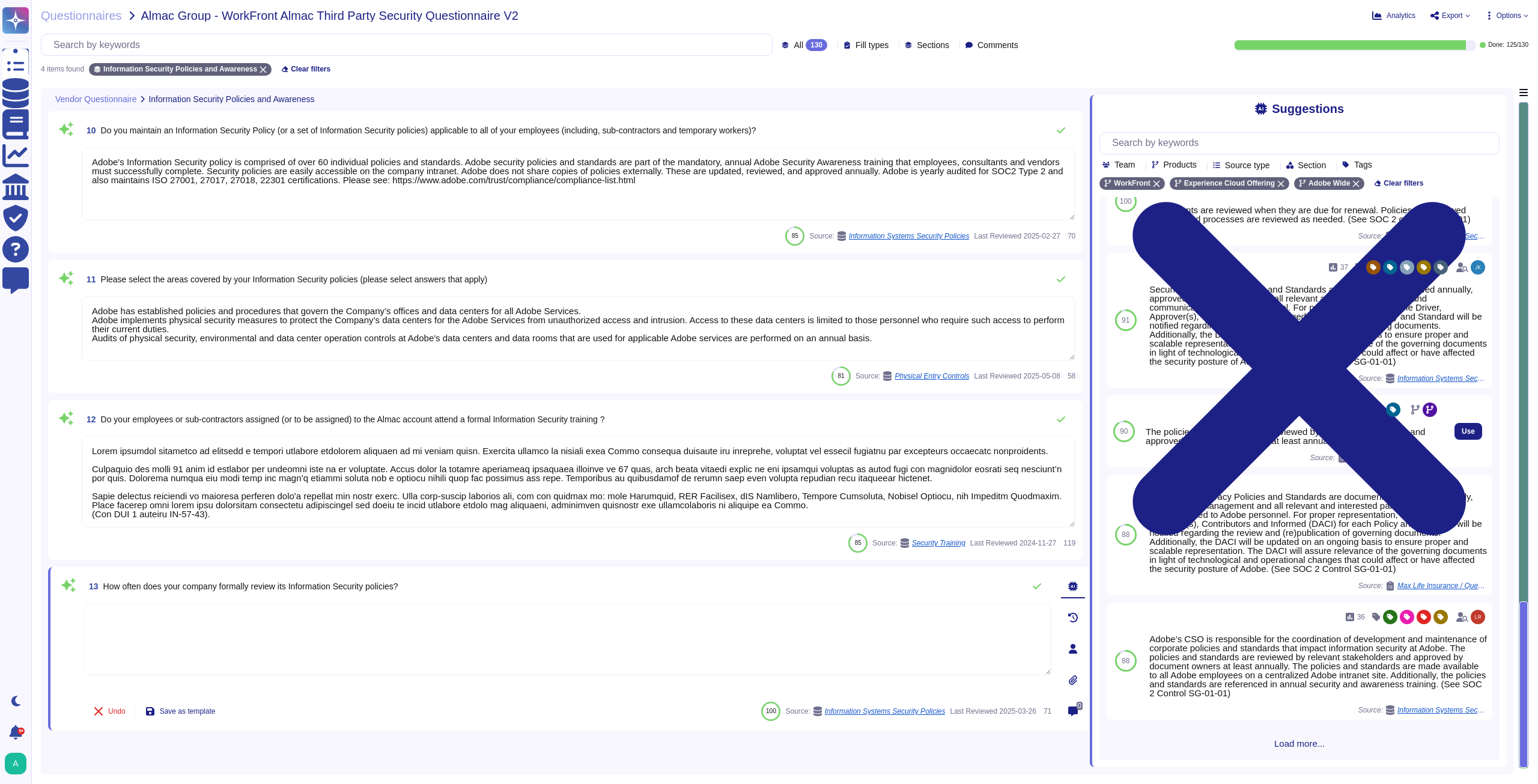 scroll, scrollTop: 49, scrollLeft: 0, axis: vertical 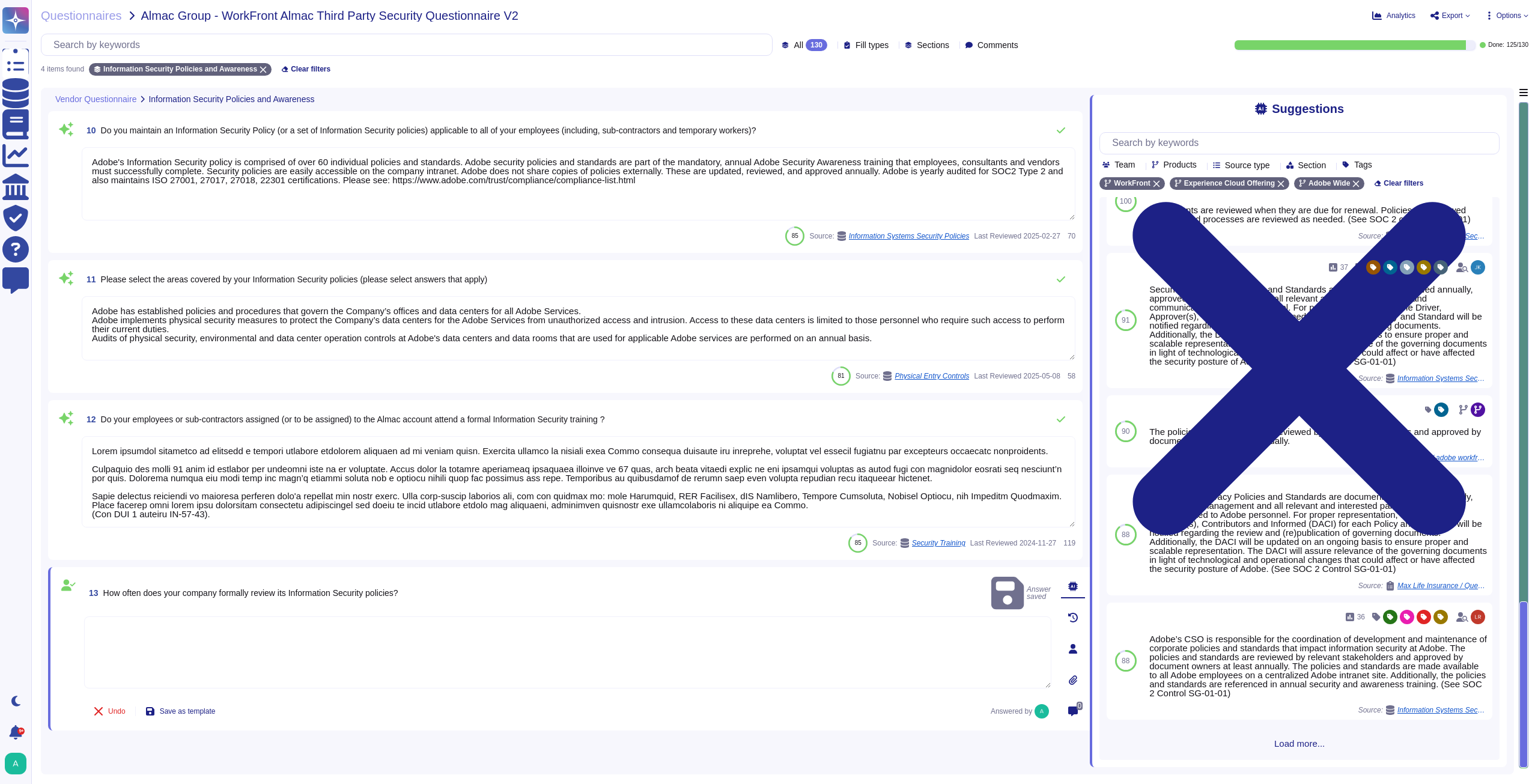 click at bounding box center (568, 652) 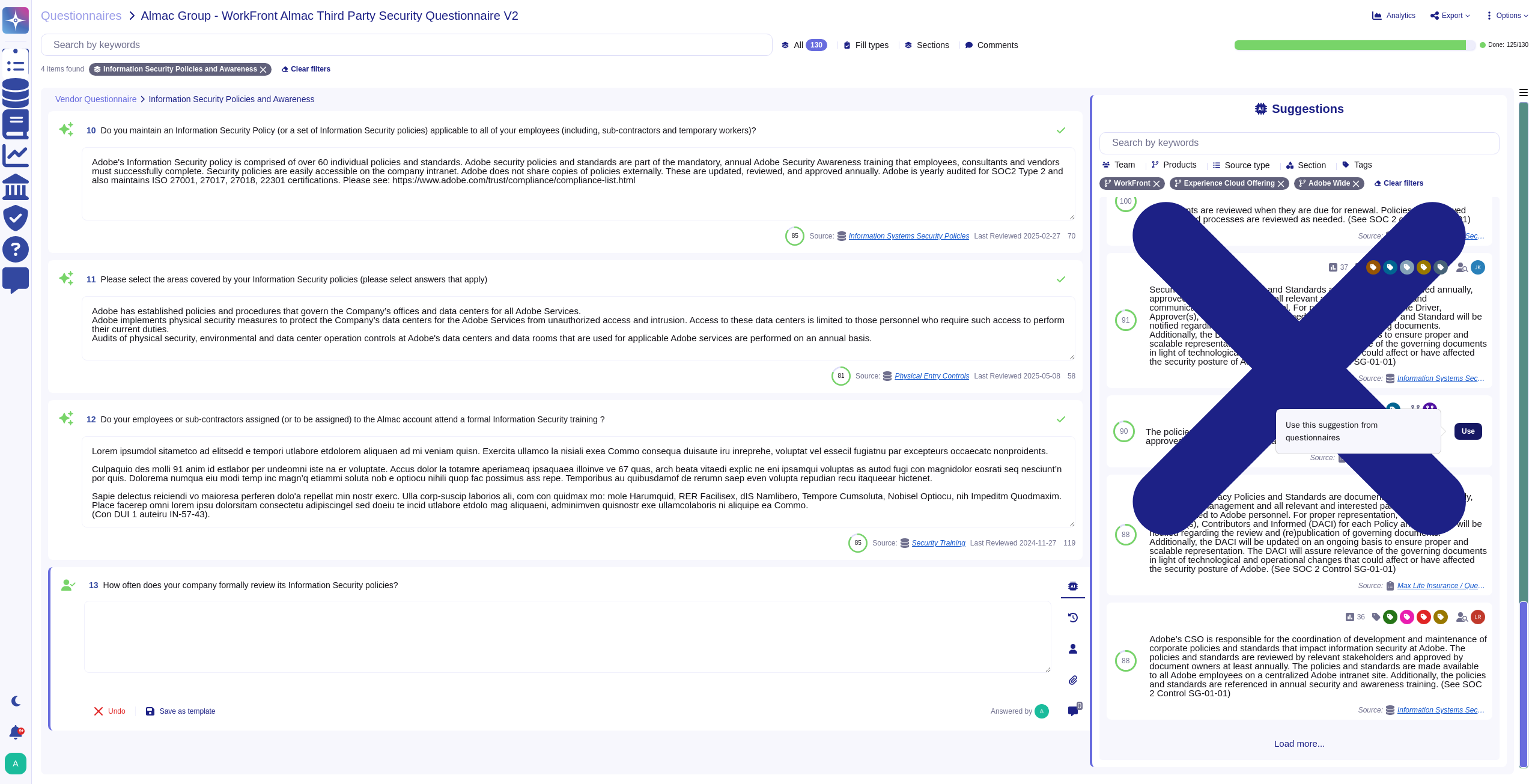 click on "Use" at bounding box center (1468, 431) 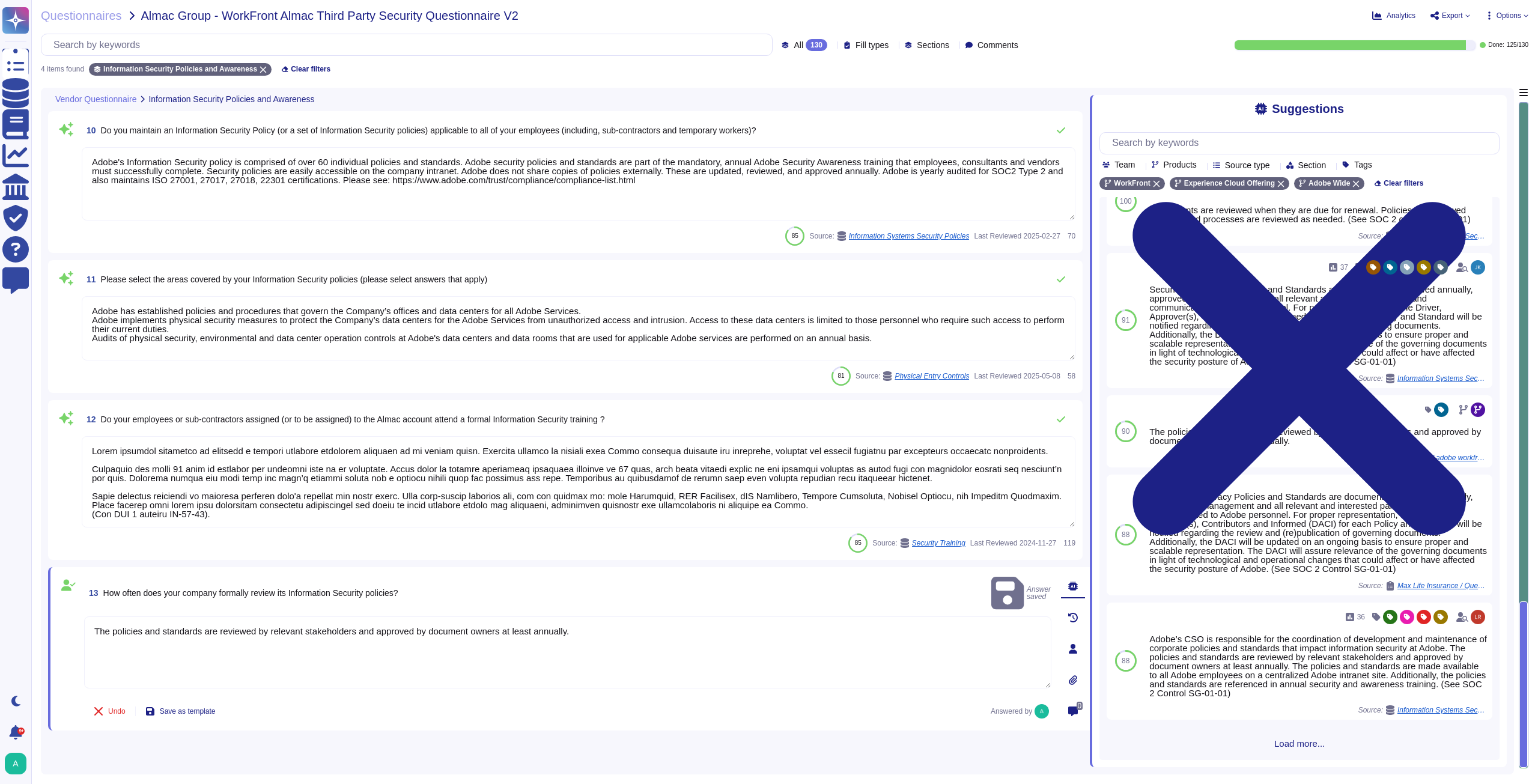 click on "13 How often does your company formally review its Information Security policies? Answer saved" at bounding box center [568, 593] 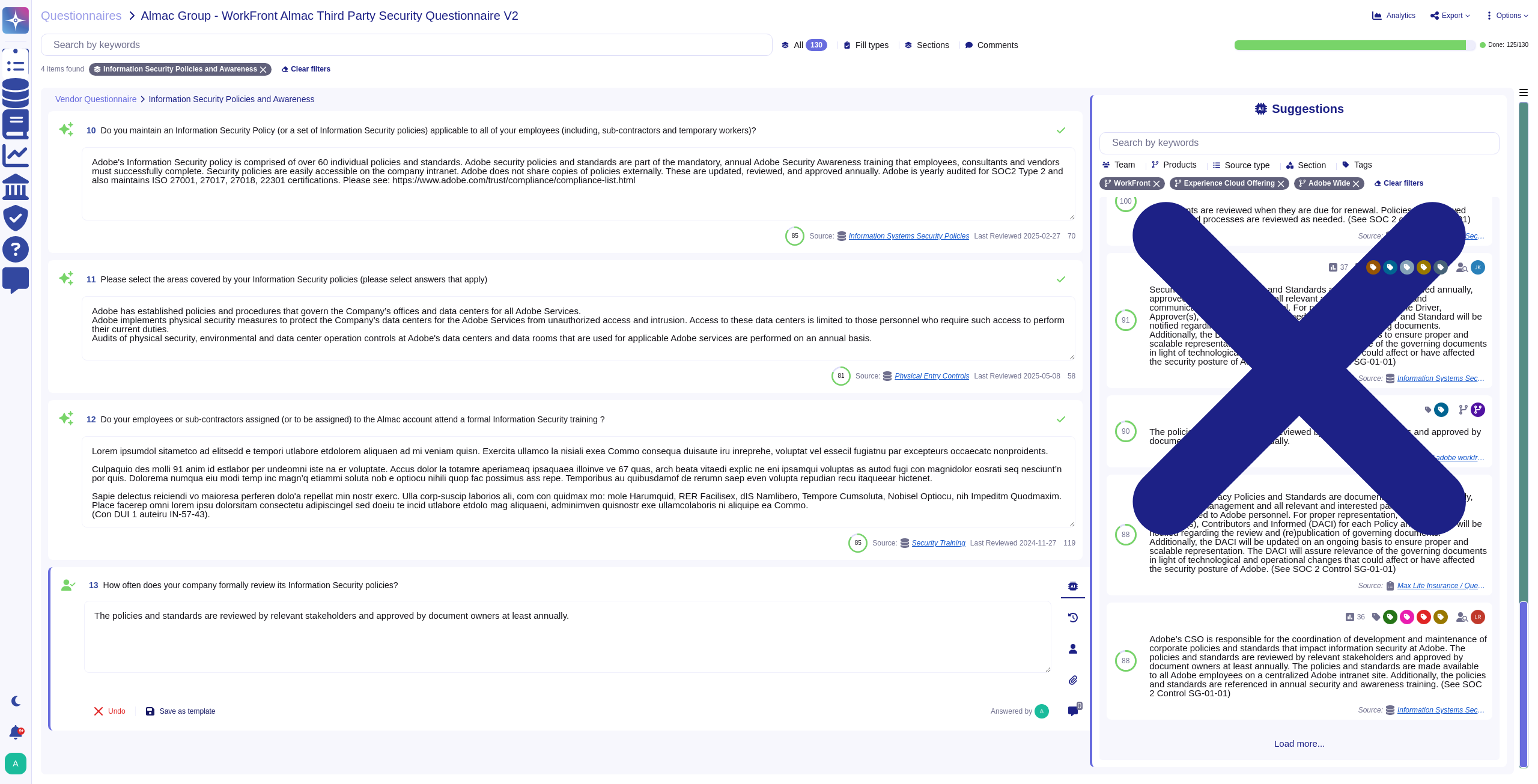 click on "Save as template" at bounding box center (187, 711) 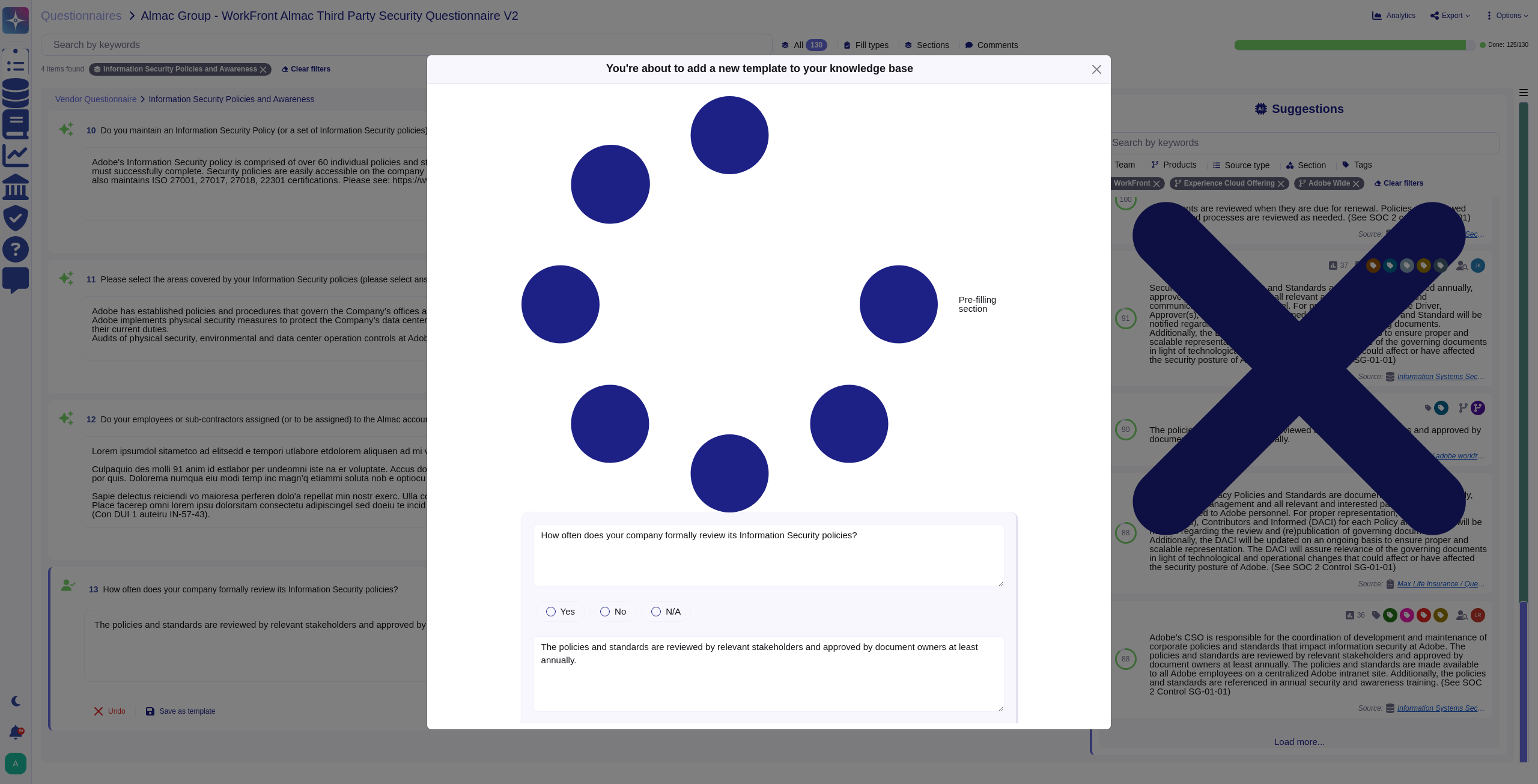 type on "How often does your company formally review its Information Security policies?" 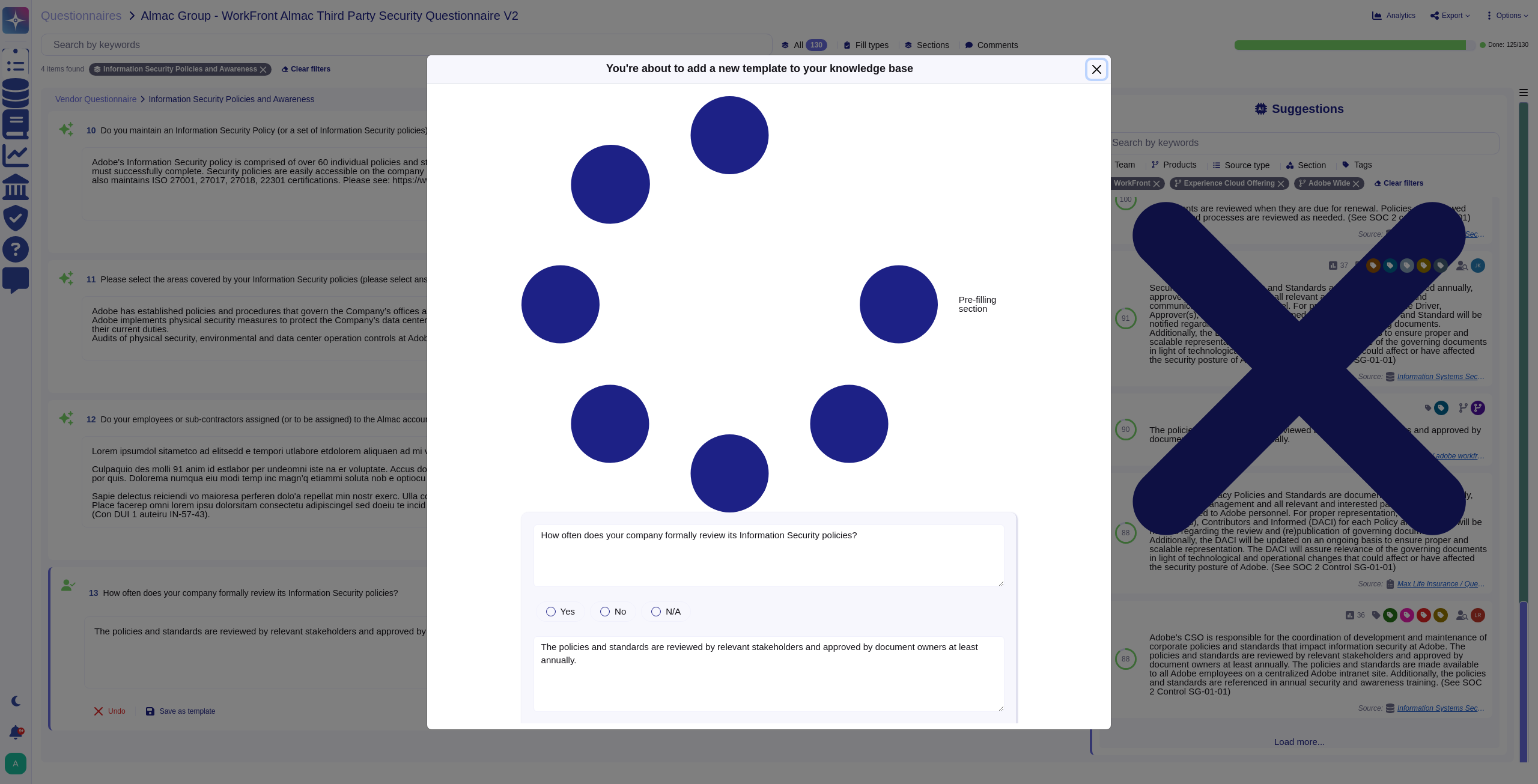 click at bounding box center (1096, 69) 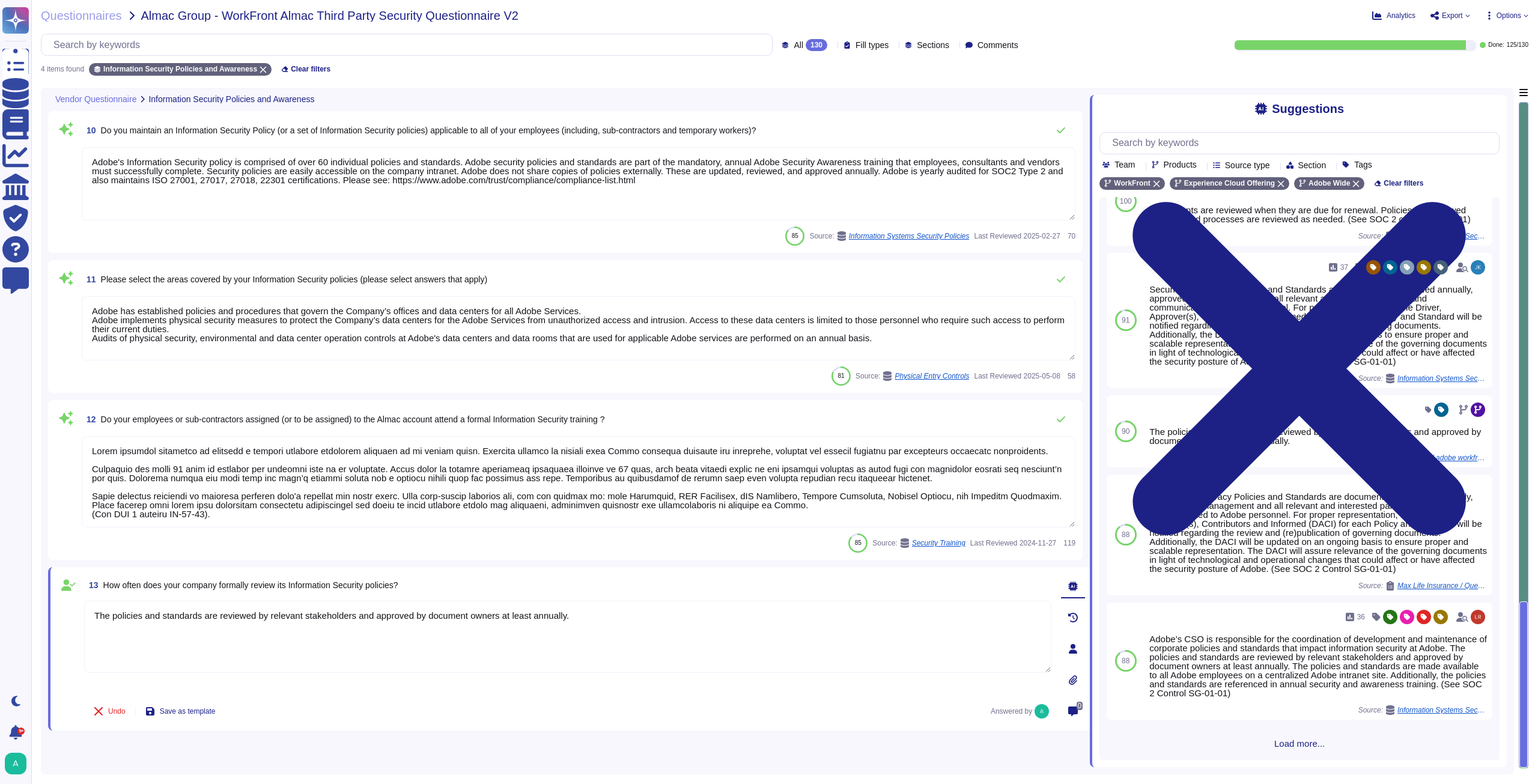 click on "Adobe's Information Security policy is comprised of over 60 individual policies and standards. Adobe security policies and standards are part of the mandatory, annual Adobe Security Awareness training that employees, consultants and vendors must successfully complete. Security policies are easily accessible on the company intranet. Adobe does not share copies of policies externally. These are updated, reviewed, and approved annually. Adobe is yearly audited for SOC2 Type 2 and also maintains ISO 27001, 27017, 27018, 22301 certifications. Please see: https://www.adobe.com/trust/compliance/compliance-list.html" at bounding box center (579, 184) 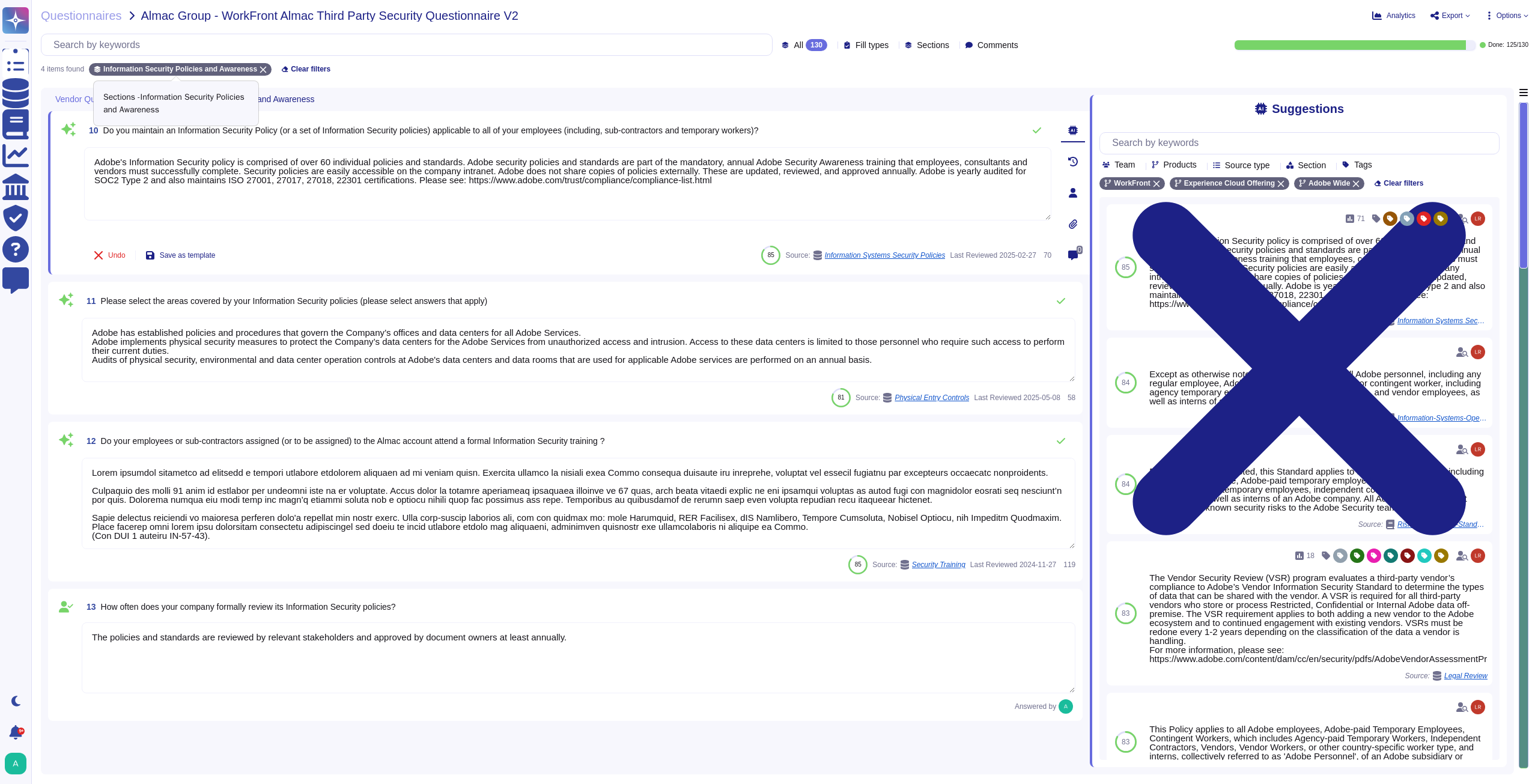 click 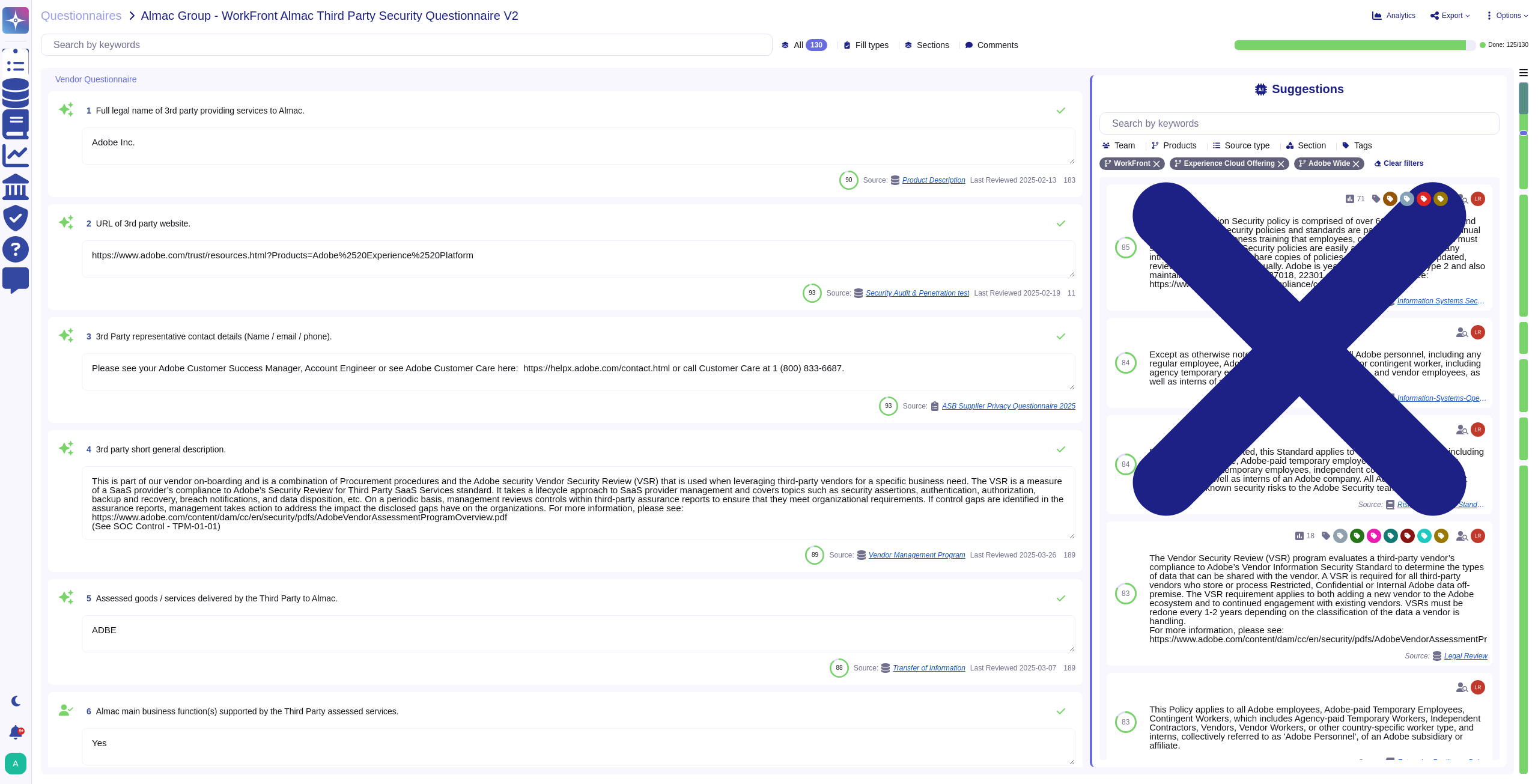 type on "ADBE" 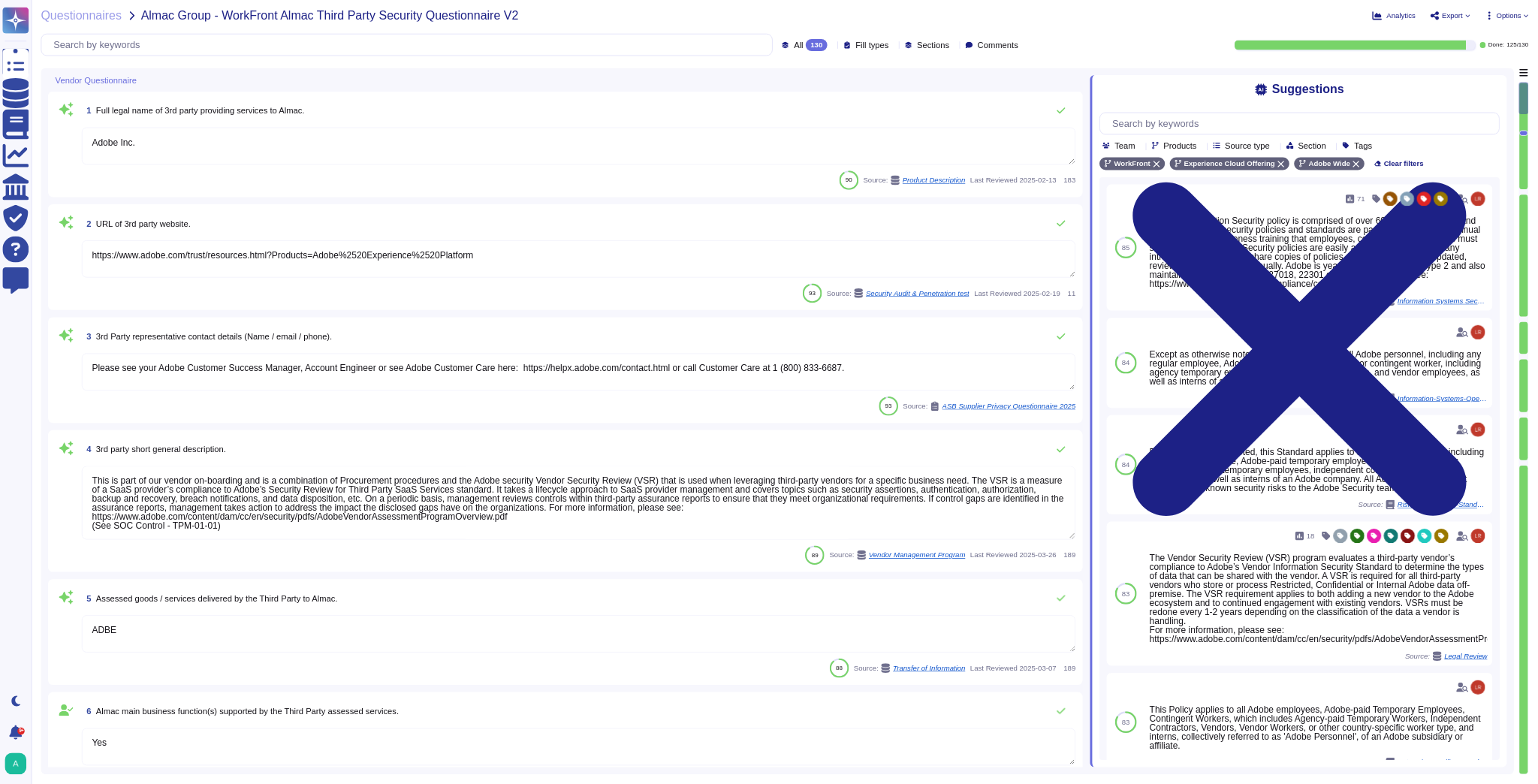 scroll, scrollTop: 2, scrollLeft: 0, axis: vertical 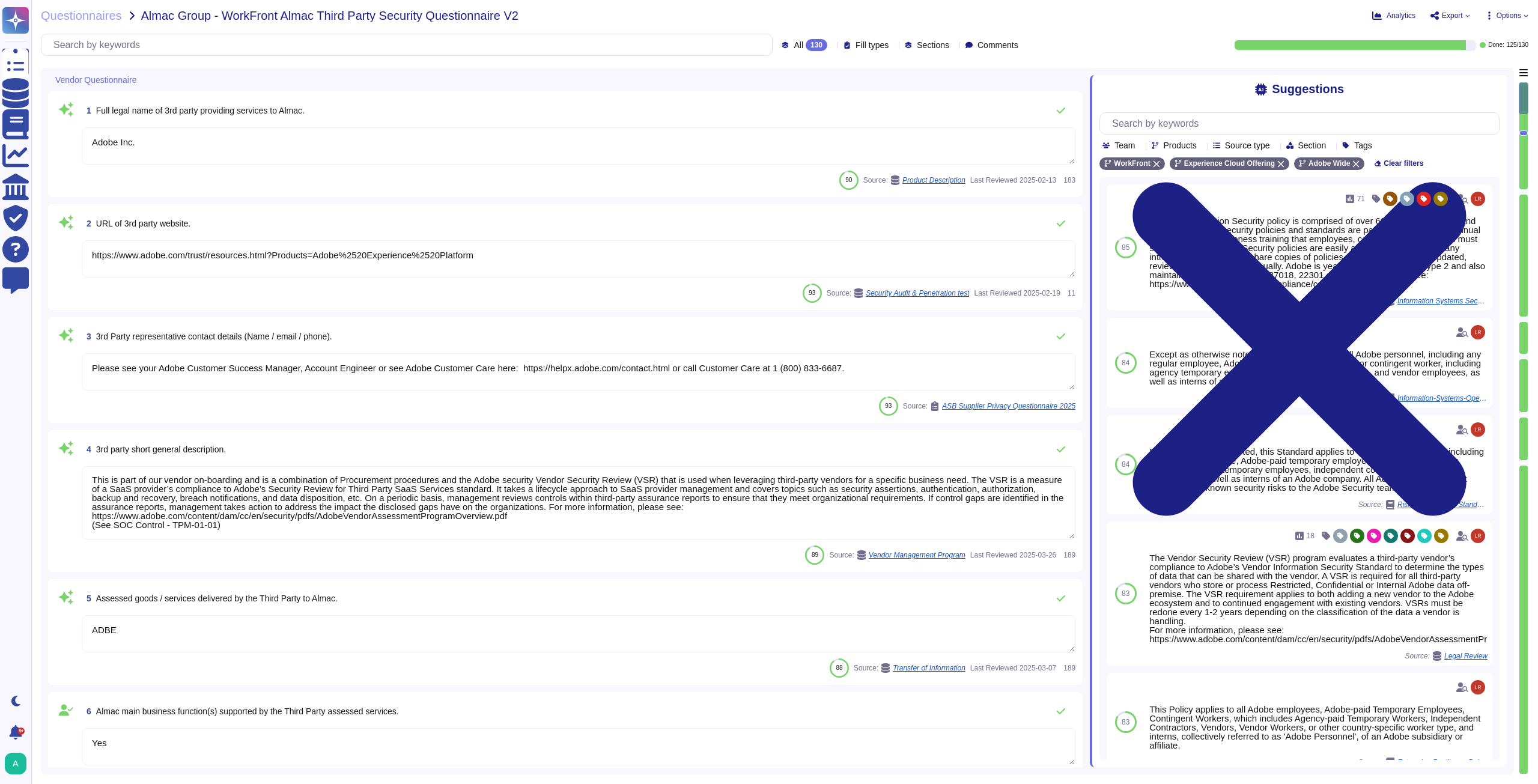 click 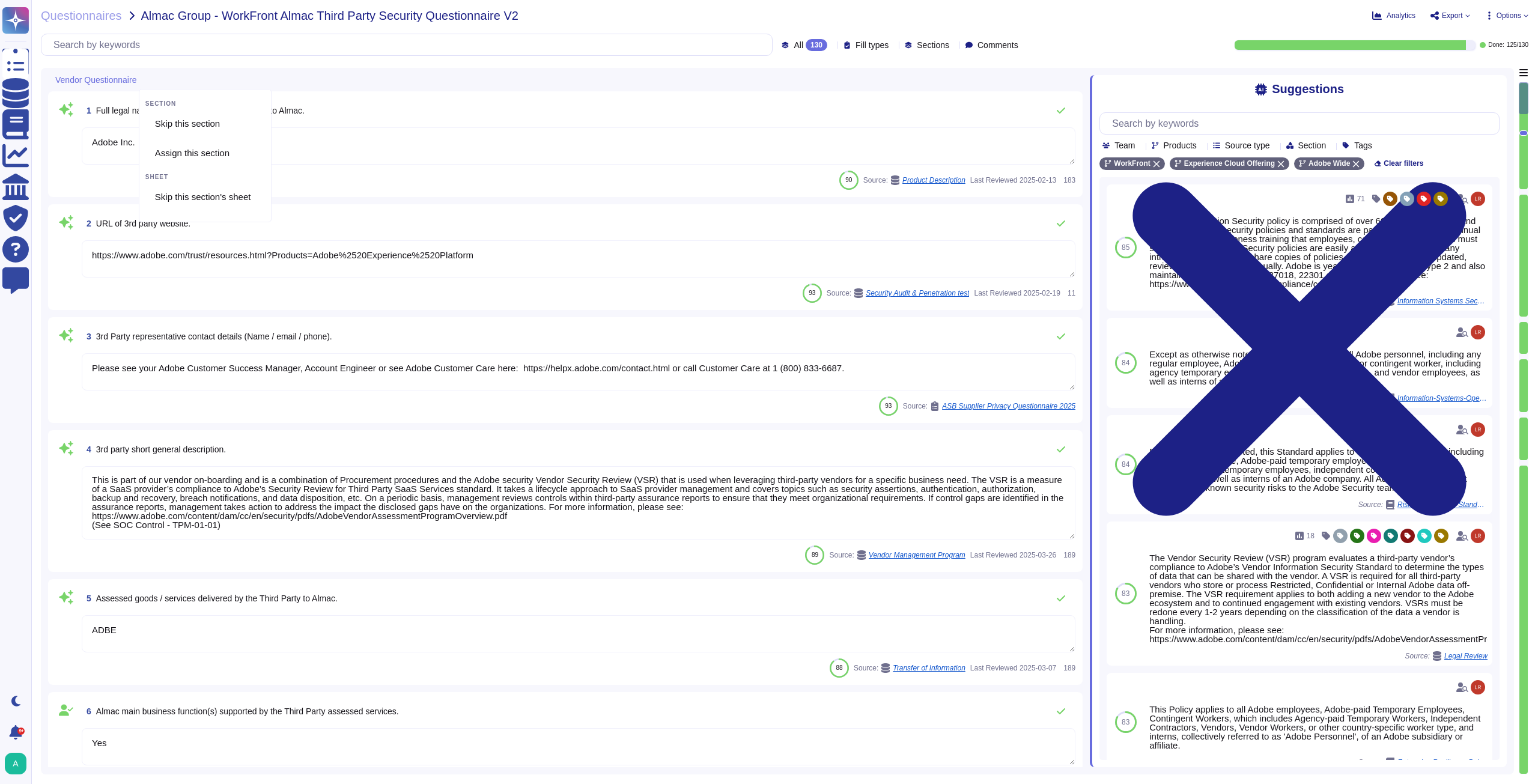 click 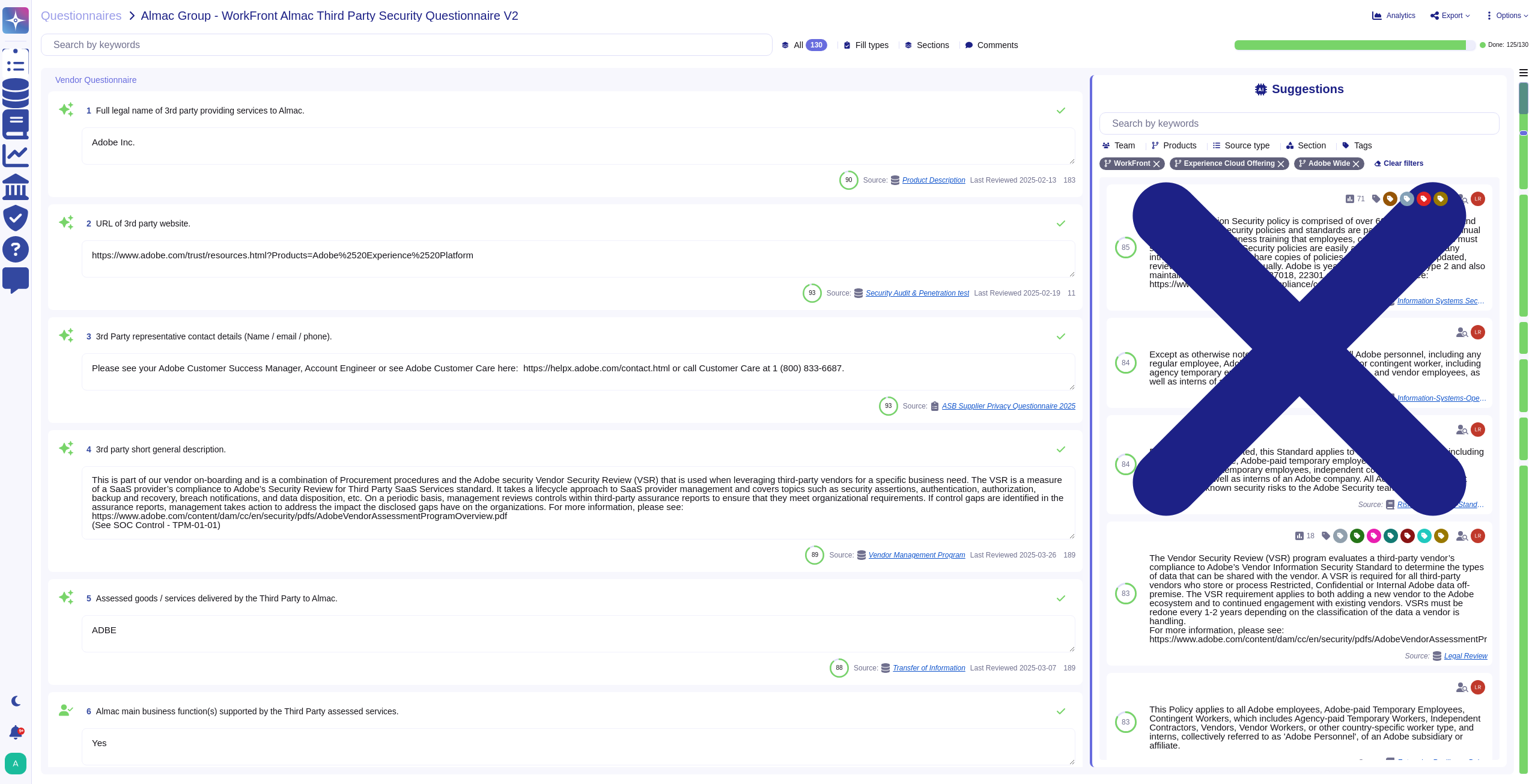 click on "All 130" at bounding box center (807, 45) 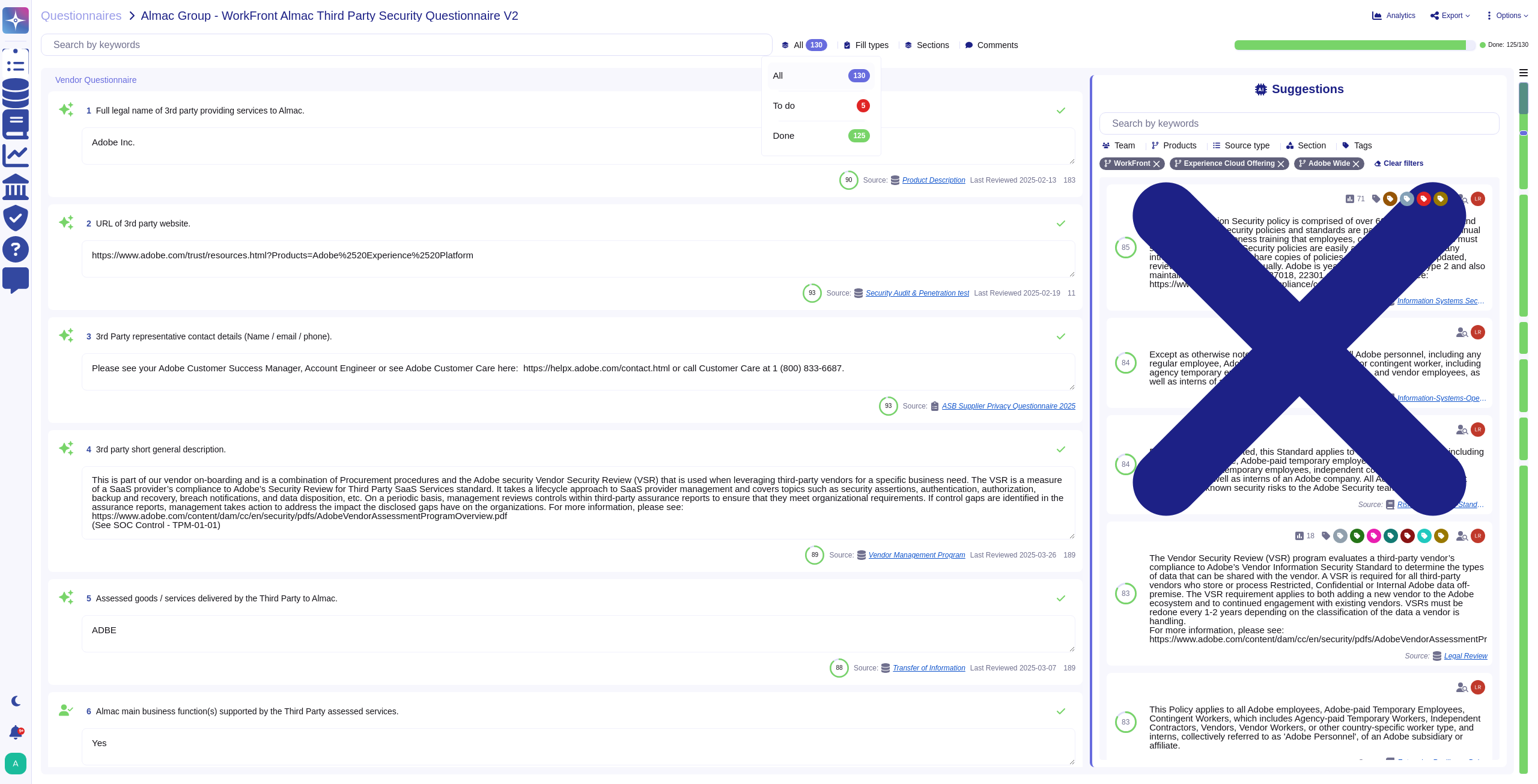 click on "All 130" at bounding box center [807, 45] 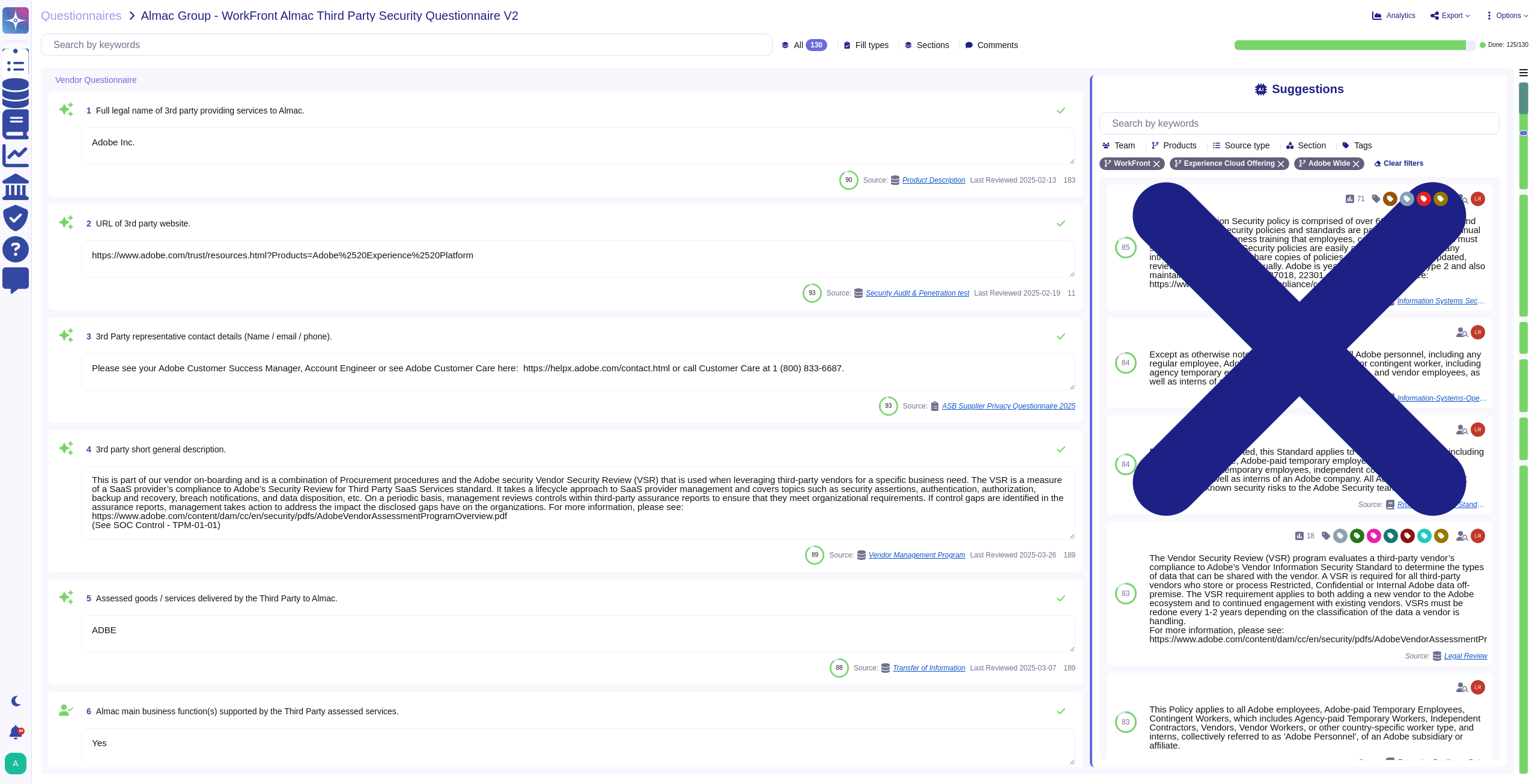 click on "All 130 Fill types Sections Comments" at bounding box center (902, 45) 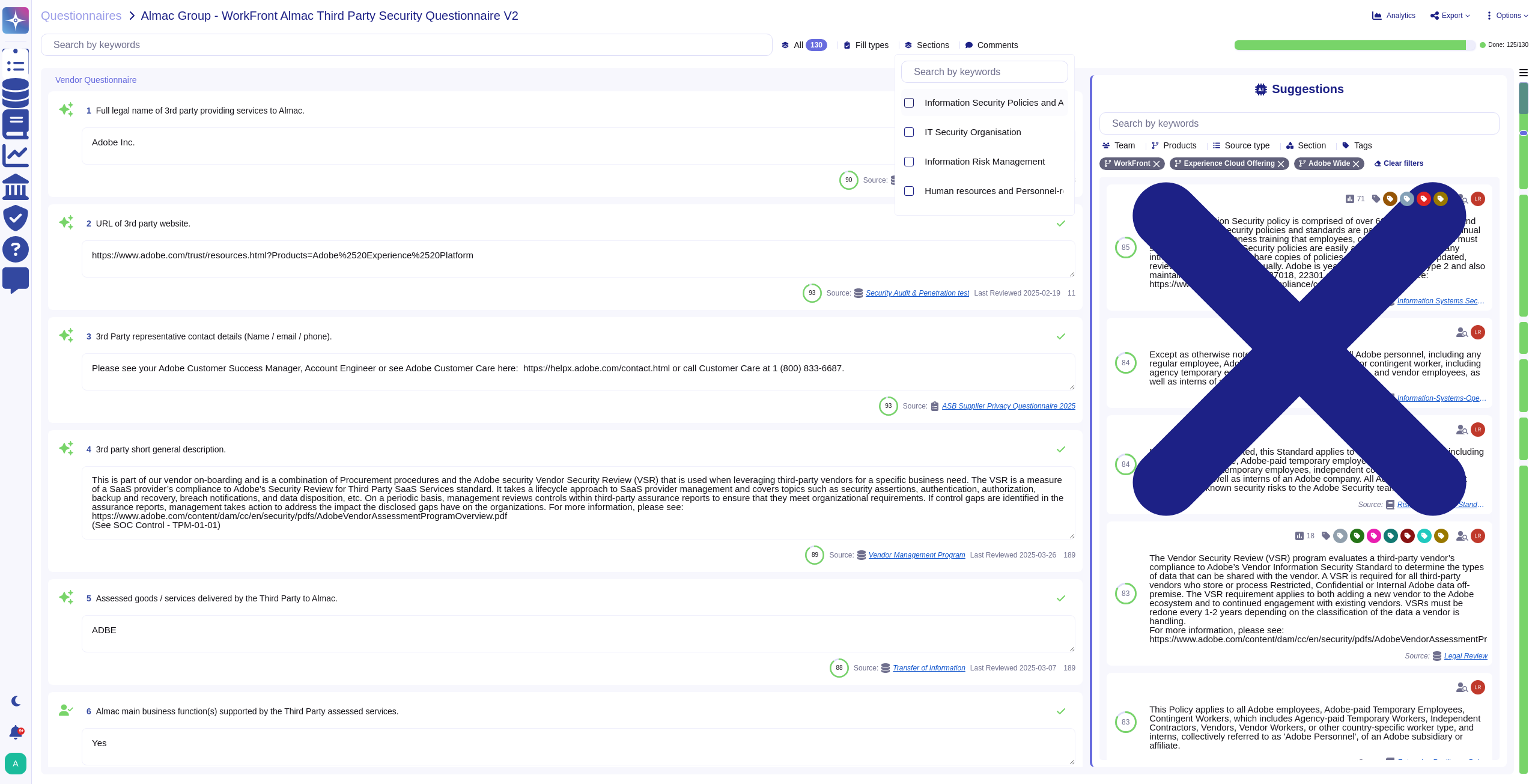 click at bounding box center [909, 103] 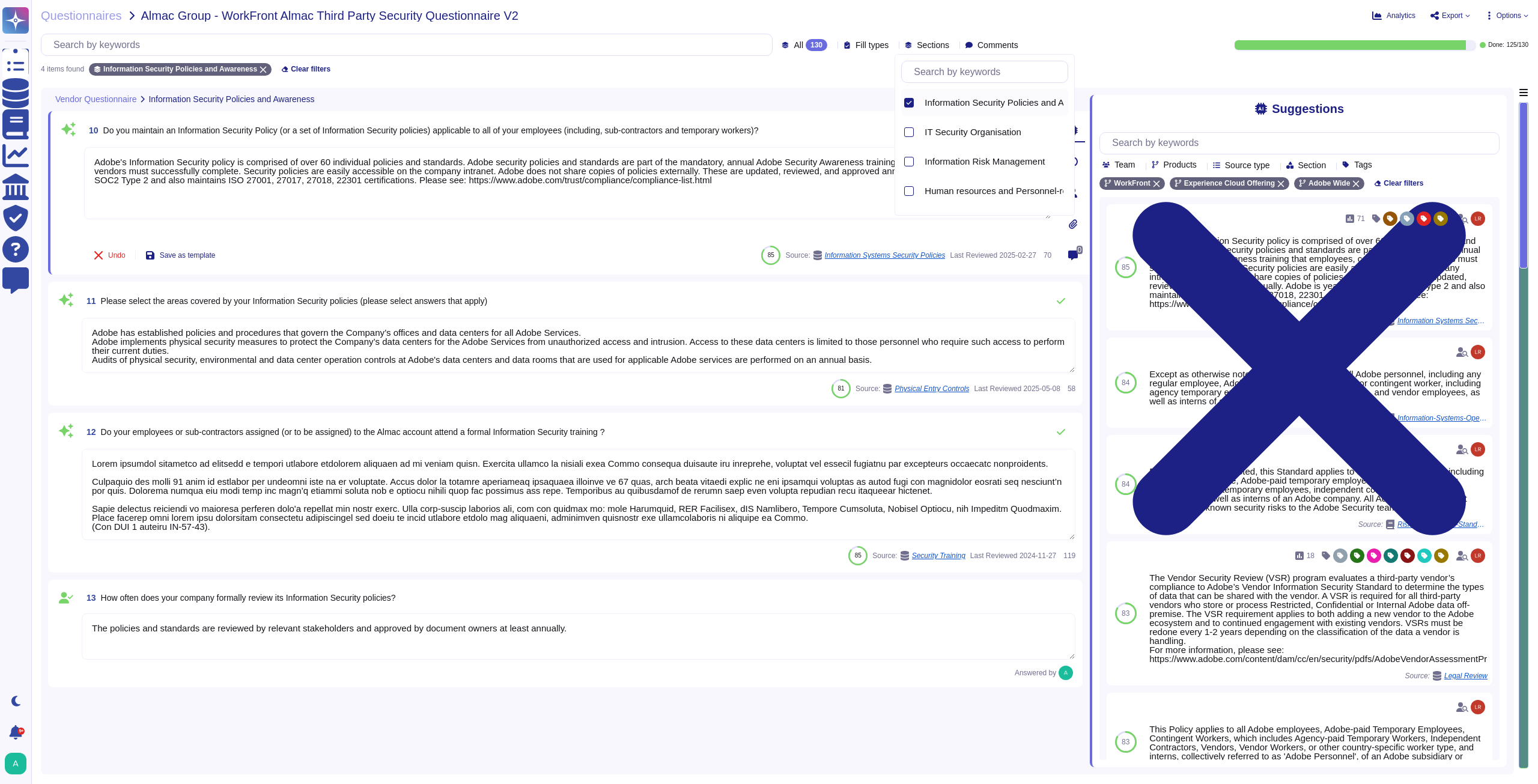type on "Adobe has established policies and procedures that govern the Company’s offices and data centers for all Adobe Services.
Adobe implements physical security measures to protect the Company’s data centers for the Adobe Services from unauthorized access and intrusion. Access to these data centers is limited to those personnel who require such access to perform their current duties.
Audits of physical security, environmental and data center operation controls at Adobe's data centers and data rooms that are used for applicable Adobe services are performed on an annual basis." 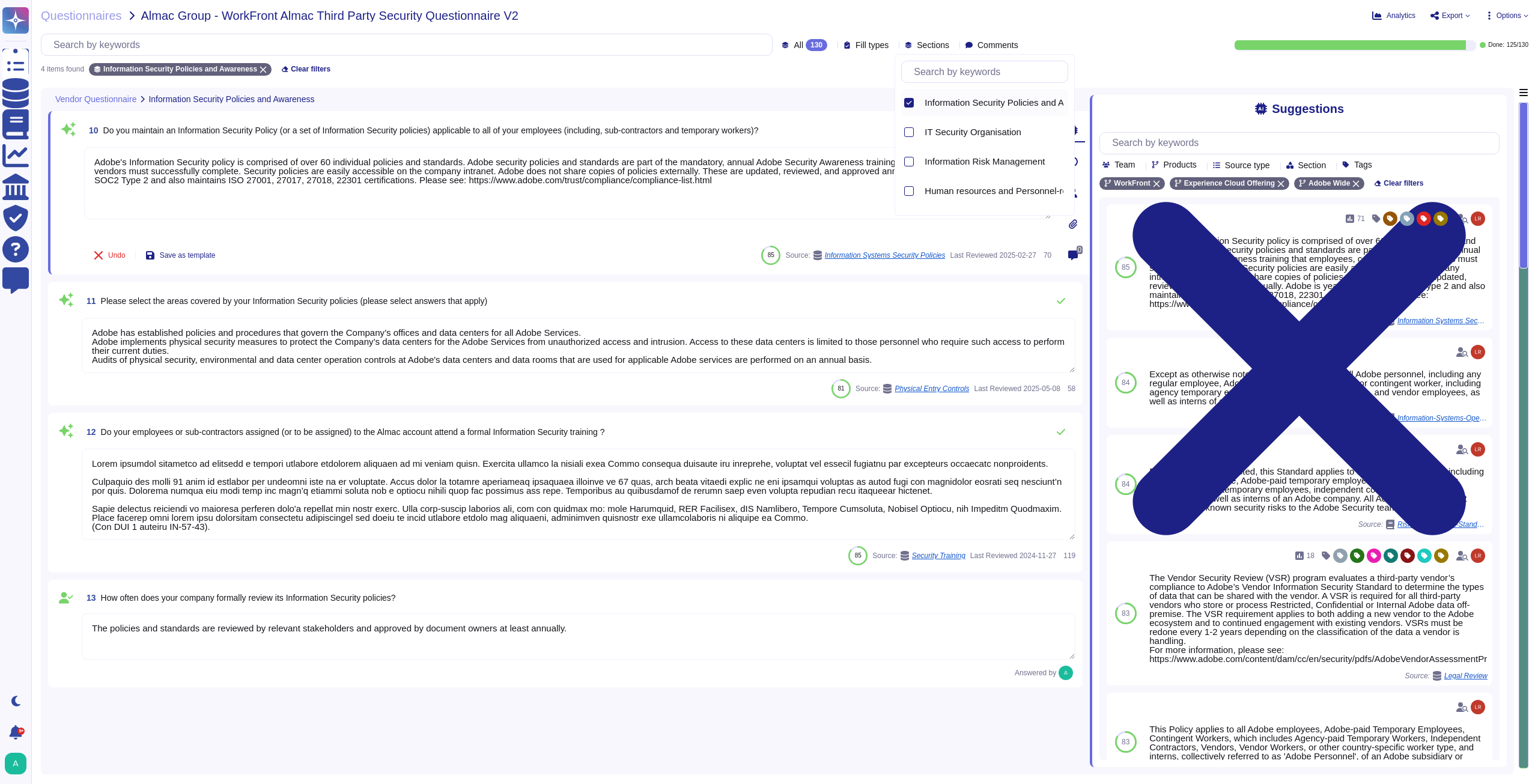 type on "Adobe's Information Security policy is comprised of over 60 individual policies and standards. Adobe security policies and standards are part of the mandatory, annual Adobe Security Awareness training that employees, consultants and vendors must successfully complete. Security policies are easily accessible on the company intranet. Adobe does not share copies of policies externally. These are updated, reviewed, and approved annually. Adobe is yearly audited for SOC2 Type 2 and also maintains ISO 27001, 27017, 27018, 22301 certifications. Please see: https://www.adobe.com/trust/compliance/compliance-list.html" 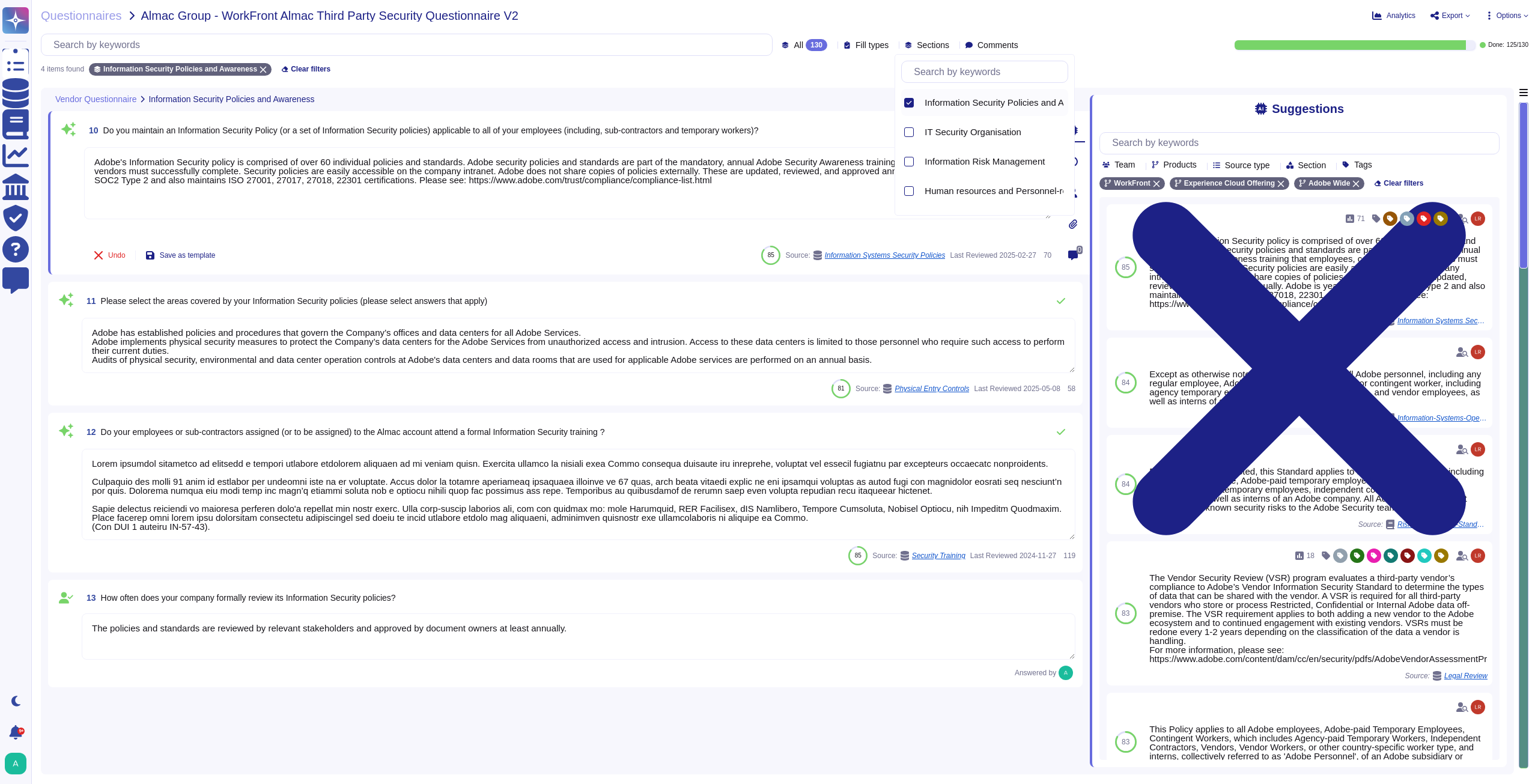 click 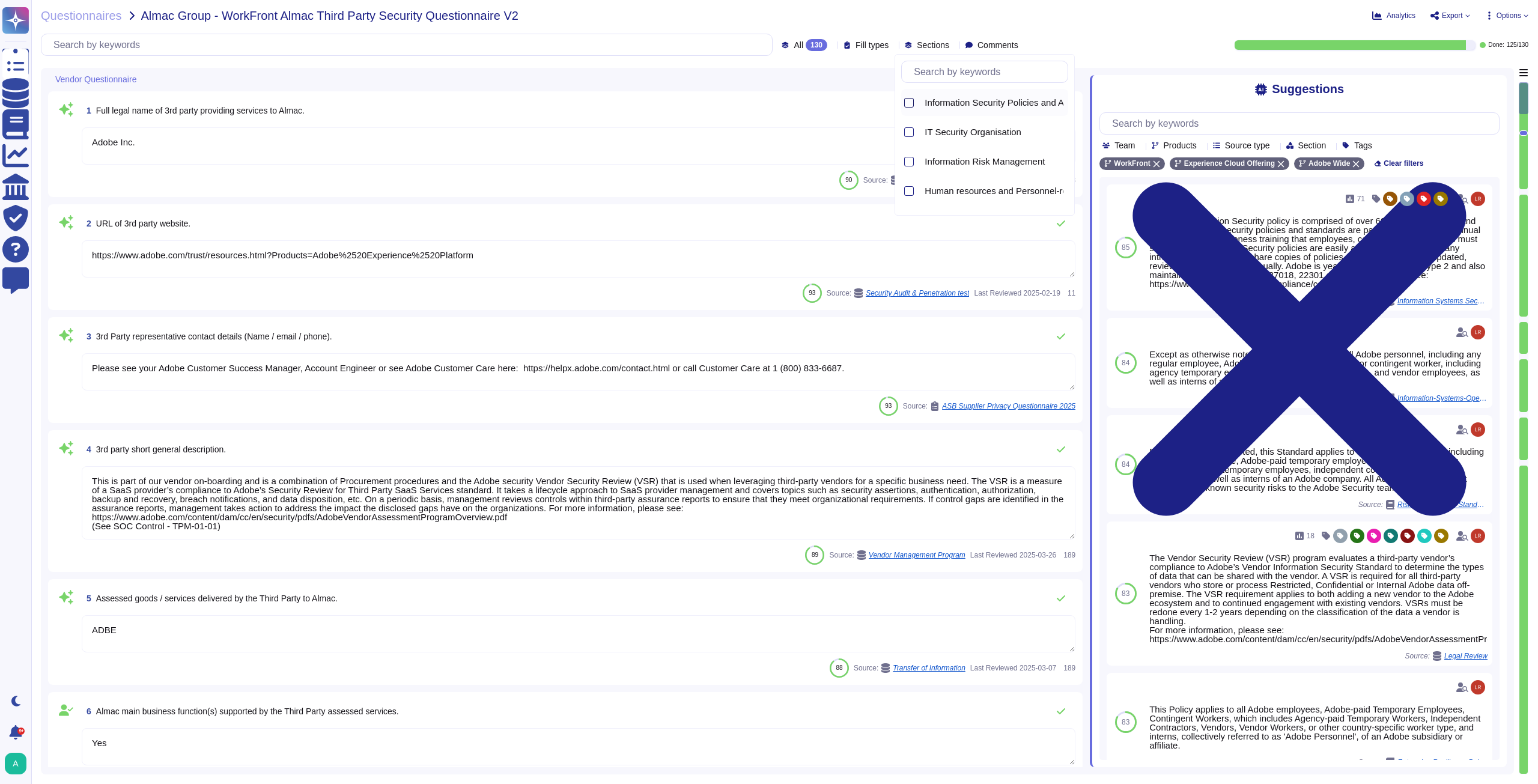 type on "ADBE" 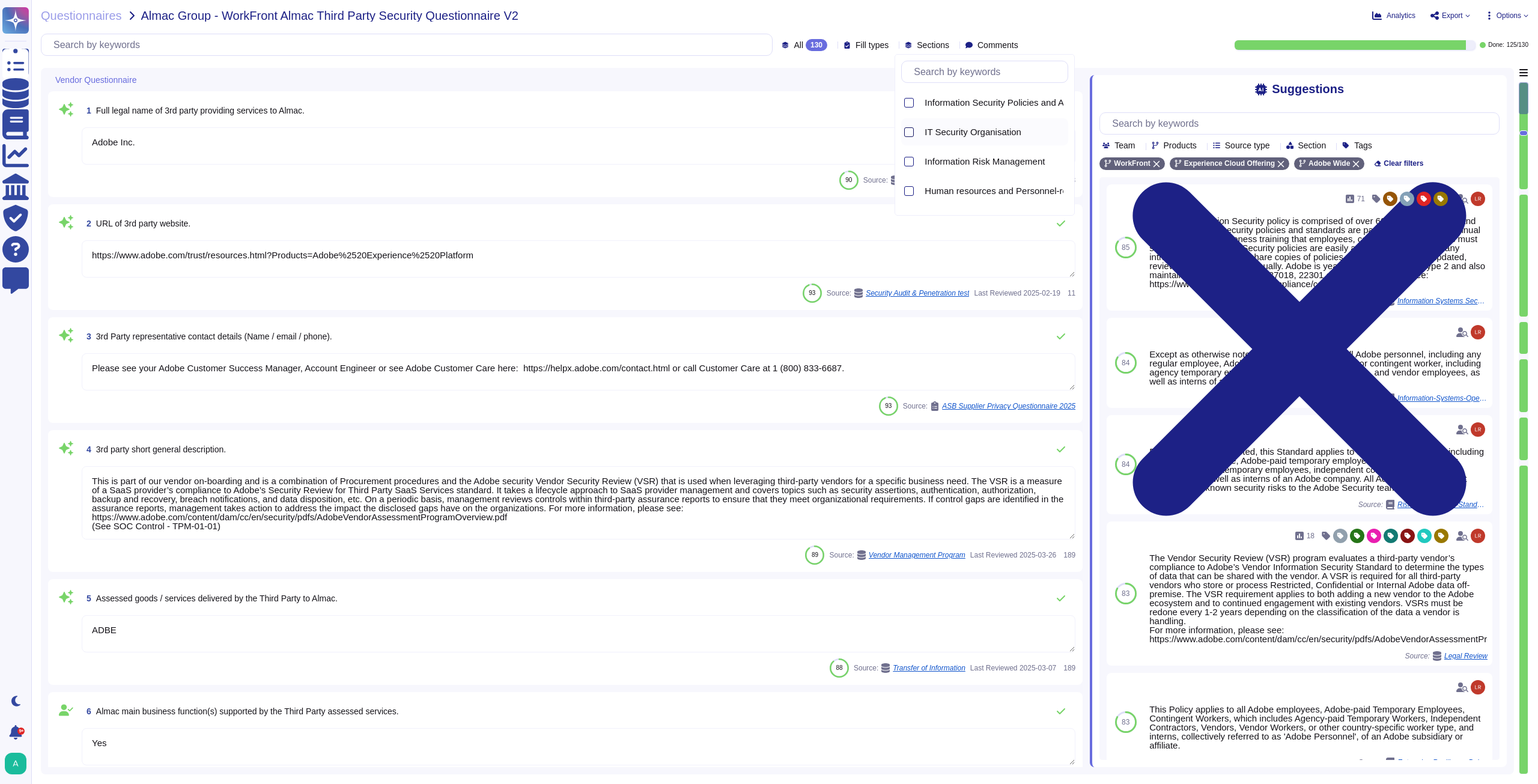 click at bounding box center (909, 132) 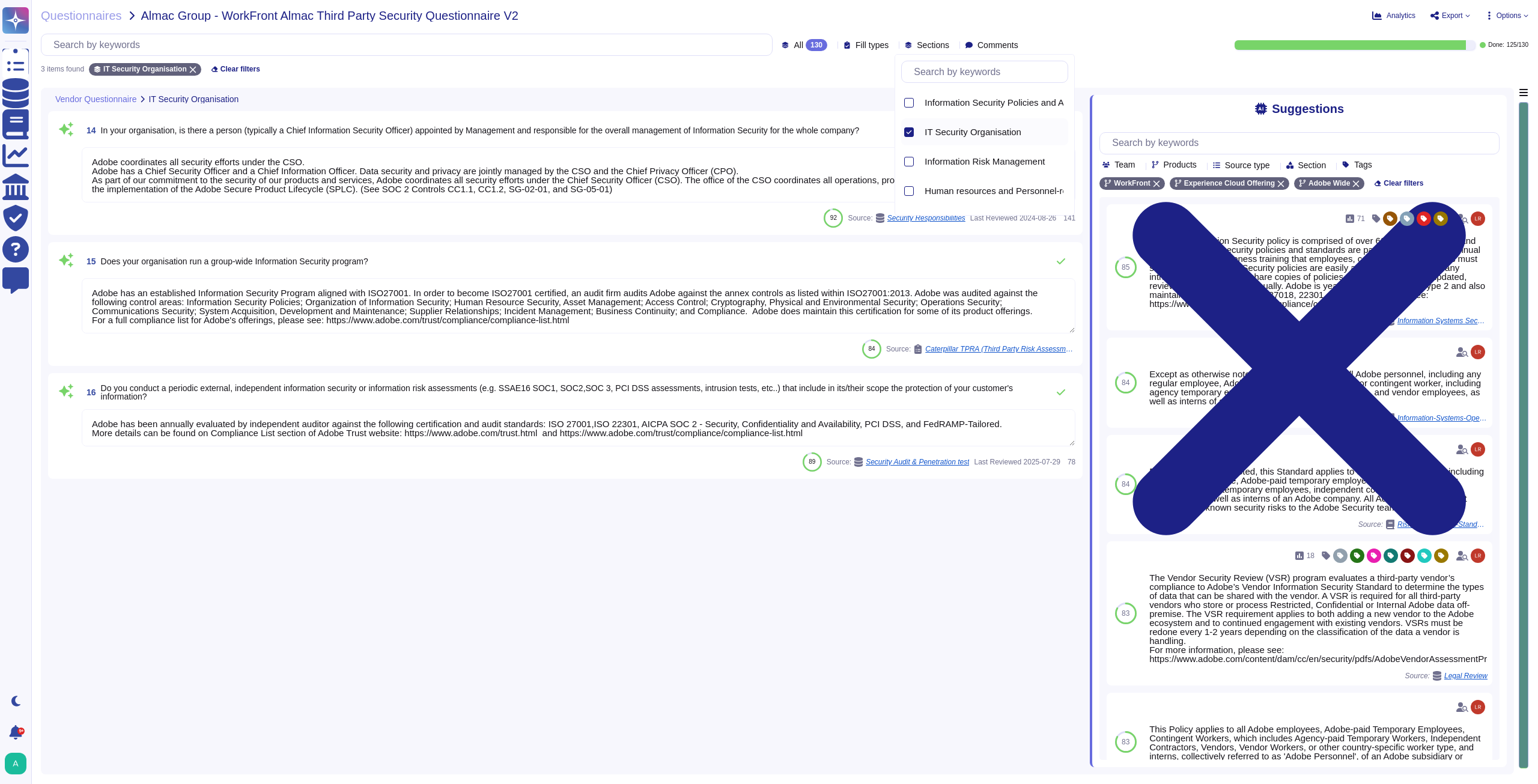 type on "Adobe has an established Information Security Program aligned with ISO27001. In order to become ISO27001 certified, an audit firm audits Adobe against the annex controls as listed within ISO27001:2013. Adobe was audited against the following control areas: Information Security Policies; Organization of Information Security; Human Resource Security, Asset Management; Access Control; Cryptography, Physical and Environmental Security; Operations Security; Communications Security; System Acquisition, Development and Maintenance; Supplier Relationships; Incident Management; Business Continuity; and Compliance.  Adobe does maintain this certification for some of its product offerings.
For a full compliance list for Adobe's offerings, please see: https://www.adobe.com/trust/compliance/compliance-list.html" 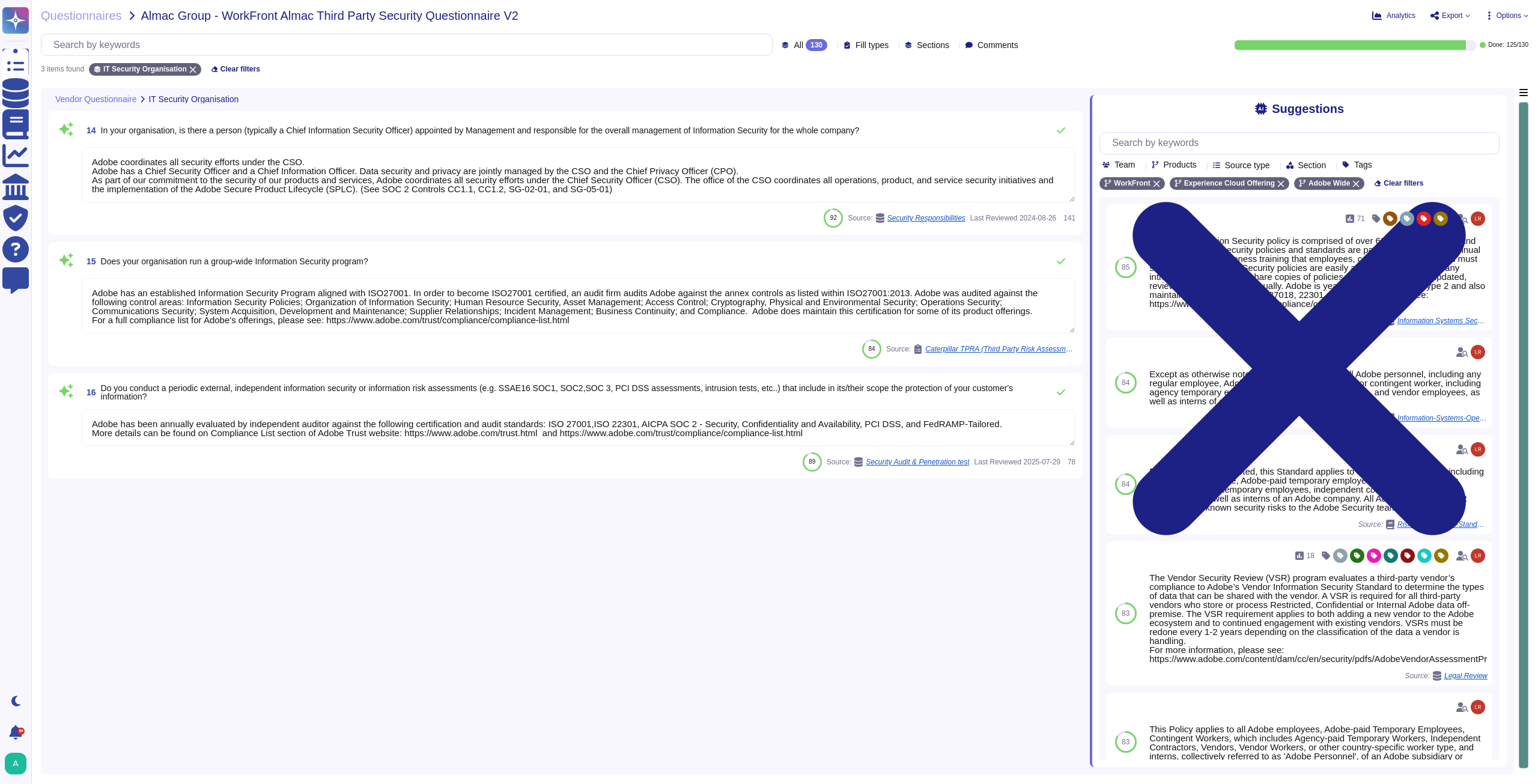 click on "[NUMBER] In your organisation, is there a person (typically  a Chief Information Security Officer) appointed by Management and responsible for the overall management of Information Security for the whole company? Adobe coordinates all security efforts under the CSO.
Adobe has a Chief Security Officer and a Chief Information Officer. Data security and privacy are jointly managed by the CSO and the Chief Privacy Officer (CPO).
As part of our commitment to the security of our products and services, Adobe coordinates all security efforts under the Chief Security Officer (CSO). The office of the CSO coordinates all operations, product, and service security initiatives and the implementation of the Adobe Secure Product Lifecycle (SPLC). (See SOC [NUMBER] Controls CC[NUMBER].[NUMBER], CC[NUMBER].[NUMBER], SG-[NUMBER]-[NUMBER], and SG-[NUMBER]-[NUMBER]) [NUMBER] Source: Security Responsibilities Last Reviewed  [DATE] [NUMBER] [NUMBER] Does your organisation run a group-wide Information Security program? [NUMBER] Source: Caterpillar TPRA (Third Party Risk Assessment) - HIGH PRI Q1 DEAL [NUMBER] [NUMBER]" at bounding box center [569, 427] 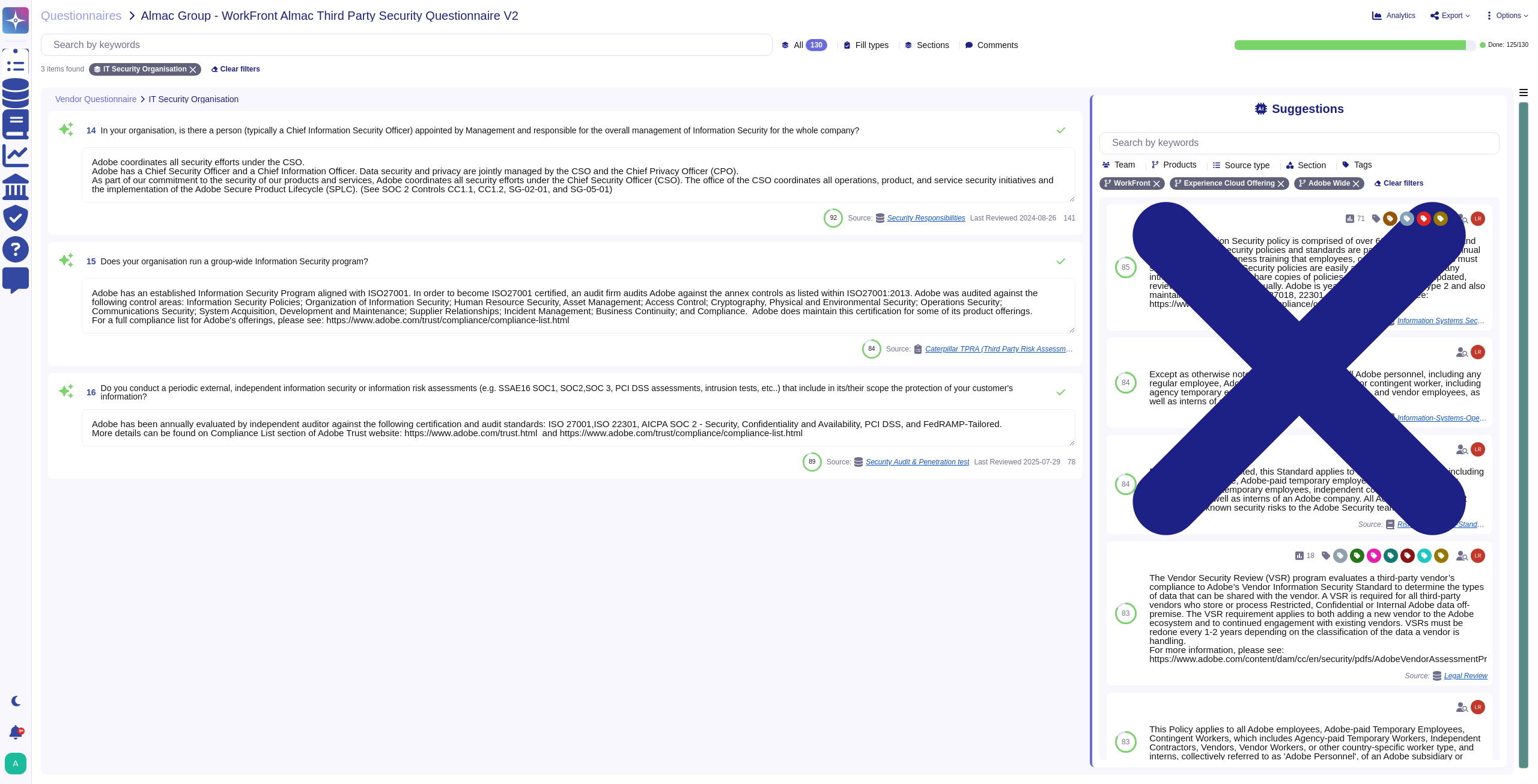 click on "[NUMBER] In your organisation, is there a person (typically  a Chief Information Security Officer) appointed by Management and responsible for the overall management of Information Security for the whole company? Adobe coordinates all security efforts under the CSO.
Adobe has a Chief Security Officer and a Chief Information Officer. Data security and privacy are jointly managed by the CSO and the Chief Privacy Officer (CPO).
As part of our commitment to the security of our products and services, Adobe coordinates all security efforts under the Chief Security Officer (CSO). The office of the CSO coordinates all operations, product, and service security initiatives and the implementation of the Adobe Secure Product Lifecycle (SPLC). (See SOC [NUMBER] Controls CC[NUMBER].[NUMBER], CC[NUMBER].[NUMBER], SG-[NUMBER]-[NUMBER], and SG-[NUMBER]-[NUMBER]) [NUMBER] Source: Security Responsibilities Last Reviewed  [DATE] [NUMBER] [NUMBER] Does your organisation run a group-wide Information Security program? [NUMBER] Source: Caterpillar TPRA (Third Party Risk Assessment) - HIGH PRI Q1 DEAL [NUMBER] [NUMBER]" at bounding box center (569, 427) 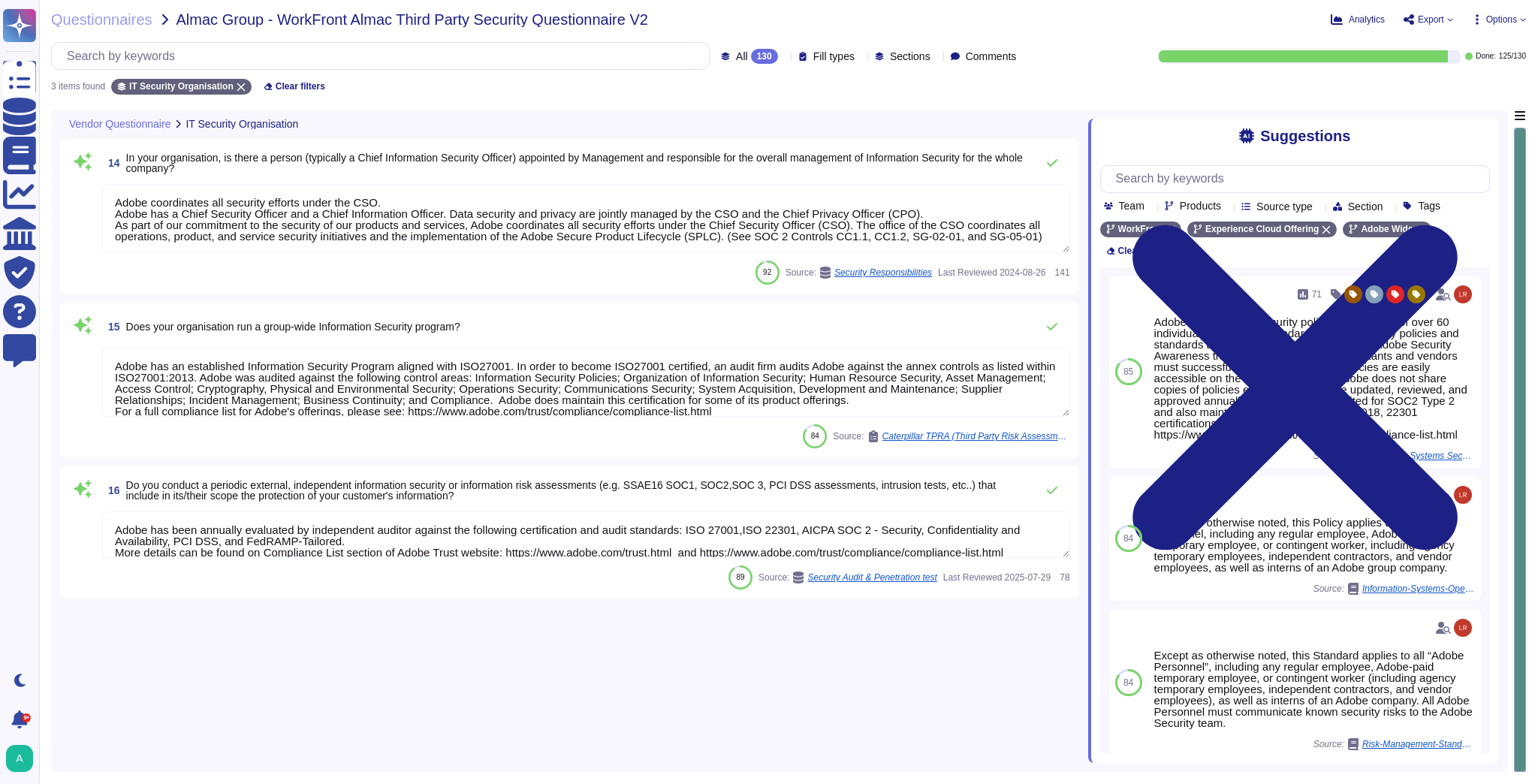 click 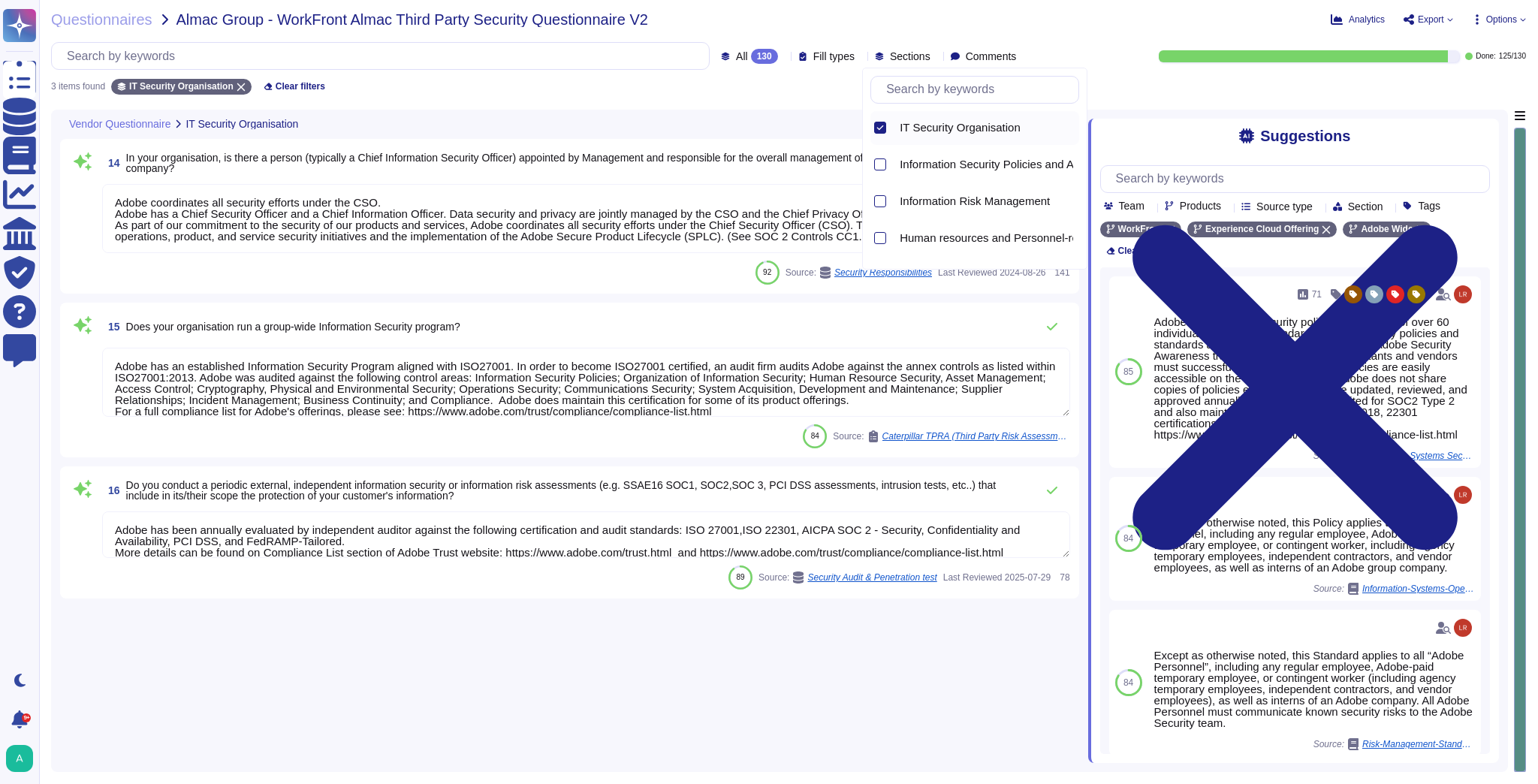 click 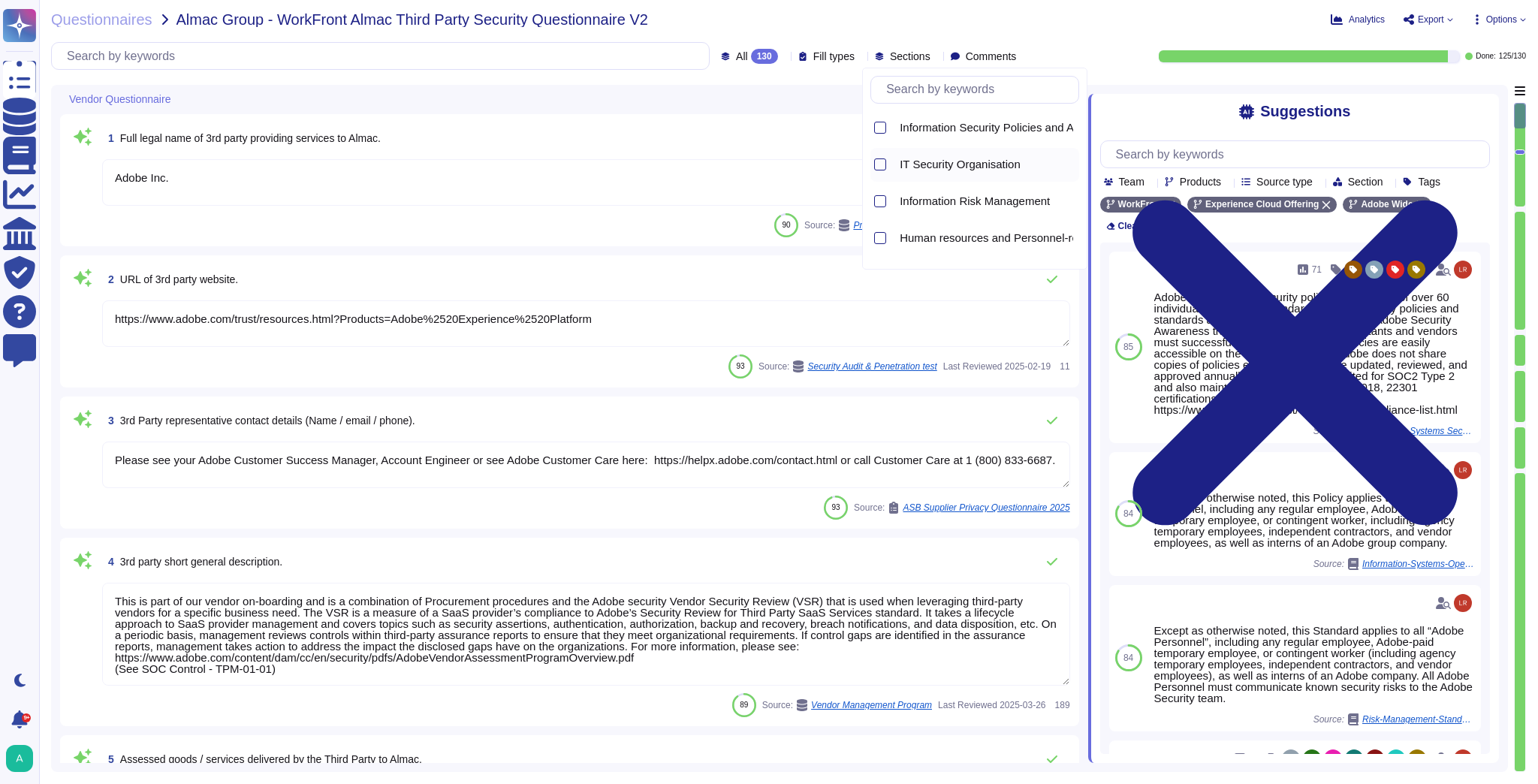 type on "This is part of our vendor on-boarding and is a combination of Procurement procedures and the Adobe security Vendor Security Review (VSR) that is used when leveraging third-party vendors for a specific business need. The VSR is a measure of a SaaS provider’s compliance to Adobe’s Security Review for Third Party SaaS Services standard. It takes a lifecycle approach to SaaS provider management and covers topics such as security assertions, authentication, authorization, backup and recovery, breach notifications, and data disposition, etc. On a periodic basis, management reviews controls within third-party assurance reports to ensure that they meet organizational requirements. If control gaps are identified in the assurance reports, management takes action to address the impact the disclosed gaps have on the organizations. For more information, please see:
https://www.adobe.com/content/dam/cc/en/security/pdfs/AdobeVendorAssessmentProgramOverview.pdf
(See SOC Control - TPM-01-01)" 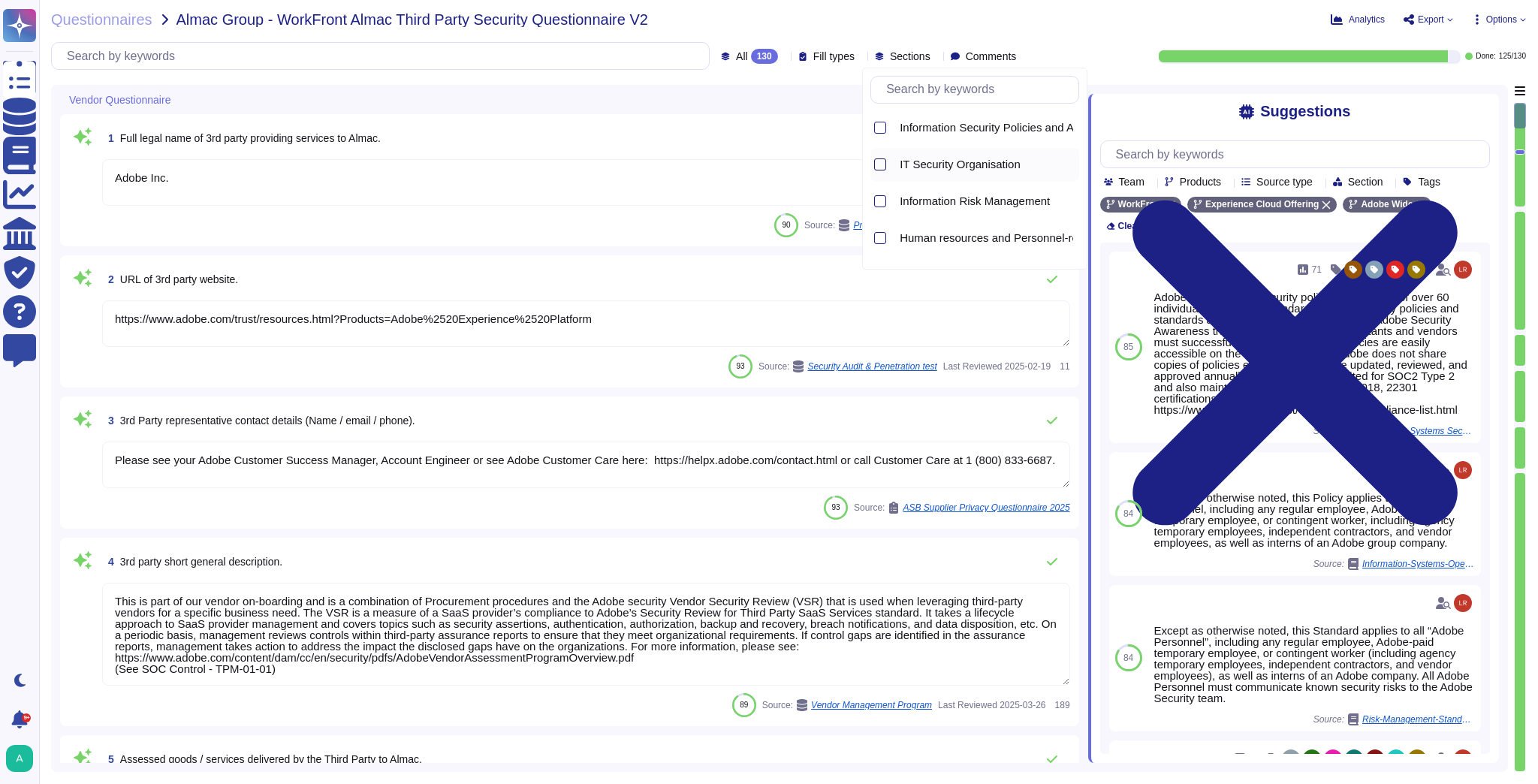 click at bounding box center [880, 164] 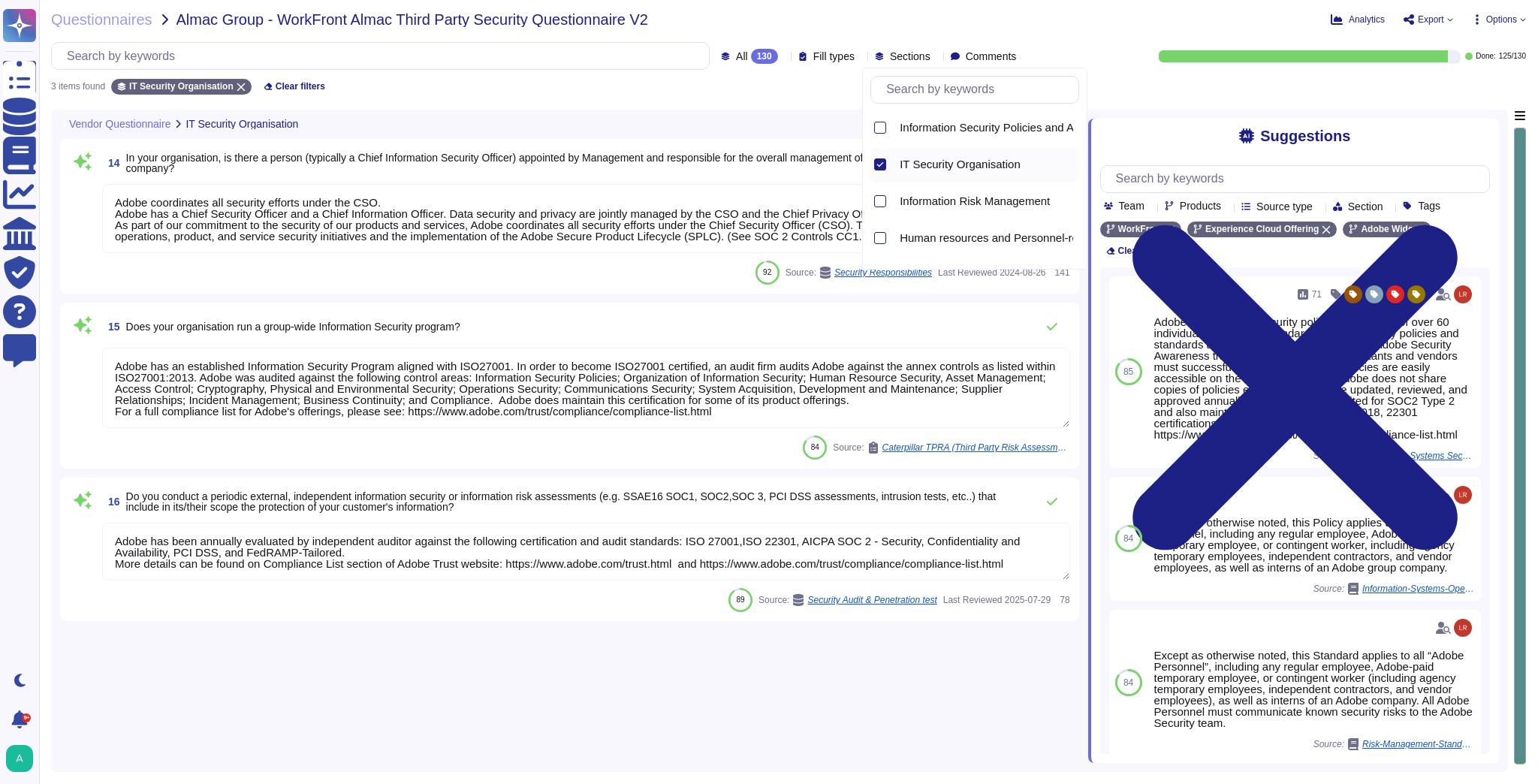 type on "Adobe has an established Information Security Program aligned with ISO27001. In order to become ISO27001 certified, an audit firm audits Adobe against the annex controls as listed within ISO27001:2013. Adobe was audited against the following control areas: Information Security Policies; Organization of Information Security; Human Resource Security, Asset Management; Access Control; Cryptography, Physical and Environmental Security; Operations Security; Communications Security; System Acquisition, Development and Maintenance; Supplier Relationships; Incident Management; Business Continuity; and Compliance.  Adobe does maintain this certification for some of its product offerings.
For a full compliance list for Adobe's offerings, please see: https://www.adobe.com/trust/compliance/compliance-list.html" 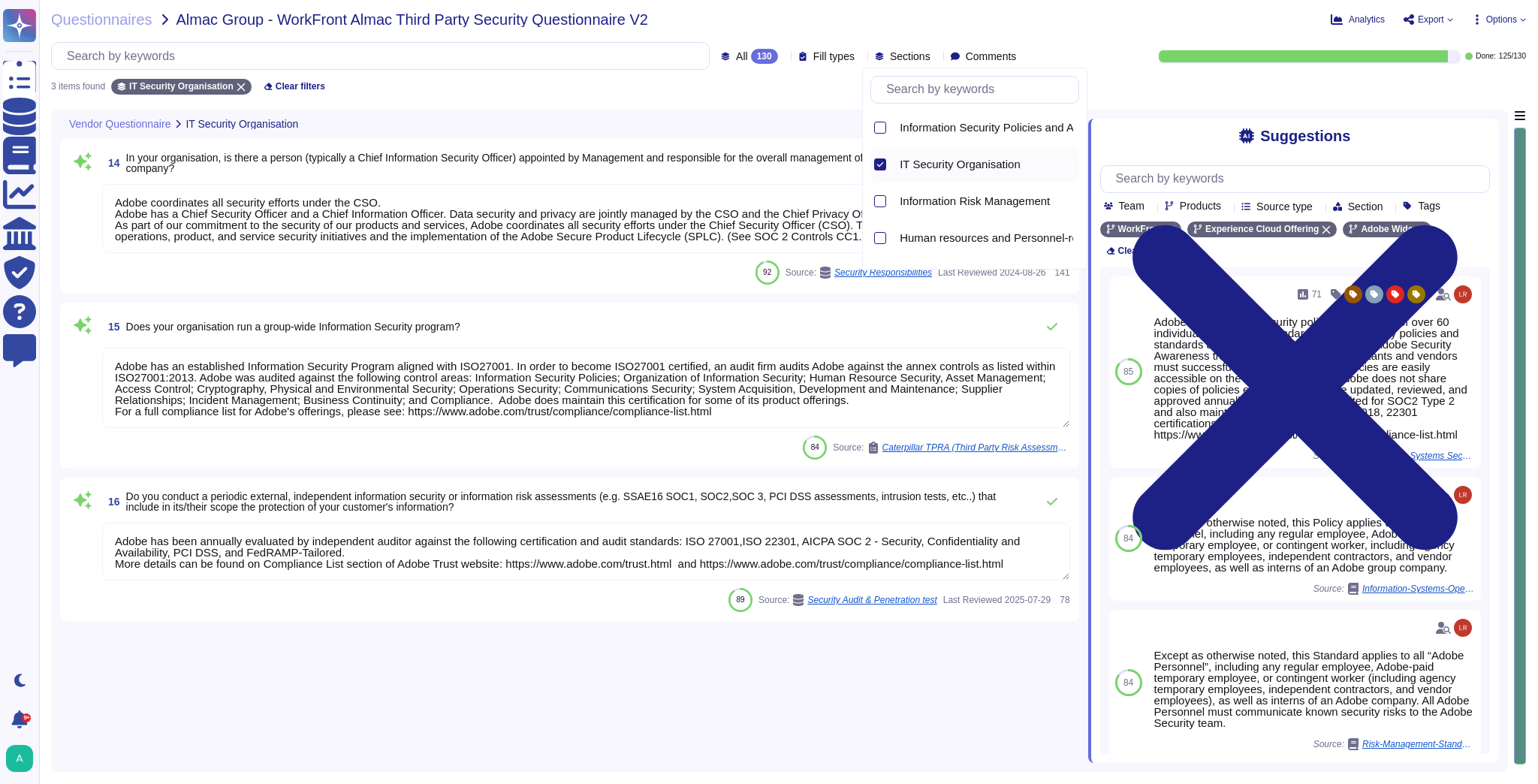 click on "IT Security Organisation" at bounding box center [975, 164] 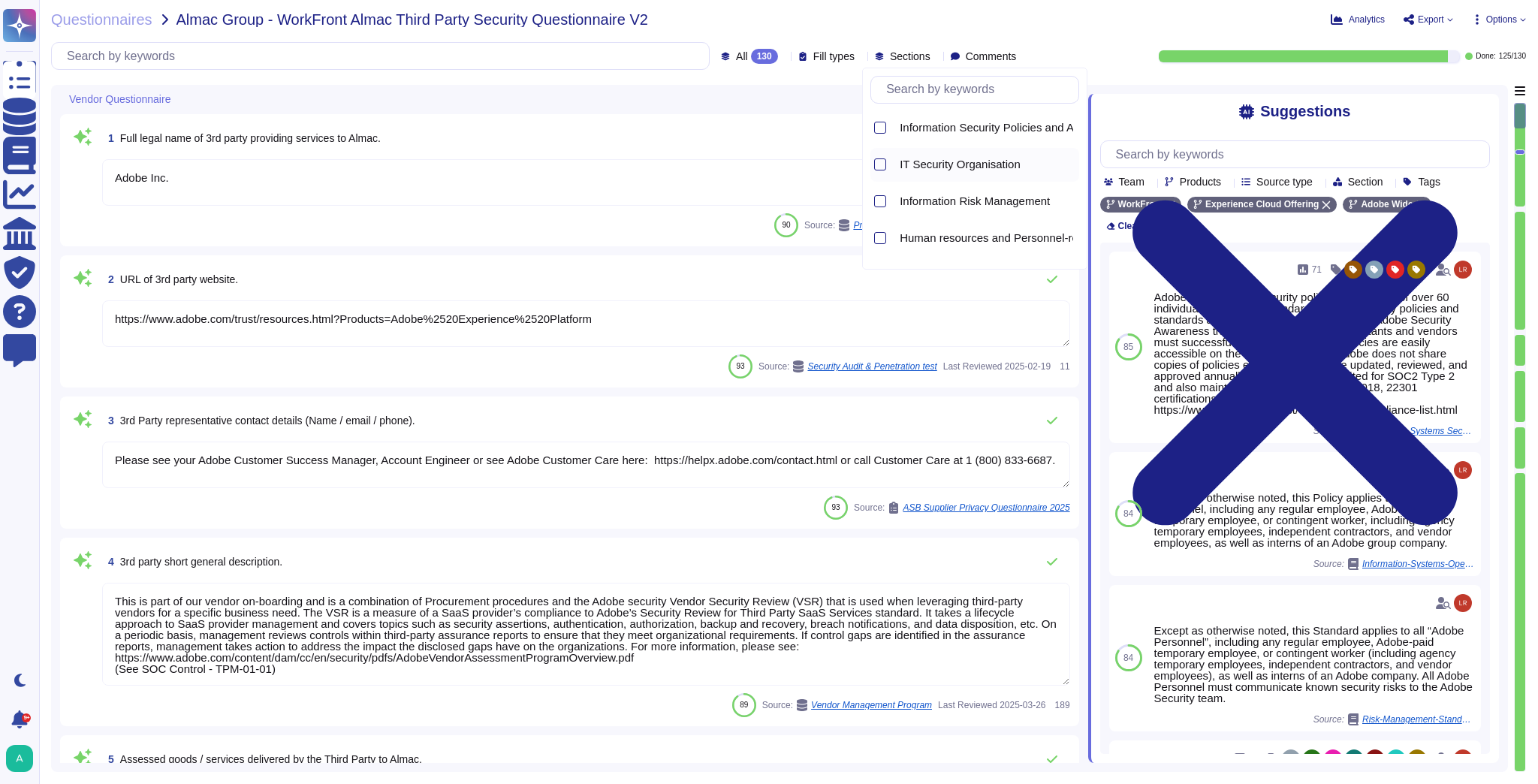 type on "This is part of our vendor on-boarding and is a combination of Procurement procedures and the Adobe security Vendor Security Review (VSR) that is used when leveraging third-party vendors for a specific business need. The VSR is a measure of a SaaS provider’s compliance to Adobe’s Security Review for Third Party SaaS Services standard. It takes a lifecycle approach to SaaS provider management and covers topics such as security assertions, authentication, authorization, backup and recovery, breach notifications, and data disposition, etc. On a periodic basis, management reviews controls within third-party assurance reports to ensure that they meet organizational requirements. If control gaps are identified in the assurance reports, management takes action to address the impact the disclosed gaps have on the organizations. For more information, please see:
https://www.adobe.com/content/dam/cc/en/security/pdfs/AdobeVendorAssessmentProgramOverview.pdf
(See SOC Control - TPM-01-01)" 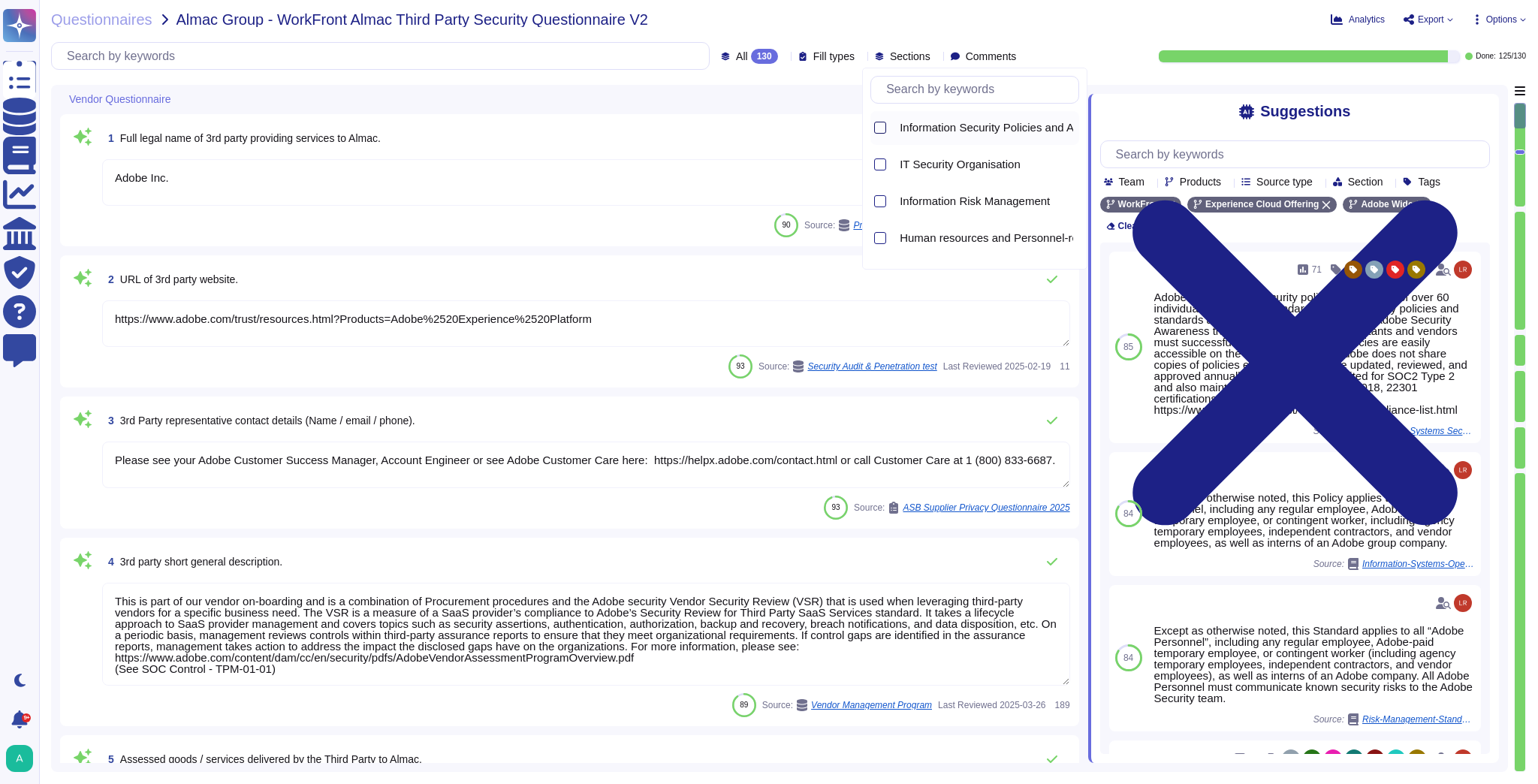 click at bounding box center [880, 128] 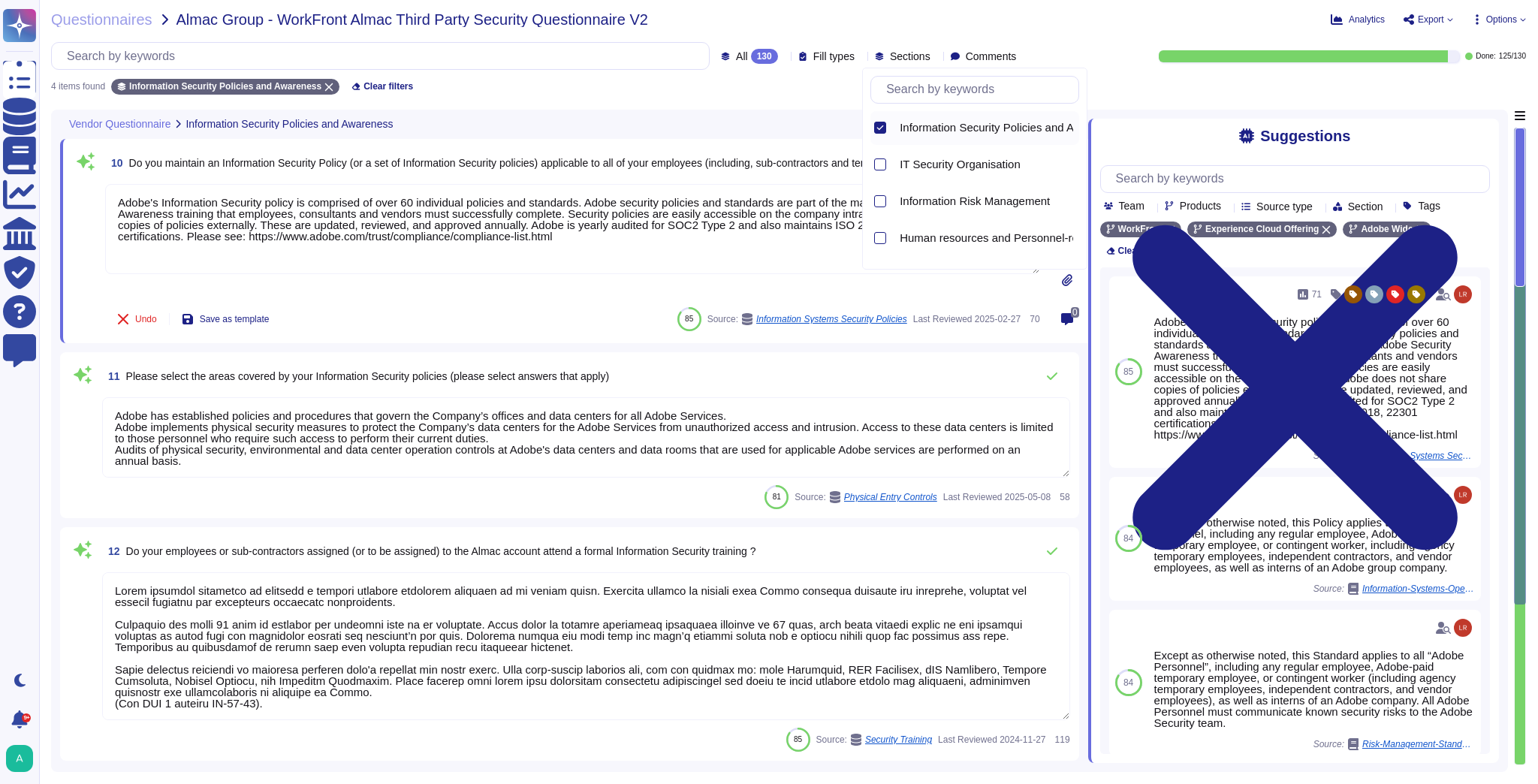 type on "Adobe has established policies and procedures that govern the Company’s offices and data centers for all Adobe Services.
Adobe implements physical security measures to protect the Company’s data centers for the Adobe Services from unauthorized access and intrusion. Access to these data centers is limited to those personnel who require such access to perform their current duties.
Audits of physical security, environmental and data center operation controls at Adobe's data centers and data rooms that are used for applicable Adobe services are performed on an annual basis." 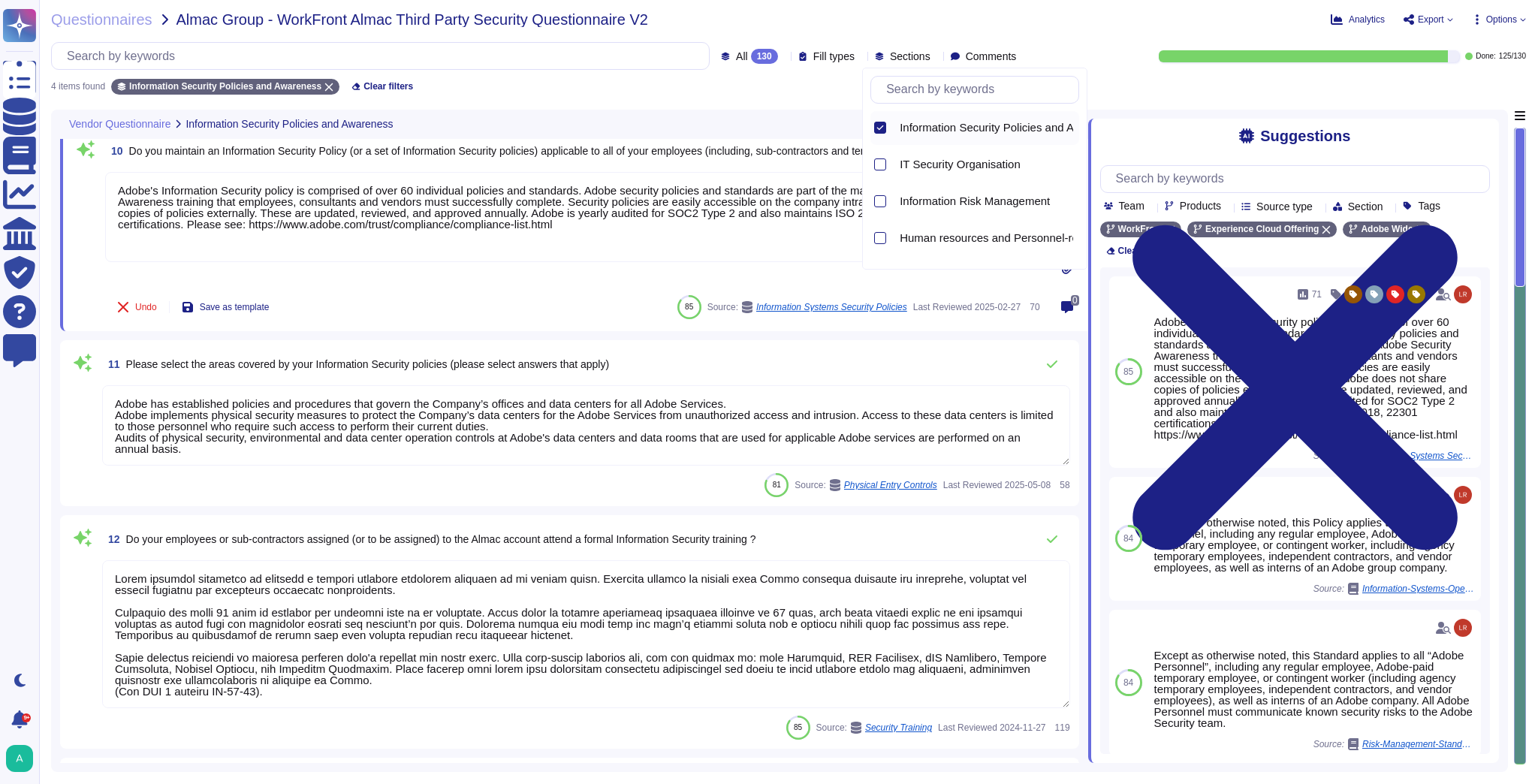 scroll, scrollTop: 0, scrollLeft: 0, axis: both 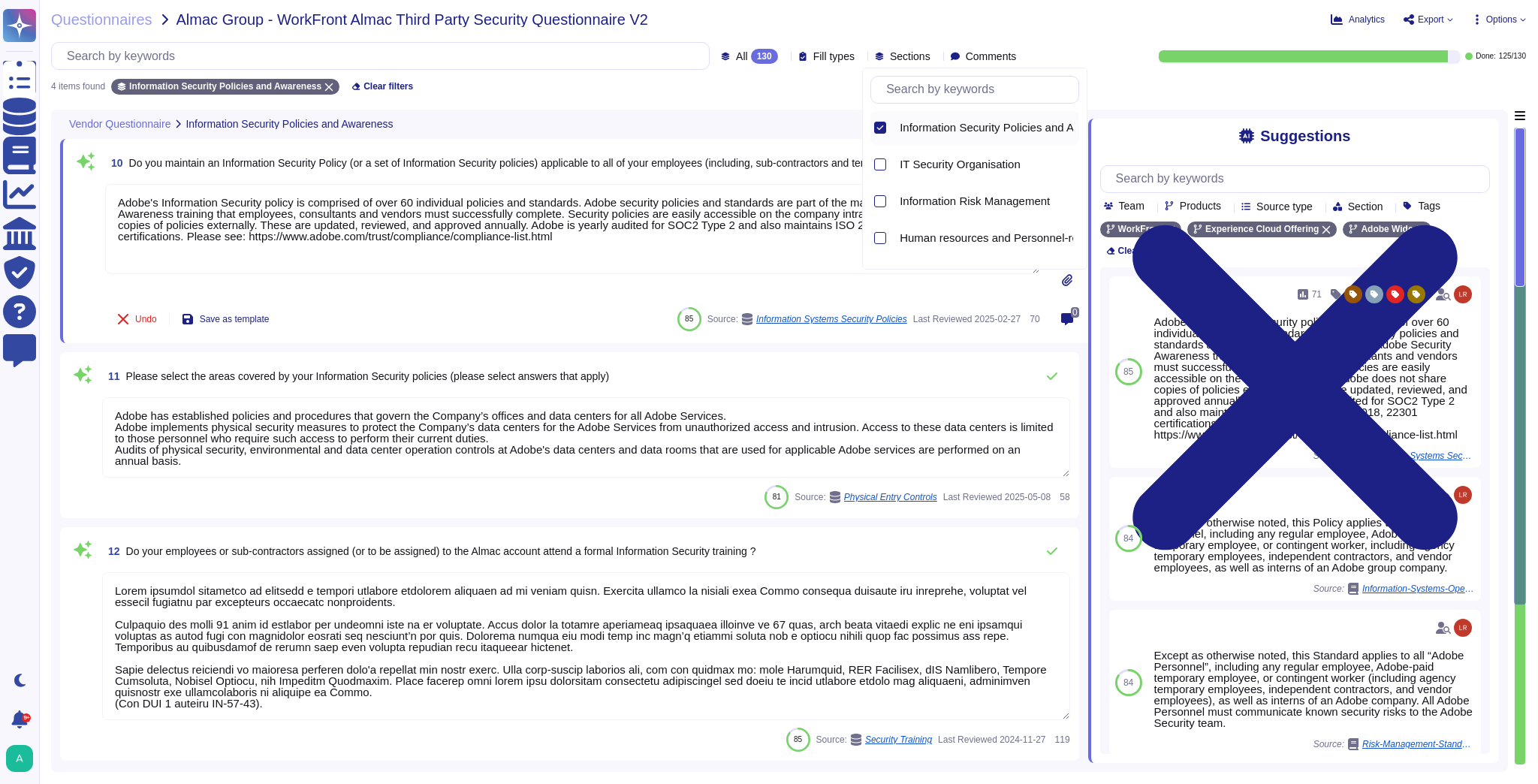 click at bounding box center (880, 128) 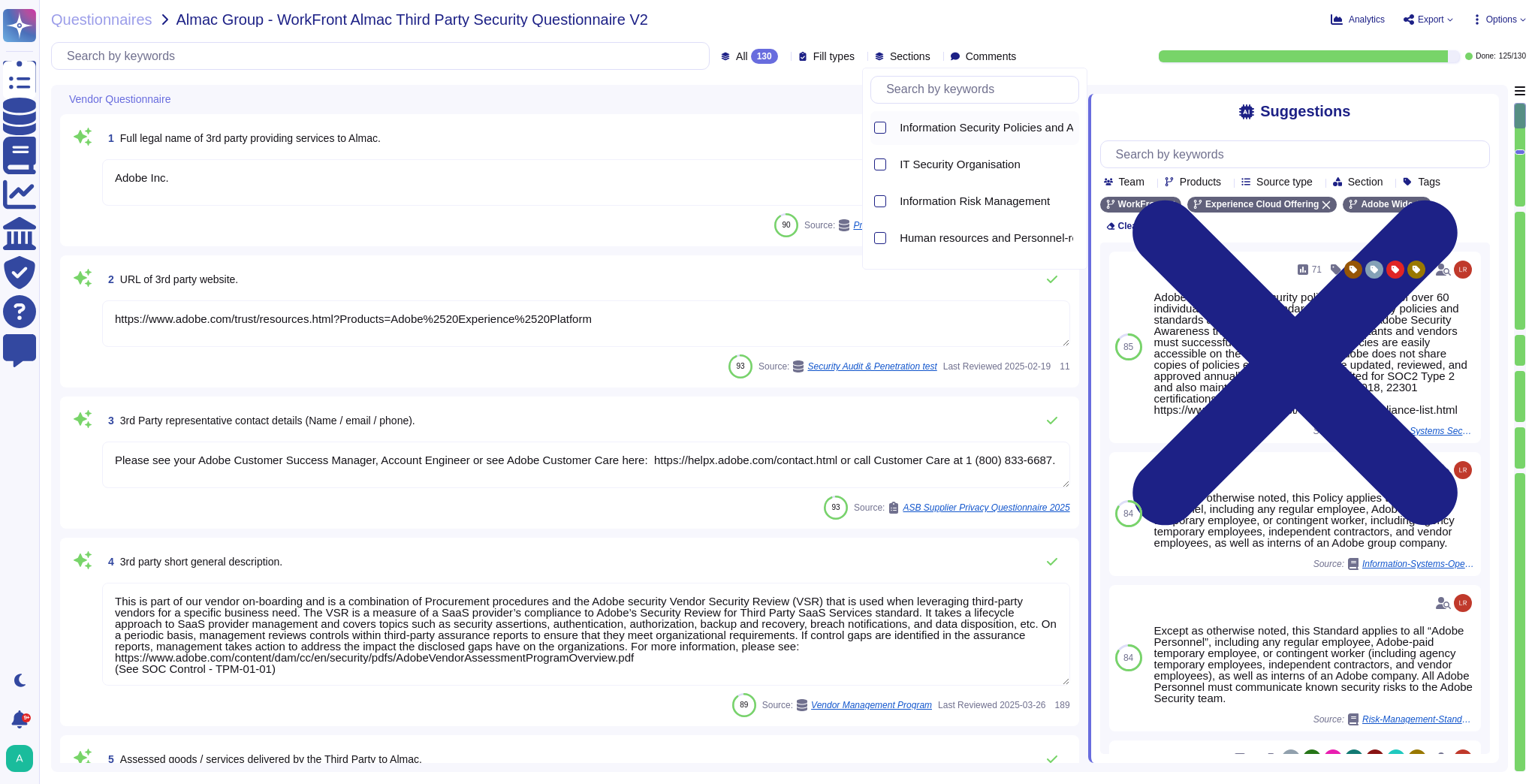 type on "ADBE" 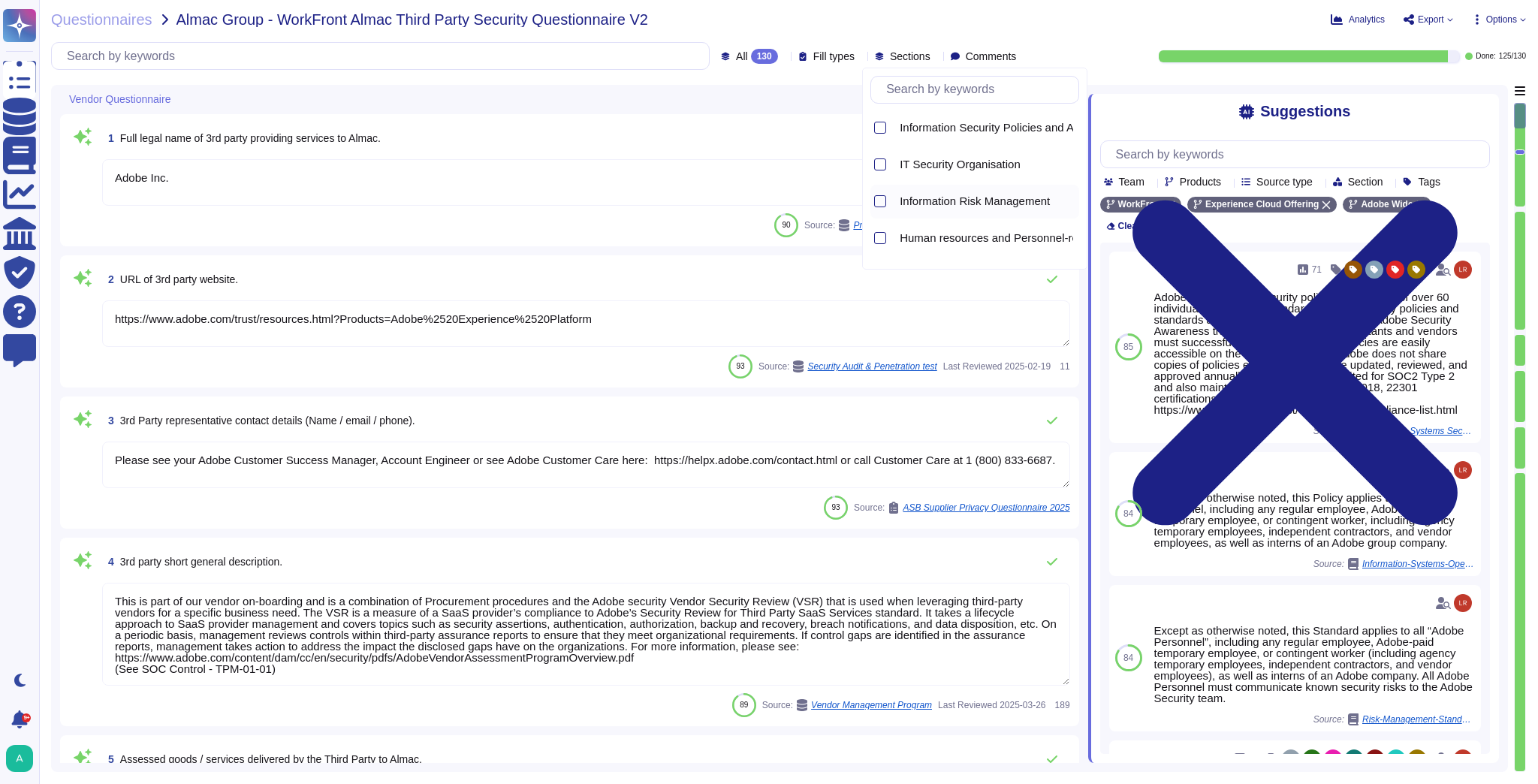type on "Please see https://www.adobe.com/ie/privacy/sub-processors.html for a current listing of sub-processors applicable to Adobe Cloud Services. Customers can subscribe to notifications of changes or updates to this page." 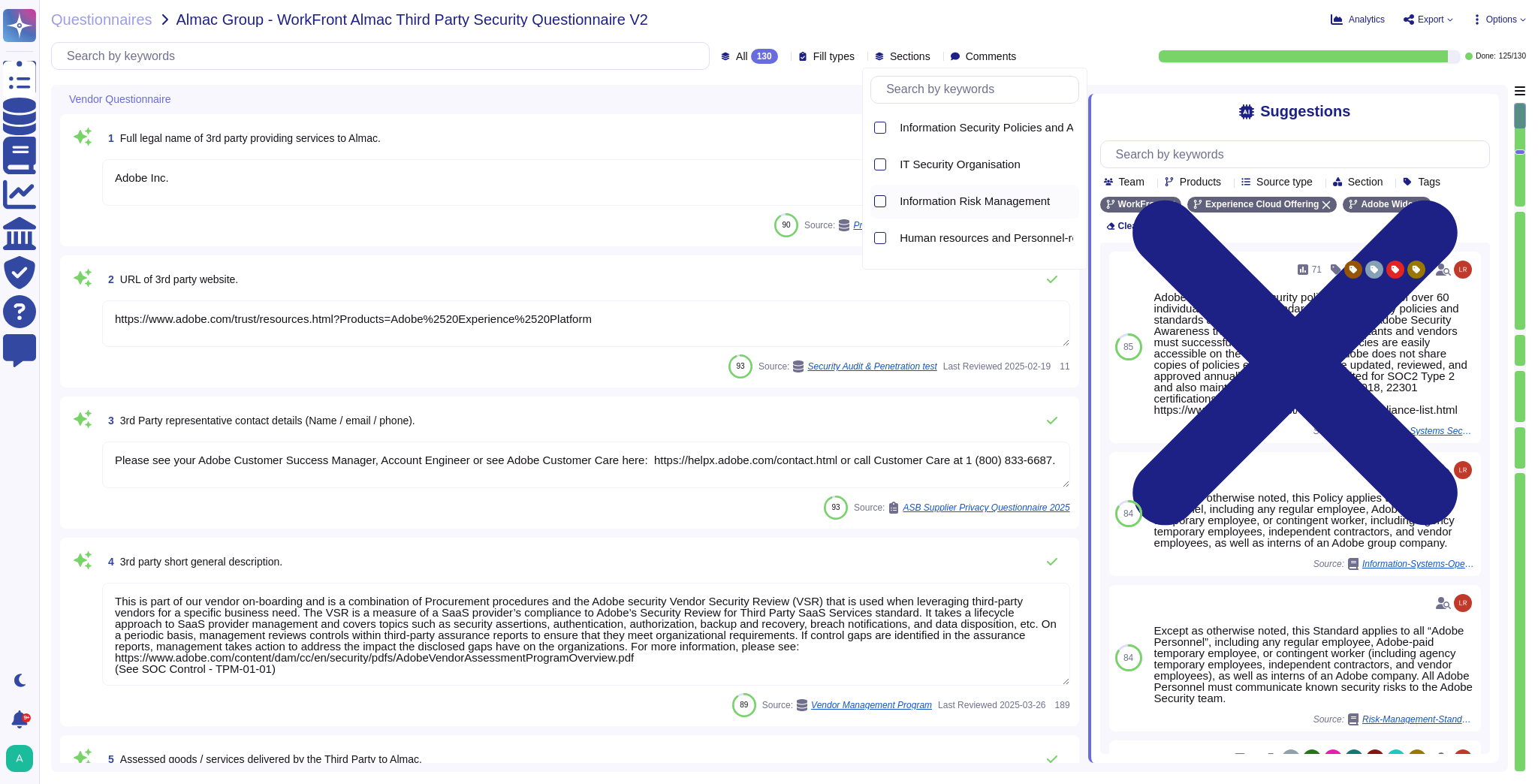 click at bounding box center [880, 201] 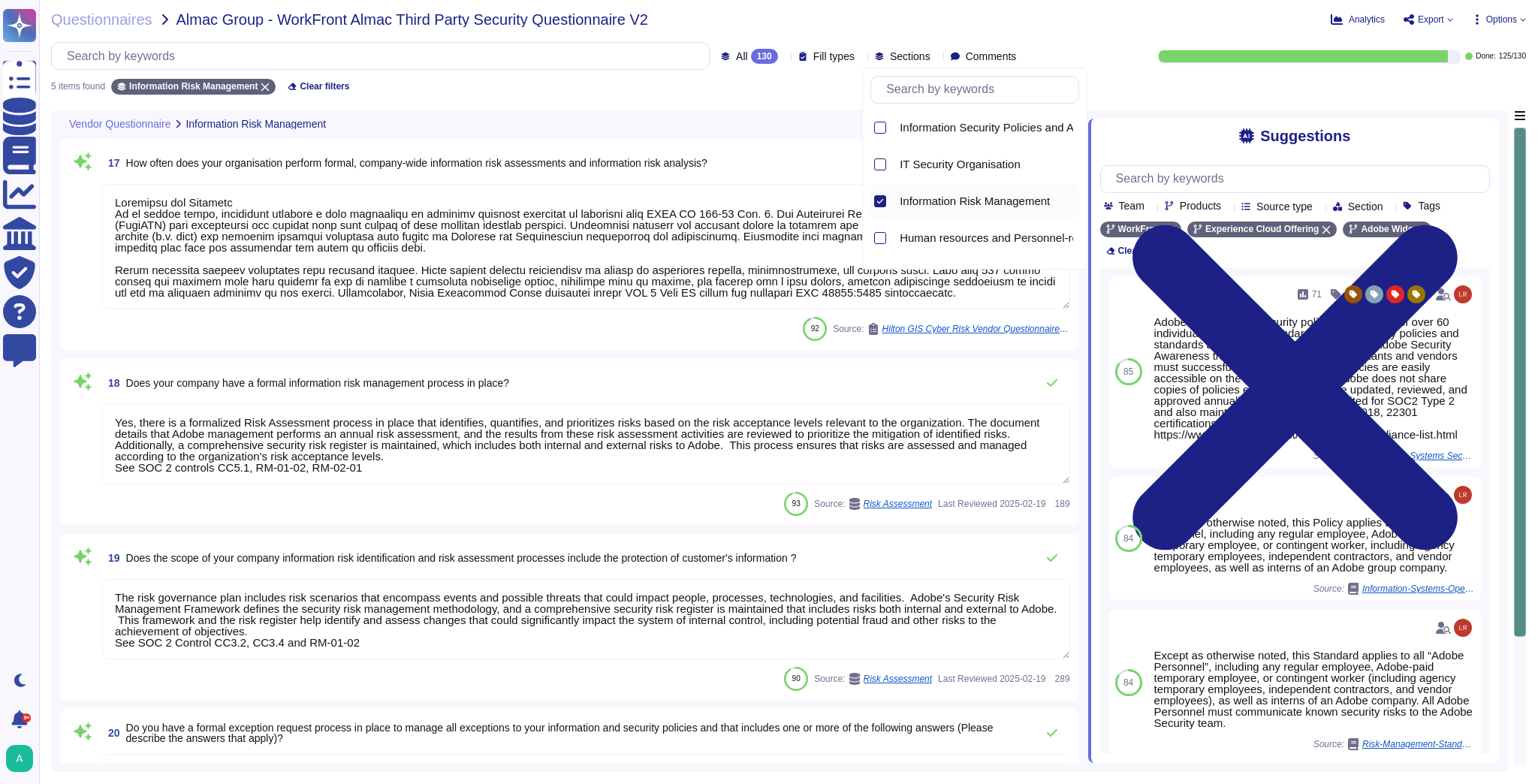 type on "Yes, there is a formalized Risk Assessment process in place that identifies, quantifies, and prioritizes risks based on the risk acceptance levels relevant to the organization. The document details that Adobe management performs an annual risk assessment, and the results from these risk assessment activities are reviewed to prioritize the mitigation of identified risks. ​ Additionally, a comprehensive security risk register is maintained, which includes both internal and external risks to Adobe. ​ This process ensures that risks are assessed and managed according to the organization's risk acceptance levels. ​
See SOC 2 controls CC5.1, RM-01-02, RM-02-01" 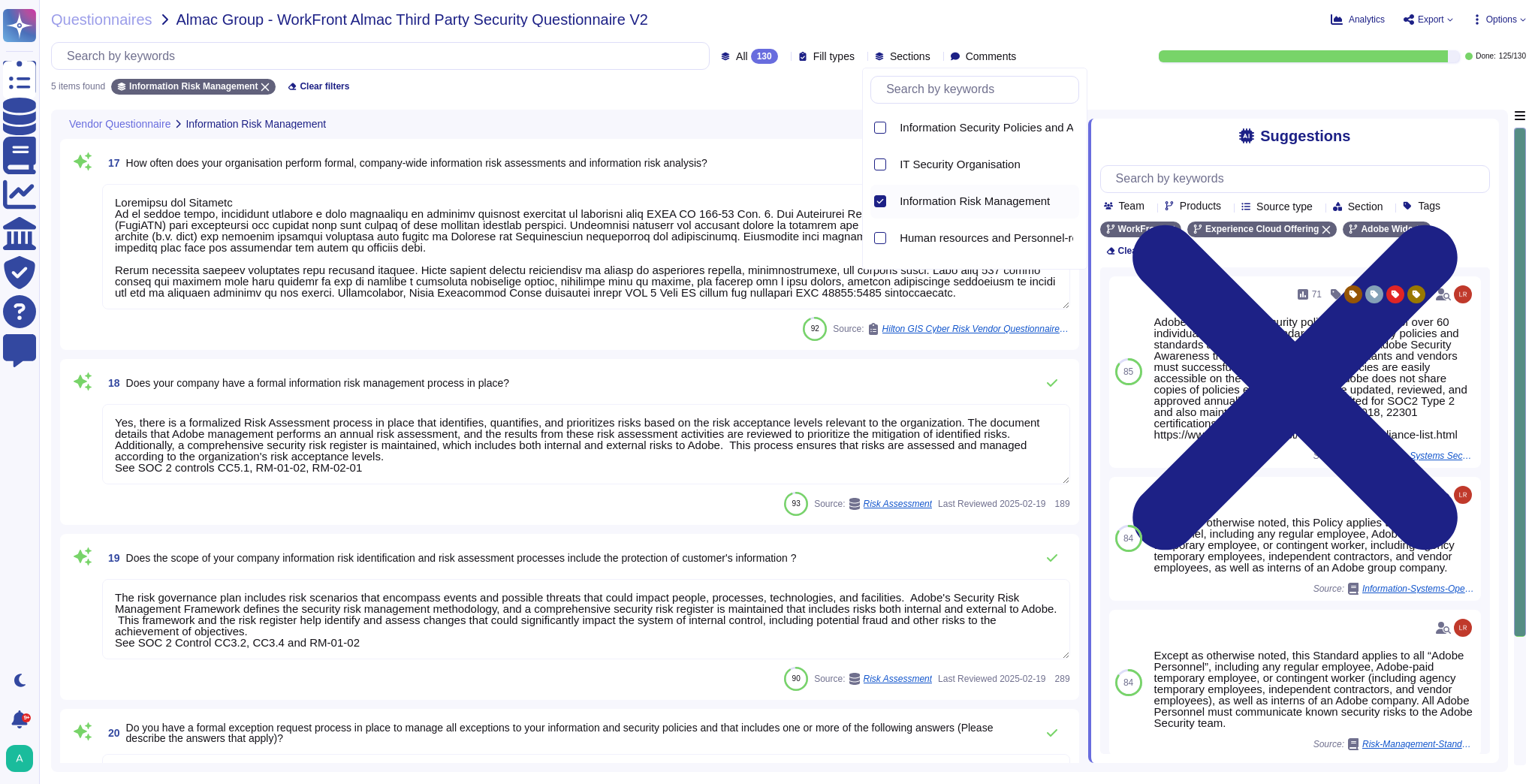 scroll, scrollTop: 1, scrollLeft: 0, axis: vertical 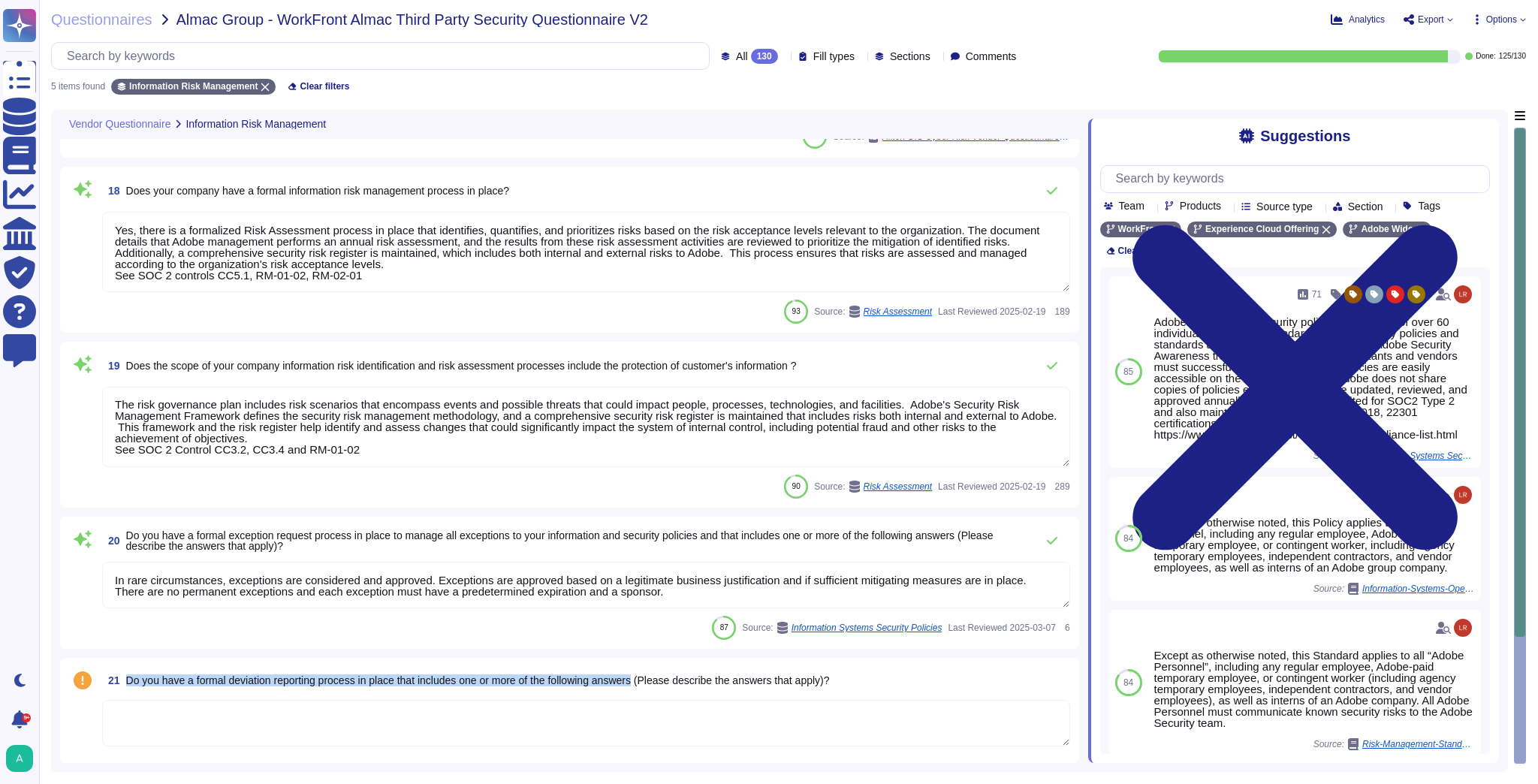 drag, startPoint x: 647, startPoint y: 680, endPoint x: 129, endPoint y: 677, distance: 518.0087 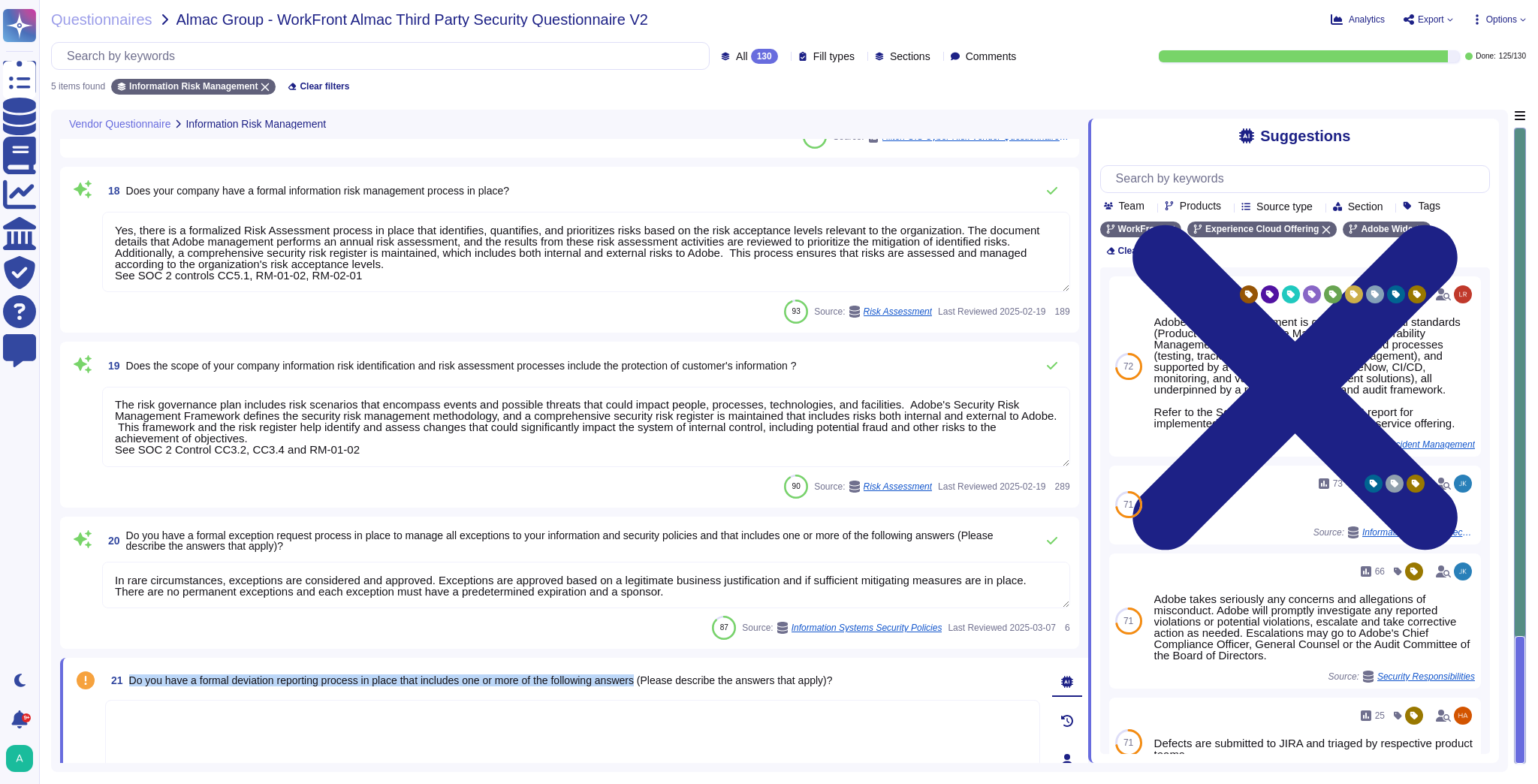 drag, startPoint x: 652, startPoint y: 679, endPoint x: 128, endPoint y: 682, distance: 524.0086 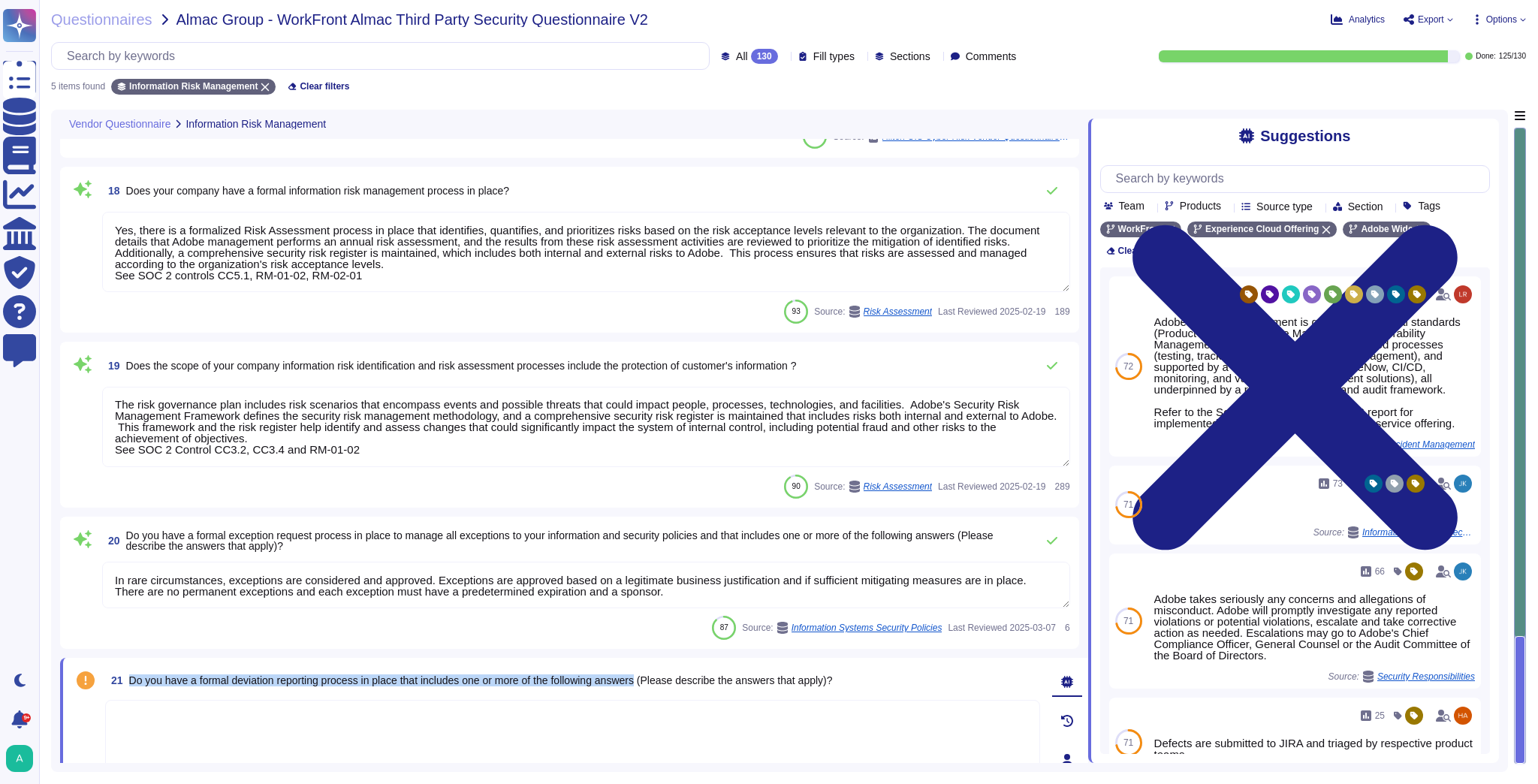 copy on "Do you have a formal deviation reporting process in place that includes one or more of the following answers" 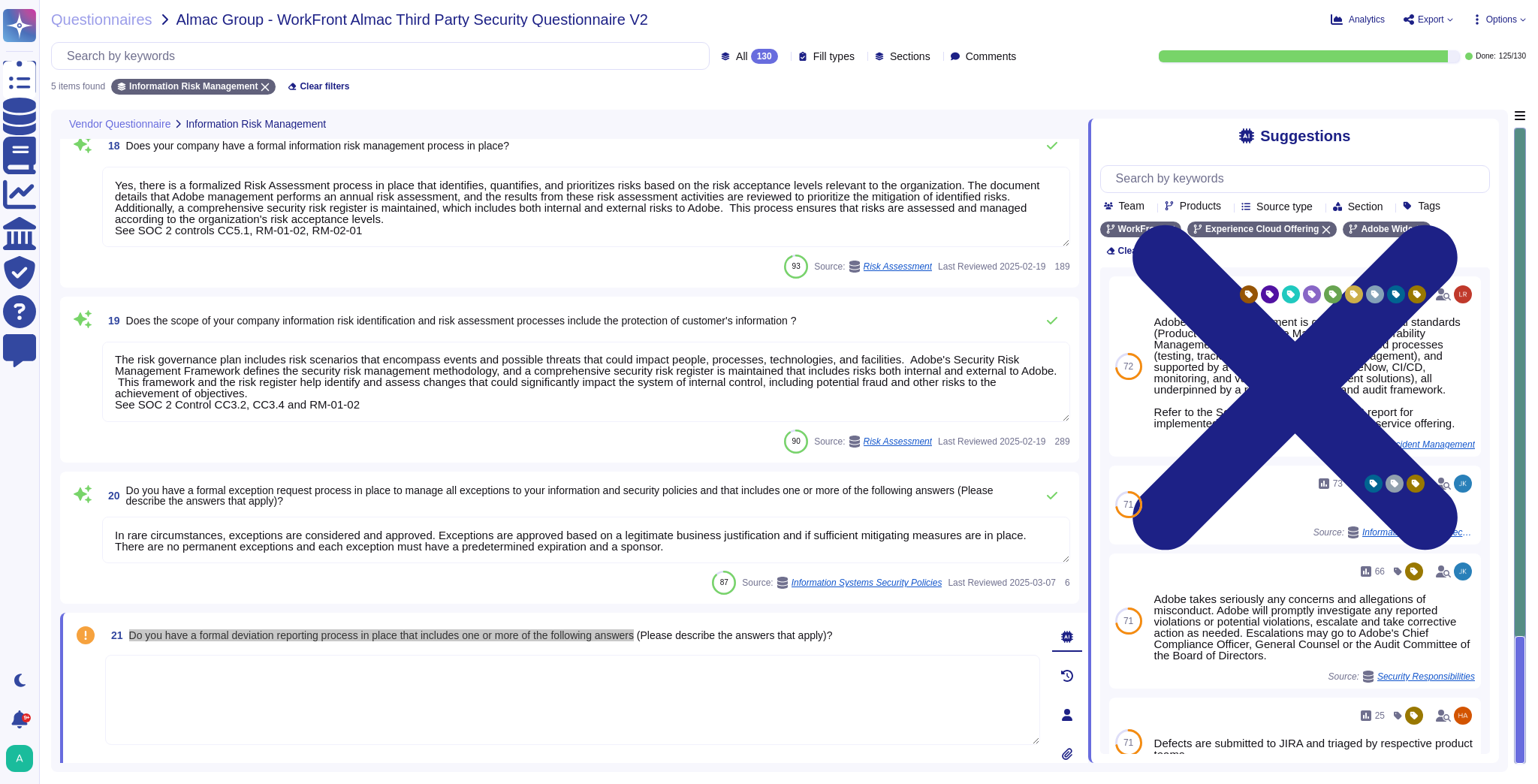 scroll, scrollTop: 289, scrollLeft: 0, axis: vertical 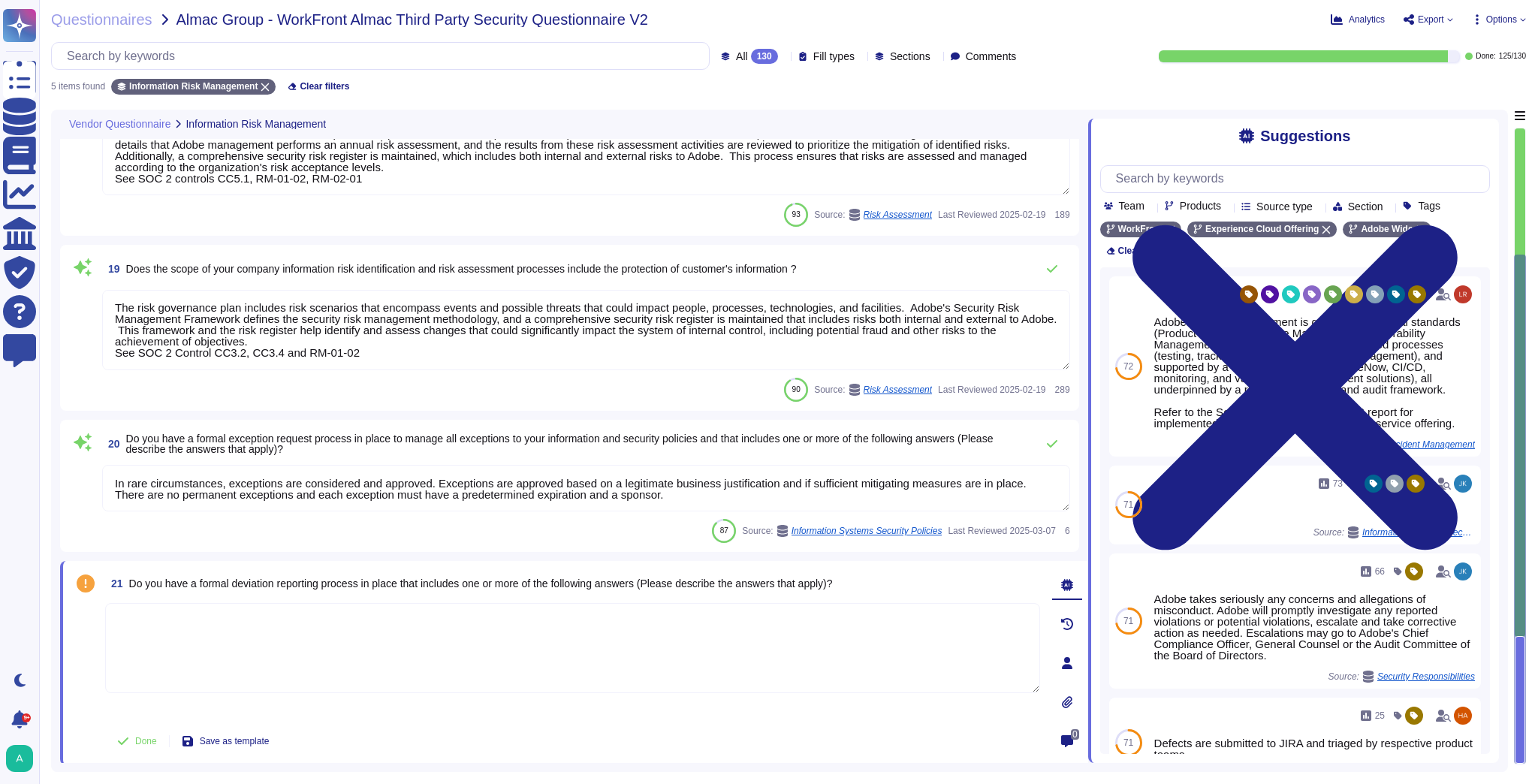 click at bounding box center (572, 648) 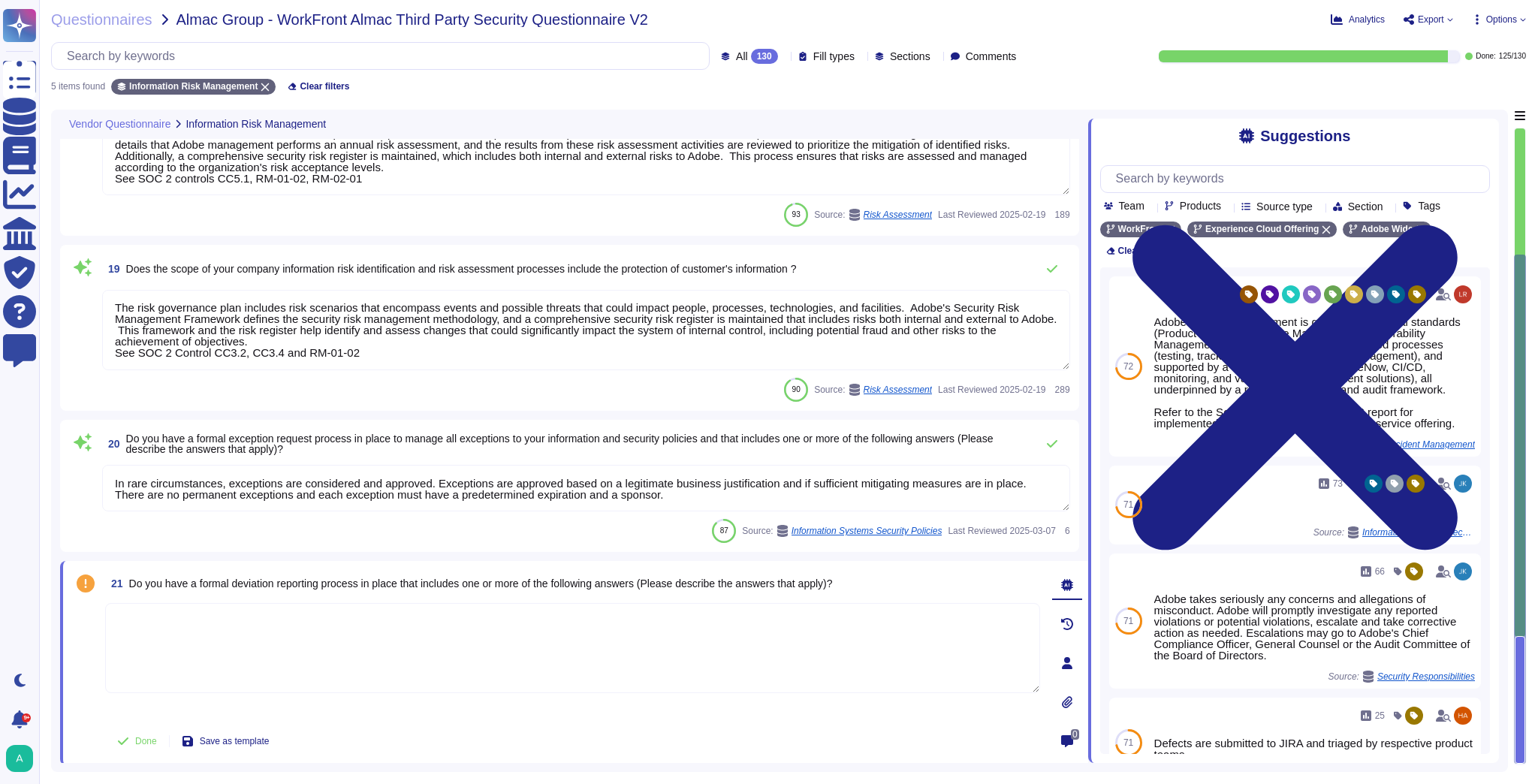 paste on "Adobe’s defect management is governed by formal standards (Product Lifecycle, Change Management, Vulnerability Management), implemented through structured processes (testing, tracking, remediation, release management), and supported by a suite of tools (Jira, ServiceNow, CI/CD, monitoring, and vulnerability management solutions), all underpinned by a robust governance and audit framework." 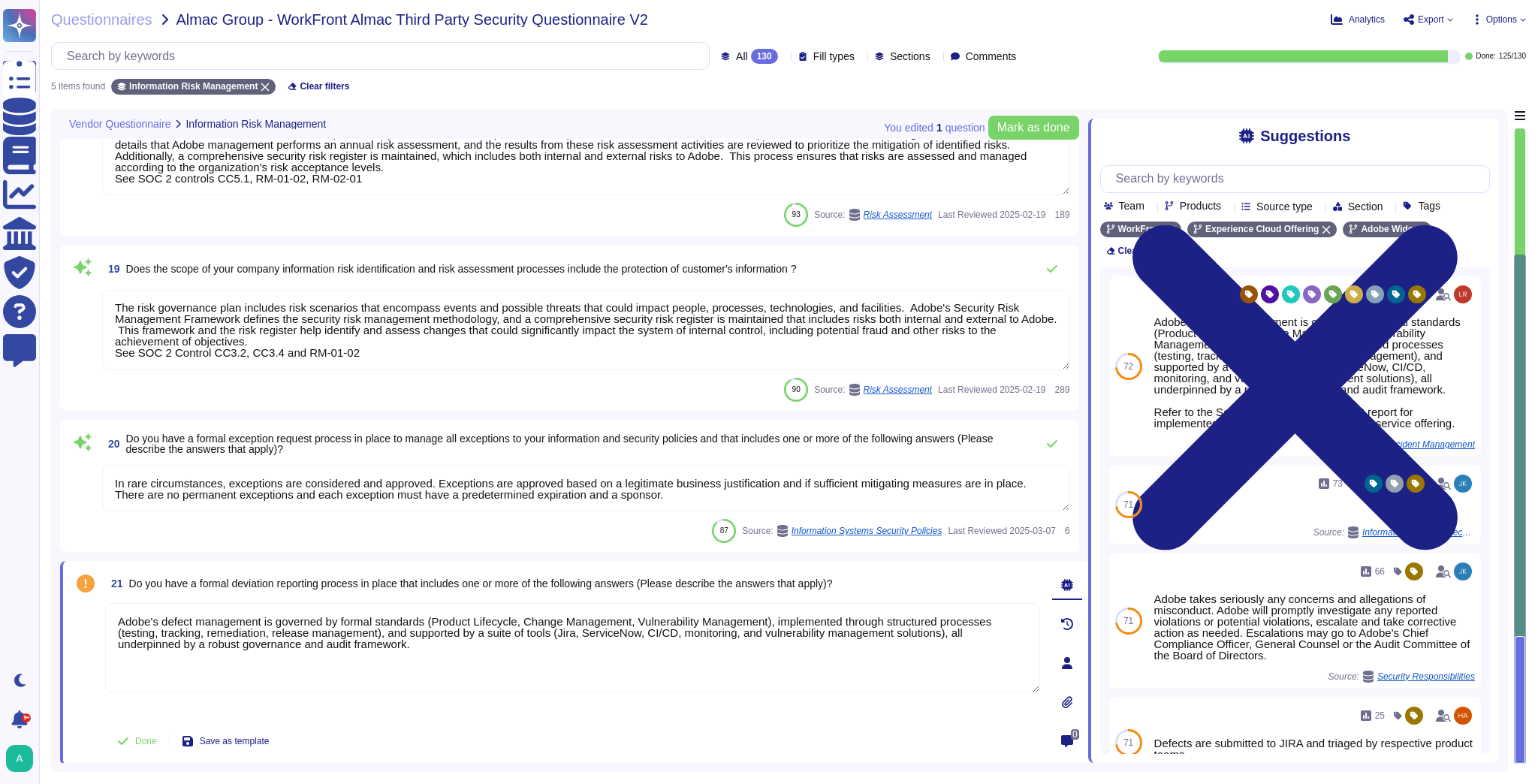 click on "Adobe’s defect management is governed by formal standards (Product Lifecycle, Change Management, Vulnerability Management), implemented through structured processes (testing, tracking, remediation, release management), and supported by a suite of tools (Jira, ServiceNow, CI/CD, monitoring, and vulnerability management solutions), all underpinned by a robust governance and audit framework." at bounding box center (572, 648) 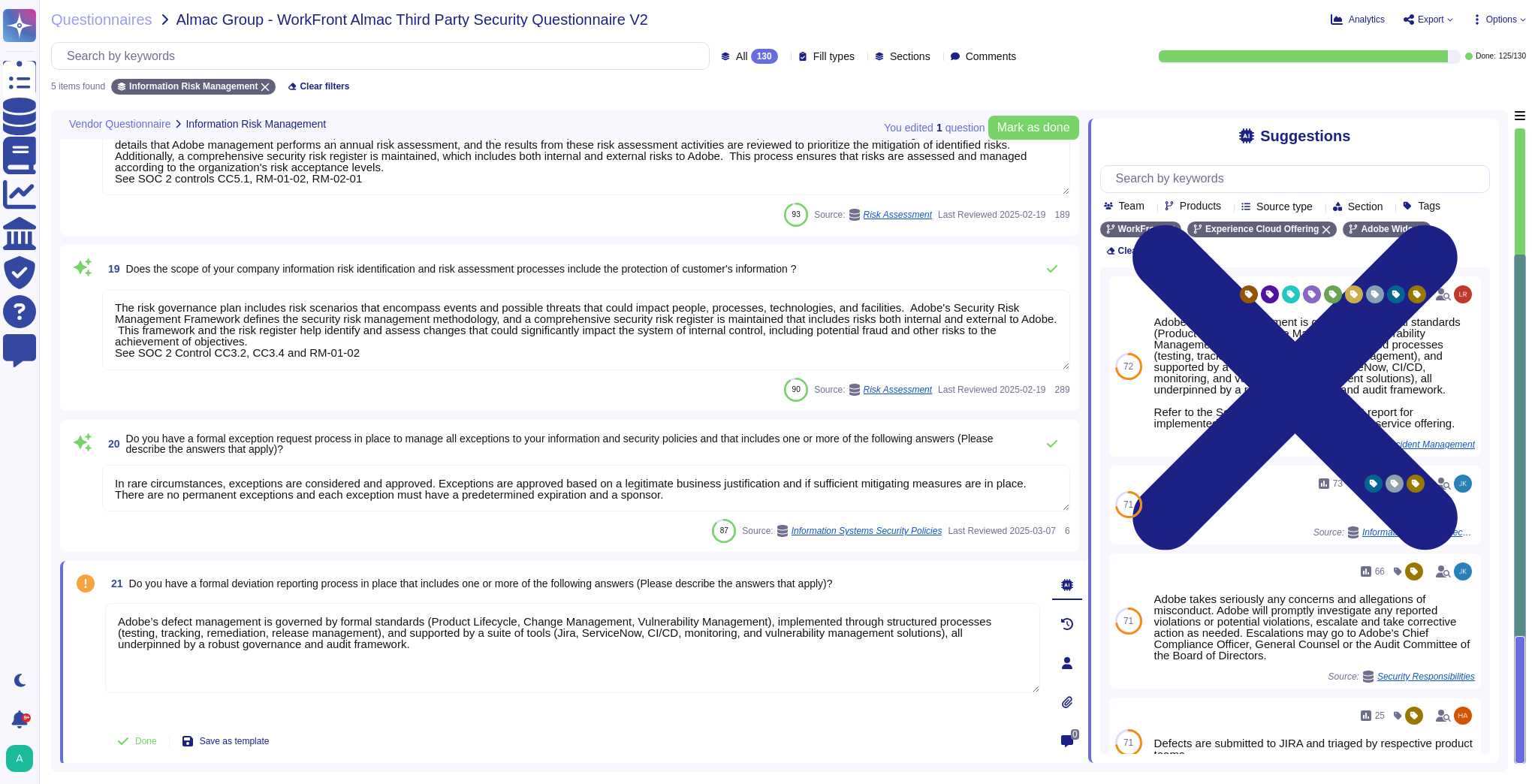 click on "Adobe’s defect management is governed by formal standards (Product Lifecycle, Change Management, Vulnerability Management), implemented through structured processes (testing, tracking, remediation, release management), and supported by a suite of tools (Jira, ServiceNow, CI/CD, monitoring, and vulnerability management solutions), all underpinned by a robust governance and audit framework." at bounding box center [572, 648] 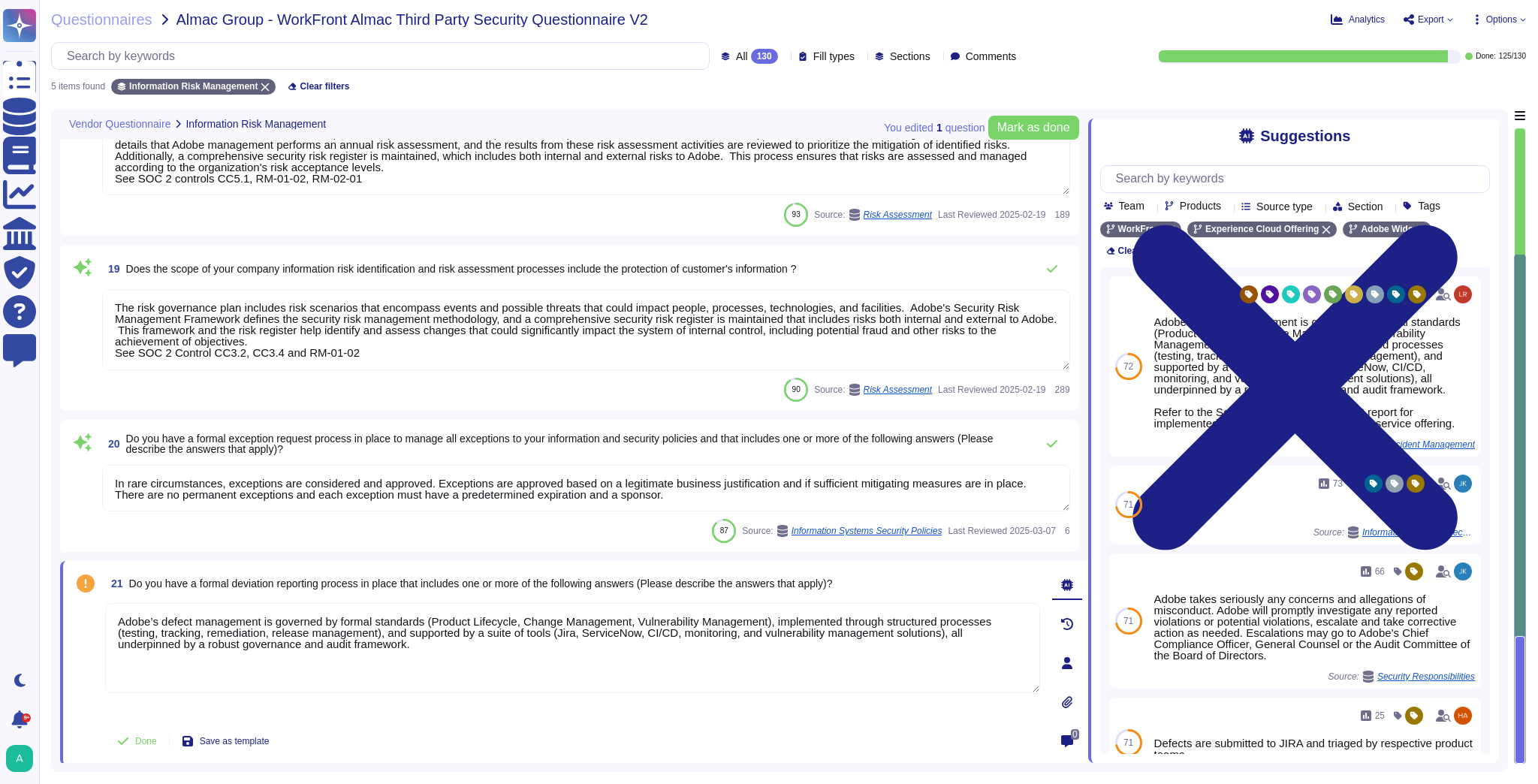 paste on "[Adobe Defect Management](https://experienceleague.adobe.com/docs/analytics-platform/using/reporting-activity-manager/reporting-activity-overview.html?lang=en" 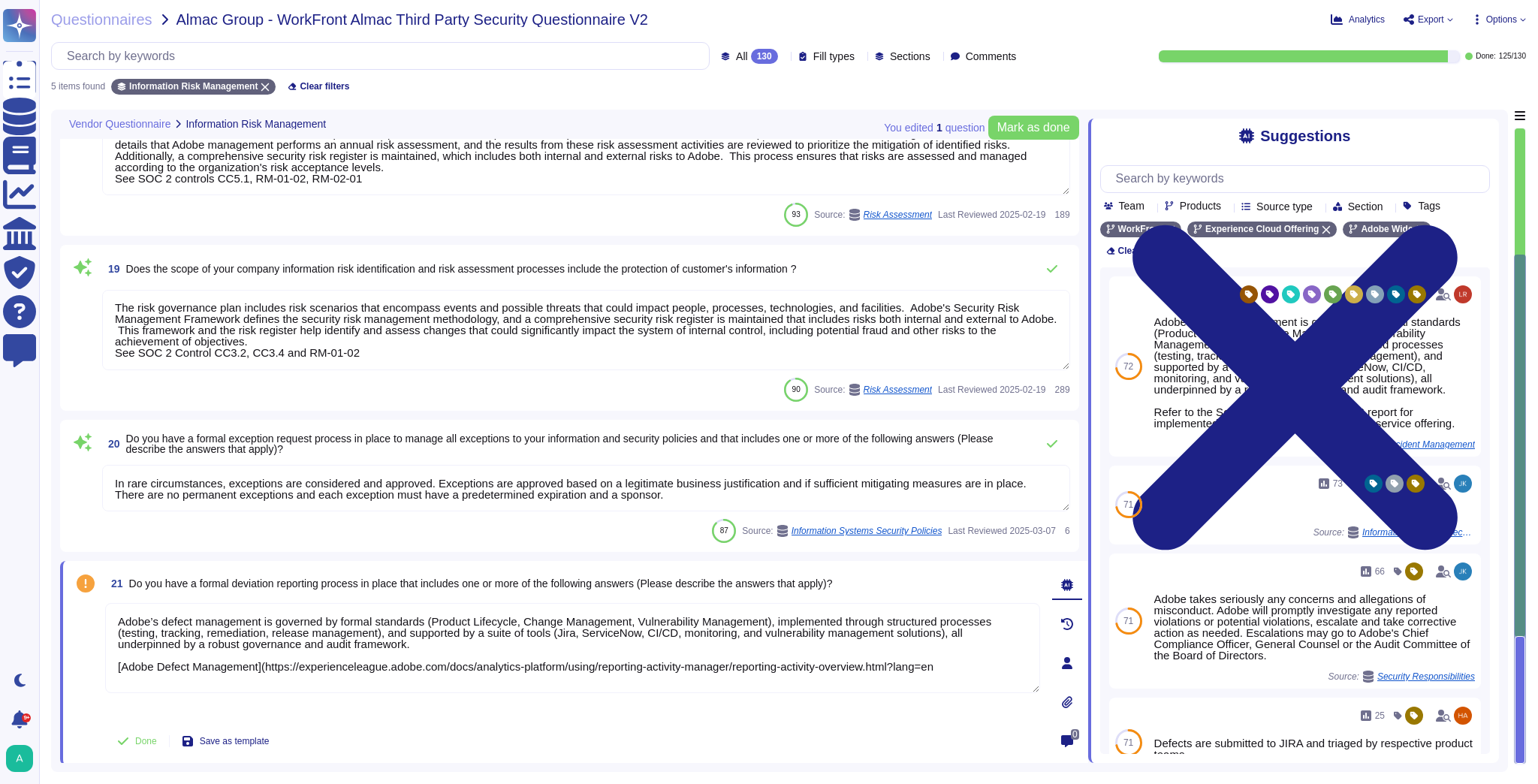 click on "Adobe’s defect management is governed by formal standards (Product Lifecycle, Change Management, Vulnerability Management), implemented through structured processes (testing, tracking, remediation, release management), and supported by a suite of tools (Jira, ServiceNow, CI/CD, monitoring, and vulnerability management solutions), all underpinned by a robust governance and audit framework.
[Adobe Defect Management](https://experienceleague.adobe.com/docs/analytics-platform/using/reporting-activity-manager/reporting-activity-overview.html?lang=en" at bounding box center [572, 648] 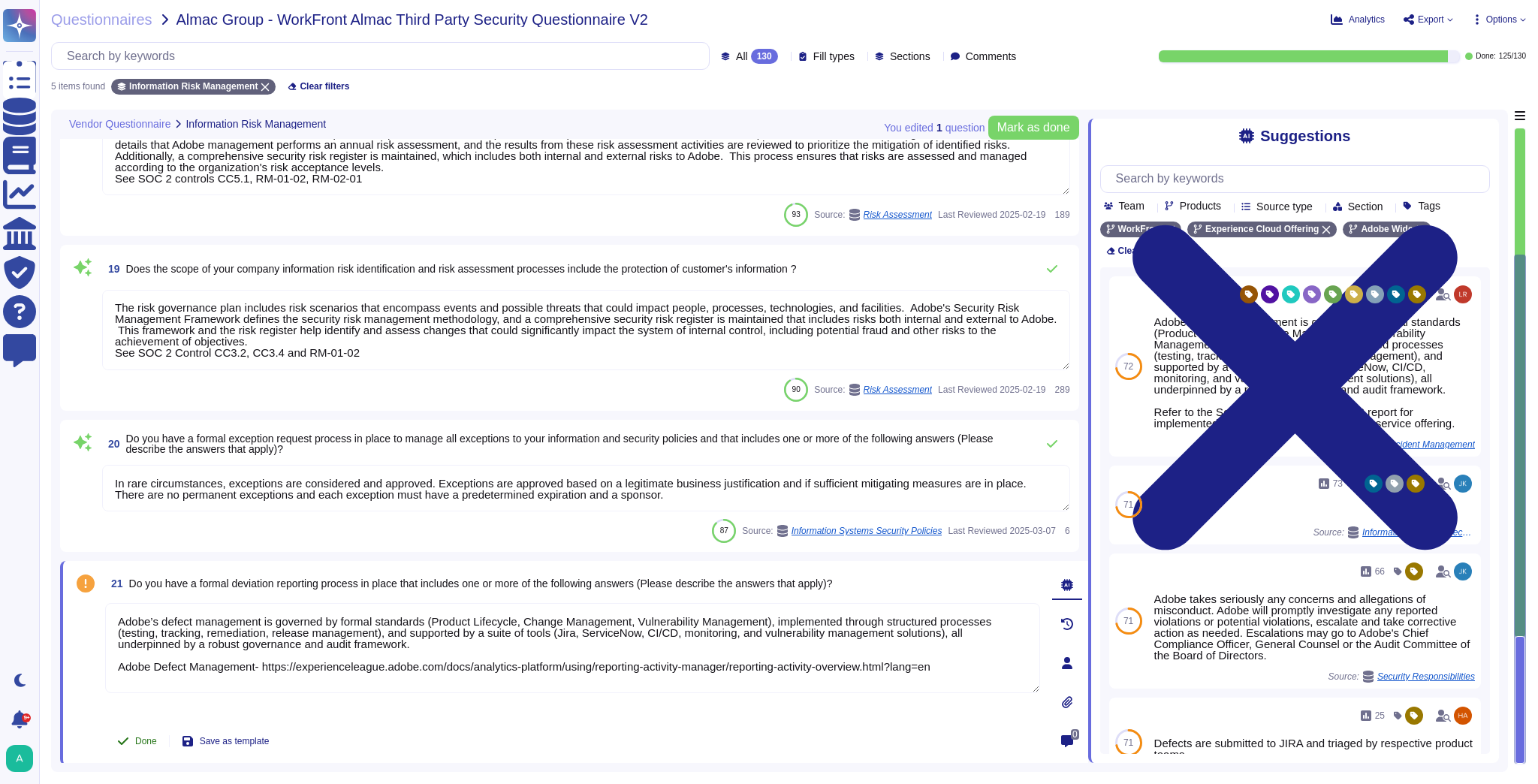 type on "Adobe’s defect management is governed by formal standards (Product Lifecycle, Change Management, Vulnerability Management), implemented through structured processes (testing, tracking, remediation, release management), and supported by a suite of tools (Jira, ServiceNow, CI/CD, monitoring, and vulnerability management solutions), all underpinned by a robust governance and audit framework.
Adobe Defect Management- https://experienceleague.adobe.com/docs/analytics-platform/using/reporting-activity-manager/reporting-activity-overview.html?lang=en" 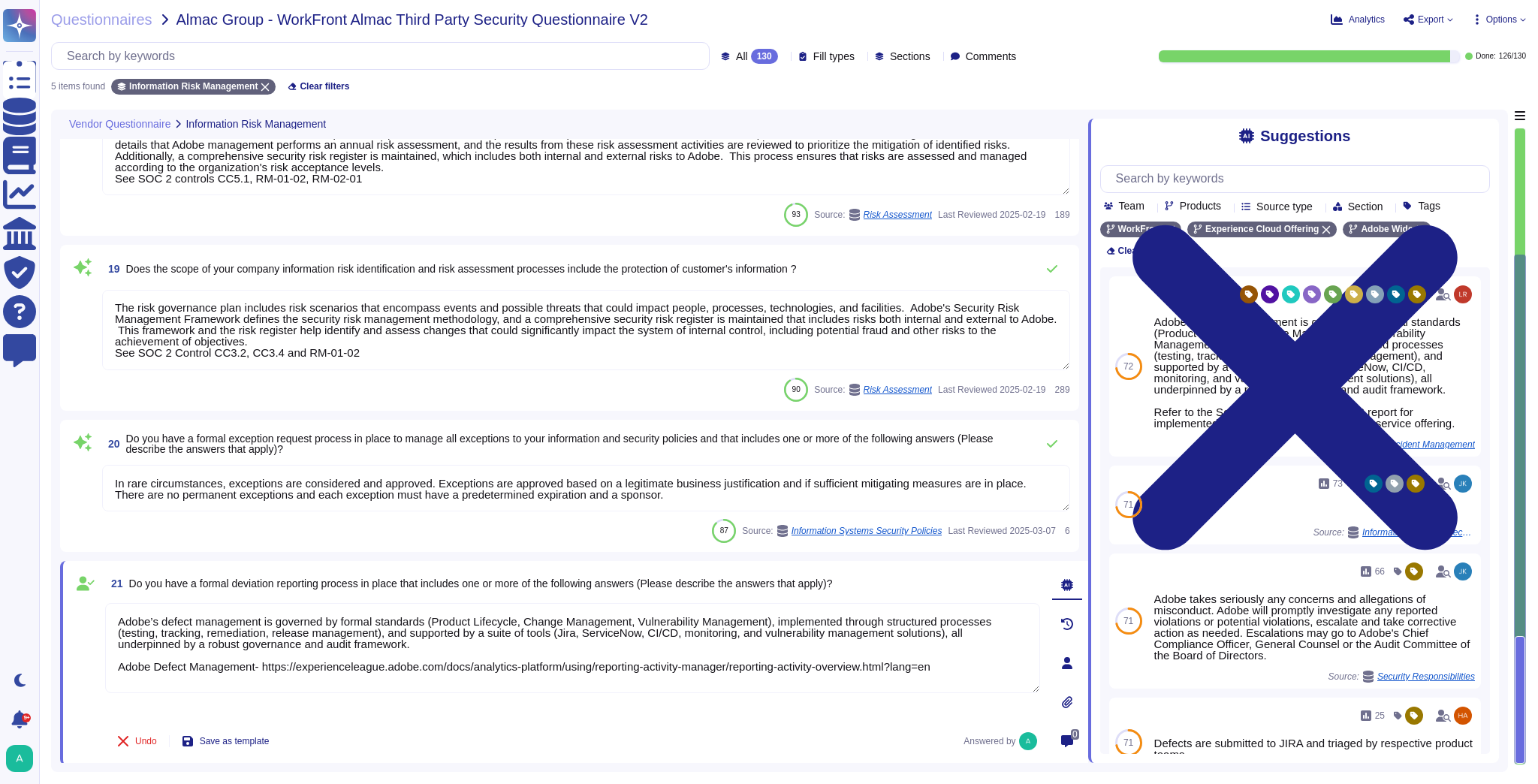 click on "Sections" at bounding box center [906, 56] 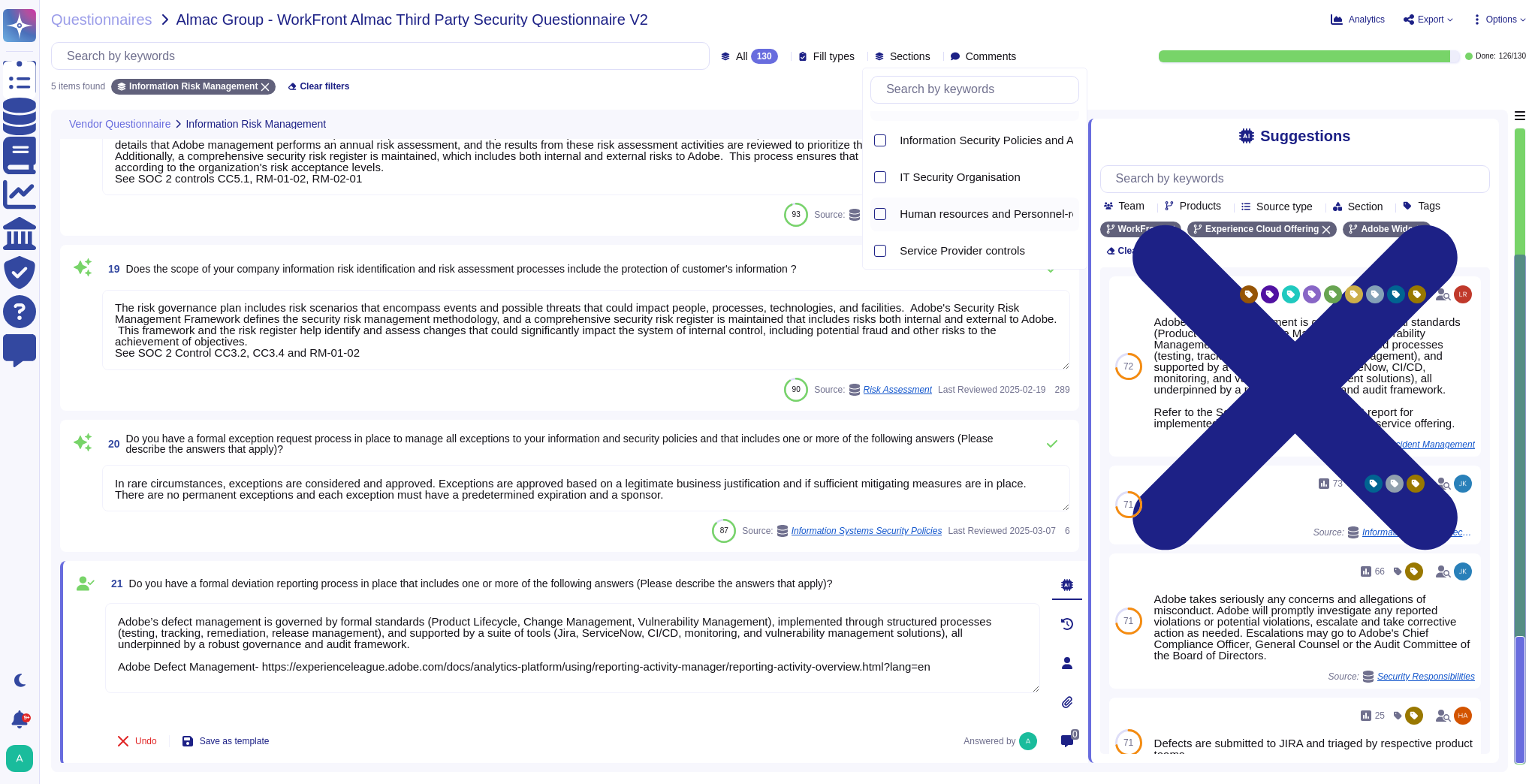 scroll, scrollTop: 0, scrollLeft: 0, axis: both 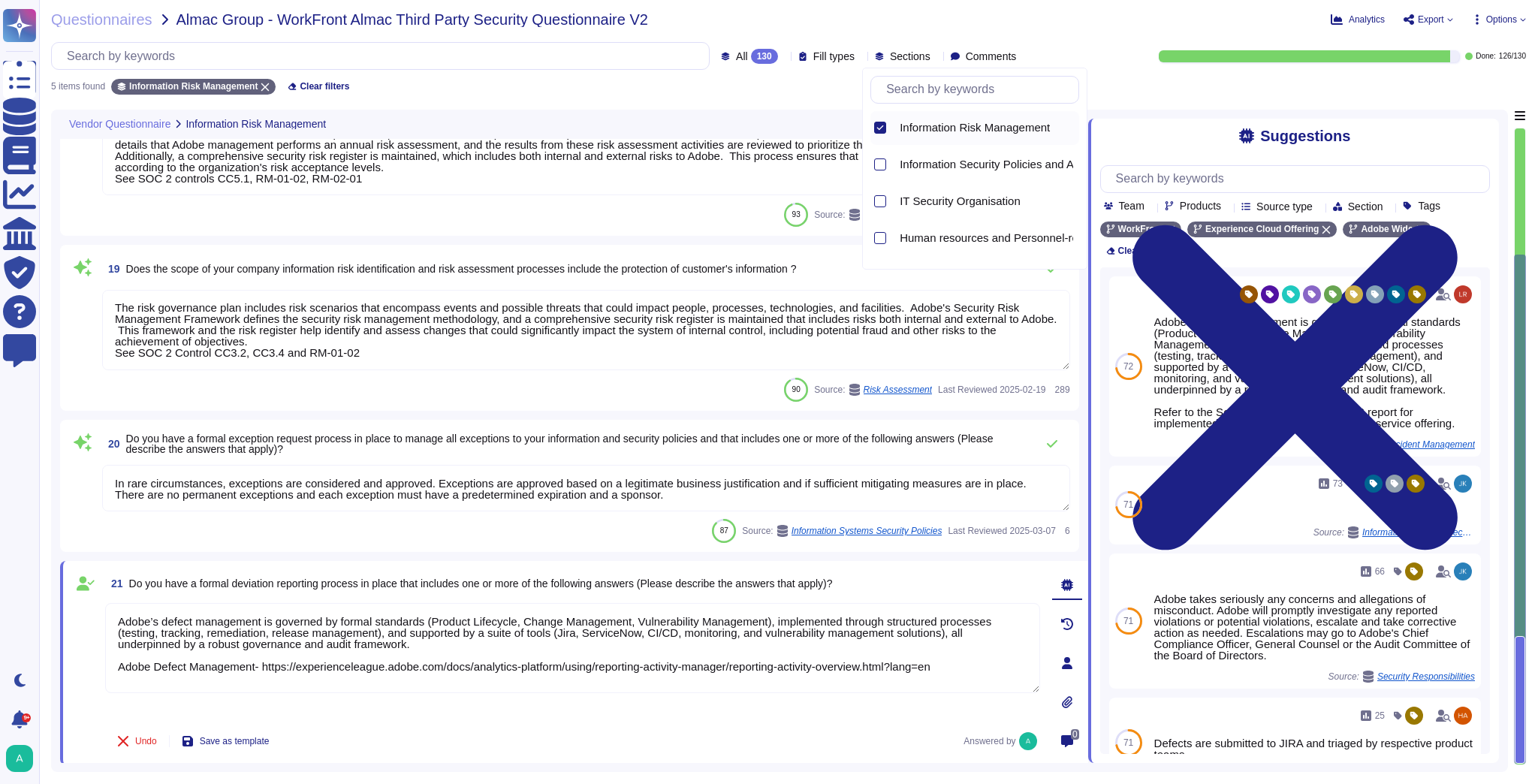 click 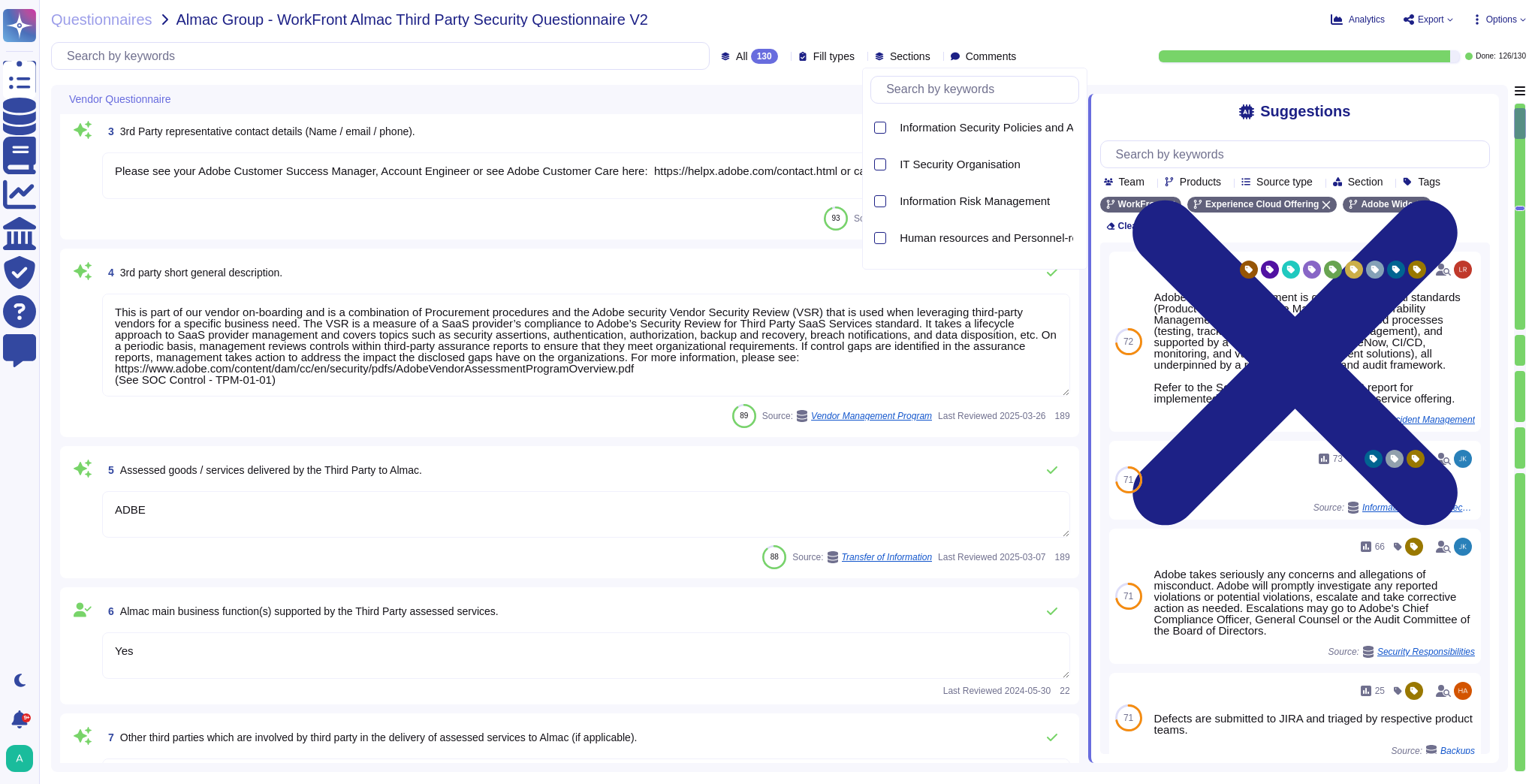 scroll, scrollTop: 198, scrollLeft: 0, axis: vertical 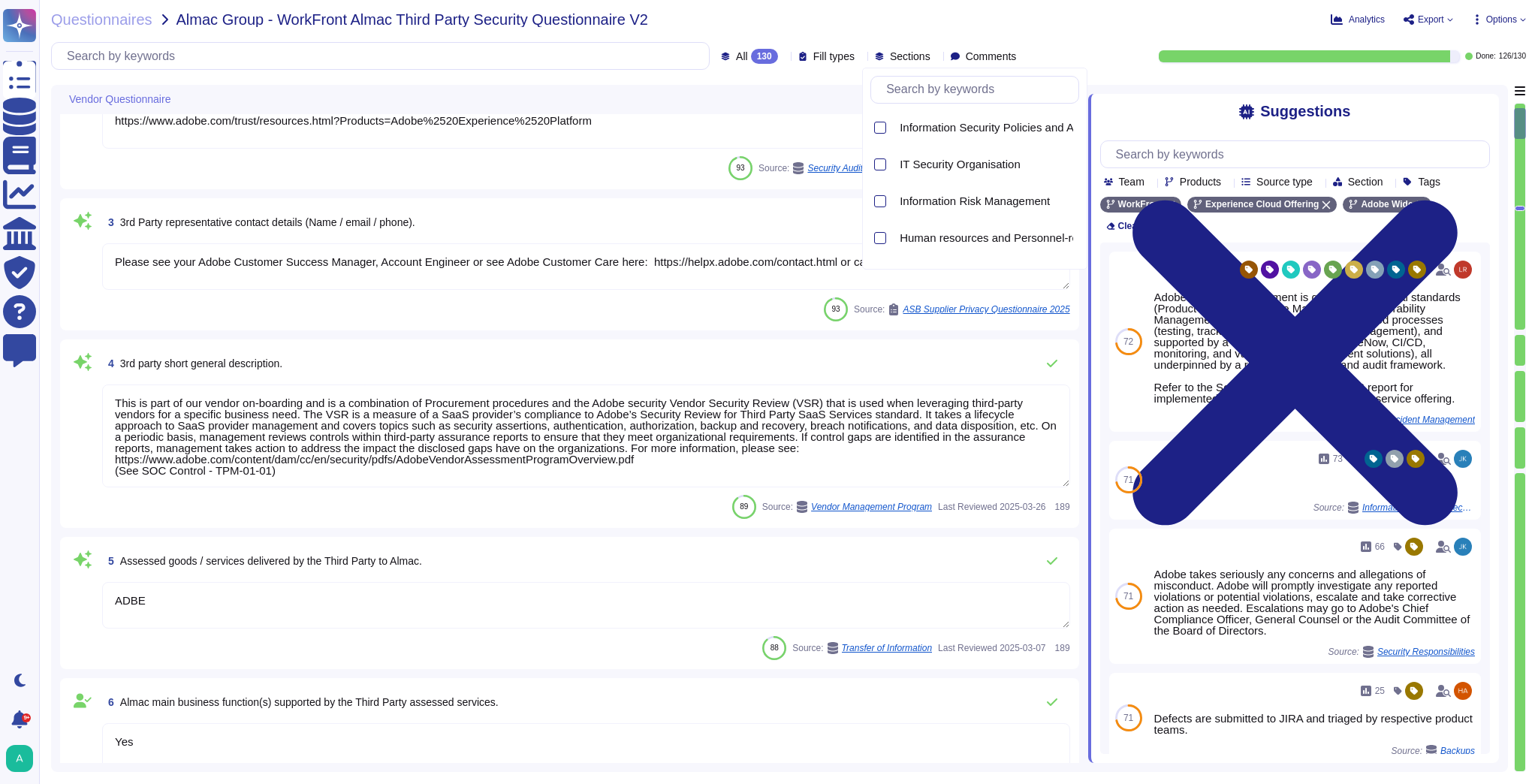type on "Yes" 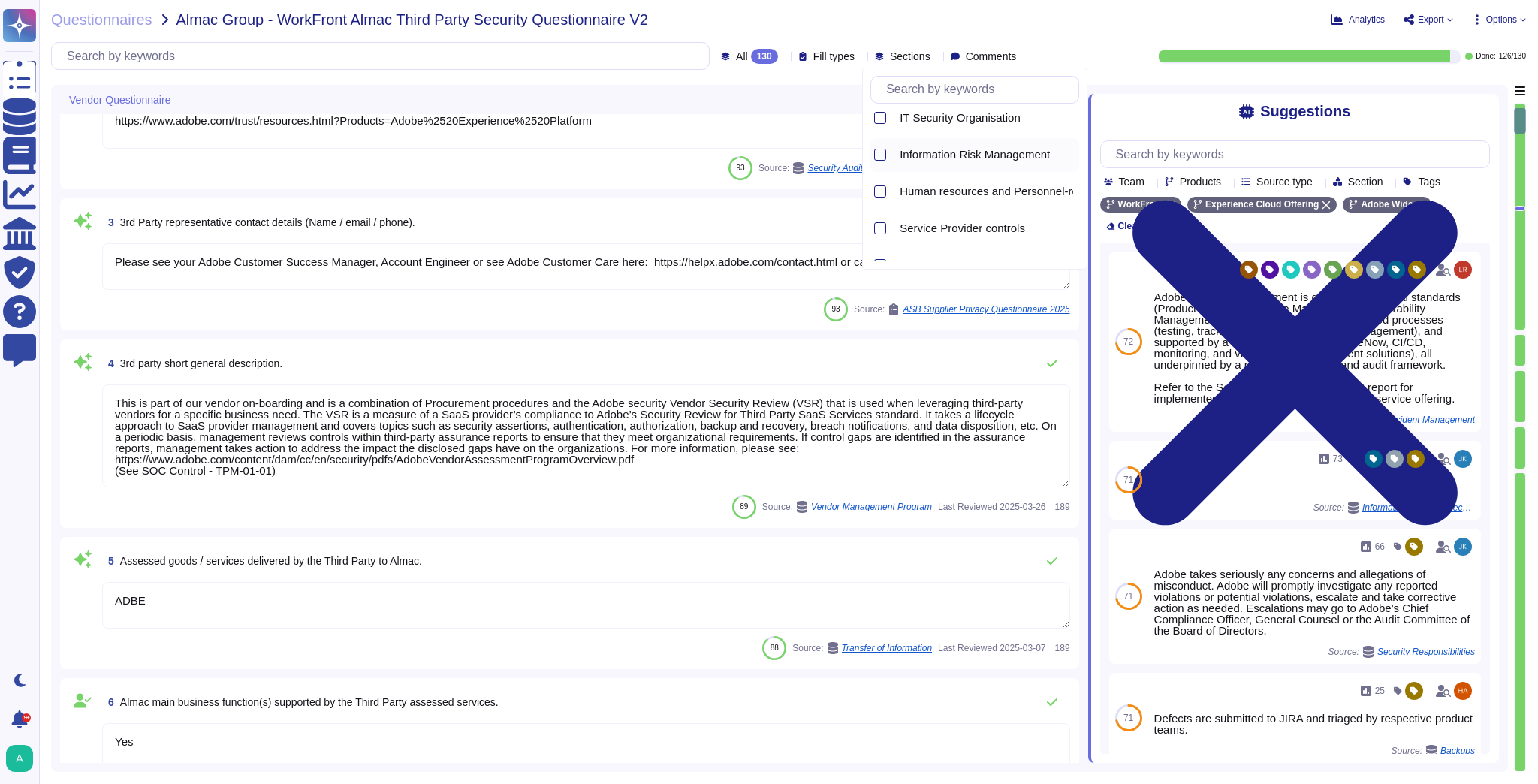 scroll, scrollTop: 60, scrollLeft: 0, axis: vertical 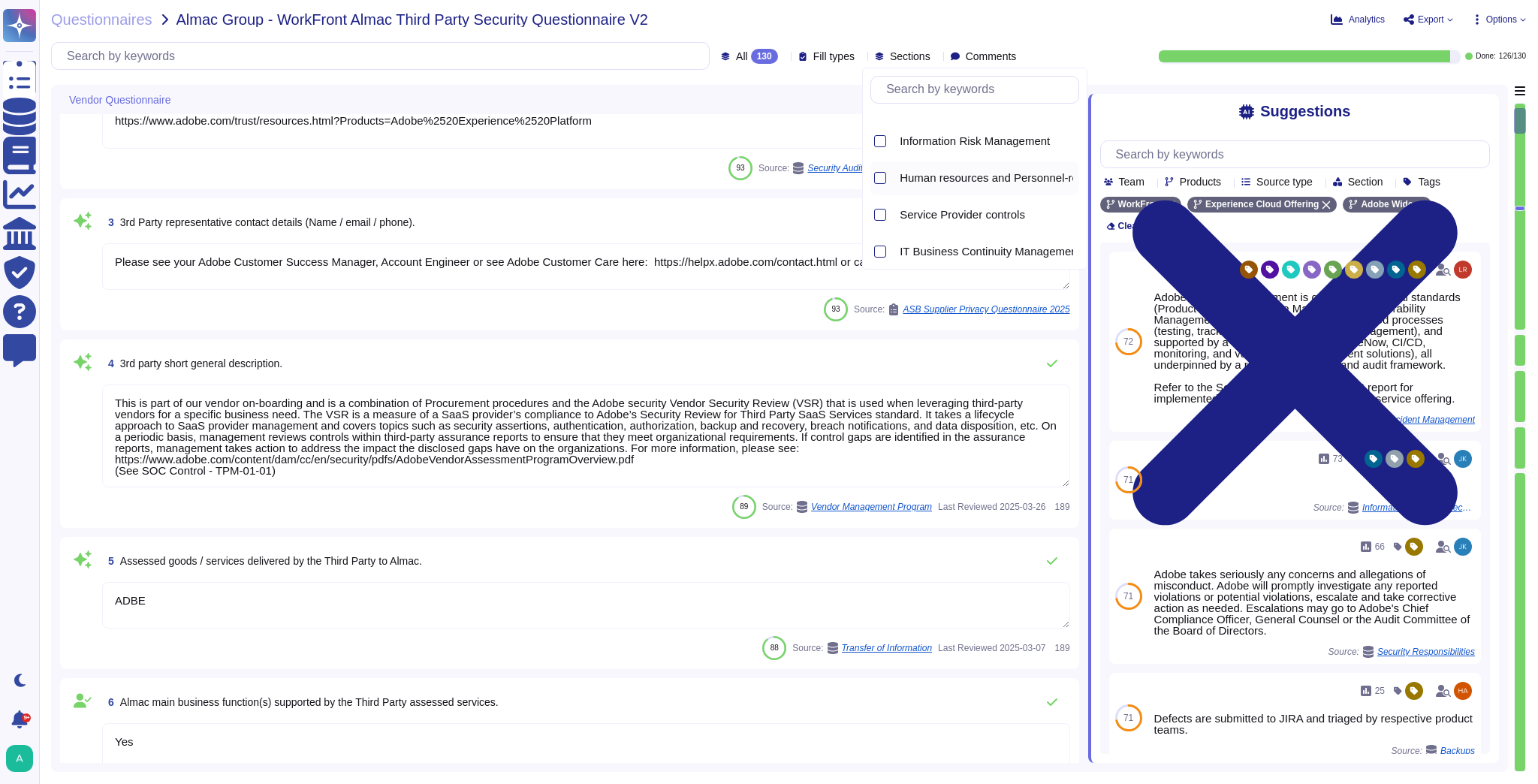 click on "Human resources and Personnel-related security" at bounding box center (1022, 178) 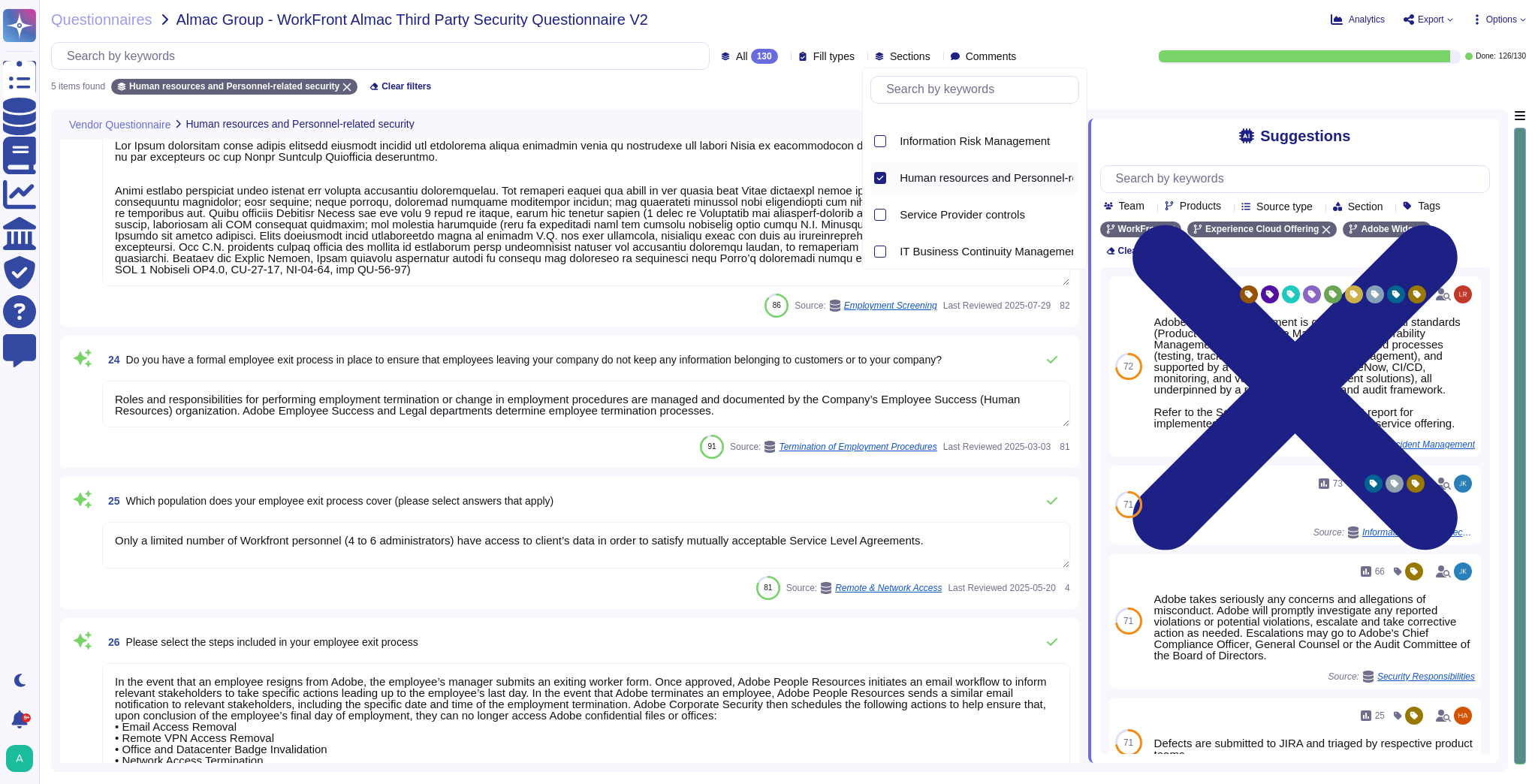 type on "The Adobe background check policy outlines specific details for background checks performed prior to employment and allows Adobe to periodically repeat the exercise for existing personnel at the discretion of the Adobe Employee Experience department.
Adobe obtains background check reports for initial employment consideration. The specific nature and scope of the report that Adobe typically seeks includes inquiries regarding educational background; work history; court records, including criminal conviction records; and references obtained from professional and personal associates, each as permitted by applicable law. Adobe performs Criminal Checks for the last 7 years of county, state and federal crimes (2 years in California for marijuana-related convictions) based on history of home, school, employment and SSN developed addresses; sex offender registries (this is consistent with the maximum allowable scope under U.S. Federal law); Office of Foreign Assets Control and global sanction. These background ch..." 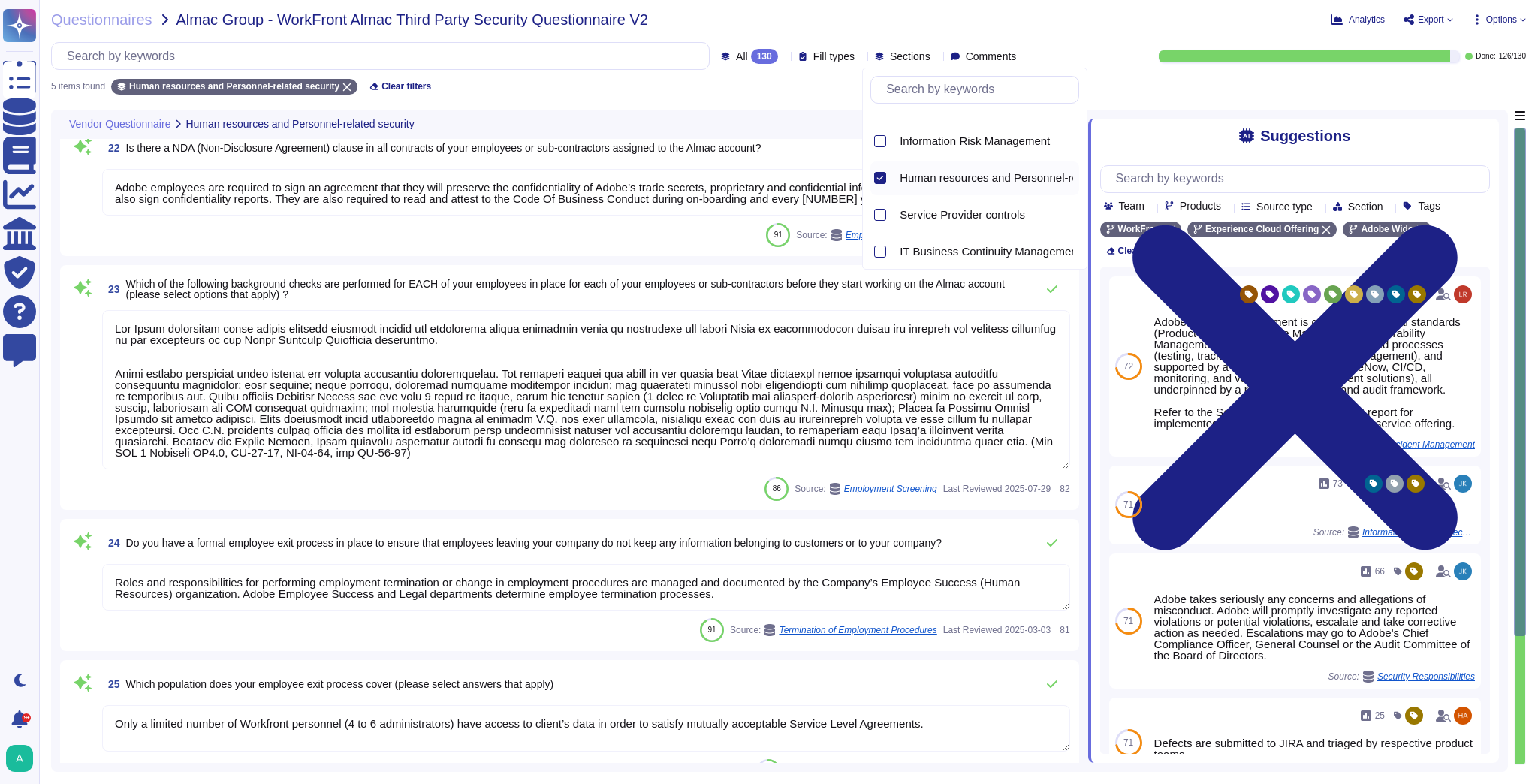 scroll, scrollTop: 0, scrollLeft: 0, axis: both 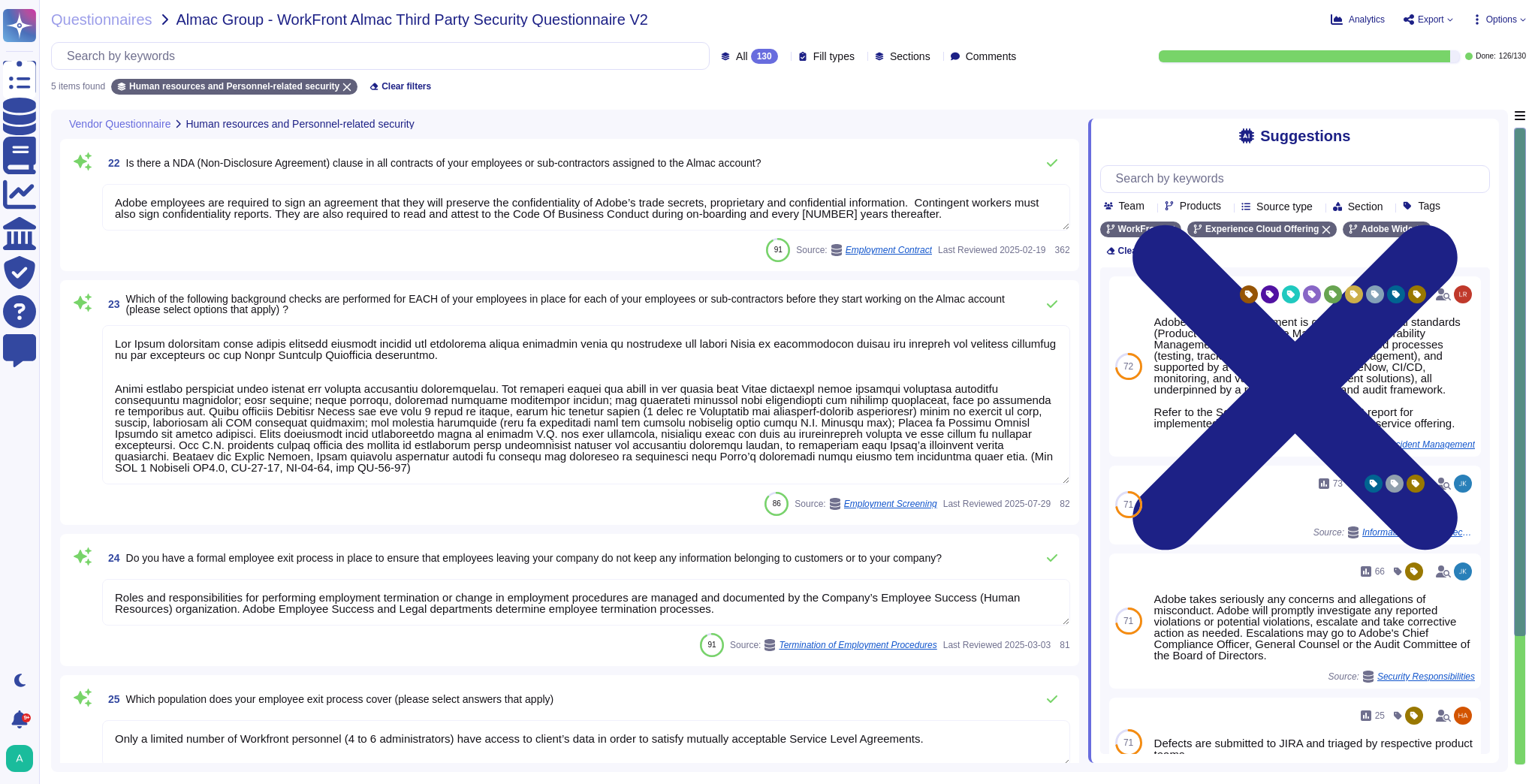 click on "Vendor Questionnaire Human resources and Personnel-related security" at bounding box center [469, 124] 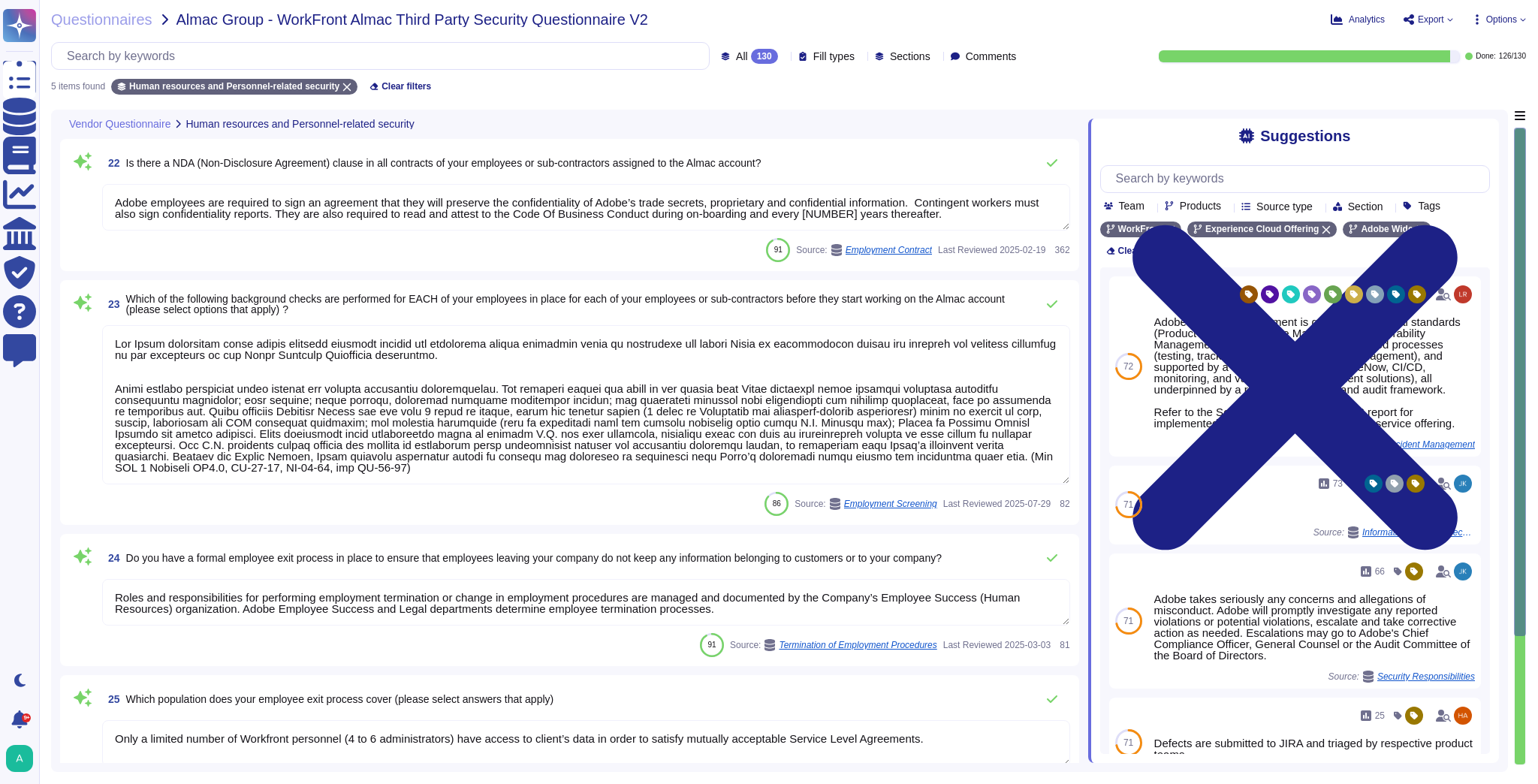scroll, scrollTop: 1, scrollLeft: 0, axis: vertical 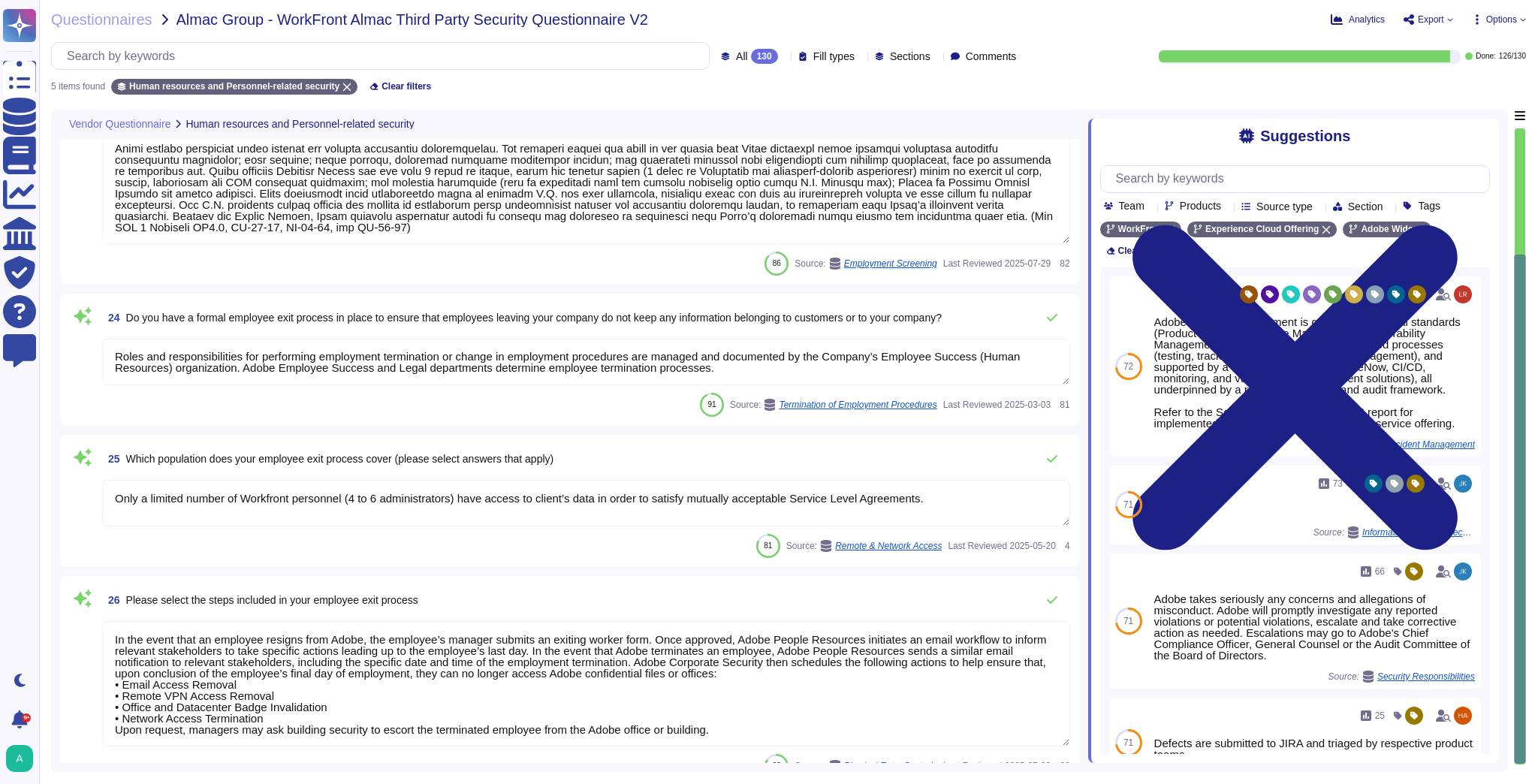 drag, startPoint x: 922, startPoint y: 496, endPoint x: -235, endPoint y: 462, distance: 1157.4995 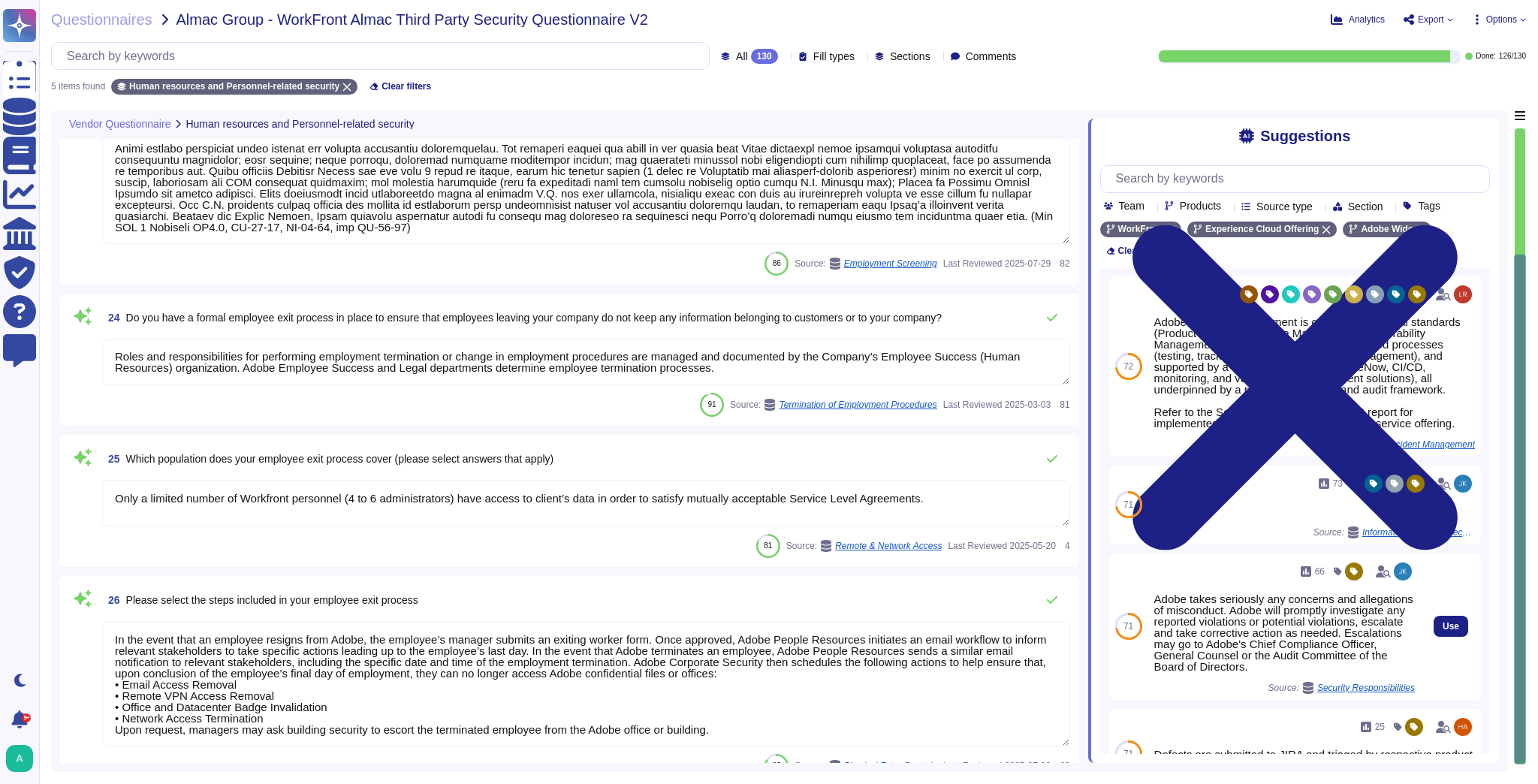 drag, startPoint x: 113, startPoint y: 497, endPoint x: 1217, endPoint y: 610, distance: 1109.768 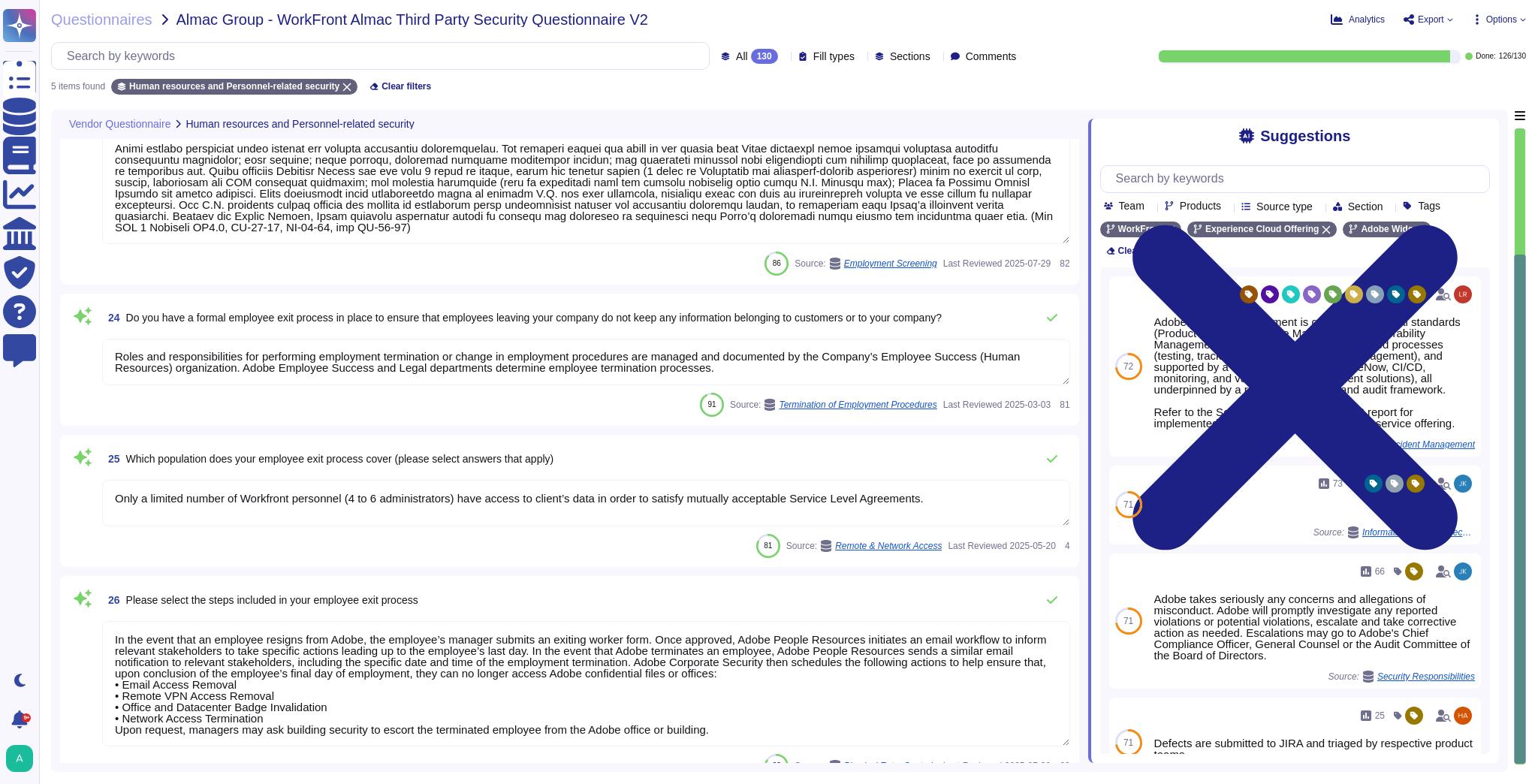 click on "Only a limited number of Workfront personnel (4 to 6 administrators) have access to client’s data in order to satisfy mutually acceptable Service Level Agreements." at bounding box center (586, 503) 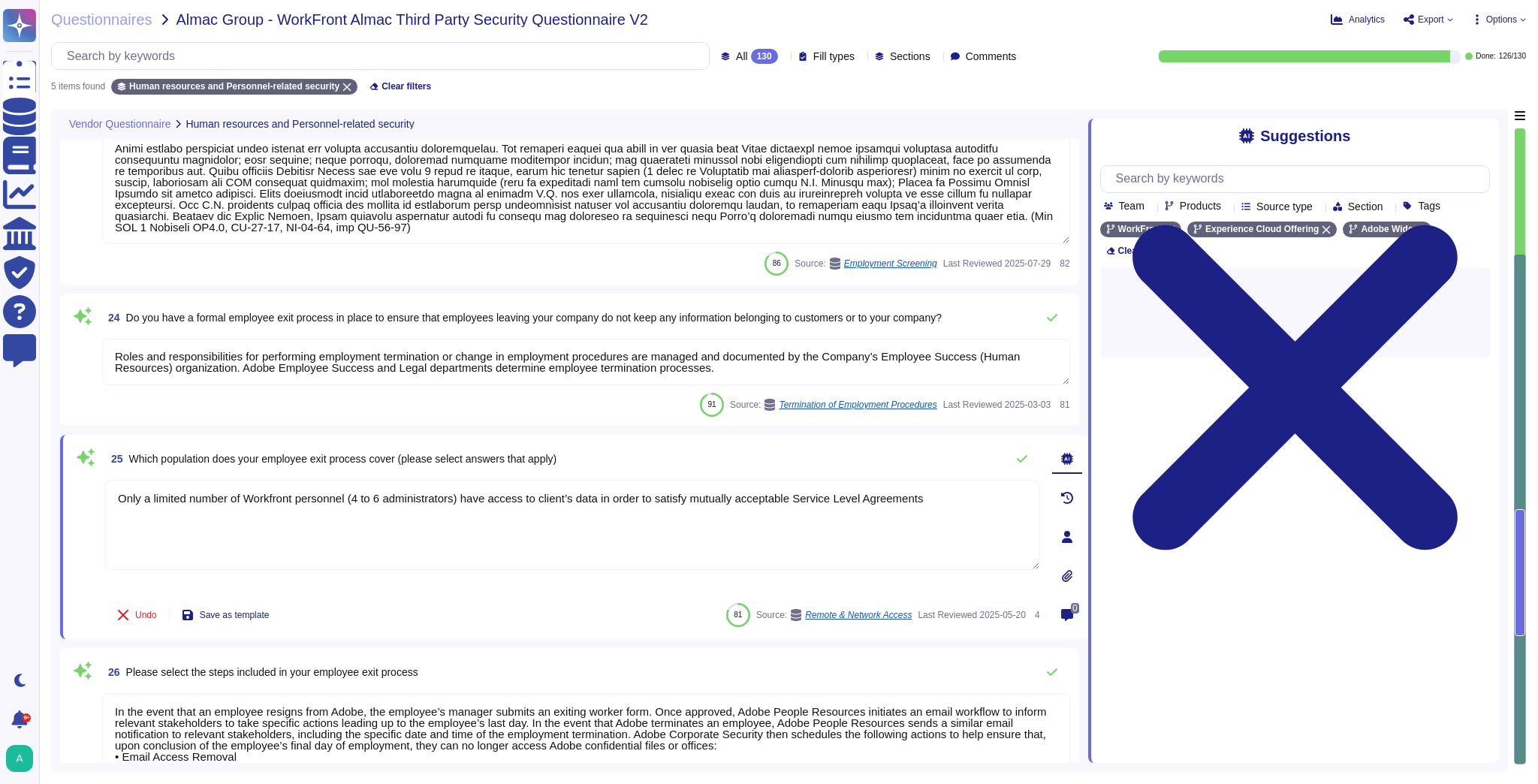 drag, startPoint x: 929, startPoint y: 502, endPoint x: -246, endPoint y: 511, distance: 1175.034 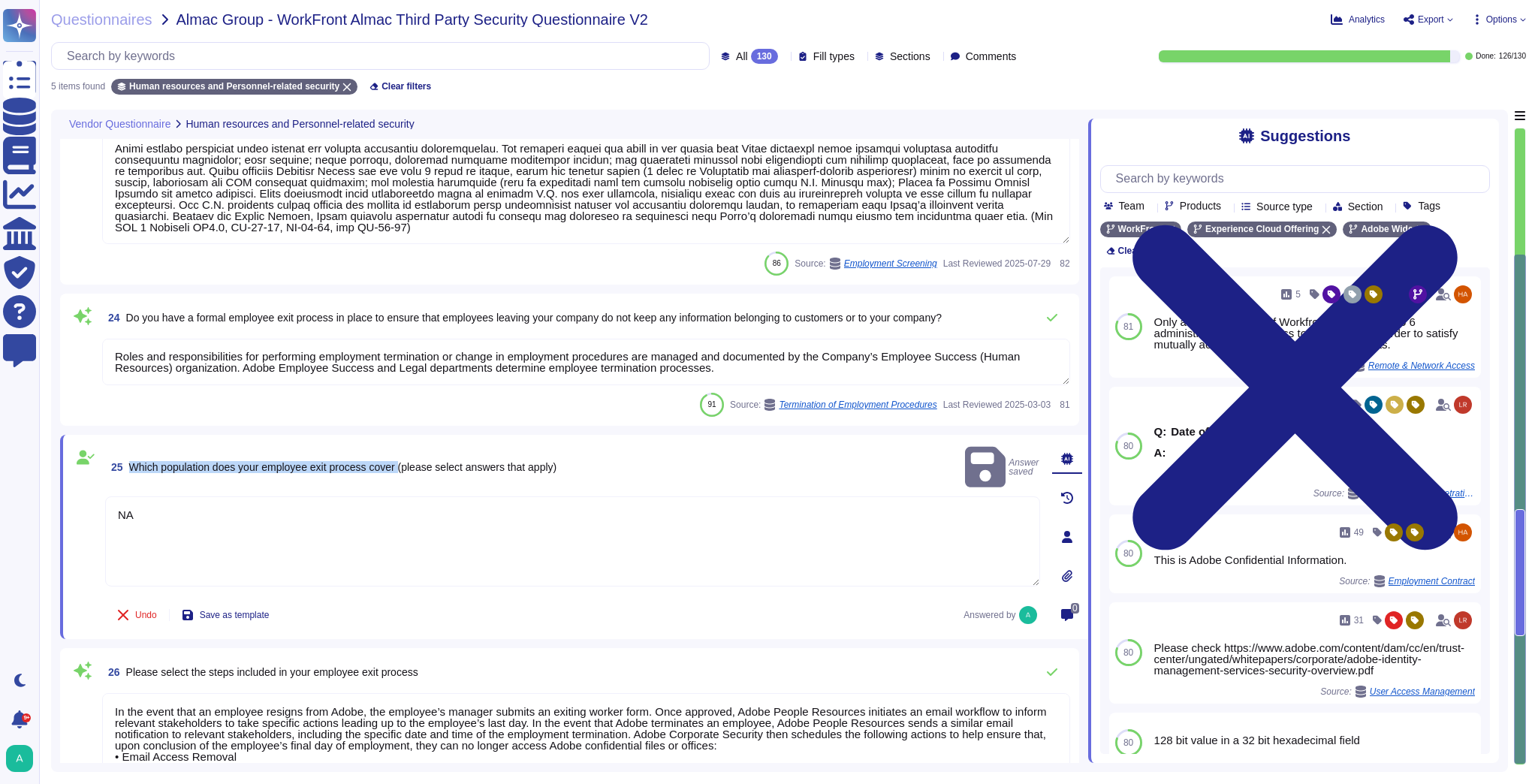 drag, startPoint x: 405, startPoint y: 457, endPoint x: 128, endPoint y: 455, distance: 277.00722 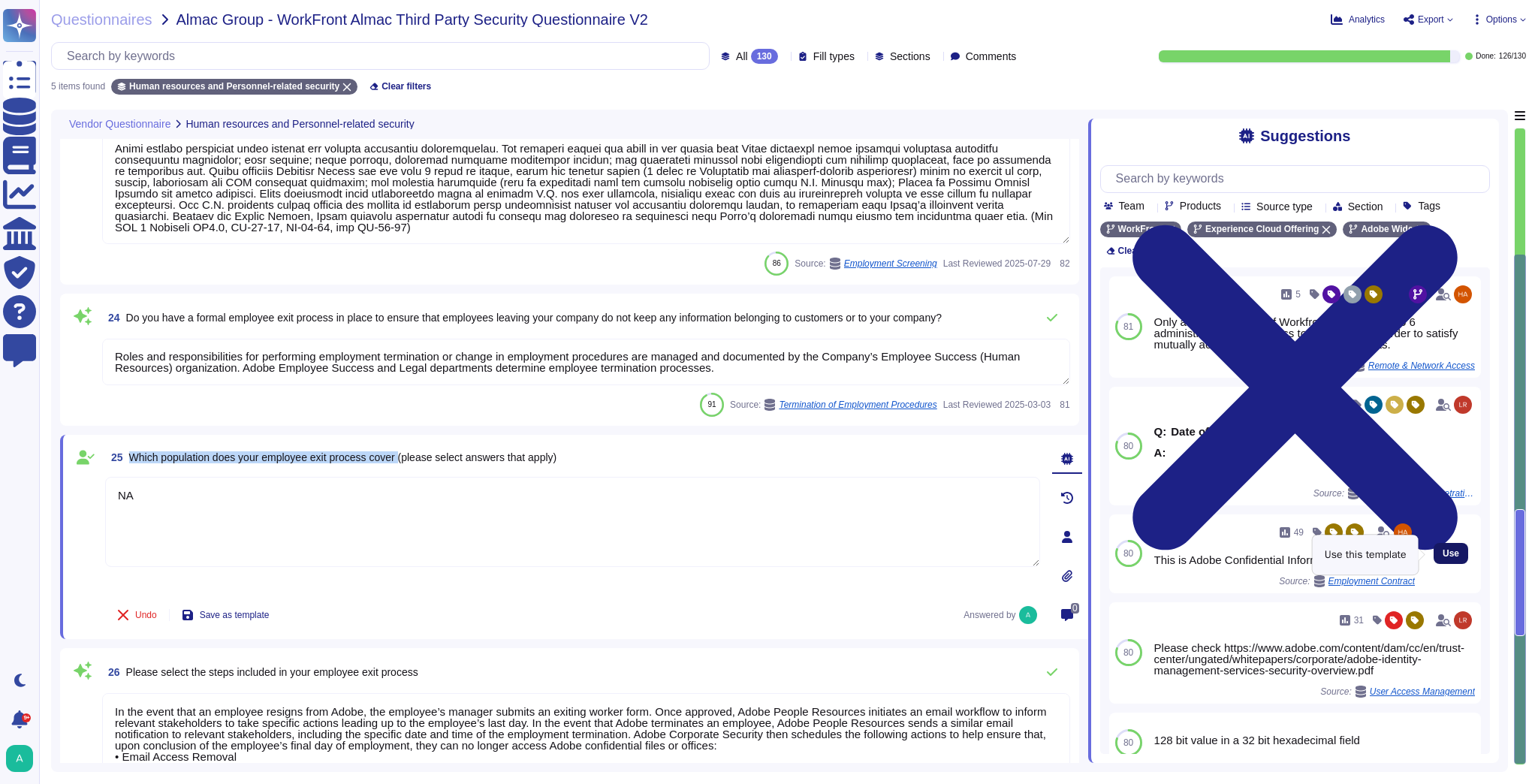 click on "Use" at bounding box center (1451, 553) 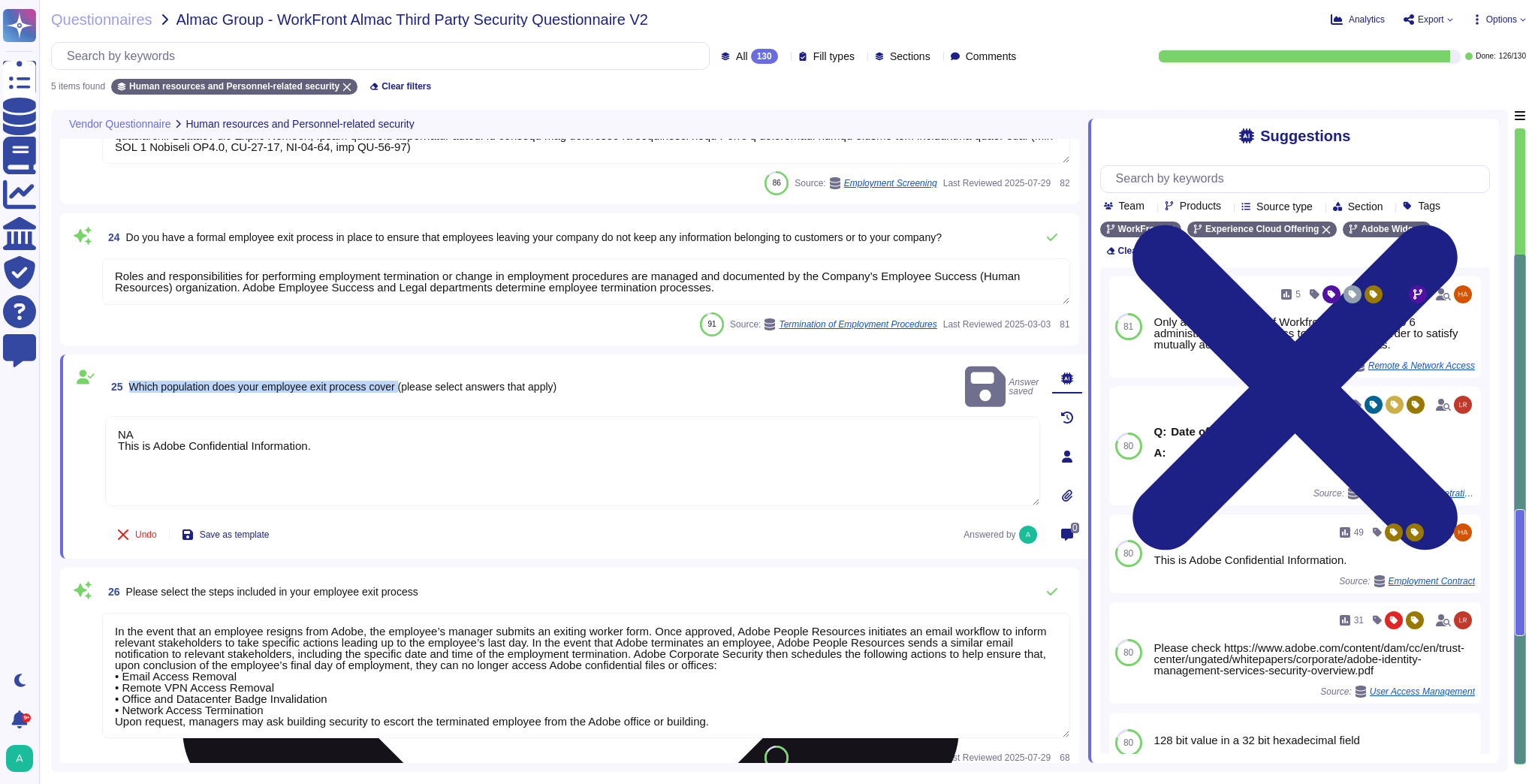 scroll, scrollTop: 334, scrollLeft: 0, axis: vertical 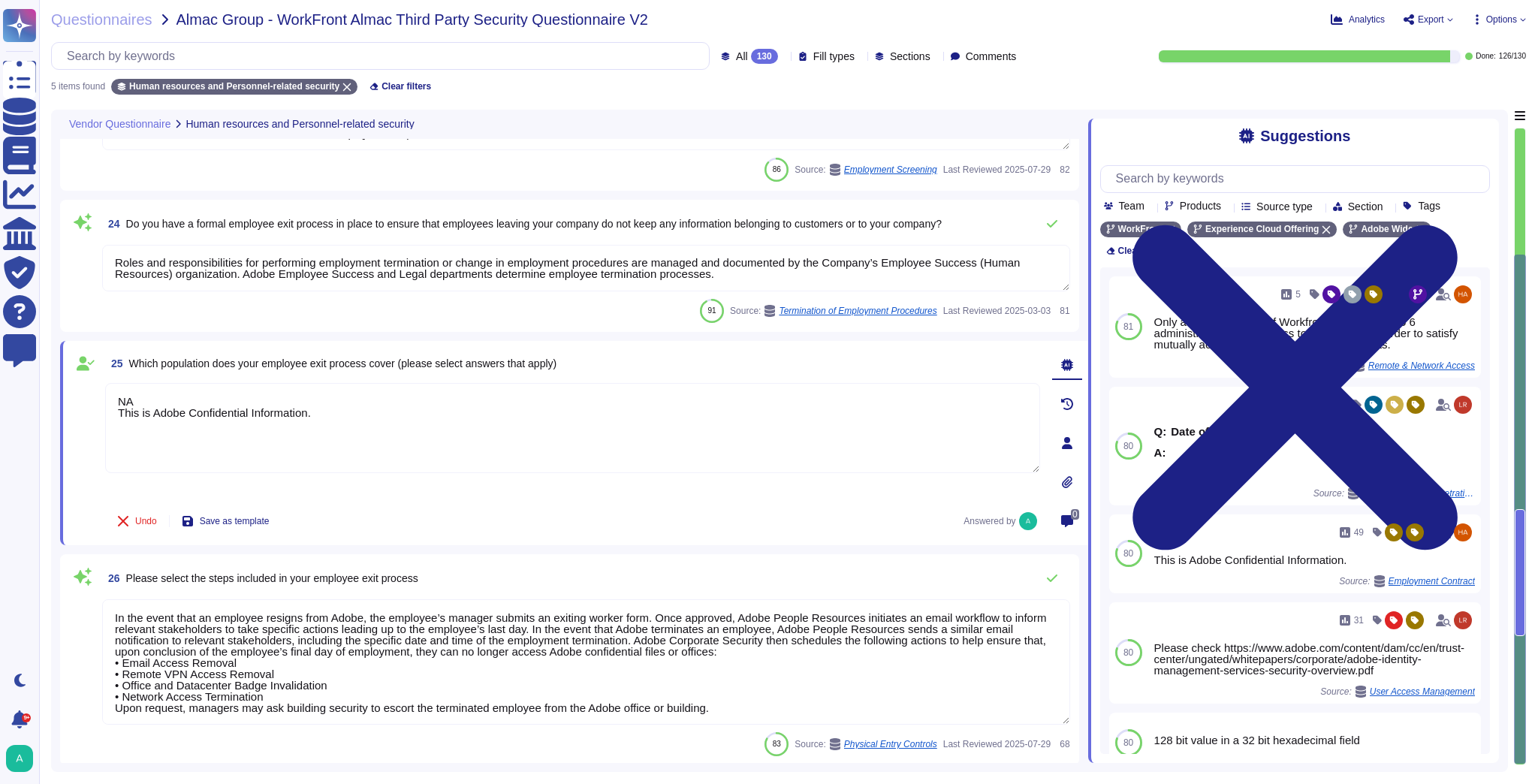 click on "In the event that an employee resigns from Adobe, the employee’s manager submits an exiting worker form. Once approved, Adobe People Resources initiates an email workflow to inform relevant stakeholders to take specific actions leading up to the employee’s last day. In the event that Adobe terminates an employee, Adobe People Resources sends a similar email notification to relevant stakeholders, including the specific date and time of the employment termination. Adobe Corporate Security then schedules the following actions to help ensure that, upon conclusion of the employee’s final day of employment, they can no longer access Adobe confidential files or offices:
• Email Access Removal
• Remote VPN Access Removal
• Office and Datacenter Badge Invalidation
• Network Access Termination
Upon request, managers may ask building security to escort the terminated employee from the Adobe office or building." at bounding box center [586, 662] 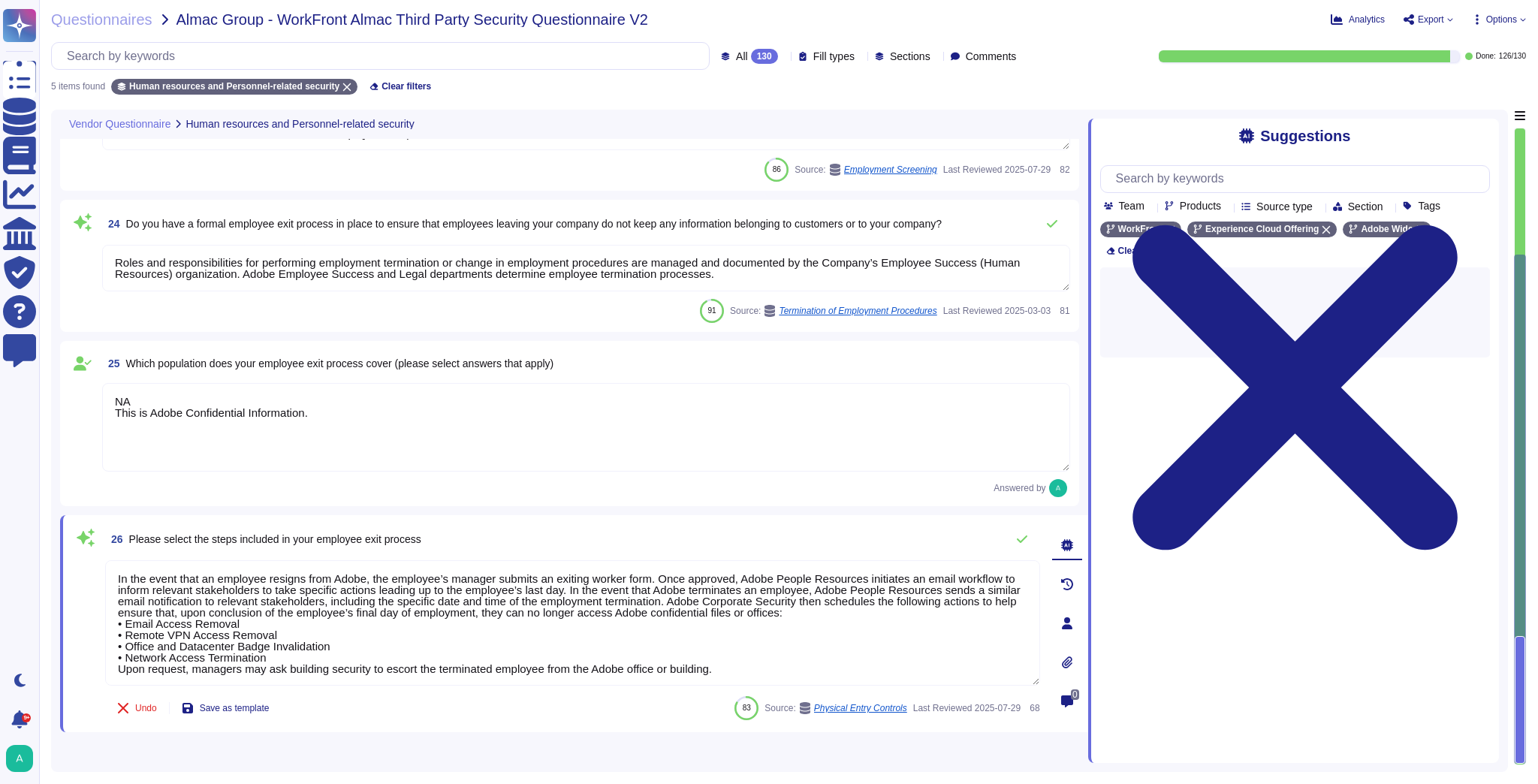 scroll, scrollTop: 303, scrollLeft: 0, axis: vertical 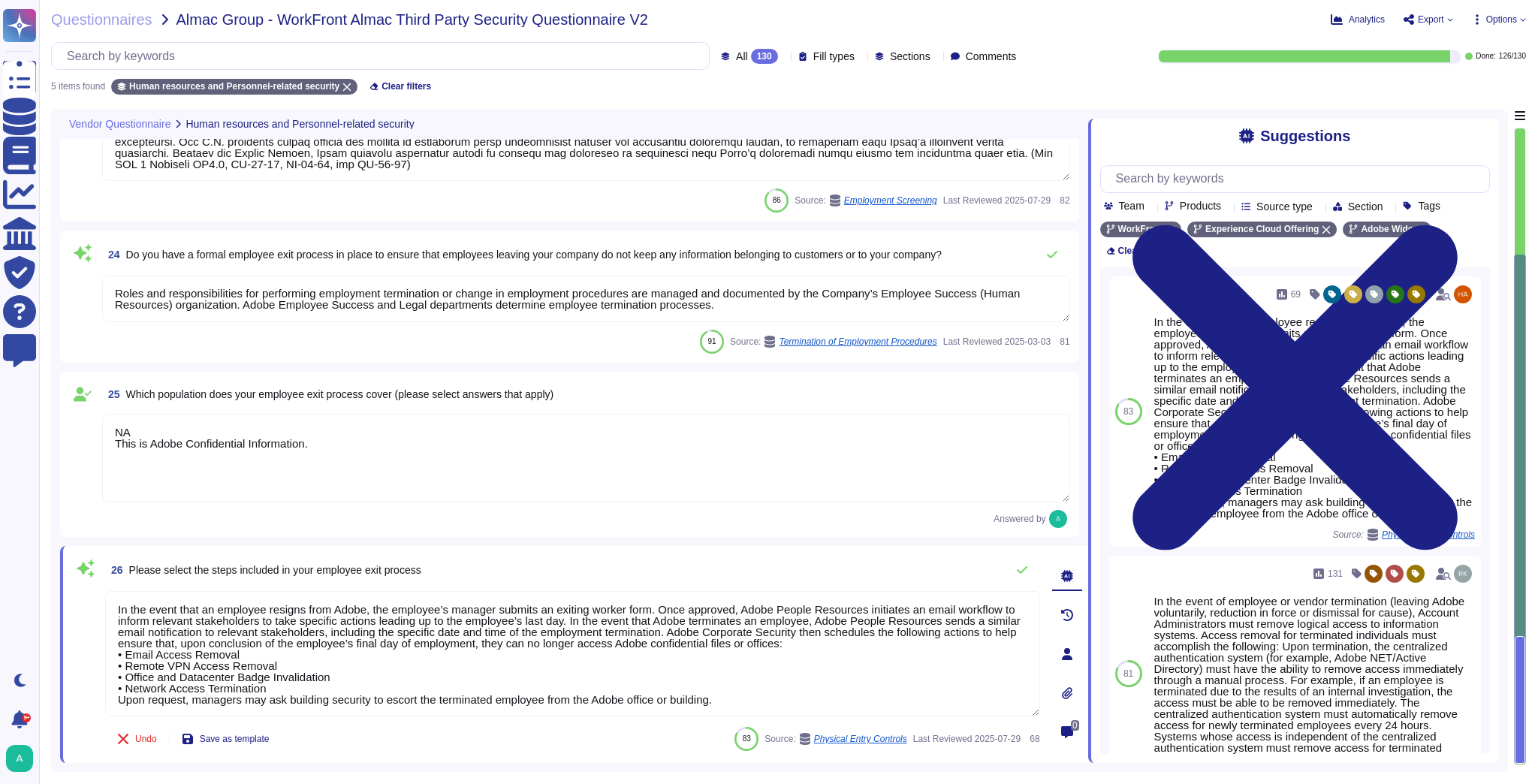 click on "25 Which population does your employee exit process cover (please select answers that apply) NA
This is Adobe Confidential Information. Answered by" at bounding box center (569, 454) 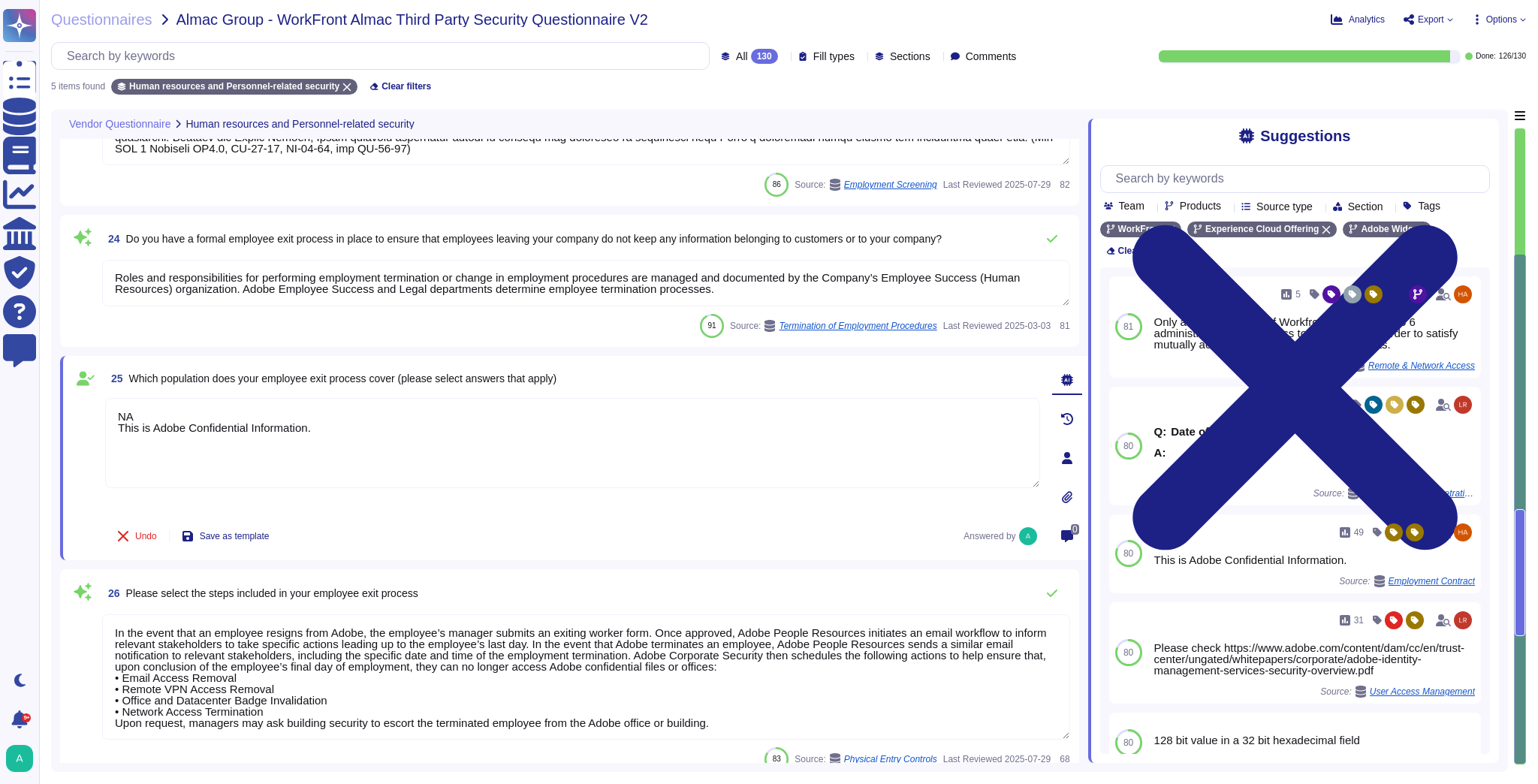 scroll, scrollTop: 334, scrollLeft: 0, axis: vertical 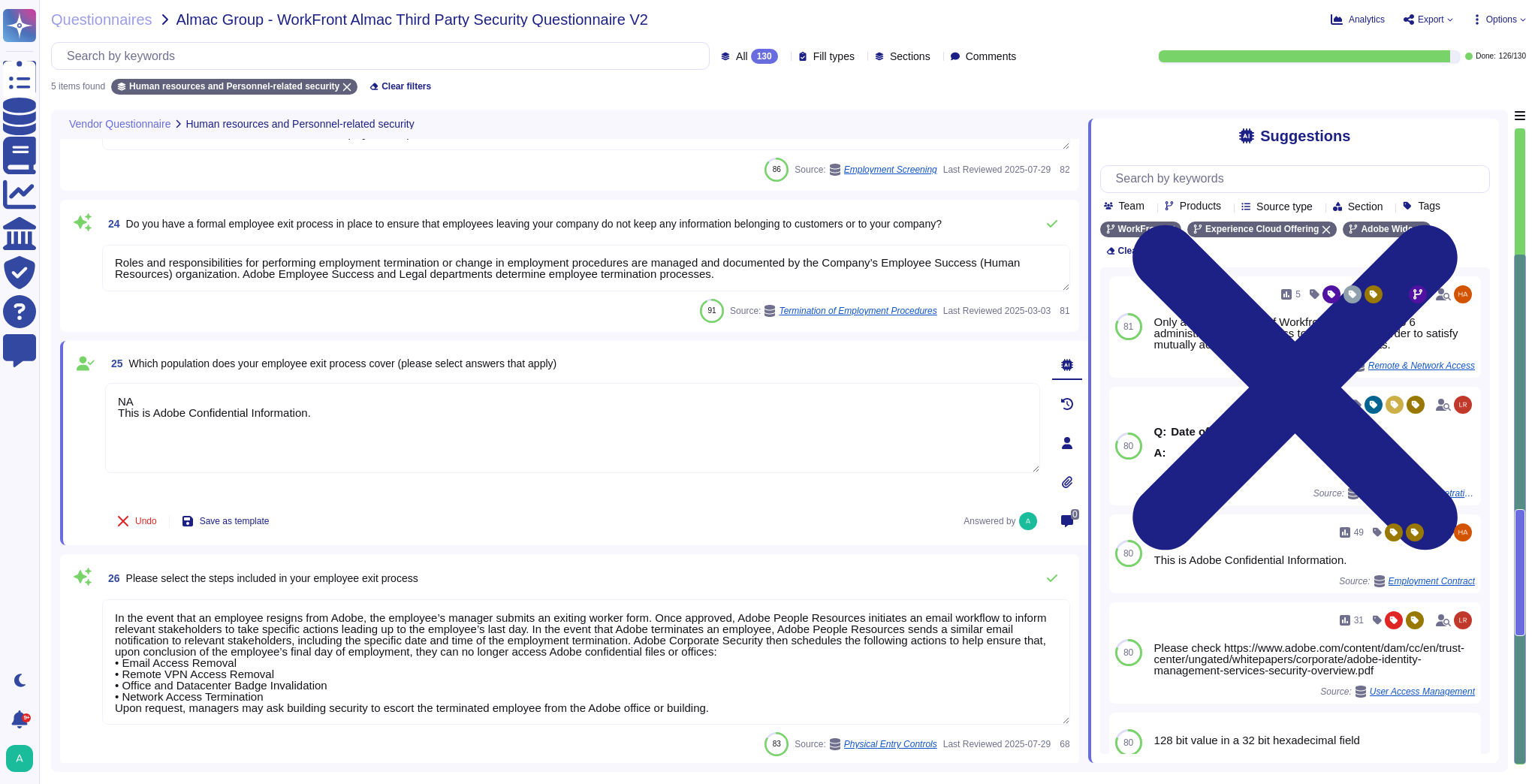 click 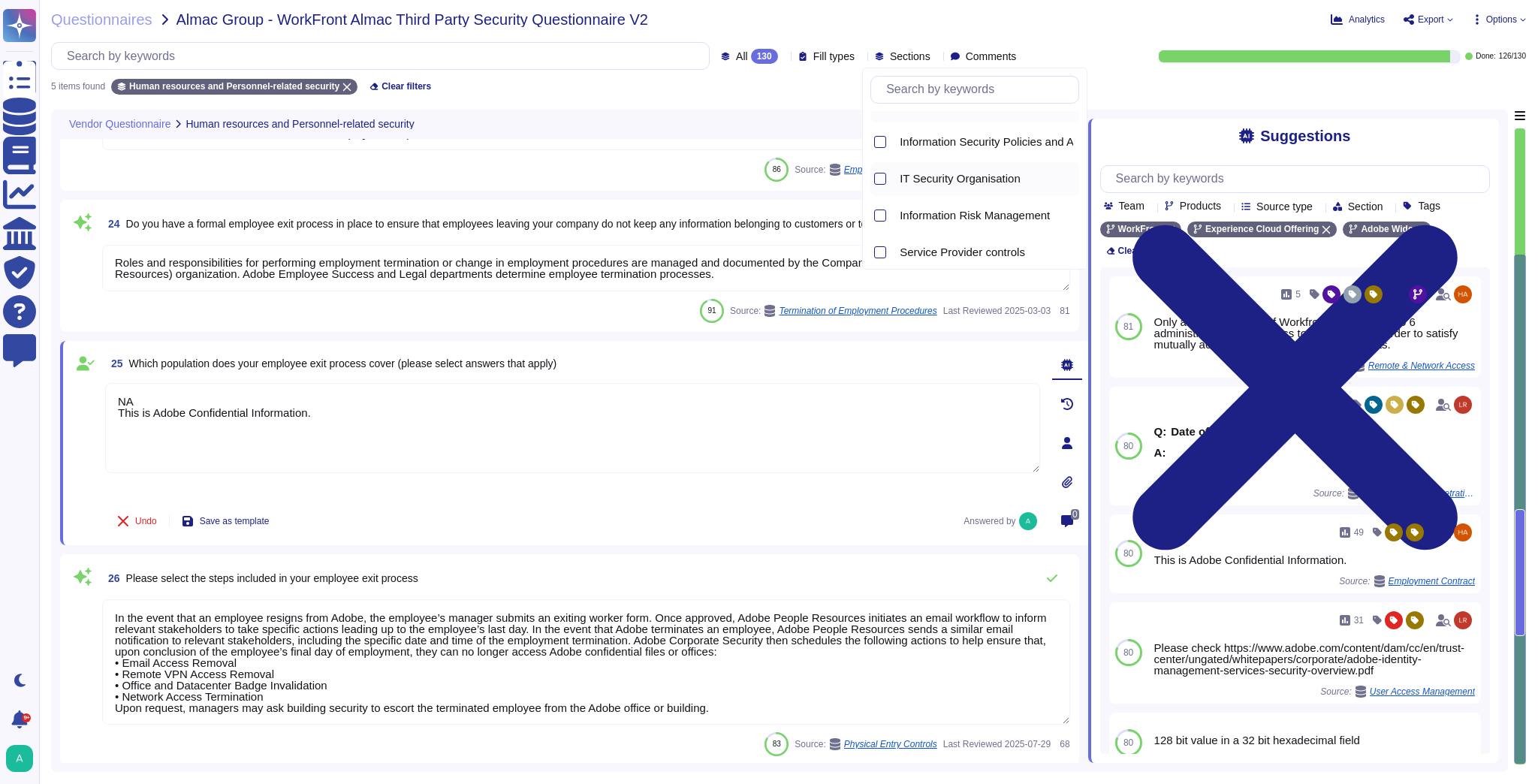 scroll, scrollTop: 60, scrollLeft: 0, axis: vertical 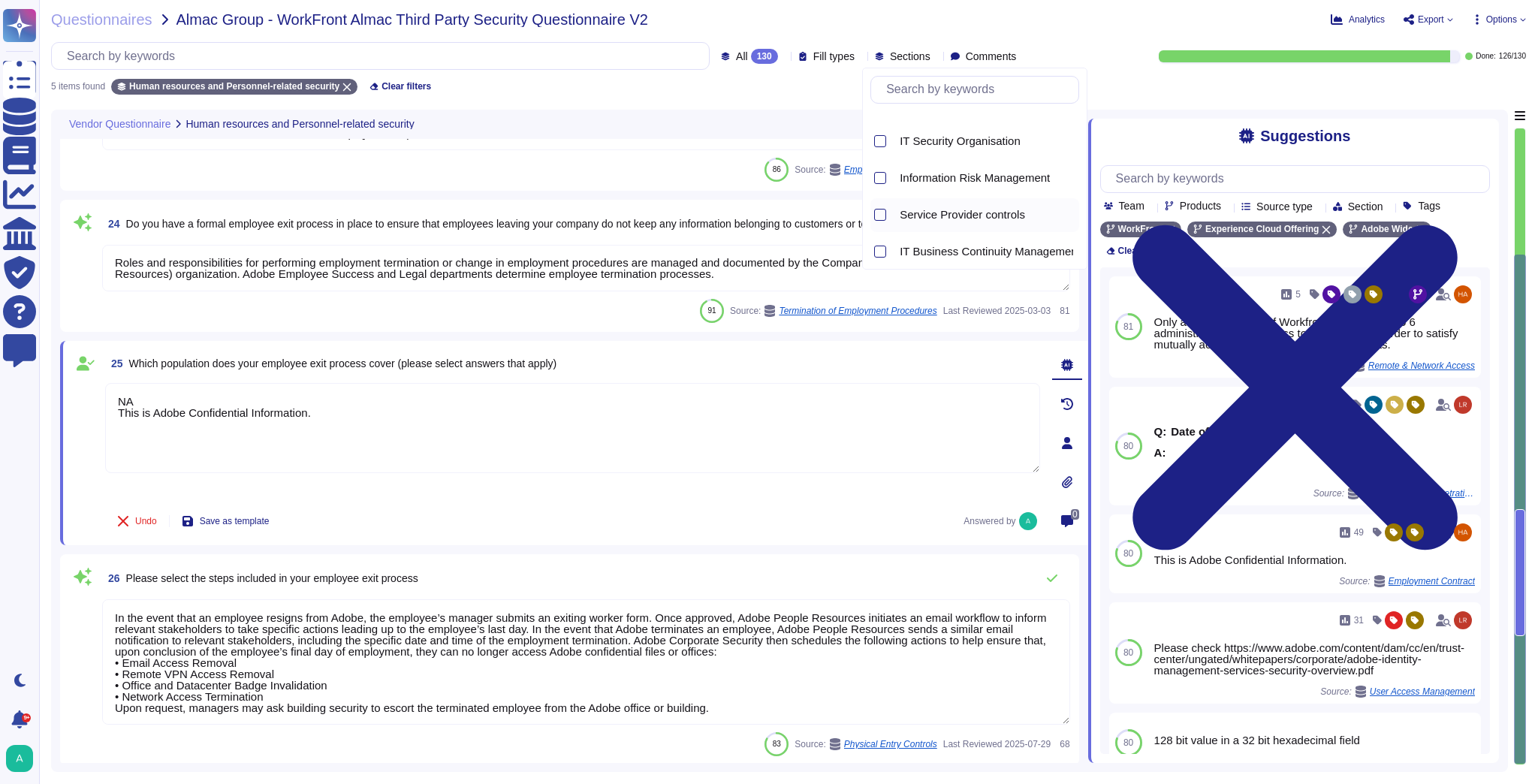 click on "Service Provider controls" at bounding box center (962, 215) 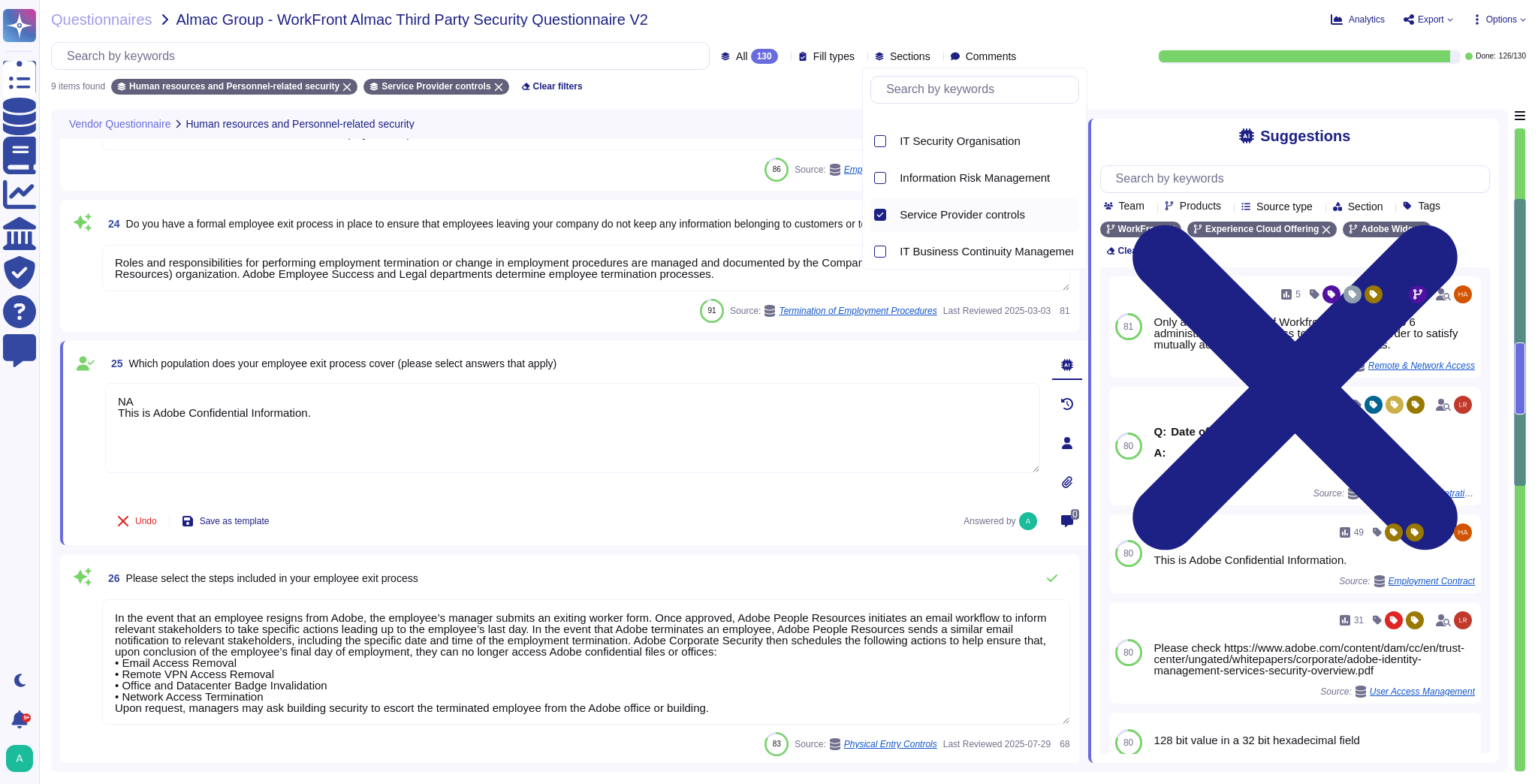 type on "Availability metrics and SLA related information are defined within the SLA agreement. Please review the SLA agreement for additional information.
Adobe's products and services' performance and availability status can be found in Adobe Status website: https://status.adobe.com/
Customers can subscribe to receive notifications here: https://www.adobe.com/subscription/adbeSecurityNotifications.html" 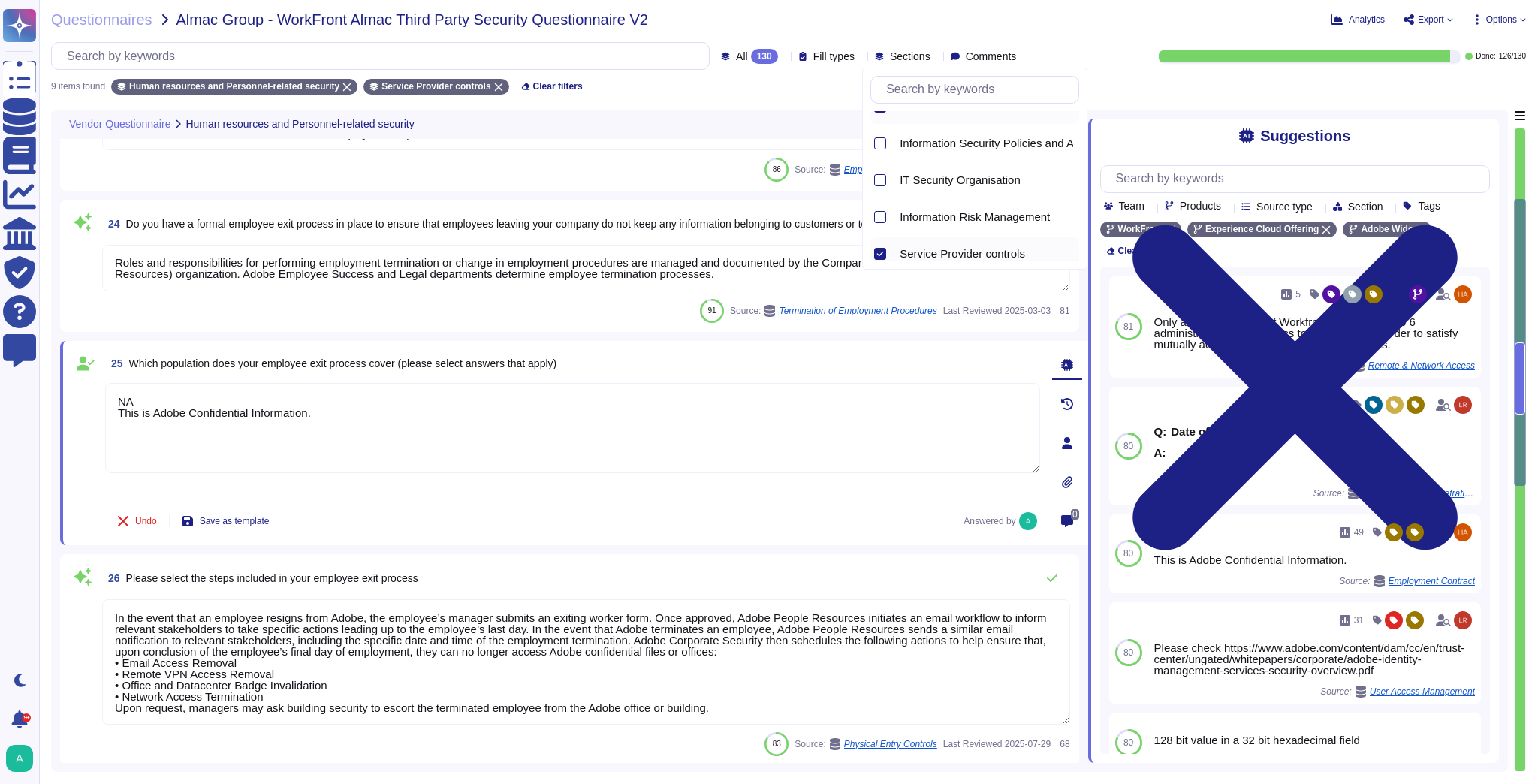 scroll, scrollTop: 0, scrollLeft: 0, axis: both 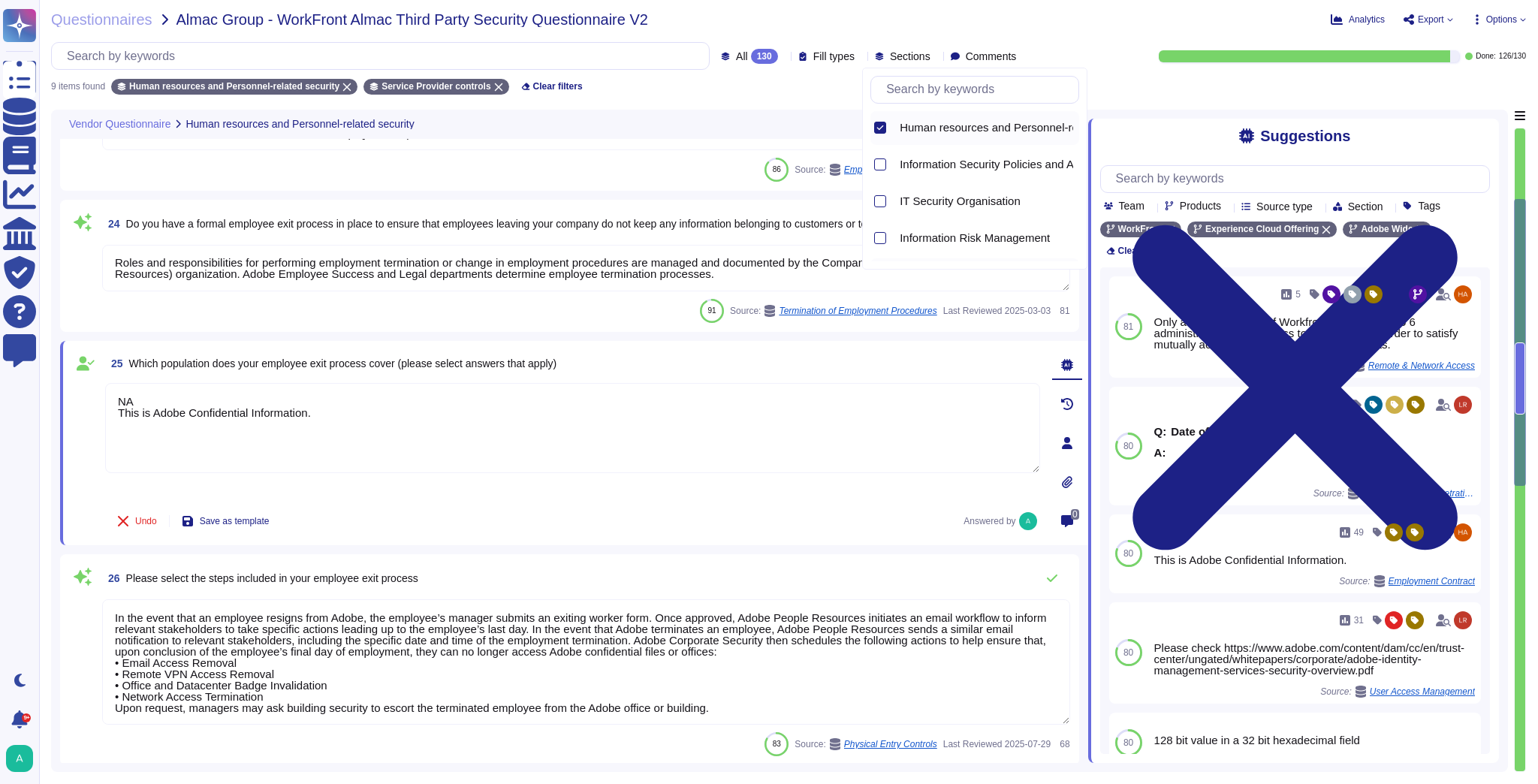 click 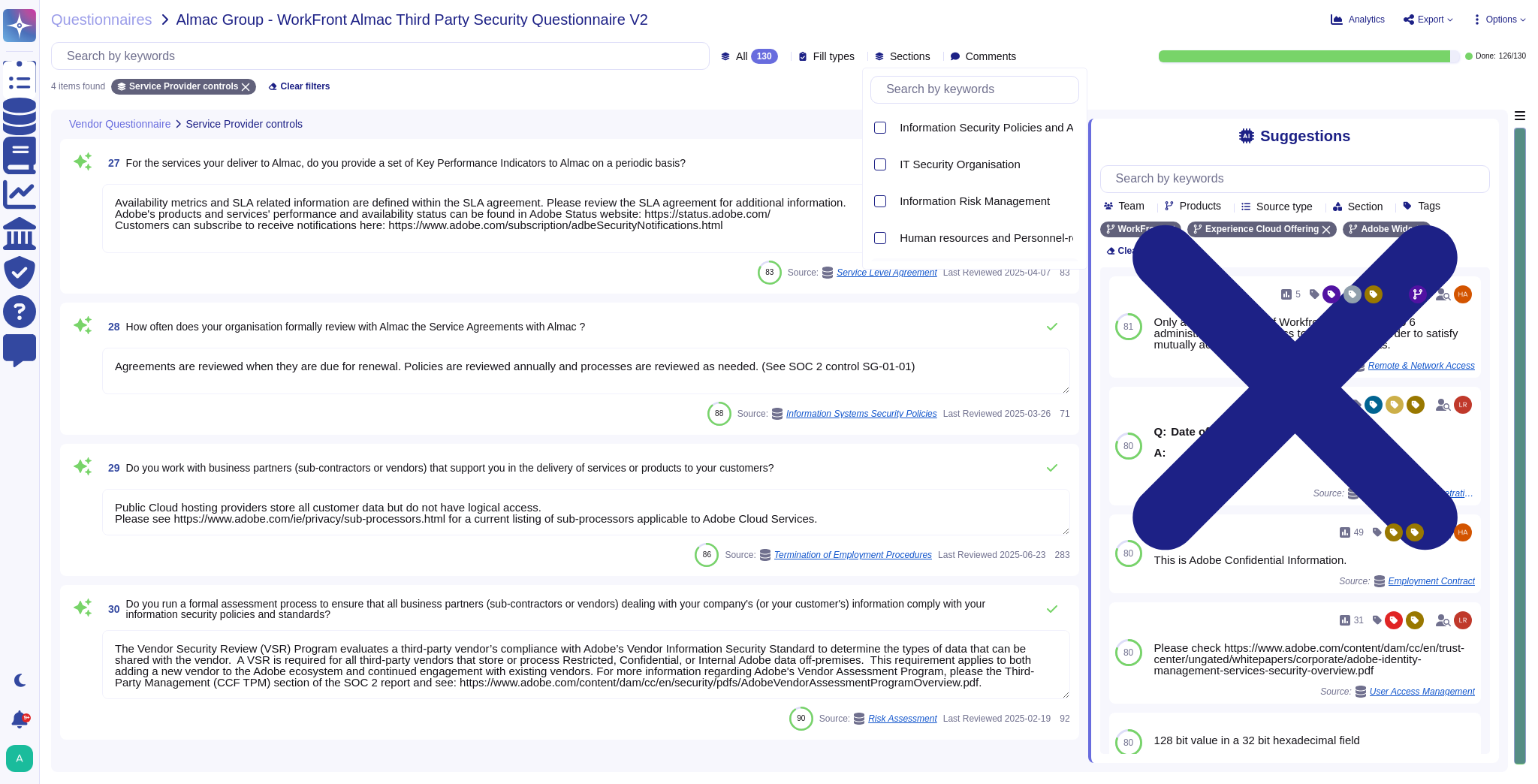 type on "Agreements are reviewed when they are due for renewal. Policies are reviewed annually and processes are reviewed as needed. (See SOC 2 control SG-01-01)" 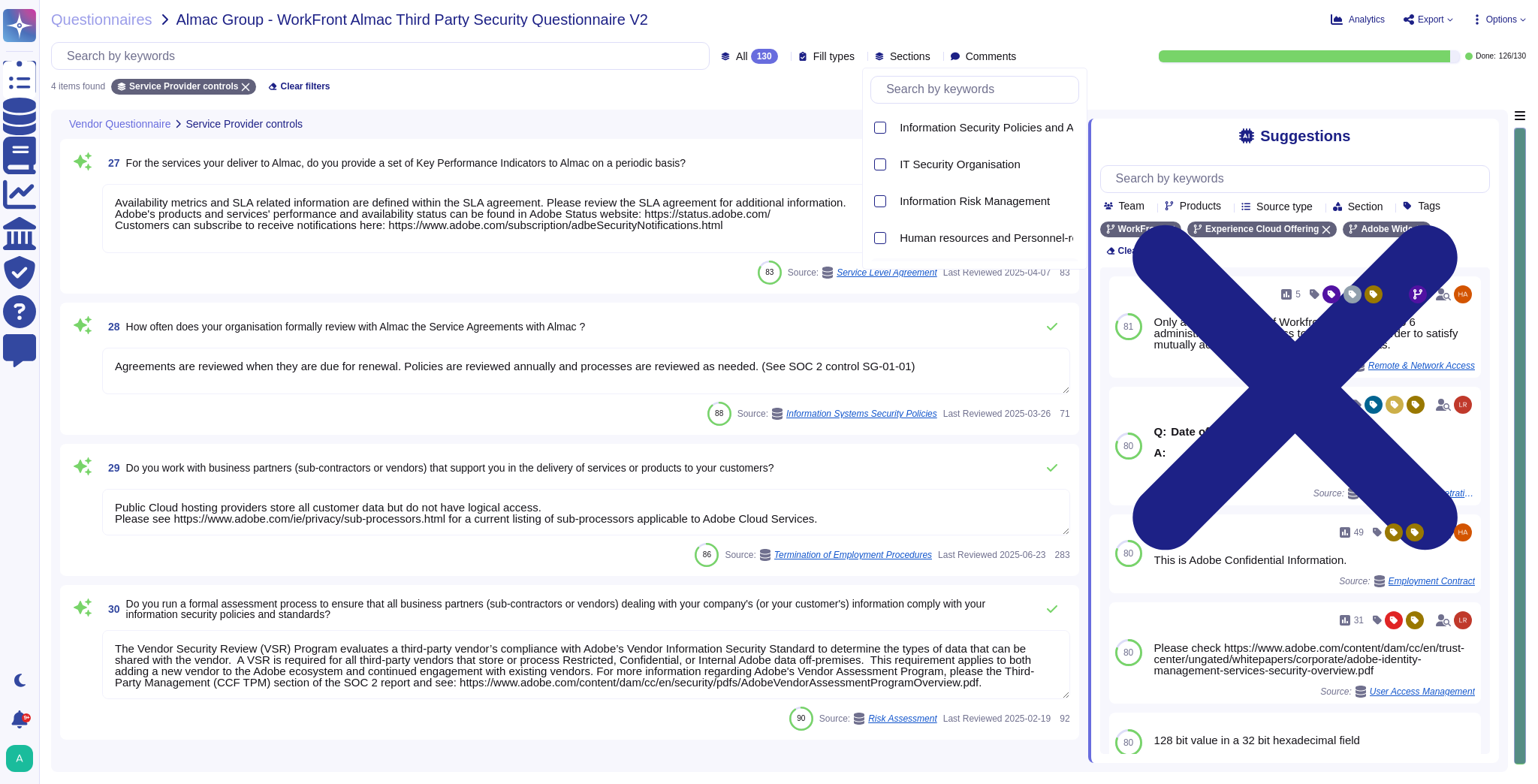 type on "Availability metrics and SLA related information are defined within the SLA agreement. Please review the SLA agreement for additional information.
Adobe's products and services' performance and availability status can be found in Adobe Status website: https://status.adobe.com/
Customers can subscribe to receive notifications here: https://www.adobe.com/subscription/adbeSecurityNotifications.html" 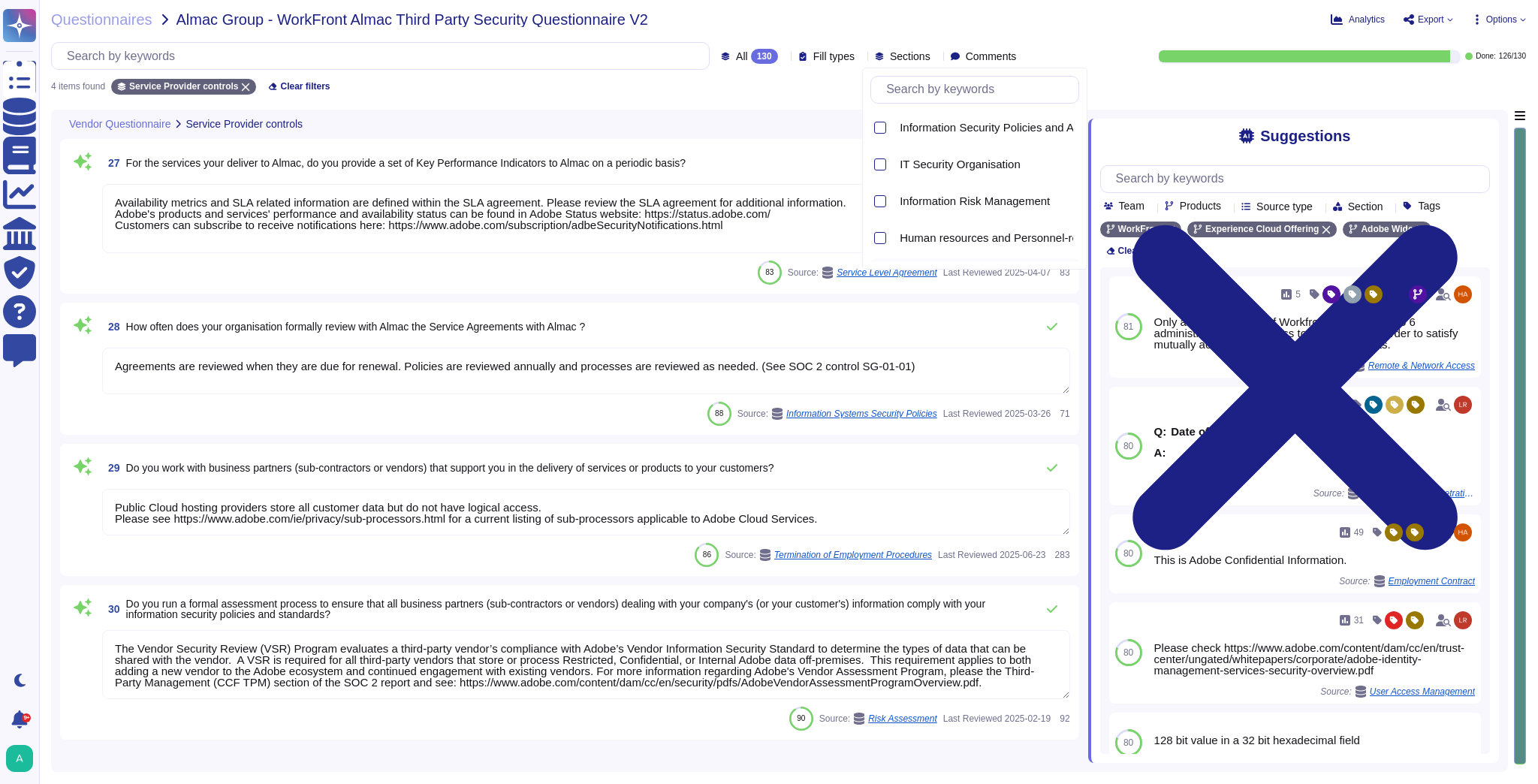 click on "83 Source: Service Level Agreement Last Reviewed   2025-04-07 83" at bounding box center [586, 273] 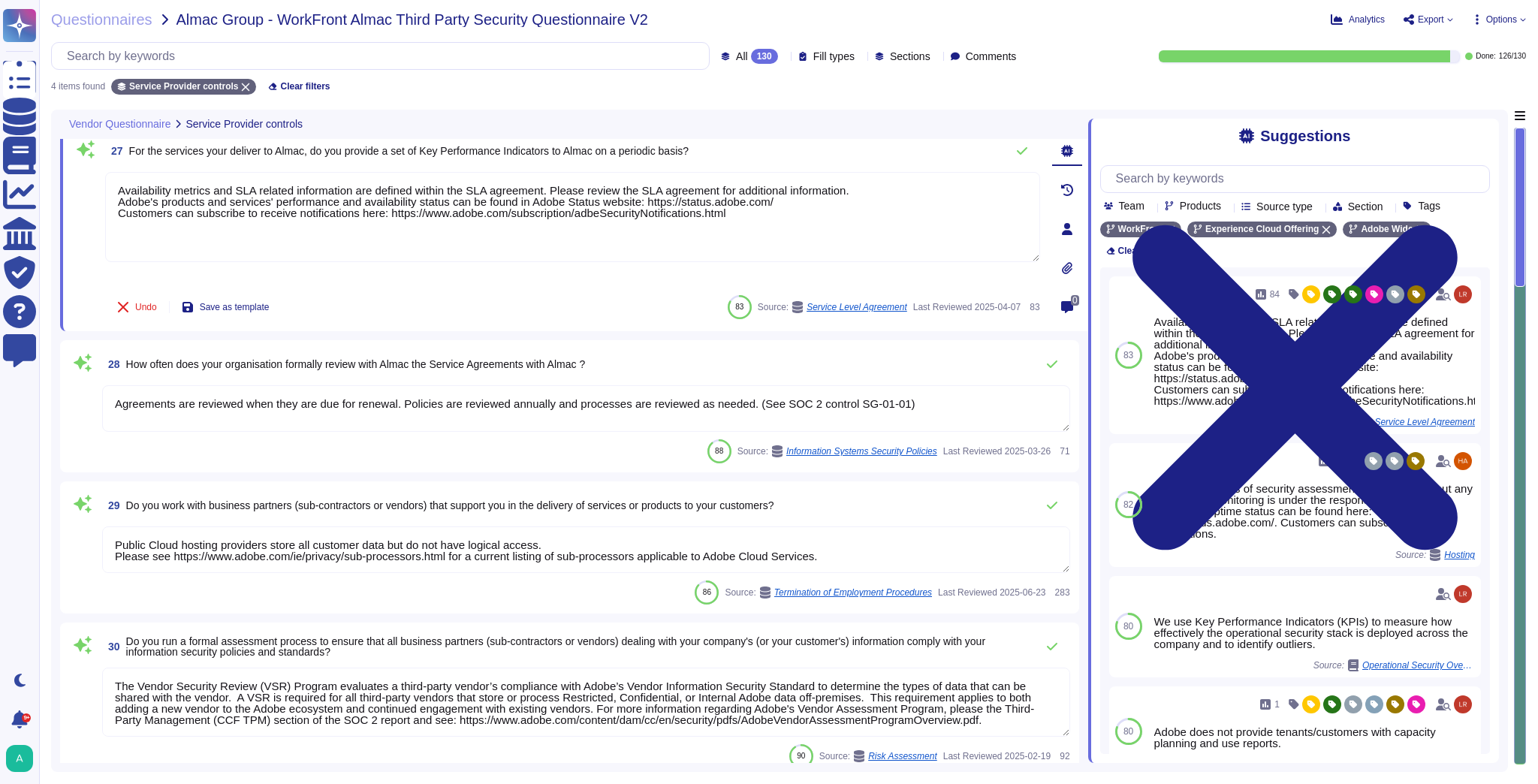 scroll, scrollTop: 24, scrollLeft: 0, axis: vertical 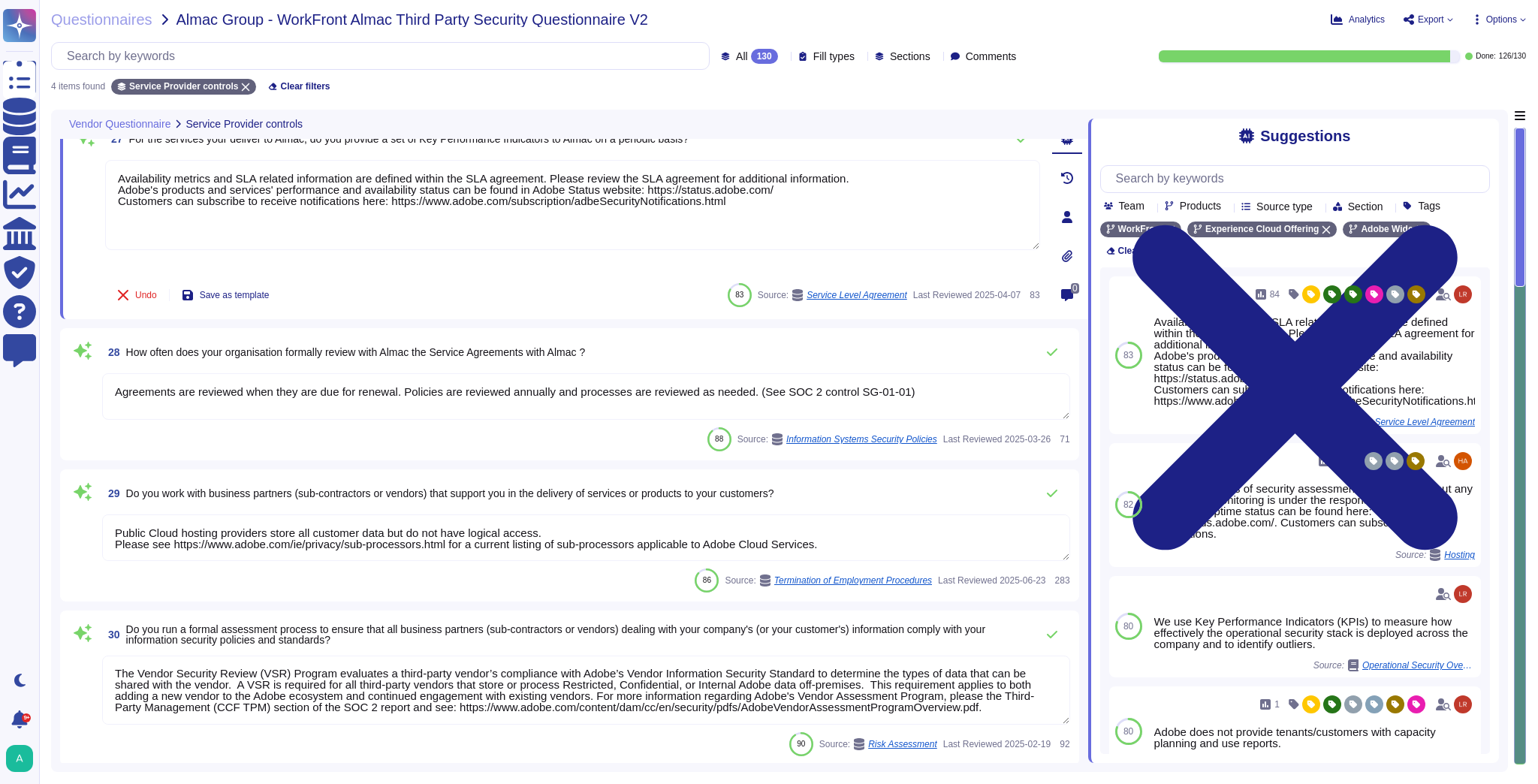 click 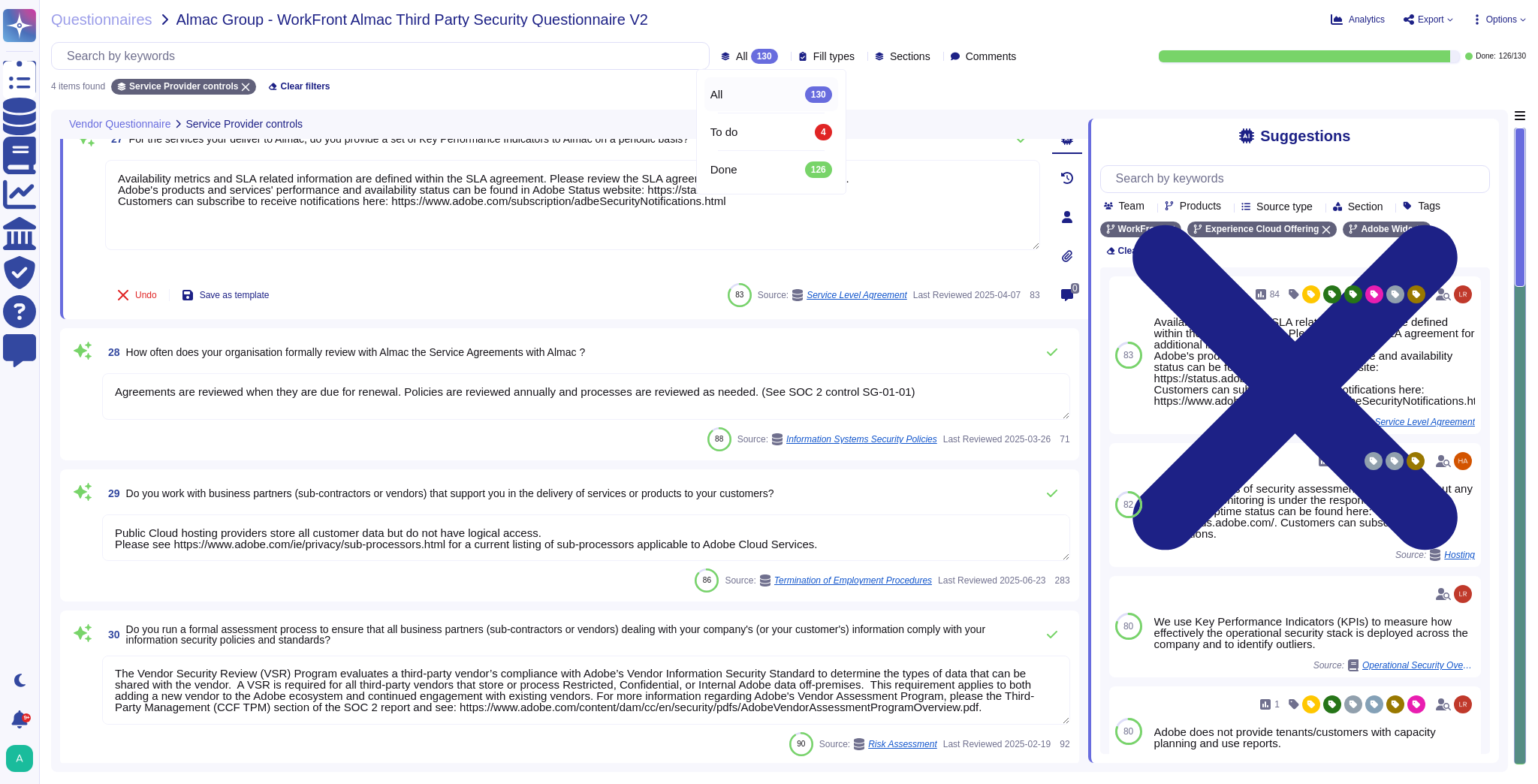 click 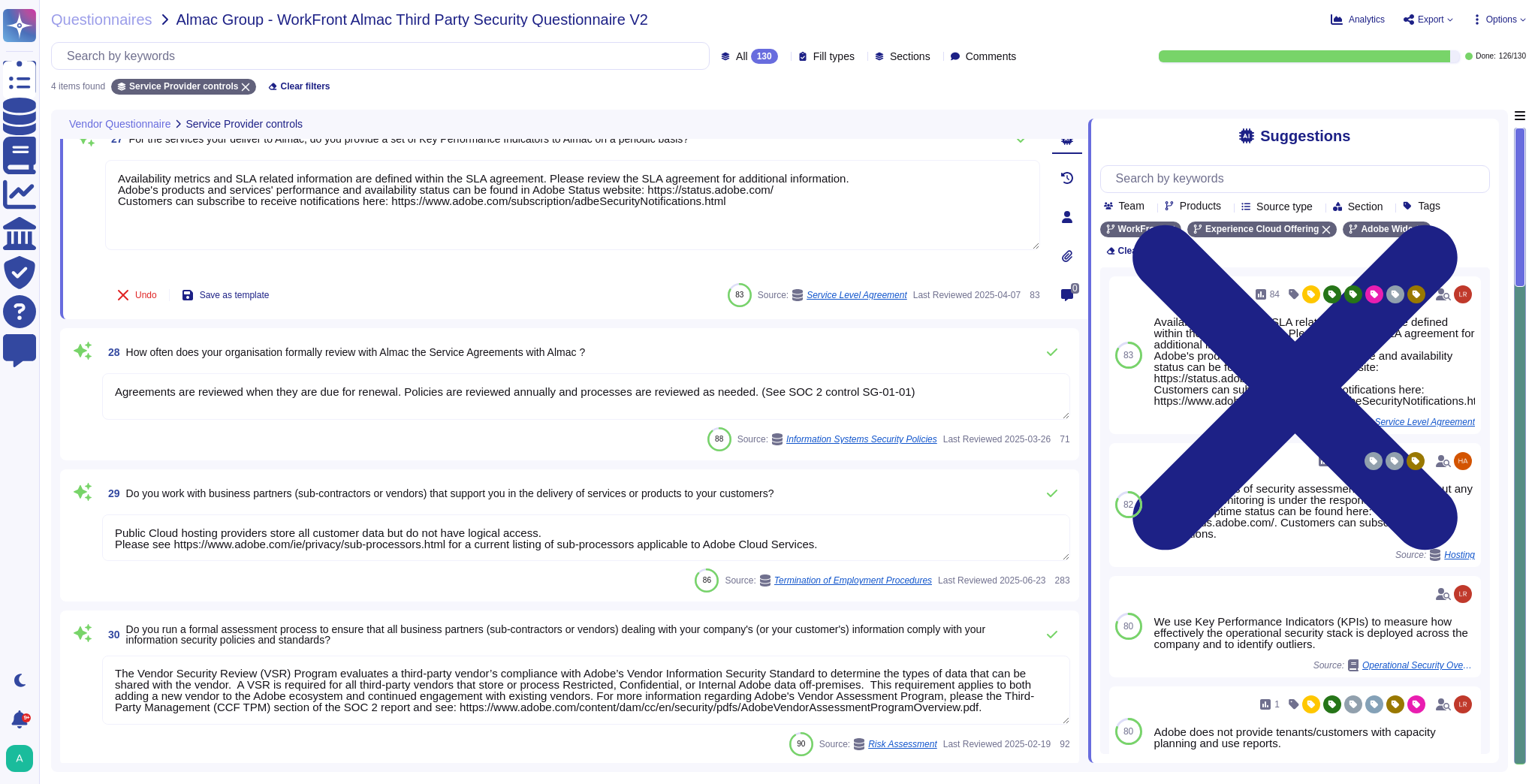 click 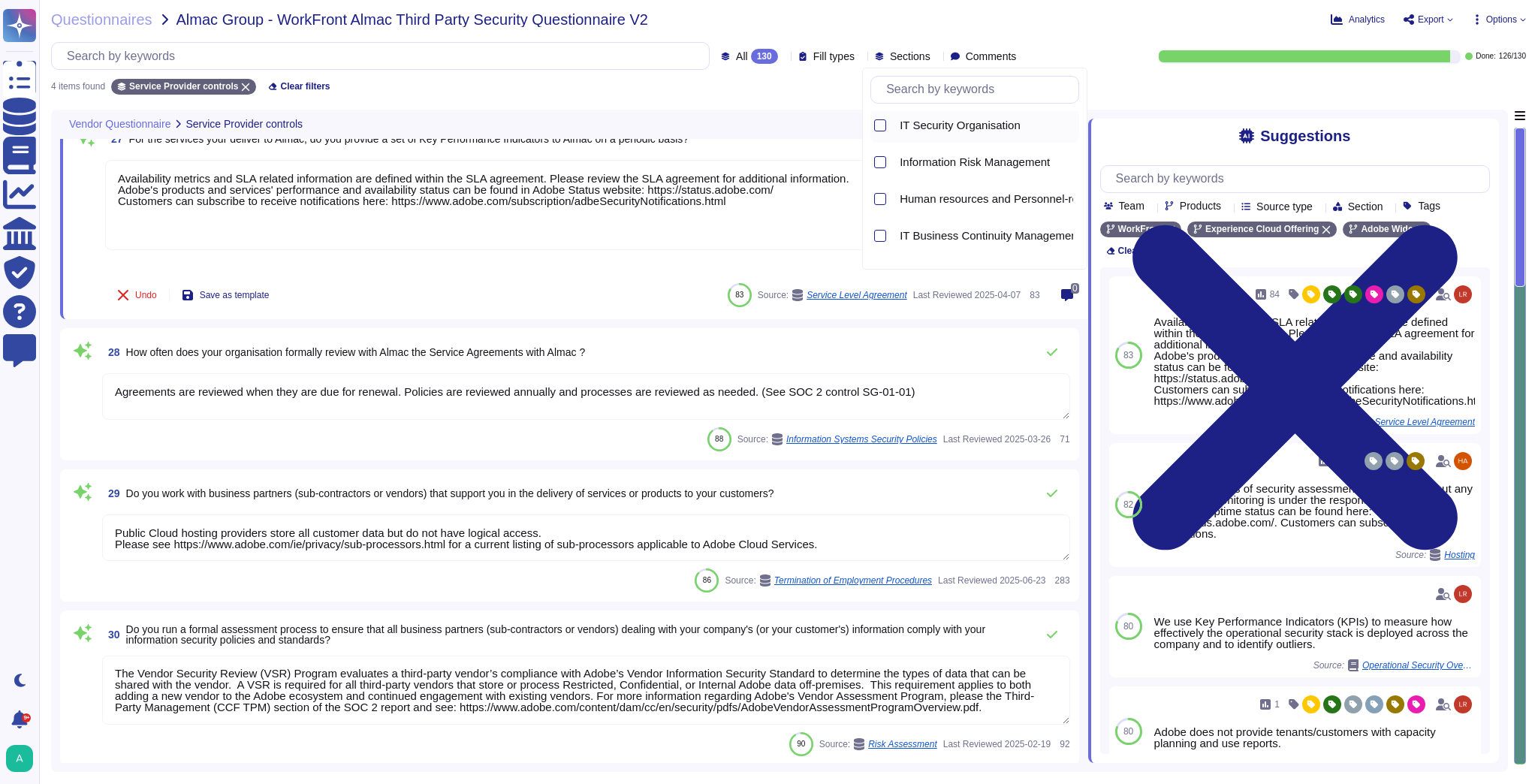 scroll, scrollTop: 120, scrollLeft: 0, axis: vertical 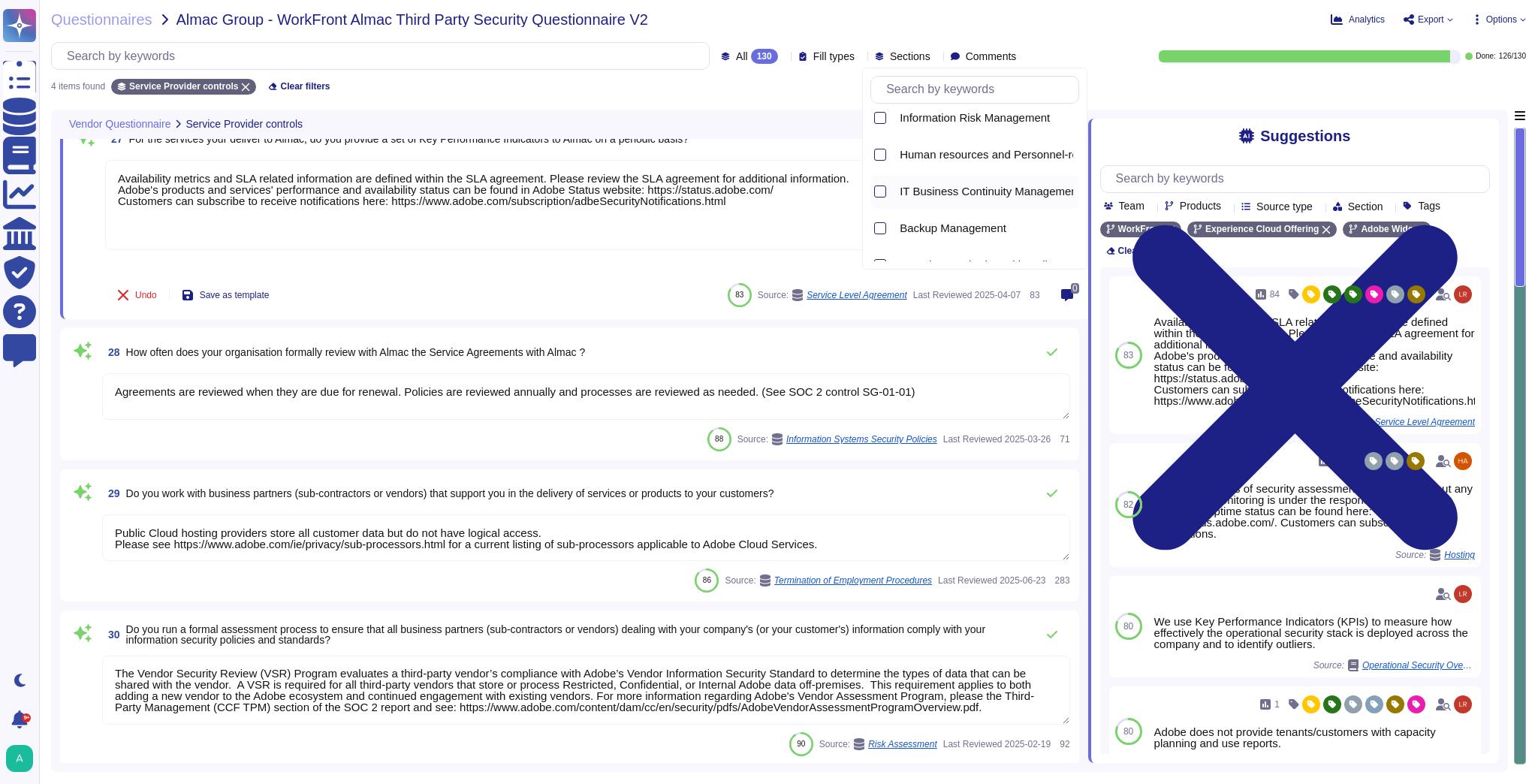 click on "IT Business Continuity Management" at bounding box center (990, 191) 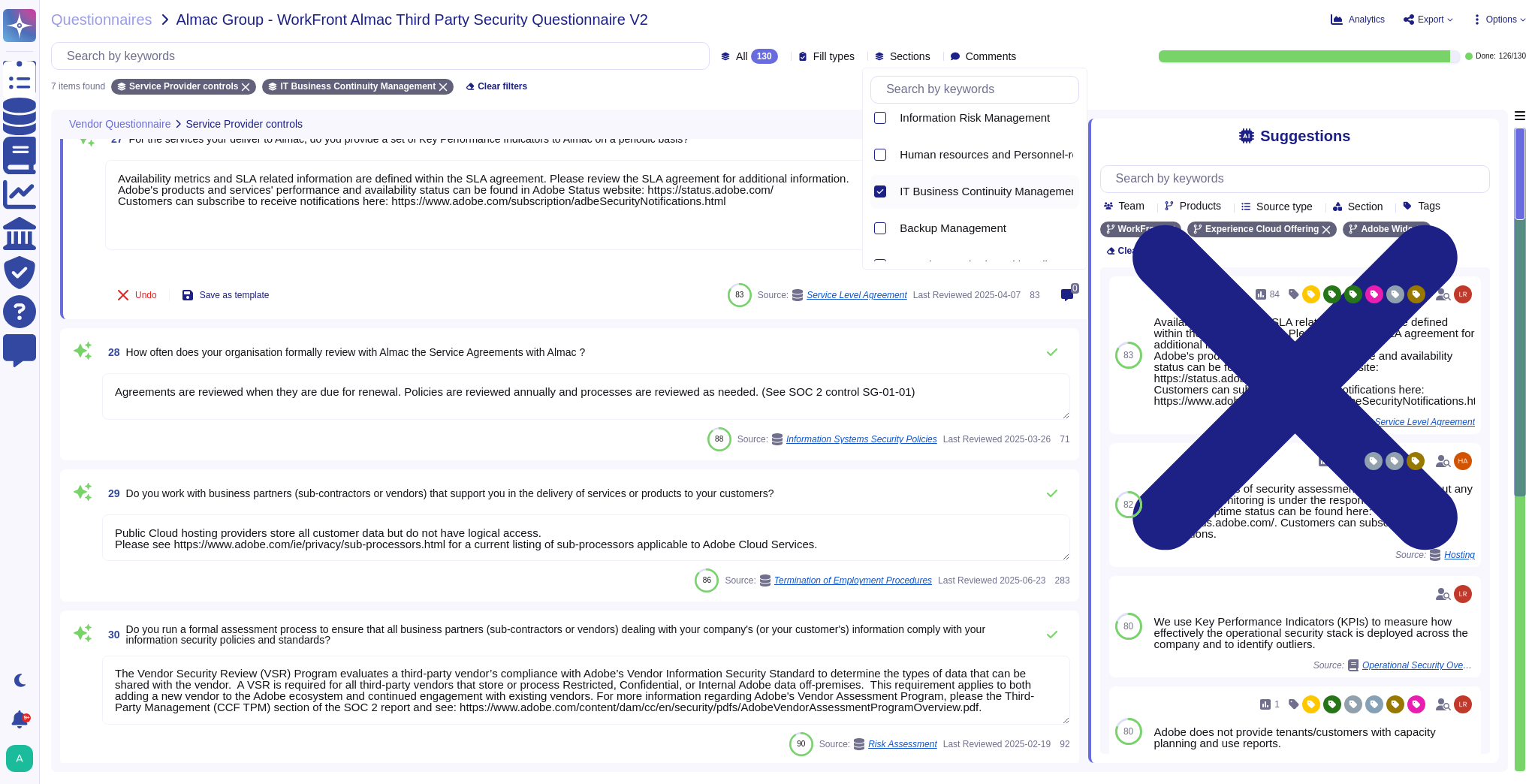 type on "Workfront’s Business Continuity Plan is designed to achieve a customer data recovery time objective (RTO) and a recovery point objective (RPO) in accordance with customer SLA commitments. To achieve these business continuity objectives, Workfront provides tenants with geographically distributed redundant housing designed to fail-over to a duplicate hosting environment located a considerable distance from the impacted hosting facility with minor disruption in the event of a disaster or catastrophic event. In addition, security mechanisms are replicated in both environments." 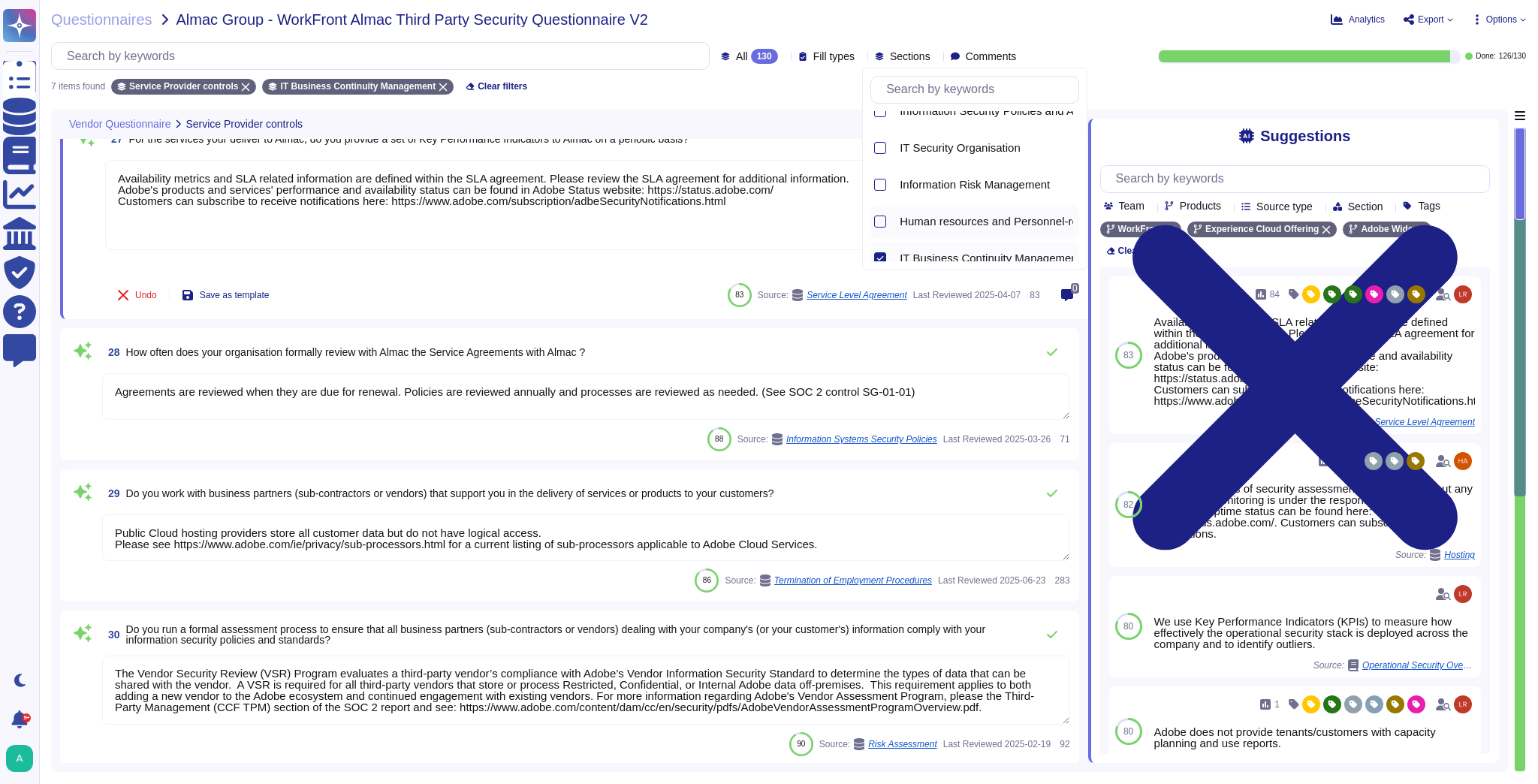 scroll, scrollTop: 0, scrollLeft: 0, axis: both 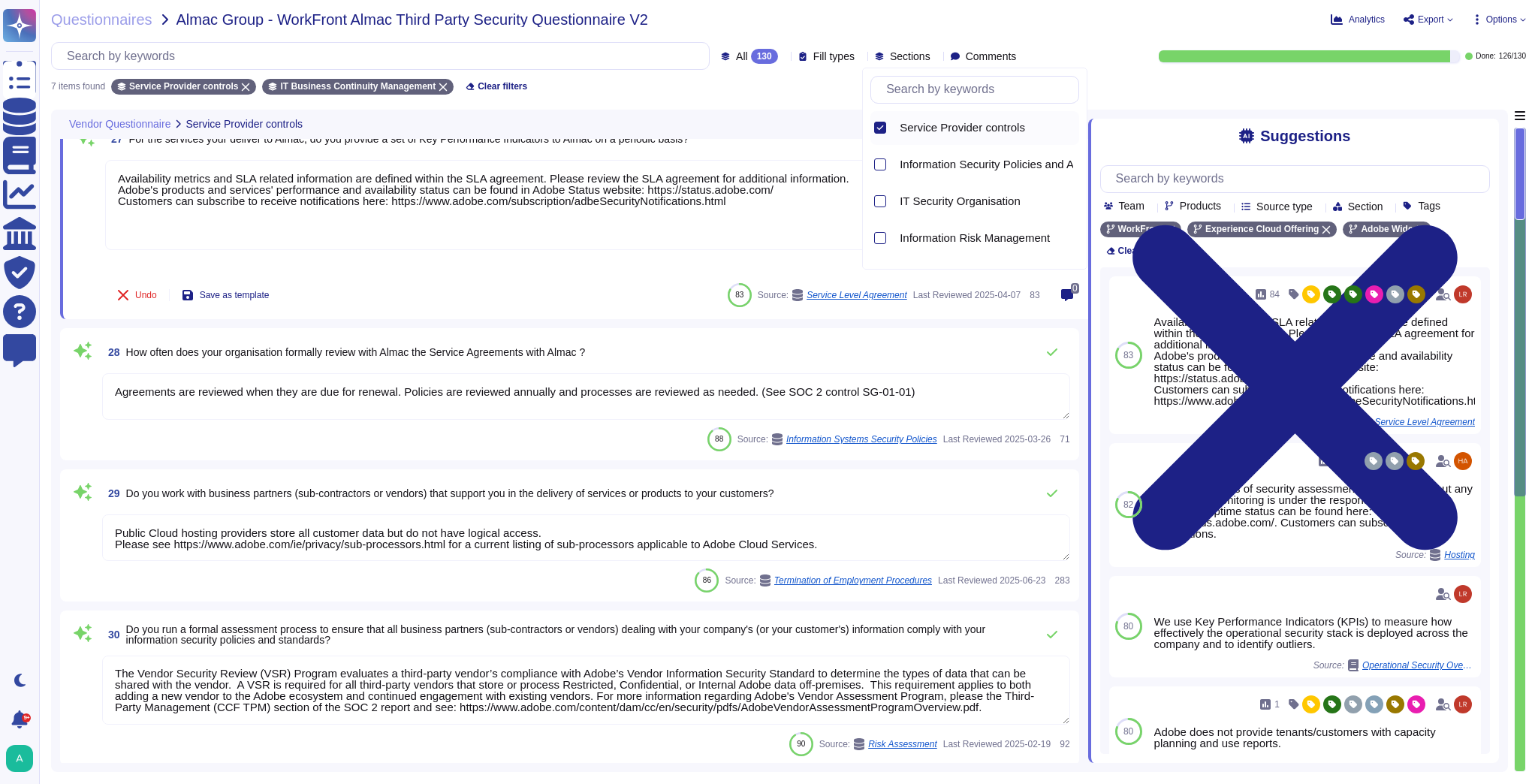click at bounding box center [880, 128] 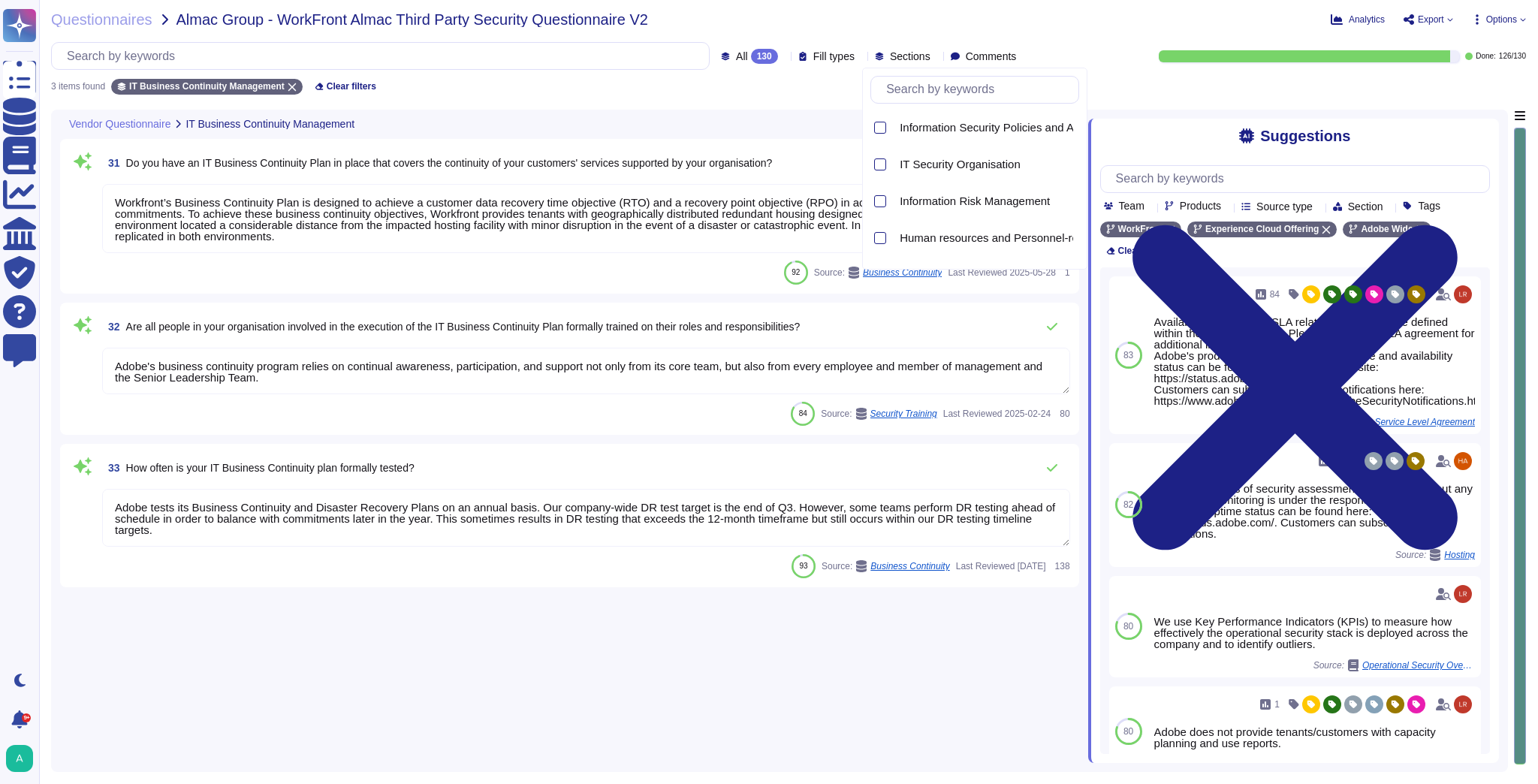 type on "Adobe's business continuity program relies on continual awareness, participation, and support not only from its core team, but also from every employee and member of management and the Senior Leadership Team." 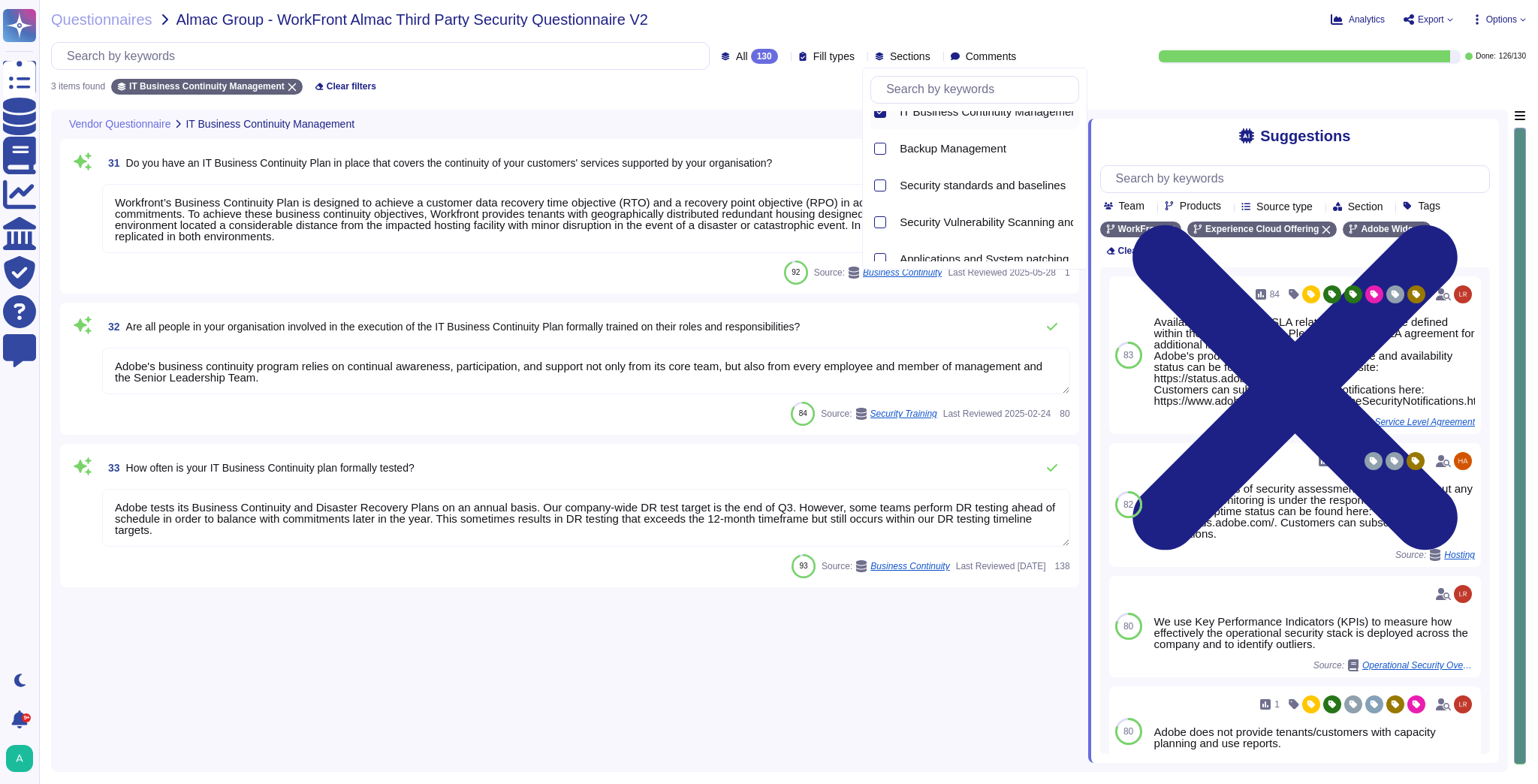 scroll, scrollTop: 120, scrollLeft: 0, axis: vertical 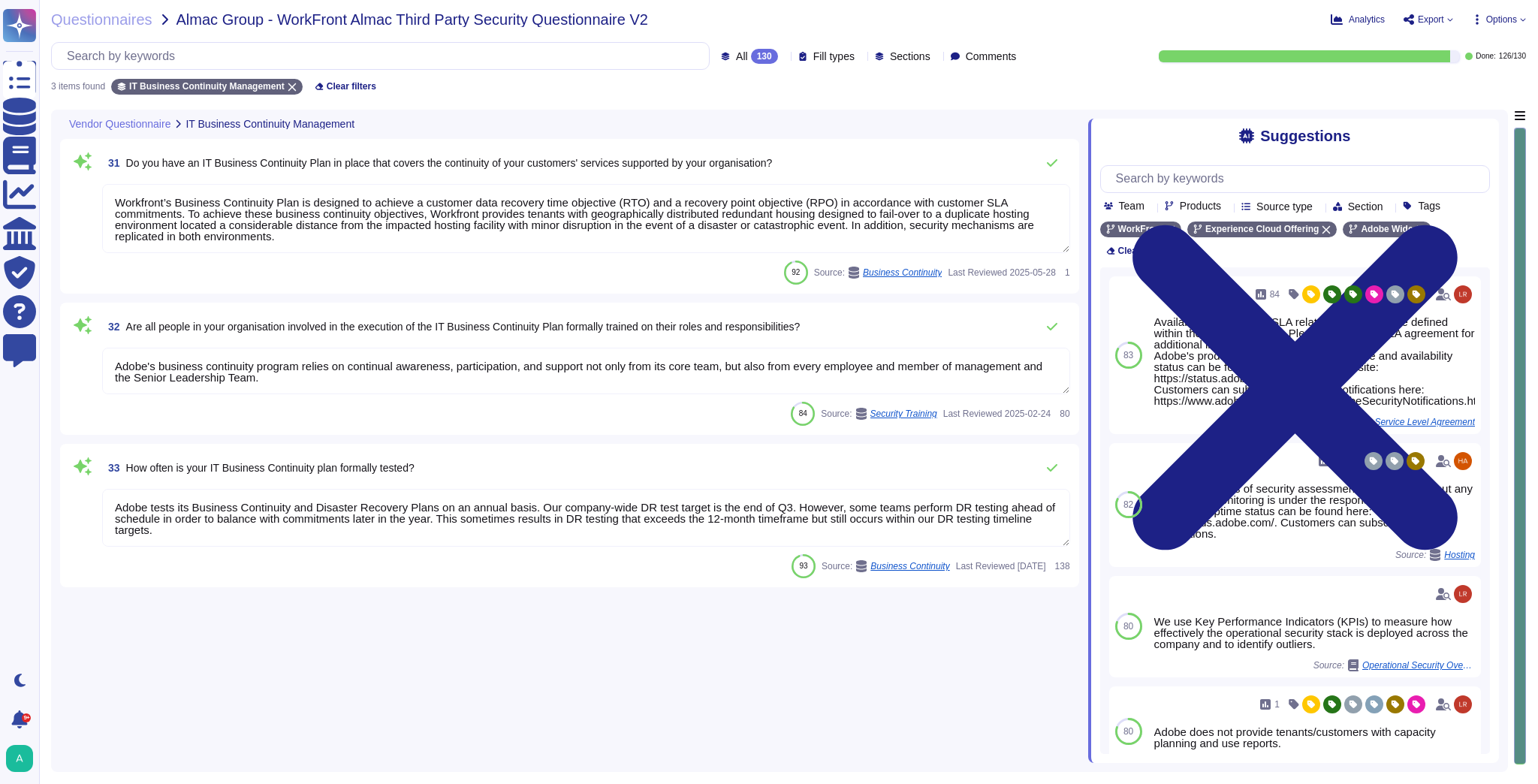 click on "Workfront’s Business Continuity Plan is designed to achieve a customer data recovery time objective (RTO) and a recovery point objective (RPO) in accordance with customer SLA commitments. To achieve these business continuity objectives, Workfront provides tenants with geographically distributed redundant housing designed to fail-over to a duplicate hosting environment located a considerable distance from the impacted hosting facility with minor disruption in the event of a disaster or catastrophic event. In addition, security mechanisms are replicated in both environments." at bounding box center (586, 219) 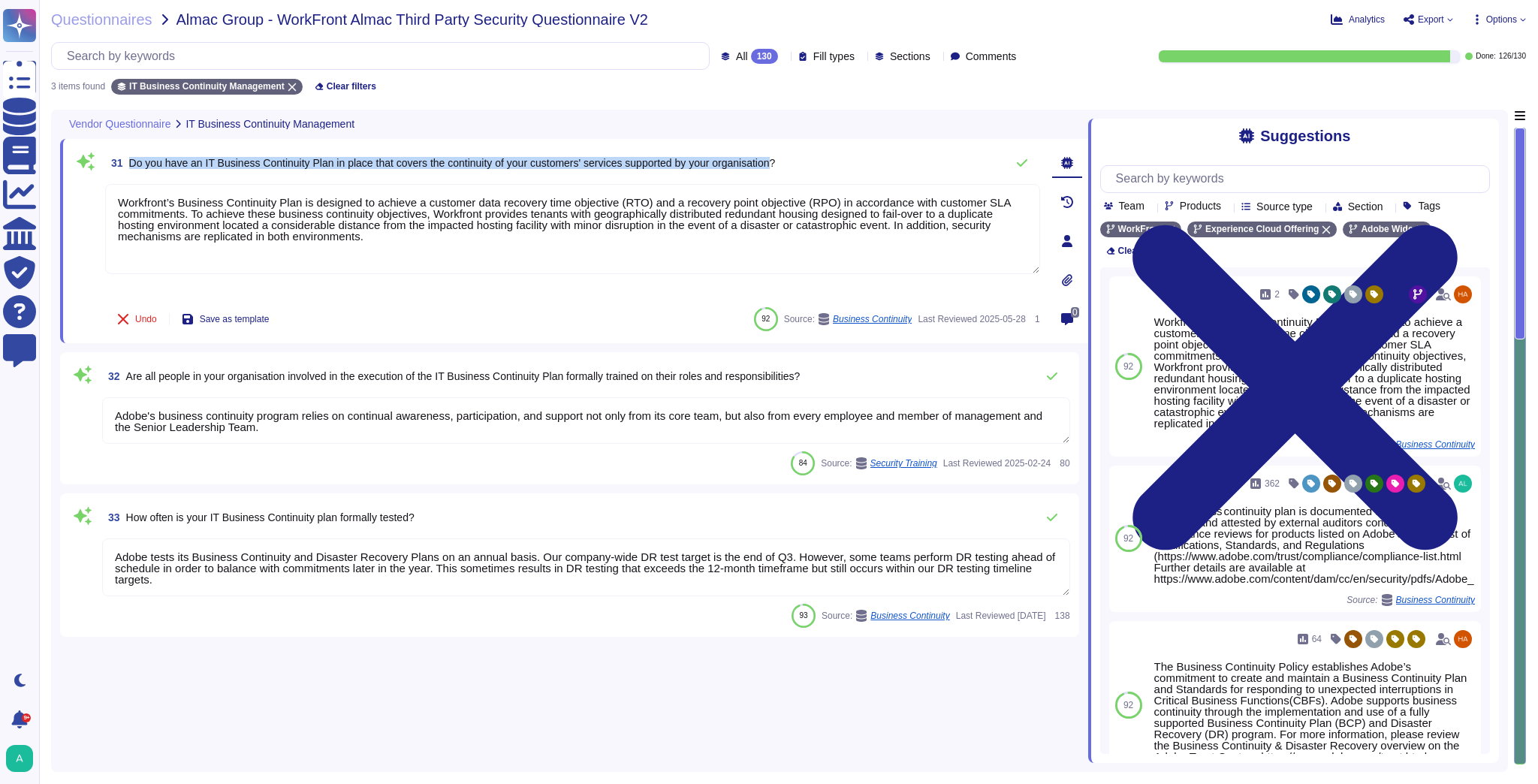 drag, startPoint x: 786, startPoint y: 161, endPoint x: 130, endPoint y: 163, distance: 656.003 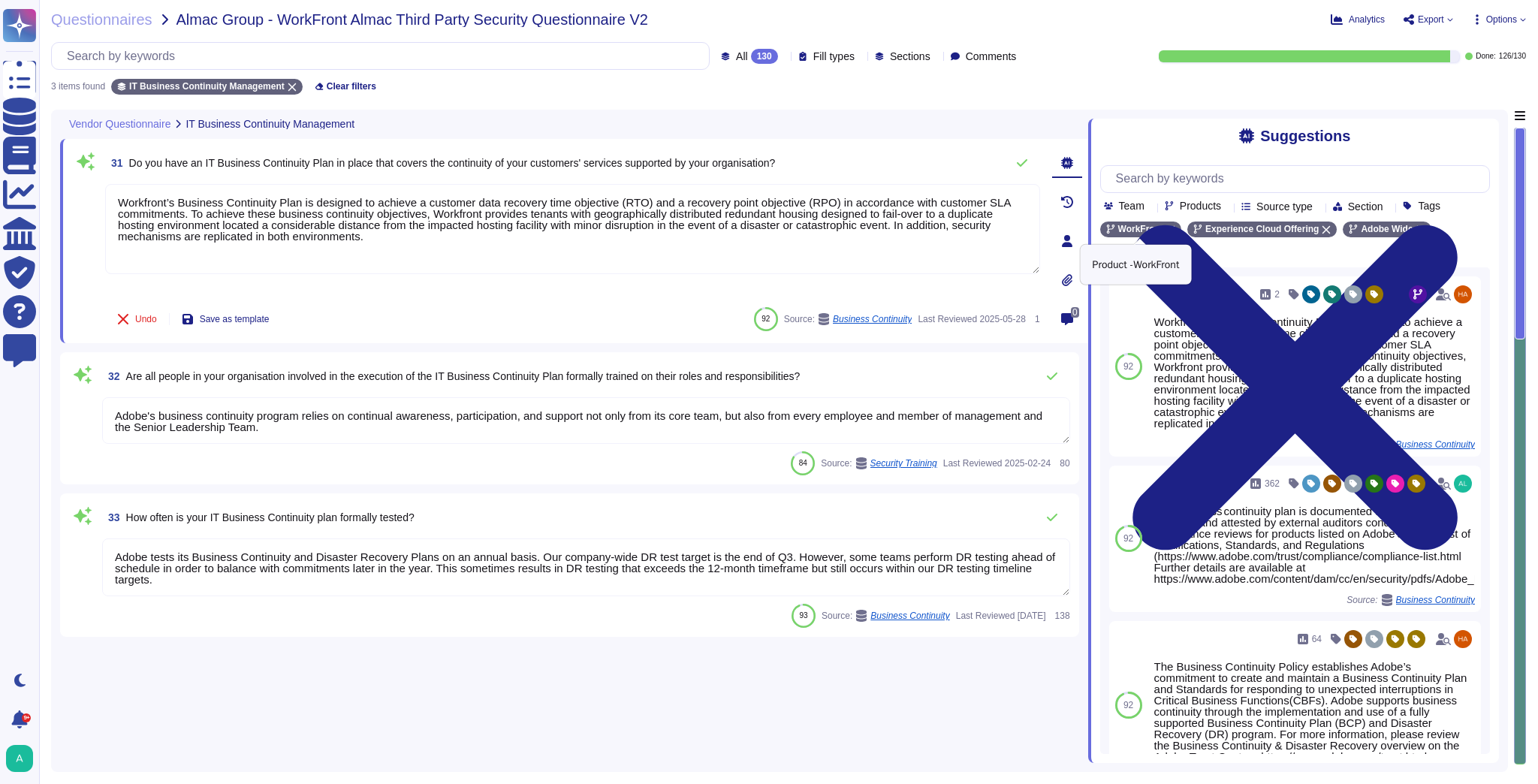 click 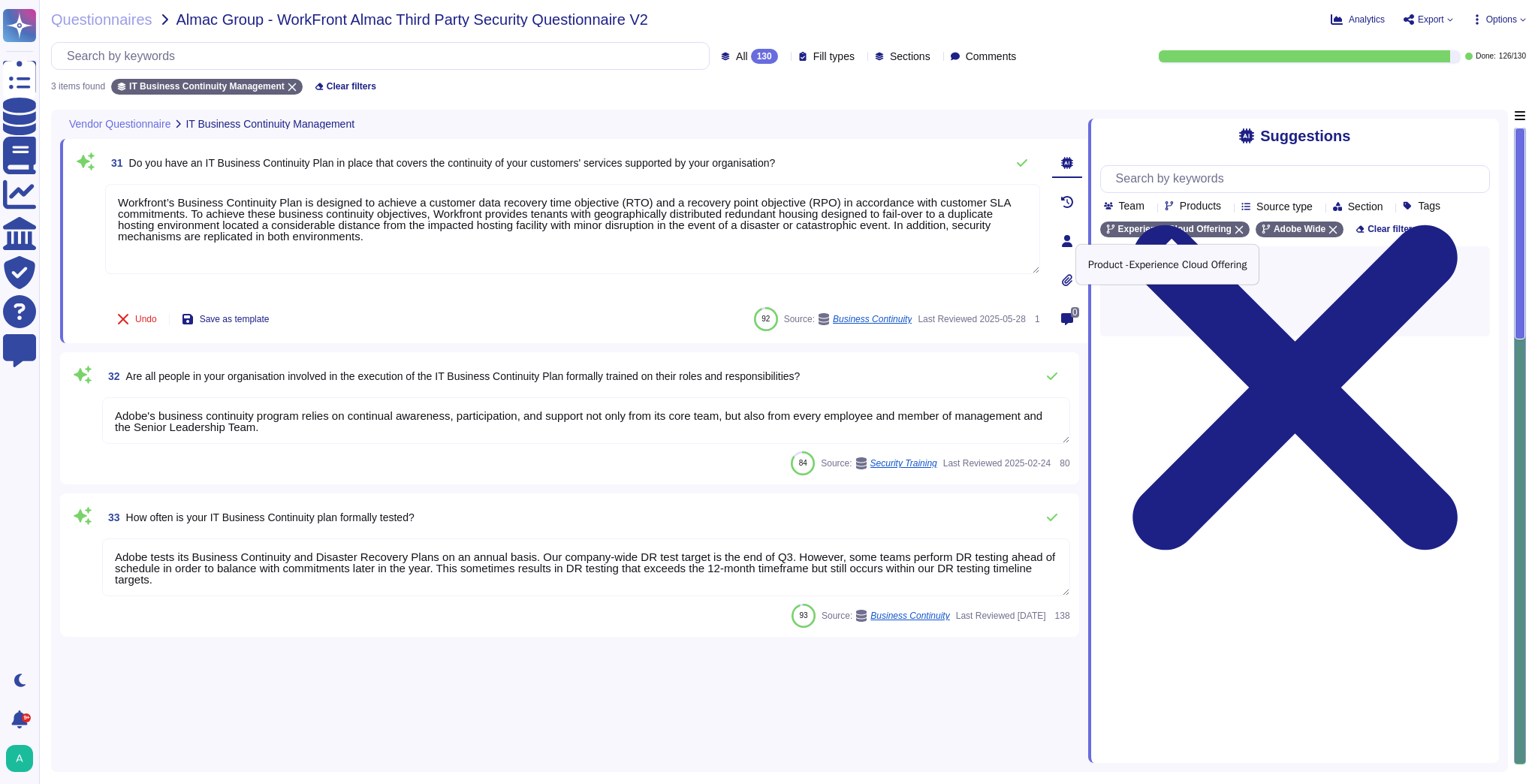 click 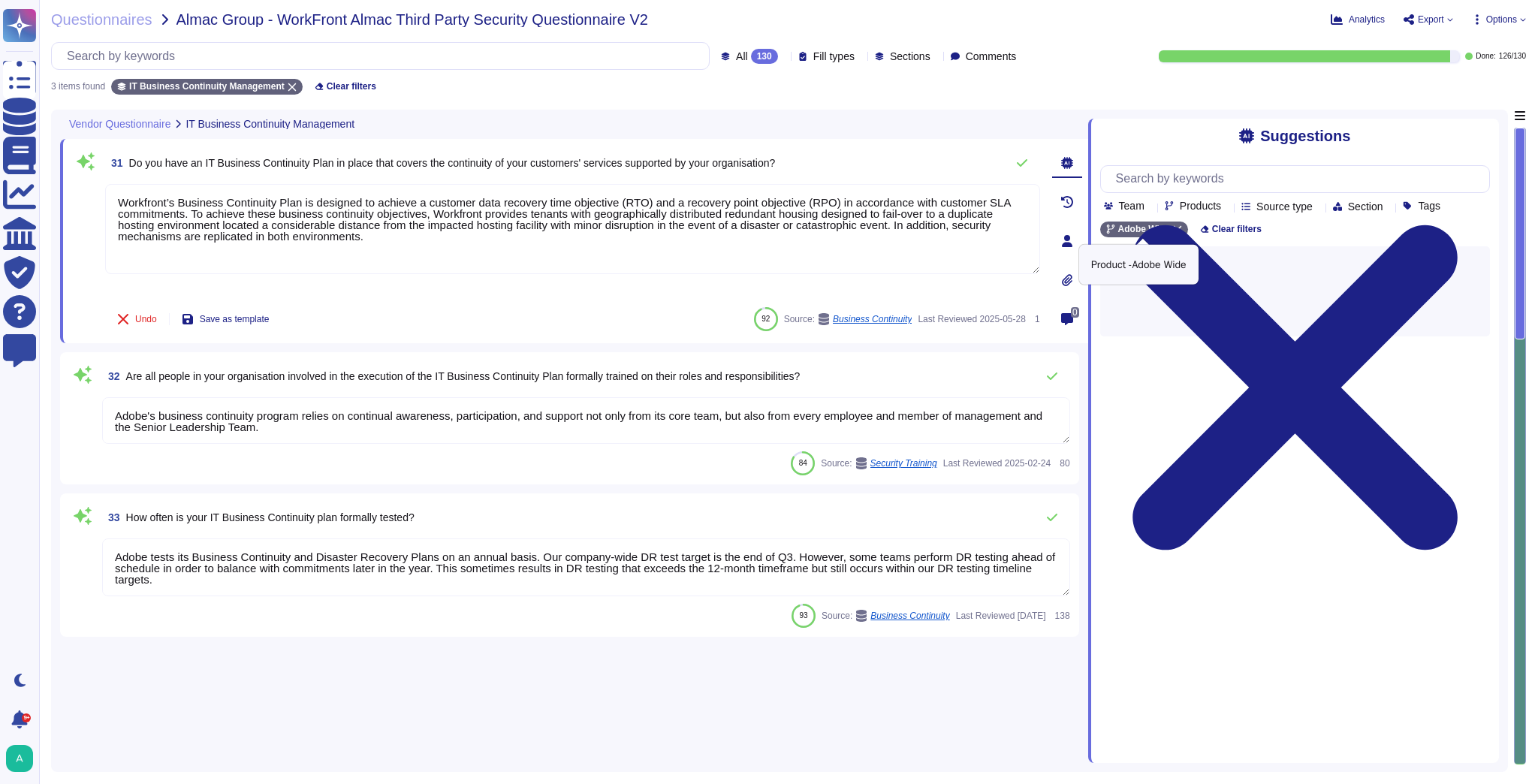 click 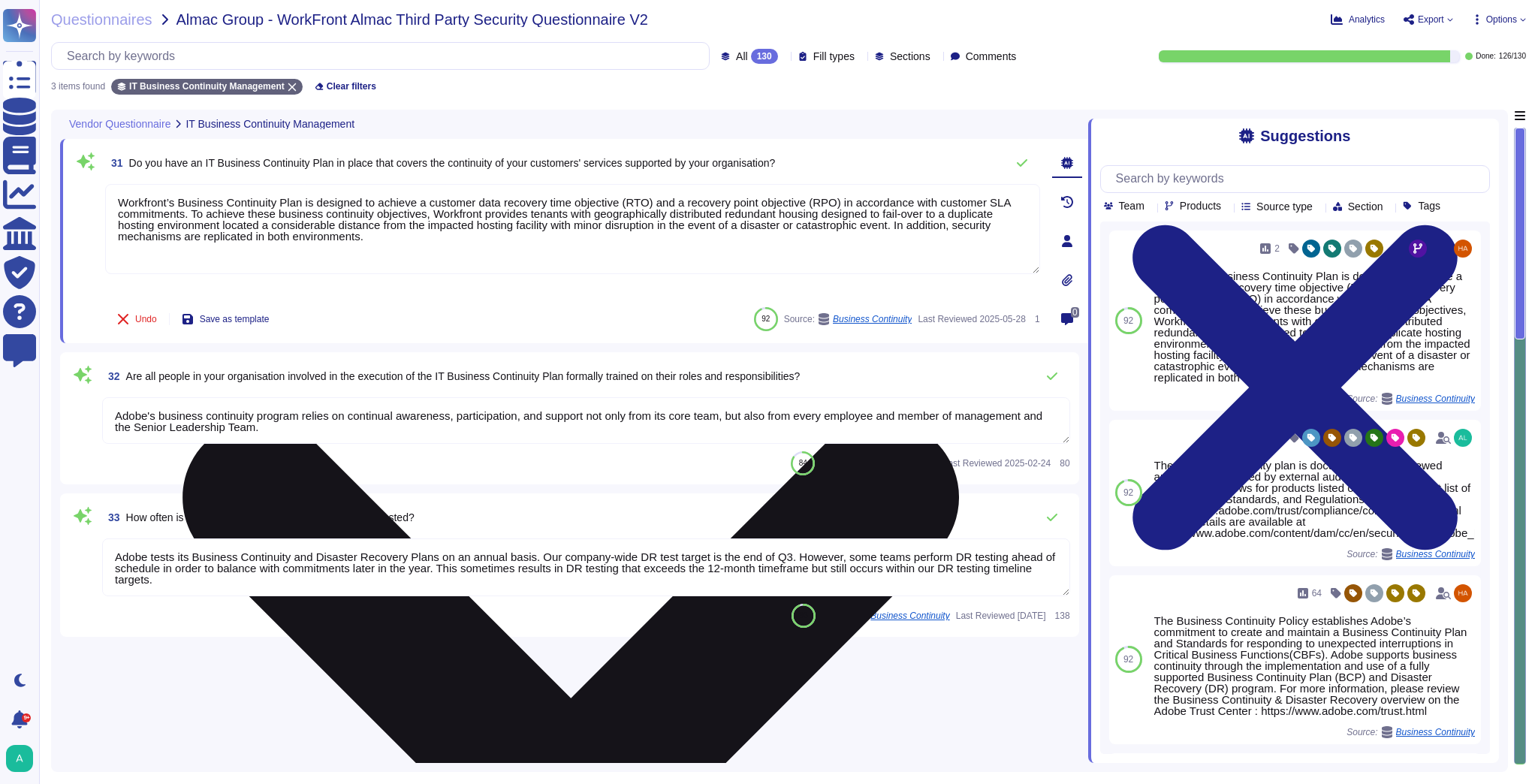 click on "Workfront’s Business Continuity Plan is designed to achieve a customer data recovery time objective (RTO) and a recovery point objective (RPO) in accordance with customer SLA commitments. To achieve these business continuity objectives, Workfront provides tenants with geographically distributed redundant housing designed to fail-over to a duplicate hosting environment located a considerable distance from the impacted hosting facility with minor disruption in the event of a disaster or catastrophic event. In addition, security mechanisms are replicated in both environments." at bounding box center [572, 229] 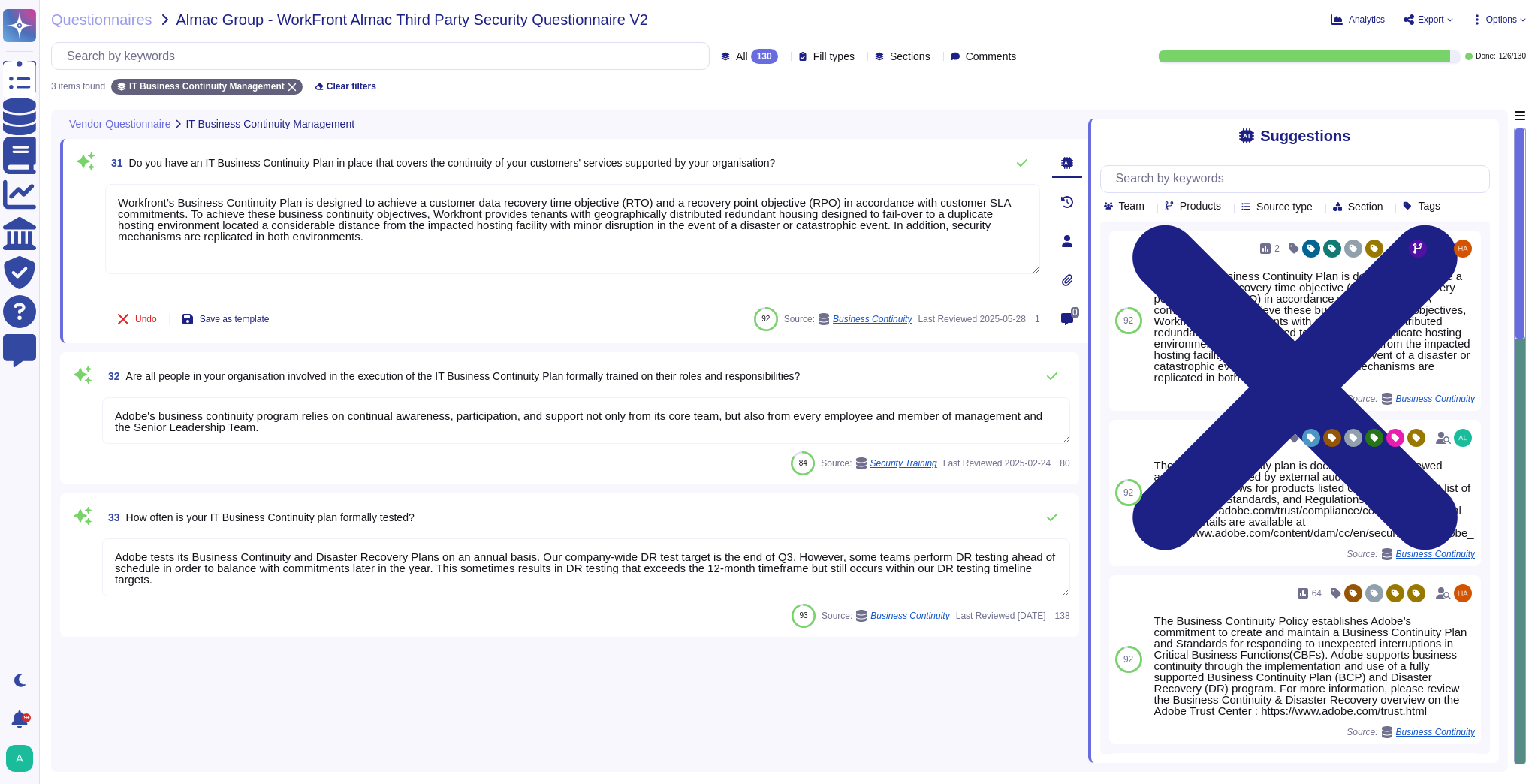drag, startPoint x: 388, startPoint y: 237, endPoint x: 74, endPoint y: 191, distance: 317.35154 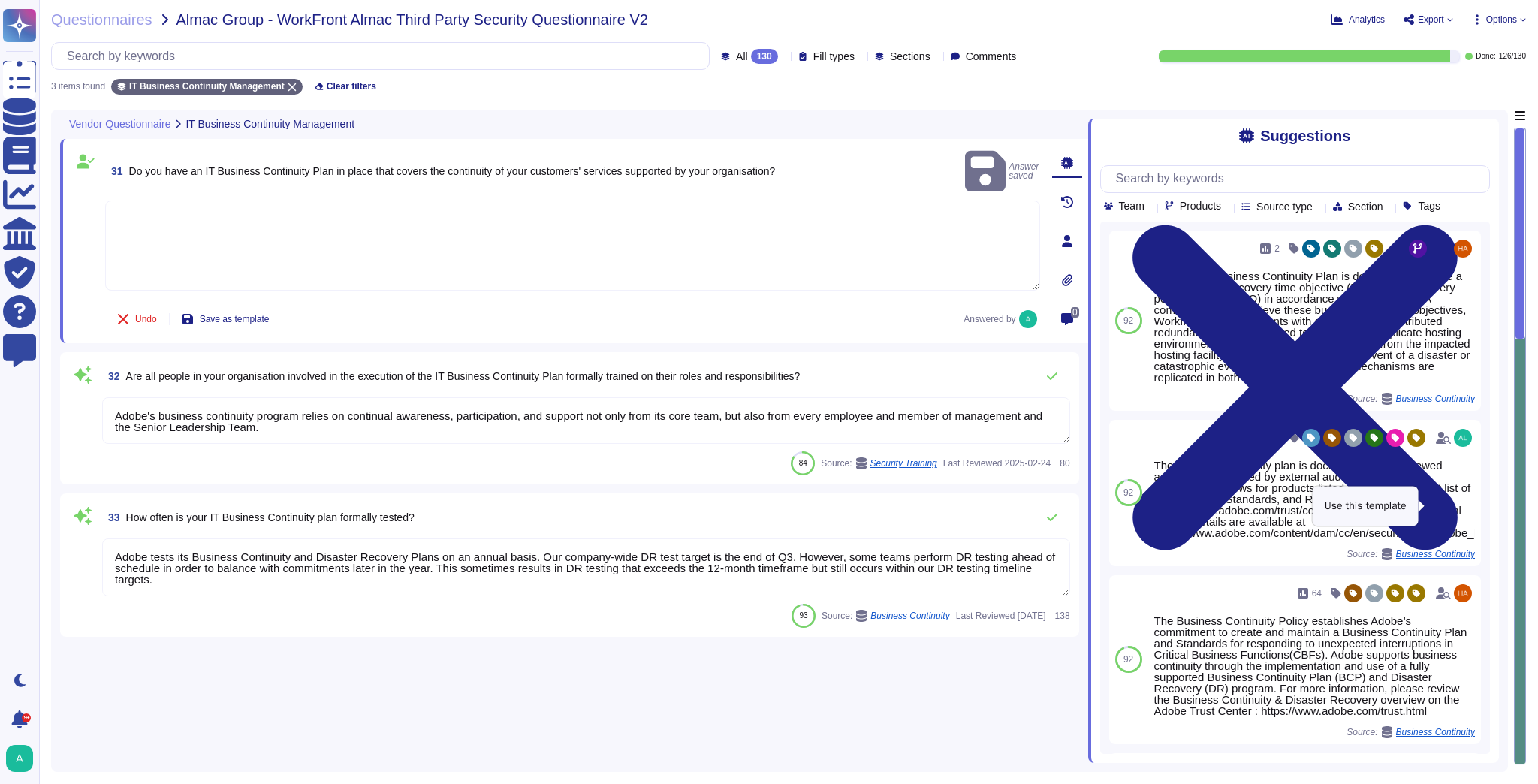 click on "Use" at bounding box center [1481, 493] 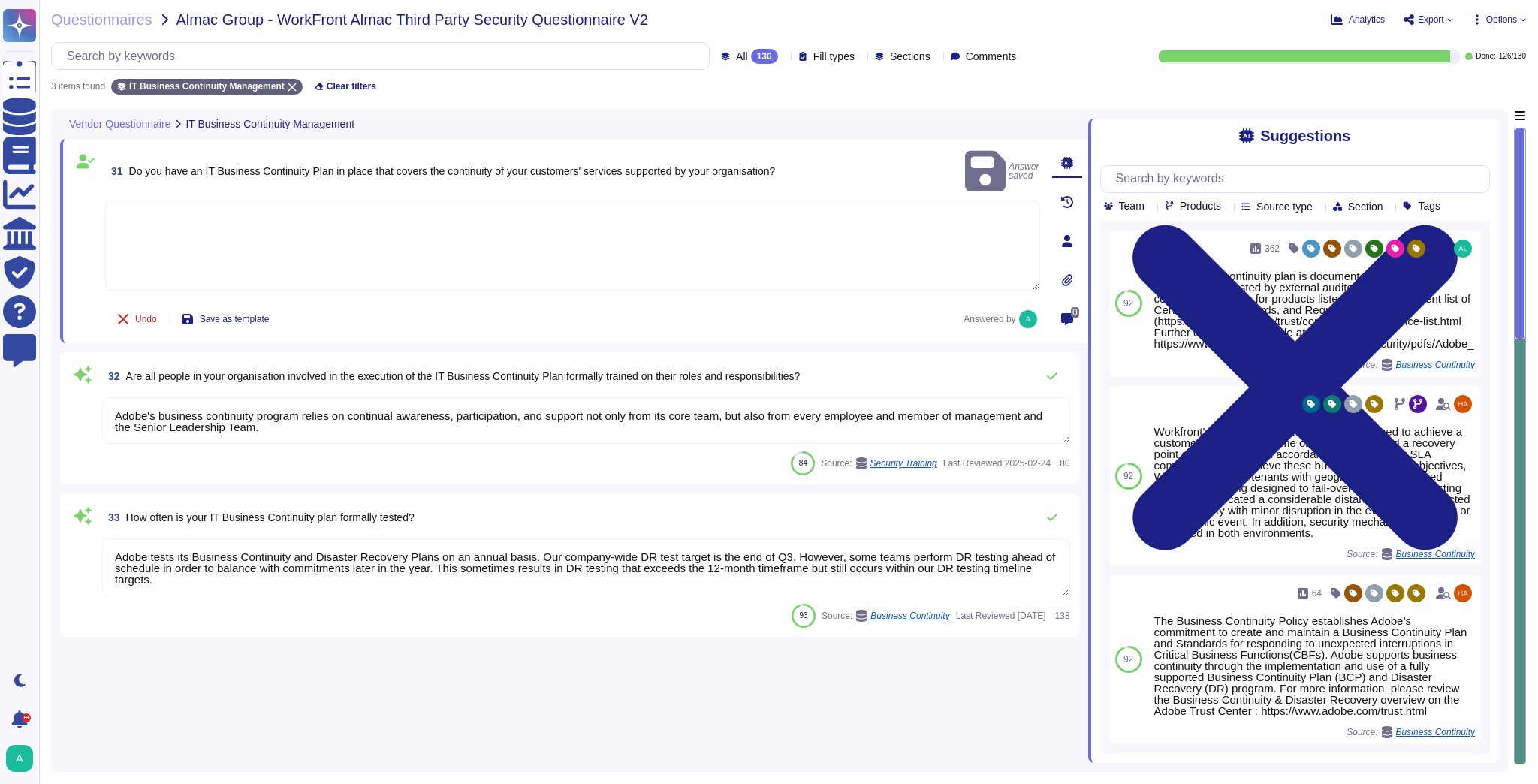 type on "The Business continuity plan is documented and reviewed annually and attested by external auditors conducting compliance reviews for products listed on Adobe’s current list of Certifications, Standards, and Regulations (https://www.adobe.com/trust/compliance/compliance-list.html
Further details are available at https://www.adobe.com/content/dam/cc/en/security/pdfs/Adobe_Business_Continuity_and_Disaster_Recovery_Program_Overview.pdf" 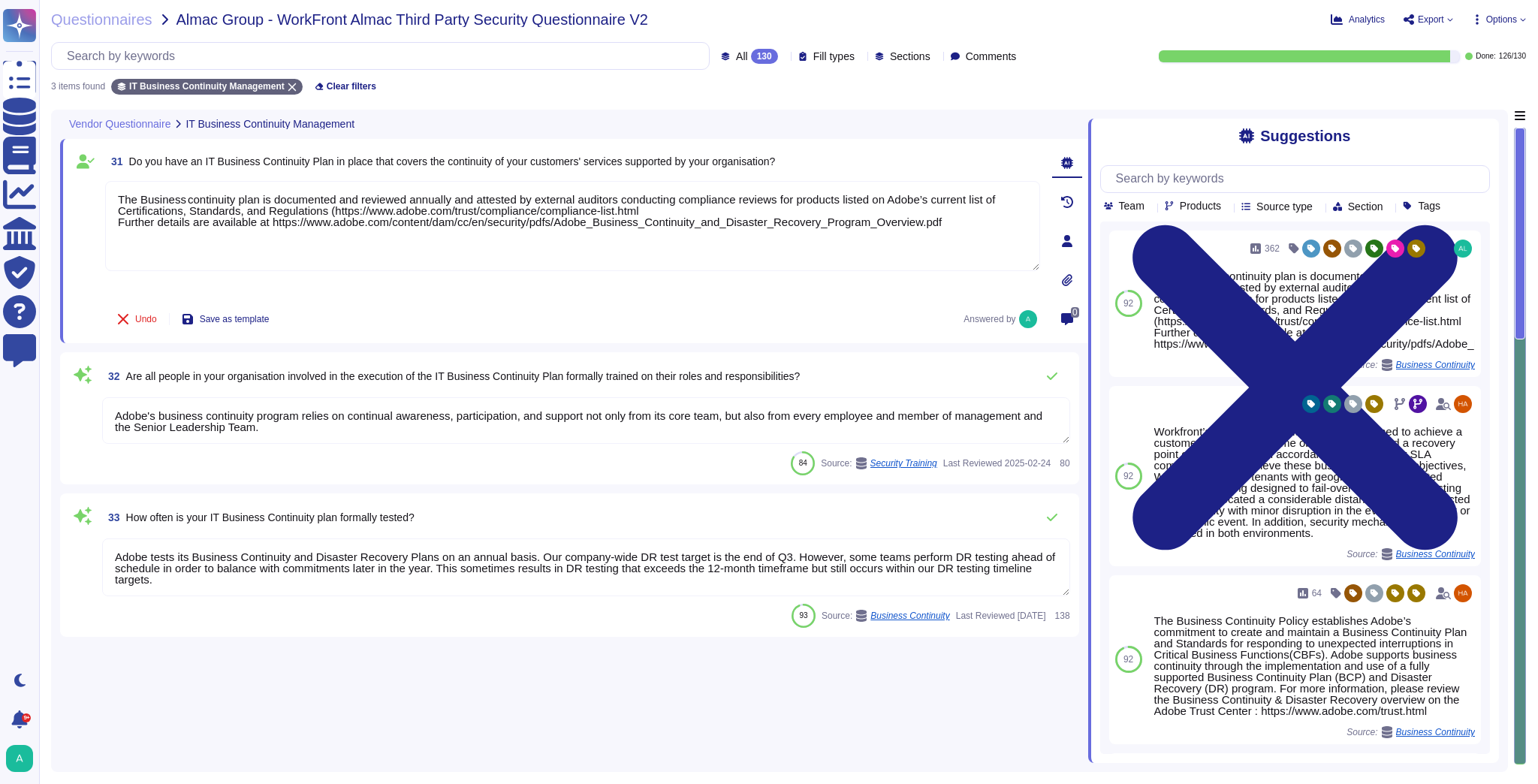 click 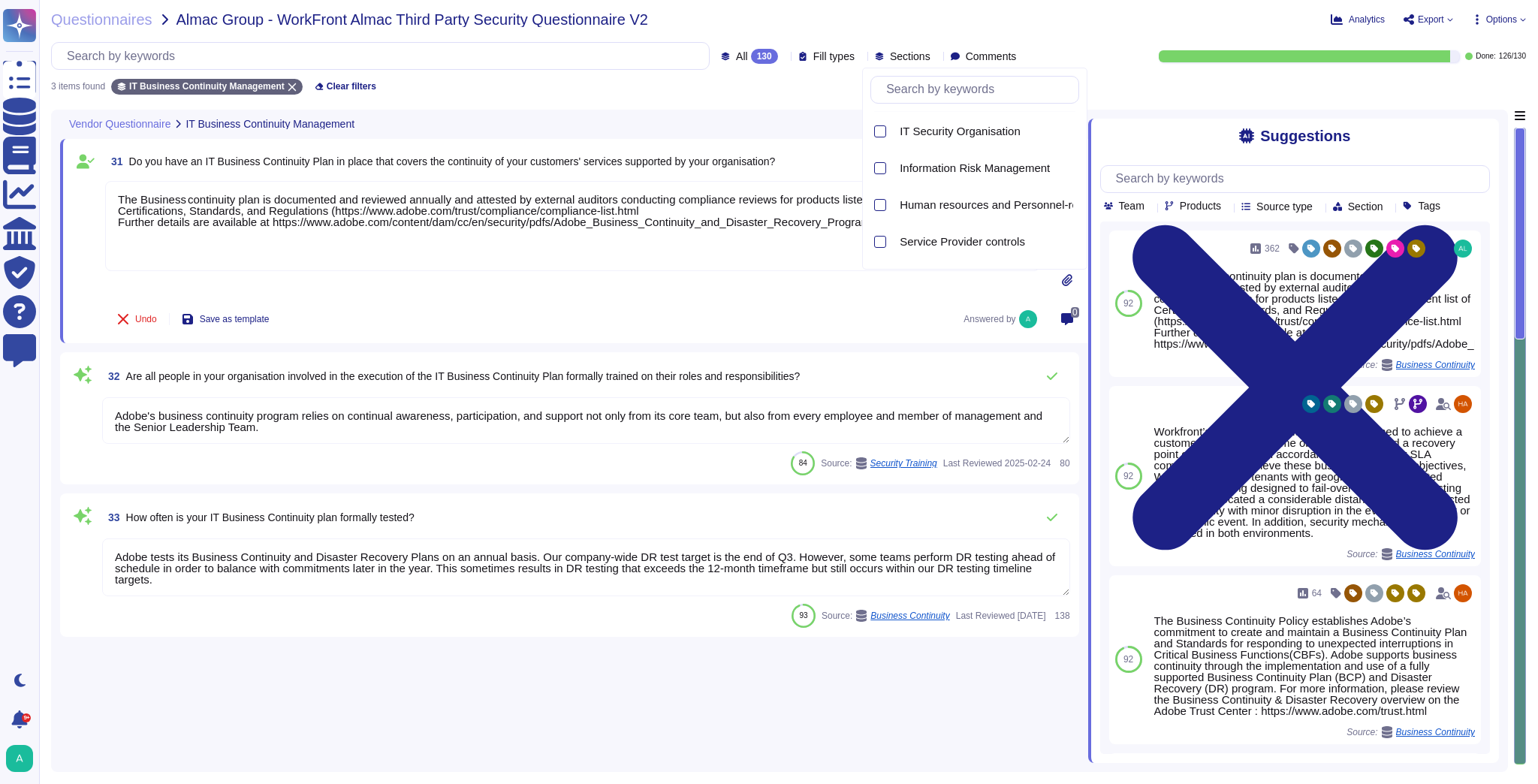 scroll, scrollTop: 0, scrollLeft: 0, axis: both 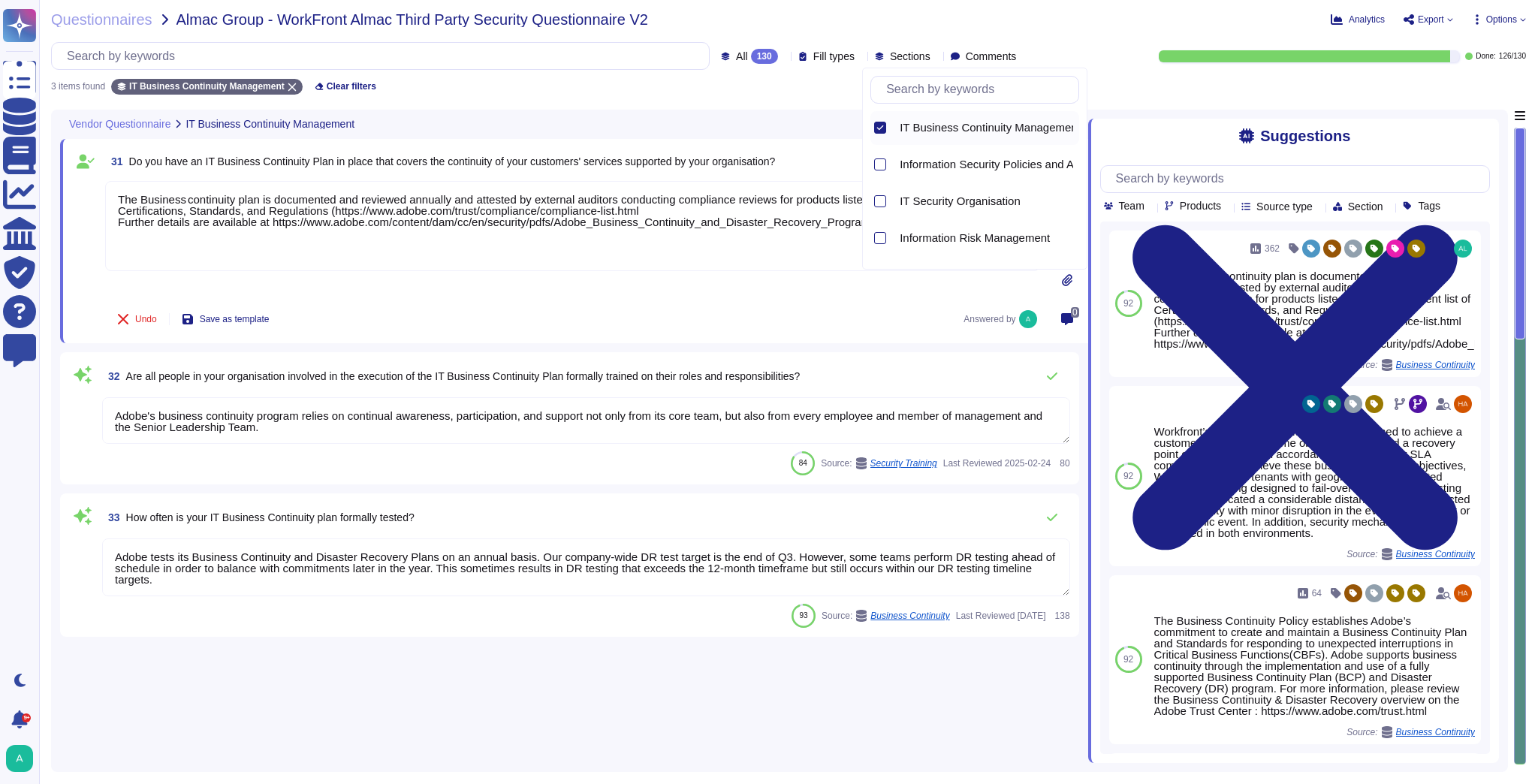 click 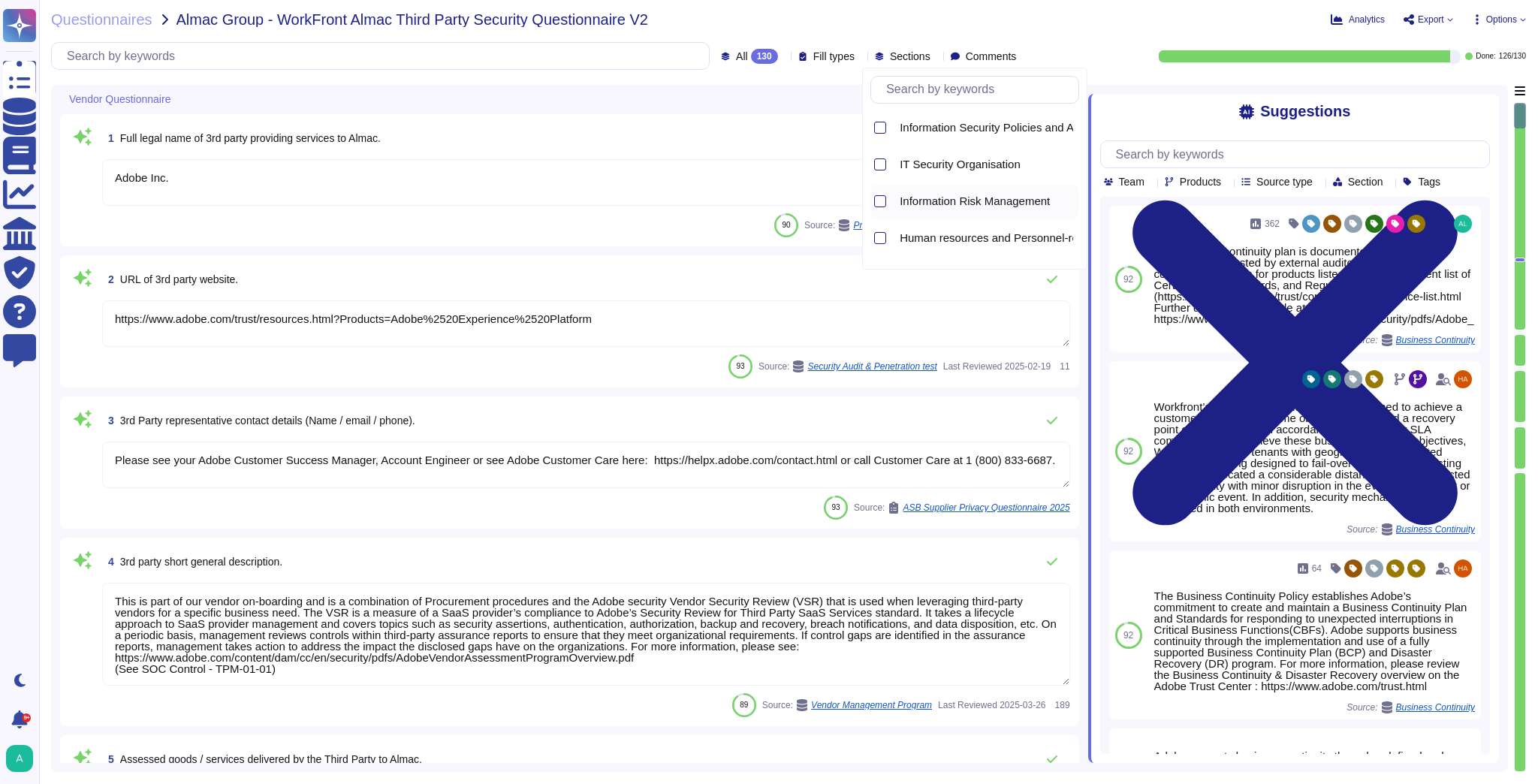 type on "This is part of our vendor on-boarding and is a combination of Procurement procedures and the Adobe security Vendor Security Review (VSR) that is used when leveraging third-party vendors for a specific business need. The VSR is a measure of a SaaS provider’s compliance to Adobe’s Security Review for Third Party SaaS Services standard. It takes a lifecycle approach to SaaS provider management and covers topics such as security assertions, authentication, authorization, backup and recovery, breach notifications, and data disposition, etc. On a periodic basis, management reviews controls within third-party assurance reports to ensure that they meet organizational requirements. If control gaps are identified in the assurance reports, management takes action to address the impact the disclosed gaps have on the organizations. For more information, please see:
https://www.adobe.com/content/dam/cc/en/security/pdfs/AdobeVendorAssessmentProgramOverview.pdf
(See SOC Control - TPM-01-01)" 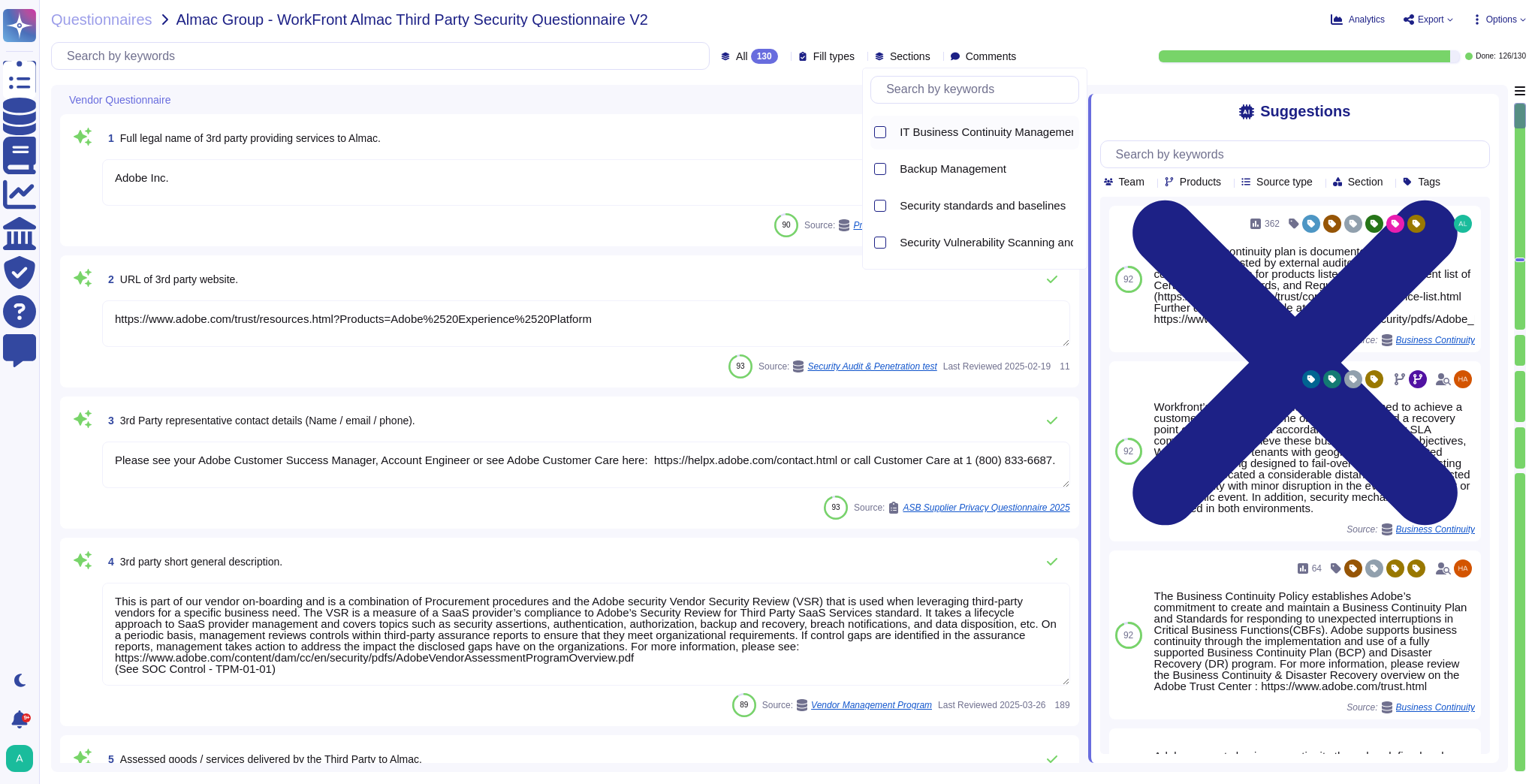 scroll, scrollTop: 180, scrollLeft: 0, axis: vertical 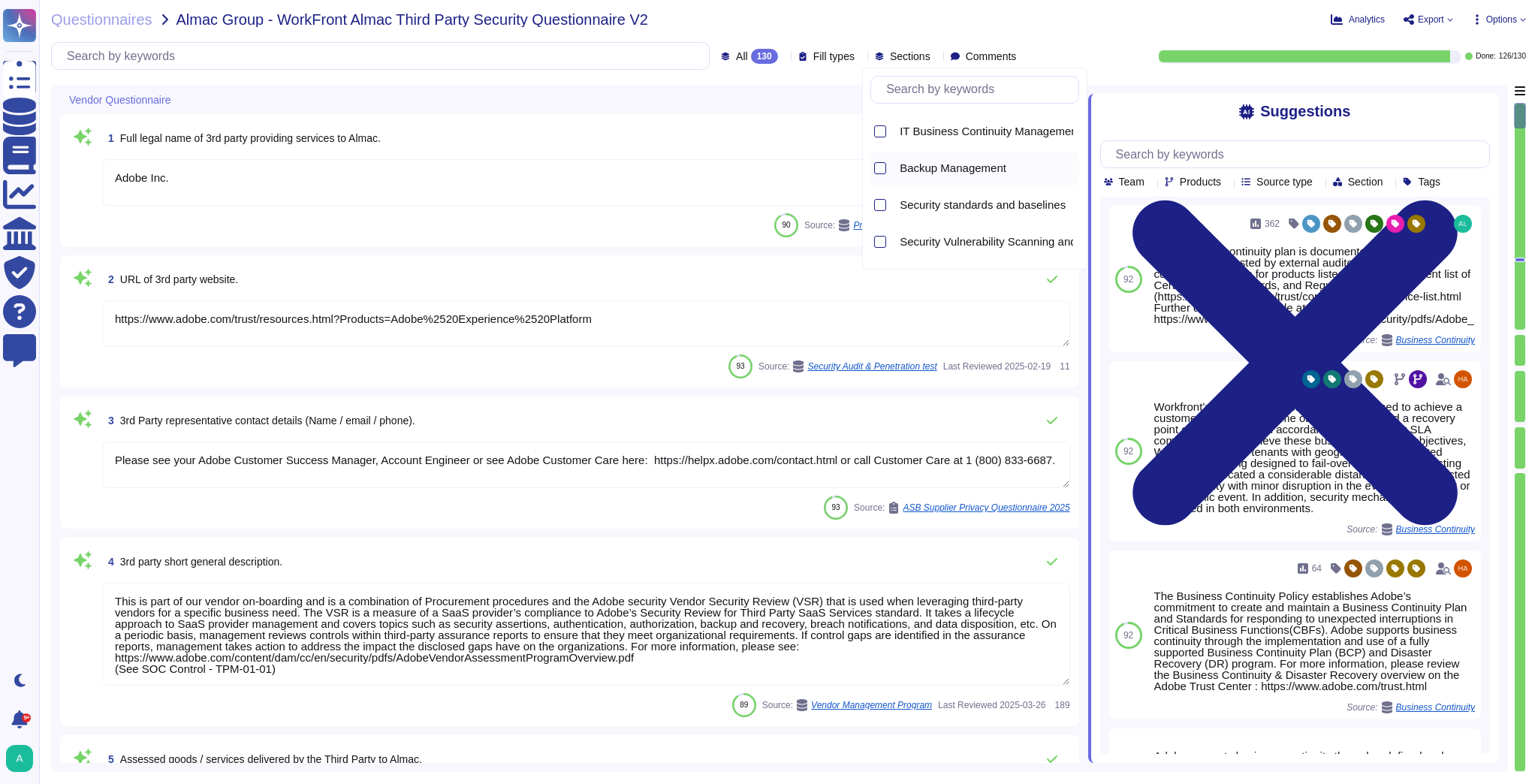 click on "Backup Management" at bounding box center (953, 168) 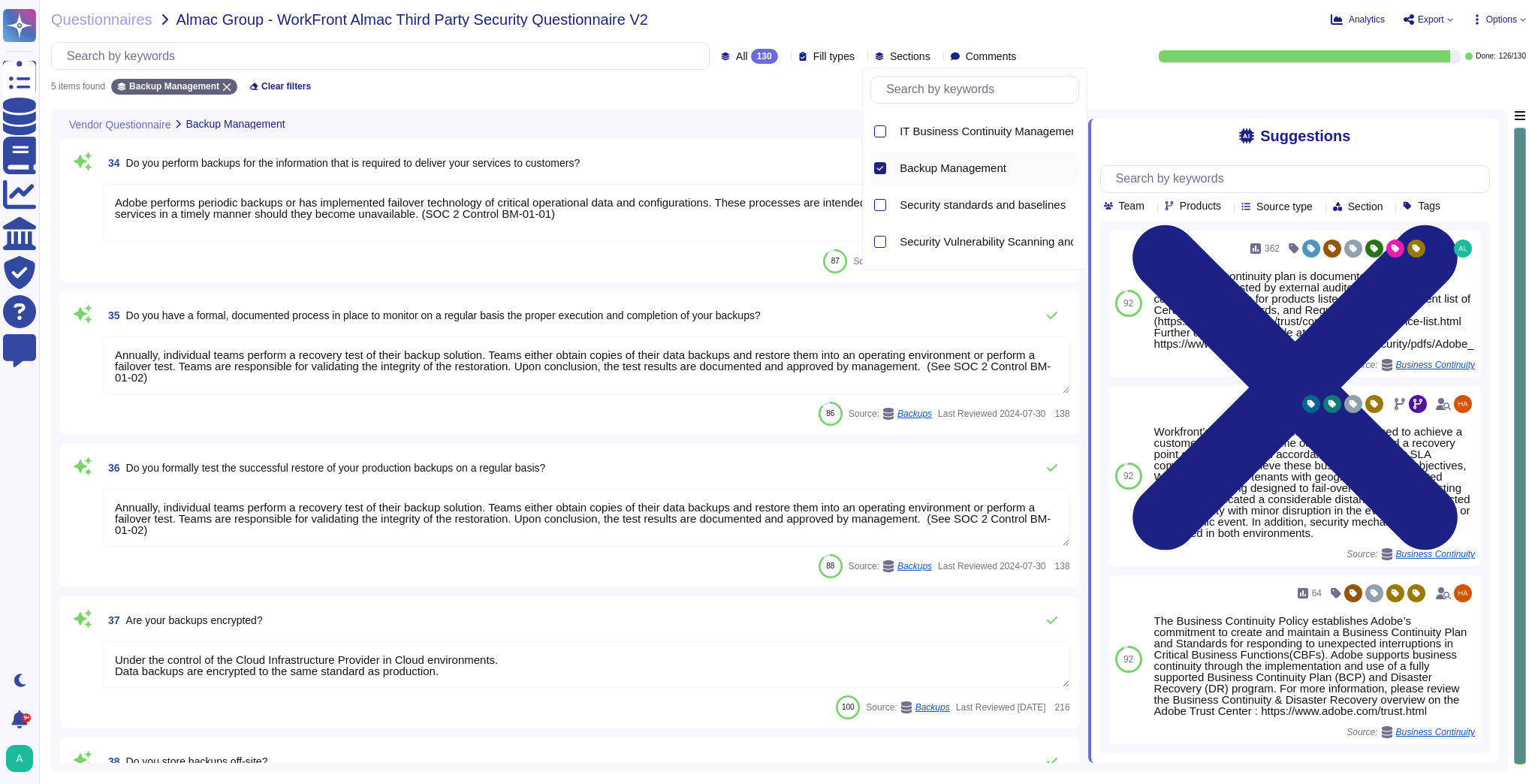 type on "Annually, individual teams perform a recovery test of their backup solution. Teams either obtain copies of their data backups and restore them into an operating environment or perform a failover test. Teams are responsible for validating the integrity of the restoration. Upon conclusion, the test results are documented and approved by management.  (See SOC 2 Control BM-01-02)" 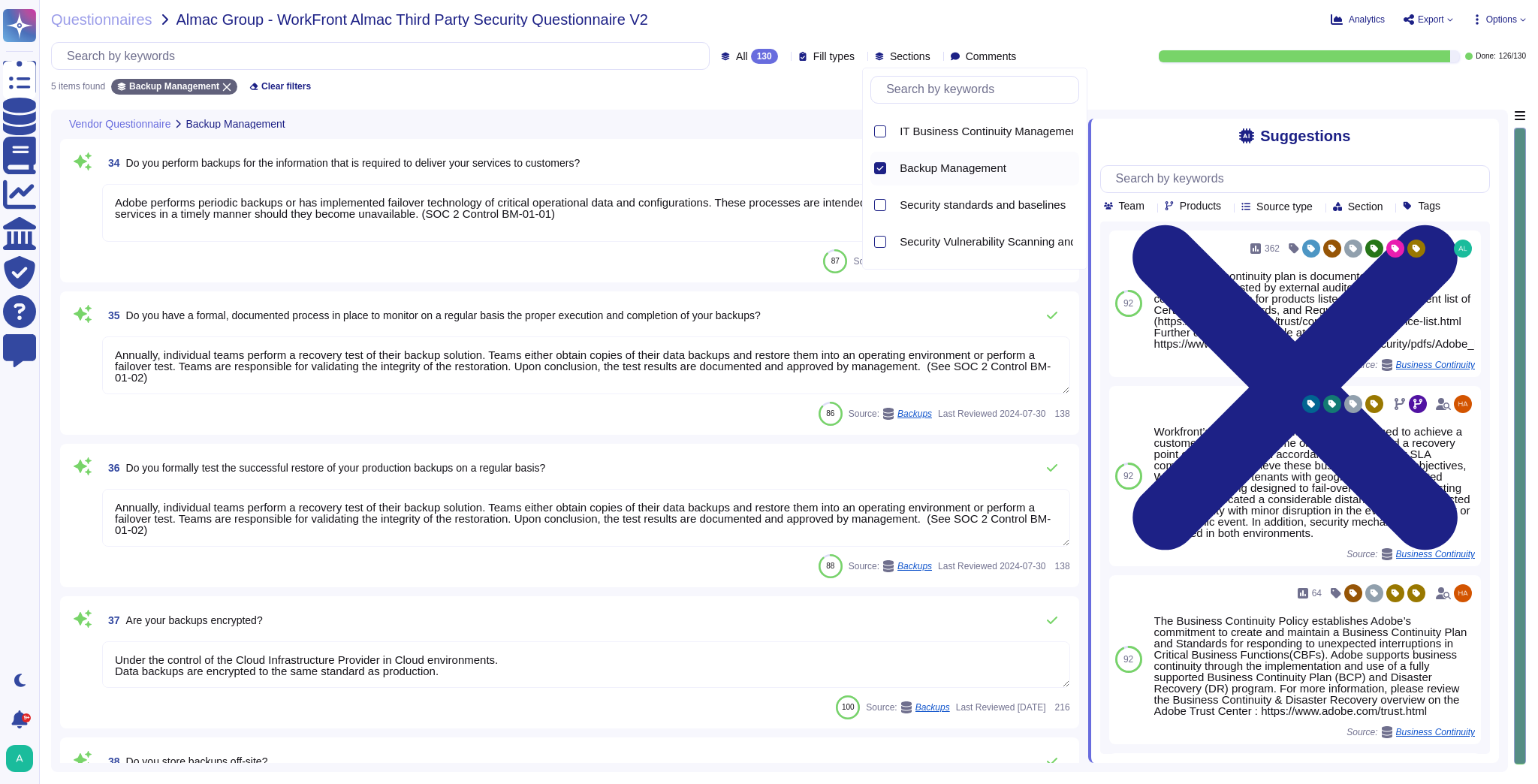 scroll, scrollTop: 1, scrollLeft: 0, axis: vertical 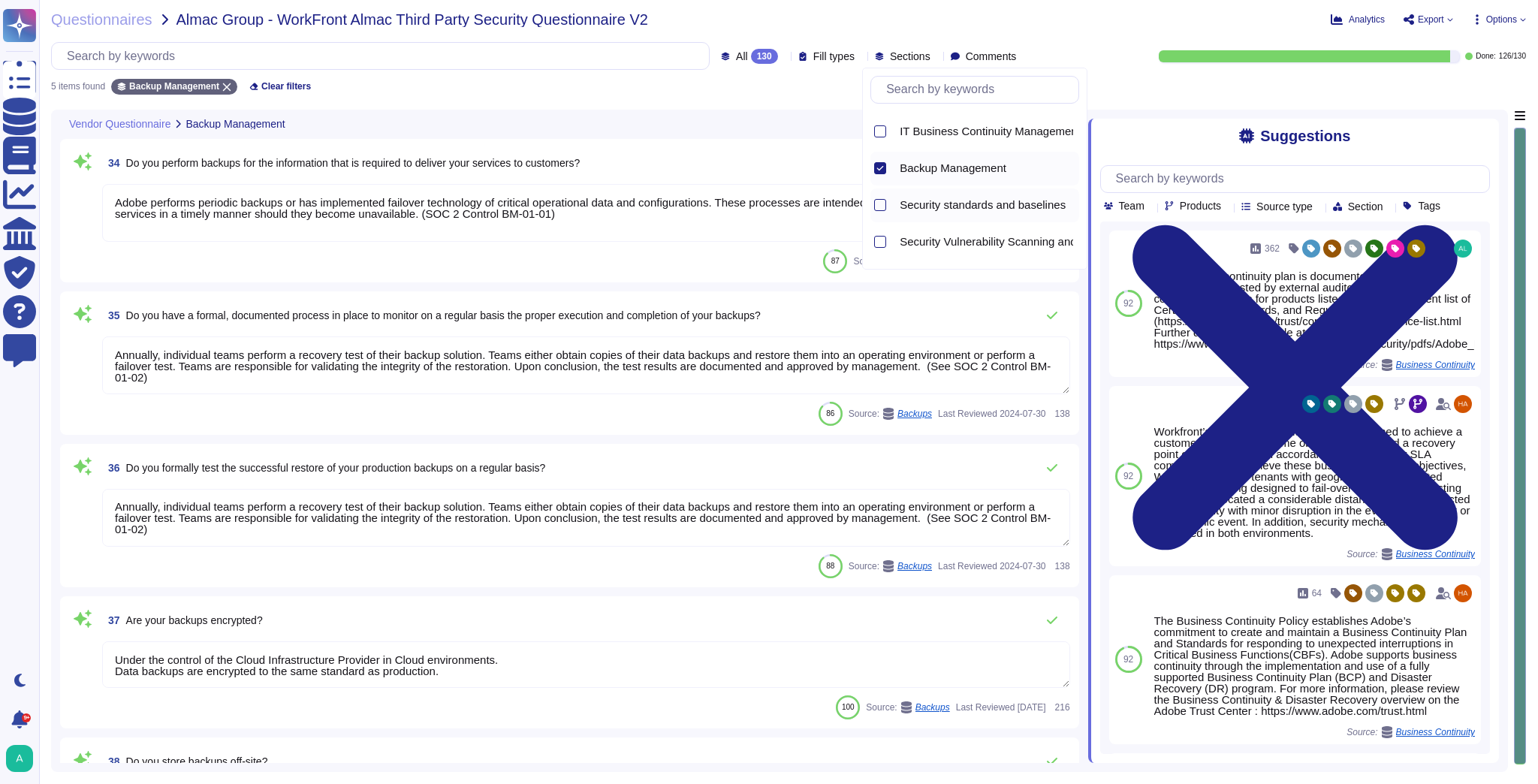 click on "Security standards and baselines" at bounding box center [982, 205] 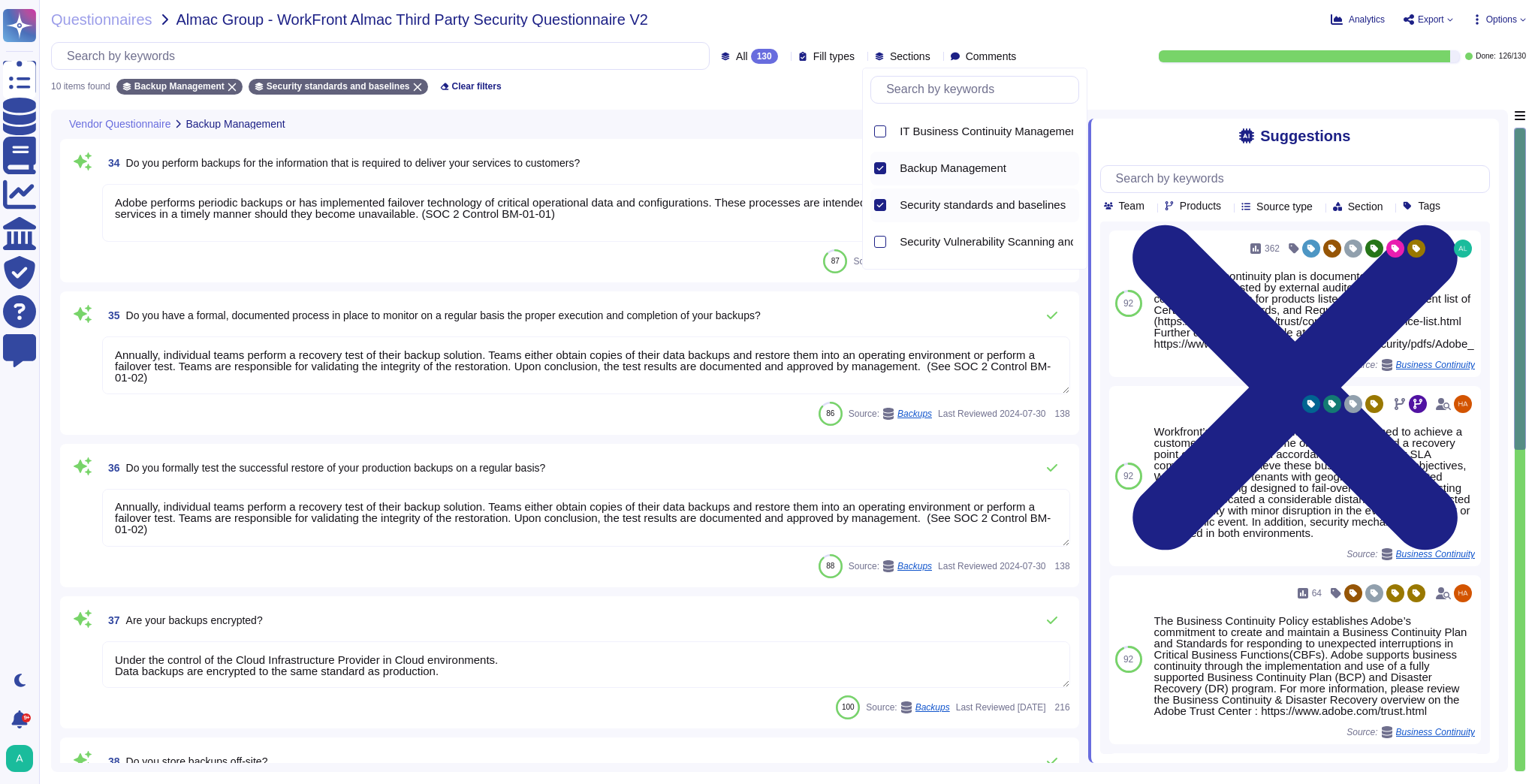 type on "Industry accepted security hardening standards for all hardware, operating systems and software (including all applications and databases) must be established, documented, and updated periodically or when required due to significant change. All hardware and software must be configured according to best practices as outlined in the latest version of industry-standard security benchmarks (e.g. current NIST security standards)." 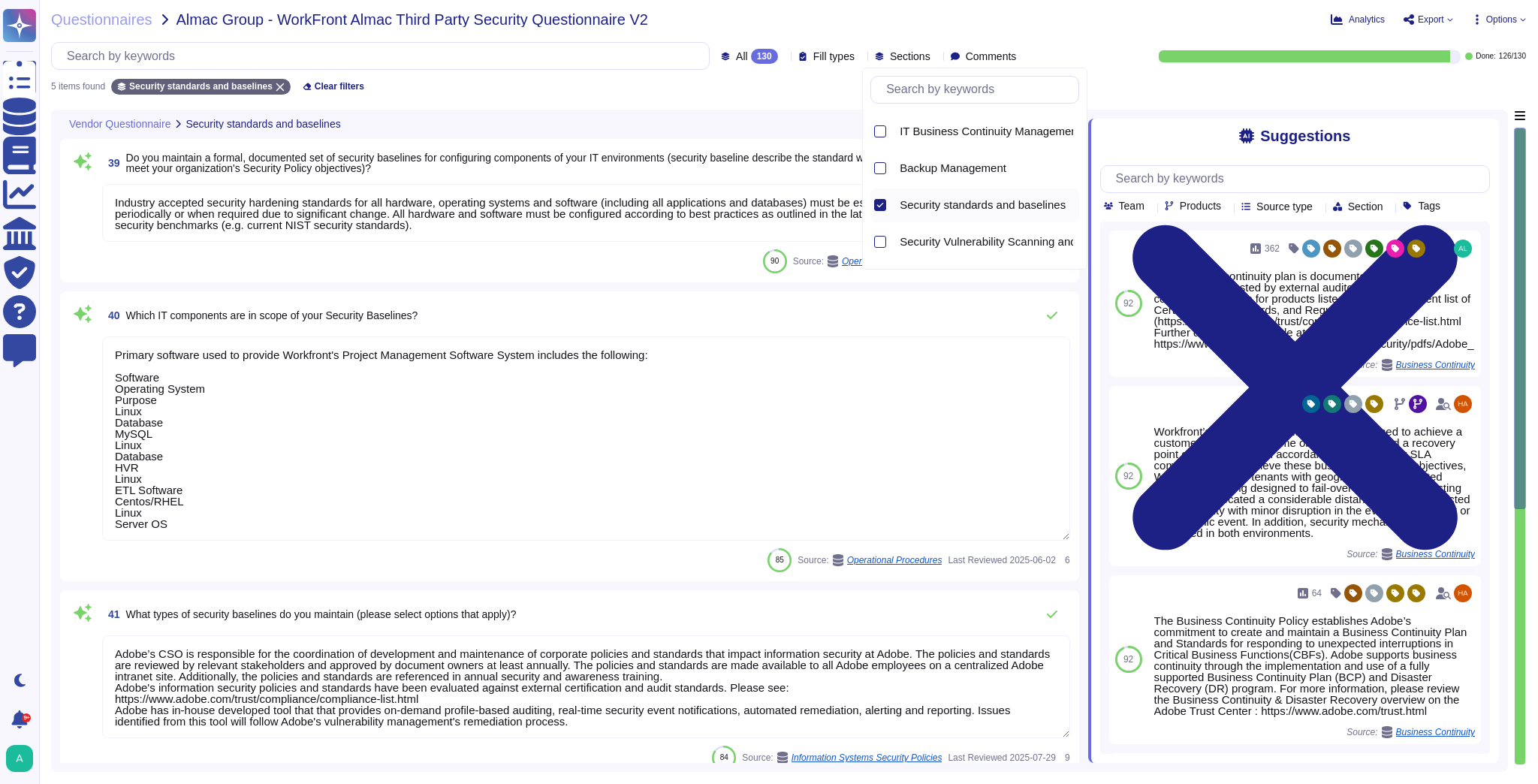 type on "Primary software used to provide Workfront's Project Management Software System includes the following:
Software
Operating System
Purpose
Linux
Database
MySQL
Linux
Database
HVR
Linux
ETL Software
Centos/RHEL
Linux
Server OS" 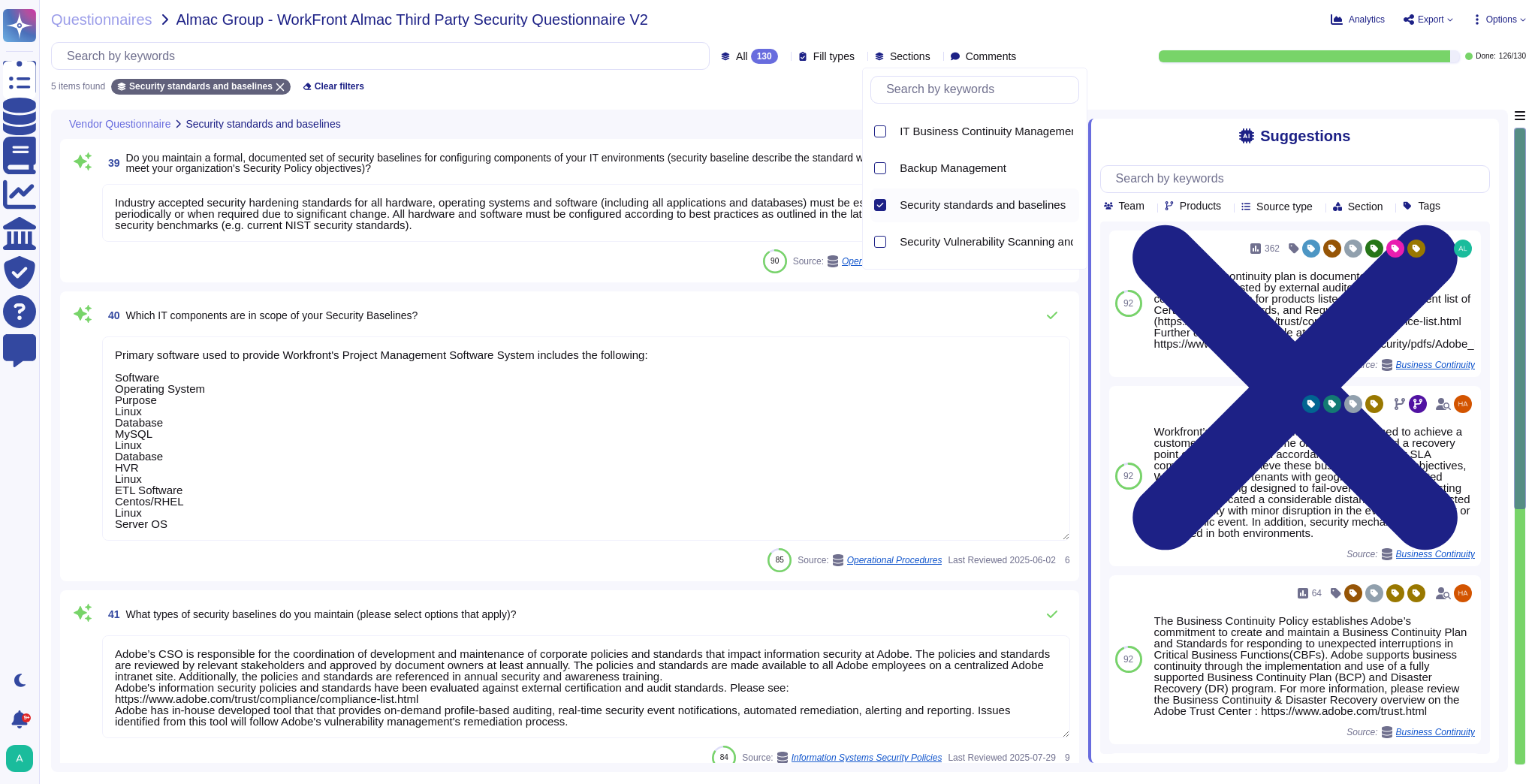 click on "Primary software used to provide Workfront's Project Management Software System includes the following:
Software
Operating System
Purpose
Linux
Database
MySQL
Linux
Database
HVR
Linux
ETL Software
Centos/RHEL
Linux
Server OS" at bounding box center (586, 439) 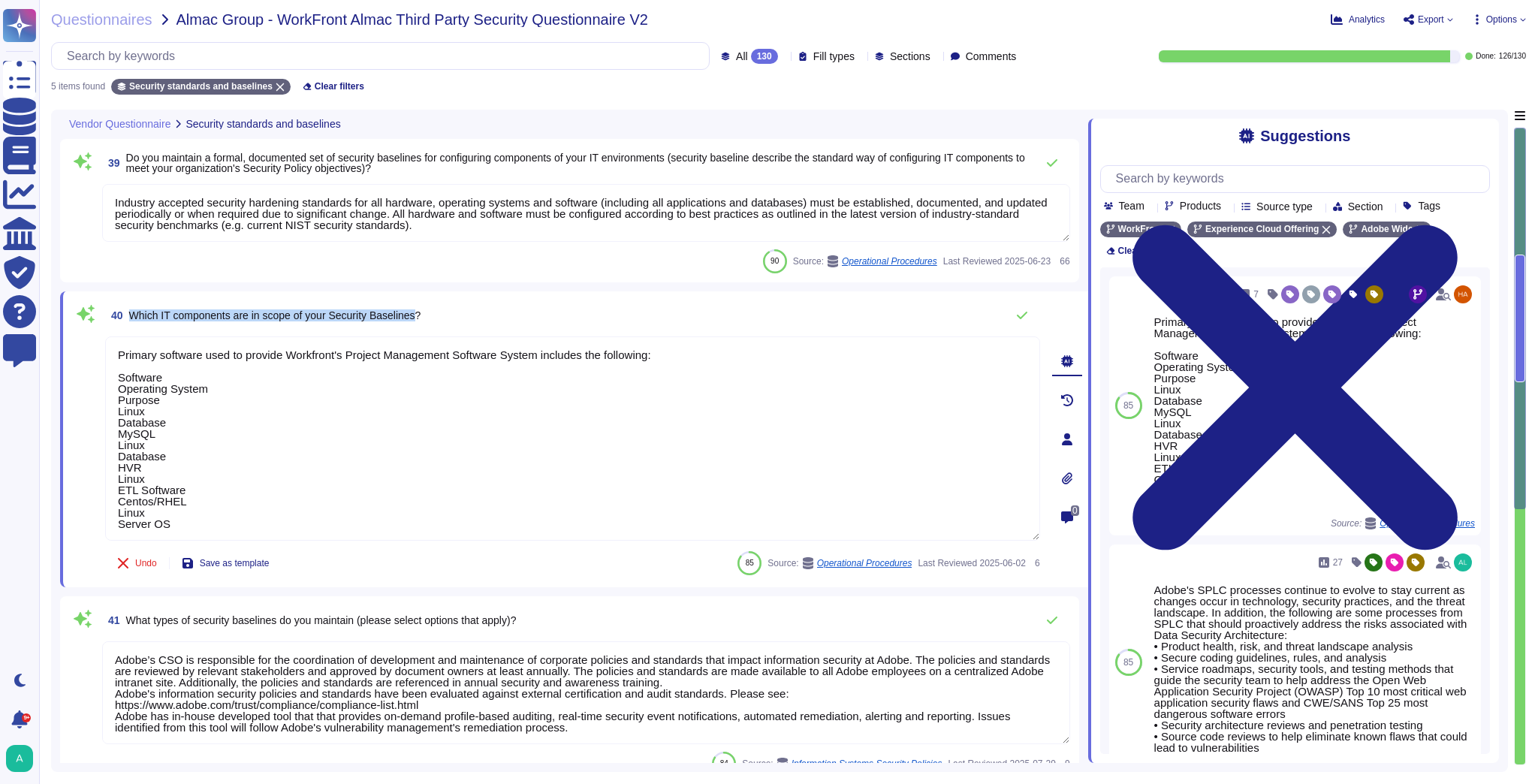 drag, startPoint x: 418, startPoint y: 315, endPoint x: 132, endPoint y: 319, distance: 286.028 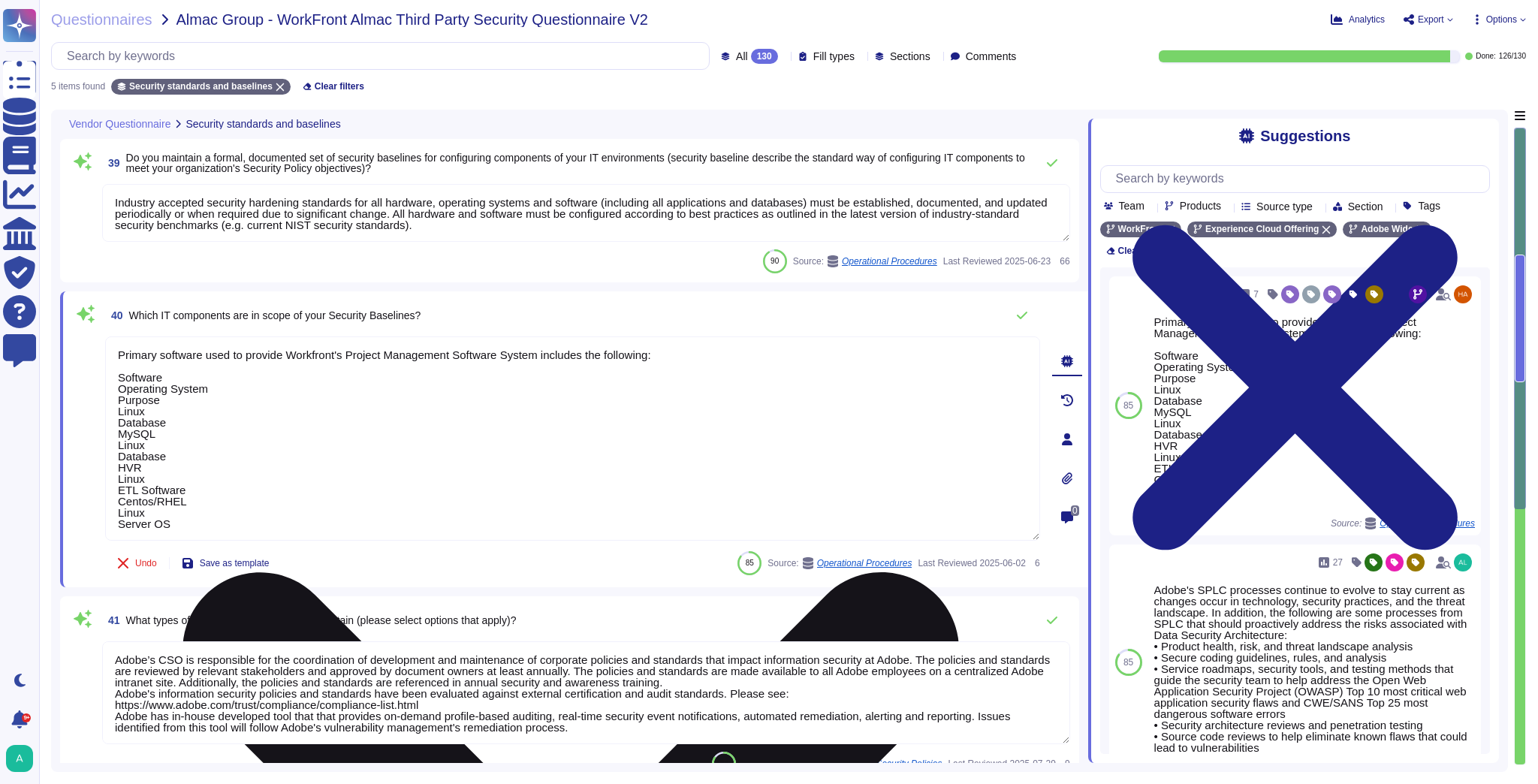 click on "Primary software used to provide Workfront's Project Management Software System includes the following:
Software
Operating System
Purpose
Linux
Database
MySQL
Linux
Database
HVR
Linux
ETL Software
Centos/RHEL
Linux
Server OS" at bounding box center [572, 439] 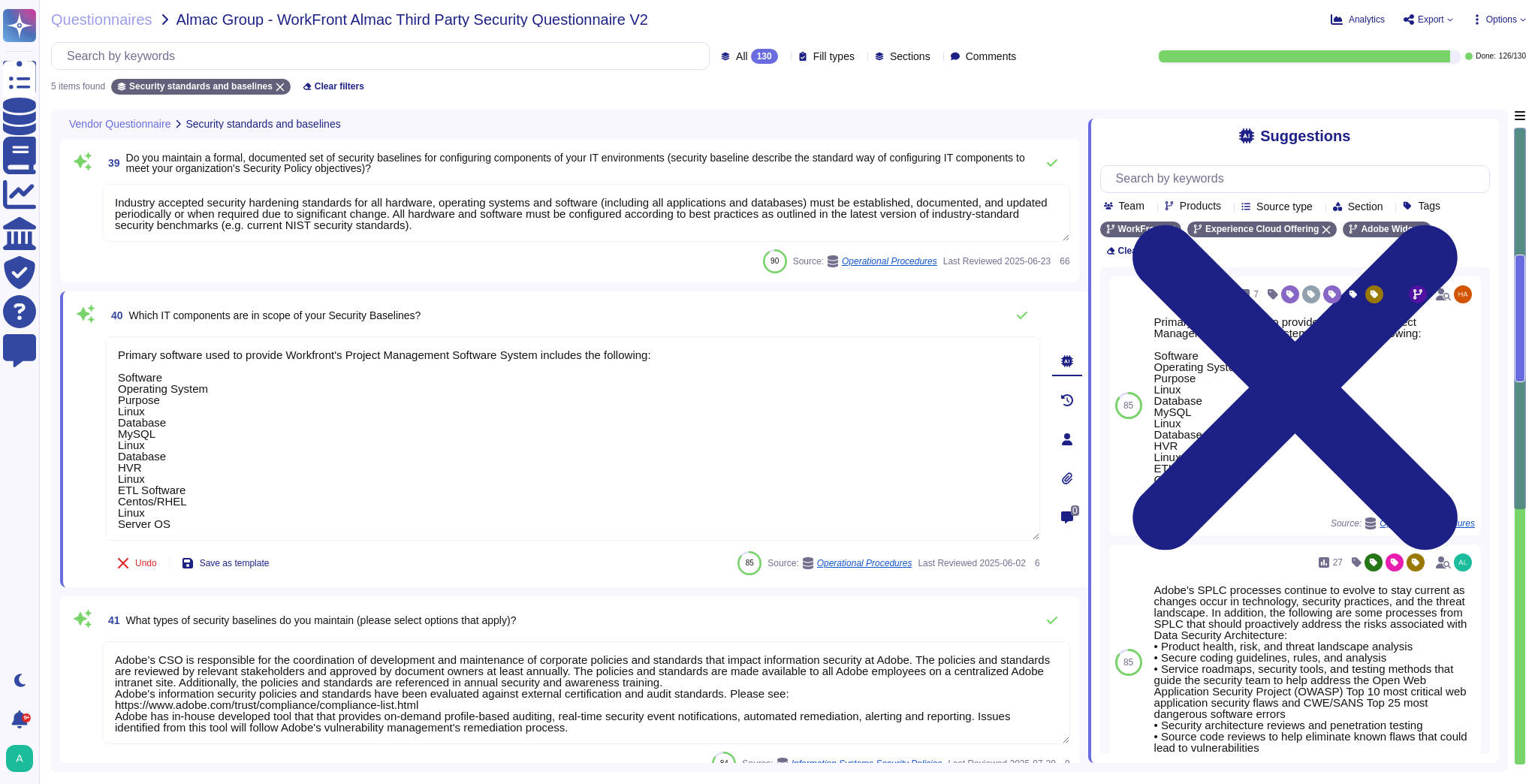click on "Which IT components are in scope of your Security Baselines?" at bounding box center (275, 315) 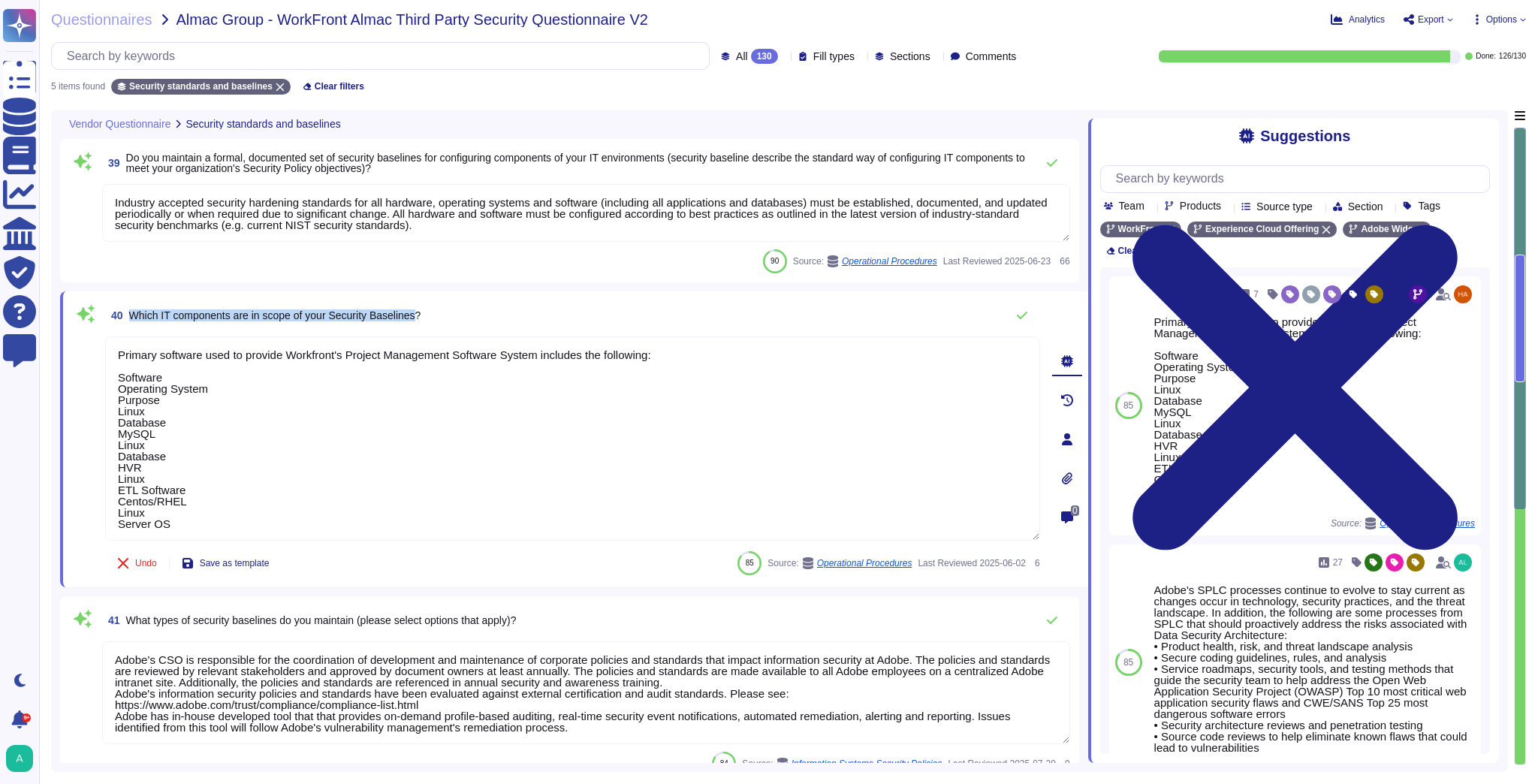 drag, startPoint x: 416, startPoint y: 315, endPoint x: 132, endPoint y: 315, distance: 284 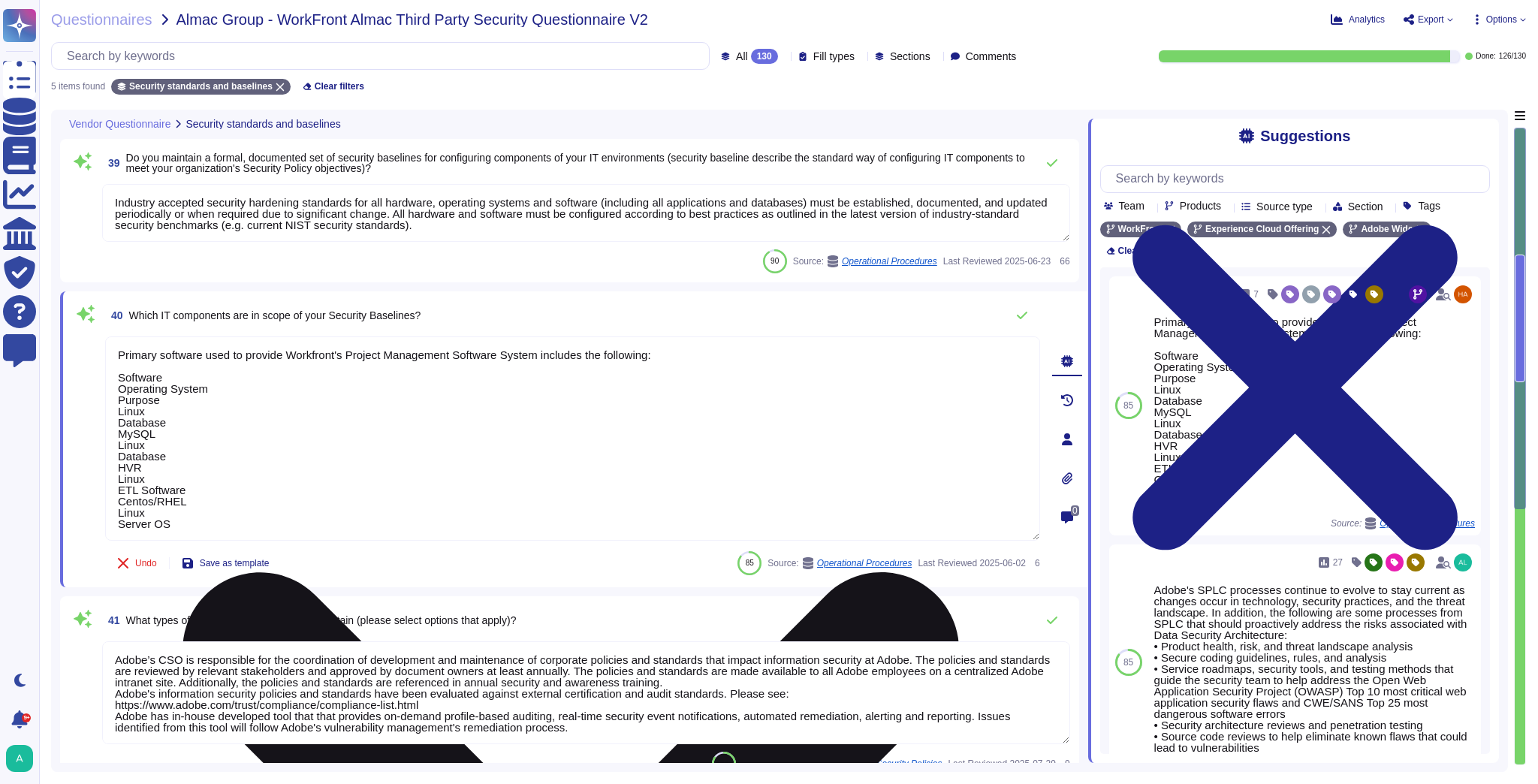 click on "Primary software used to provide Workfront's Project Management Software System includes the following:
Software
Operating System
Purpose
Linux
Database
MySQL
Linux
Database
HVR
Linux
ETL Software
Centos/RHEL
Linux
Server OS" at bounding box center (572, 439) 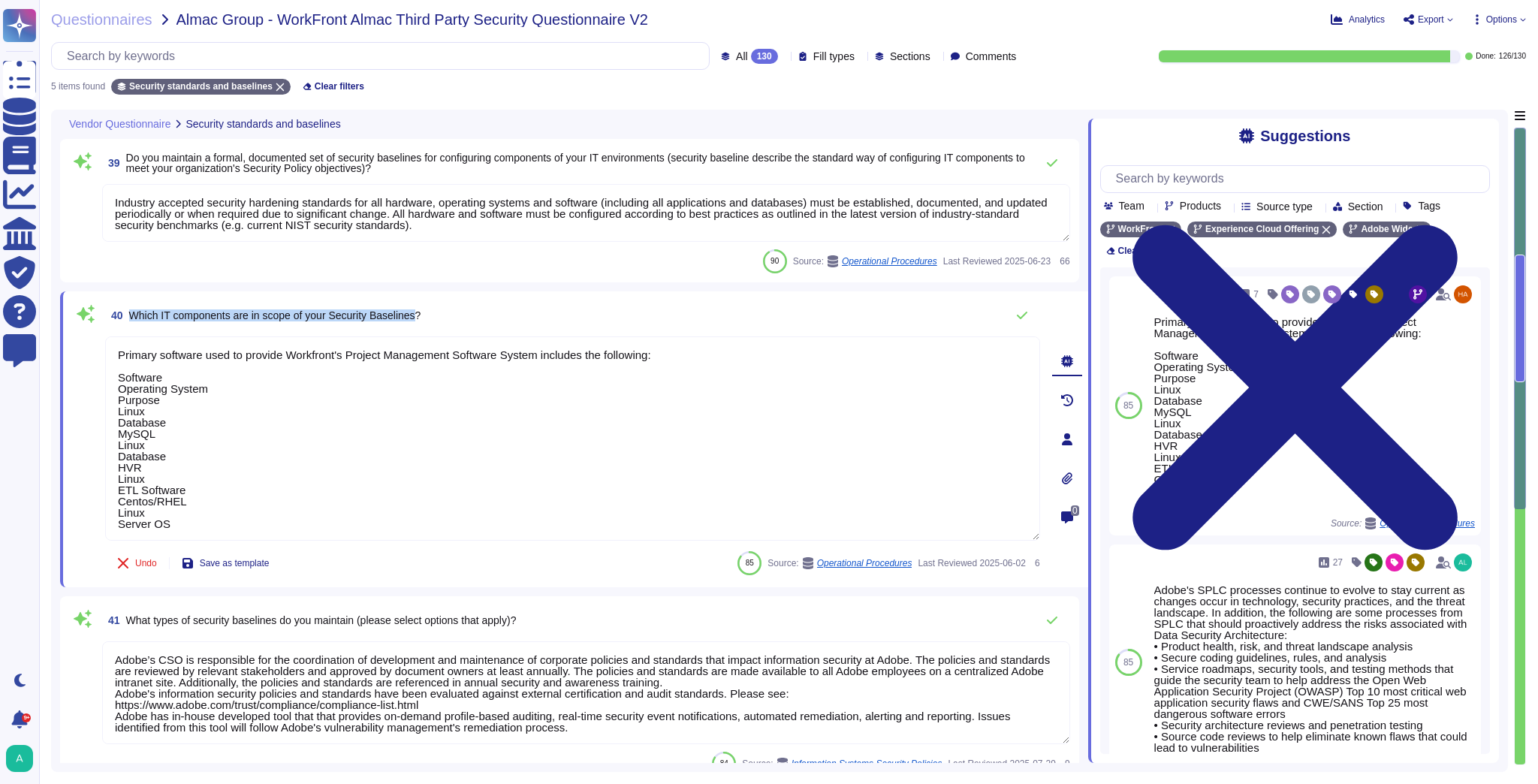 drag, startPoint x: 418, startPoint y: 312, endPoint x: 129, endPoint y: 319, distance: 289.0848 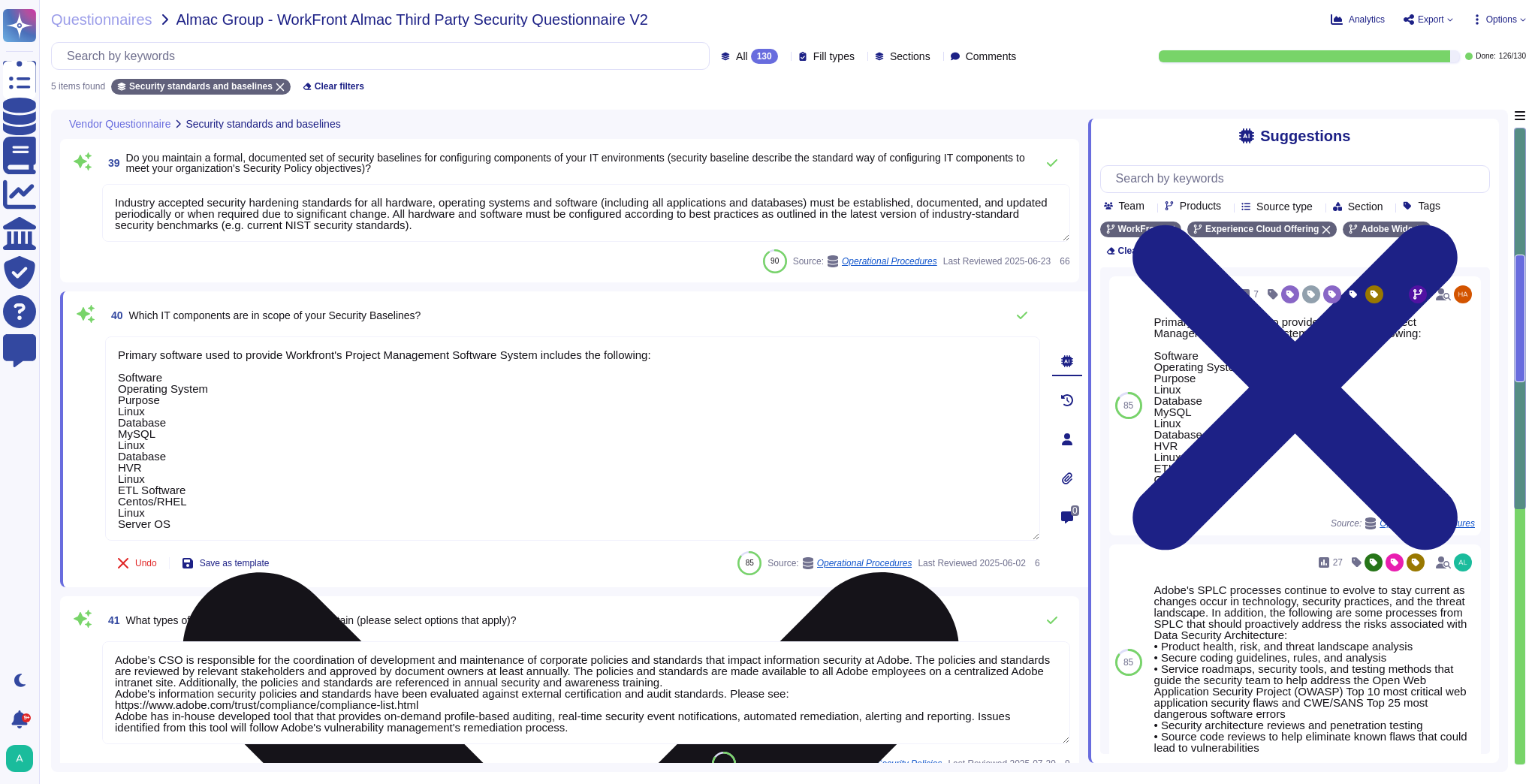 click on "Primary software used to provide Workfront's Project Management Software System includes the following:
Software
Operating System
Purpose
Linux
Database
MySQL
Linux
Database
HVR
Linux
ETL Software
Centos/RHEL
Linux
Server OS" at bounding box center (572, 439) 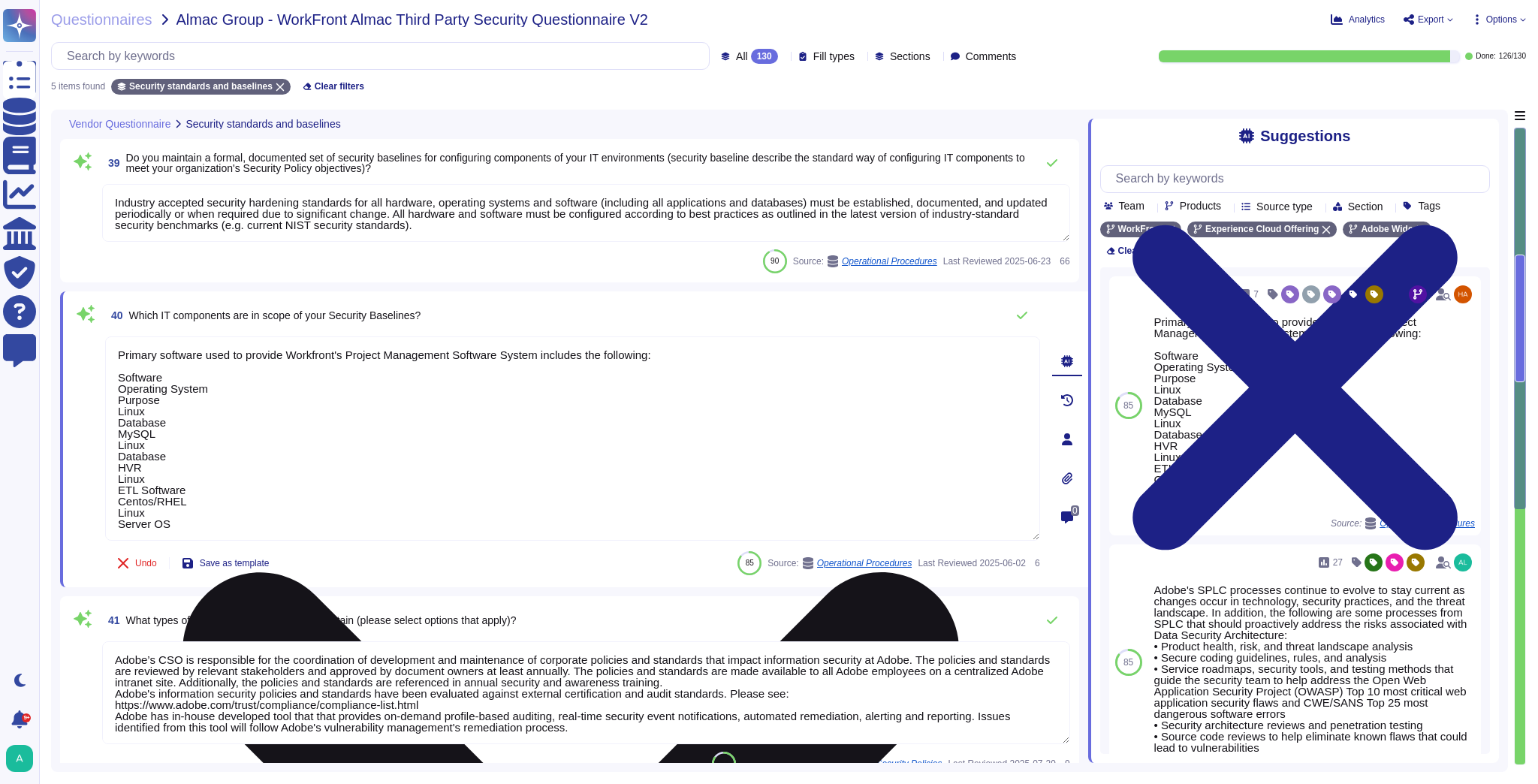 drag, startPoint x: 201, startPoint y: 536, endPoint x: 108, endPoint y: 351, distance: 207.06038 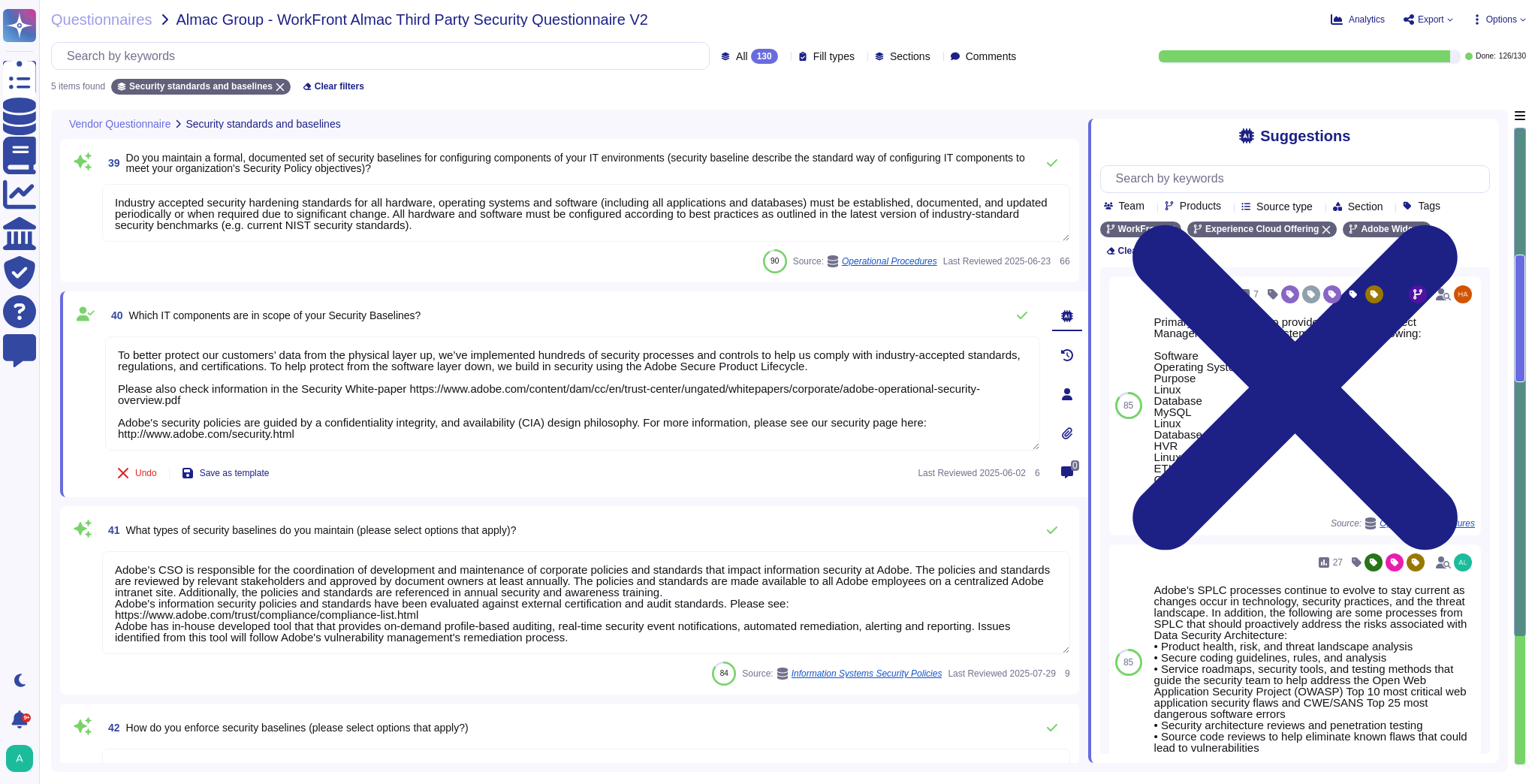 type on "To better protect our customers’ data from the physical layer up, we’ve implemented hundreds of security processes and controls to help us comply with industry-accepted standards, regulations, and certifications. To help protect from the software layer down, we build in security using the Adobe Secure Product Lifecycle.
Please also check information in the Security White-paper https://www.adobe.com/content/dam/cc/en/trust-center/ungated/whitepapers/corporate/adobe-operational-security-overview.pdf
Adobe's security policies are guided by a confidentiality integrity, and availability (CIA) design philosophy. For more information, please see our security page here: http://www.adobe.com/security.html" 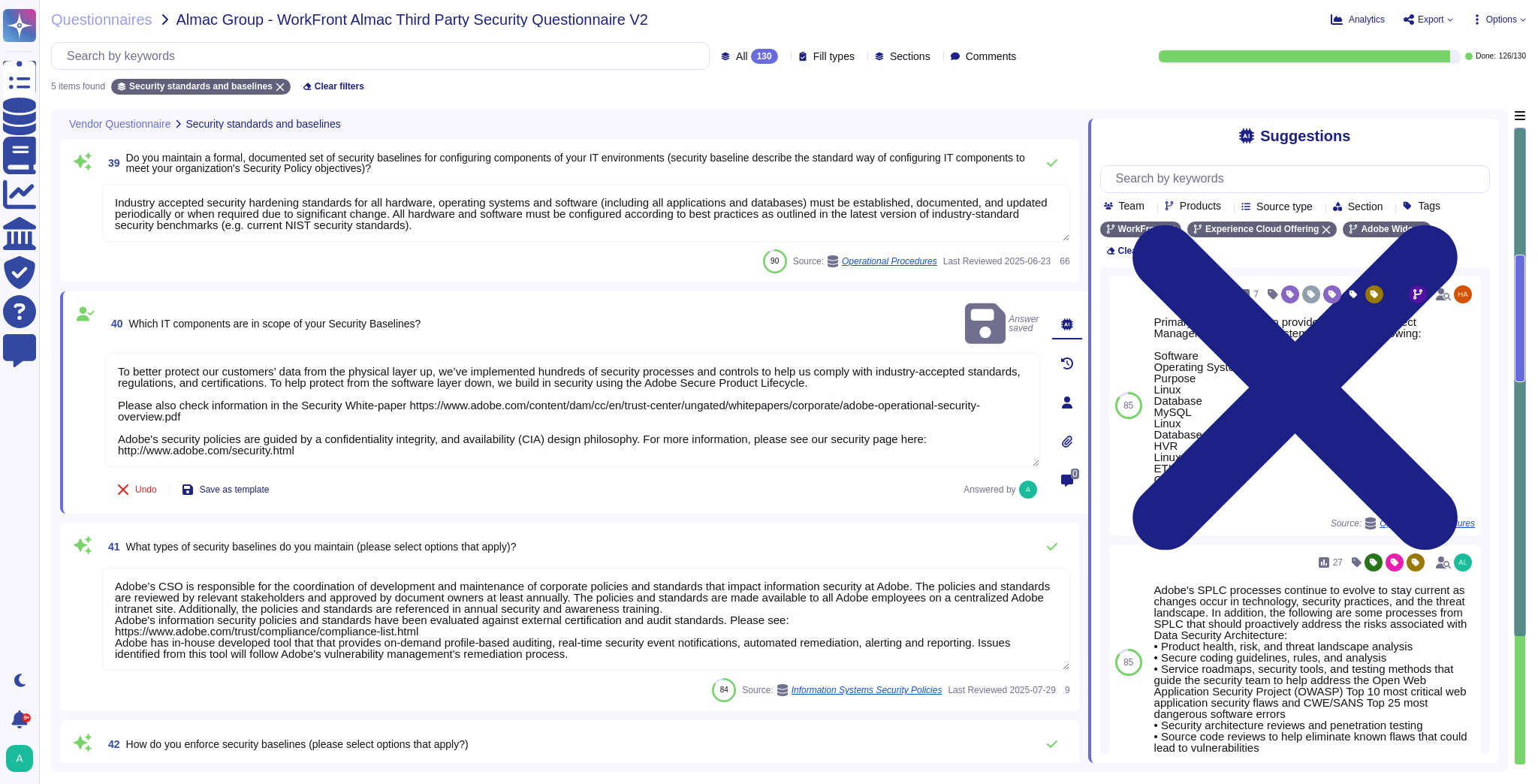 click on "Adobe’s CSO is responsible for the coordination of development and maintenance of corporate policies and standards that impact information security at Adobe. The policies and standards are reviewed by relevant stakeholders and approved by document owners at least annually. The policies and standards are made available to all Adobe employees on a centralized Adobe intranet site. Additionally, the policies and standards are referenced in annual security and awareness training.
Adobe's information security policies and standards have been evaluated against external certification and audit standards. Please see: https://www.adobe.com/trust/compliance/compliance-list.html
Adobe has in-house developed tool that that provides on-demand profile-based auditing, real-time security event notifications, automated remediation, alerting and reporting. Issues identified from this tool will follow Adobe's vulnerability management's remediation process." at bounding box center [586, 619] 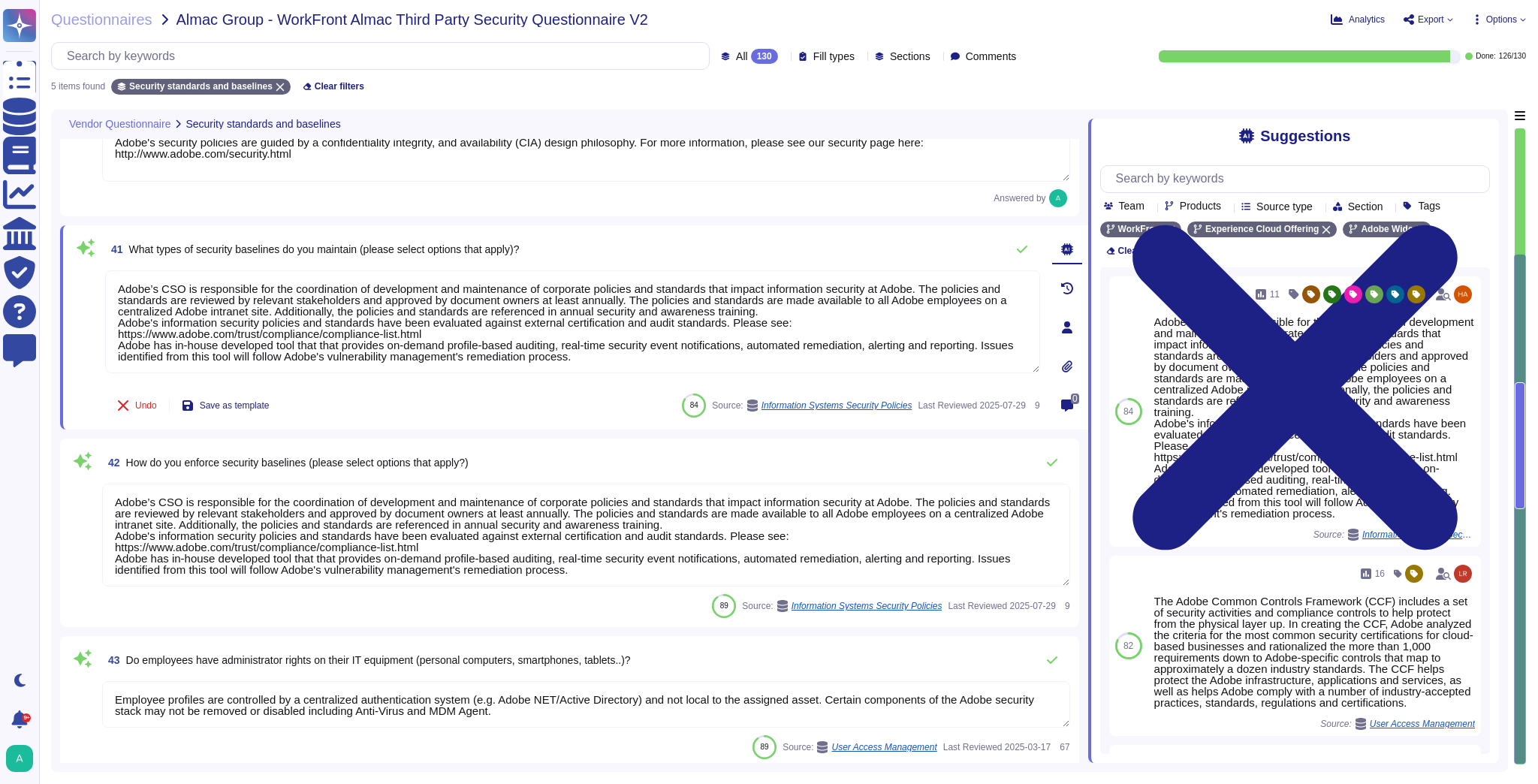 scroll, scrollTop: 269, scrollLeft: 0, axis: vertical 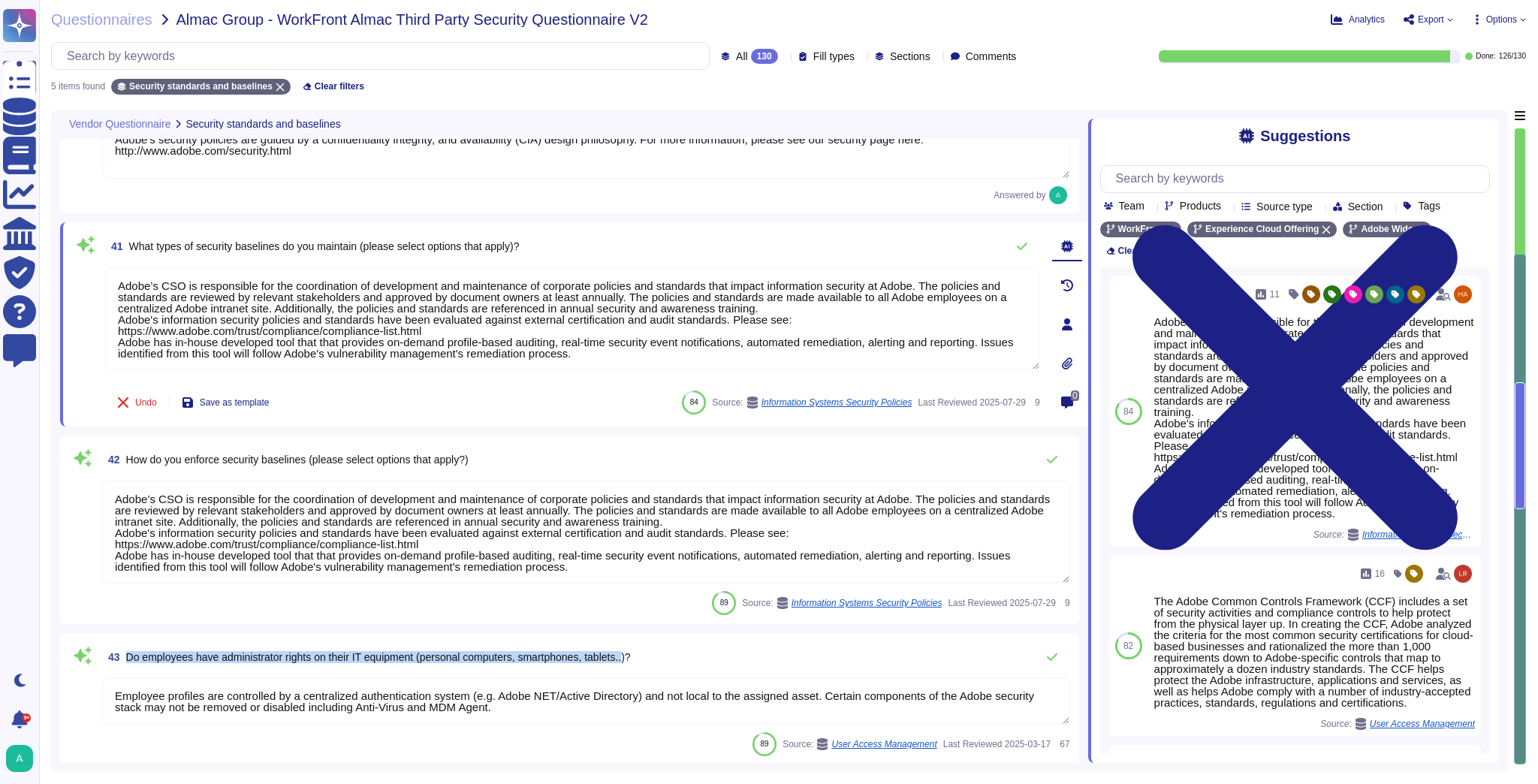 drag, startPoint x: 637, startPoint y: 656, endPoint x: 126, endPoint y: 653, distance: 511.0088 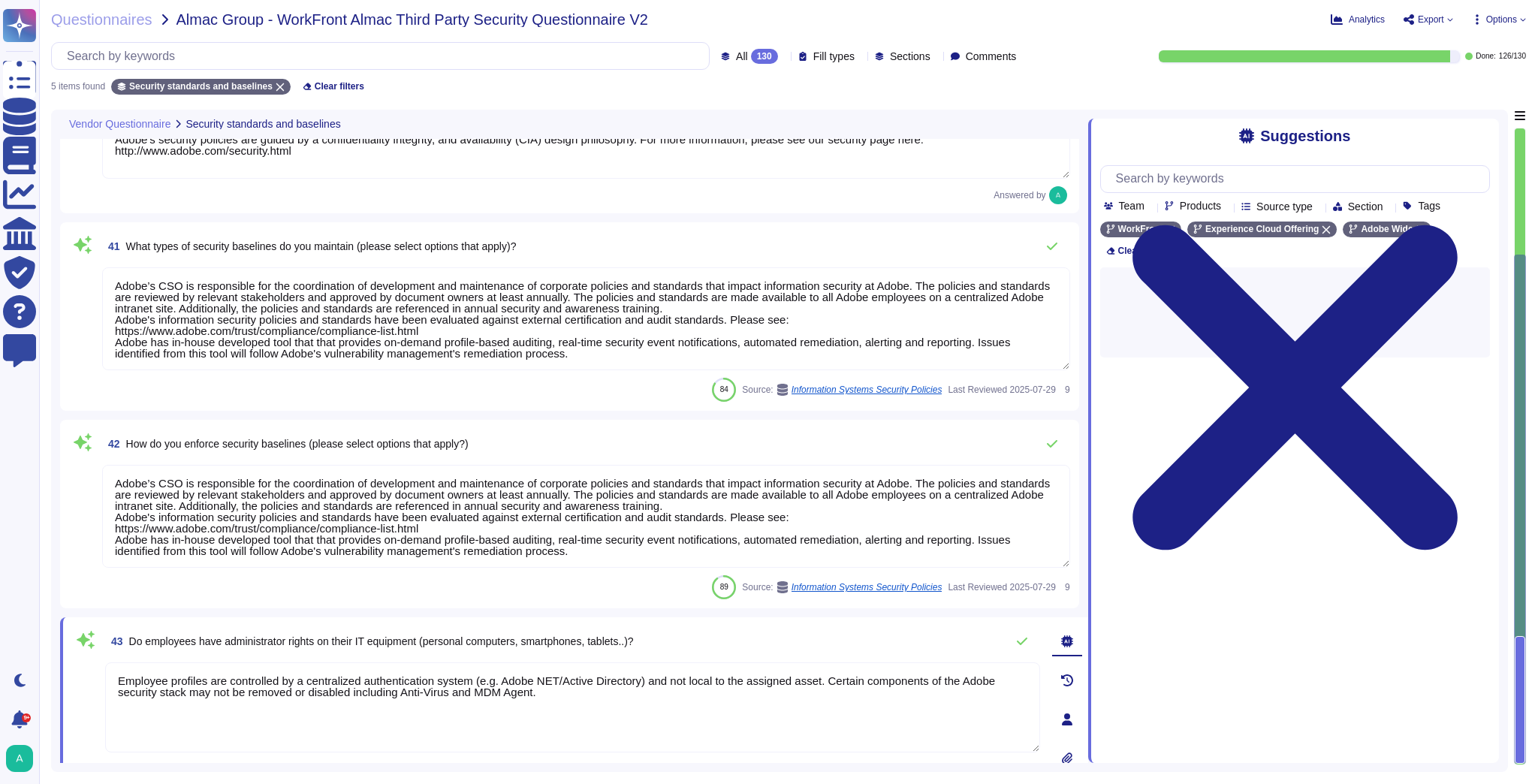 scroll, scrollTop: 0, scrollLeft: 0, axis: both 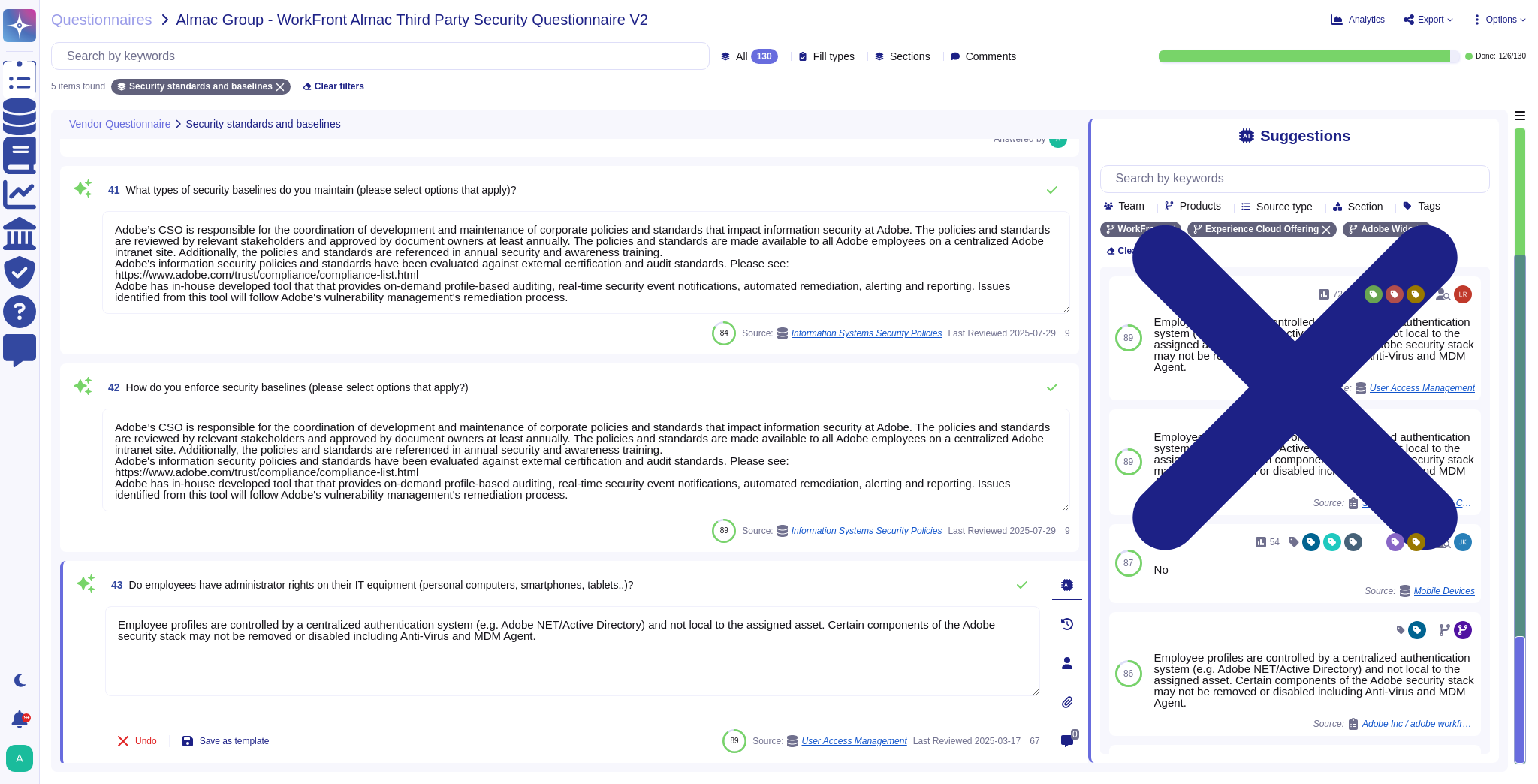 click 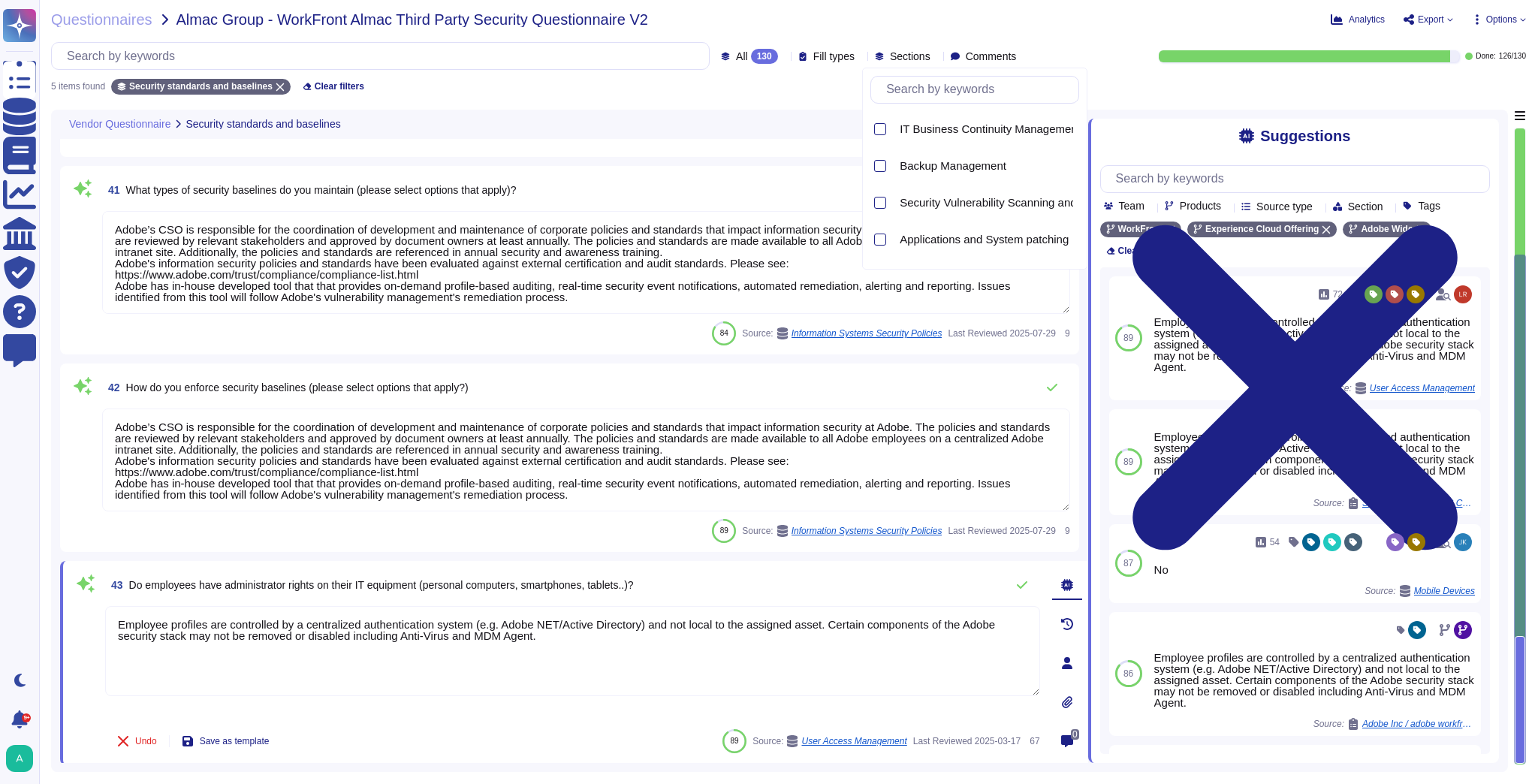 scroll, scrollTop: 240, scrollLeft: 0, axis: vertical 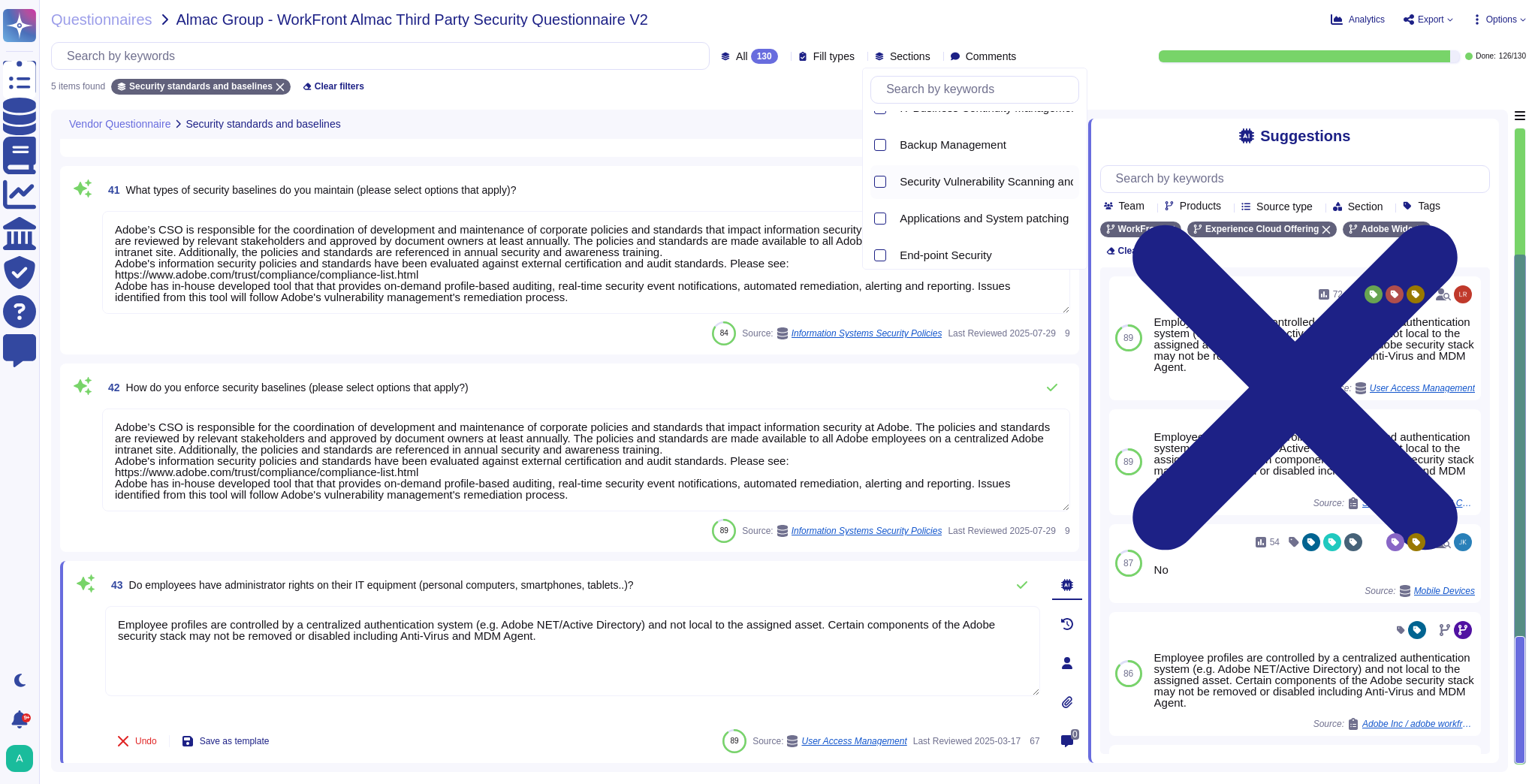 click on "Security Vulnerability Scanning and remediation" at bounding box center [1019, 182] 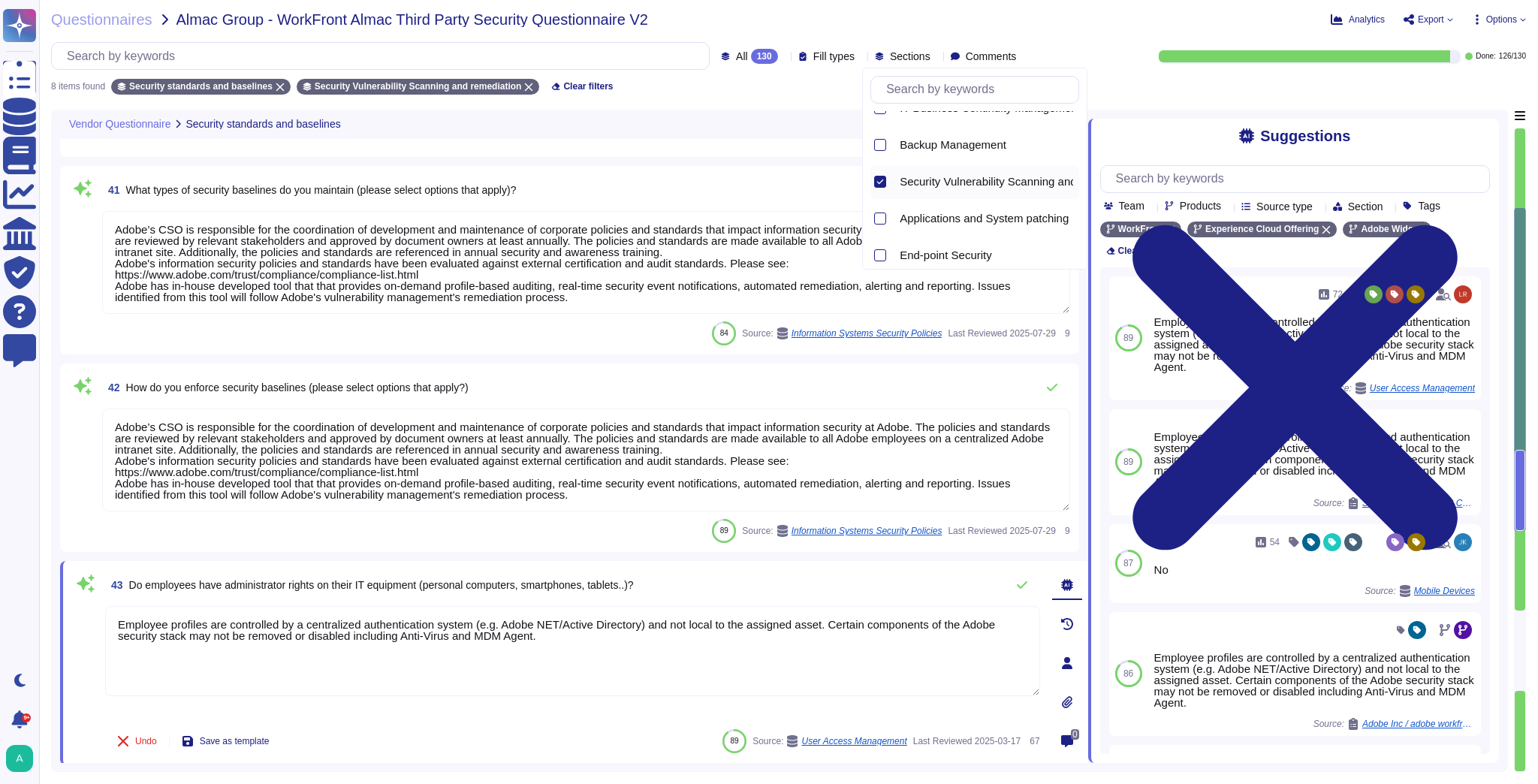 type on "Adobe conducts vulnerability scanning on a scheduled basis. A tool is used to query all hosts on Adobe products and services' production network. Completed scans deliver a report that enumerates identified vulnerabilities and assigns them a score. Tickets are created and assigned to appropriate personnel for all identified vulnerabilities, which are prioritized based on risk and used to document and track the patching of vulnerabilities. The tool's database of known vulnerabilities is updated on an ongoing basis to ensure the latest known exploitable vulnerabilities are removed from Adobe’s environment.
(See SOC [NUMBER] control - VM-[NUMBER]-[NUMBER])" 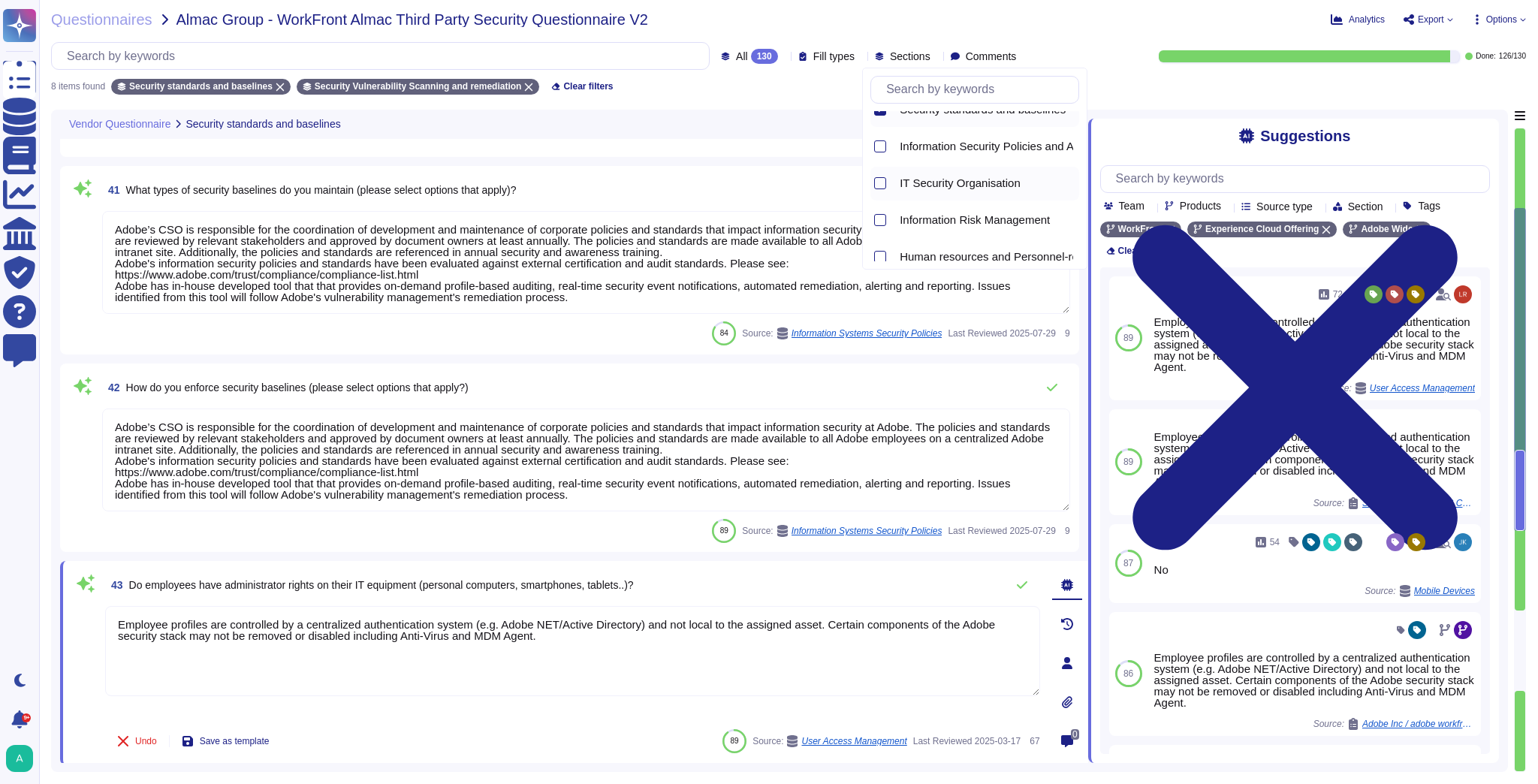 scroll, scrollTop: 0, scrollLeft: 0, axis: both 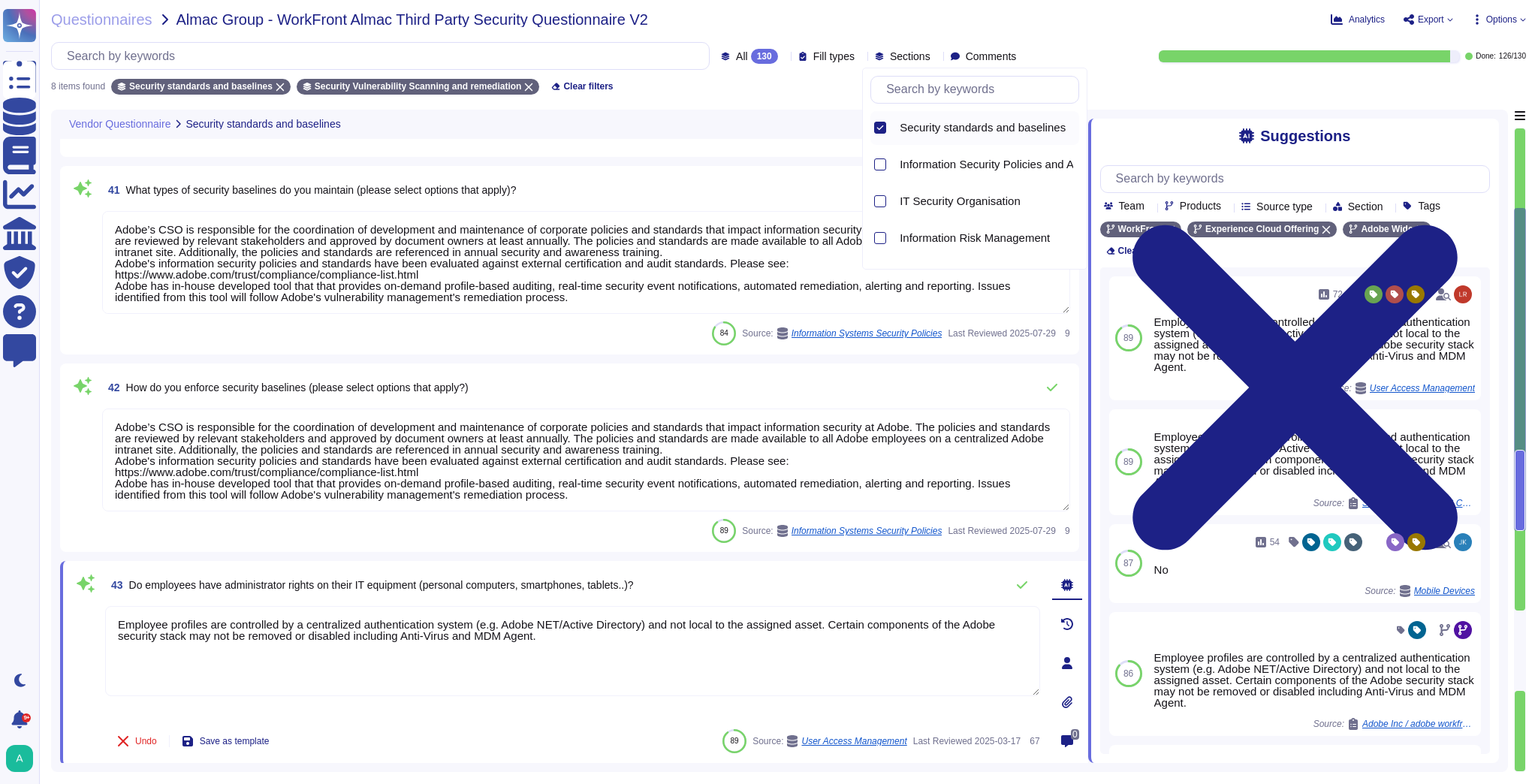 click at bounding box center [880, 128] 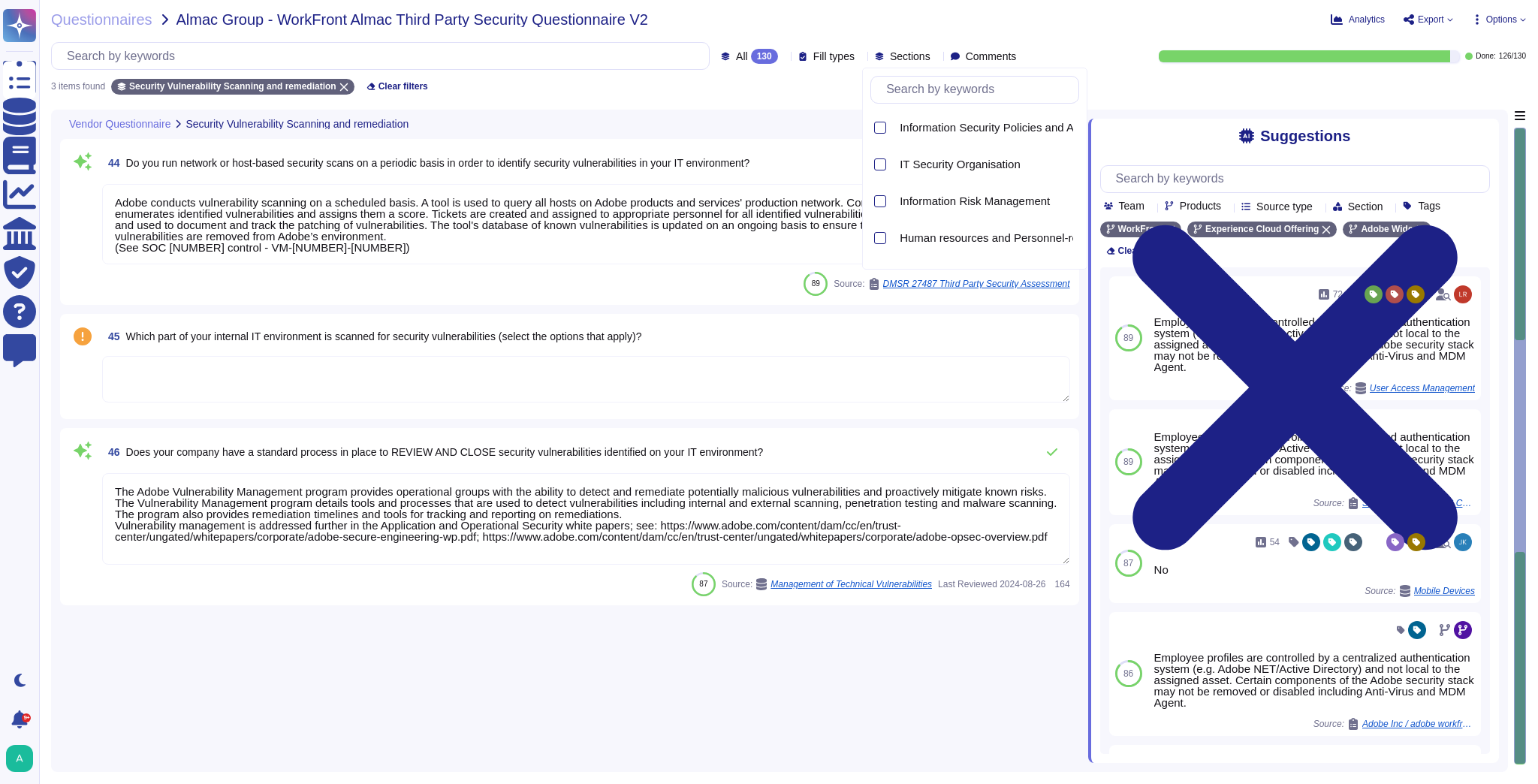 scroll, scrollTop: 0, scrollLeft: 0, axis: both 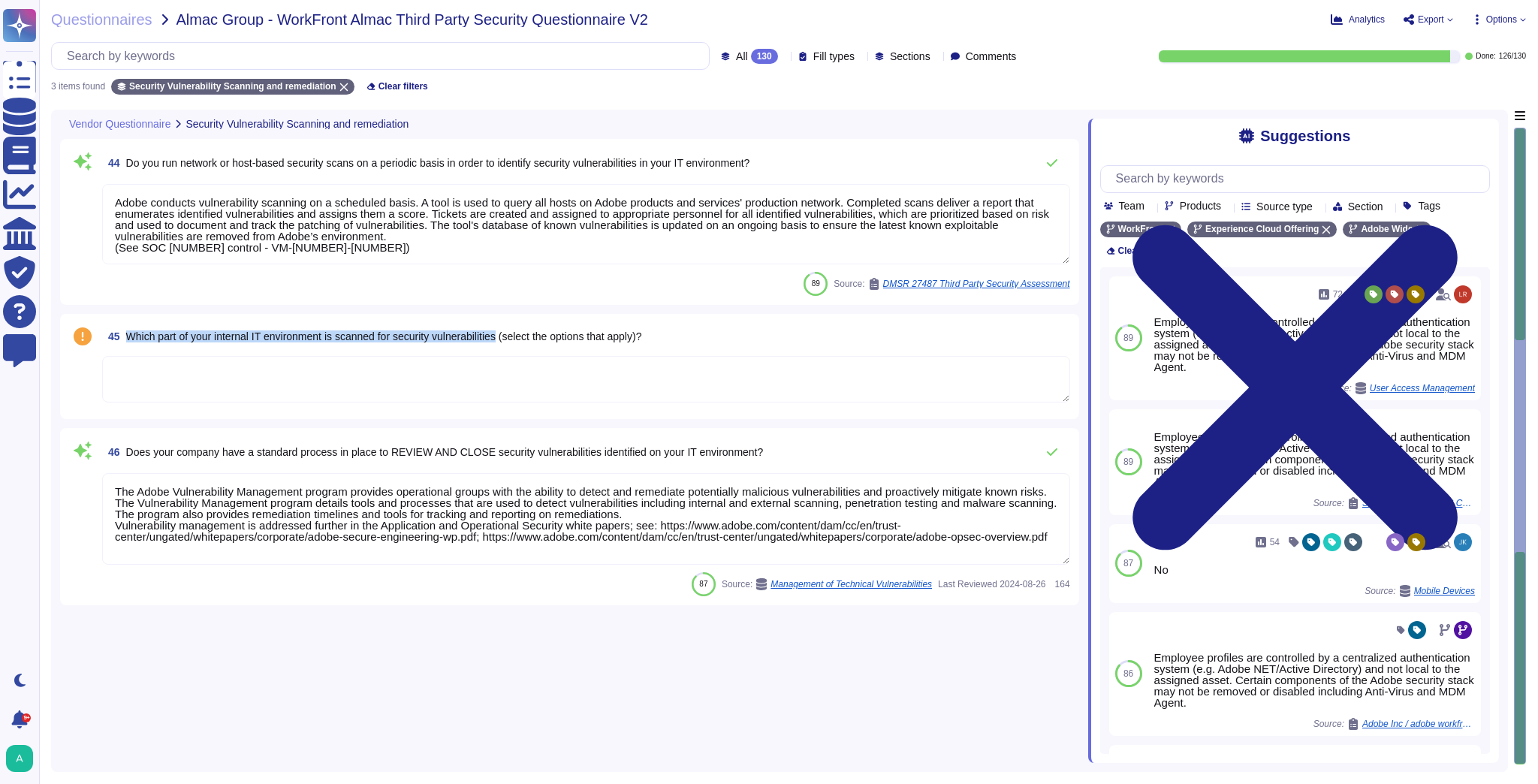 drag, startPoint x: 509, startPoint y: 333, endPoint x: 130, endPoint y: 341, distance: 379.084 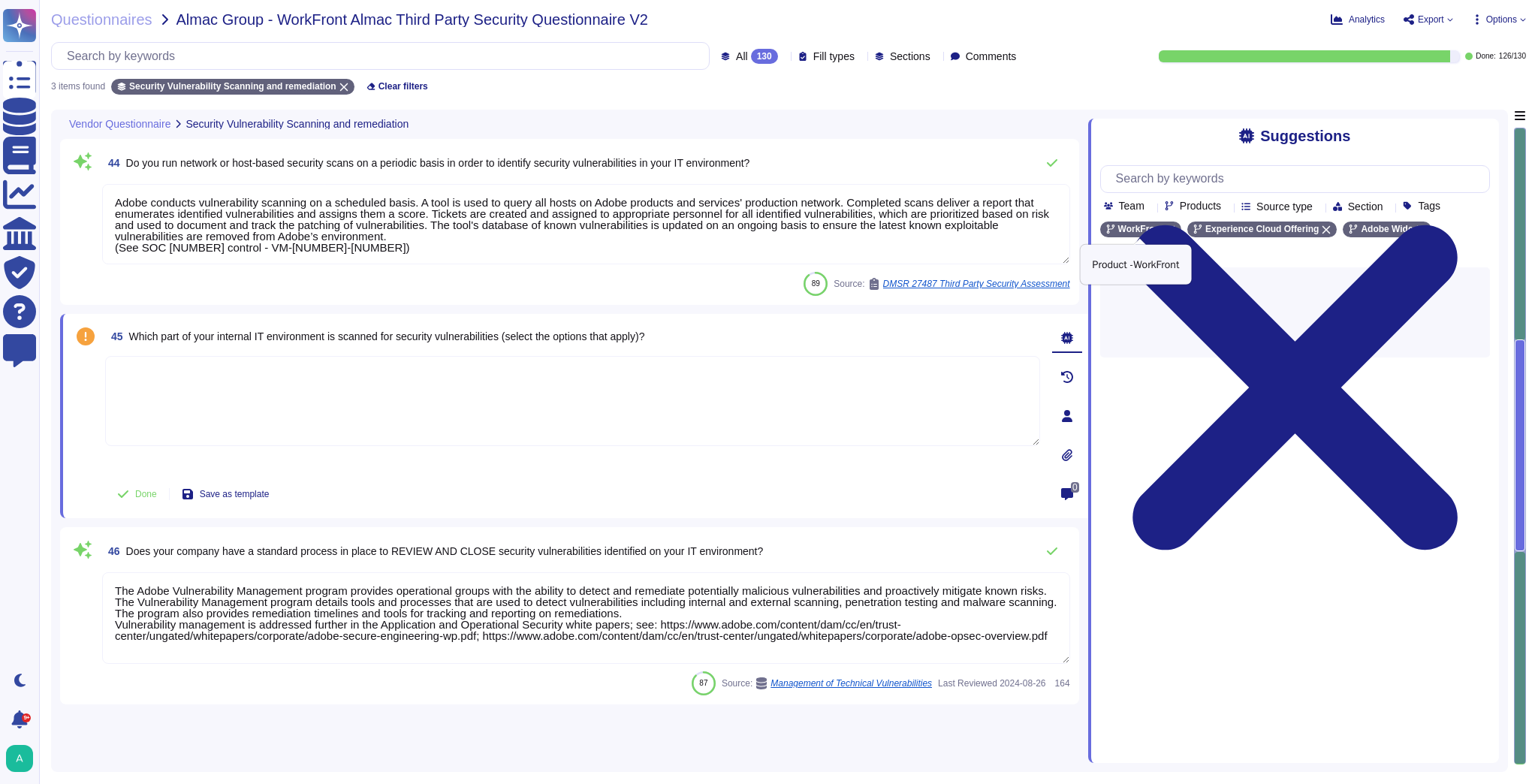 click 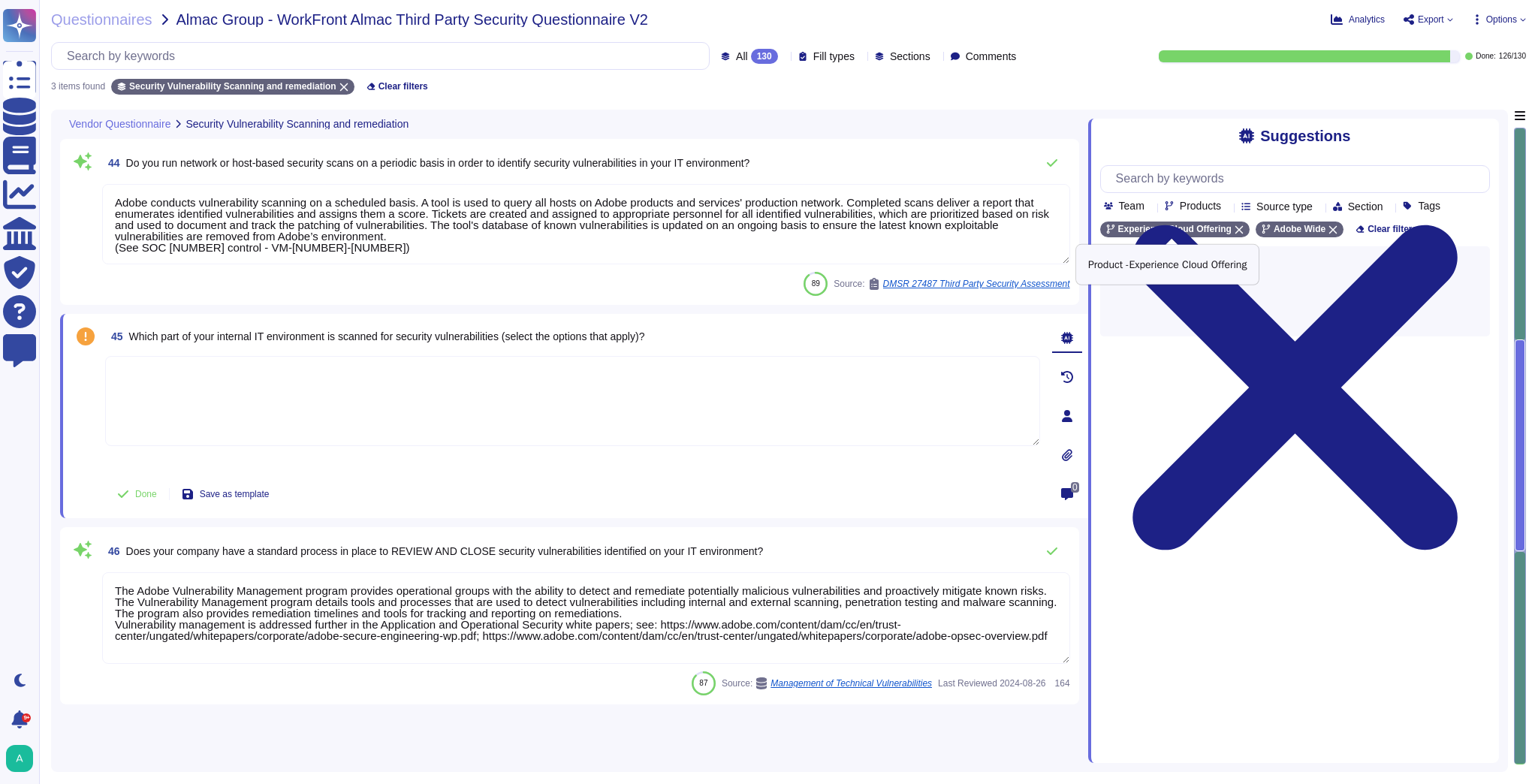 click 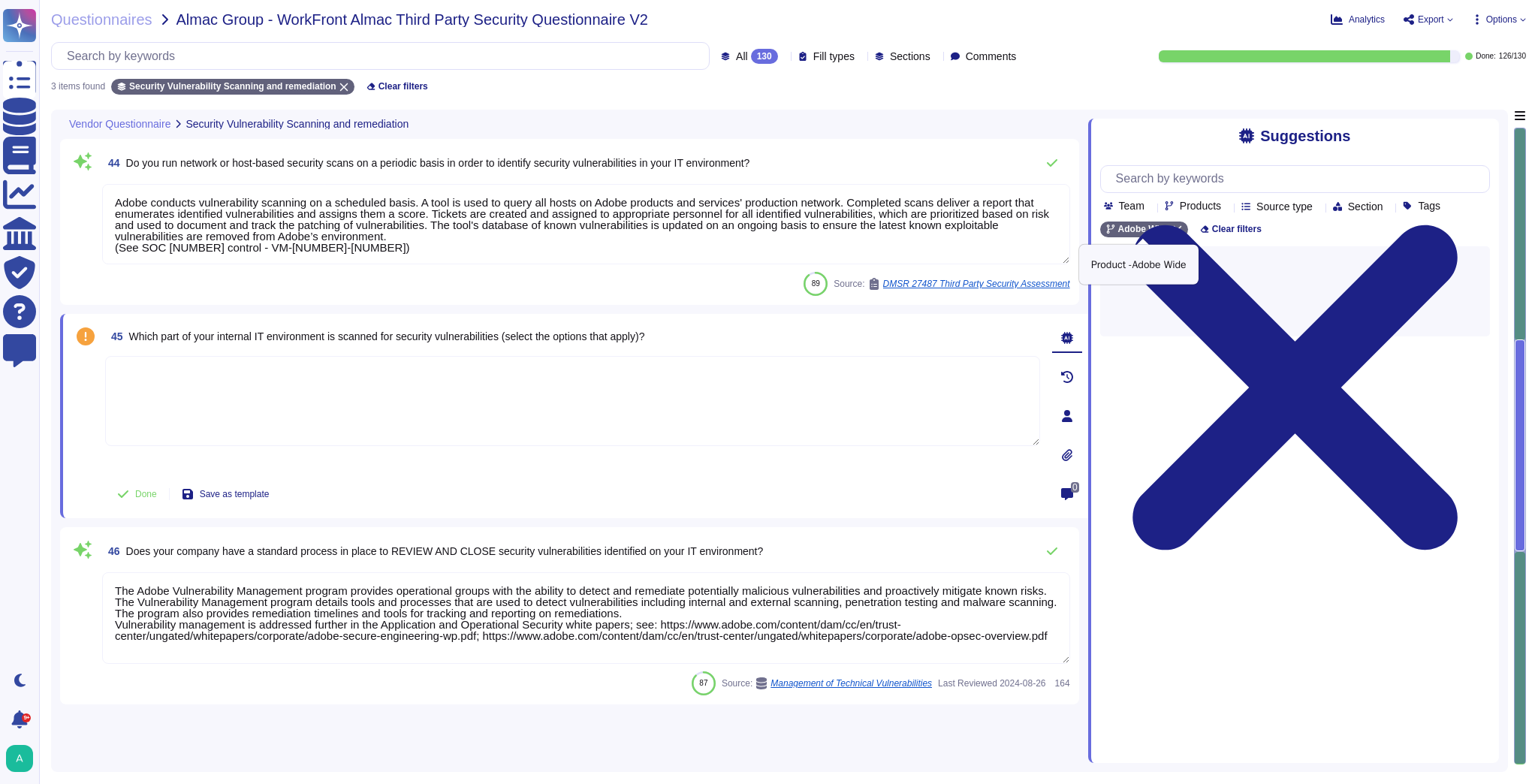 click 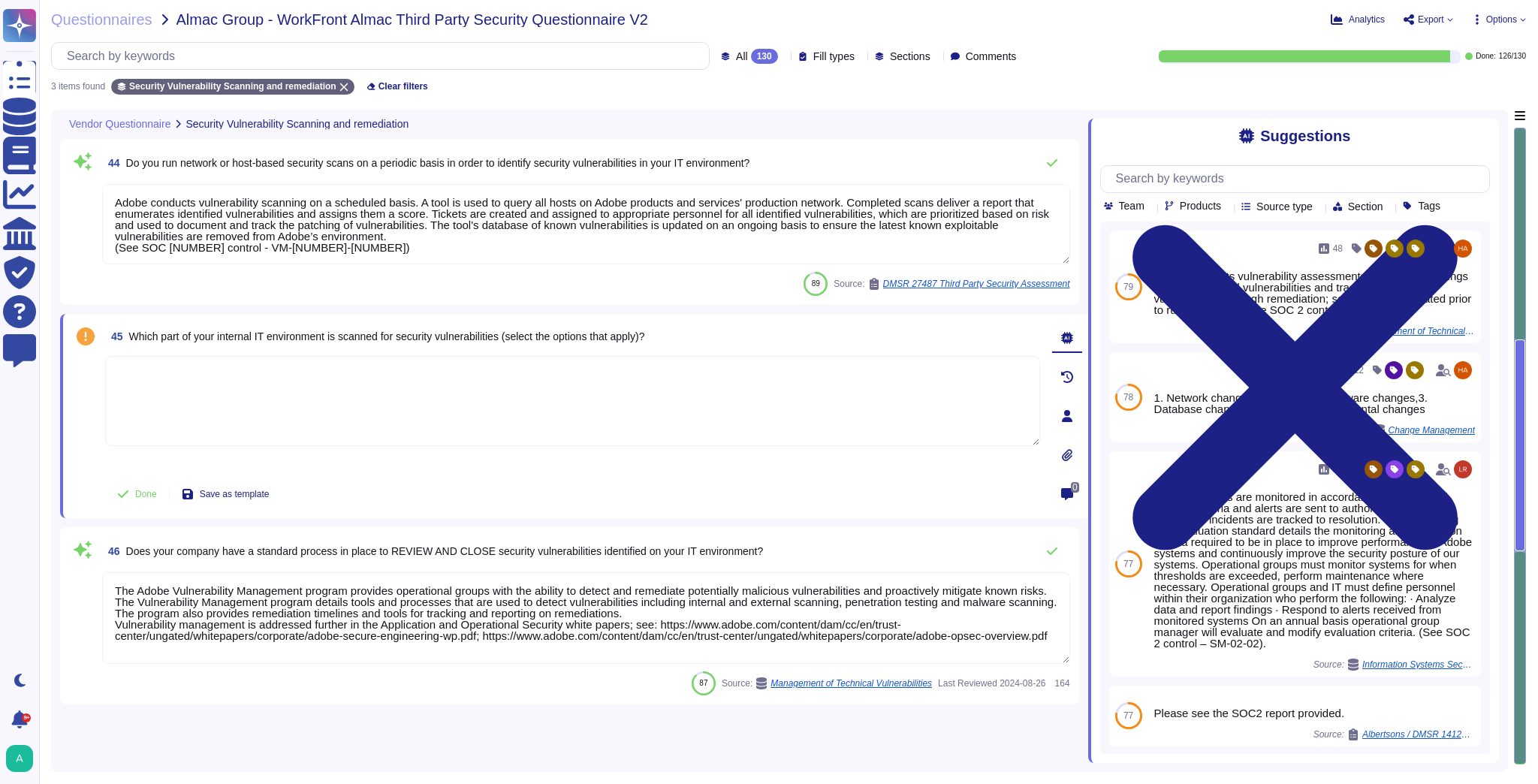 click at bounding box center (572, 401) 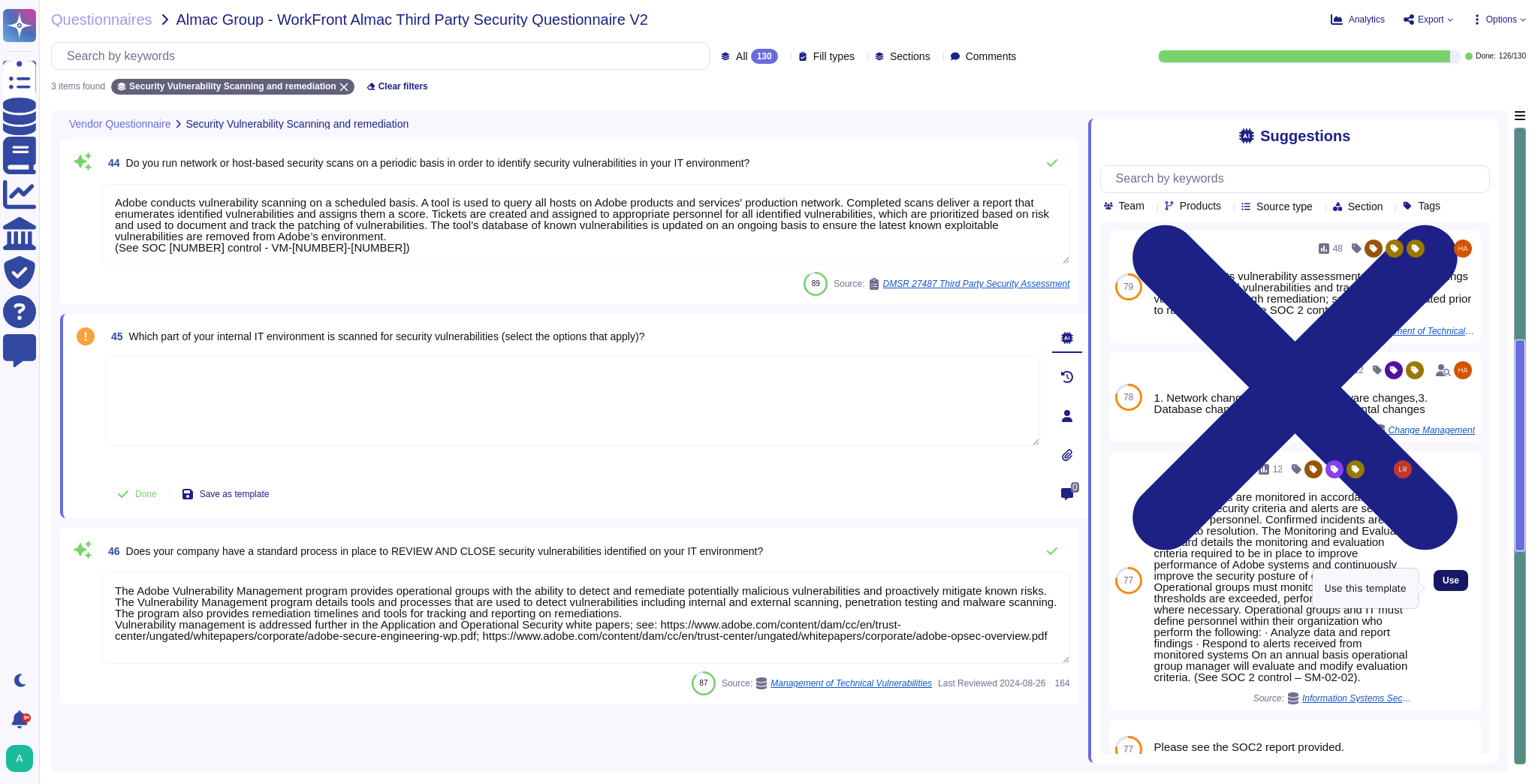 click on "Use" at bounding box center (1451, 580) 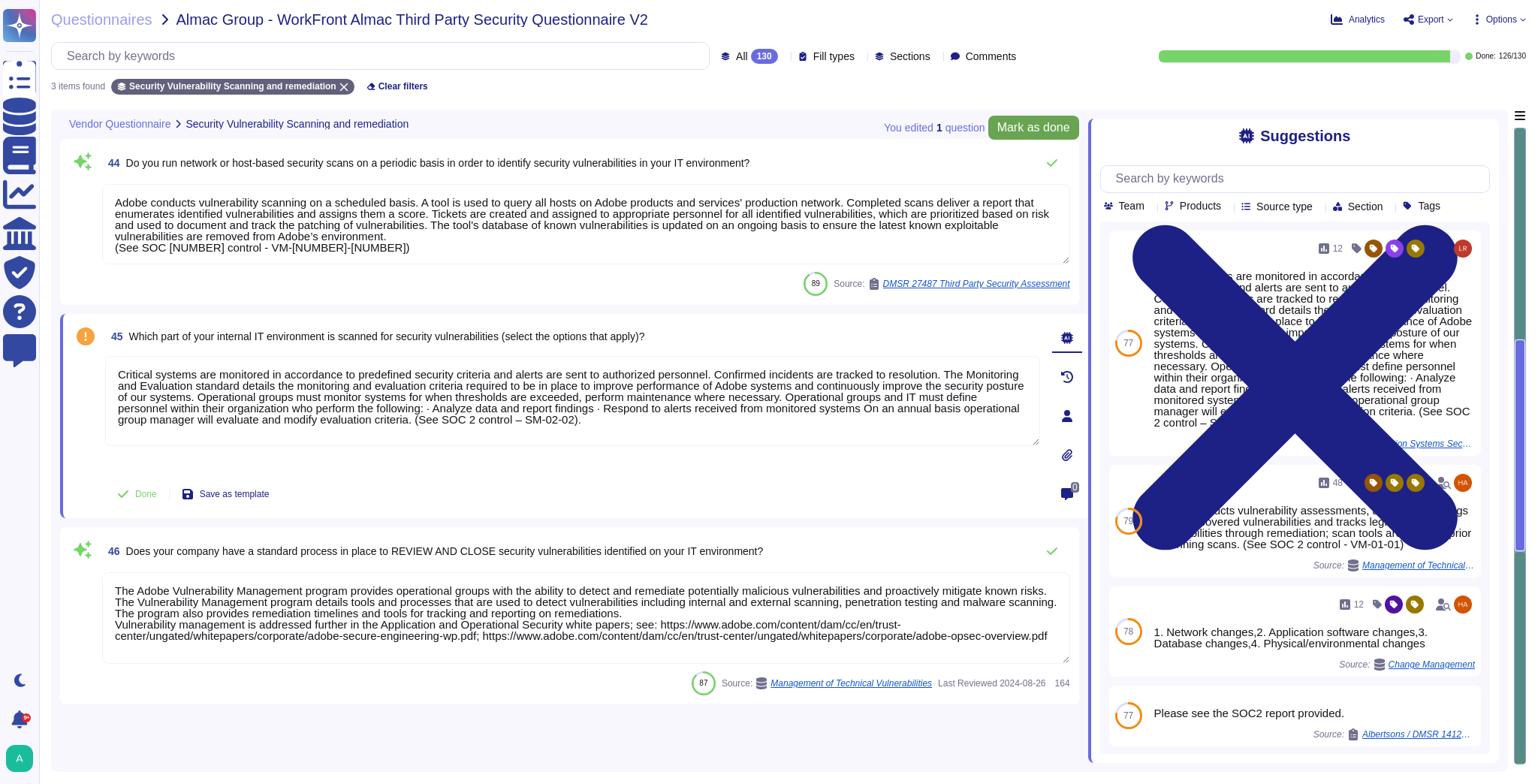 click on "Mark as done" at bounding box center (1033, 128) 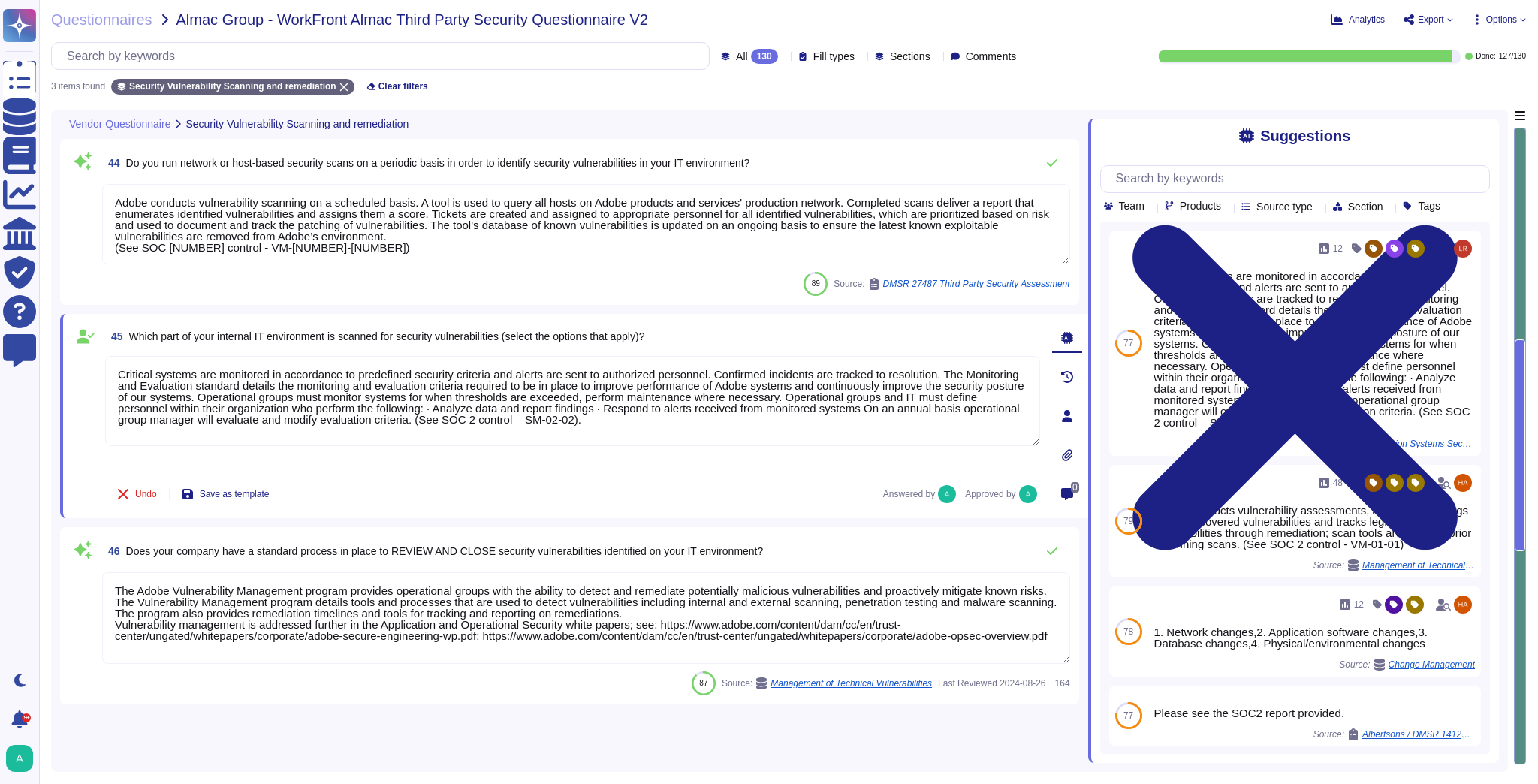 click 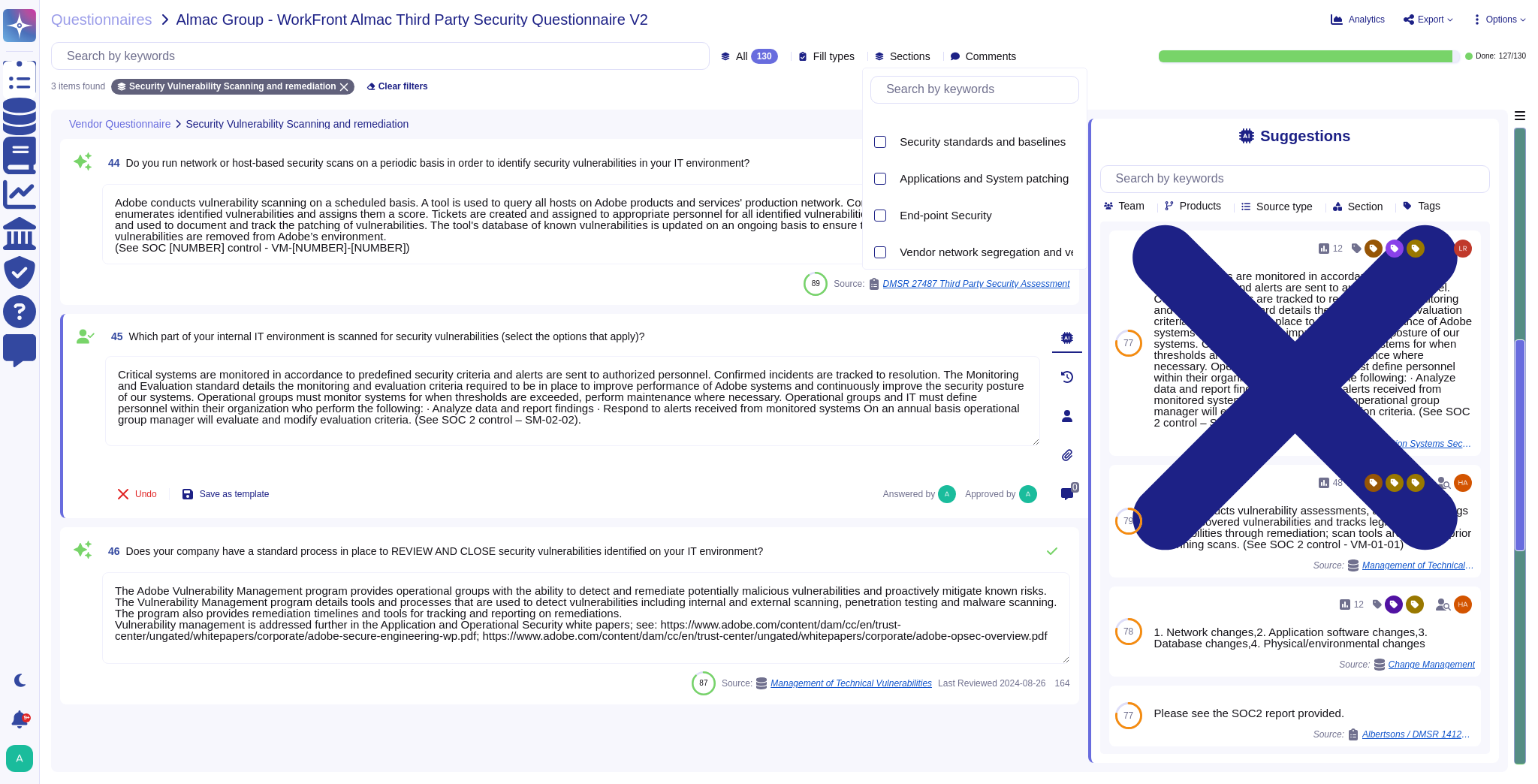 scroll, scrollTop: 300, scrollLeft: 0, axis: vertical 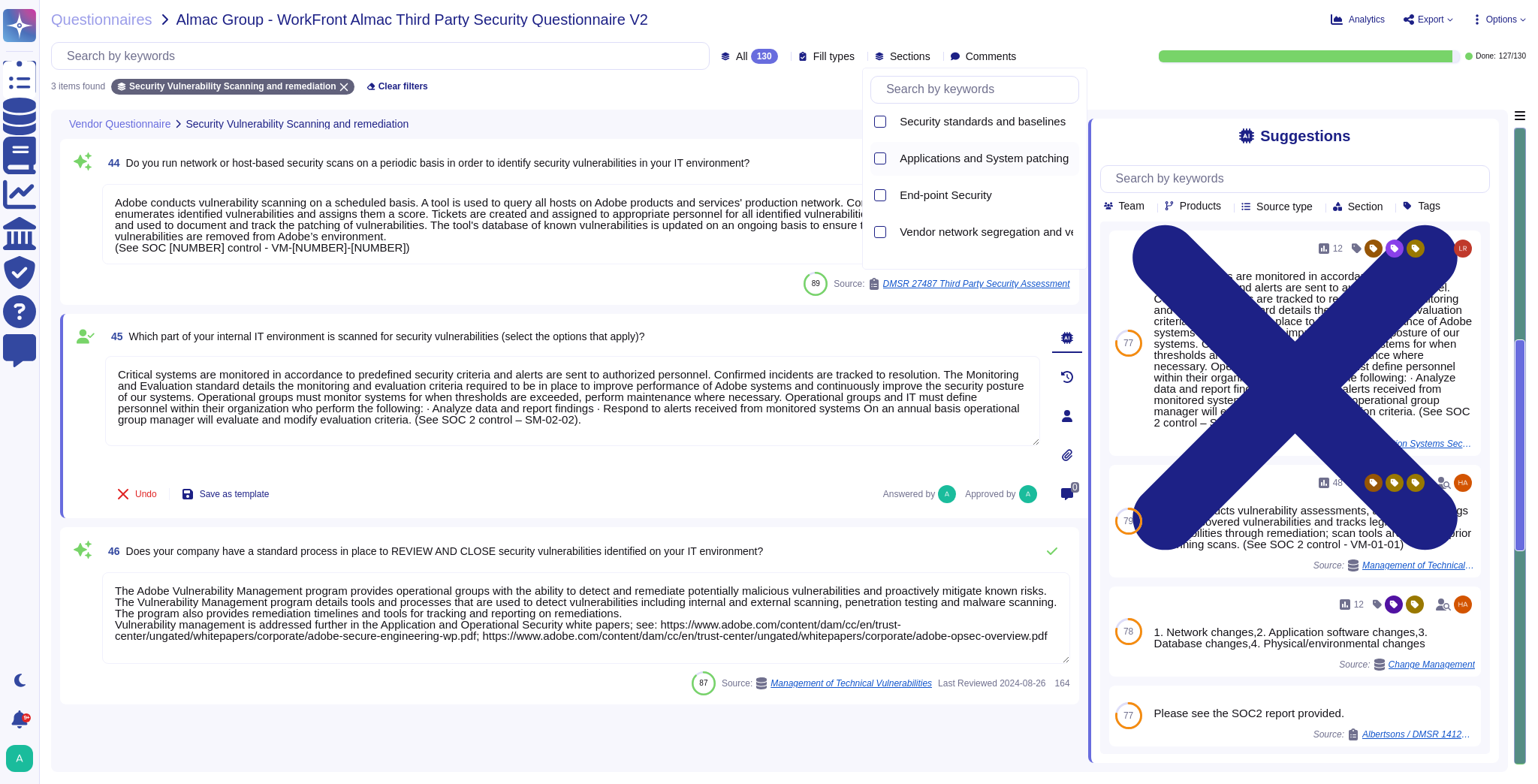 click on "Applications and System patching" at bounding box center [984, 158] 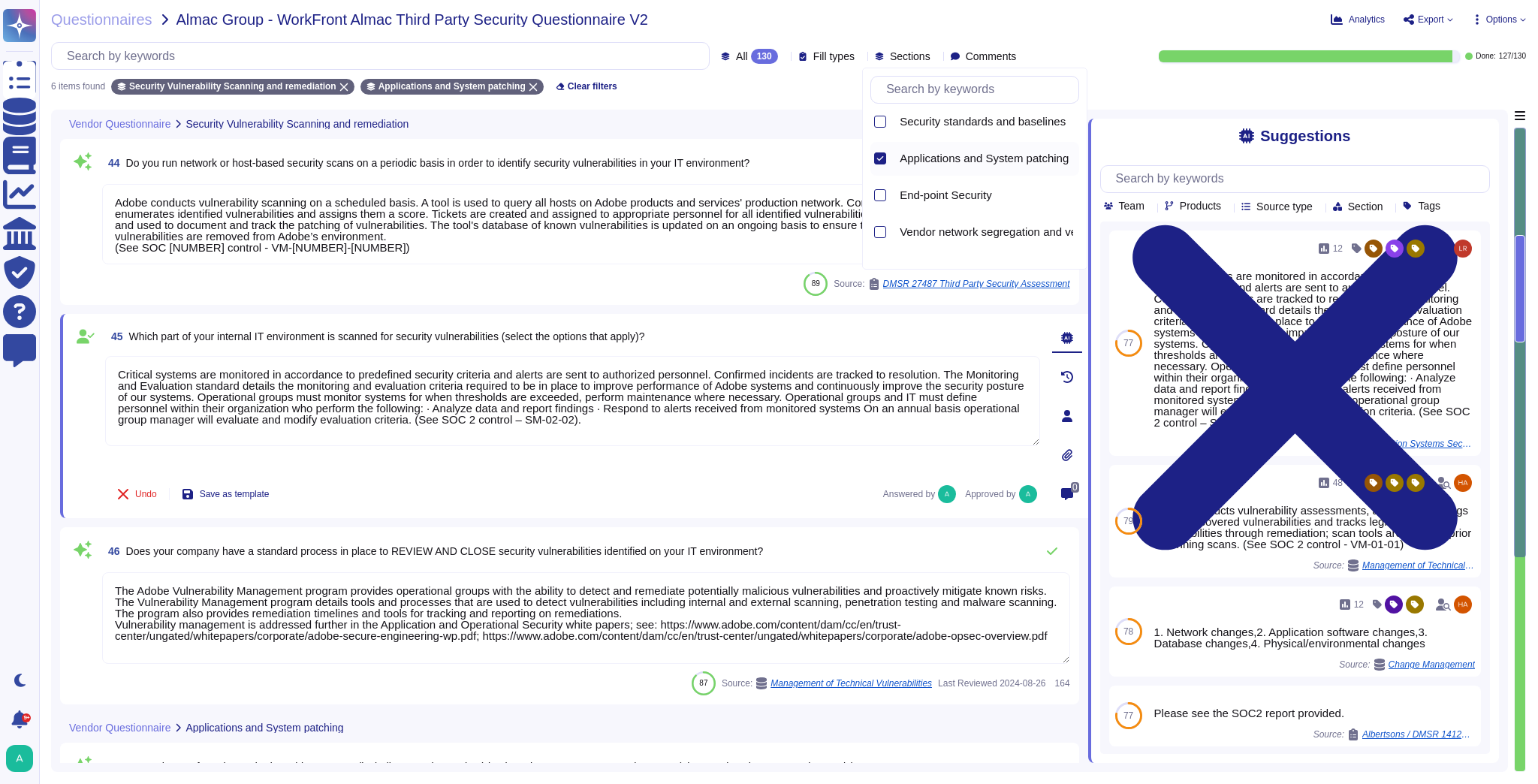 type on "Adobe has a formal patch management process implemented, which is governed by the Vulnerability Management and Patch Management standards to patch vulnerabilities across Adobe's resources based on assigned risk rating.
Policies and procedures are established, and supporting processes and technical measures are implemented to promptly detect vulnerabilities within organizationally-owned or managed applications, infrastructure networks, and system components (e.g., network vulnerability assessment, penetration testing, etc.) to ensure the efficiency of implemented security controls. A risk-based model for prioritizing remediation of identified vulnerabilities is used. Changes are managed through a change management process for all vendor-supplied patches, configuration changes, or changes to the organization's internally developed software. Upon request, the provider informs the customer (tenant) of policies and procedures, and weaknesses identified, especially if customer (tenant) data is used as part of th..." 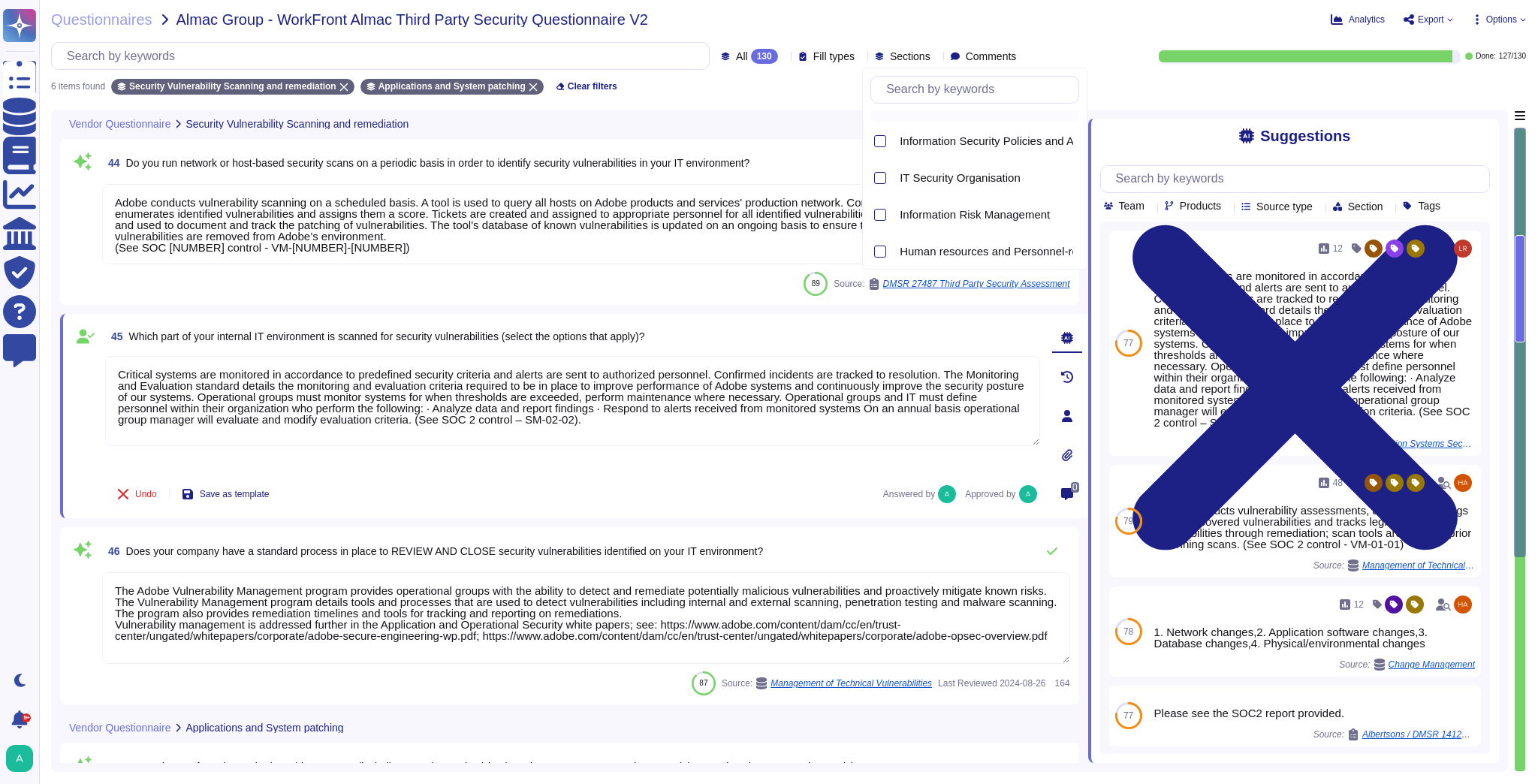 scroll, scrollTop: 0, scrollLeft: 0, axis: both 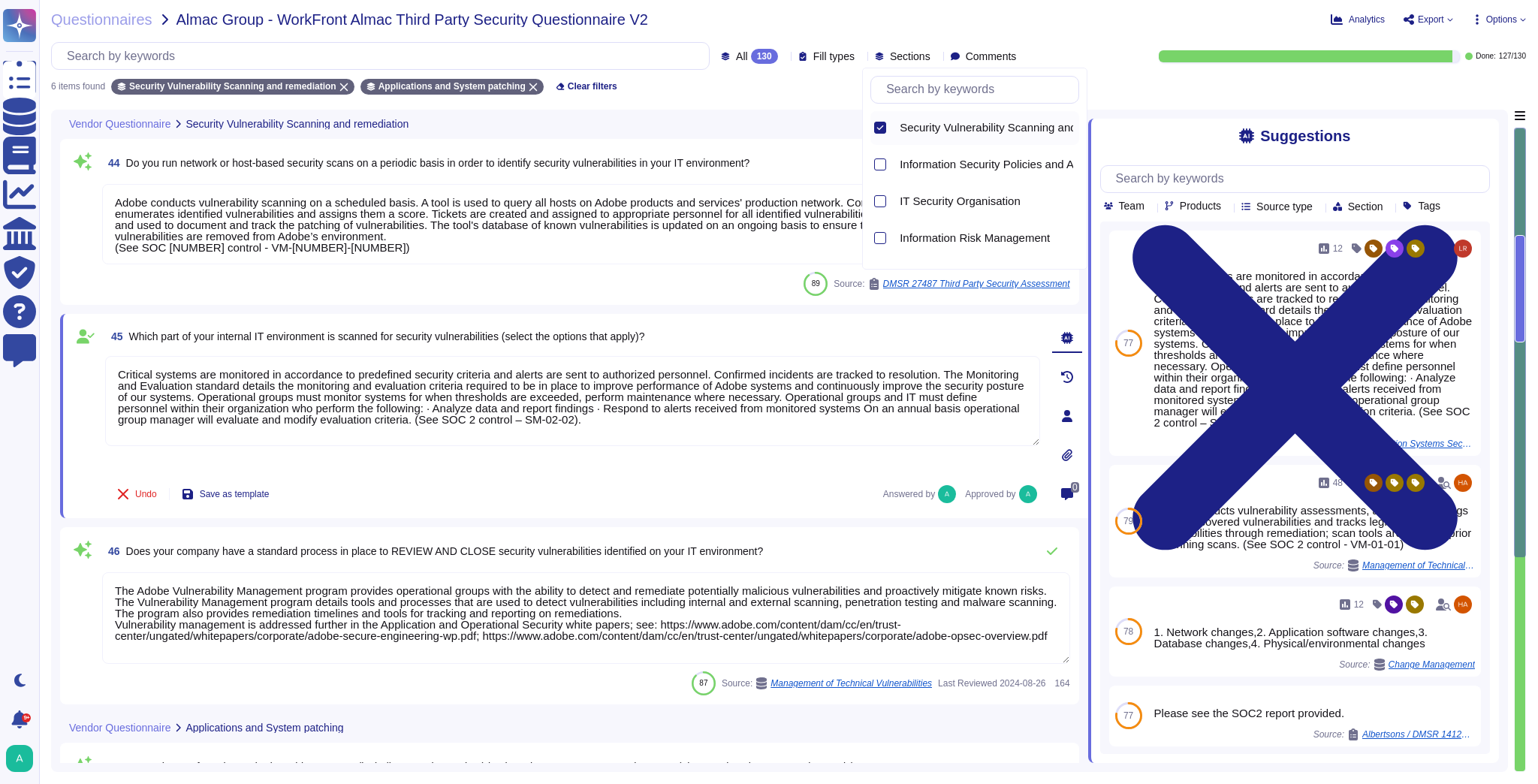 click at bounding box center (880, 128) 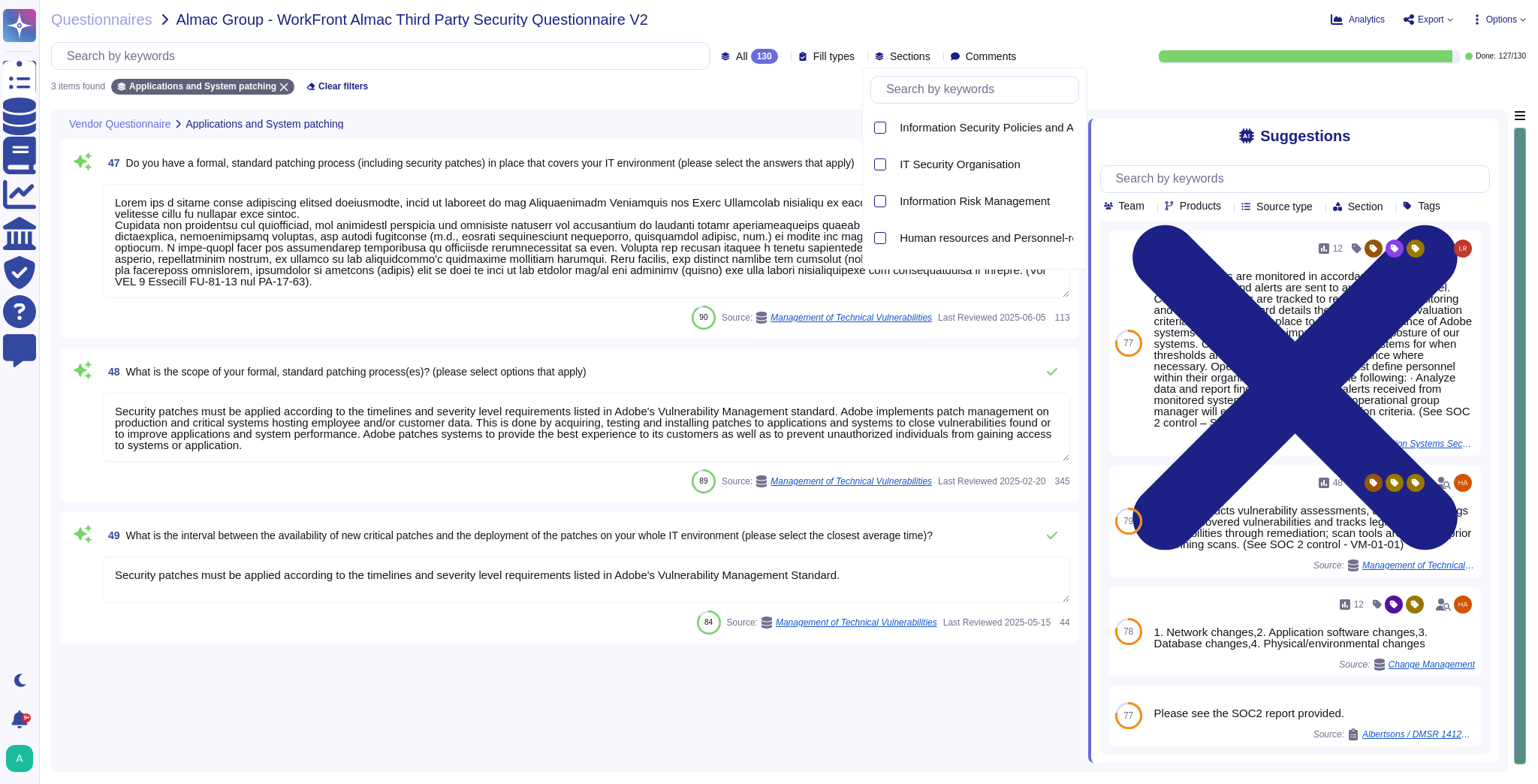 type on "Security patches must be applied according to the timelines and severity level requirements listed in Adobe's Vulnerability Management standard. Adobe implements patch management on production and critical systems hosting employee and/or customer data. This is done by acquiring, testing and installing patches to applications and systems to close vulnerabilities found or to improve applications and system performance. Adobe patches systems to provide the best experience to its customers as well as to prevent unauthorized individuals from gaining access to systems or application." 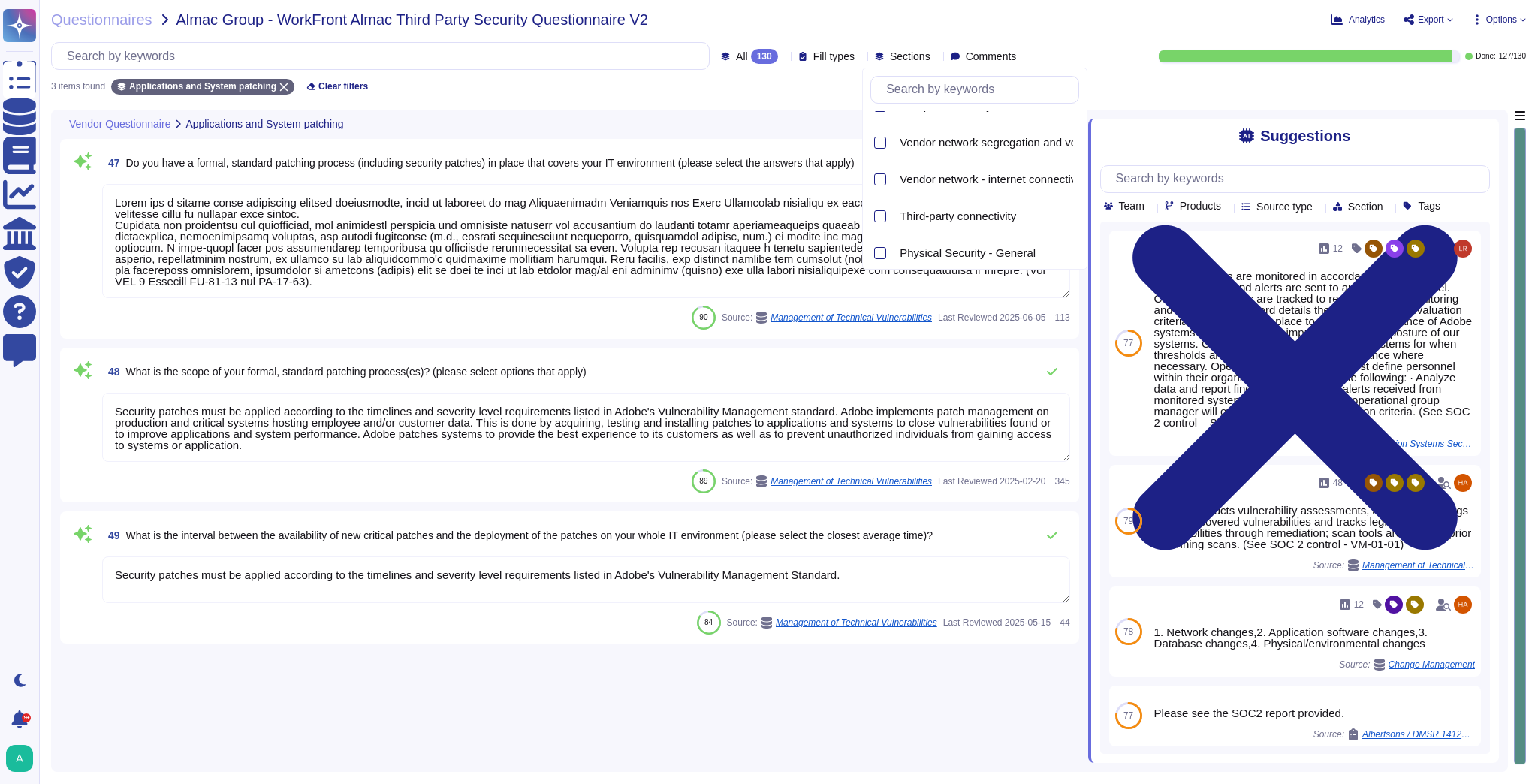 scroll, scrollTop: 300, scrollLeft: 0, axis: vertical 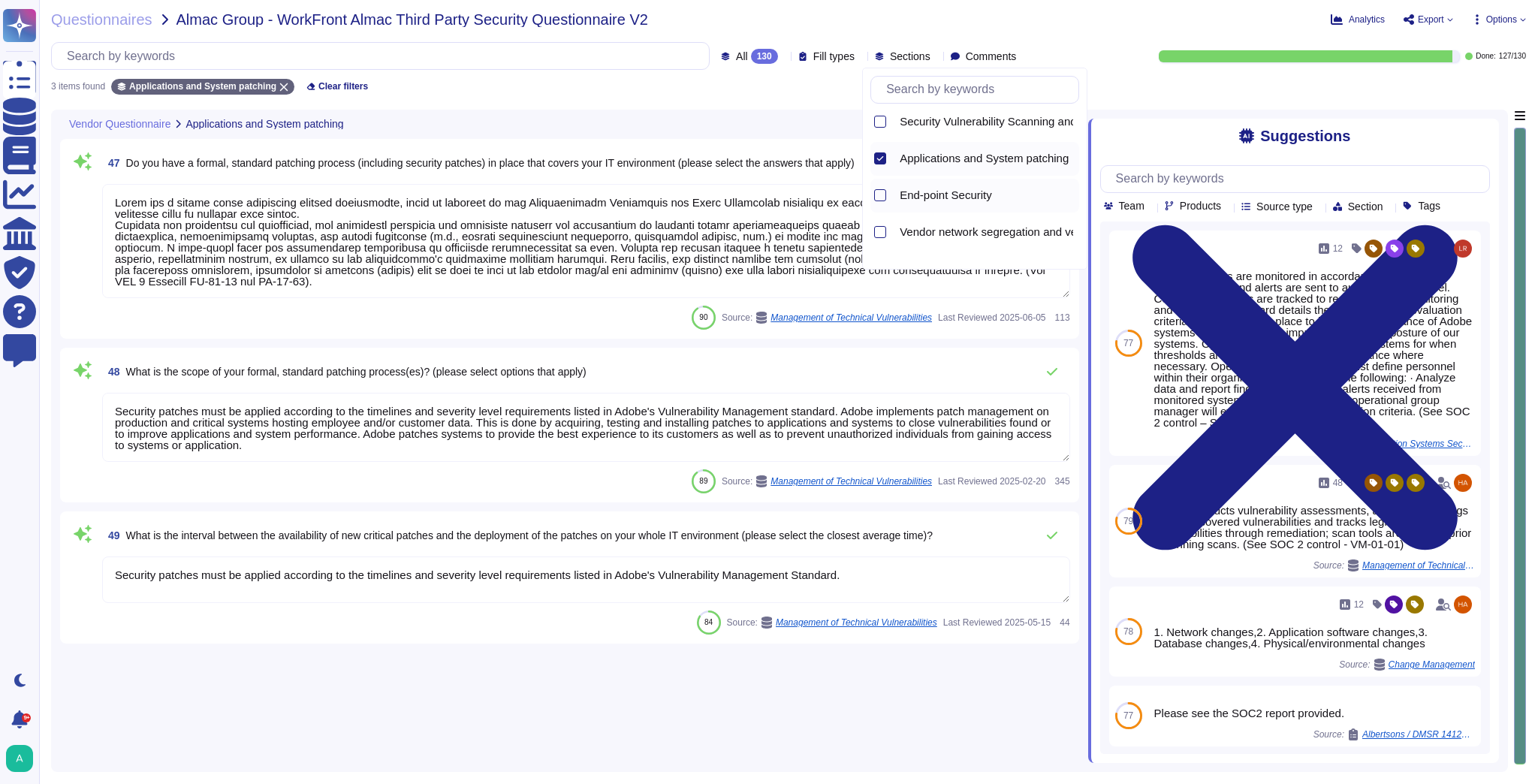 click on "End-point Security" at bounding box center (945, 195) 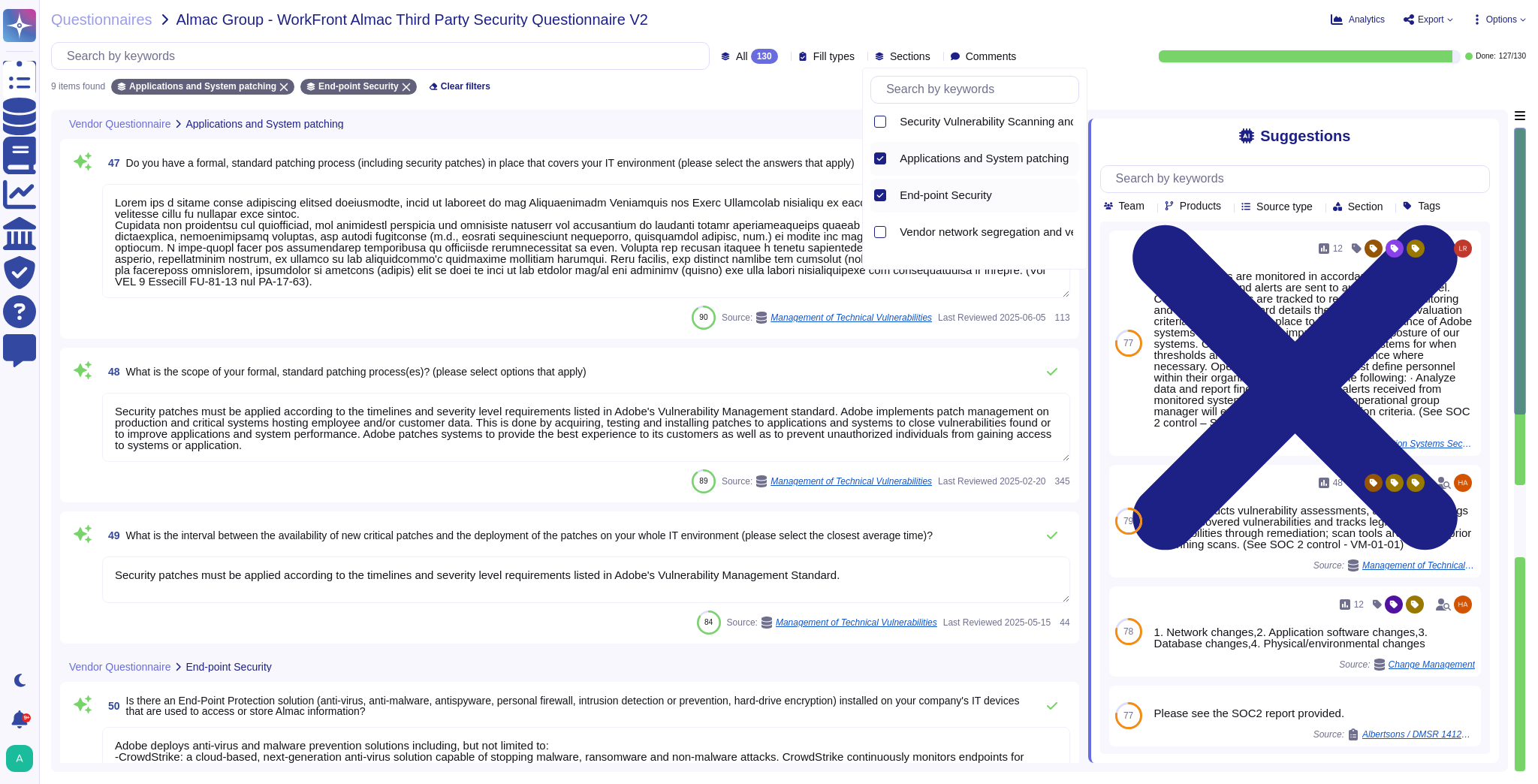 type on "Adobe deploys anti-virus and malware prevention solutions including, but not limited to:
-CrowdStrike: a cloud-based, next-generation anti-virus solution capable of stopping malware, ransomware and non-malware attacks. CrowdStrike continuously monitors endpoints for malicious behavior and stops the processes.
-Websense Appliances
-Bot Detection systems
-Palo Alto Networks Wildfire" 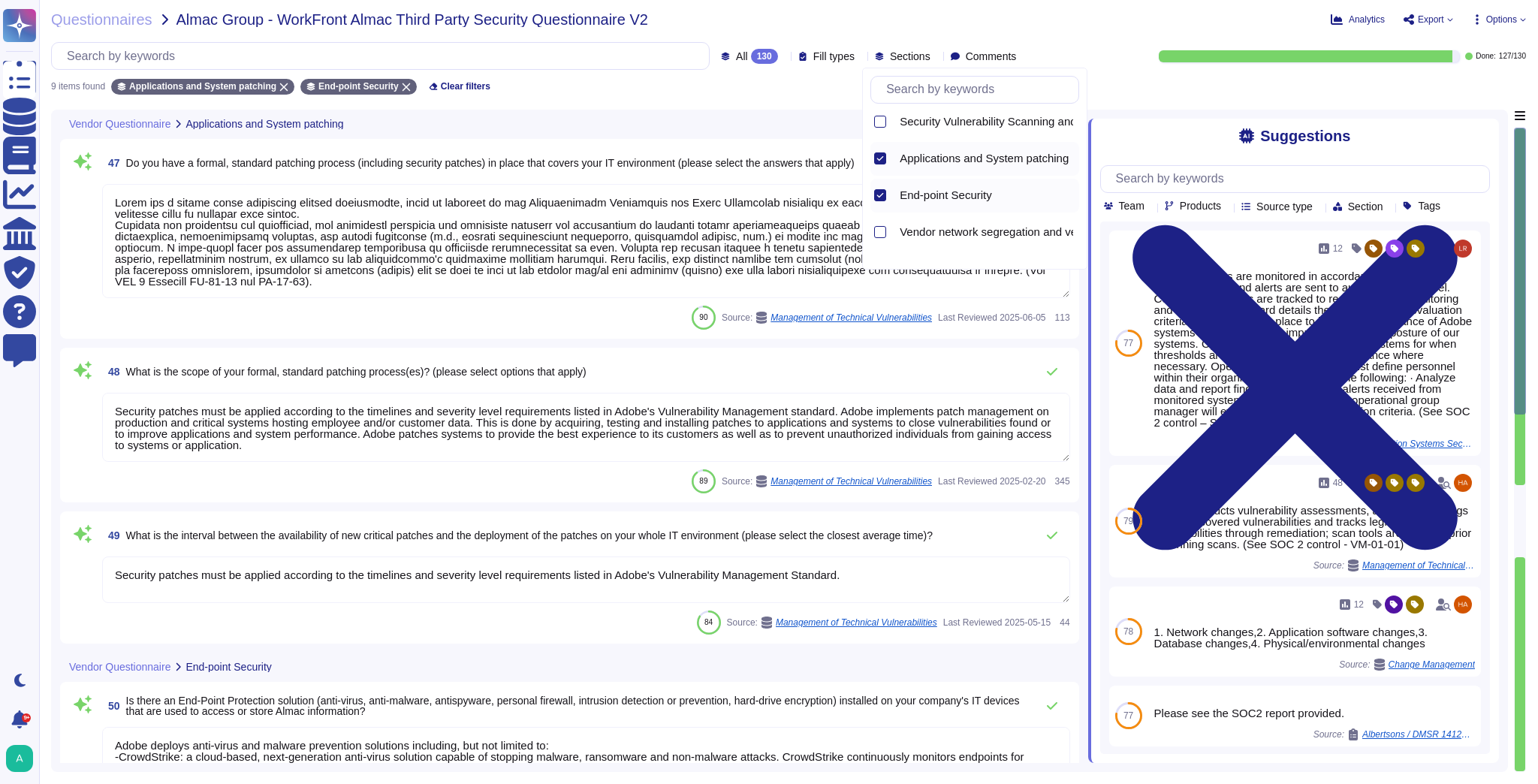 click 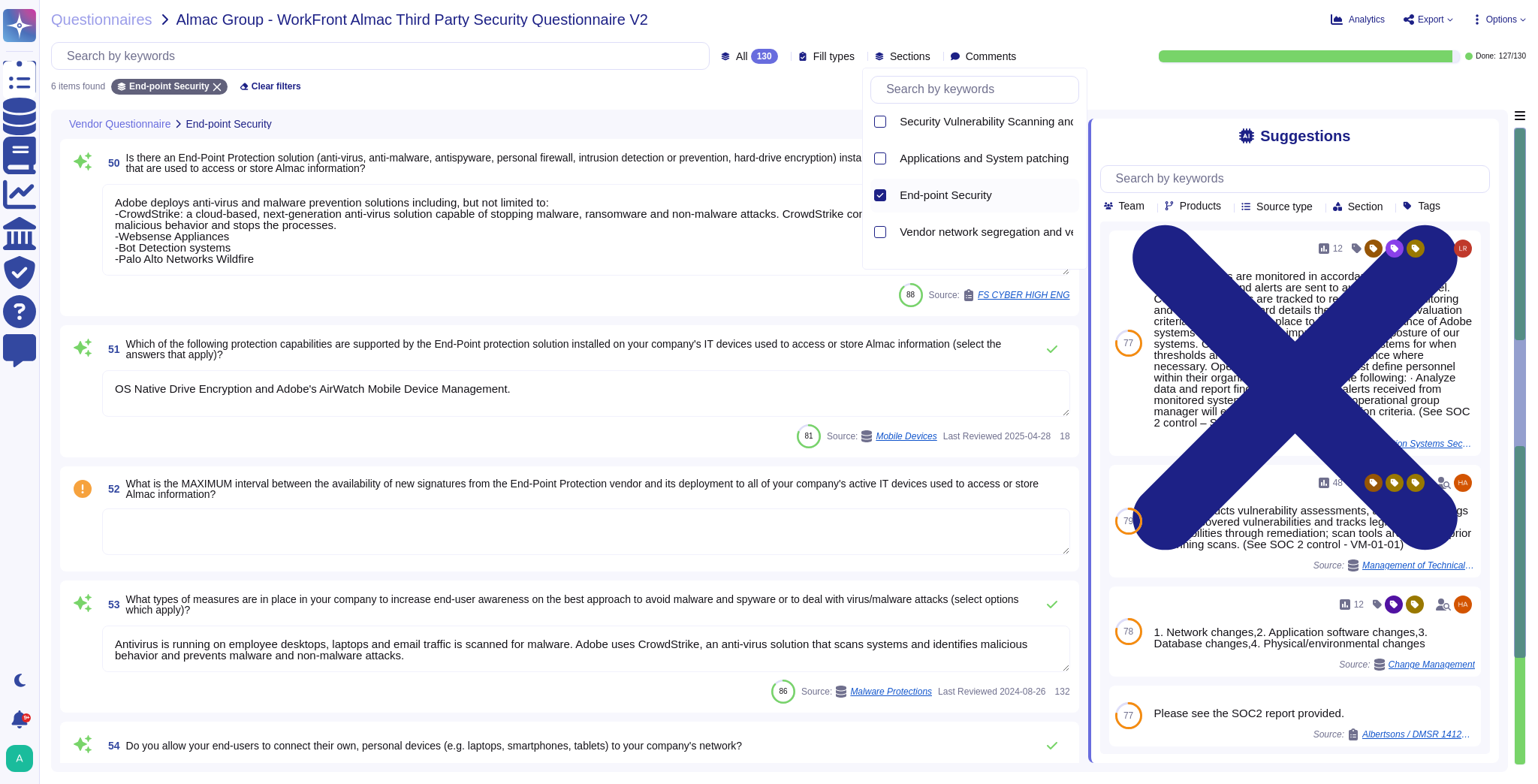 type on "OS Native Drive Encryption and Adobe's AirWatch Mobile Device Management." 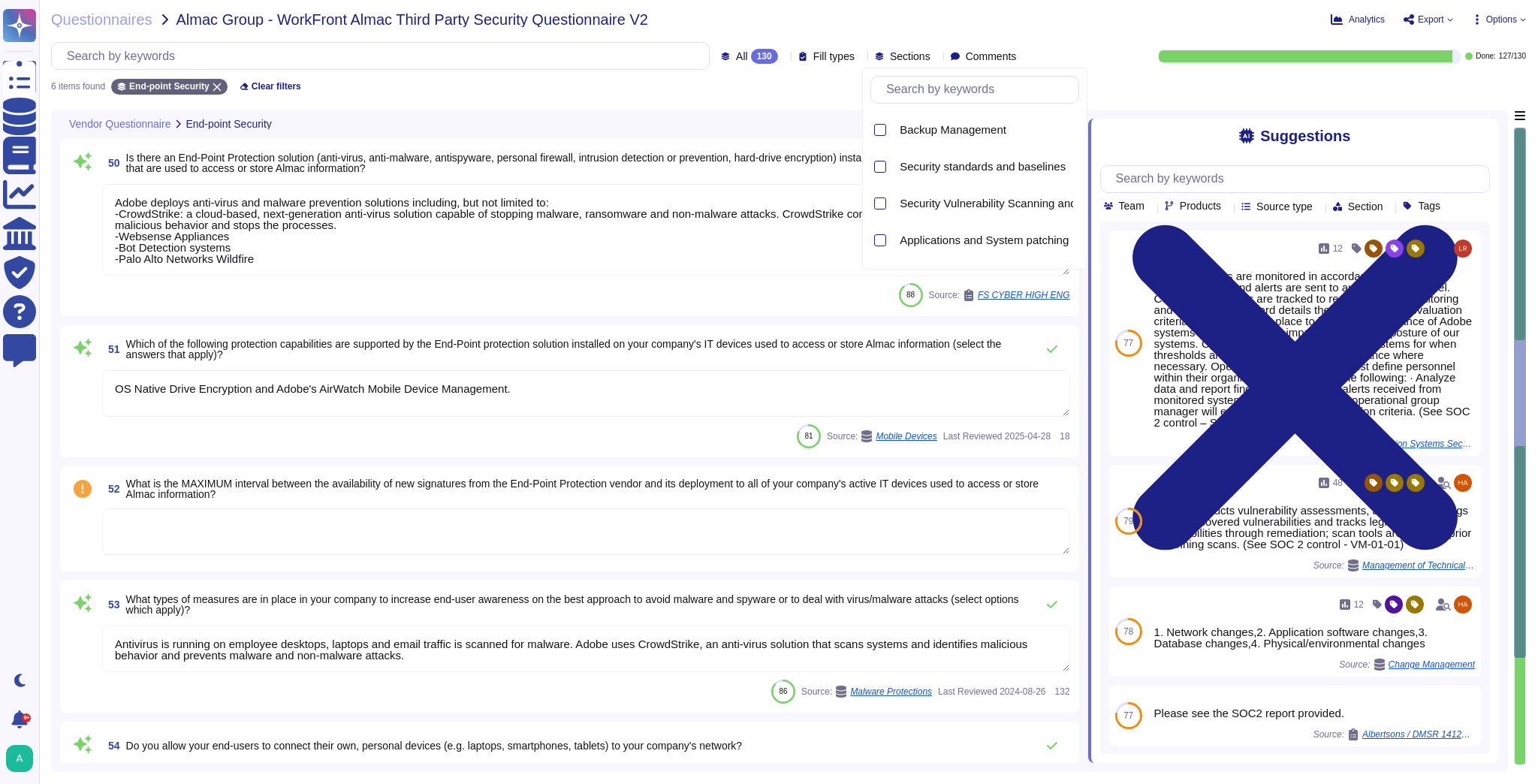 scroll, scrollTop: 240, scrollLeft: 0, axis: vertical 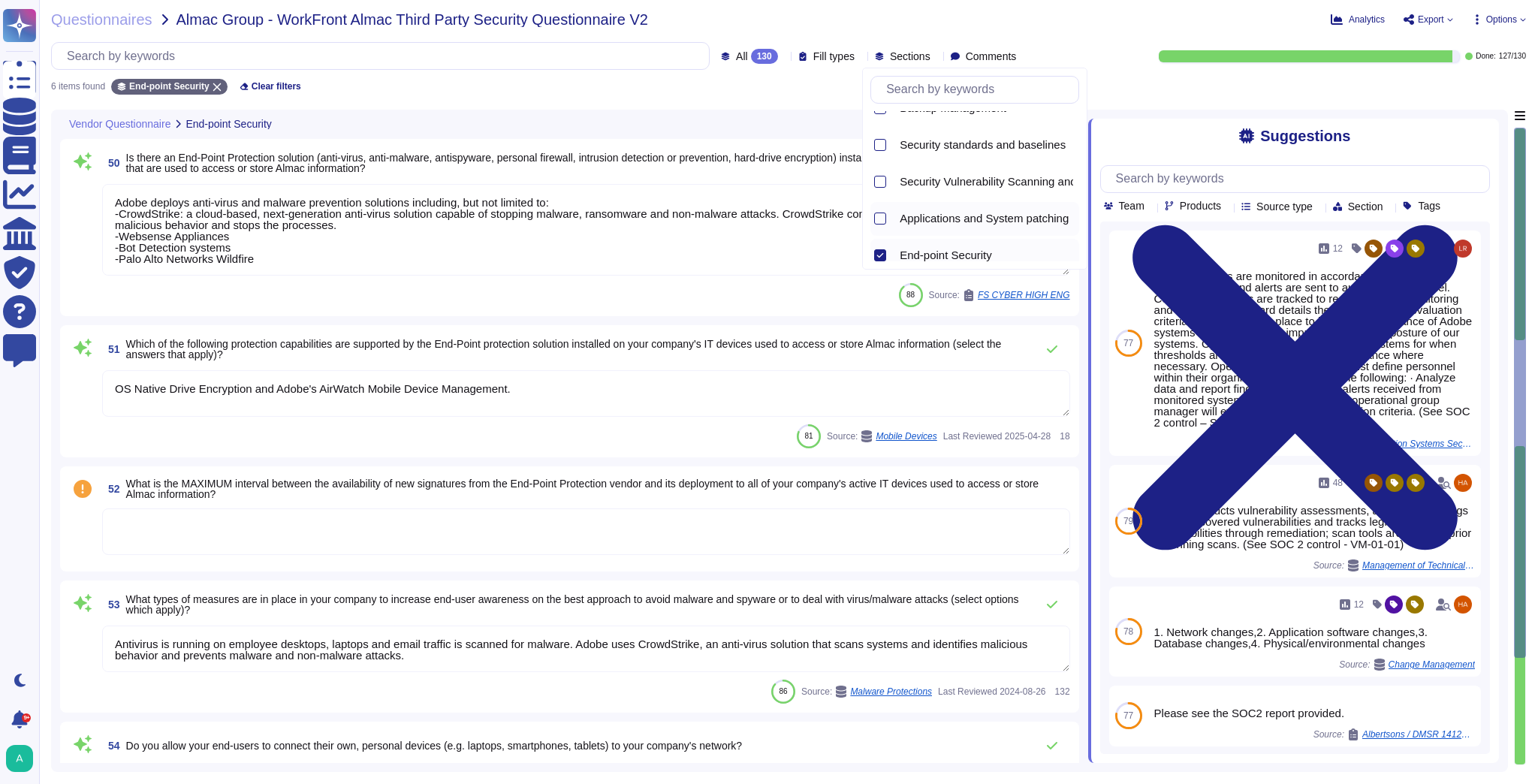 click on "Applications and System patching" at bounding box center (984, 219) 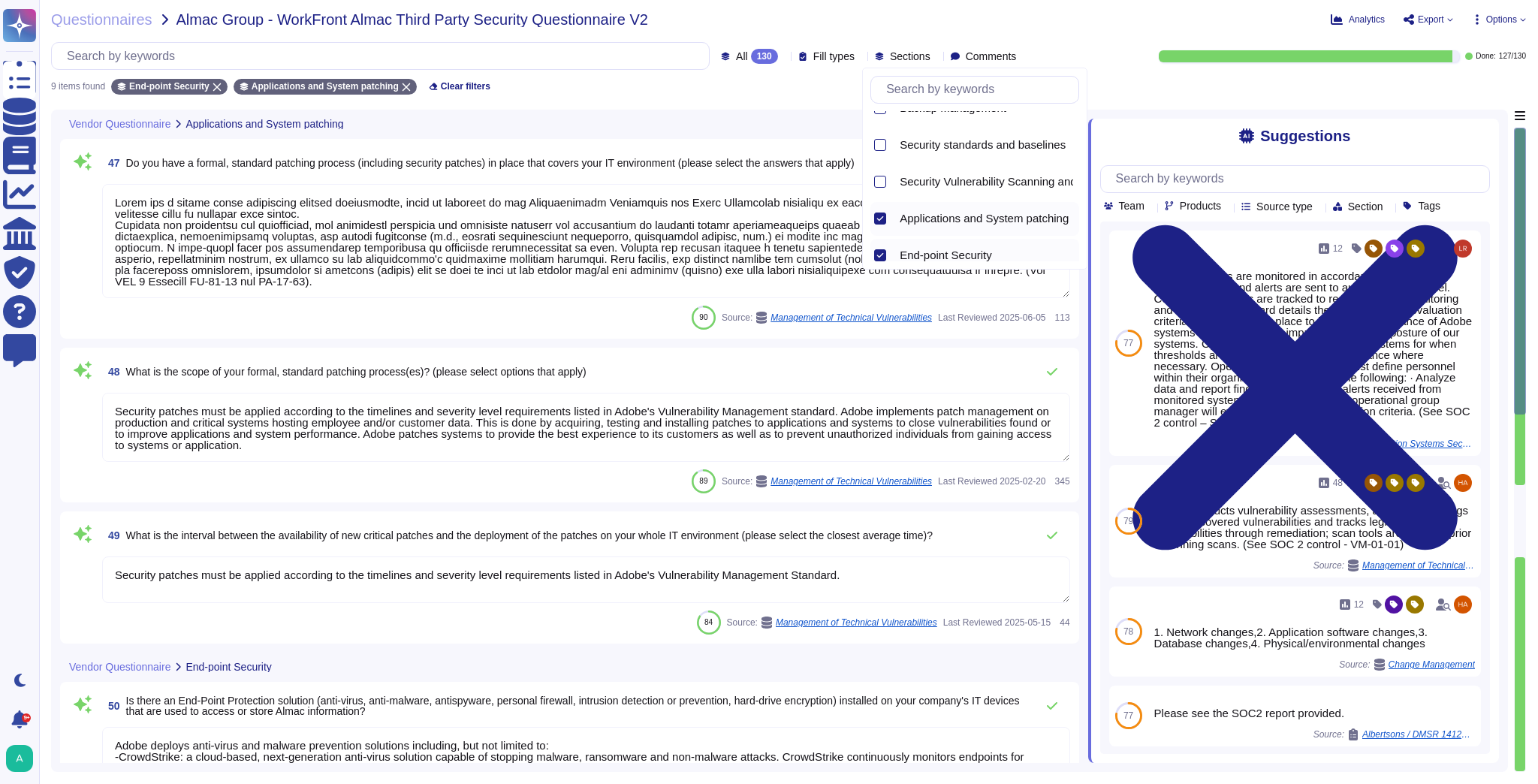 type on "Security patches must be applied according to the timelines and severity level requirements listed in Adobe's Vulnerability Management standard. Adobe implements patch management on production and critical systems hosting employee and/or customer data. This is done by acquiring, testing and installing patches to applications and systems to close vulnerabilities found or to improve applications and system performance. Adobe patches systems to provide the best experience to its customers as well as to prevent unauthorized individuals from gaining access to systems or application." 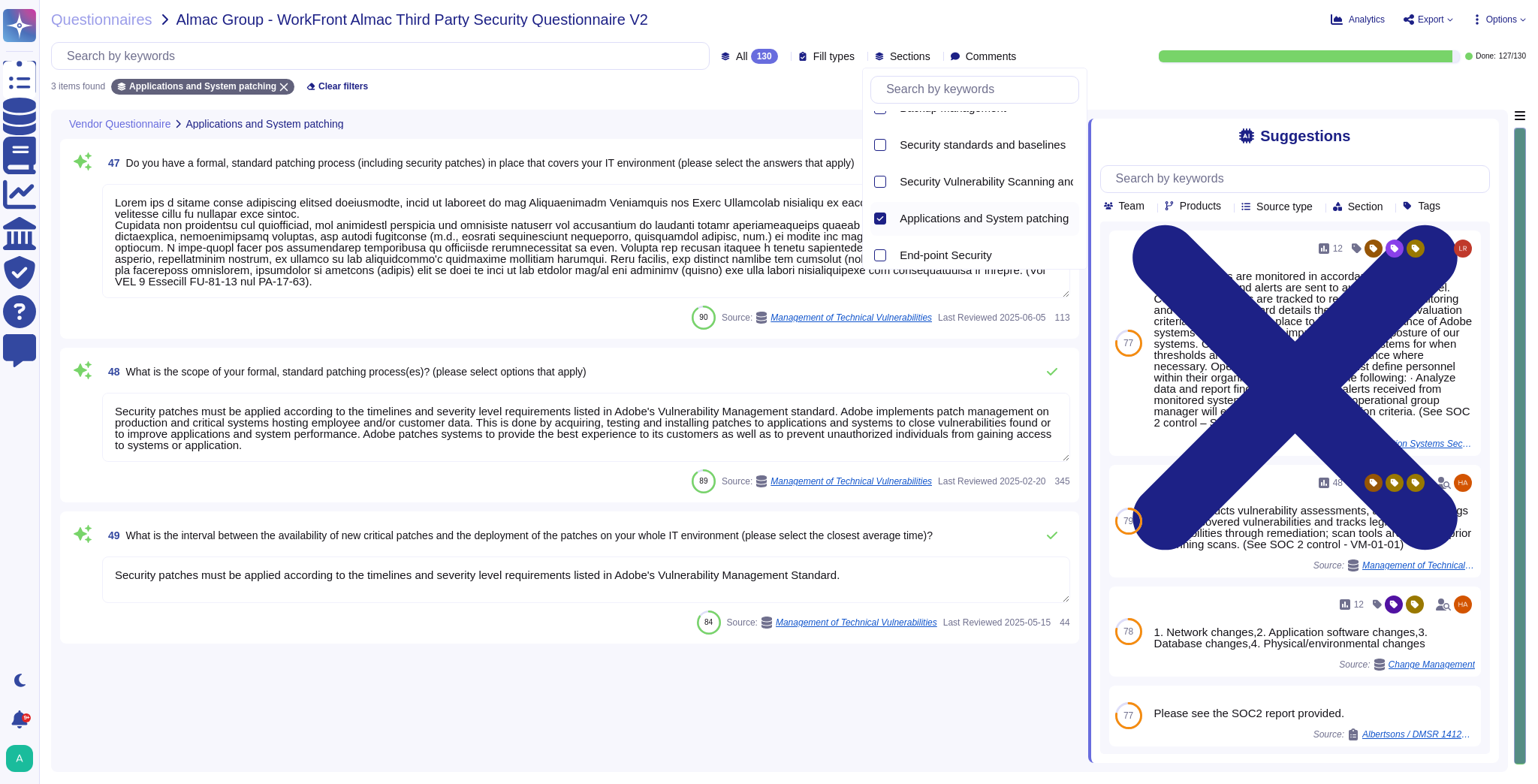 click 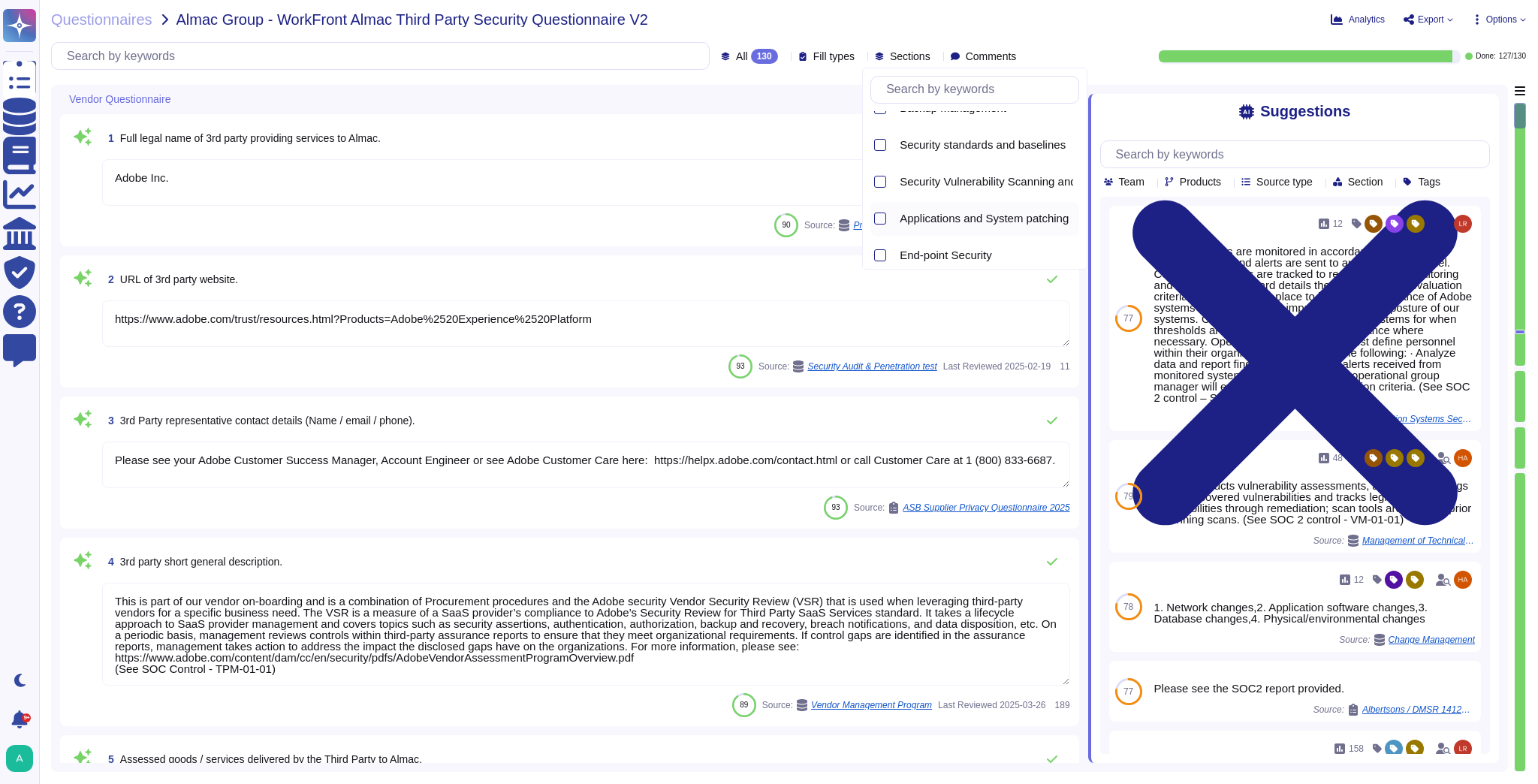 type on "This is part of our vendor on-boarding and is a combination of Procurement procedures and the Adobe security Vendor Security Review (VSR) that is used when leveraging third-party vendors for a specific business need. The VSR is a measure of a SaaS provider’s compliance to Adobe’s Security Review for Third Party SaaS Services standard. It takes a lifecycle approach to SaaS provider management and covers topics such as security assertions, authentication, authorization, backup and recovery, breach notifications, and data disposition, etc. On a periodic basis, management reviews controls within third-party assurance reports to ensure that they meet organizational requirements. If control gaps are identified in the assurance reports, management takes action to address the impact the disclosed gaps have on the organizations. For more information, please see:
https://www.adobe.com/content/dam/cc/en/security/pdfs/AdobeVendorAssessmentProgramOverview.pdf
(See SOC Control - TPM-01-01)" 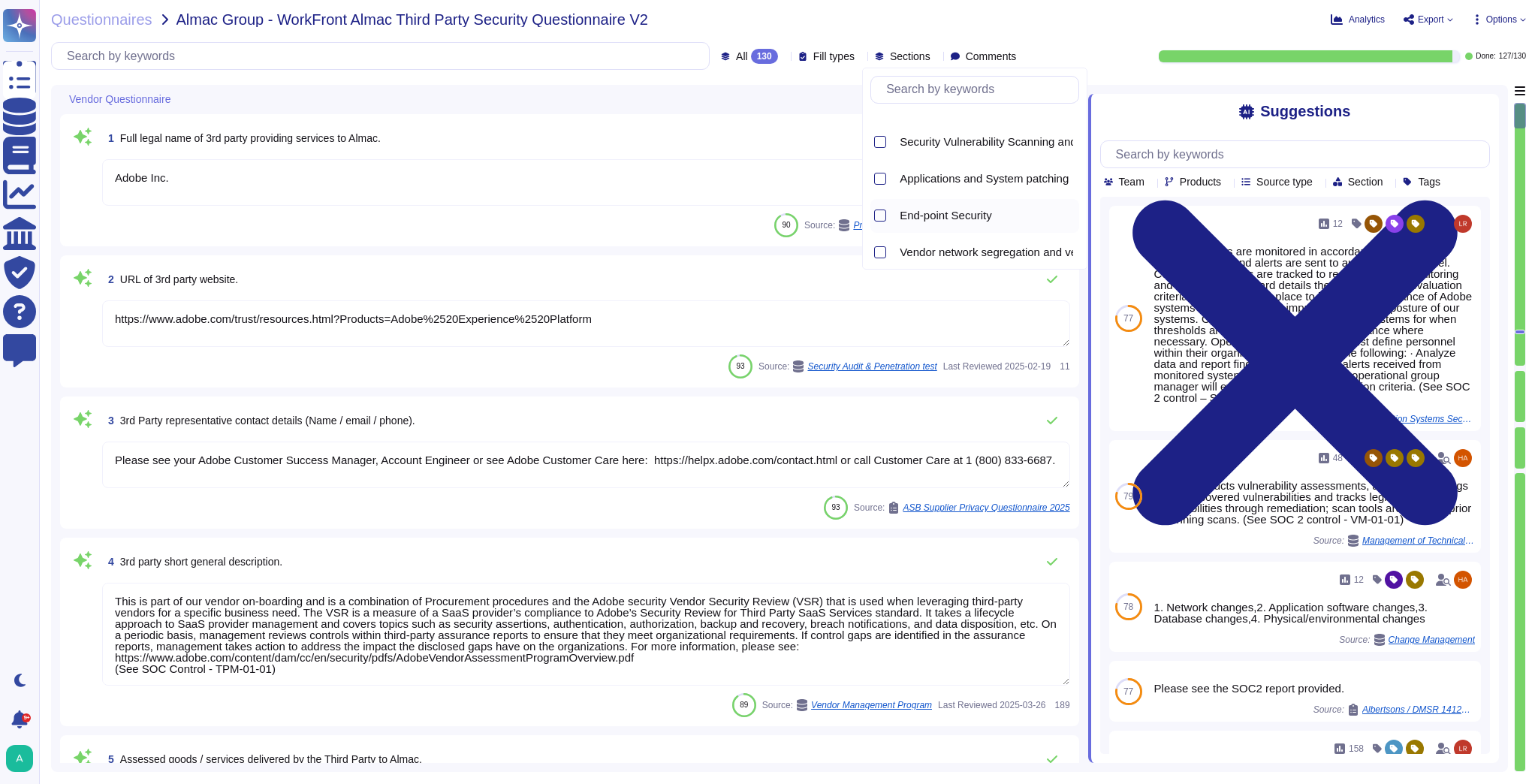 scroll, scrollTop: 300, scrollLeft: 0, axis: vertical 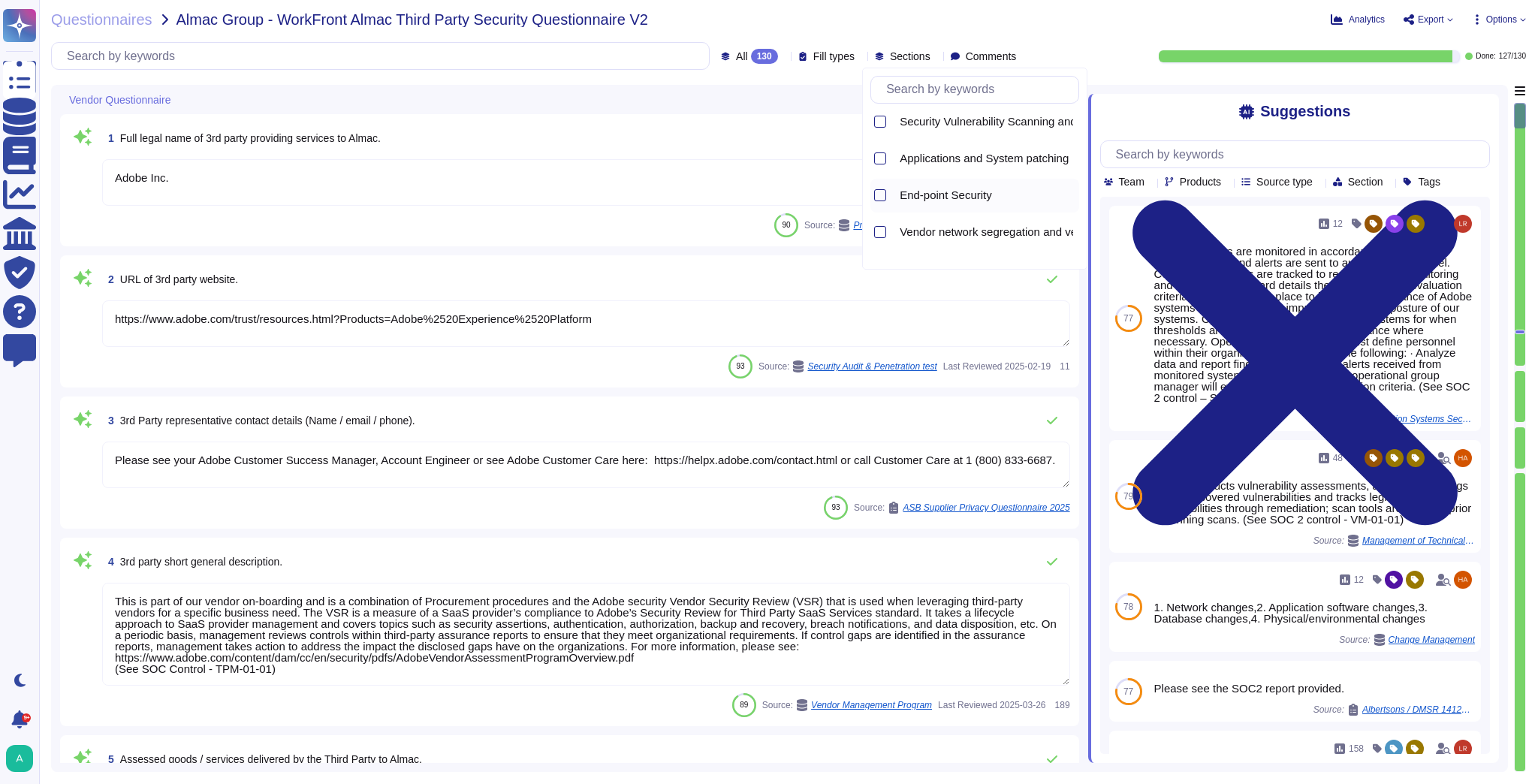 click on "End-point Security" at bounding box center (945, 195) 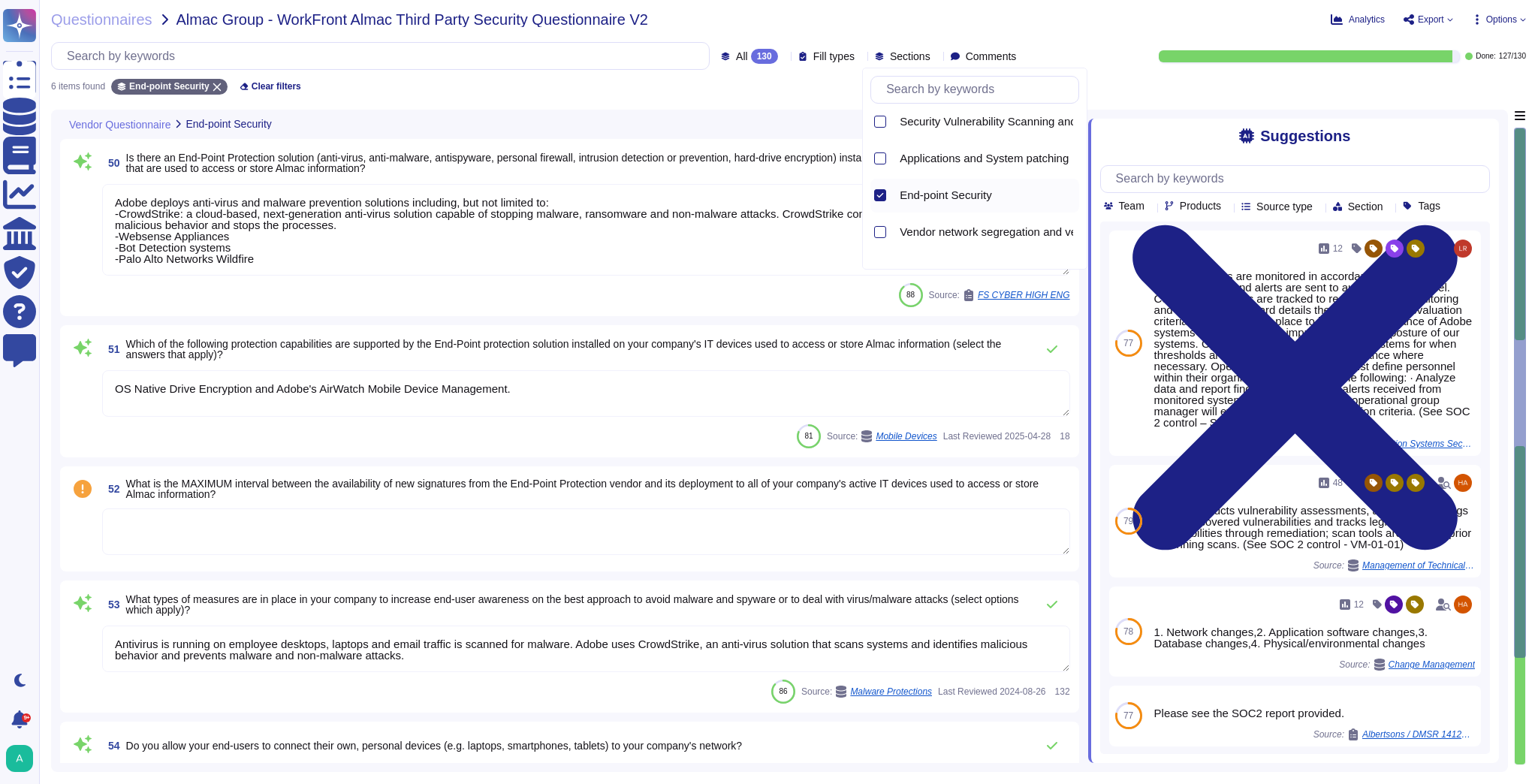 type on "OS Native Drive Encryption and Adobe's AirWatch Mobile Device Management." 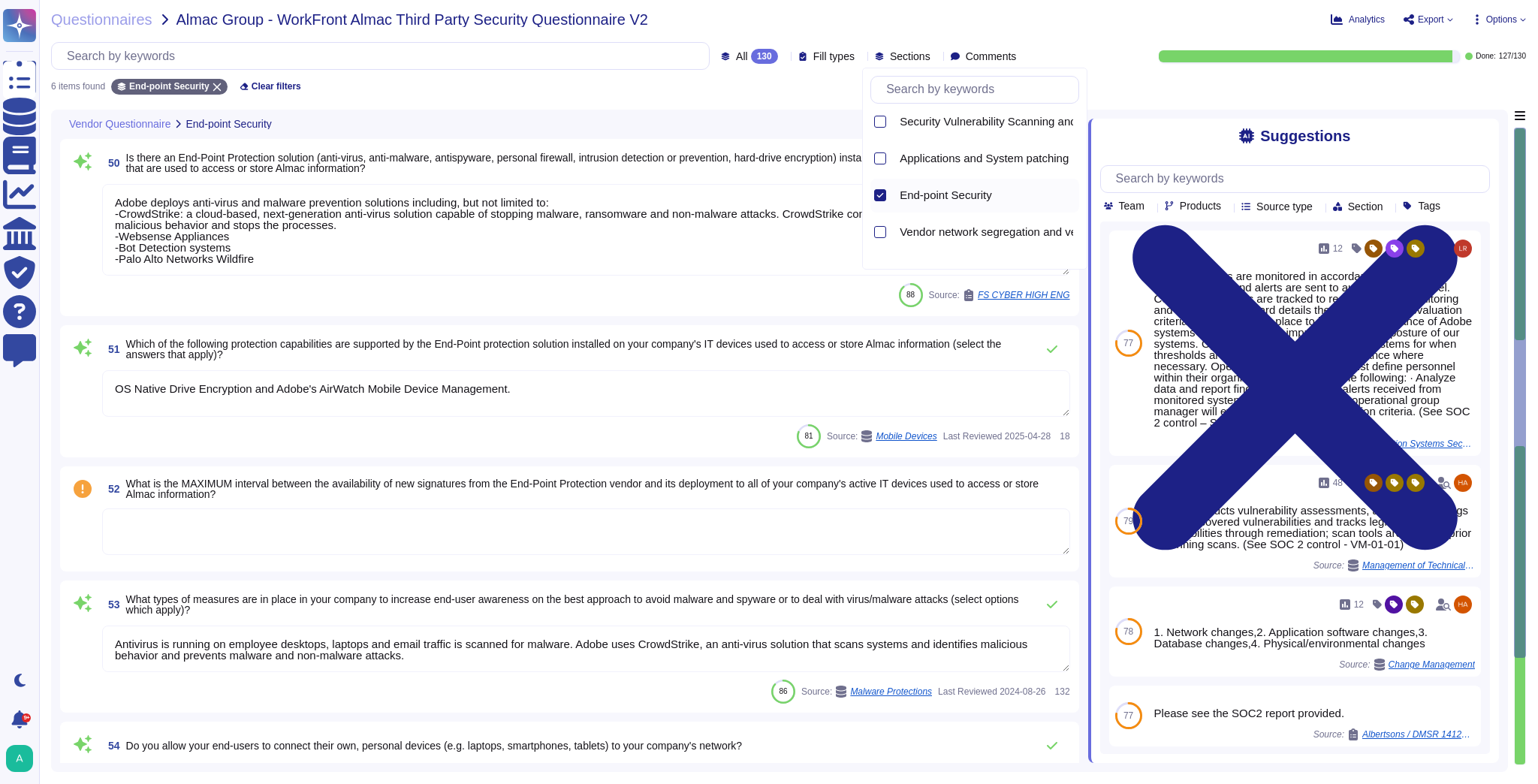 click on "52 What is the MAXIMUM interval between the availability of new signatures from the End-Point Protection vendor and its deployment to all of your company's active IT devices used to access or store Almac information?" at bounding box center (569, 519) 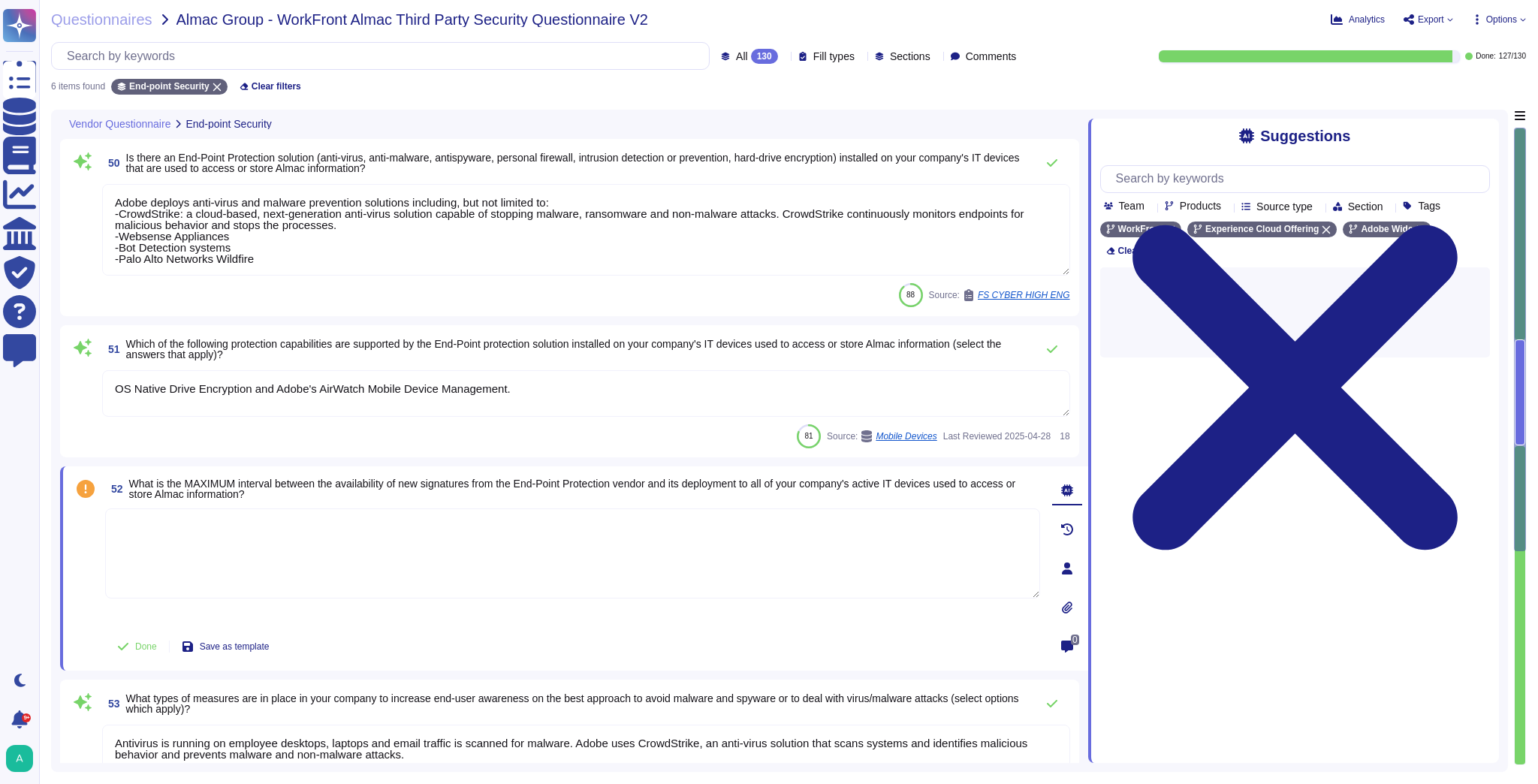 click at bounding box center (572, 553) 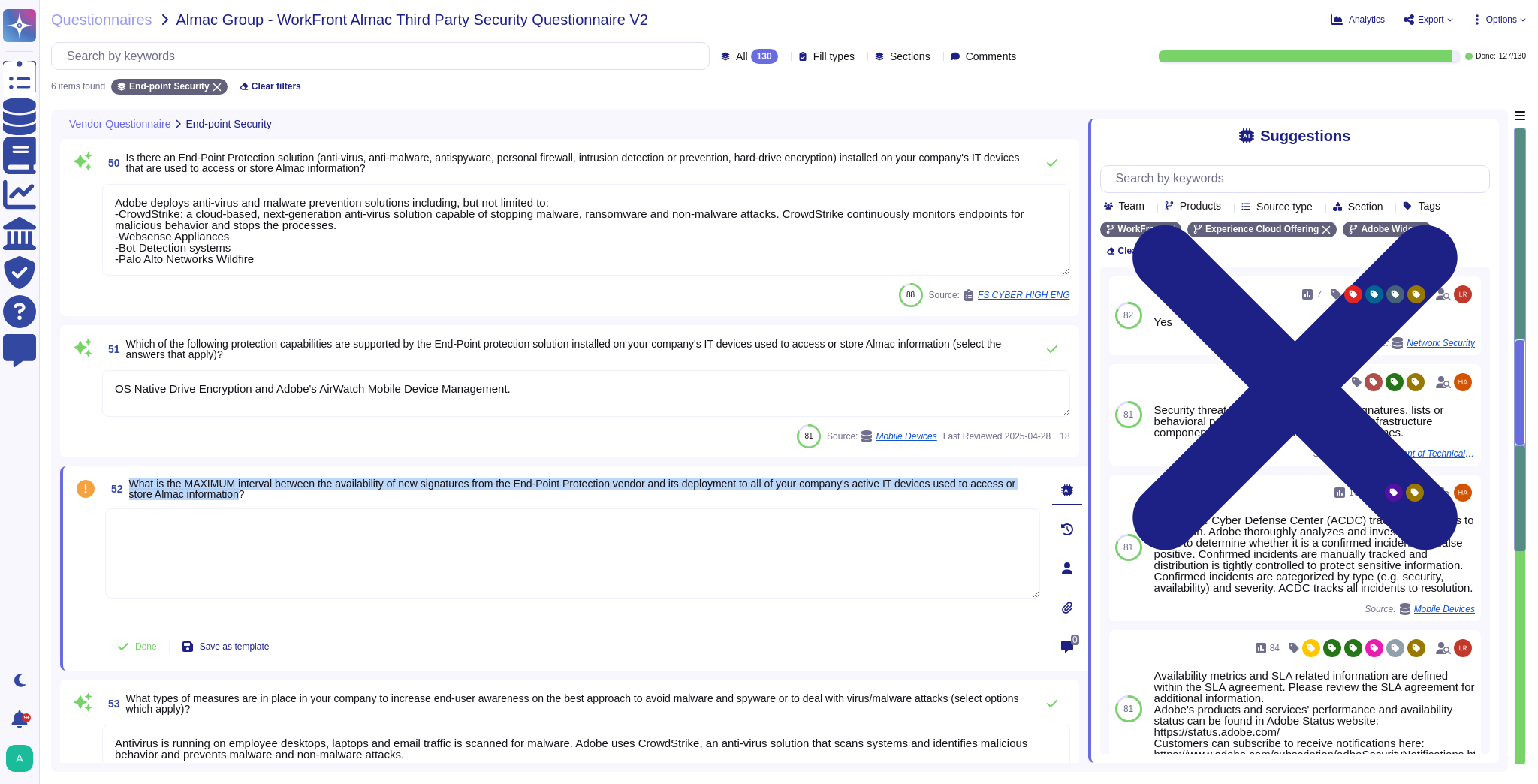 drag, startPoint x: 129, startPoint y: 480, endPoint x: 258, endPoint y: 493, distance: 129.65338 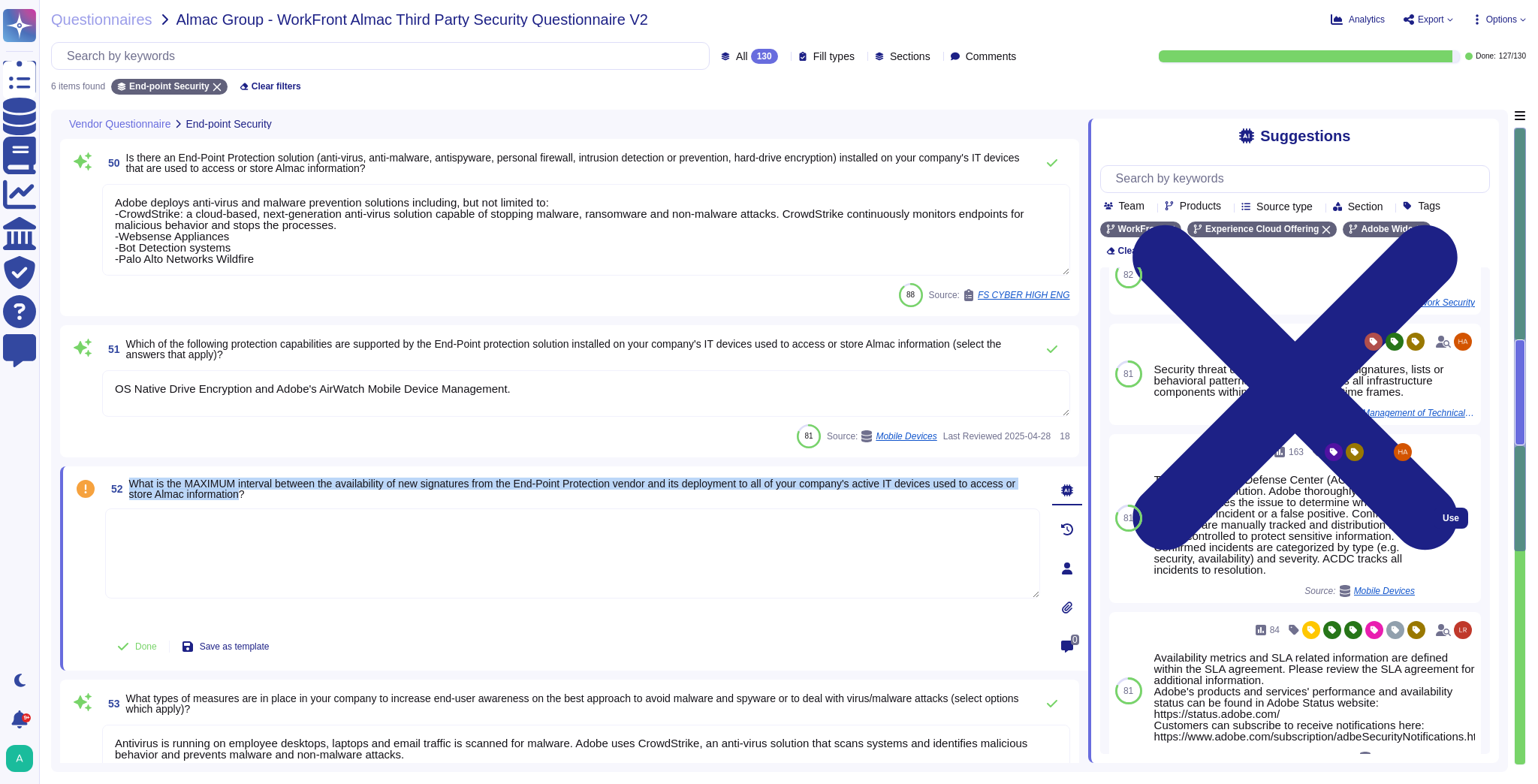 scroll, scrollTop: 120, scrollLeft: 0, axis: vertical 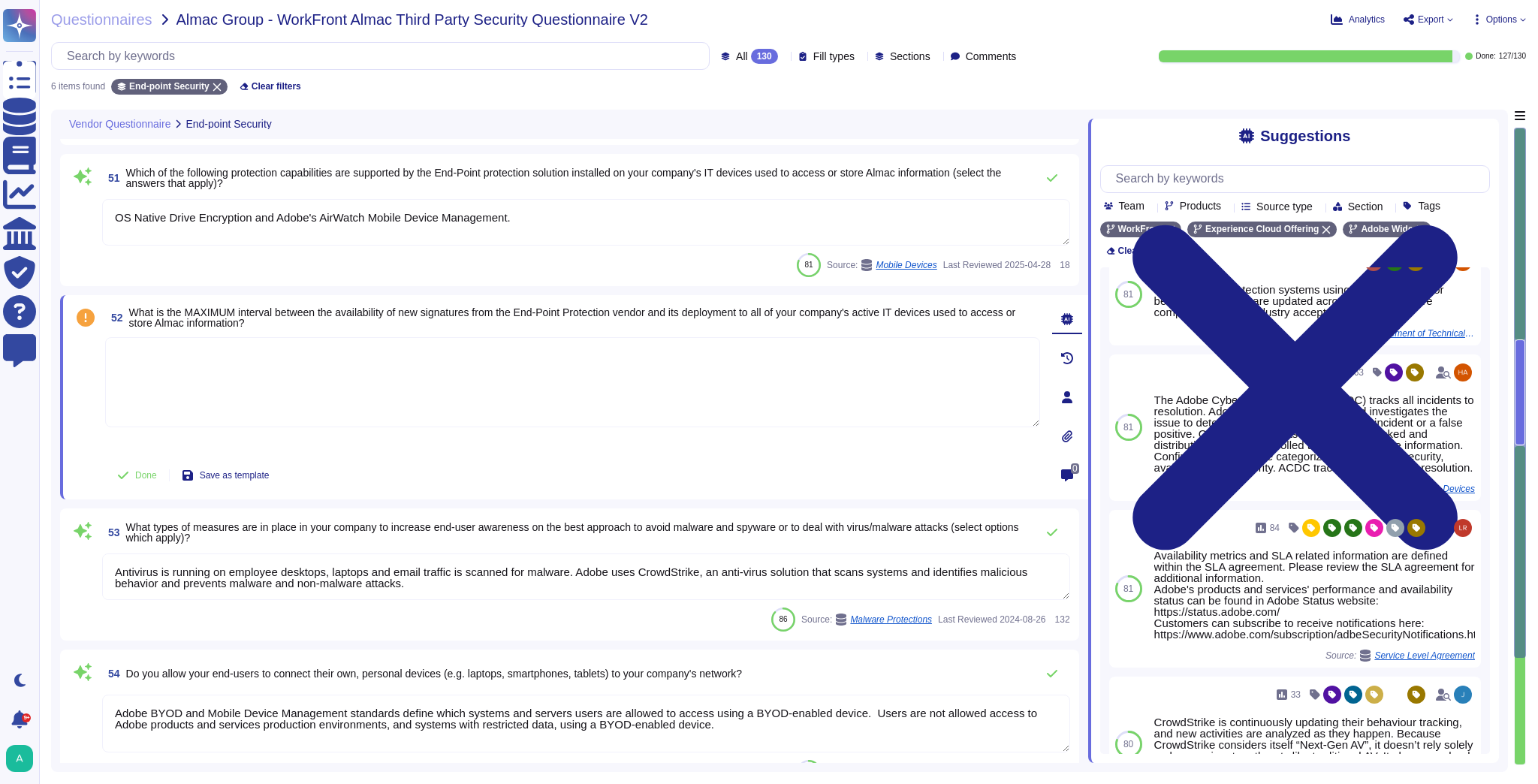 click at bounding box center (572, 382) 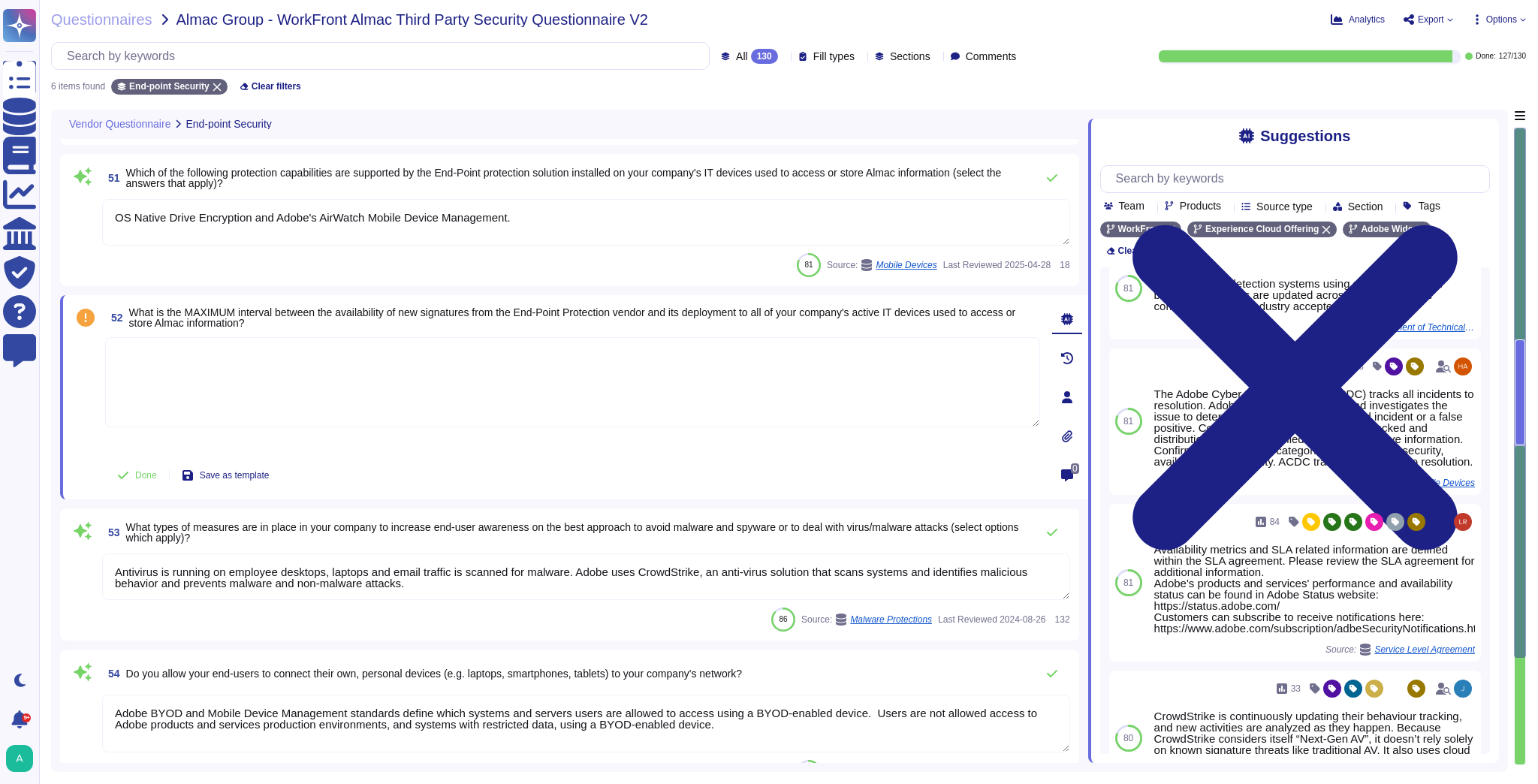 scroll, scrollTop: 120, scrollLeft: 0, axis: vertical 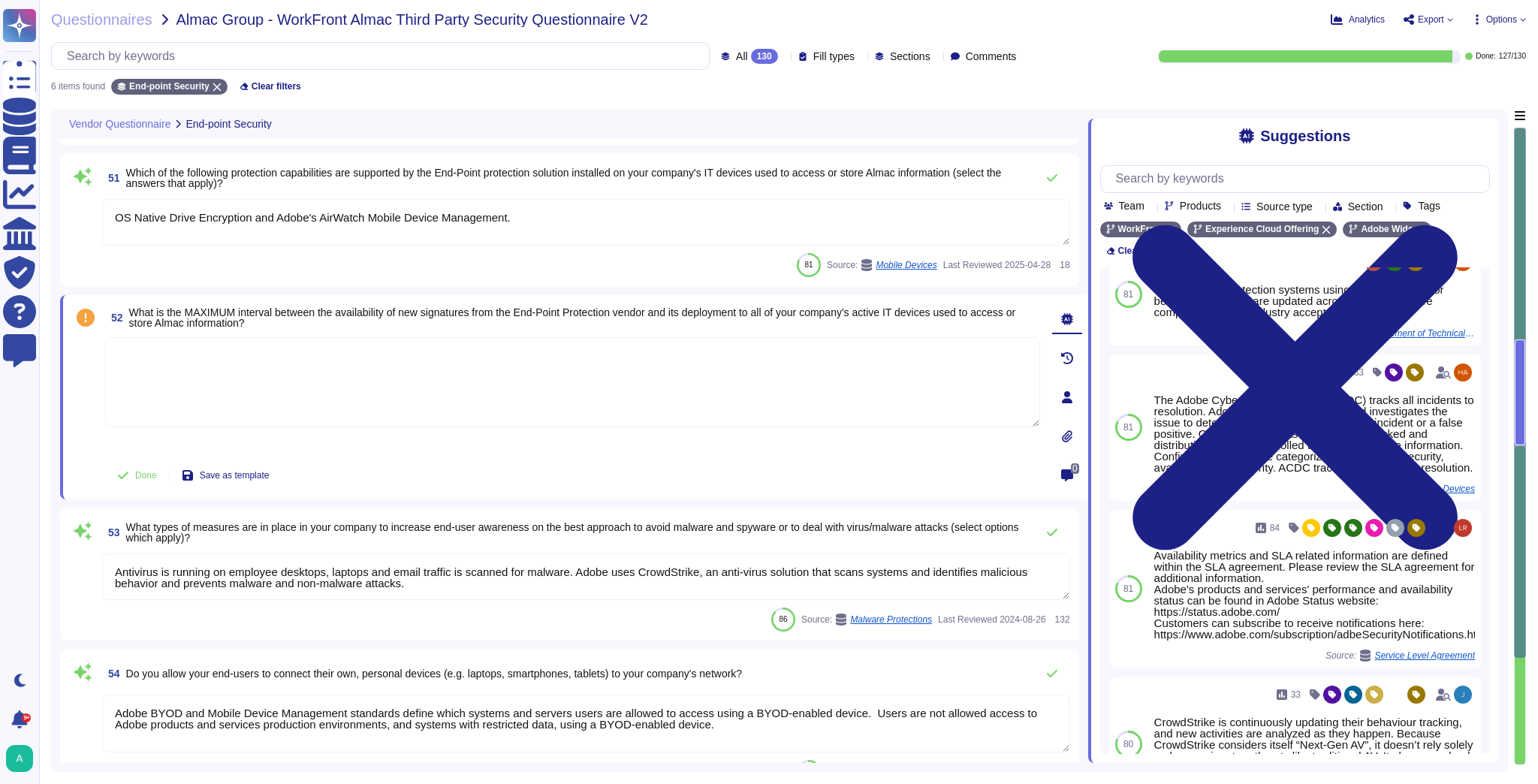 click 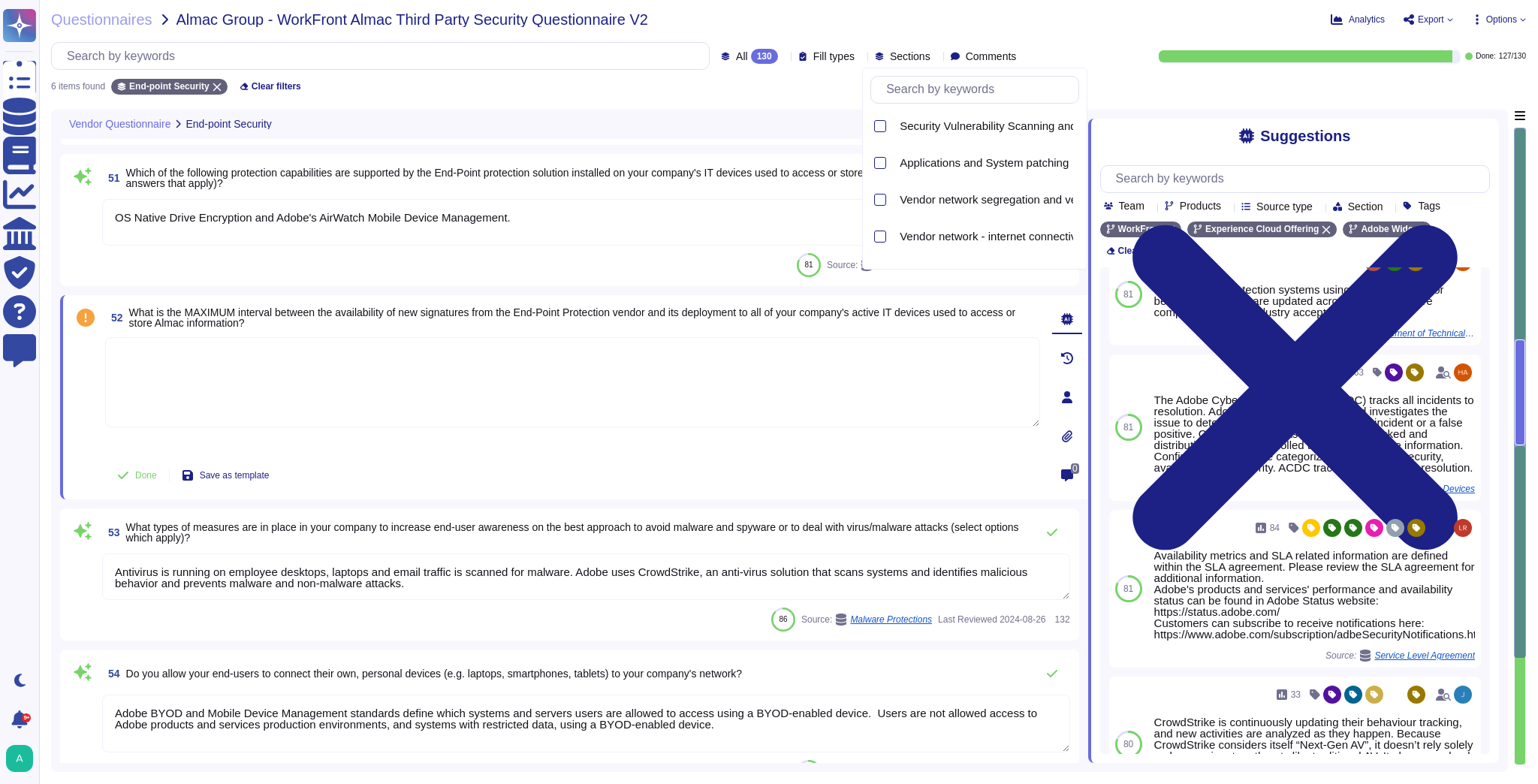 scroll, scrollTop: 360, scrollLeft: 0, axis: vertical 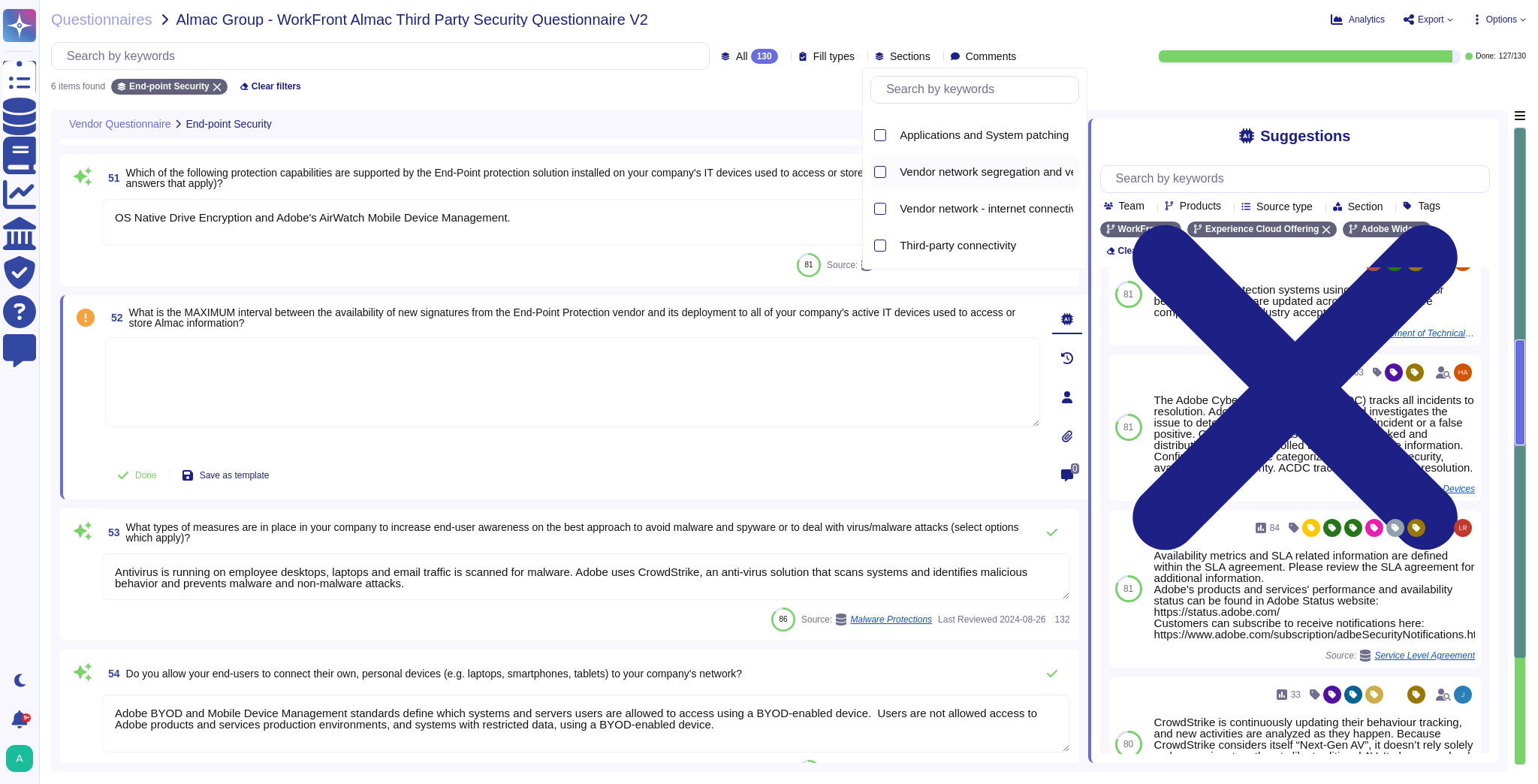 click on "Vendor network segregation and vendor Network protection" at bounding box center [1048, 172] 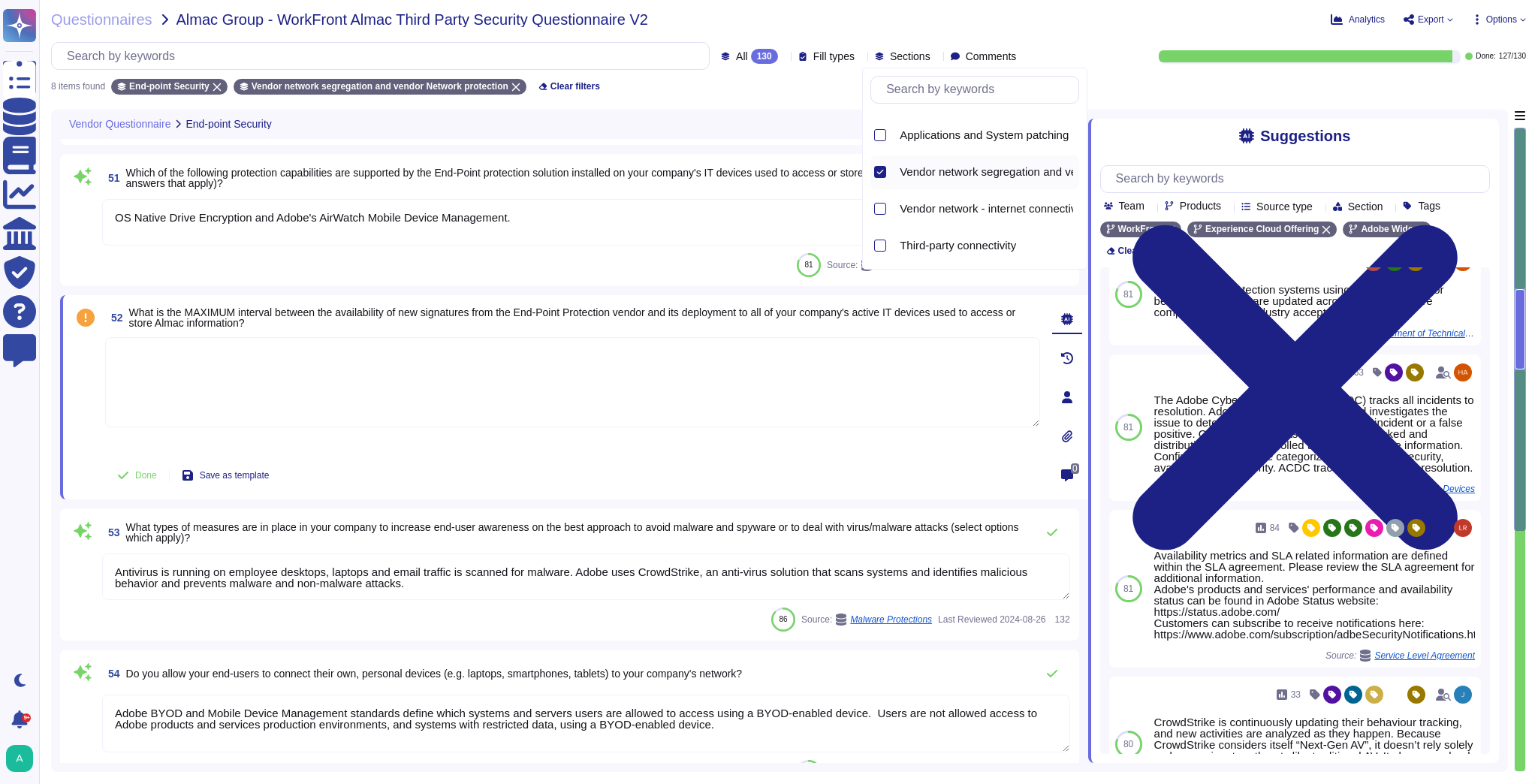 type on "Secure remote access to Adobe-operated networks uses 128-bit encryption or higher.  Access to the corporate network is provided by way of the secure virtual private network (corporate VPN) service offering or the proxy based solution (for example ZEN).  Remote connections require a unique ID, remote group membership, and multi-factor authentication. Remote access users have individual accounts and do not share credentials (for example, LDAP)." 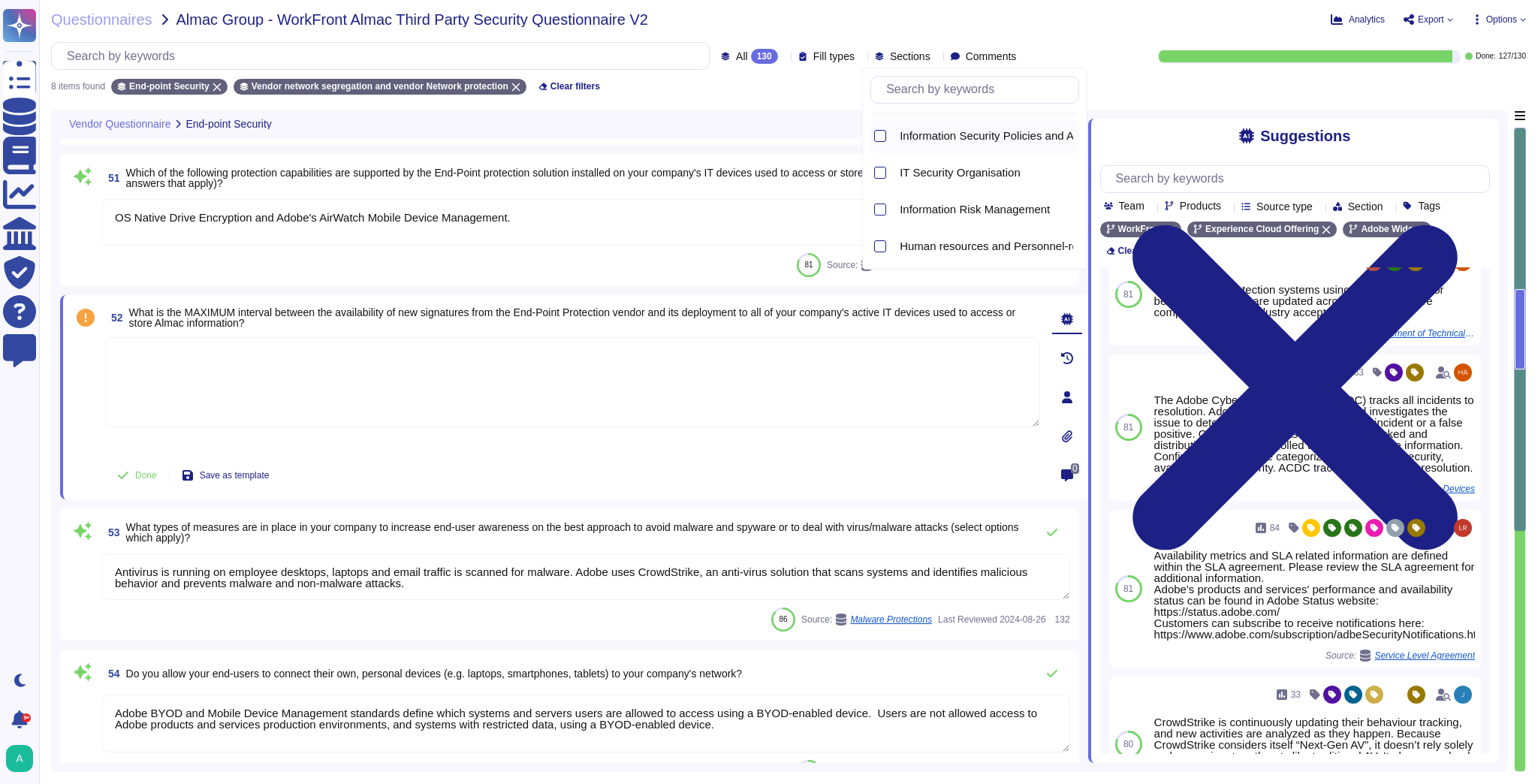 scroll, scrollTop: 0, scrollLeft: 0, axis: both 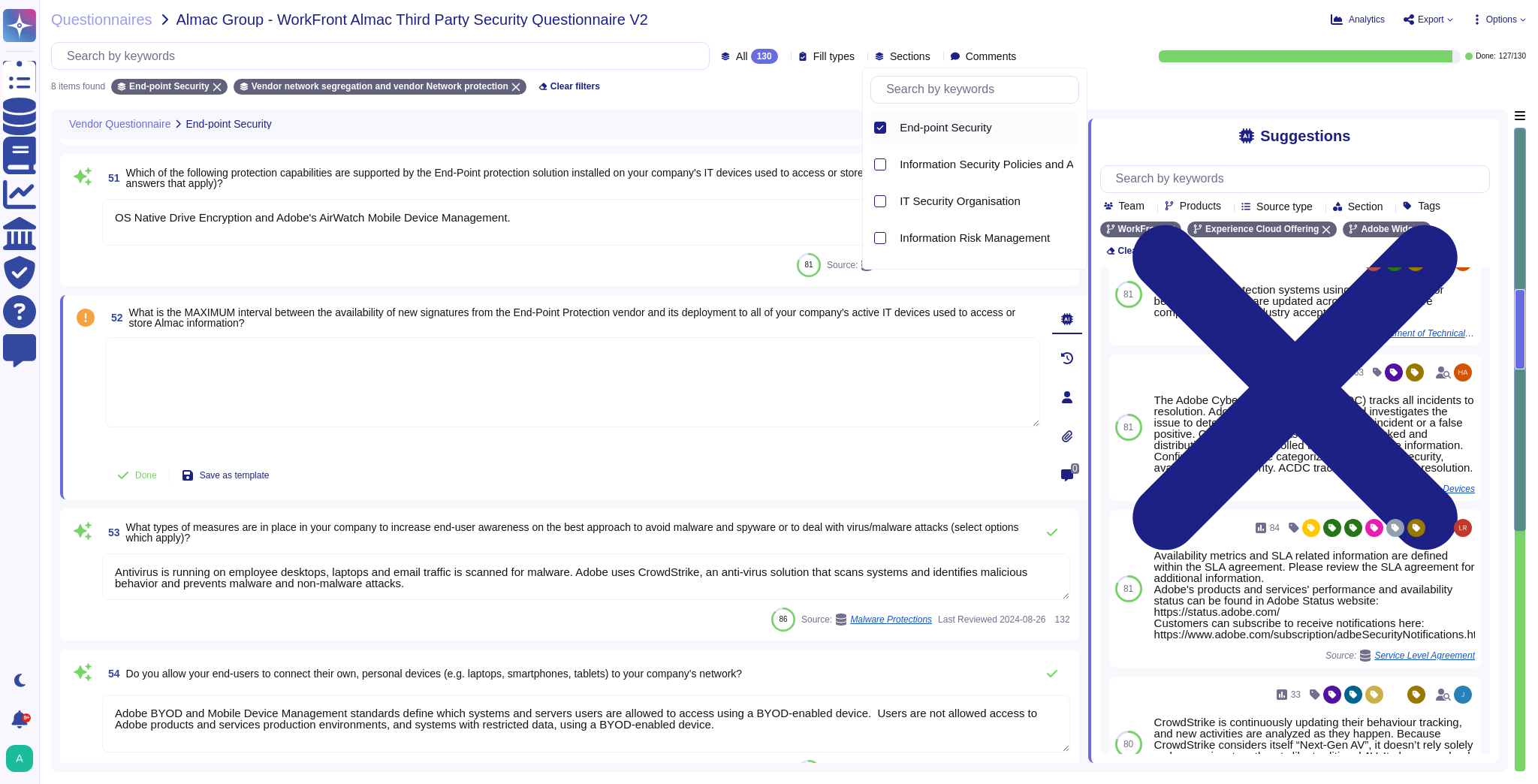 click on "End-point Security" at bounding box center [945, 128] 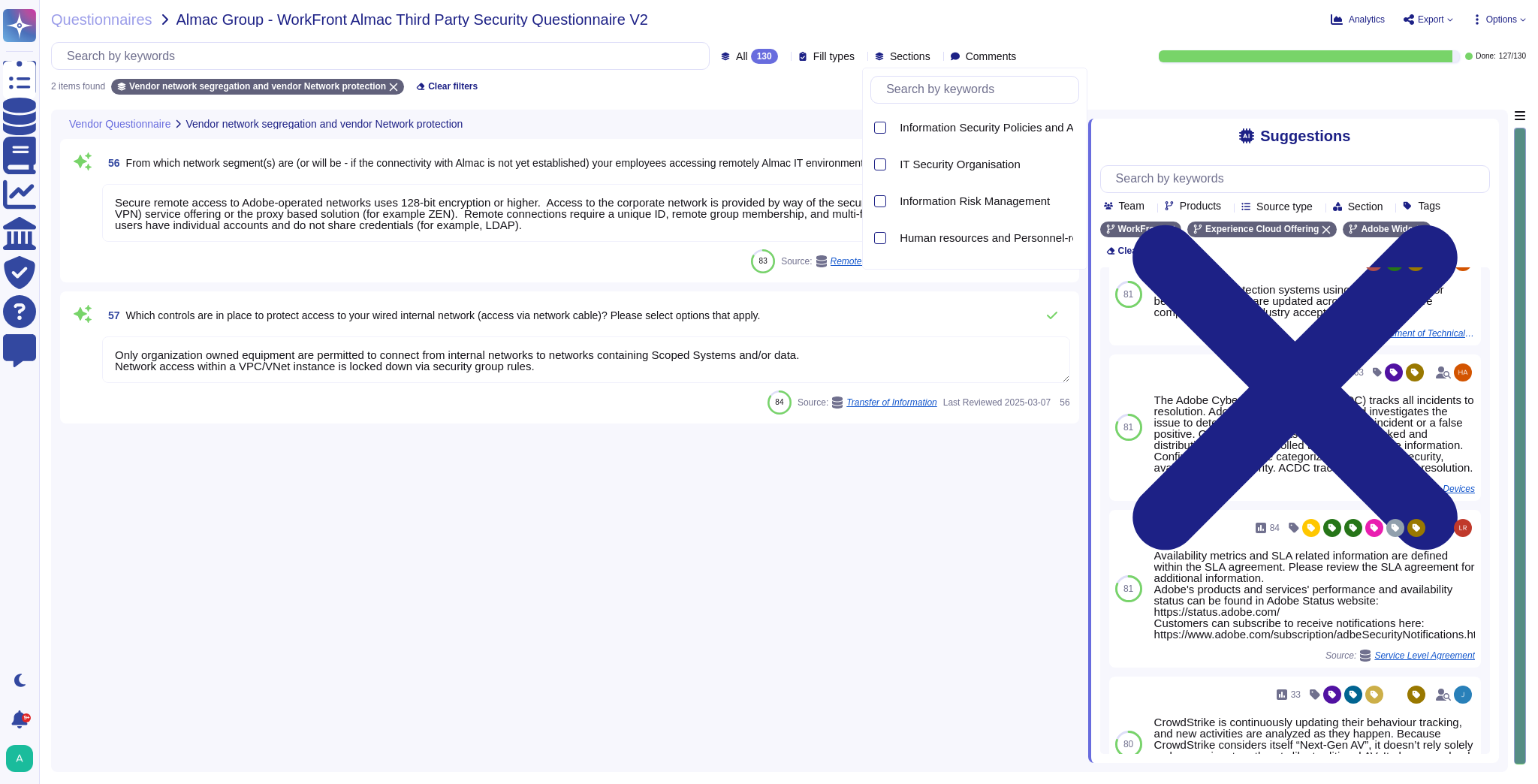 type on "Only organization owned equipment are permitted to connect from internal networks to networks containing Scoped Systems and/or data.
Network access within a VPC/VNet instance is locked down via security group rules." 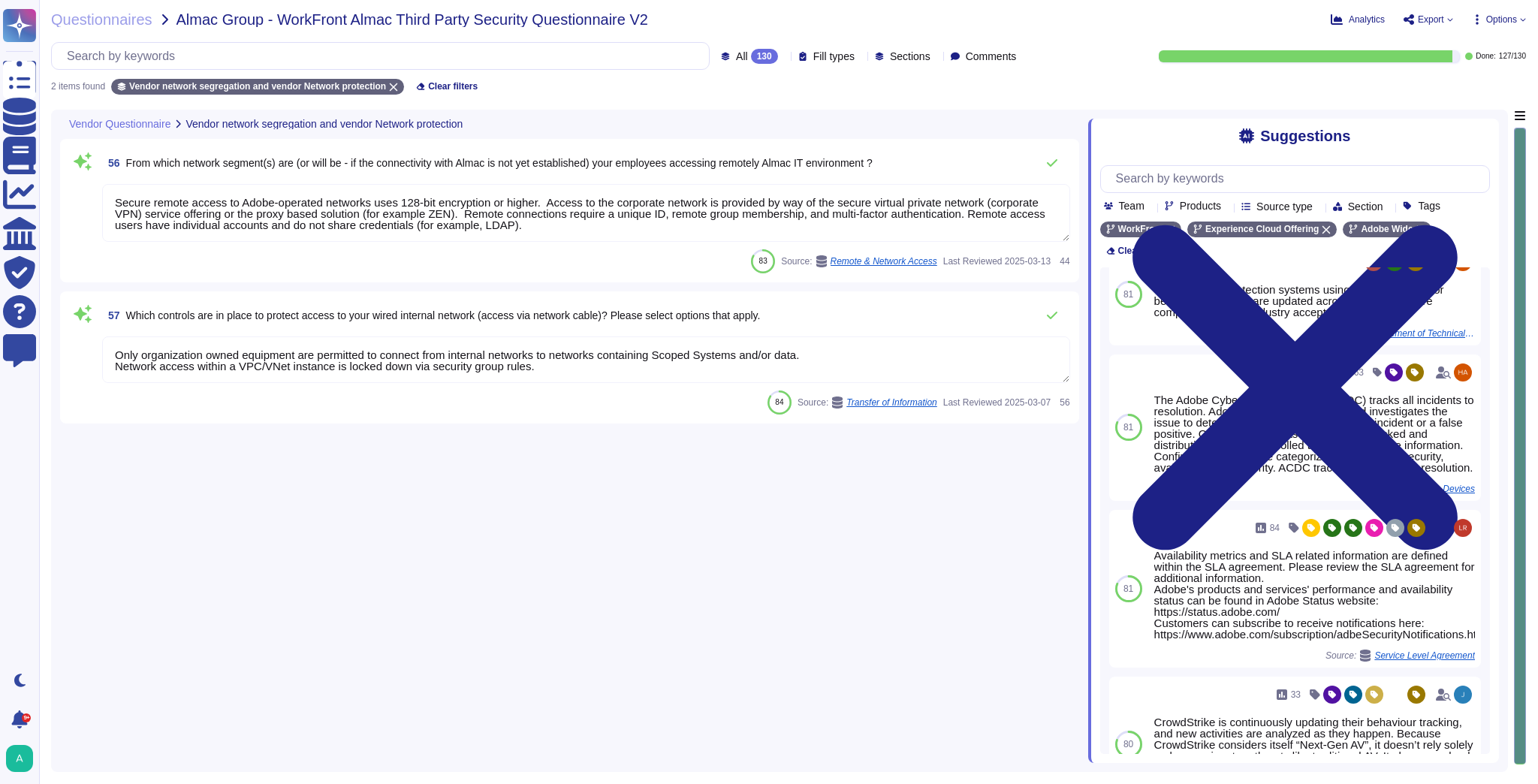 click on "[NUMBER] Source: Remote & Network Access Last Reviewed  [DATE] [NUMBER]" at bounding box center [586, 261] 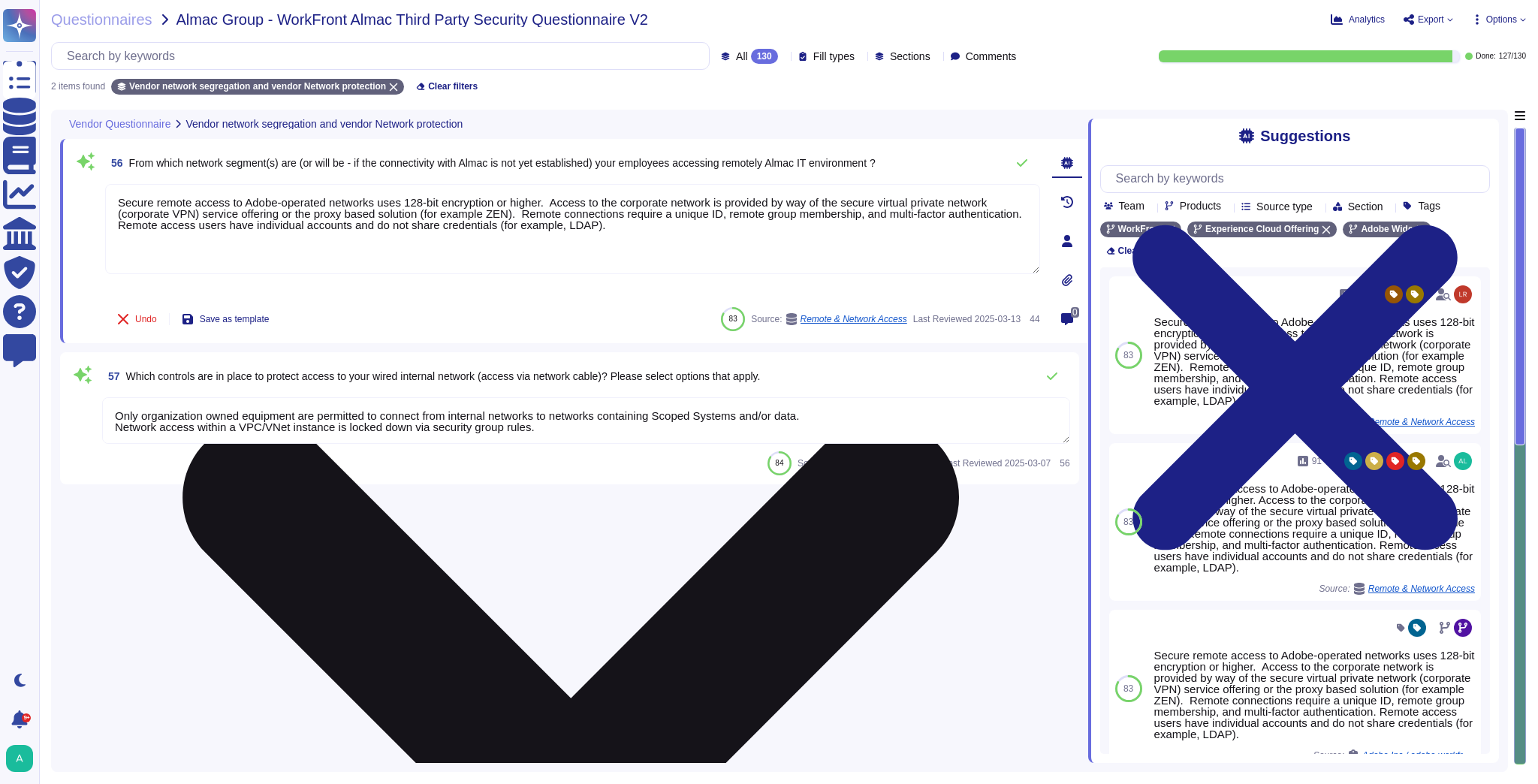 drag, startPoint x: 608, startPoint y: 228, endPoint x: 118, endPoint y: 194, distance: 491.178 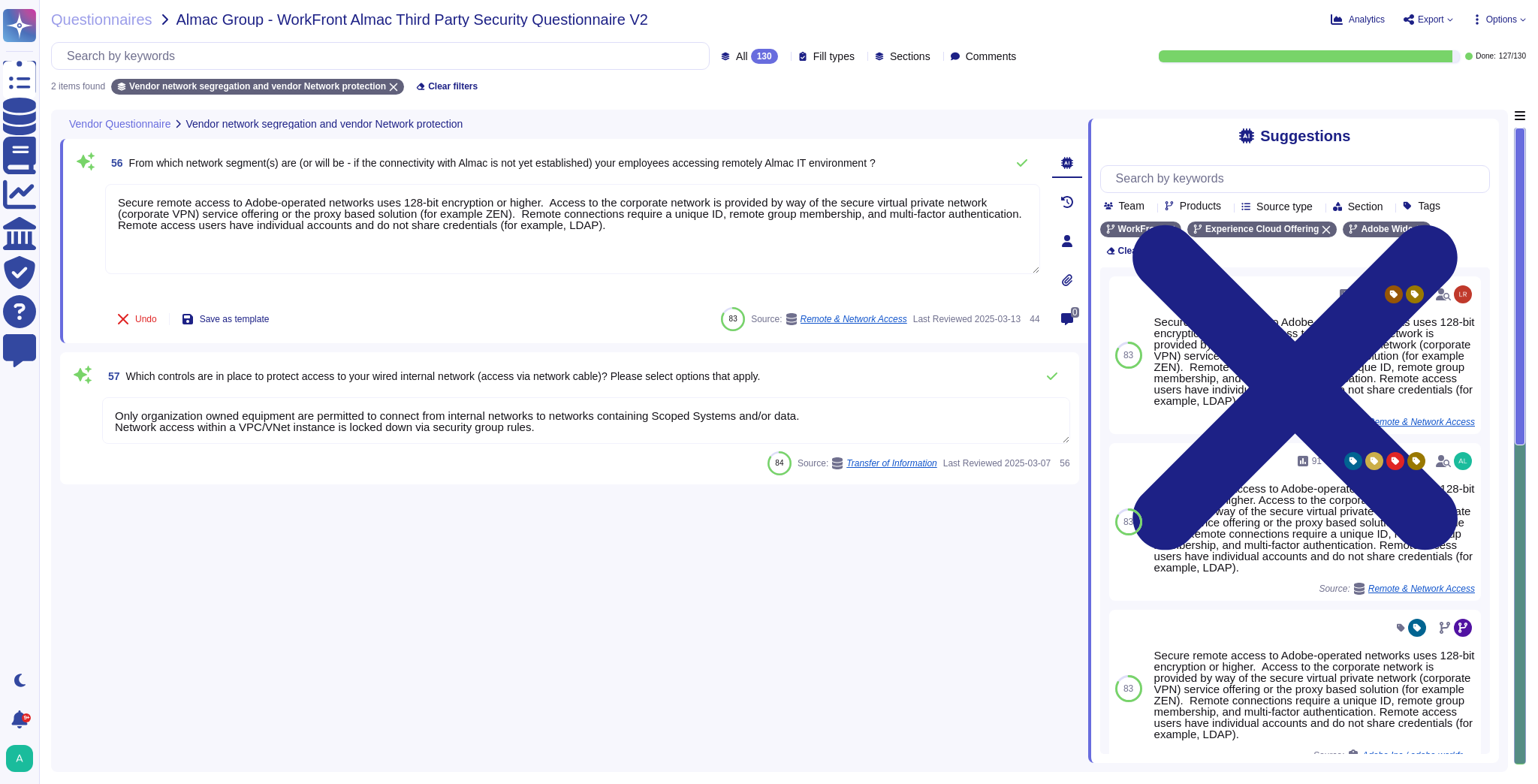 click on "From which network segment(s) are (or will be - if the connectivity with Almac is not yet established) your employees accessing remotely Almac IT environment ?" at bounding box center [502, 163] 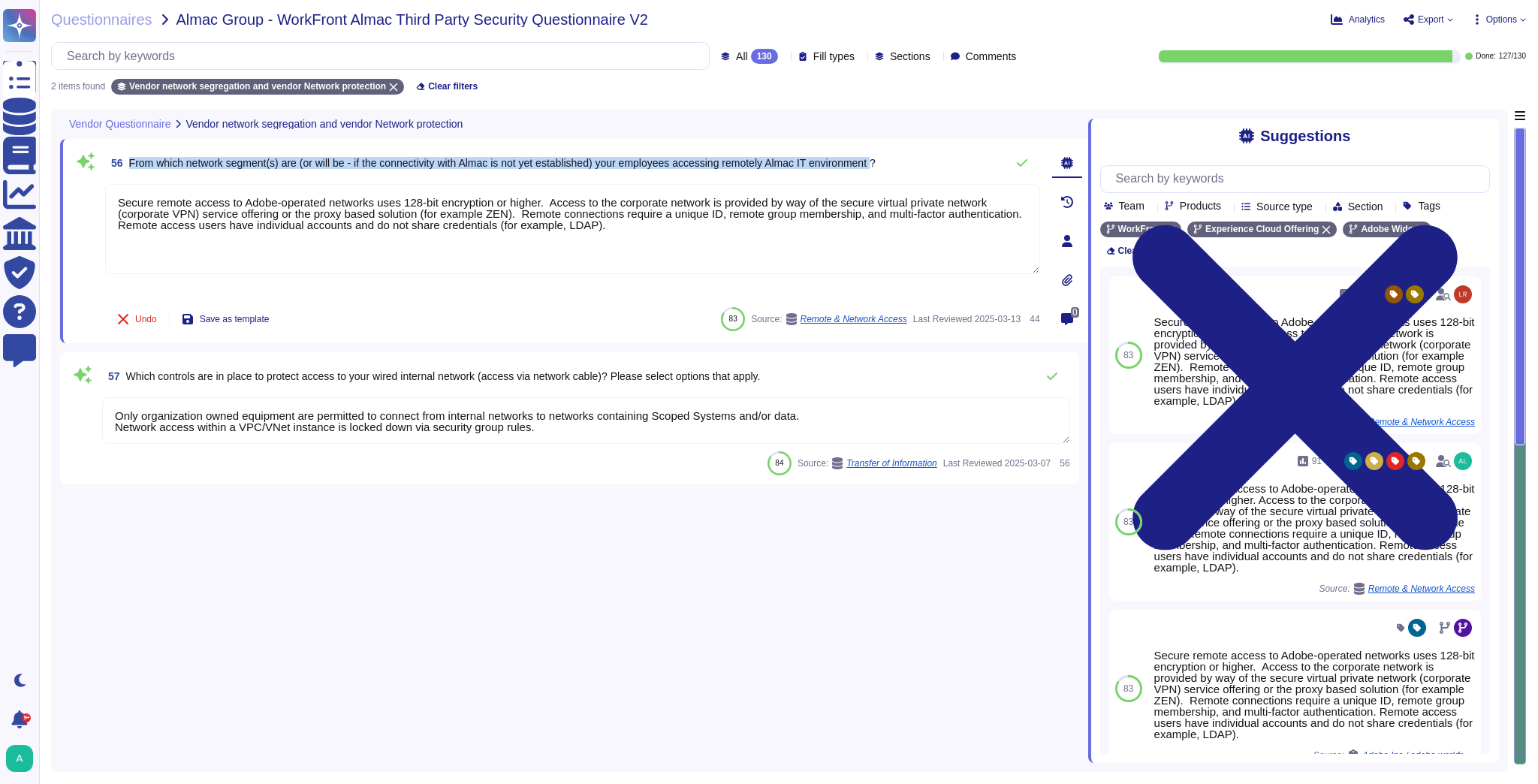 drag, startPoint x: 129, startPoint y: 161, endPoint x: 891, endPoint y: 173, distance: 762.0945 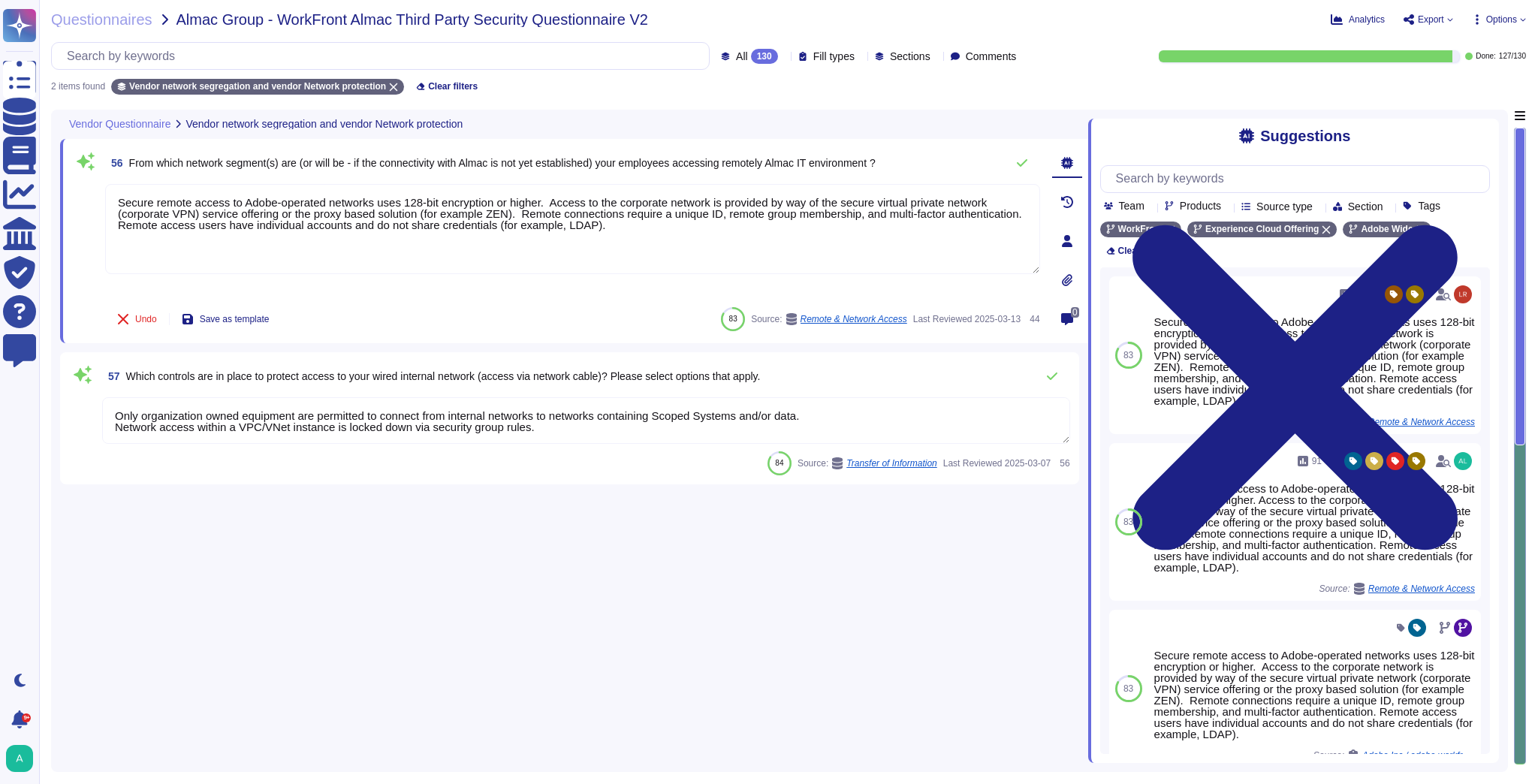 drag, startPoint x: 616, startPoint y: 237, endPoint x: 47, endPoint y: 192, distance: 570.777 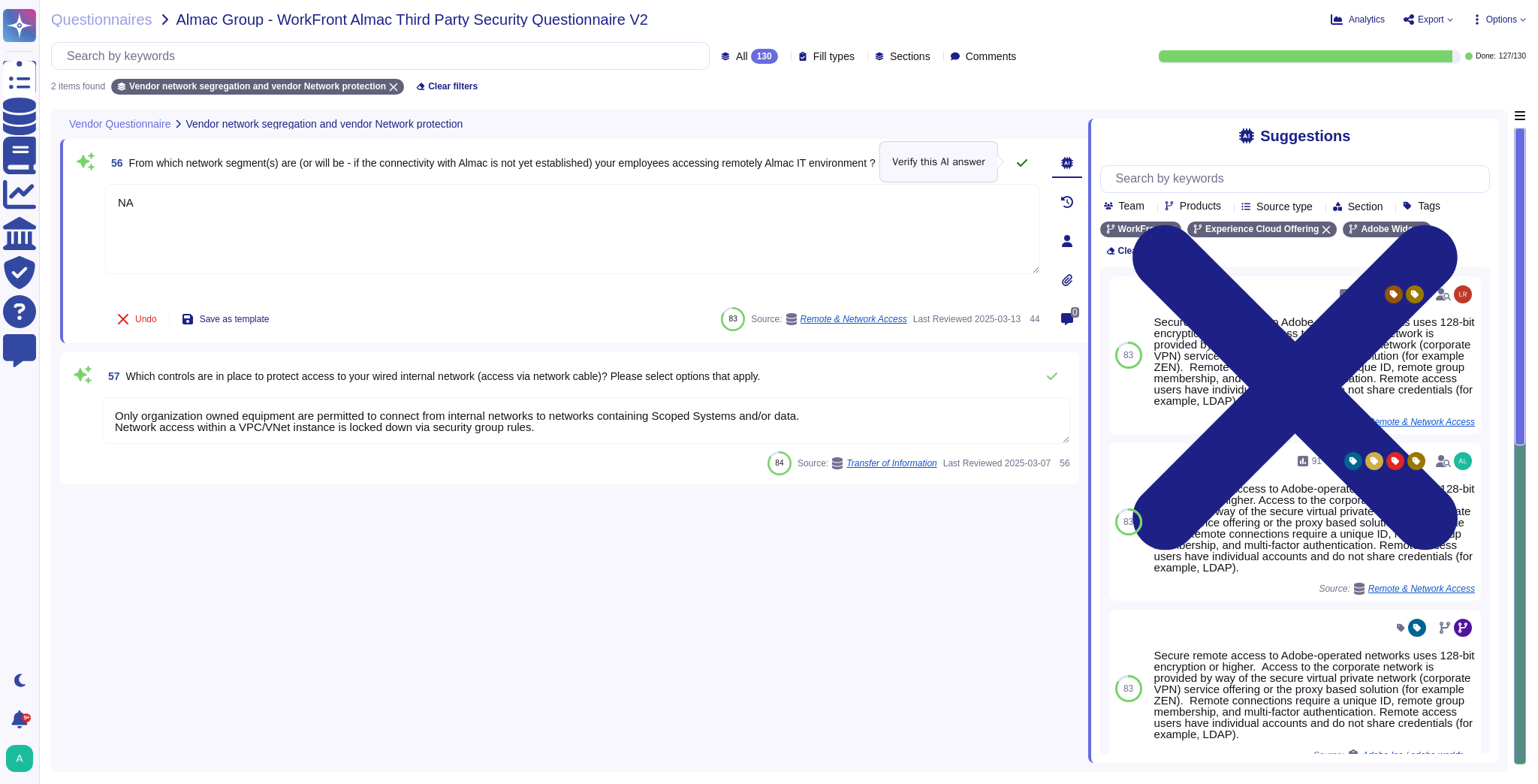 type on "NA" 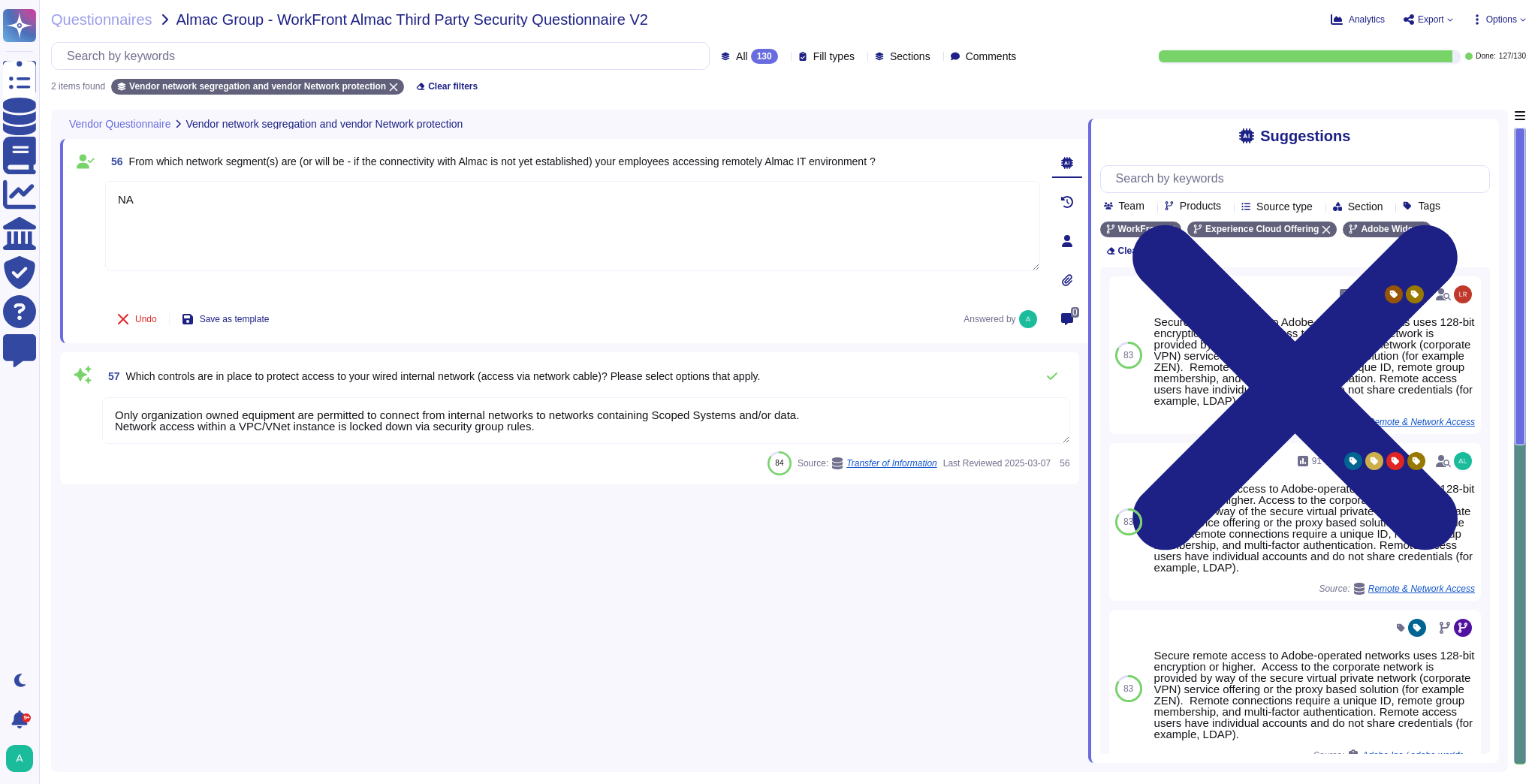 scroll, scrollTop: 0, scrollLeft: 0, axis: both 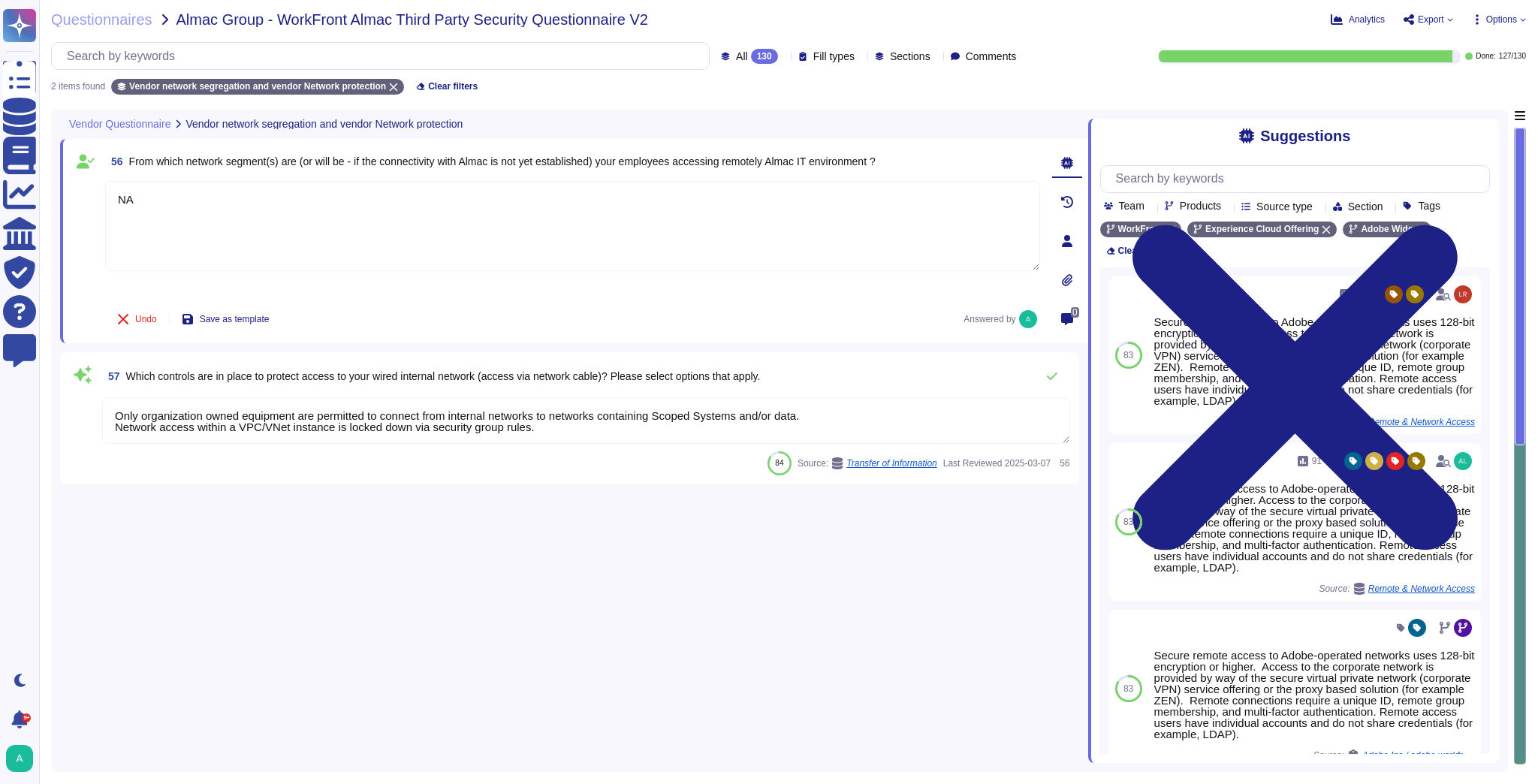 drag, startPoint x: 541, startPoint y: 430, endPoint x: -31, endPoint y: 374, distance: 574.73472 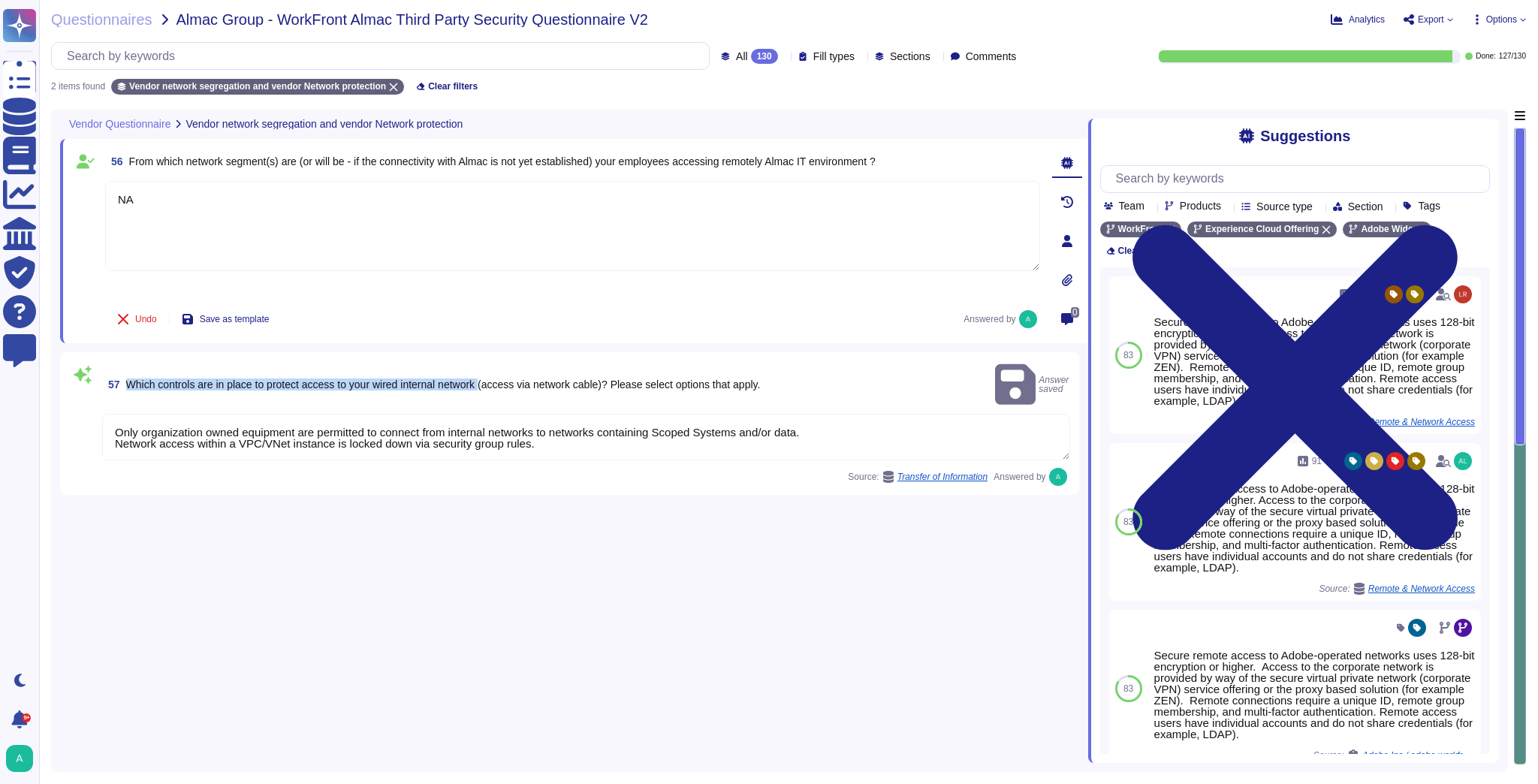 drag, startPoint x: 489, startPoint y: 375, endPoint x: 130, endPoint y: 385, distance: 359.139 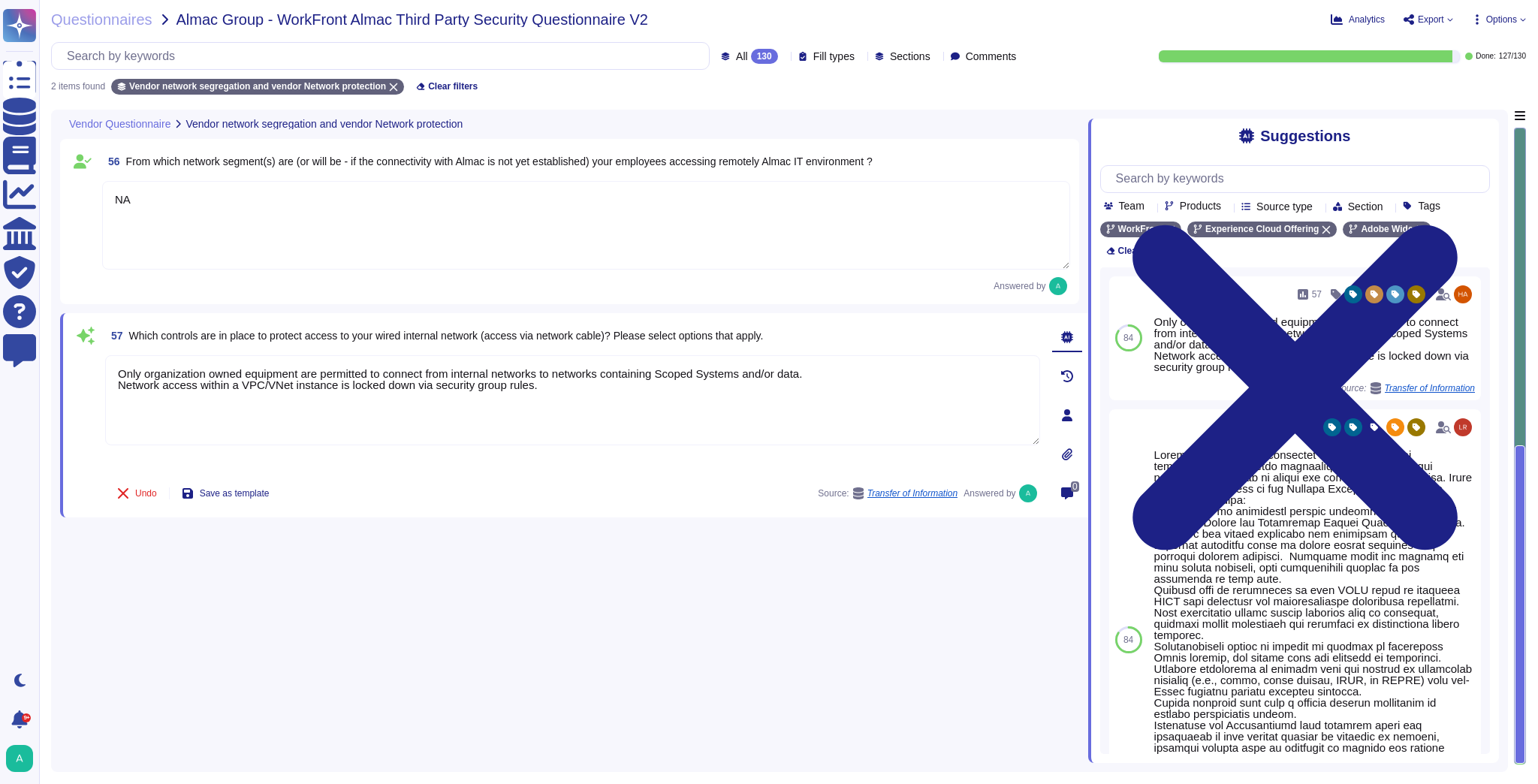 click on "Which controls are in place to protect access to your wired internal network (access via network cable)? Please select options that apply." at bounding box center (446, 336) 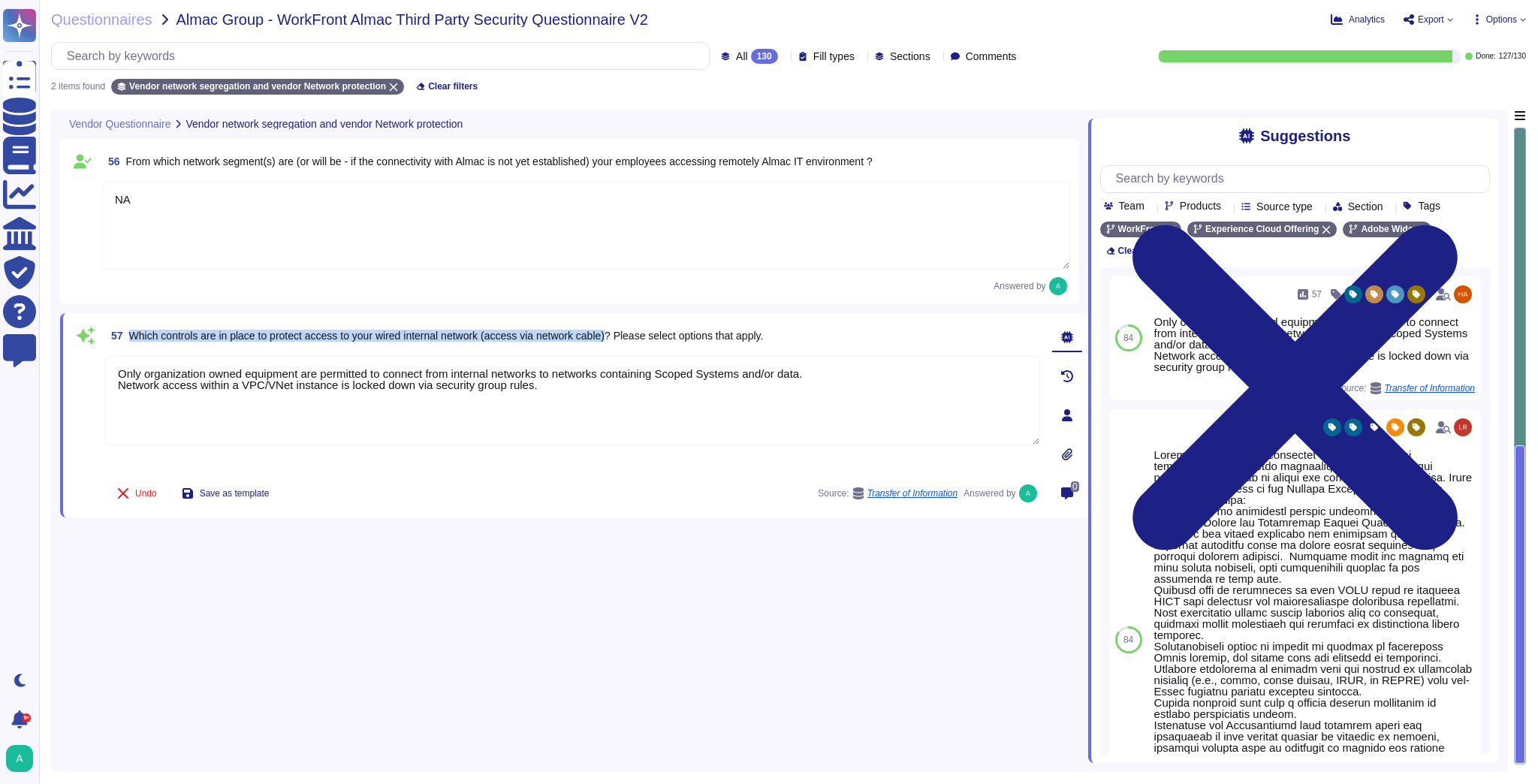 drag, startPoint x: 616, startPoint y: 334, endPoint x: 120, endPoint y: 322, distance: 496.1451 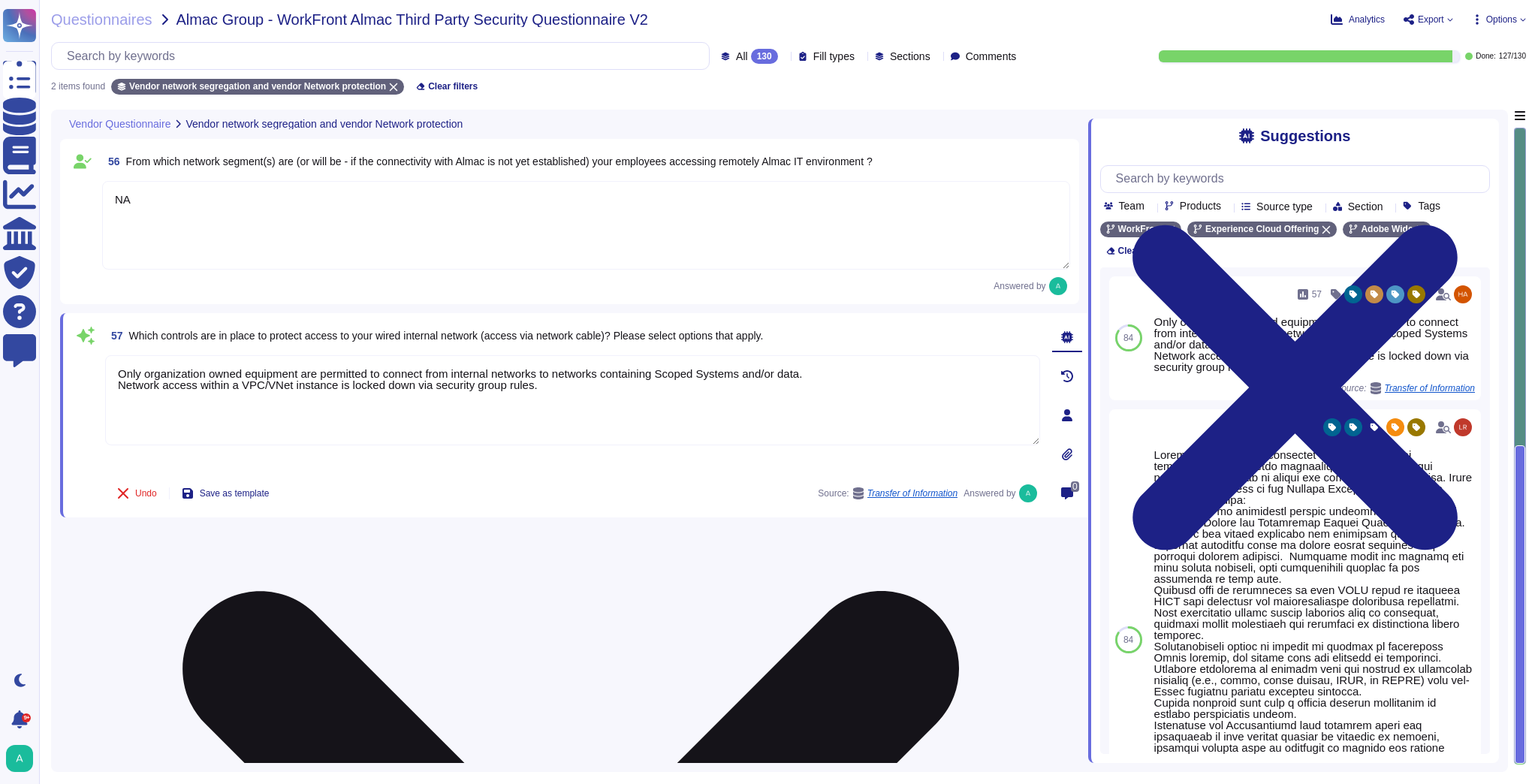 click on "Only organization owned equipment are permitted to connect from internal networks to networks containing Scoped Systems and/or data.
Network access within a VPC/VNet instance is locked down via security group rules." at bounding box center (572, 400) 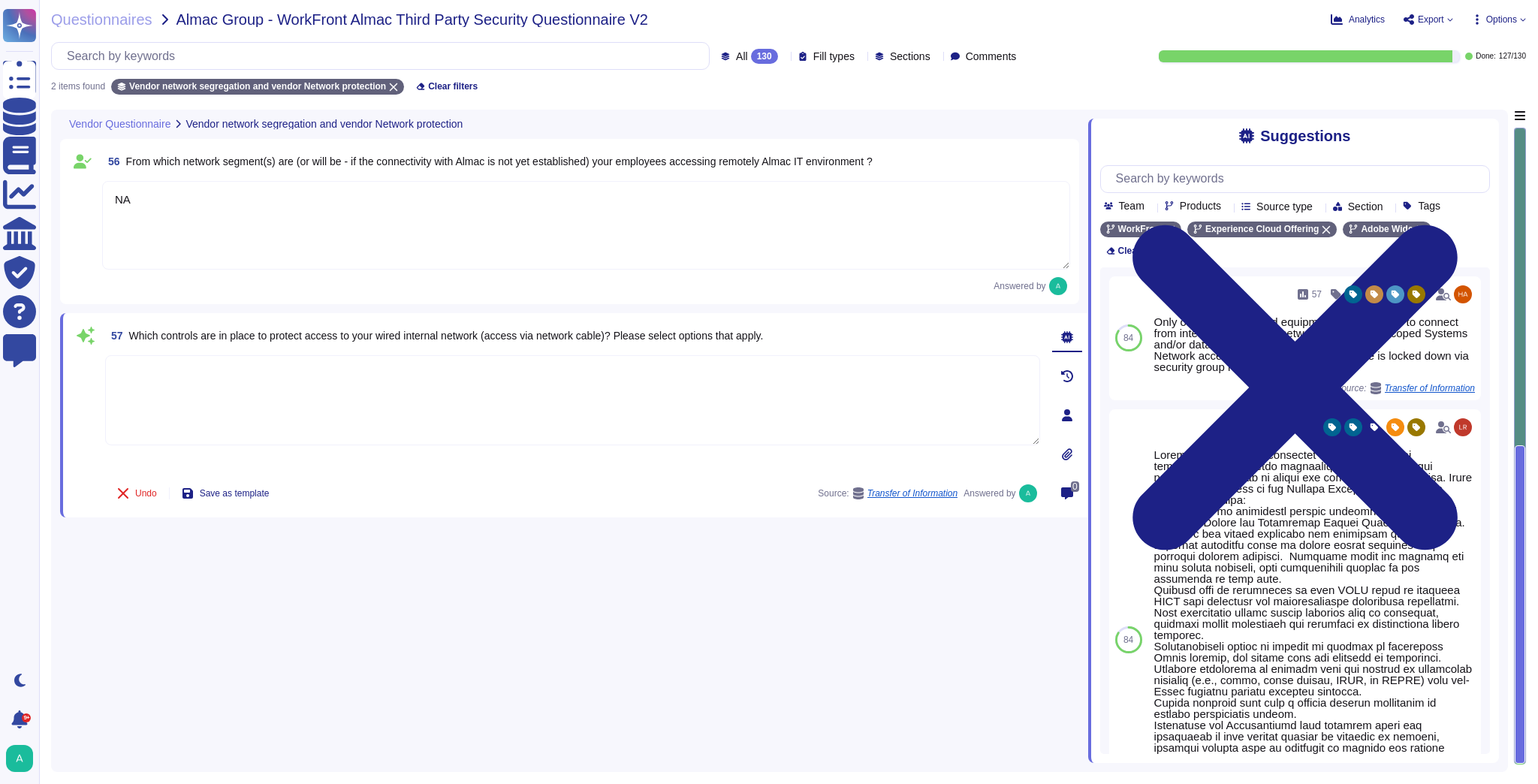 paste on "Adobe has implemented technical controls to protect access to its wired internal network. These measures include:
* Physical security of devices as per the Physical Security Policy and Restricted Access Authorization Policy.
* Network segmentation to reduce attack surfaces and minimize lateral movement.
* Defined security zones for data center networks, with perimeter connectivity management.
* SNMP traps configured for infrastructure monitoring parameters.
* Encrypted logs for secure monitoring and detection of unauthorized access.
* Limited administrative access to authorized Adobe subnets, prohibiting internet access.
* External interfaces of devices restricted from responding to connection requests without security approval.
* Console timeout configuration to prevent unauthorized access.
* Default denial of inbound/outbound traffic in restricted and confidential data security zones, allowing traffic only by exception.
* Security's authority to block networks, hosts, or ext..." 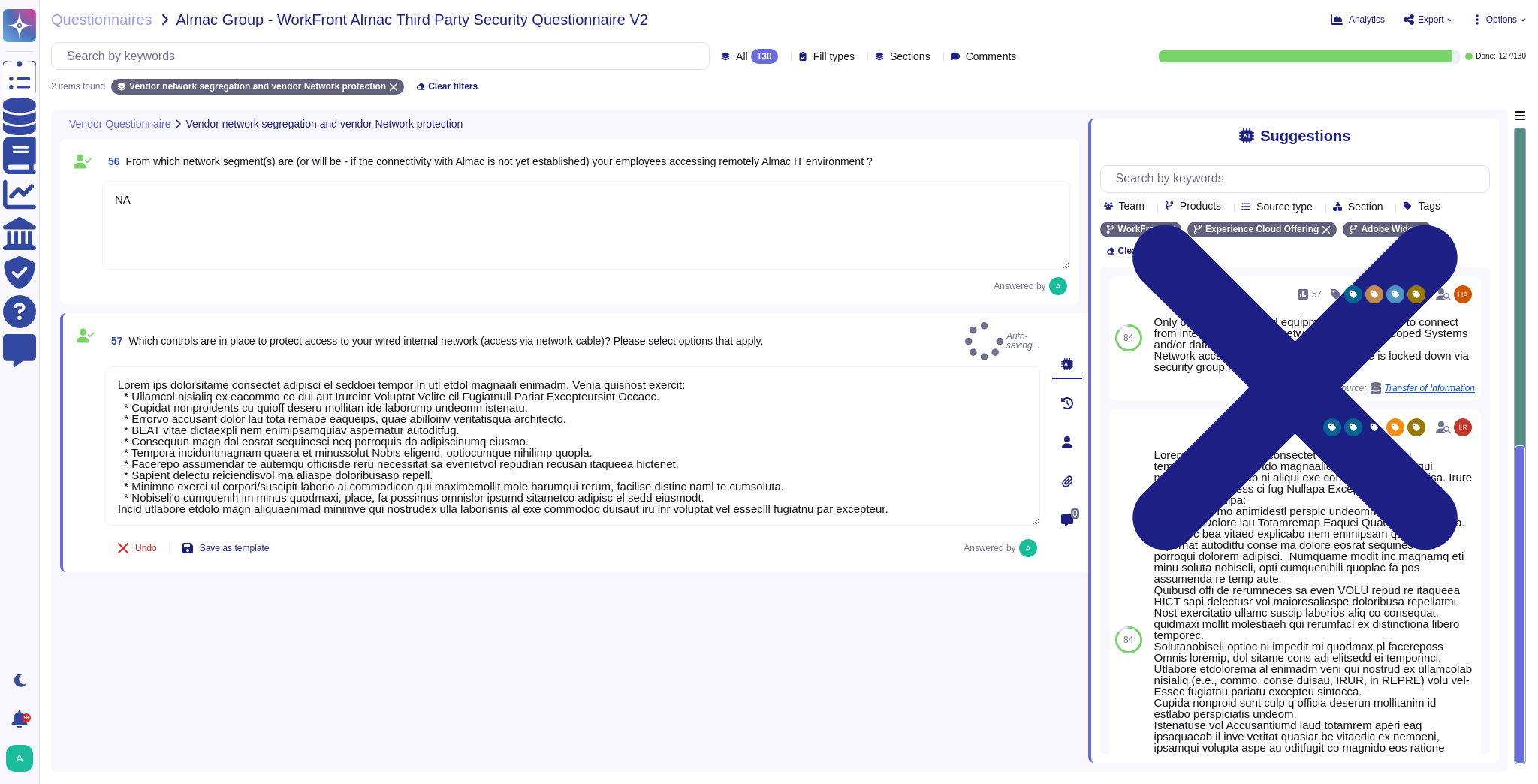 type on "Adobe has implemented technical controls to protect access to its wired internal network. These measures include:
* Physical security of devices as per the Physical Security Policy and Restricted Access Authorization Policy.
* Network segmentation to reduce attack surfaces and minimize lateral movement.
* Defined security zones for data center networks, with perimeter connectivity management.
* SNMP traps configured for infrastructure monitoring parameters.
* Encrypted logs for secure monitoring and detection of unauthorized access.
* Limited administrative access to authorized Adobe subnets, prohibiting internet access.
* External interfaces of devices restricted from responding to connection requests without security approval.
* Console timeout configuration to prevent unauthorized access.
* Default denial of inbound/outbound traffic in restricted and confidential data security zones, allowing traffic only by exception.
* Security's authority to block networks, hosts, or ext..." 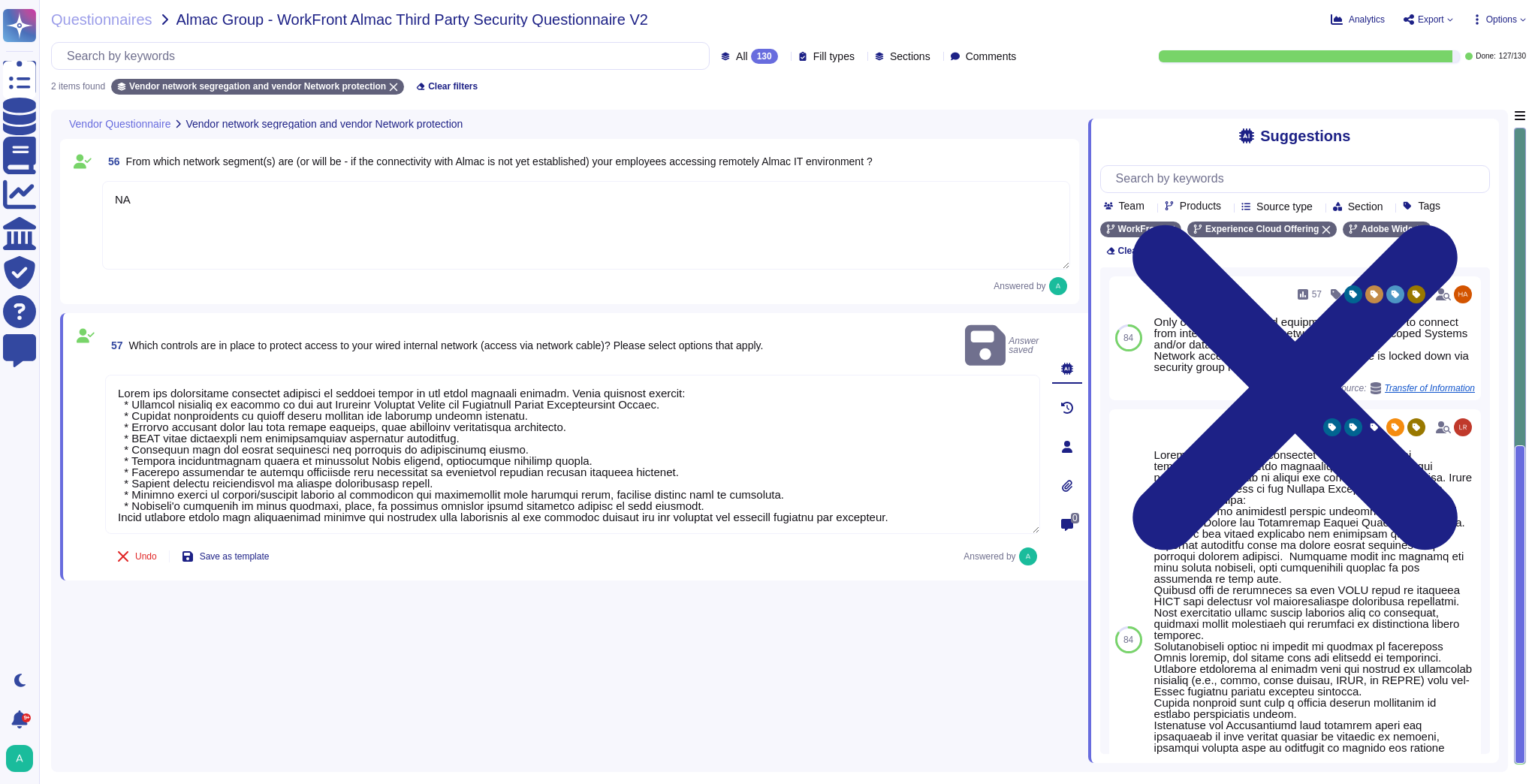 click on "From which network segment(s) are (or will be - if the connectivity with Almac is not yet established) your employees accessing remotely Almac IT environment ?" at bounding box center [499, 161] 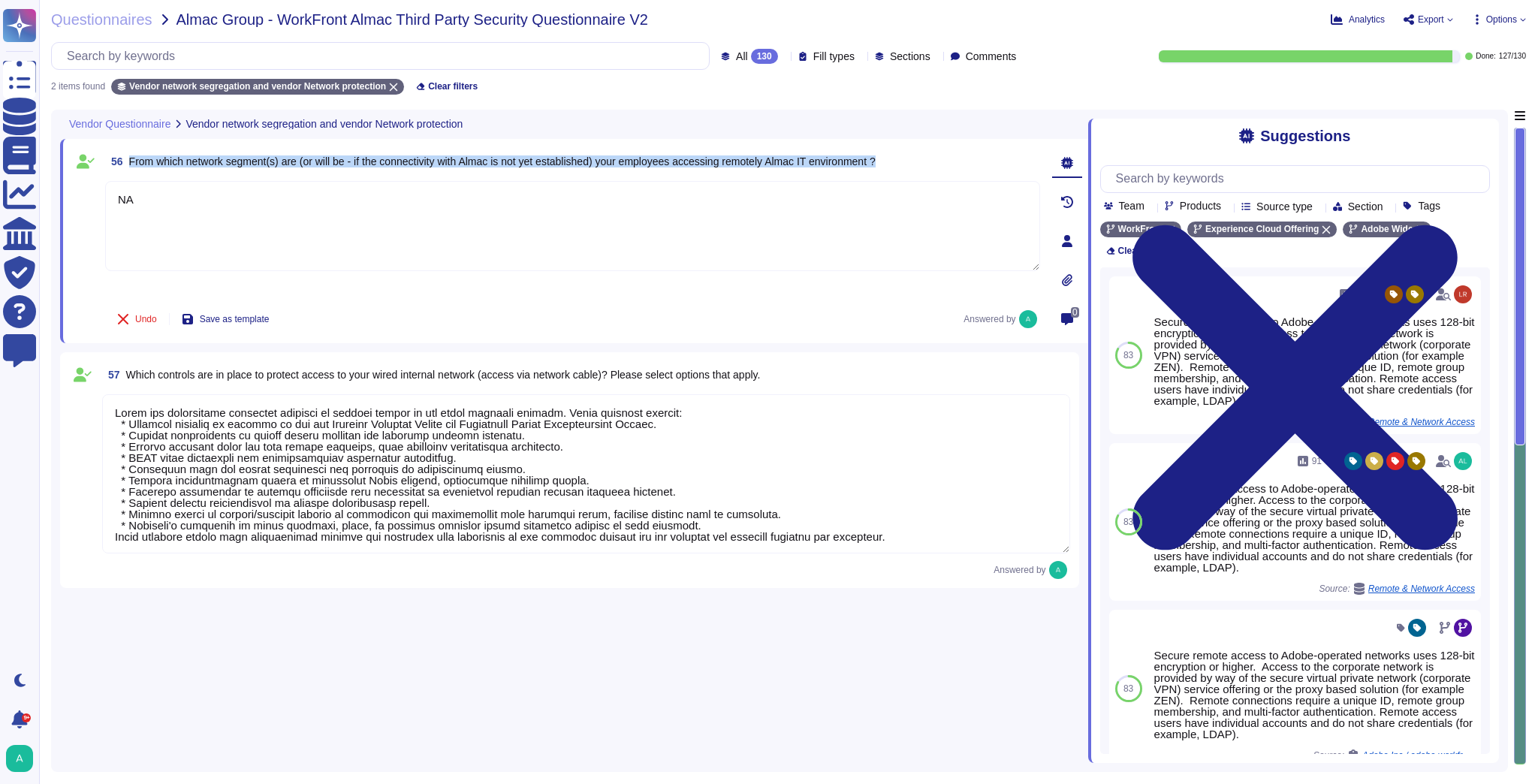 drag, startPoint x: 131, startPoint y: 159, endPoint x: 893, endPoint y: 178, distance: 762.23684 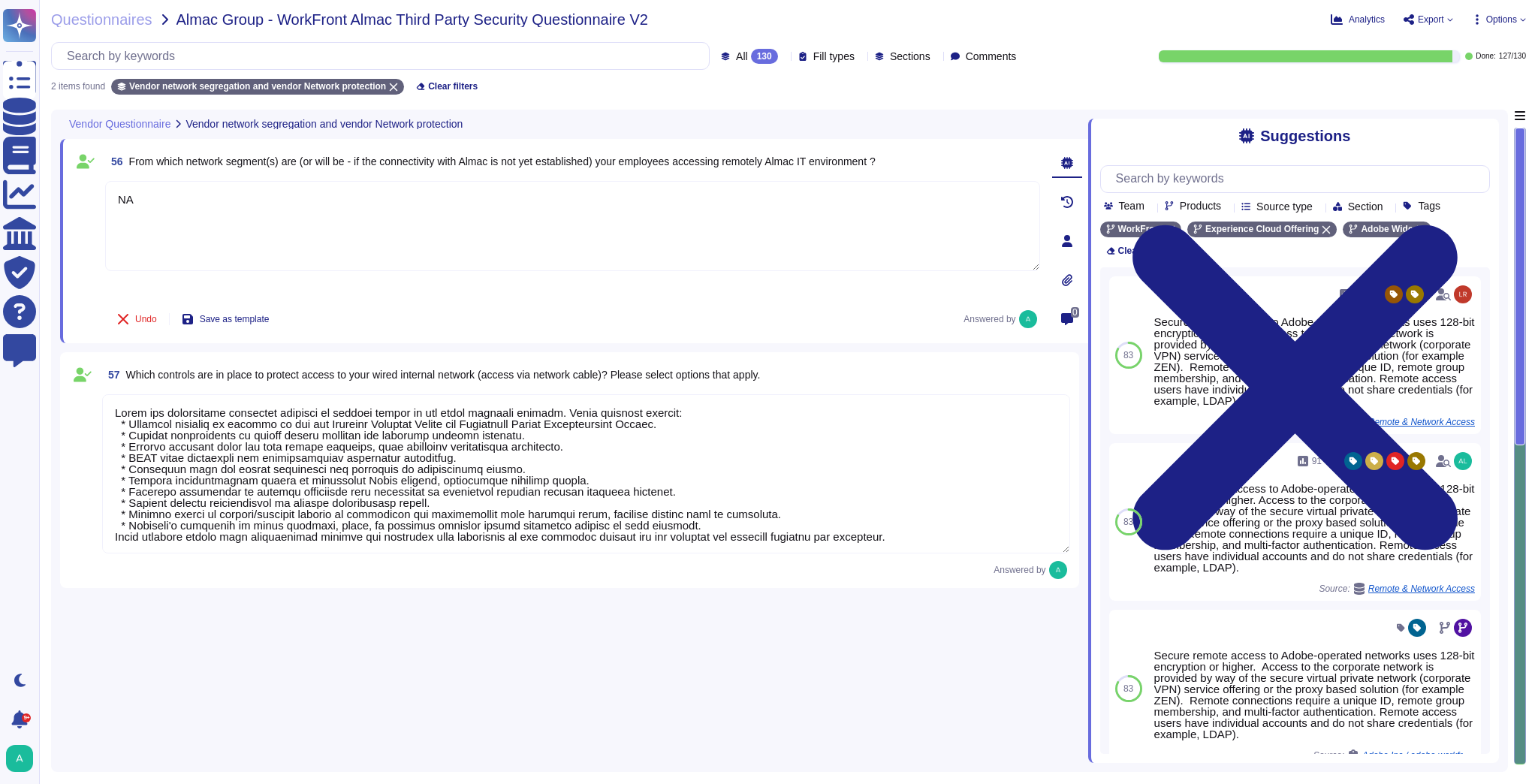 click 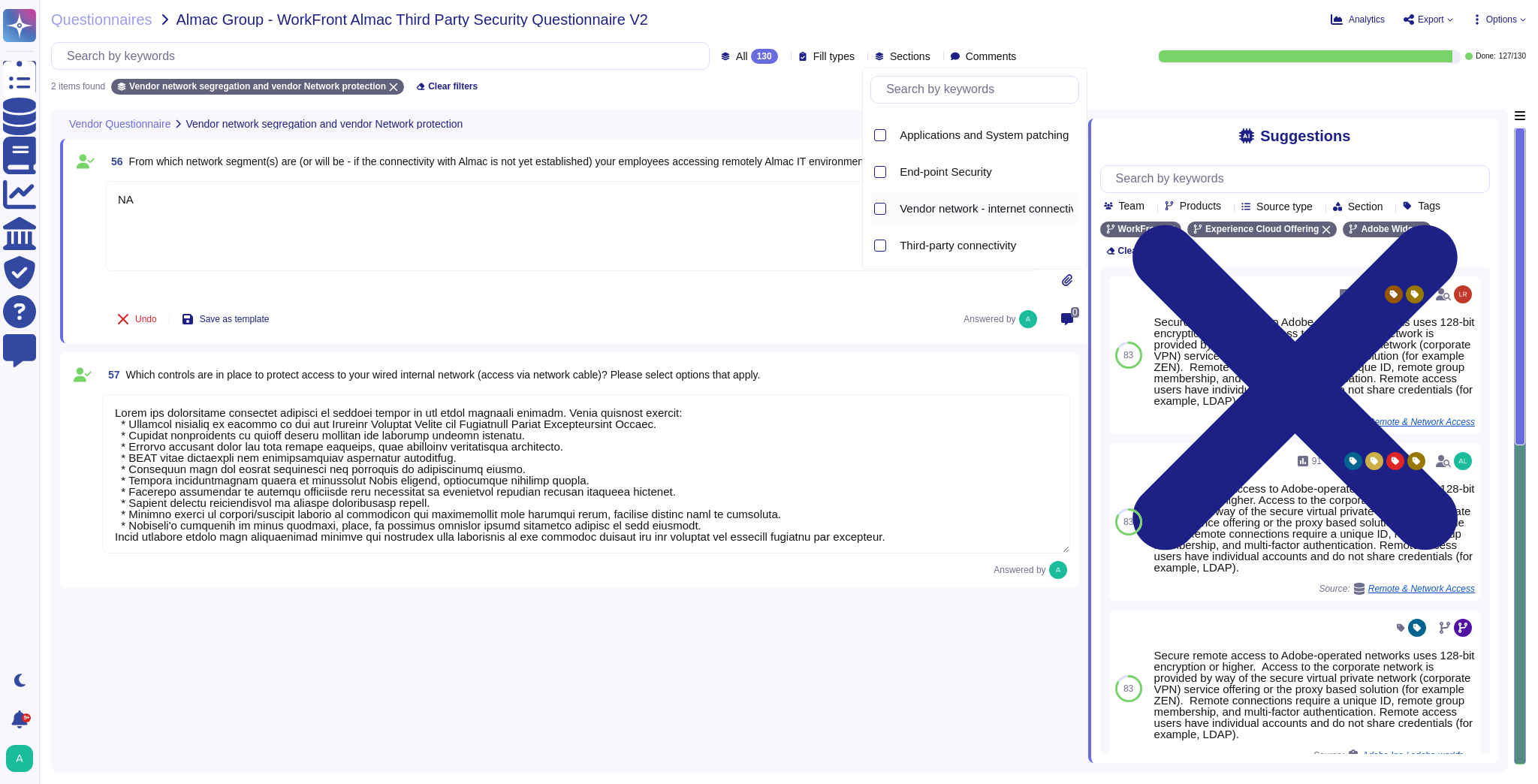 scroll, scrollTop: 421, scrollLeft: 0, axis: vertical 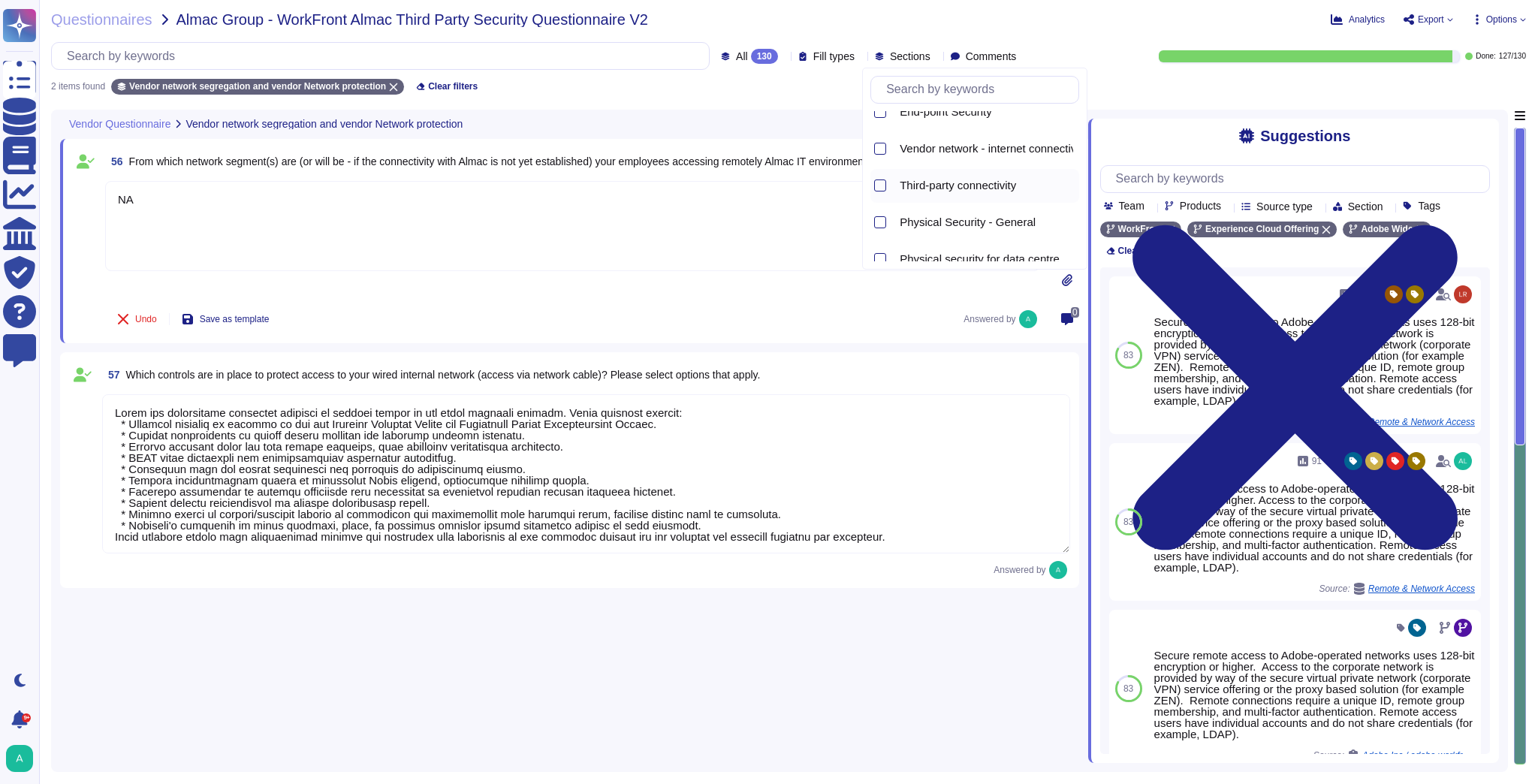 click on "Third-party connectivity" at bounding box center (957, 185) 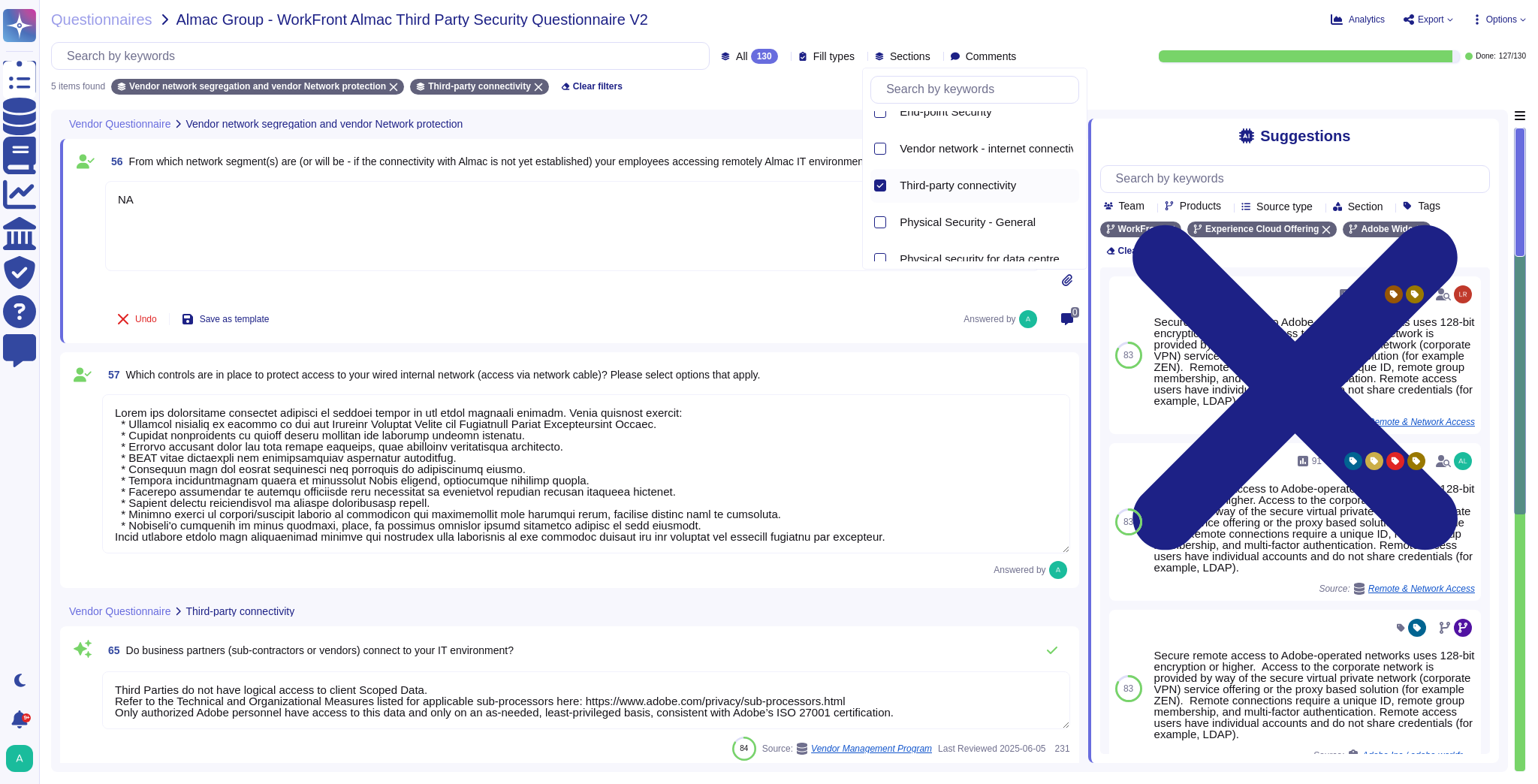 type on "Third Parties do not have logical access to client Scoped Data.
Refer to the Technical and Organizational Measures listed for applicable sub-processors here: https://www.adobe.com/privacy/sub-processors.html
Only authorized Adobe personnel have access to this data and only on an as-needed, least-privileged basis, consistent with Adobe’s ISO 27001 certification." 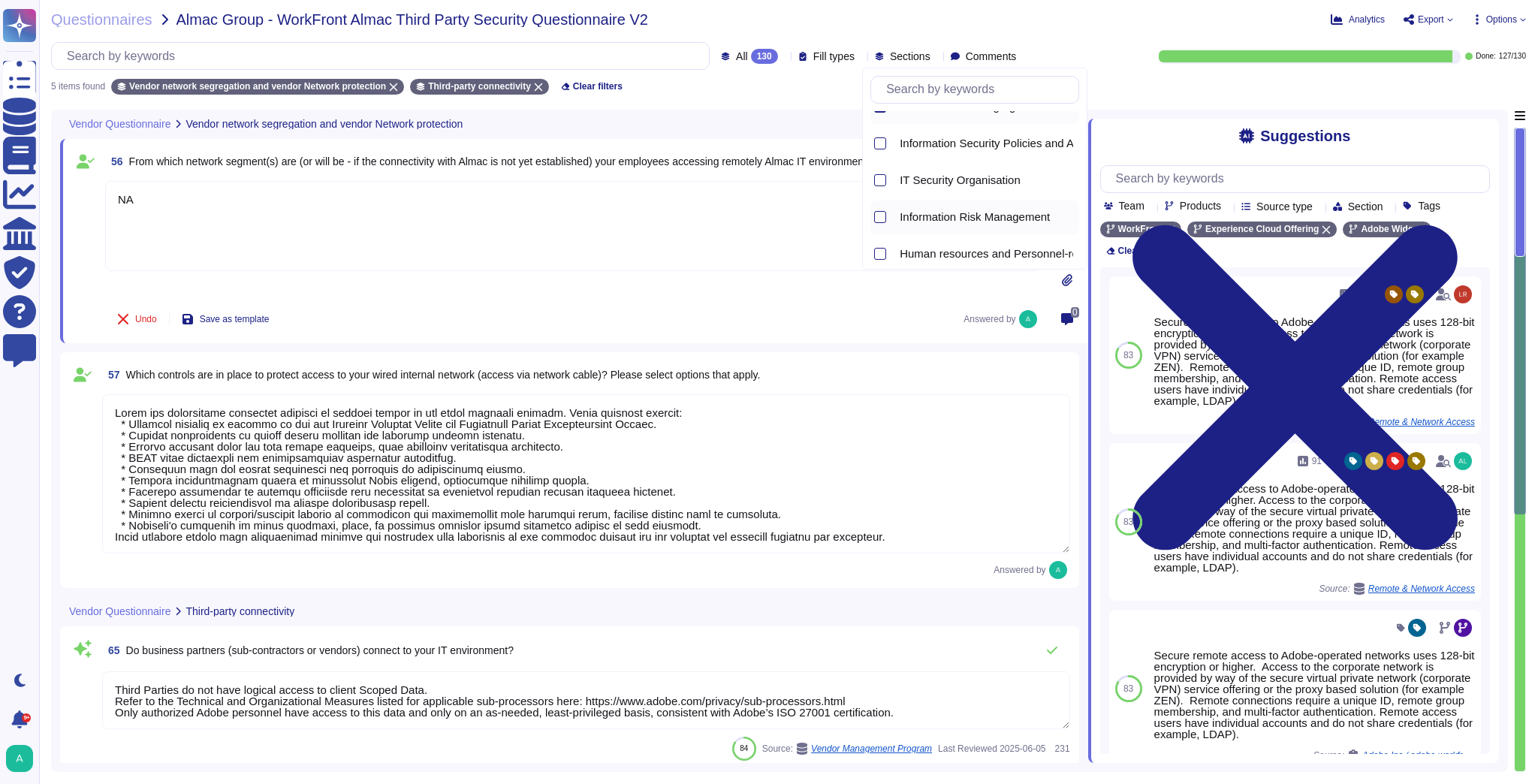 scroll, scrollTop: 0, scrollLeft: 0, axis: both 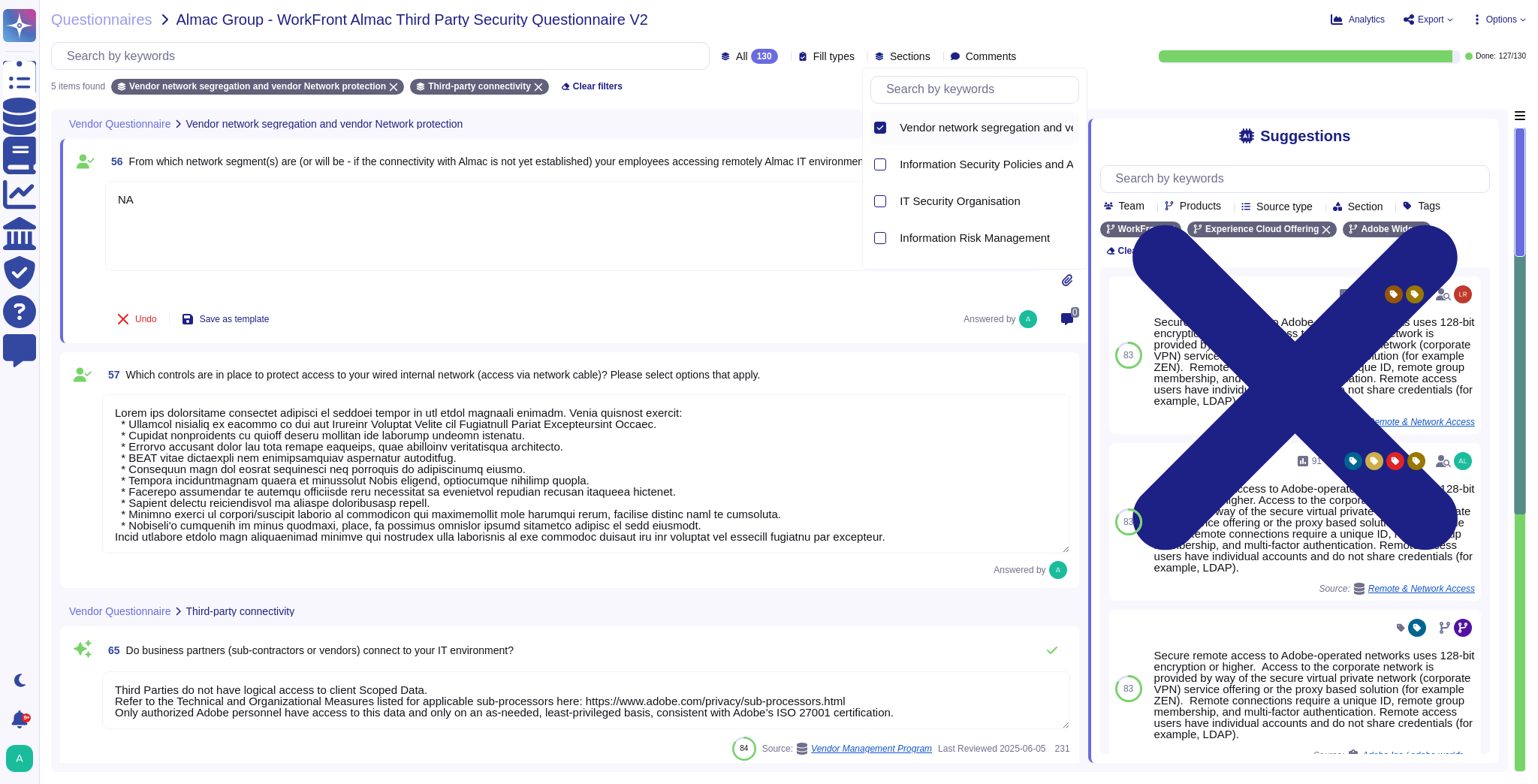 click 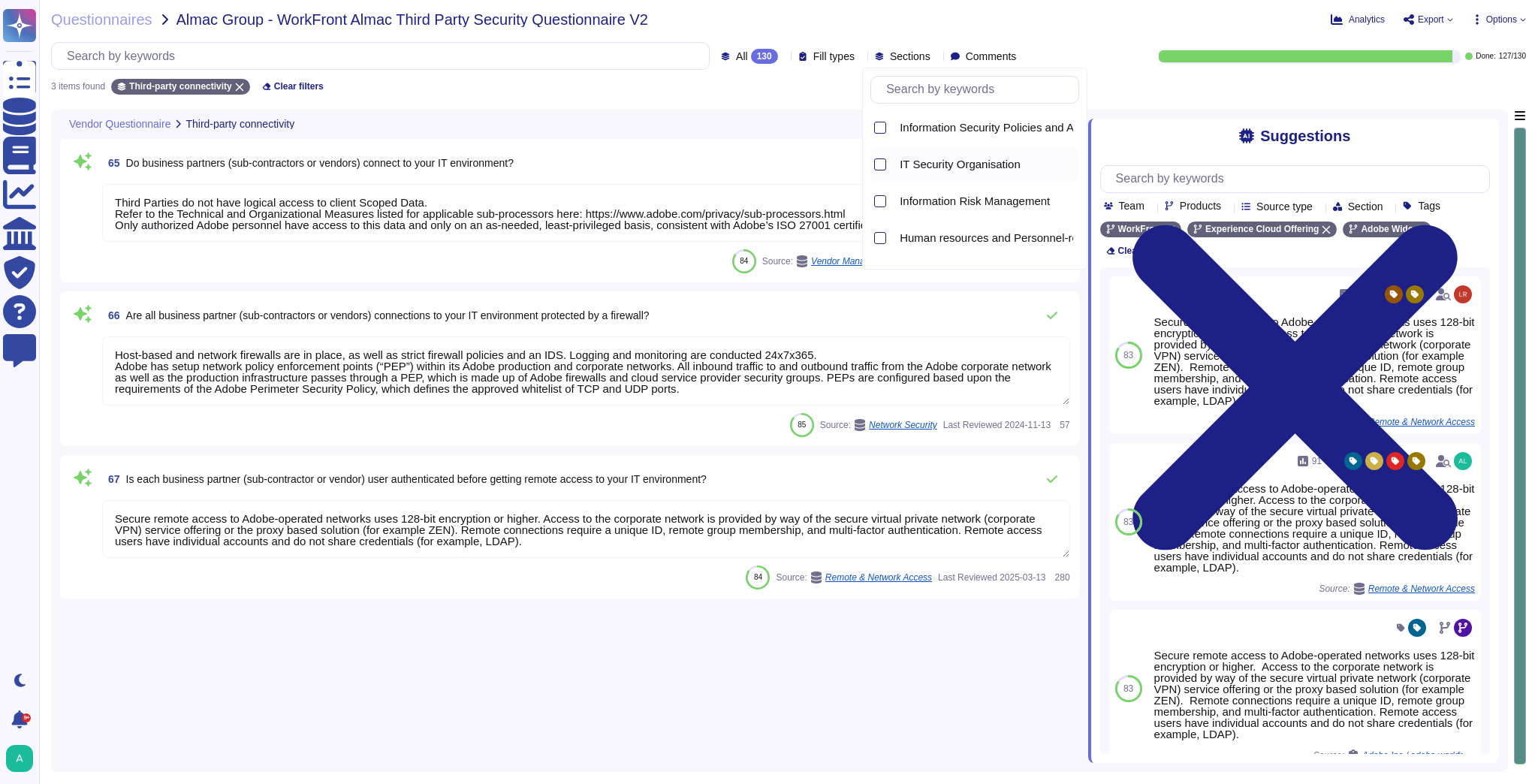 type on "Host-based and network firewalls are in place, as well as strict firewall policies and an IDS. Logging and monitoring are conducted 24x7x365.
Adobe has setup network policy enforcement points (“PEP”) within its Adobe production and corporate networks. All inbound traffic to and outbound traffic from the Adobe corporate network as well as the production infrastructure passes through a PEP, which is made up of Adobe firewalls and cloud service provider security groups. PEPs are configured based upon the requirements of the Adobe Perimeter Security Policy, which defines the approved whitelist of TCP and UDP ports." 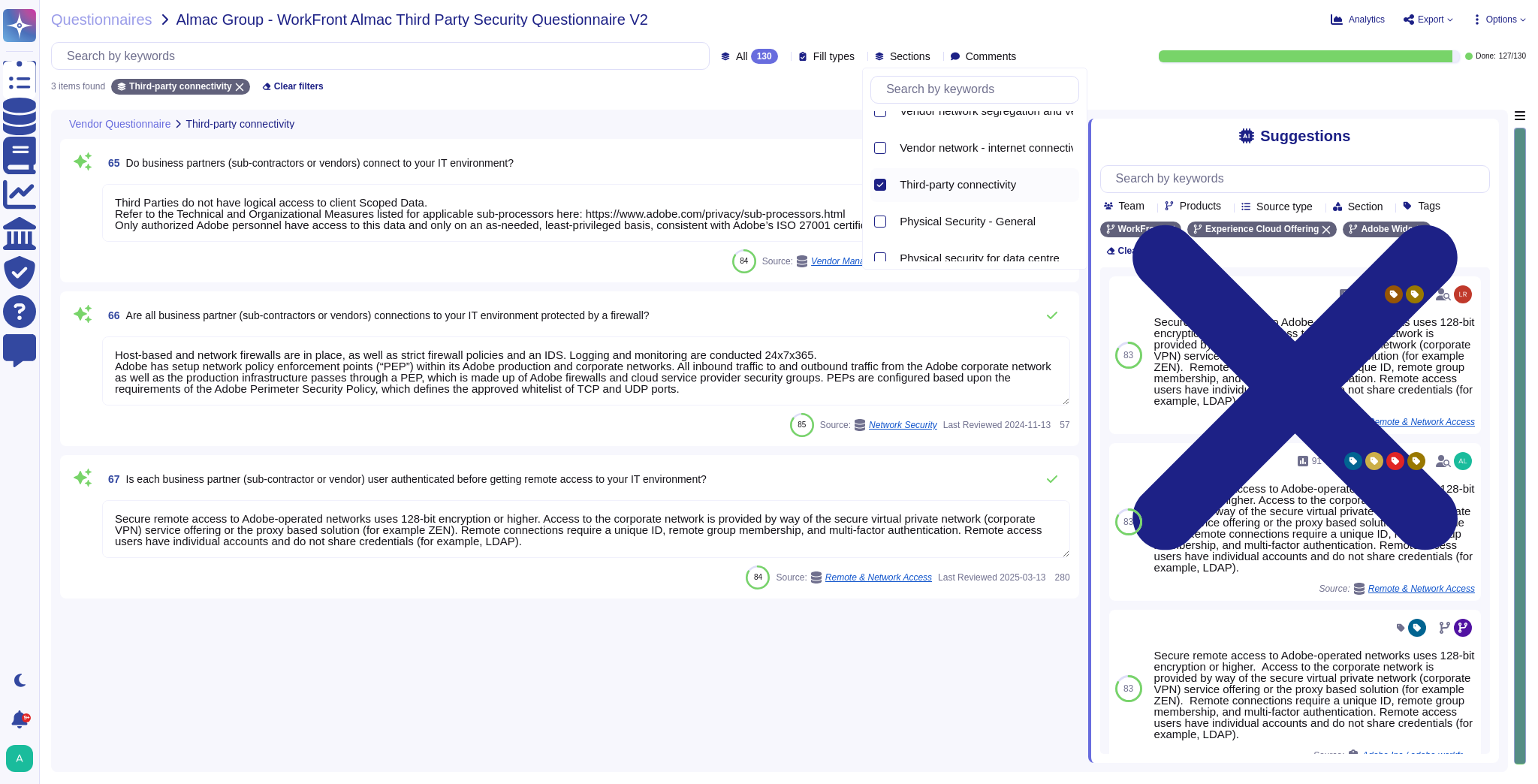 scroll, scrollTop: 421, scrollLeft: 0, axis: vertical 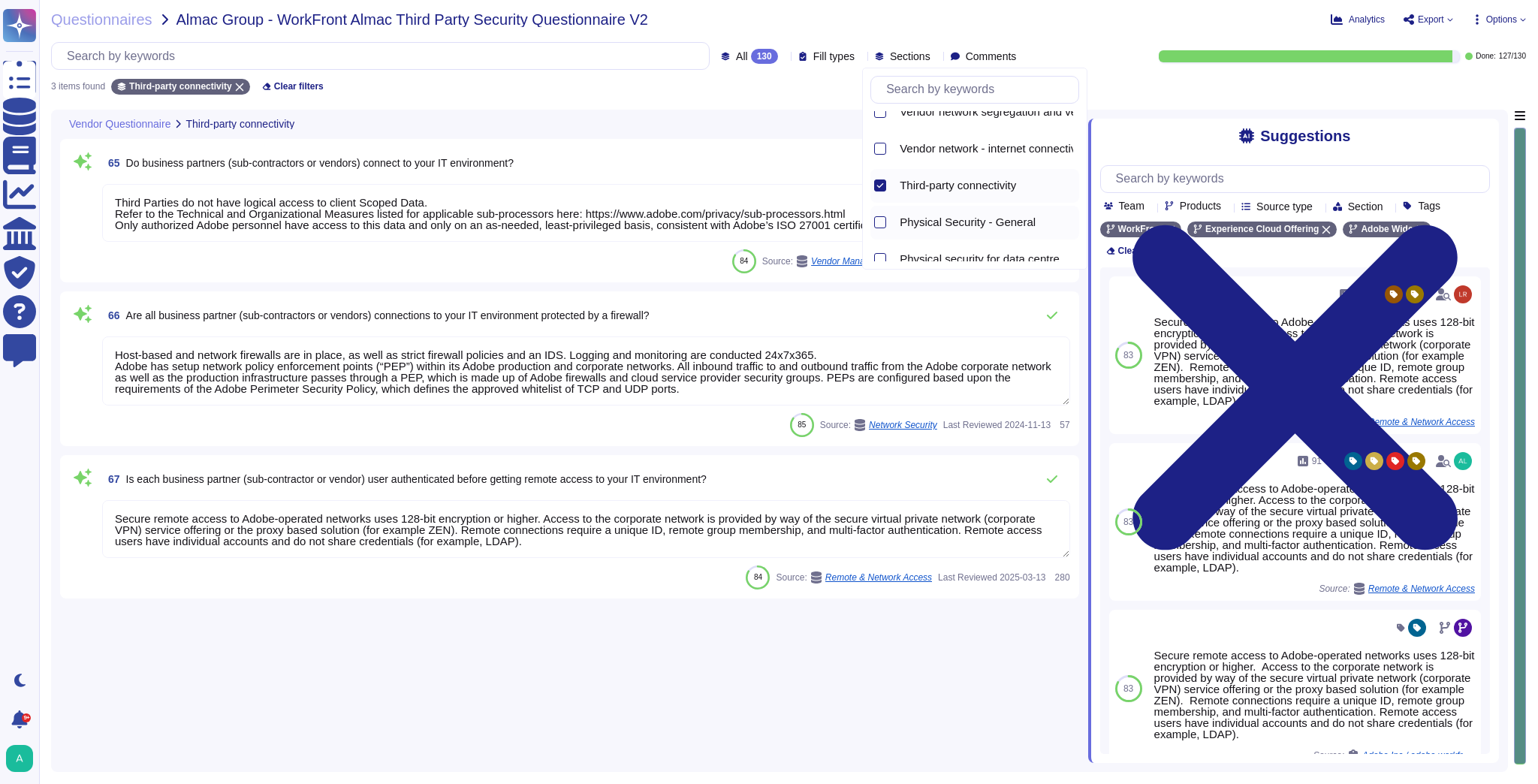 click on "Physical Security - General" at bounding box center [967, 222] 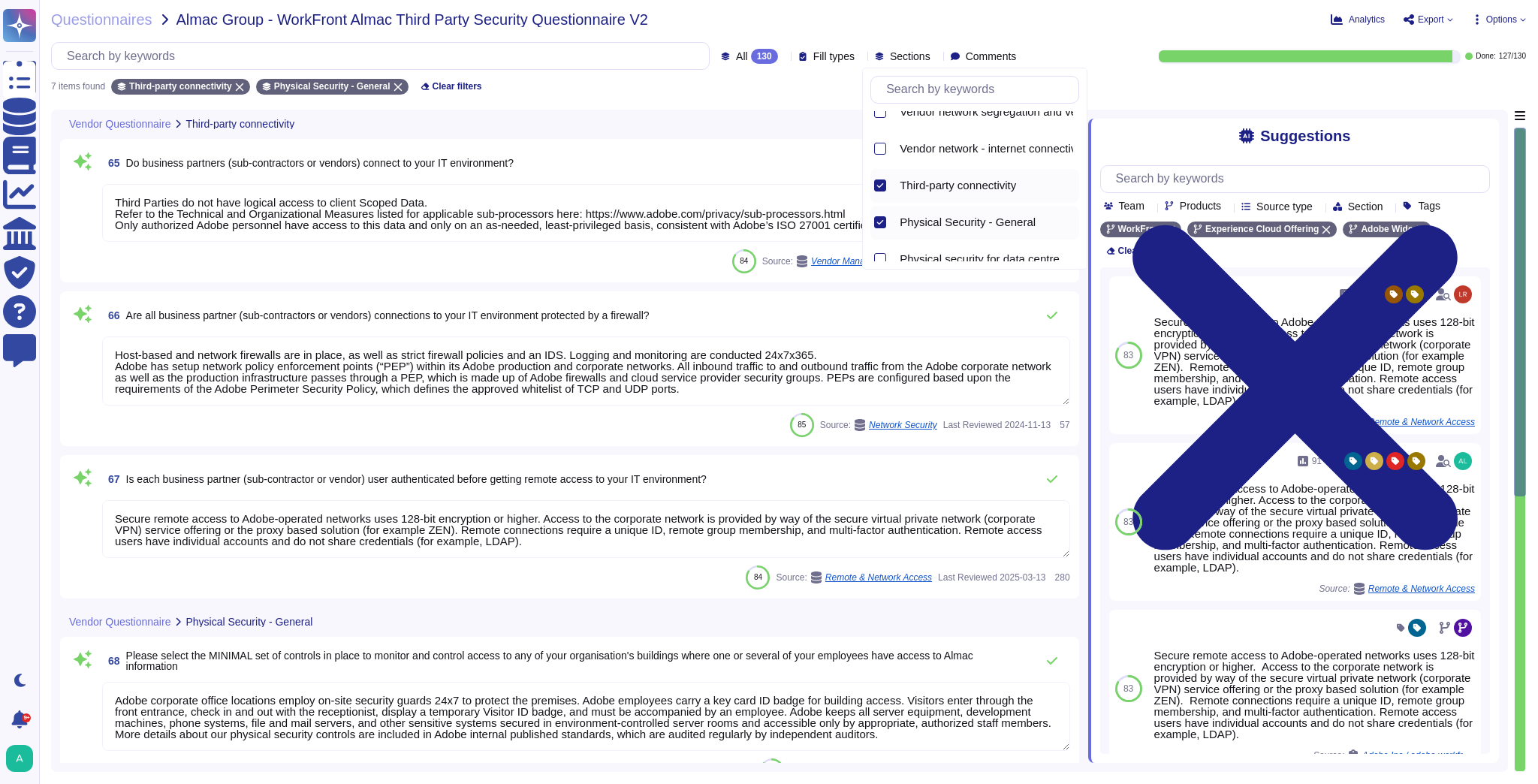 type on "Adobe corporate office locations employ on-site security guards 24x7 to protect the premises. Adobe employees carry a key card ID badge for building access. Visitors enter through the front entrance, check in and out with the receptionist, display a temporary Visitor ID badge, and must be accompanied by an employee. Adobe keeps all server equipment, development machines, phone systems, file and mail servers, and other sensitive systems secured in environment-controlled server rooms and accessible only by appropriate, authorized staff members. More details about our physical security controls are included in Adobe internal published standards, which are audited regularly by independent auditors." 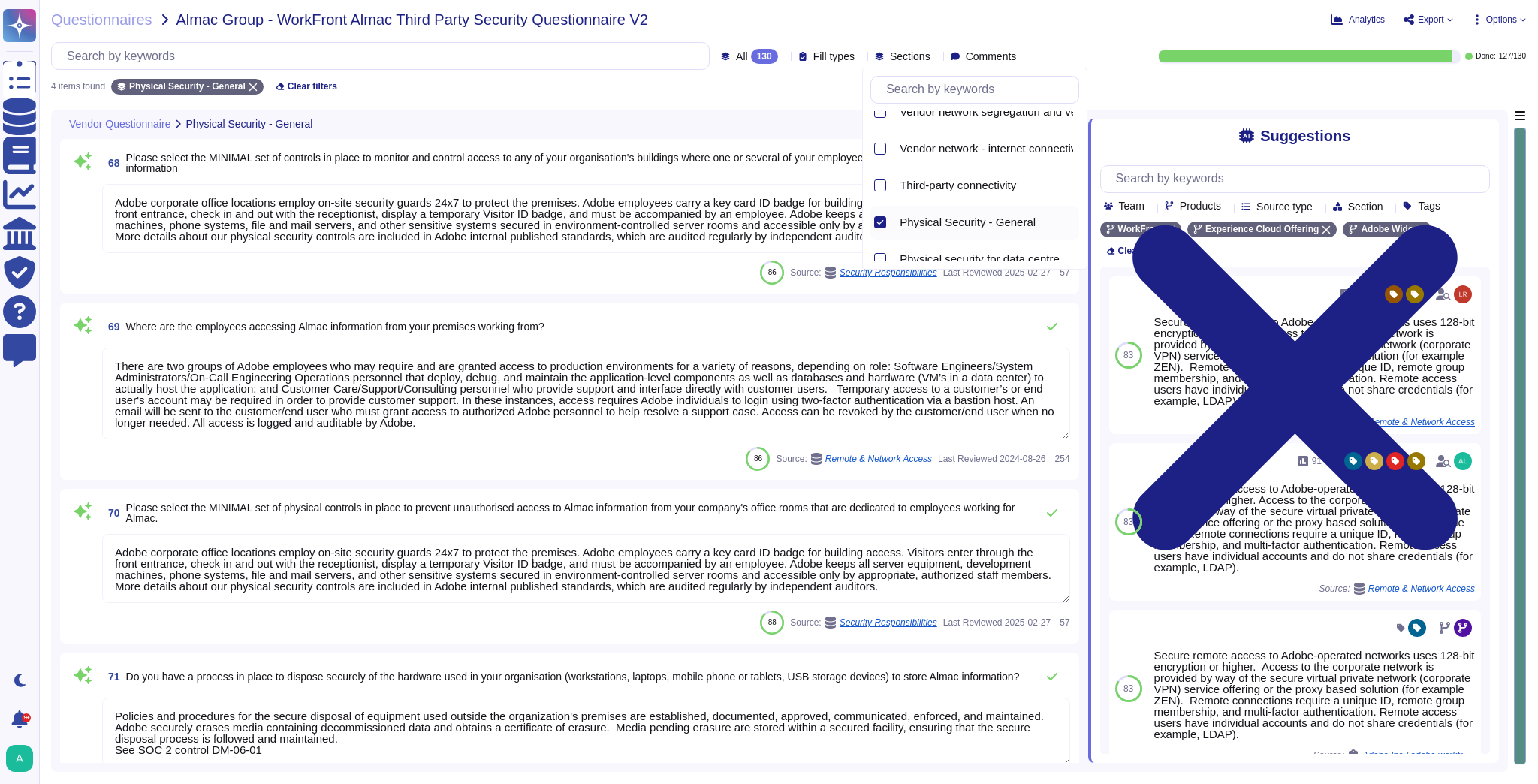 type on "There are two groups of Adobe employees who may require and are granted access to production environments for a variety of reasons, depending on role: Software Engineers/System Administrators/On-Call Engineering Operations personnel that deploy, debug, and maintain the application-level components as well as databases and hardware (VM’s in a data center) to actually host the application; and Customer Care/Support/Consulting personnel who provide support and interface directly with customer users.   Temporary access to a customer’s or end user's account may be required in order to provide customer support. In these instances, access requires Adobe individuals to login using two-factor authentication via a bastion host. An email will be sent to the customer/end user who must grant access to authorized Adobe personnel to help resolve a support case. Access can be revoked by the customer/end user when no longer needed. All access is logged and auditable by Adobe." 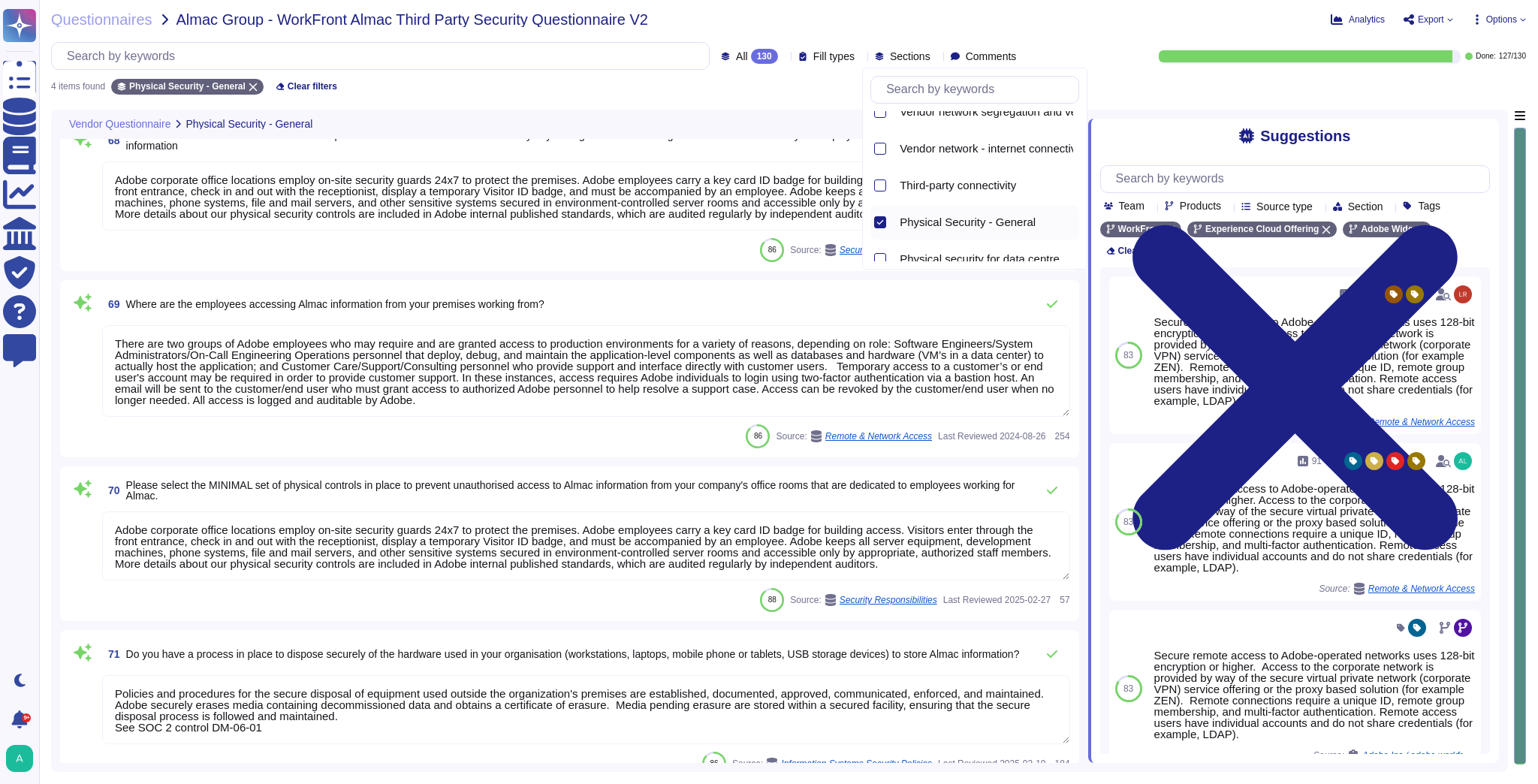 scroll, scrollTop: 44, scrollLeft: 0, axis: vertical 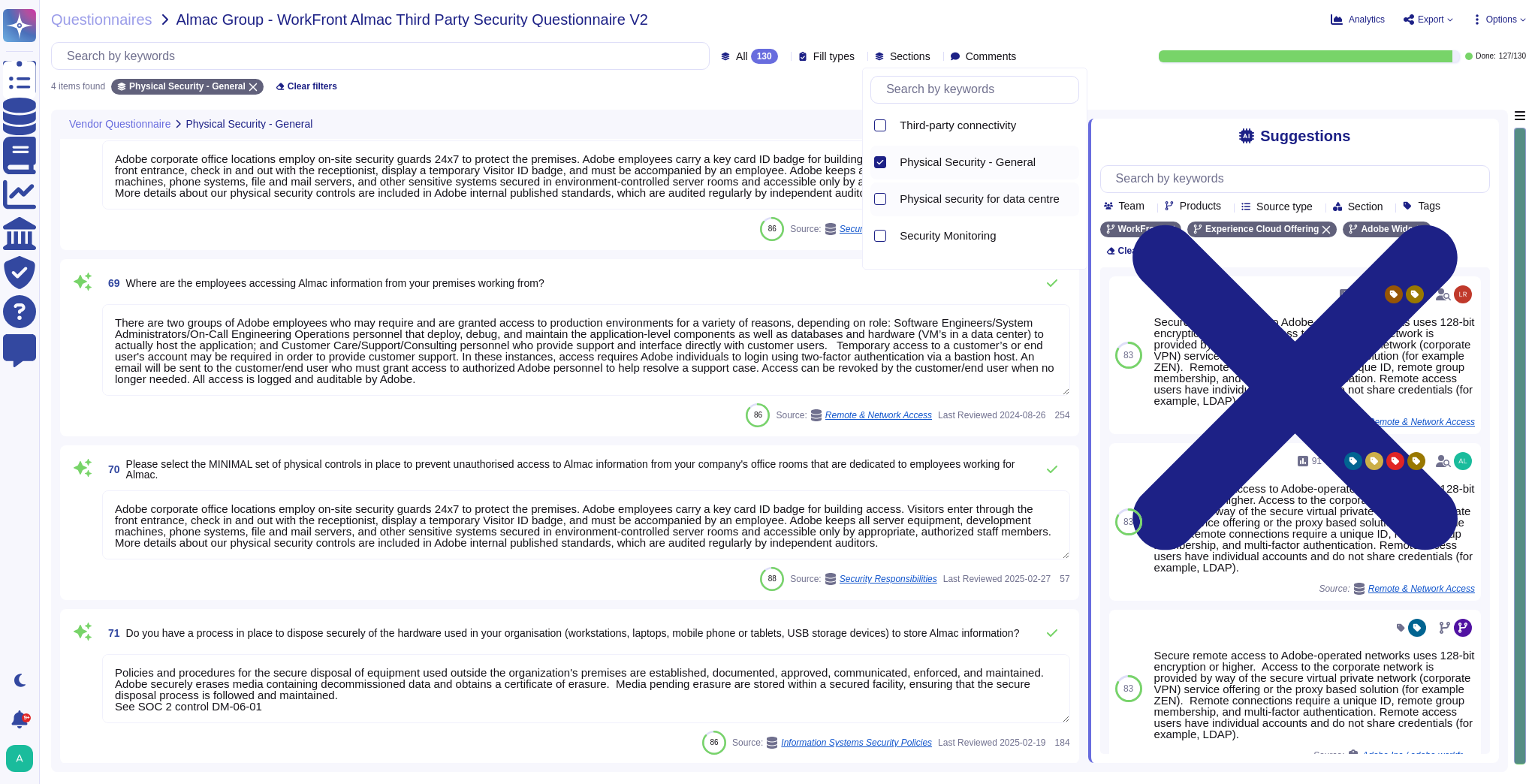 click on "Physical security for data centre" at bounding box center [979, 199] 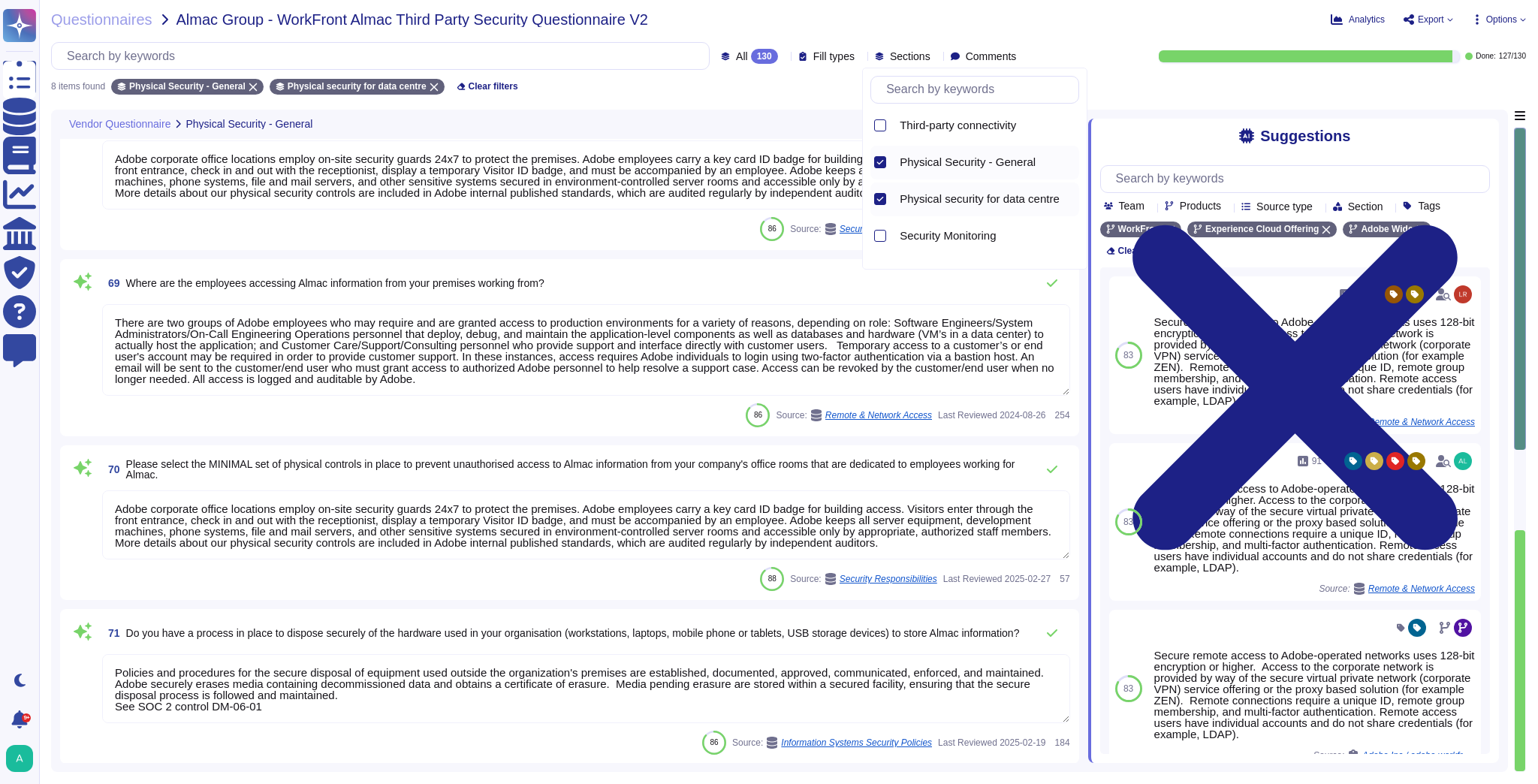 type on "Adobe has established policies and procedures that govern the Company’s offices and data centers for all Adobe Services.
Adobe implements physical security measures to protect the Company’s data centers for the Adobe Services from unauthorized access and intrusion. Access to these data centers is limited to those personnel who require such access to perform their current duties.
Audits of physical security, environmental and data center operation controls at Adobe's data centers and data rooms that are used for applicable Adobe services are performed on an annual basis." 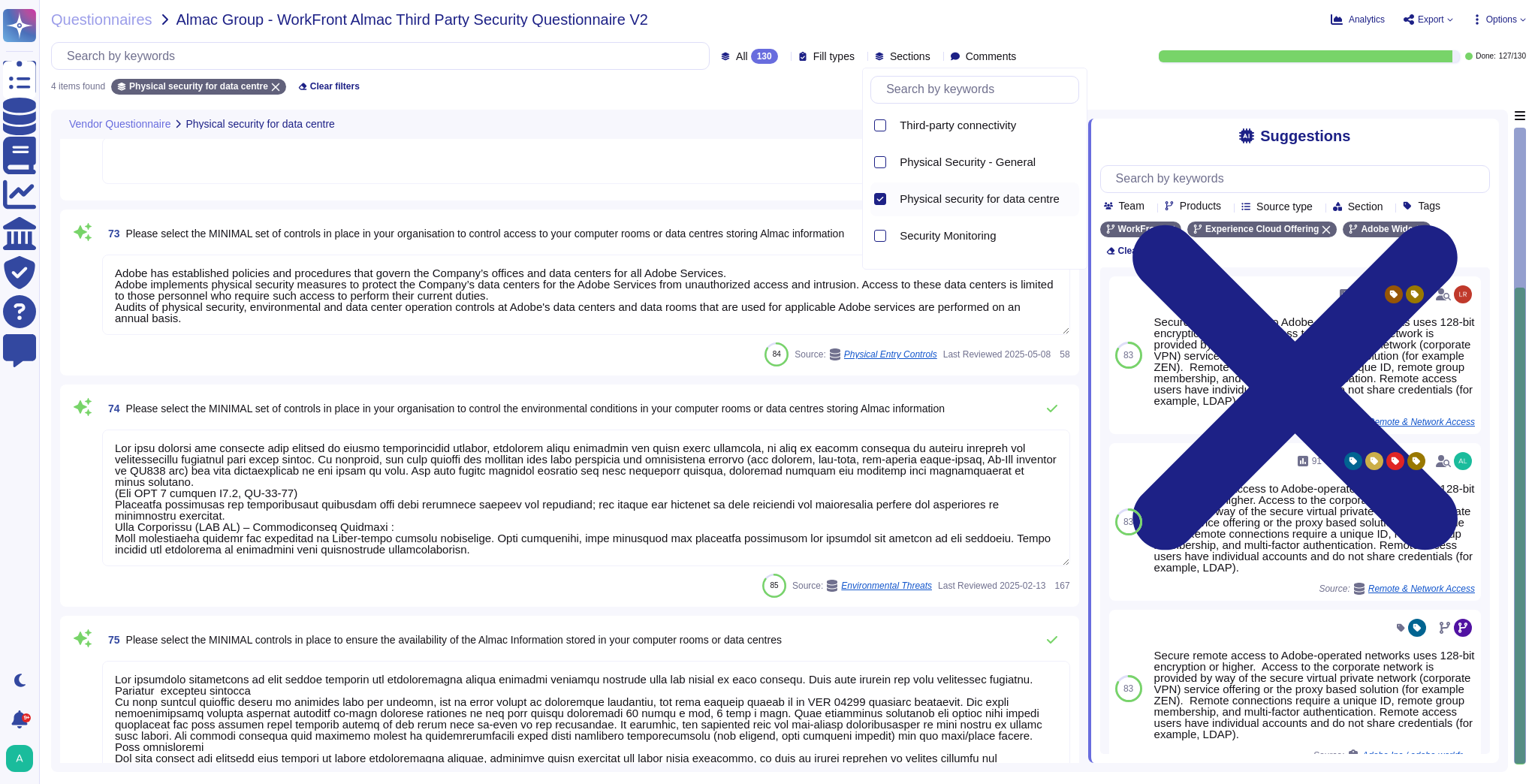 type on "Adobe has established policies and procedures that govern the Company’s offices and data centers for all Adobe Services.
Adobe implements physical security measures to protect the Company’s data centers for the Adobe Services from unauthorized access and intrusion. Access to these data centers is limited to those personnel who require such access to perform their current duties.
Audits of physical security, environmental and data center operation controls at Adobe's data centers and data rooms that are used for applicable Adobe services are performed on an annual basis." 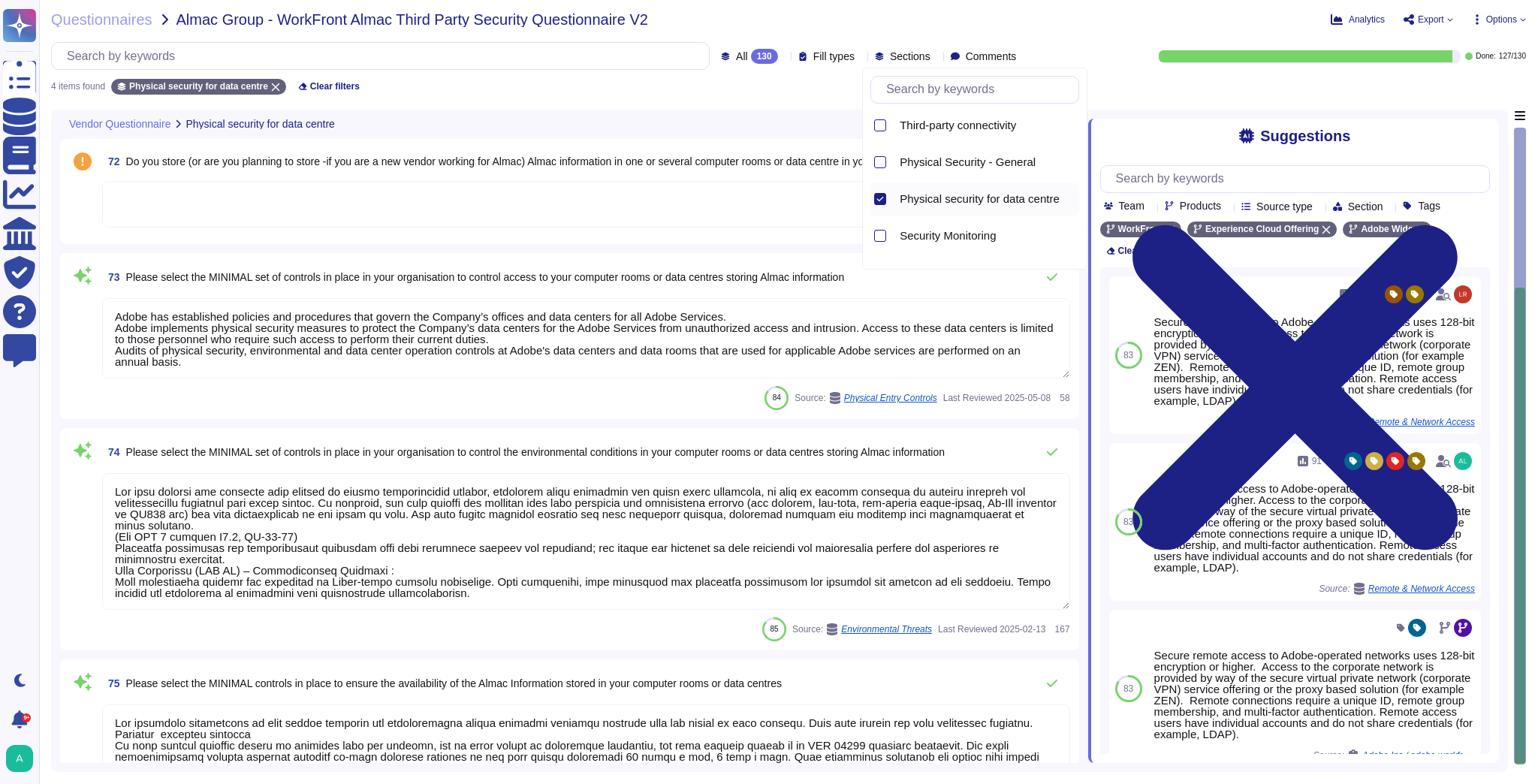 click at bounding box center [586, 204] 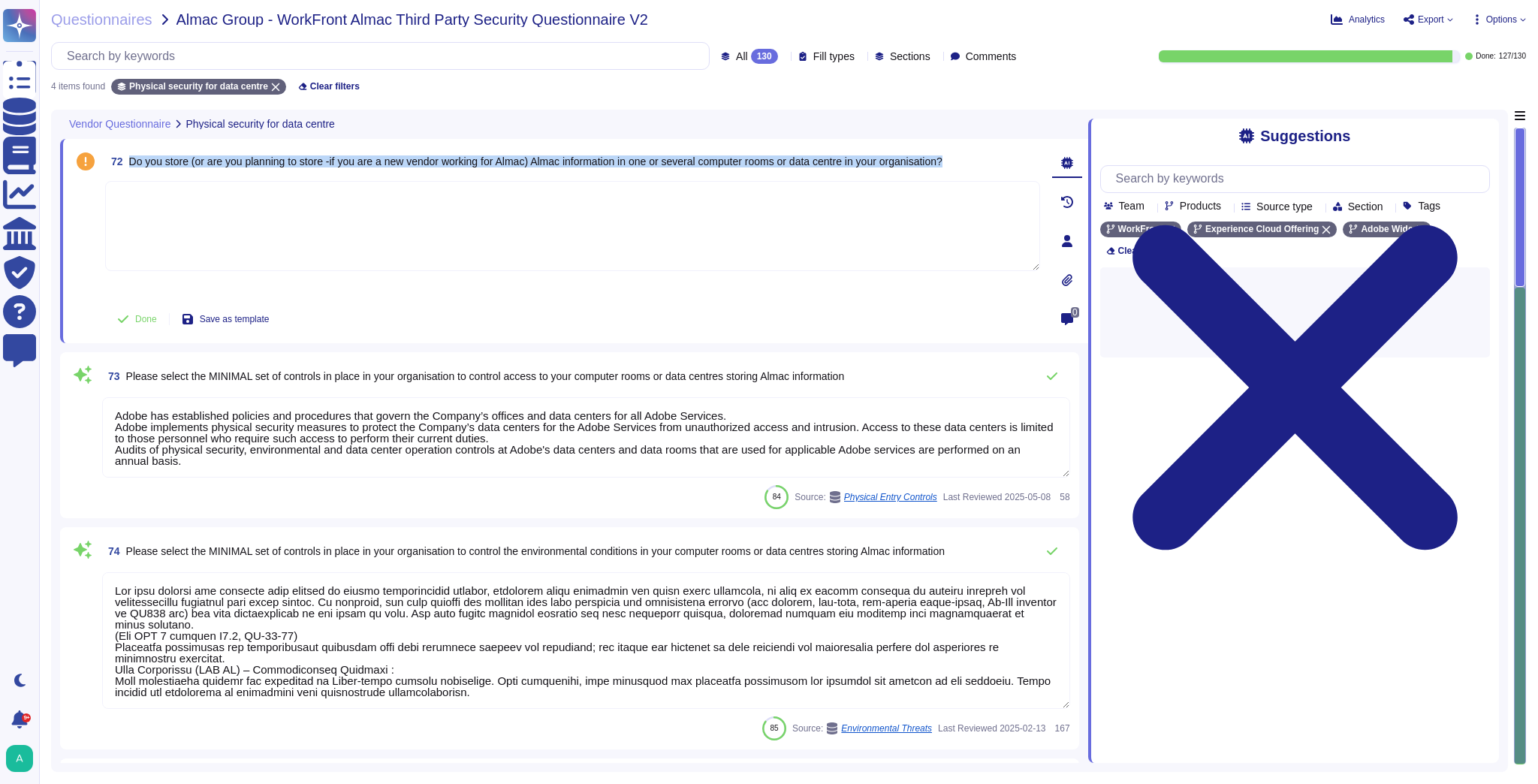 drag, startPoint x: 973, startPoint y: 157, endPoint x: 128, endPoint y: 168, distance: 845.1 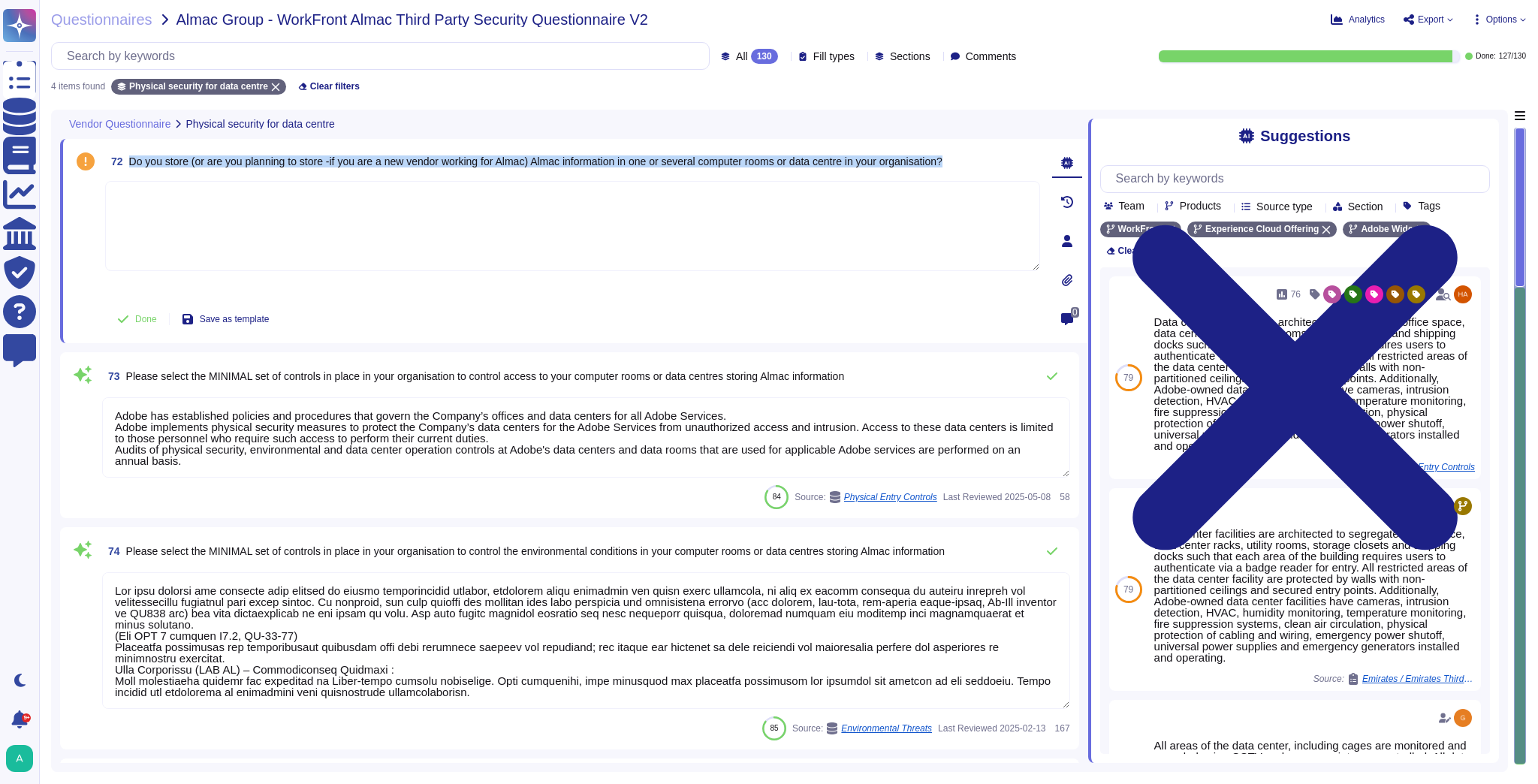 copy on "Do you store (or are you planning to store -if you are a new vendor working for Almac) Almac information in one or several computer rooms or data centre in your organisation?" 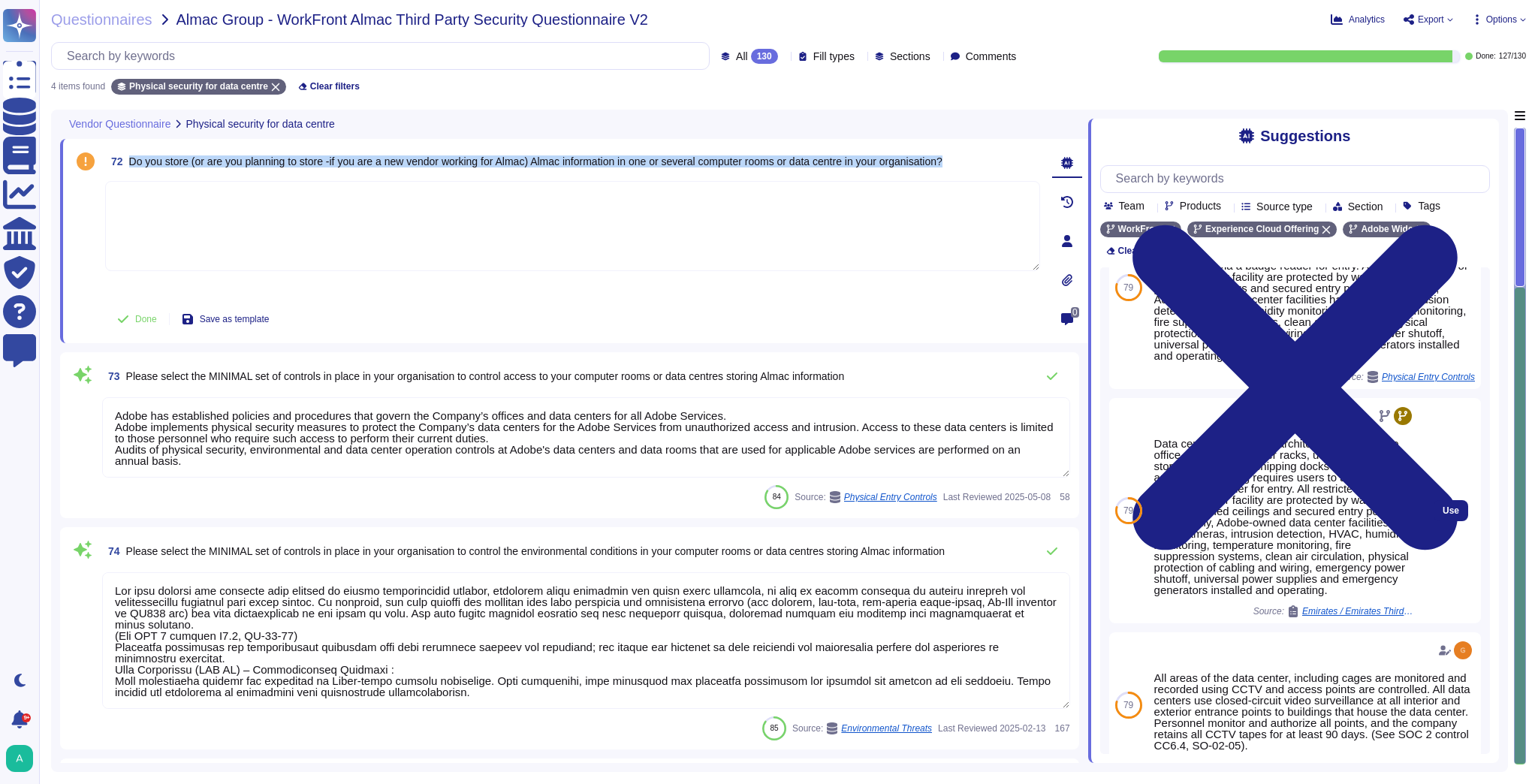 scroll, scrollTop: 0, scrollLeft: 0, axis: both 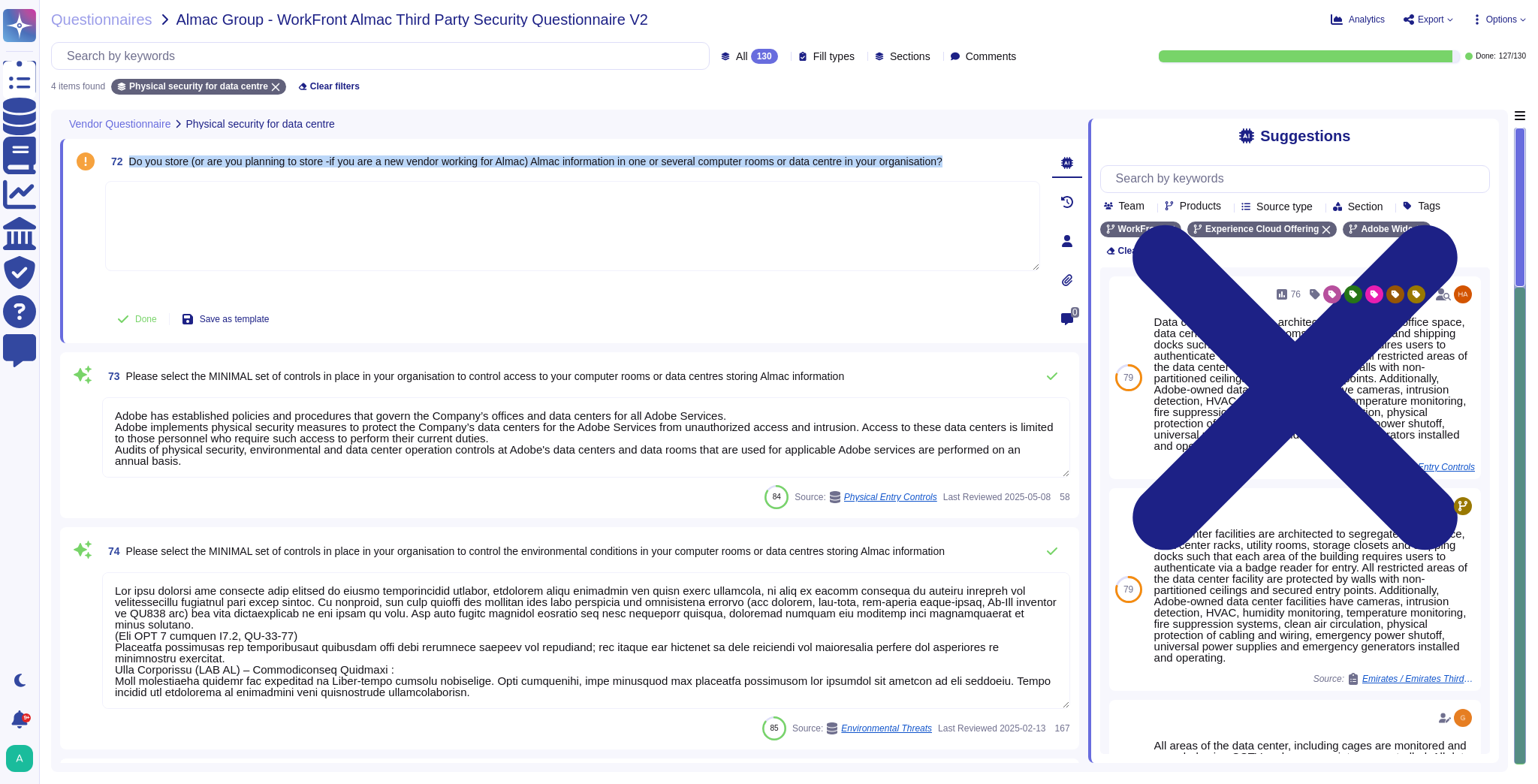 copy on "Do you store (or are you planning to store -if you are a new vendor working for Almac) Almac information in one or several computer rooms or data centre in your organisation?" 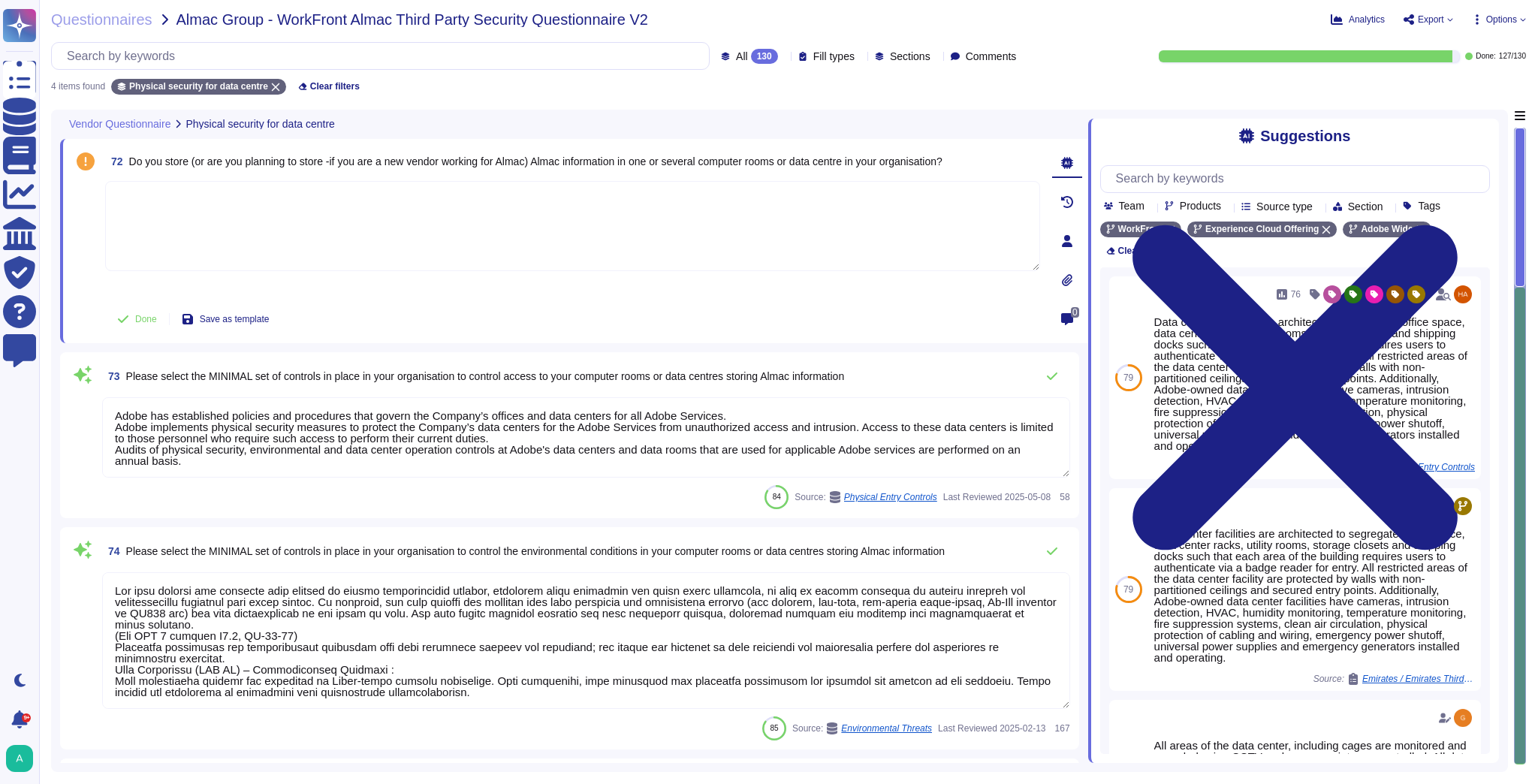 click at bounding box center [572, 226] 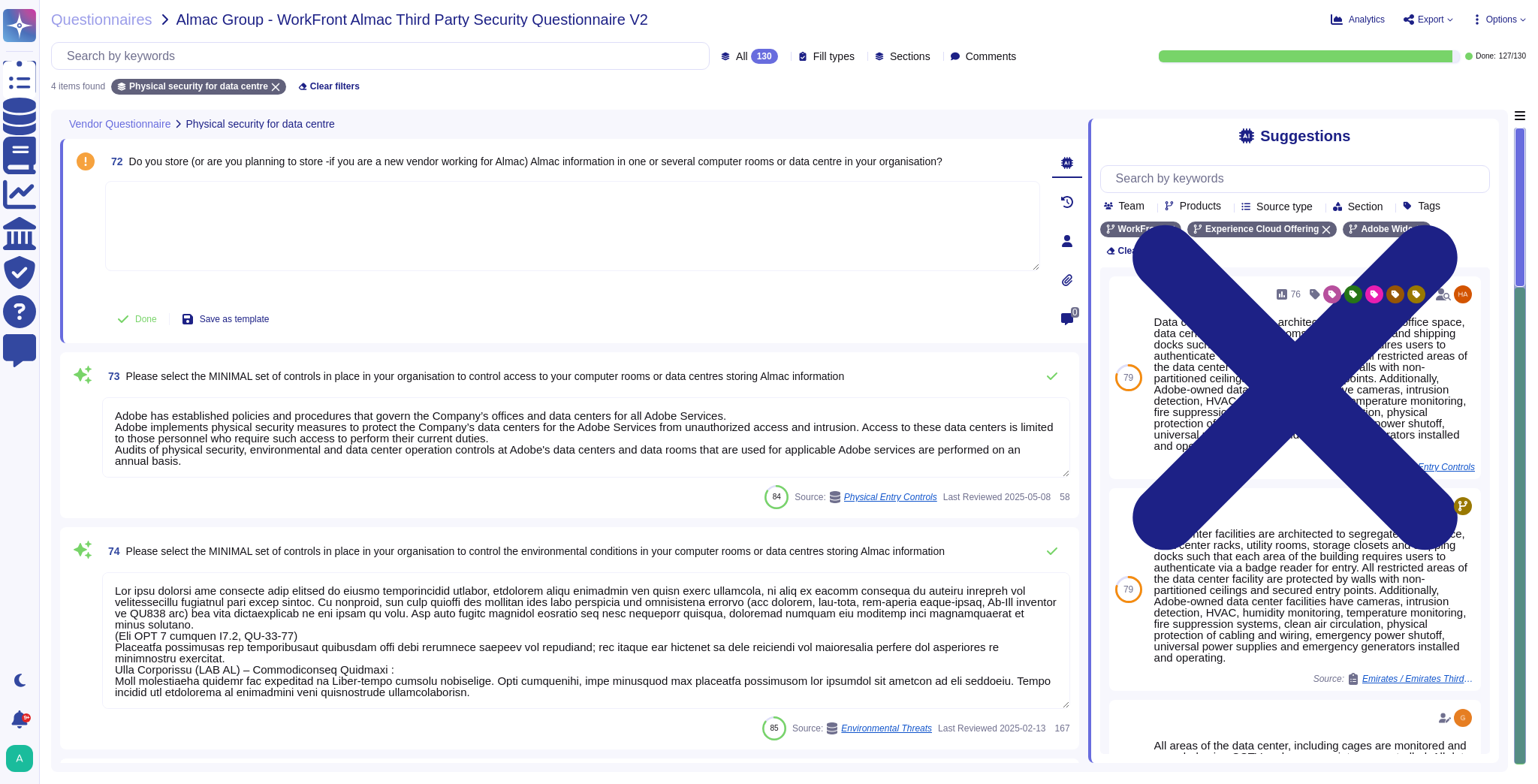 paste on "Adobe stores client information in data centers, which may include multiple computer rooms or facilities. These data centers adhere to strict security frameworks like ISO 27001 and are monitored 24/7. Additionally, hosting providers are geographically dispersed to minimize the impact of localized events." 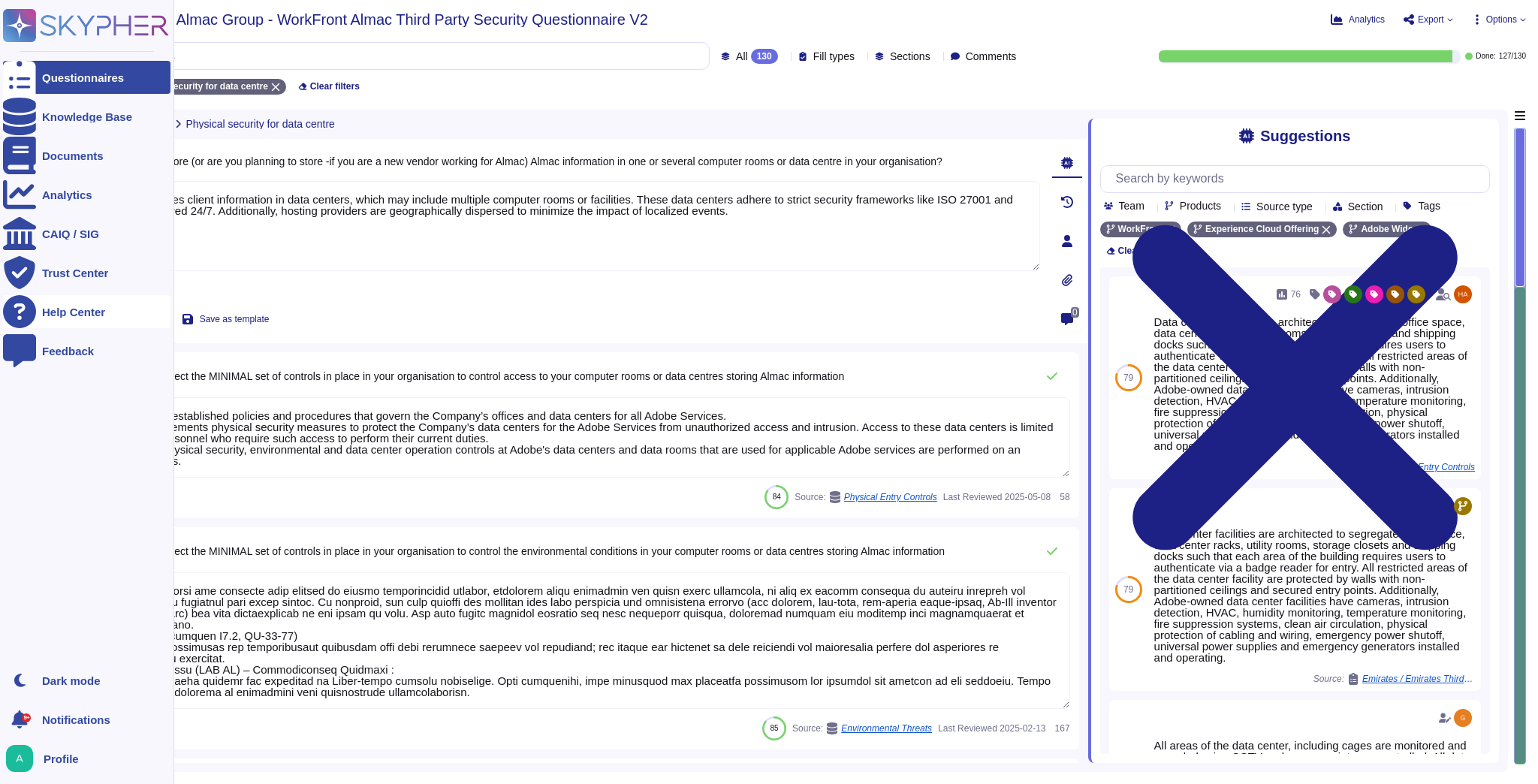 type on "Adobe stores client information in data centers, which may include multiple computer rooms or facilities. These data centers adhere to strict security frameworks like ISO 27001 and are monitored 24/7. Additionally, hosting providers are geographically dispersed to minimize the impact of localized events." 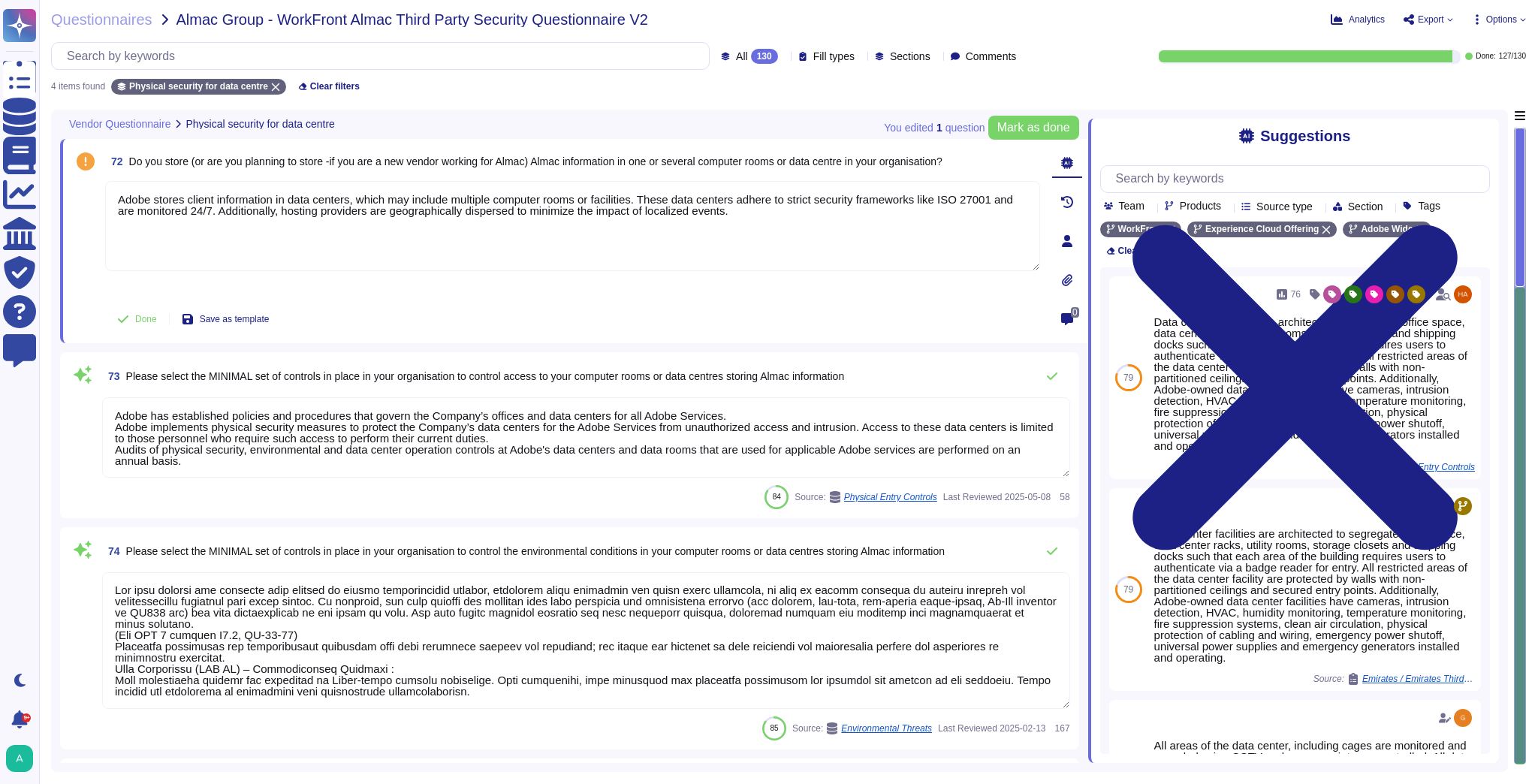 scroll, scrollTop: 0, scrollLeft: 0, axis: both 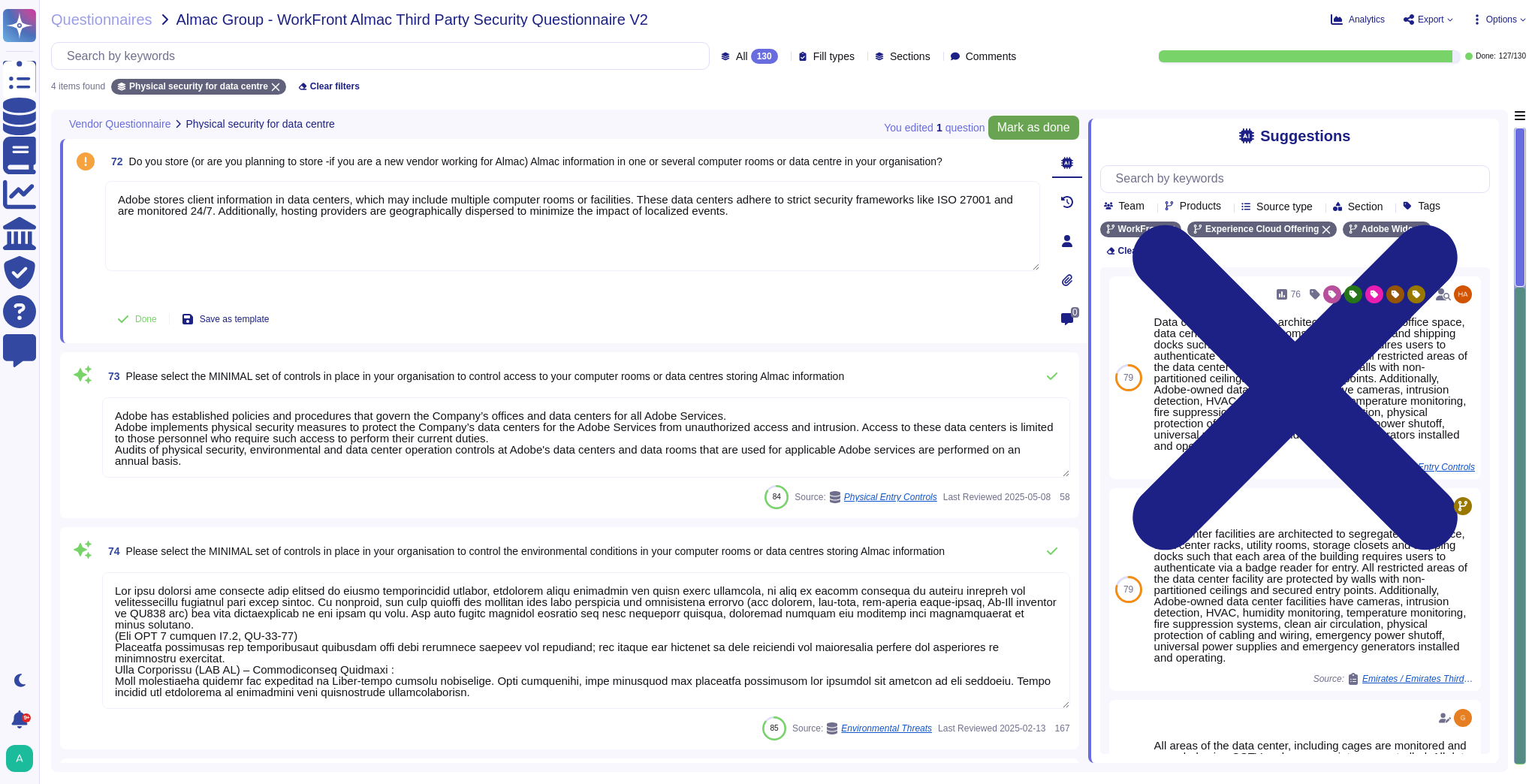 click on "Mark as done" at bounding box center (1033, 128) 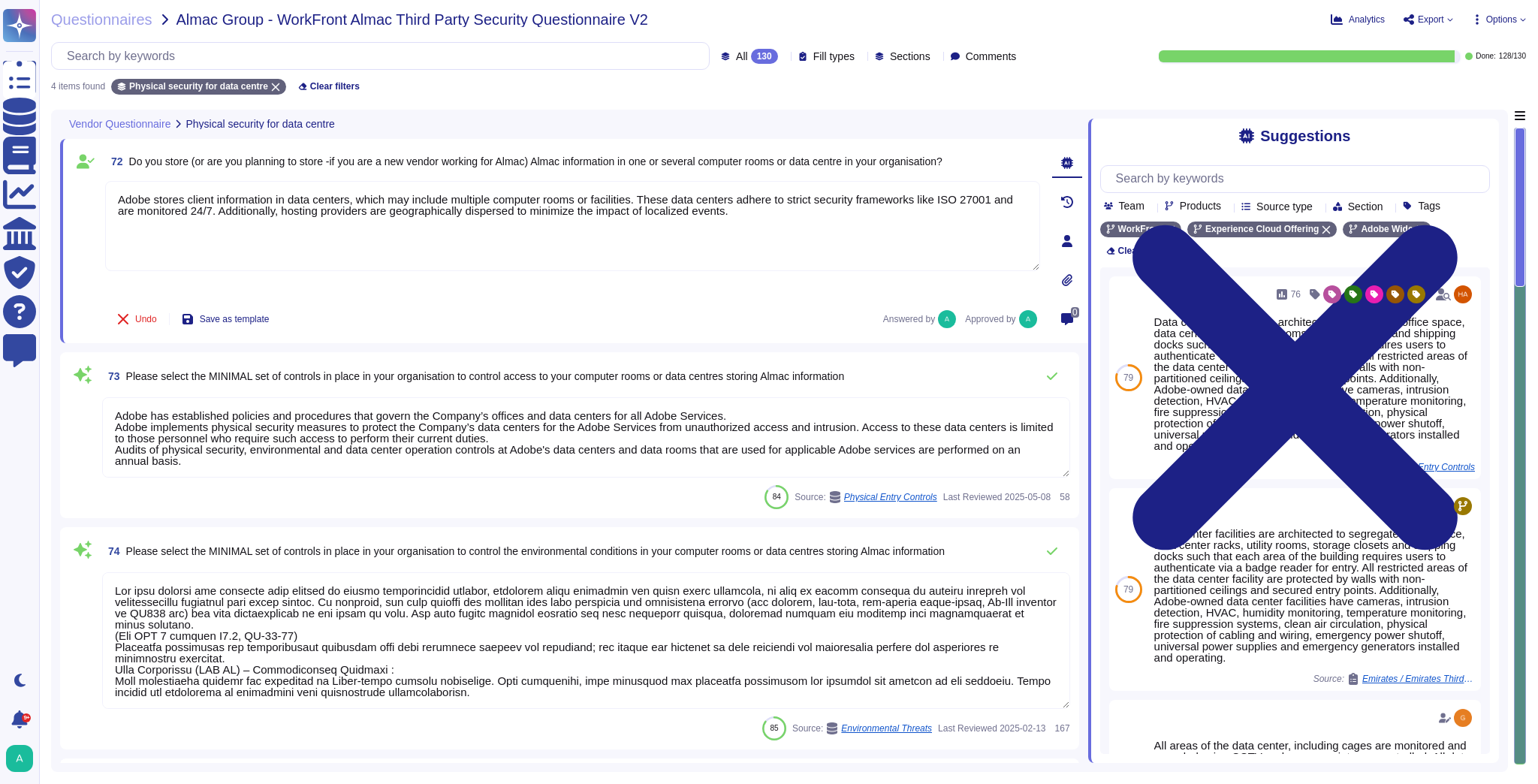 click on "Sections" at bounding box center (906, 56) 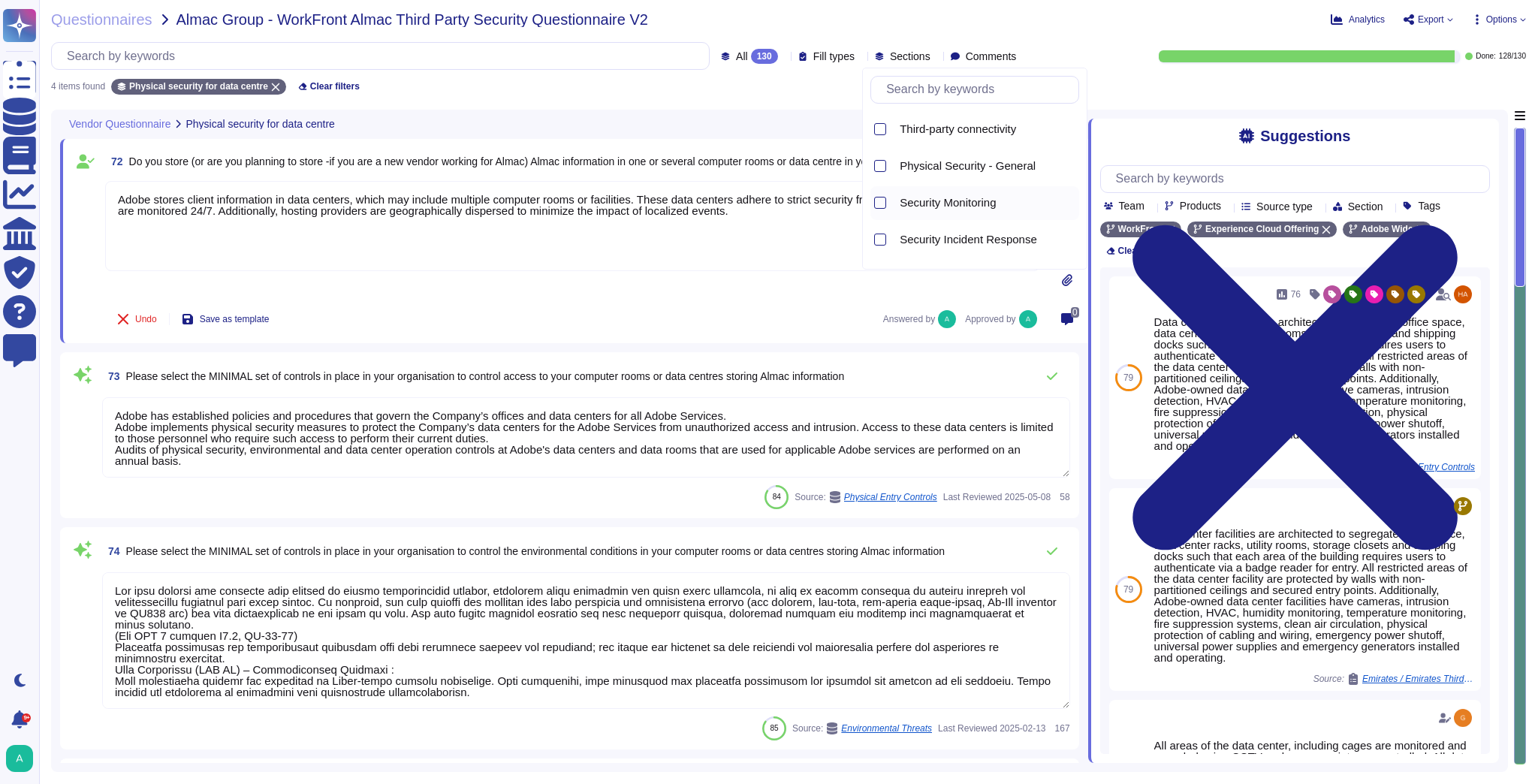 scroll, scrollTop: 541, scrollLeft: 0, axis: vertical 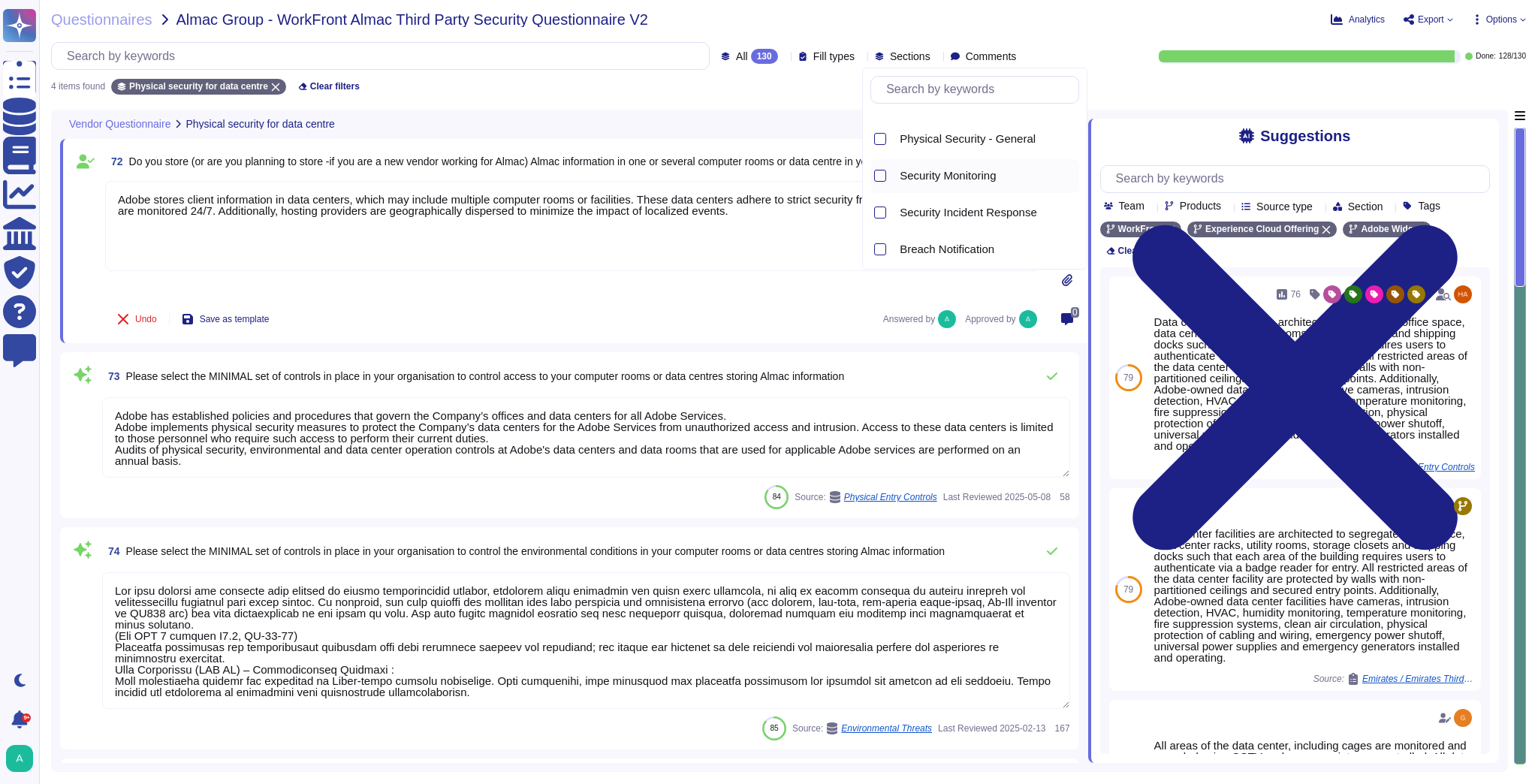 click on "Security Monitoring" at bounding box center [948, 176] 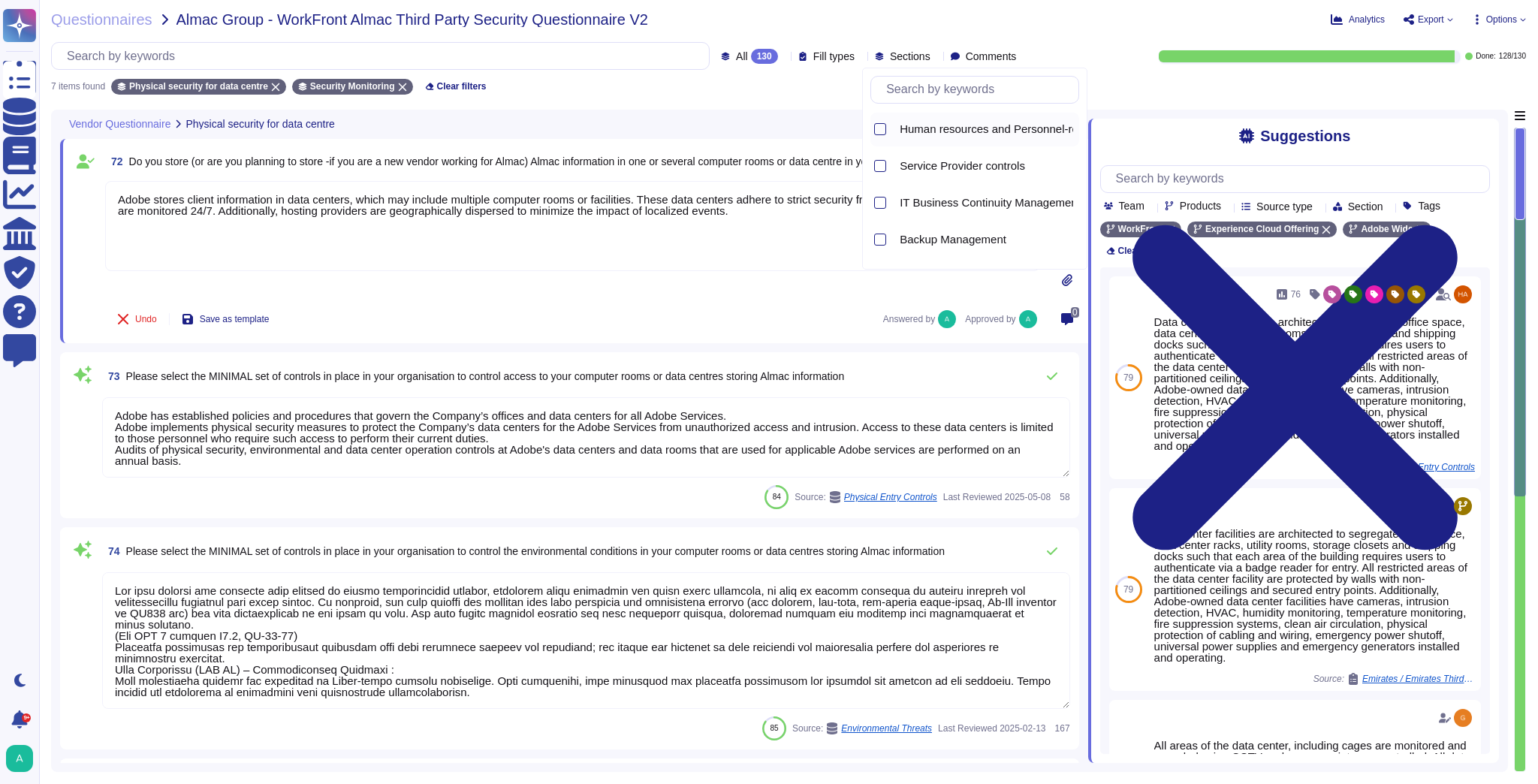 scroll, scrollTop: 0, scrollLeft: 0, axis: both 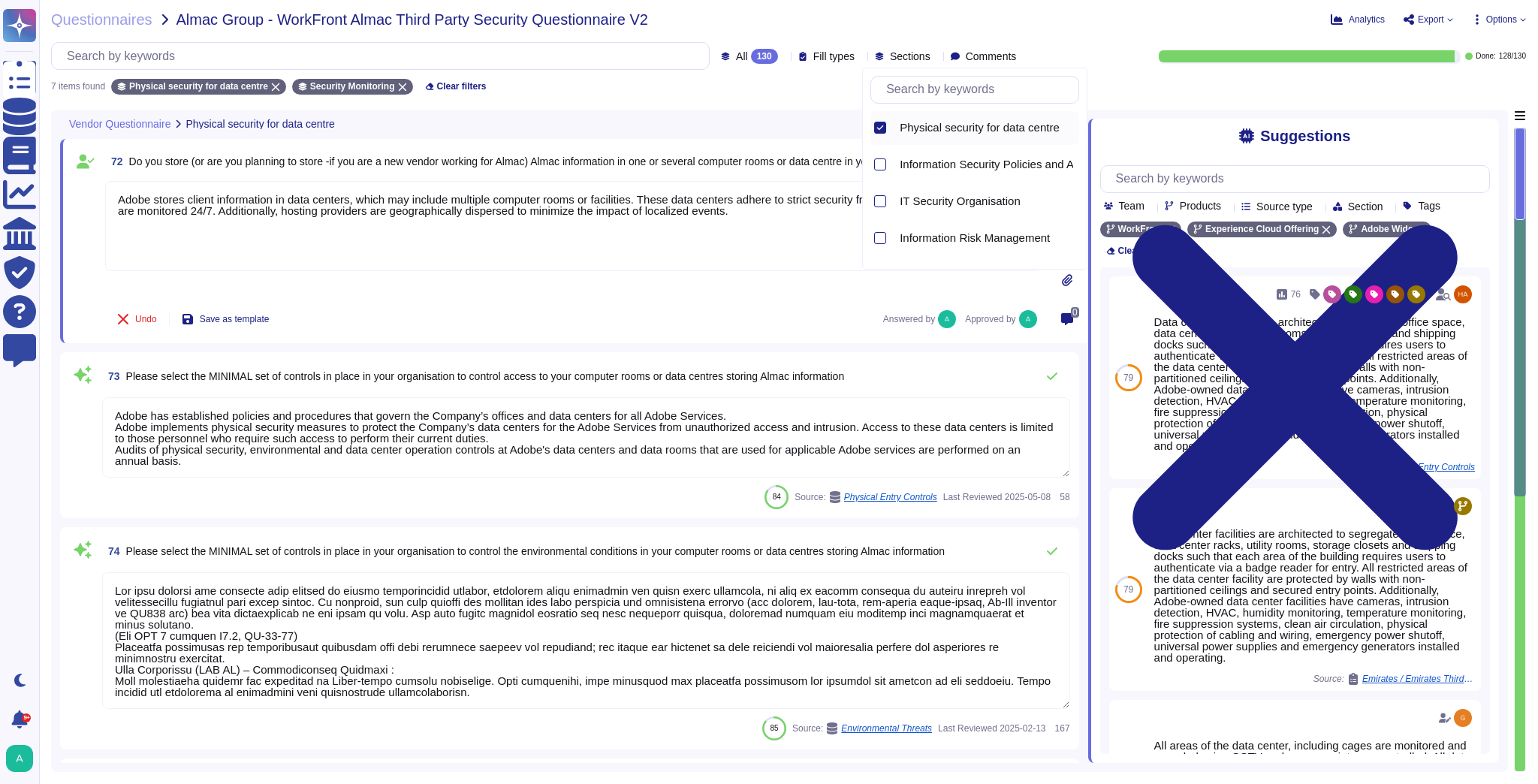 click 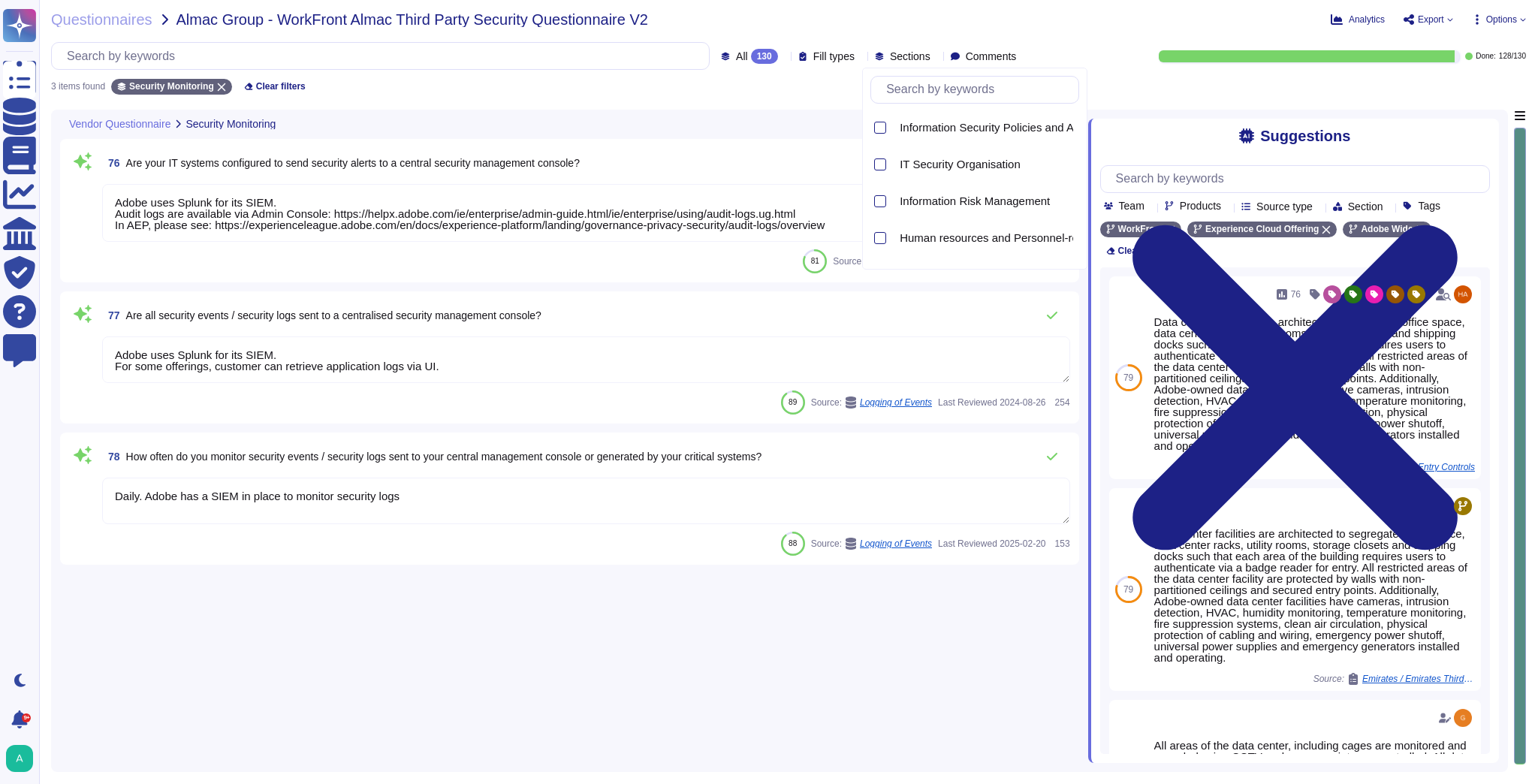 type on "Adobe uses Splunk for its SIEM.
For some offerings, customer can retrieve application logs via UI." 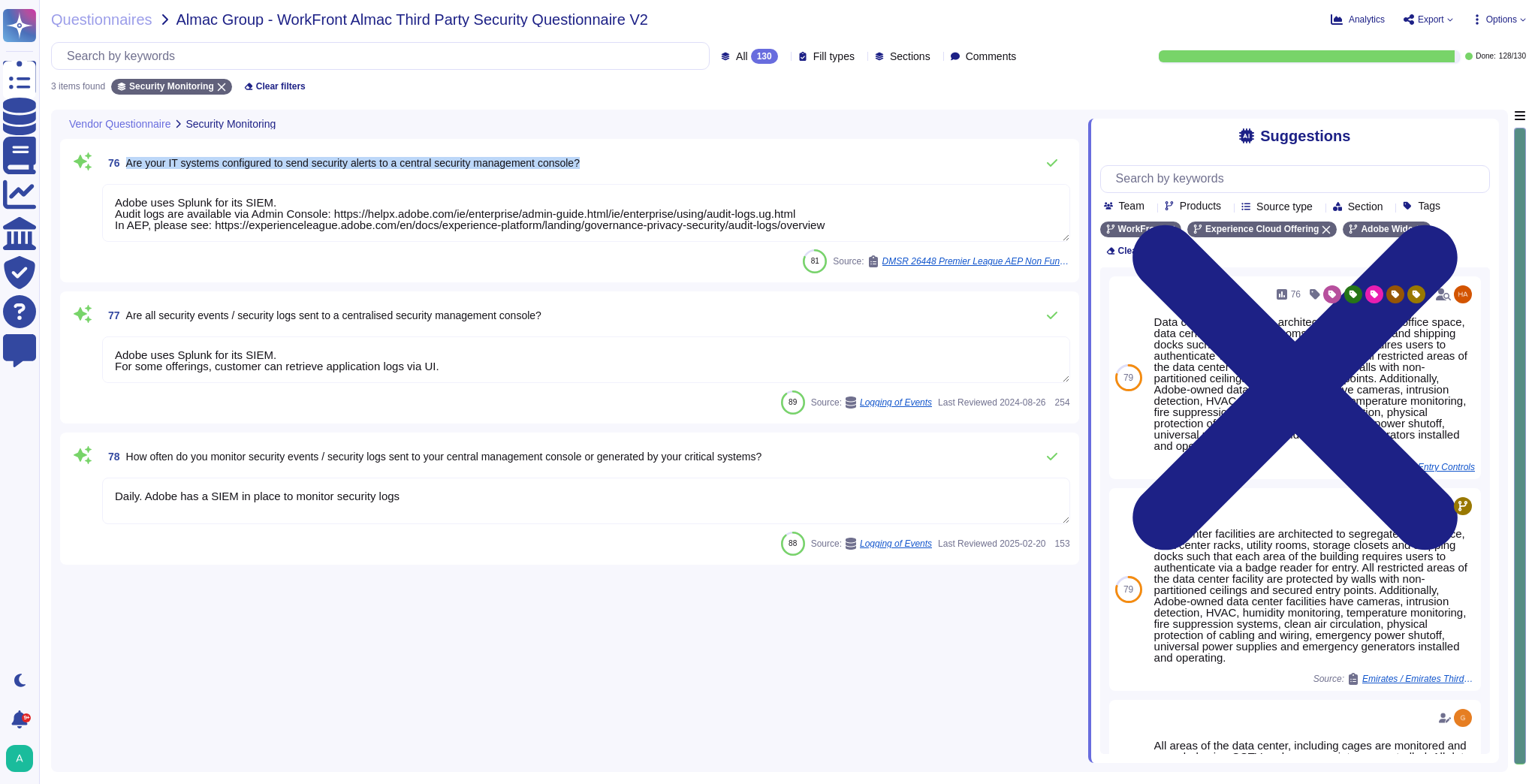 drag, startPoint x: 589, startPoint y: 162, endPoint x: 123, endPoint y: 172, distance: 466.1073 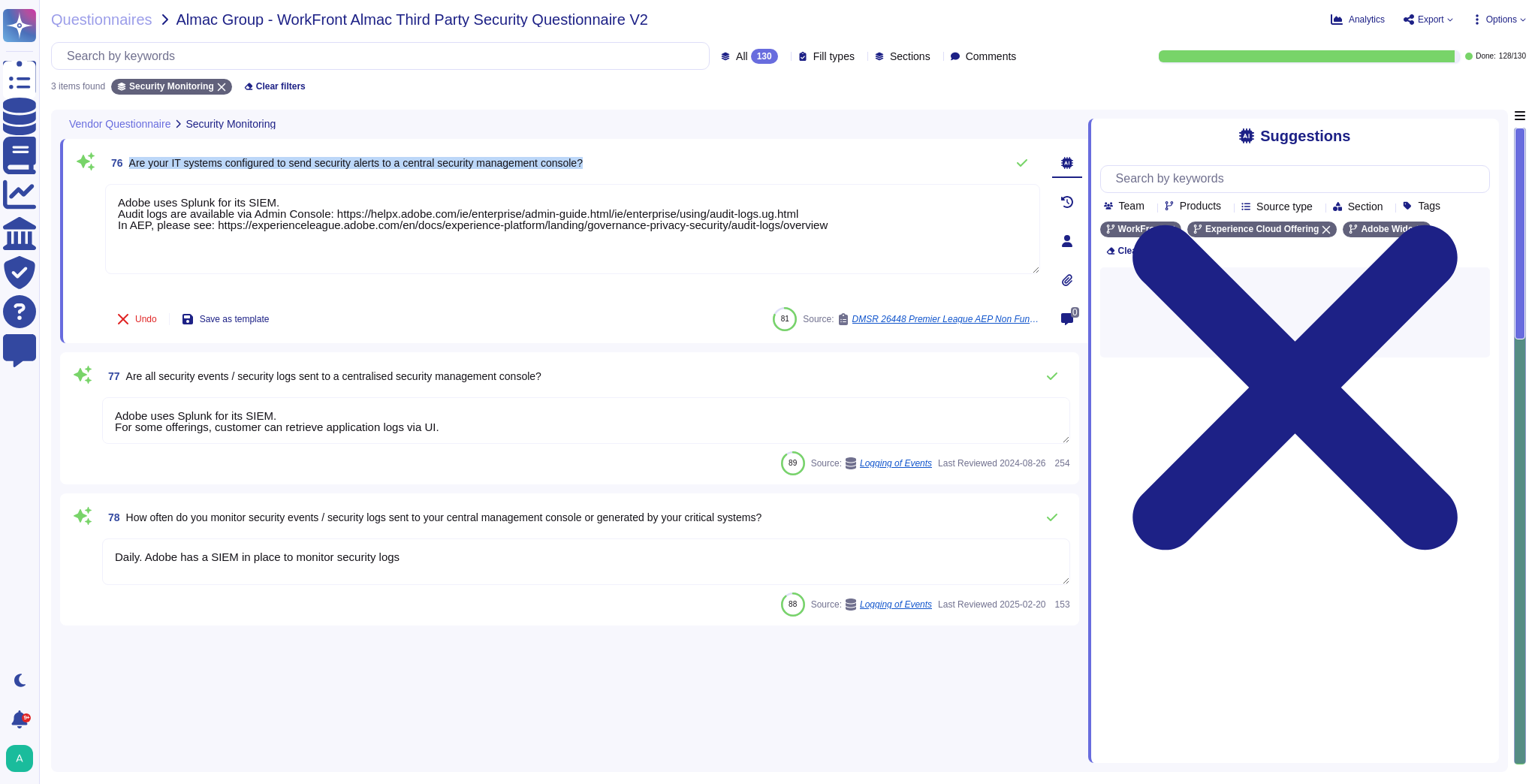 drag, startPoint x: 616, startPoint y: 164, endPoint x: 120, endPoint y: 168, distance: 496.0161 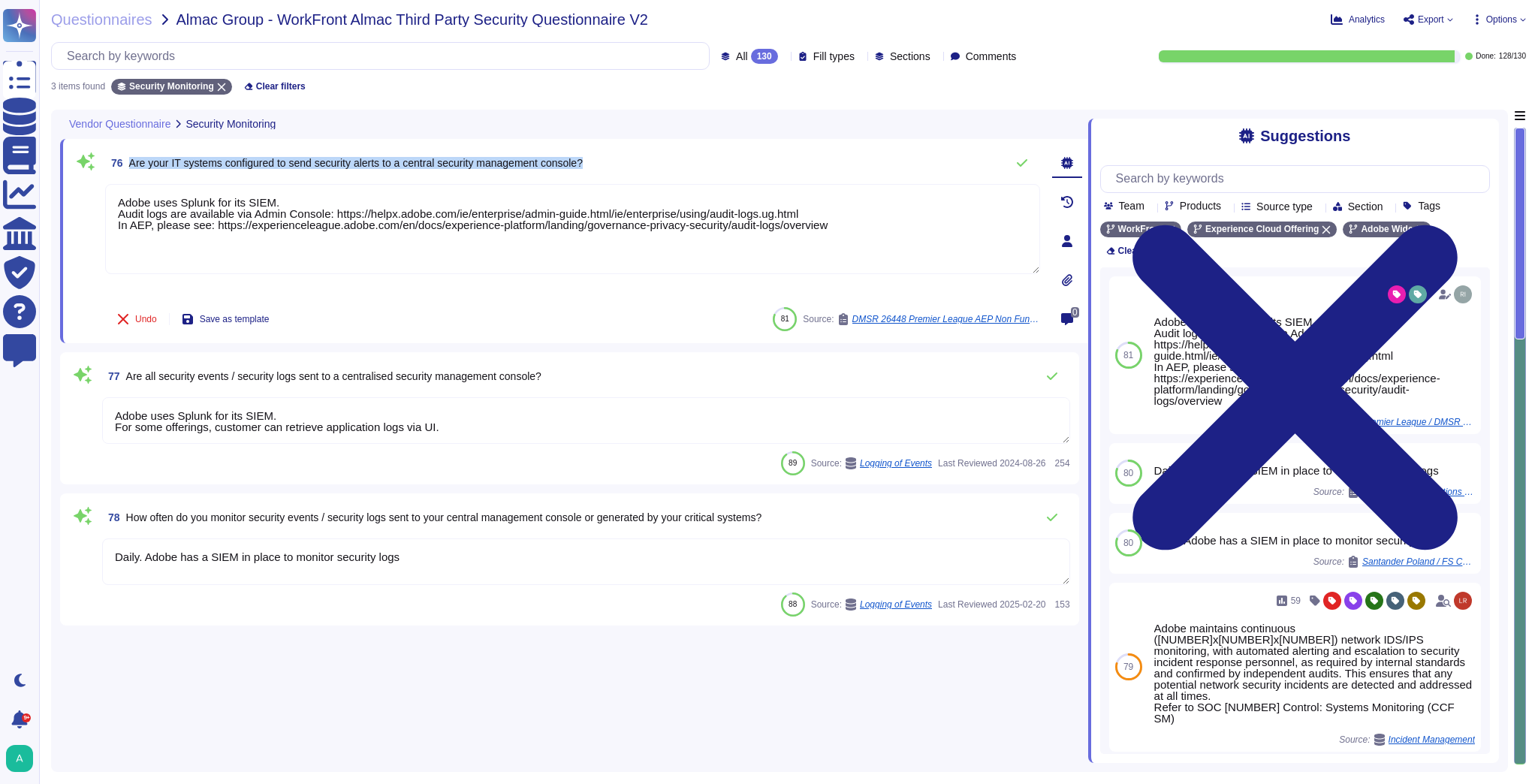 copy on "Are your IT systems configured to send security alerts to a central security management console?" 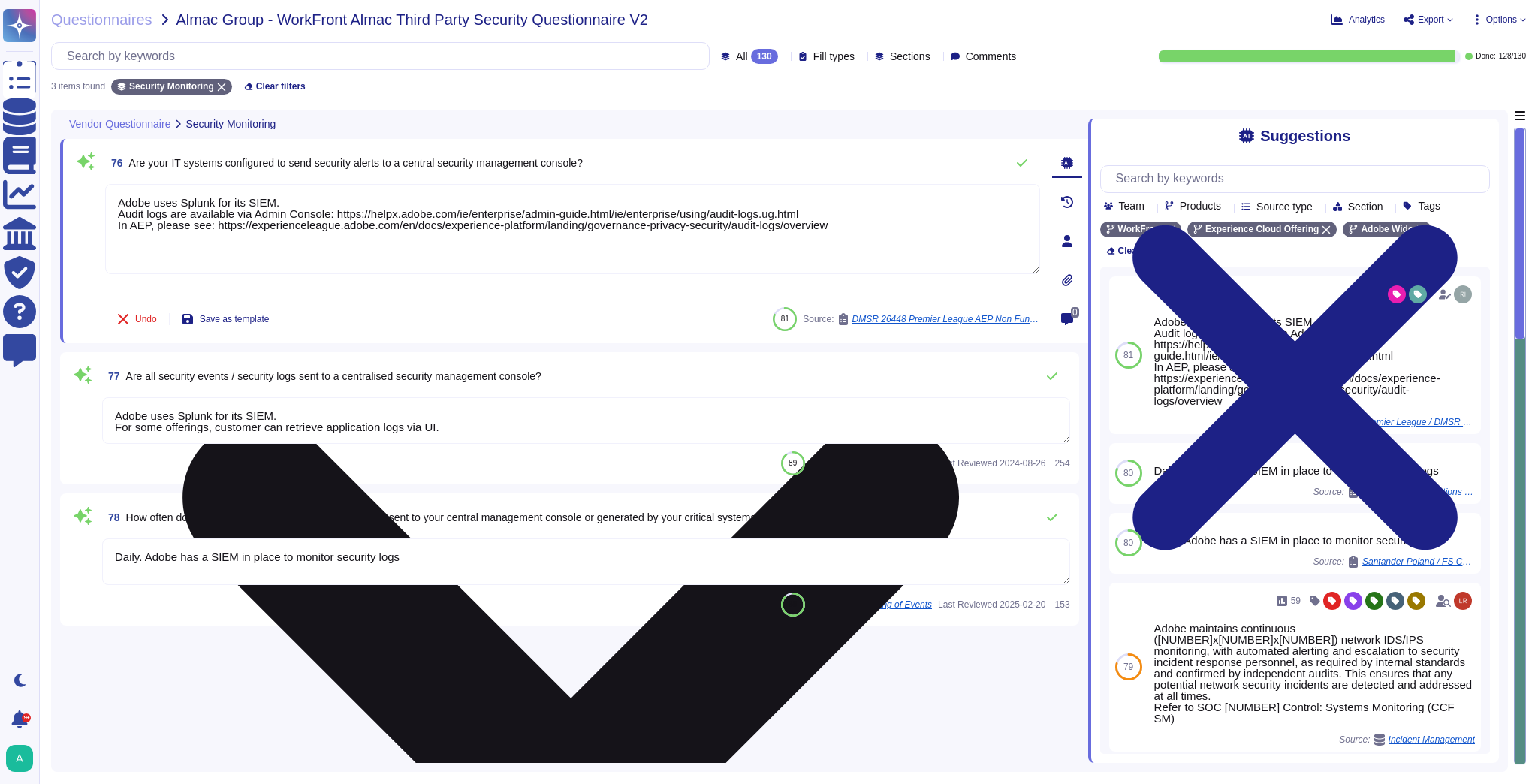 click on "Adobe uses Splunk for its SIEM.
Audit logs are available via Admin Console: https://helpx.adobe.com/ie/enterprise/admin-guide.html/ie/enterprise/using/audit-logs.ug.html
In AEP, please see: https://experienceleague.adobe.com/en/docs/experience-platform/landing/governance-privacy-security/audit-logs/overview" at bounding box center [572, 229] 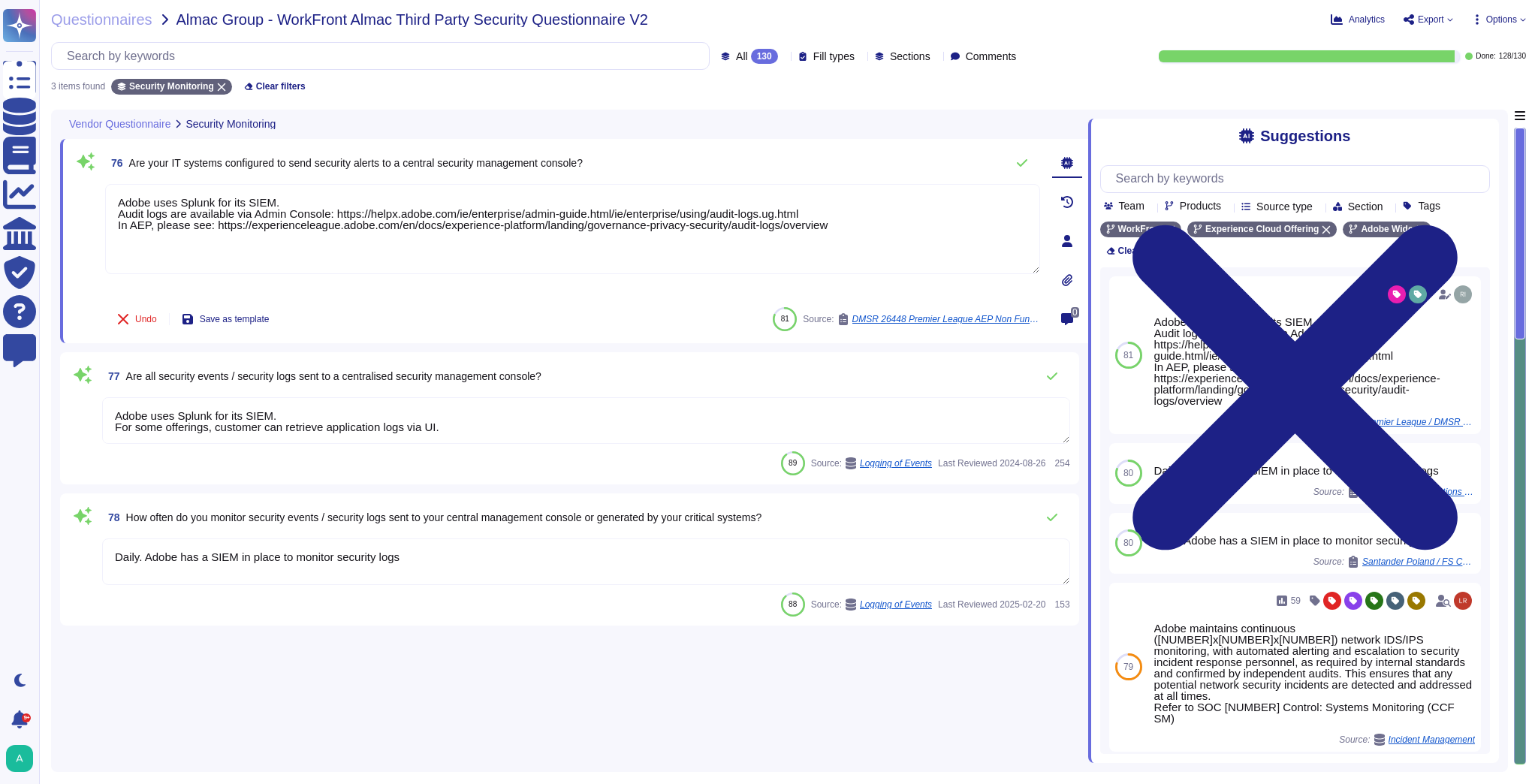 drag, startPoint x: 895, startPoint y: 226, endPoint x: 110, endPoint y: 179, distance: 786.4057 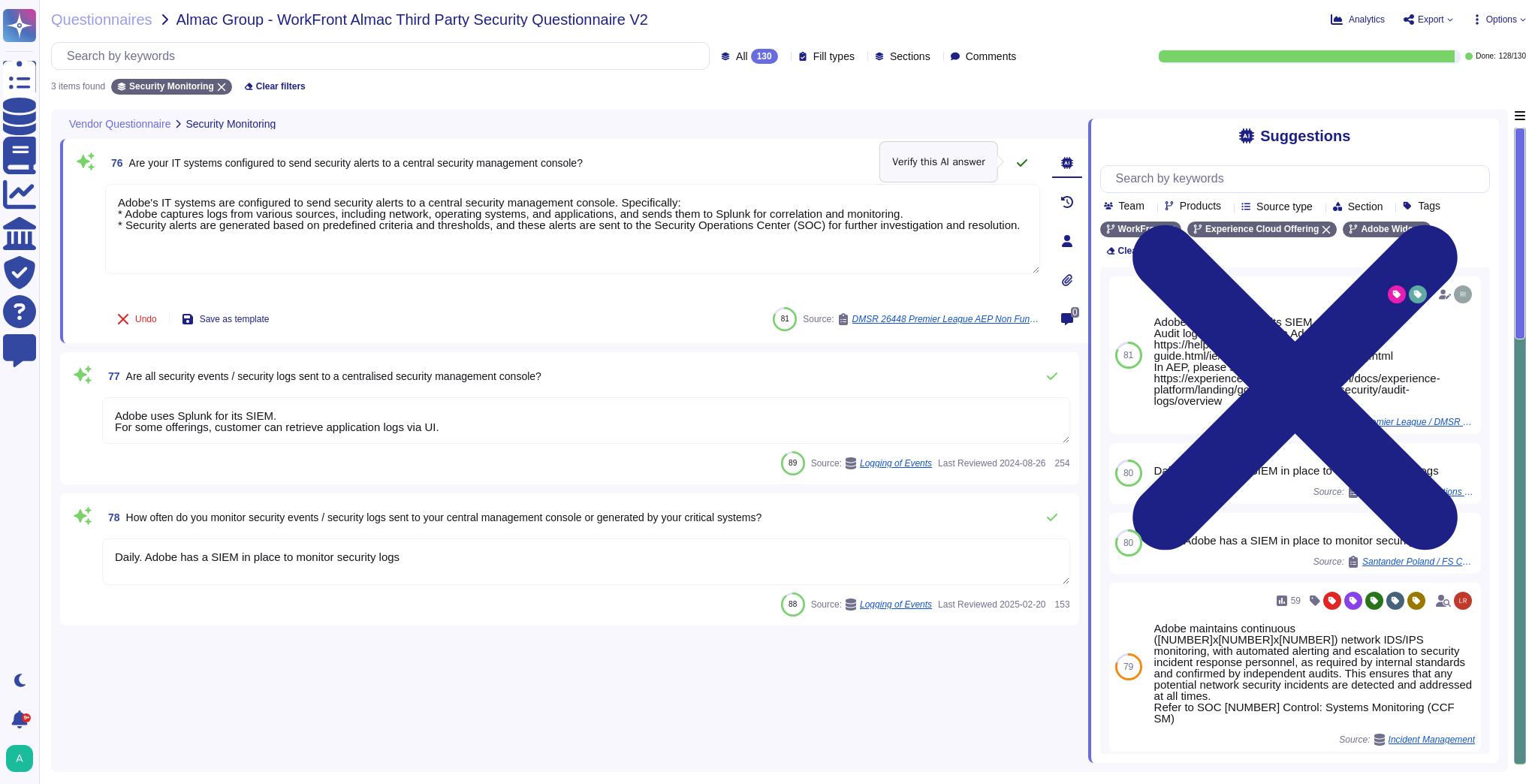 click 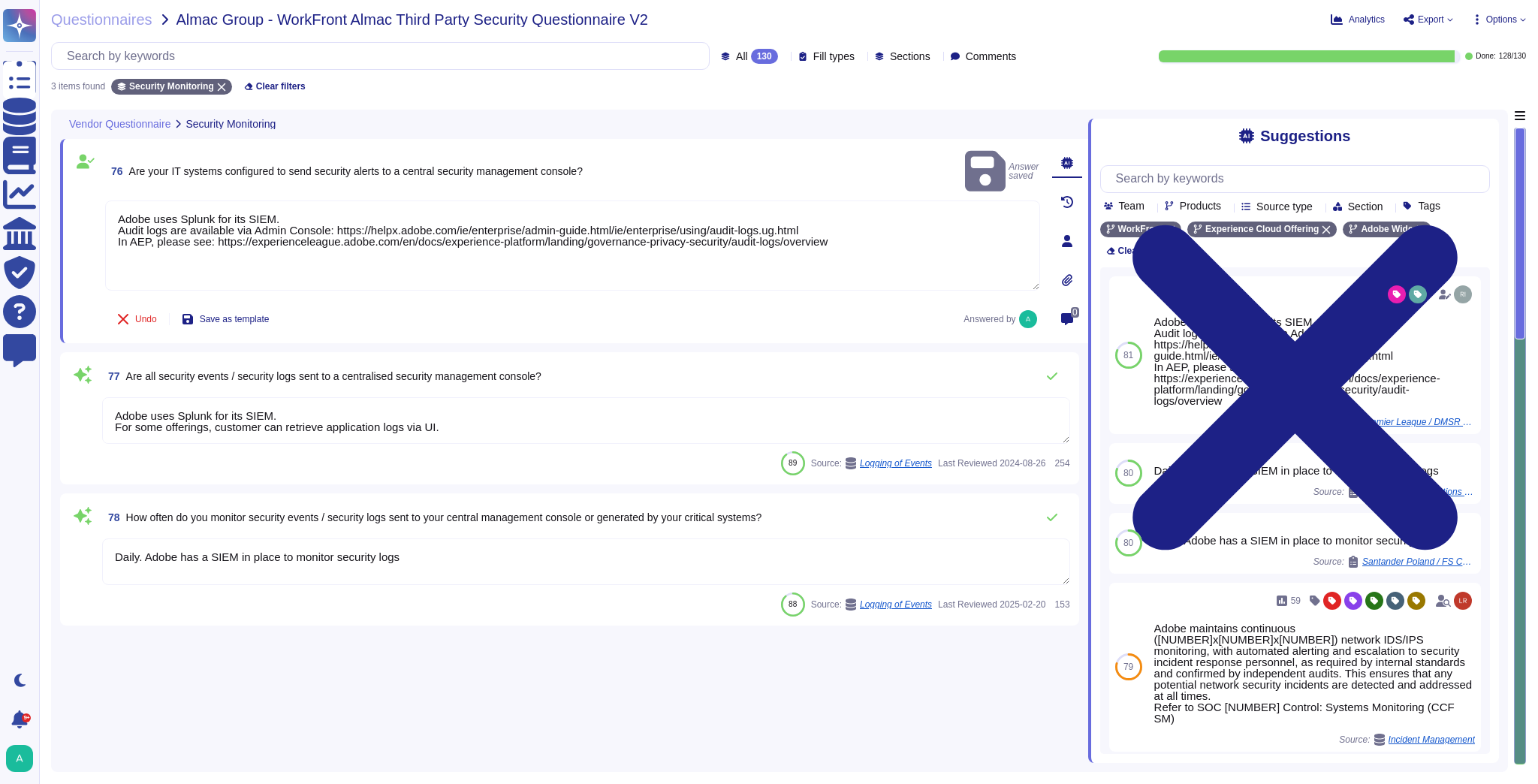type on "Adobe's IT systems are configured to send security alerts to a central security management console. Specifically:
* Adobe captures logs from various sources, including network, operating systems, and applications, and sends them to Splunk for correlation and monitoring.
* Security alerts are generated based on predefined criteria and thresholds, and these alerts are sent to the Security Operations Center (SOC) for further investigation and resolution." 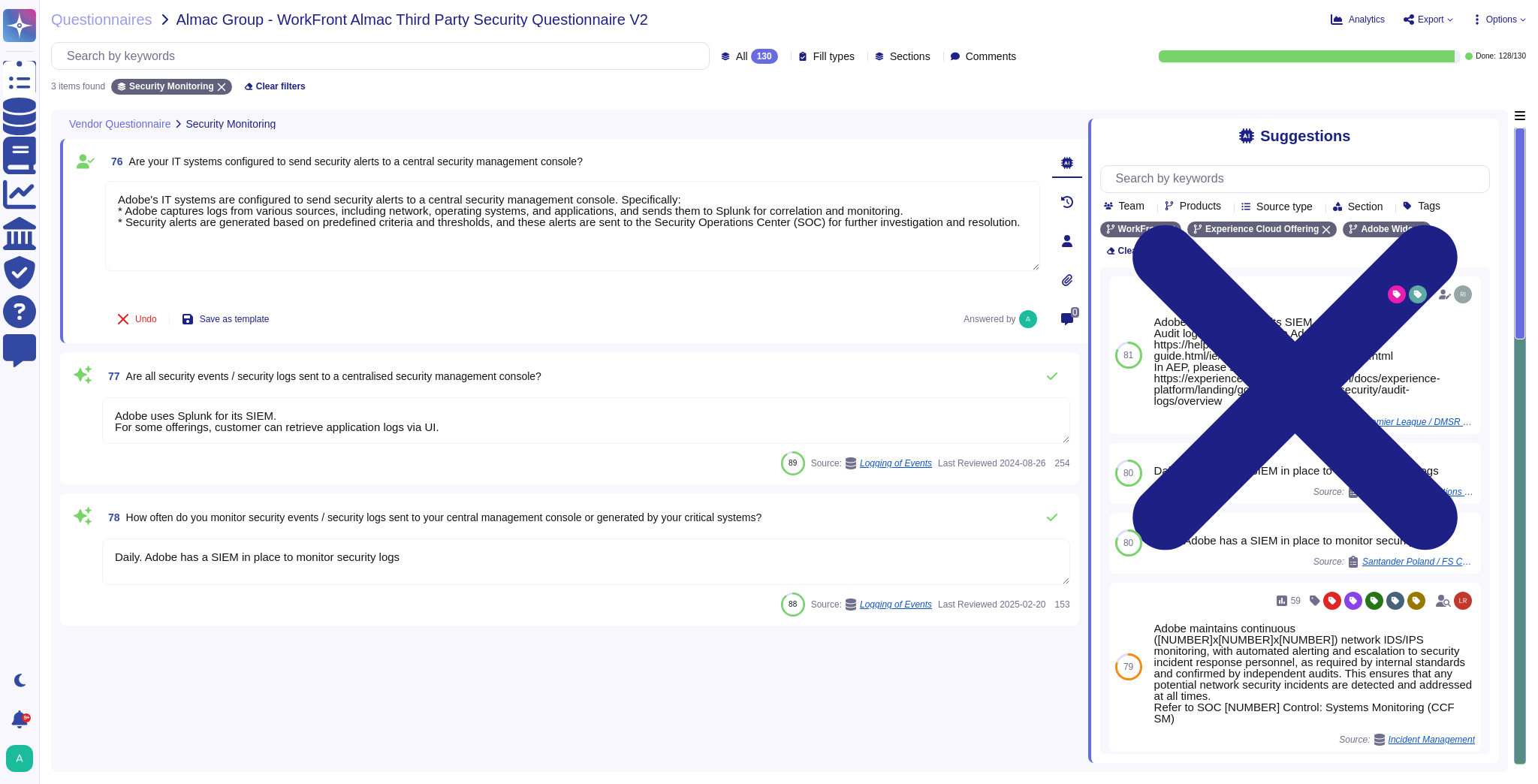 click on "77 Are all security events / security logs sent to a centralised security management console?" at bounding box center [586, 376] 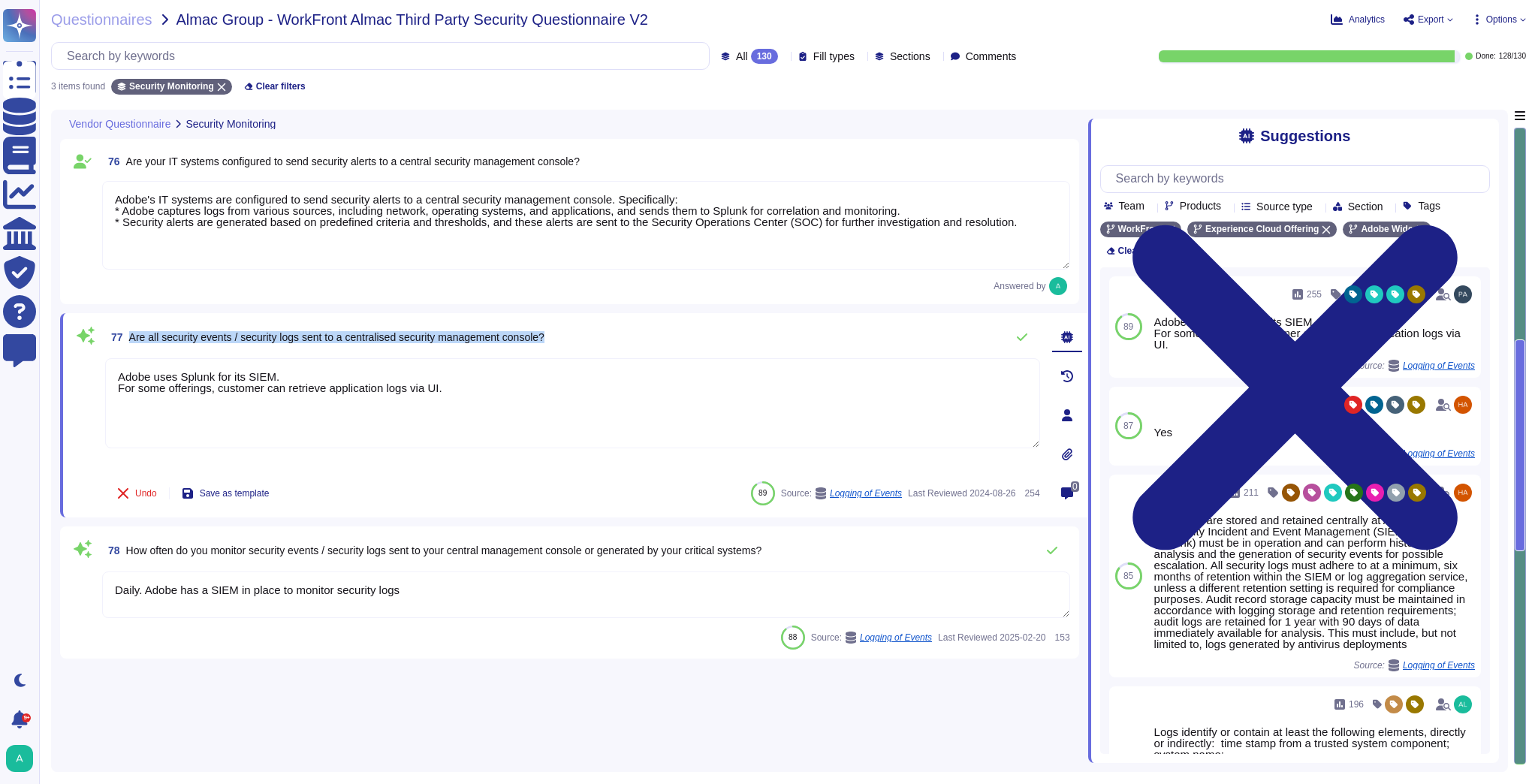 drag, startPoint x: 555, startPoint y: 333, endPoint x: 128, endPoint y: 342, distance: 427.0948 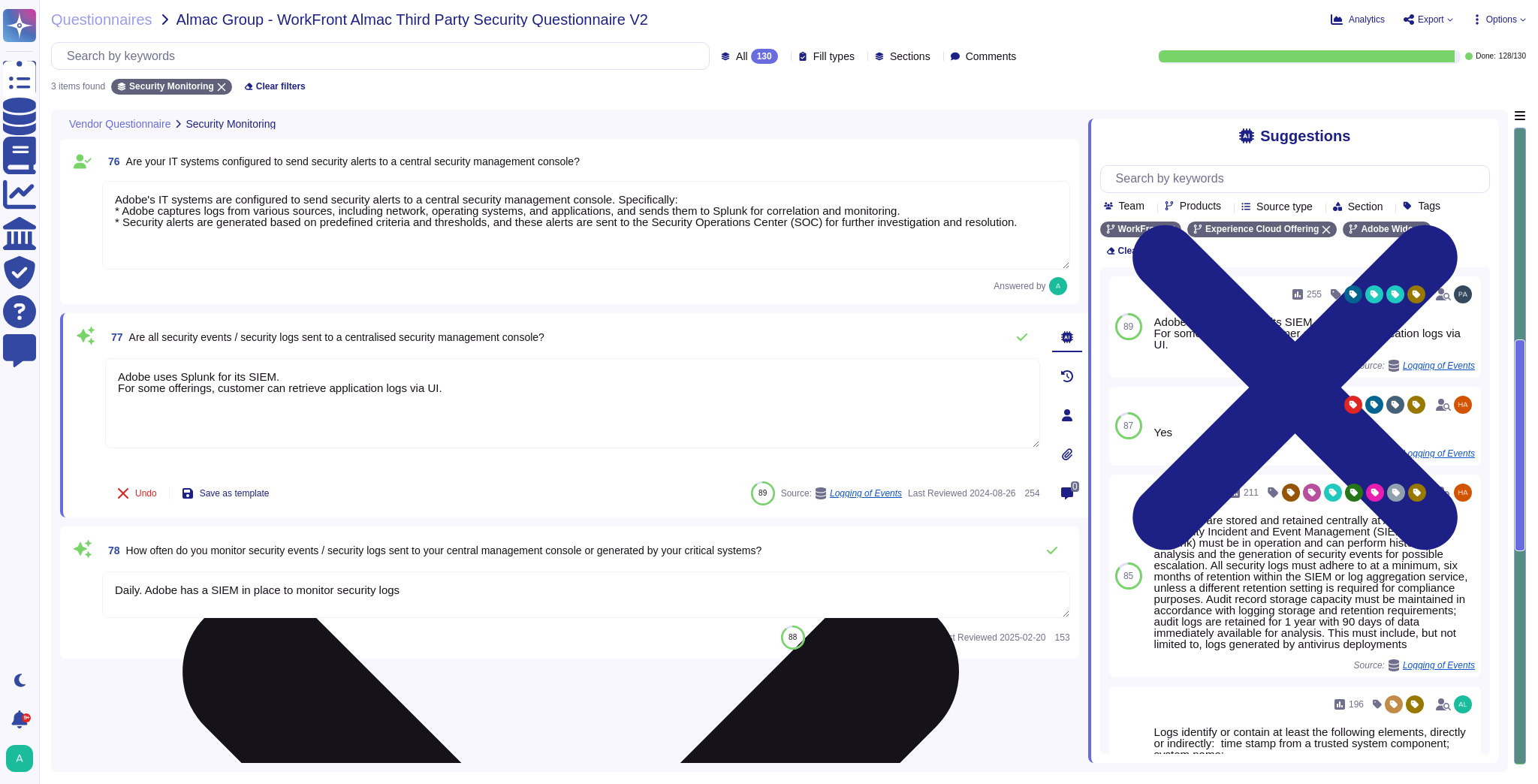 click on "Adobe uses Splunk for its SIEM.
For some offerings, customer can retrieve application logs via UI." at bounding box center [572, 403] 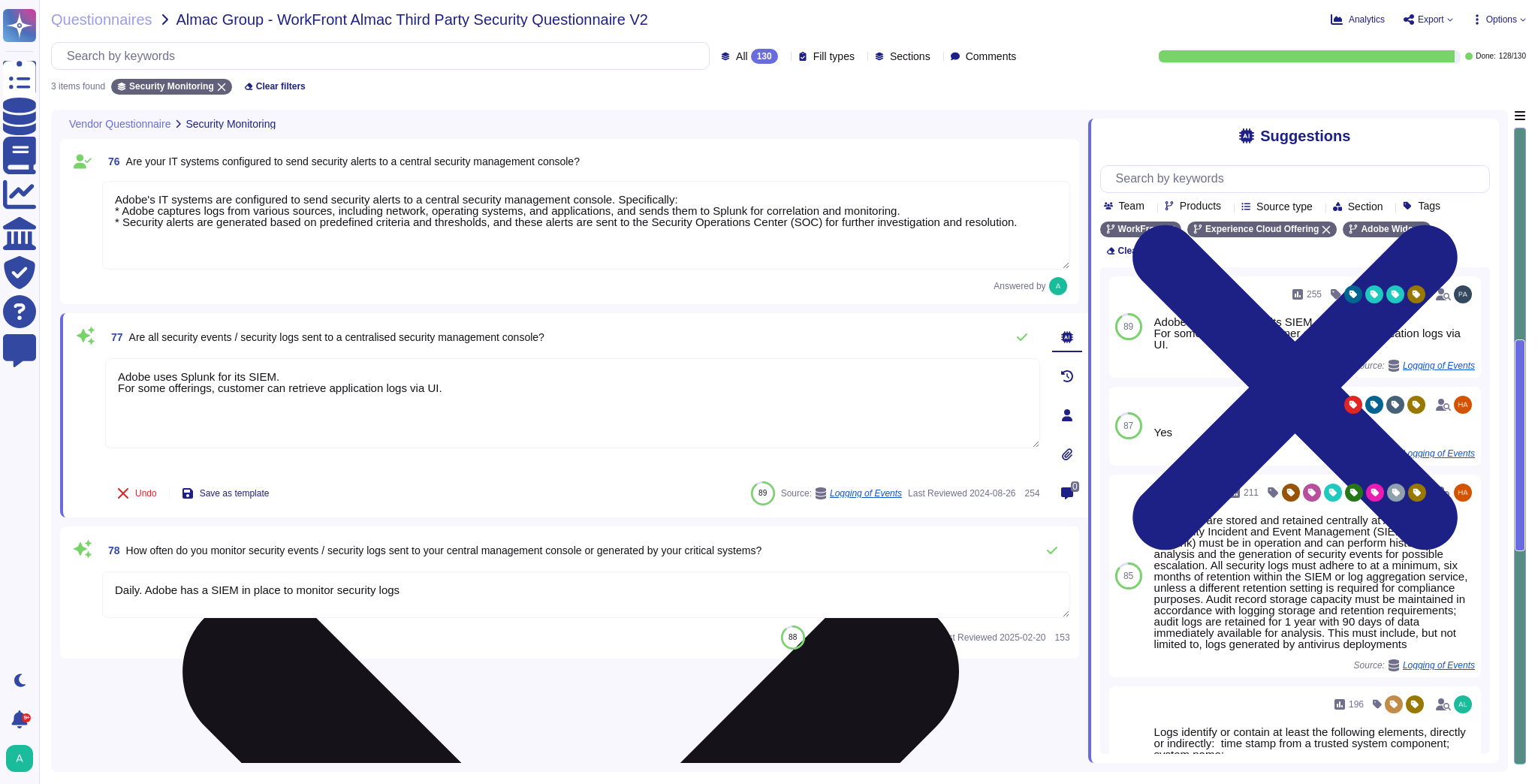 drag, startPoint x: 457, startPoint y: 387, endPoint x: 111, endPoint y: 360, distance: 347.0519 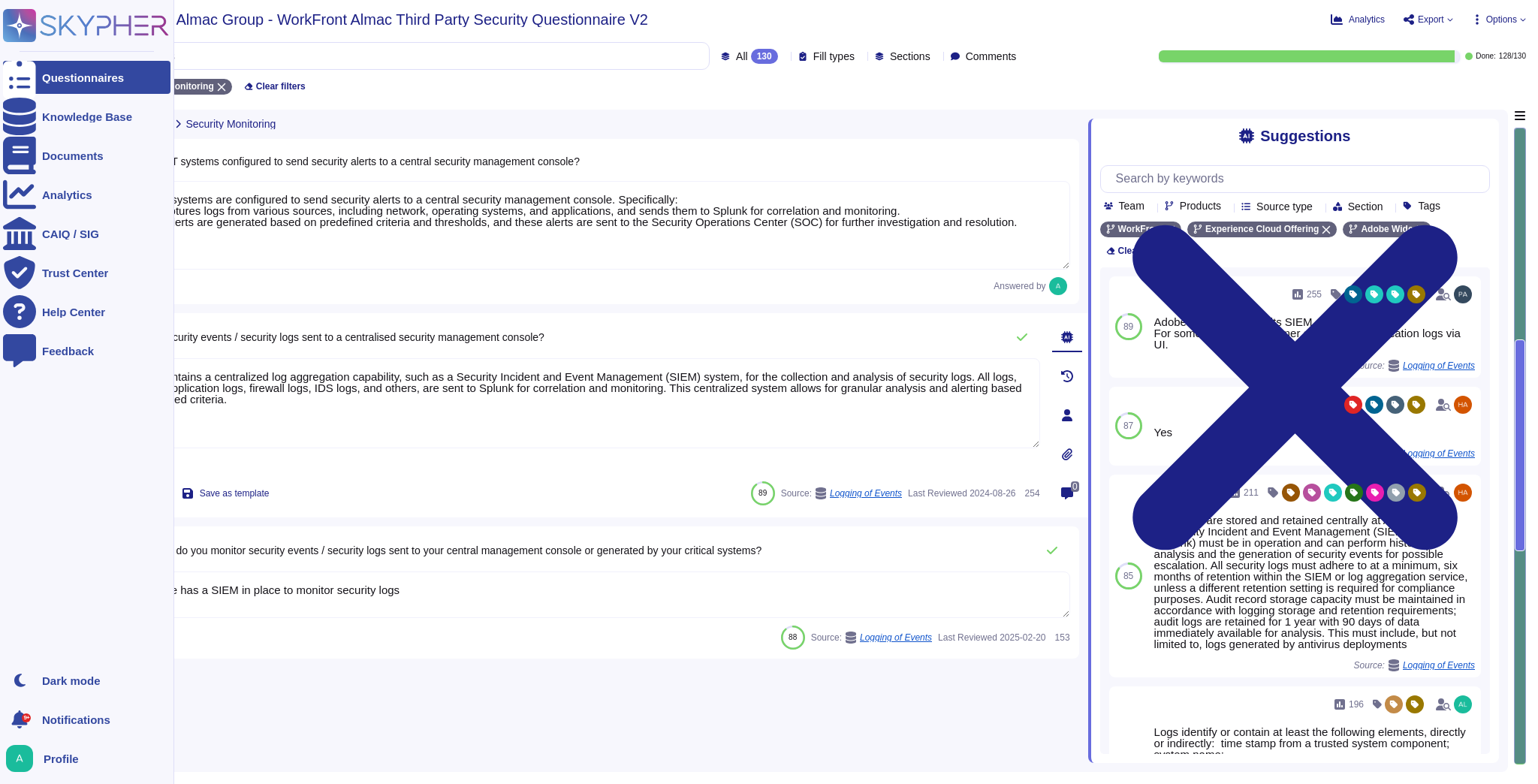 type on "Adobe maintains a centralized log aggregation capability, such as a Security Incident and Event Management (SIEM) system, for the collection and analysis of security logs. All logs, including application logs, firewall logs, IDS logs, and others, are sent to Splunk for correlation and monitoring. This centralized system allows for granular analysis and alerting based on predefined criteria." 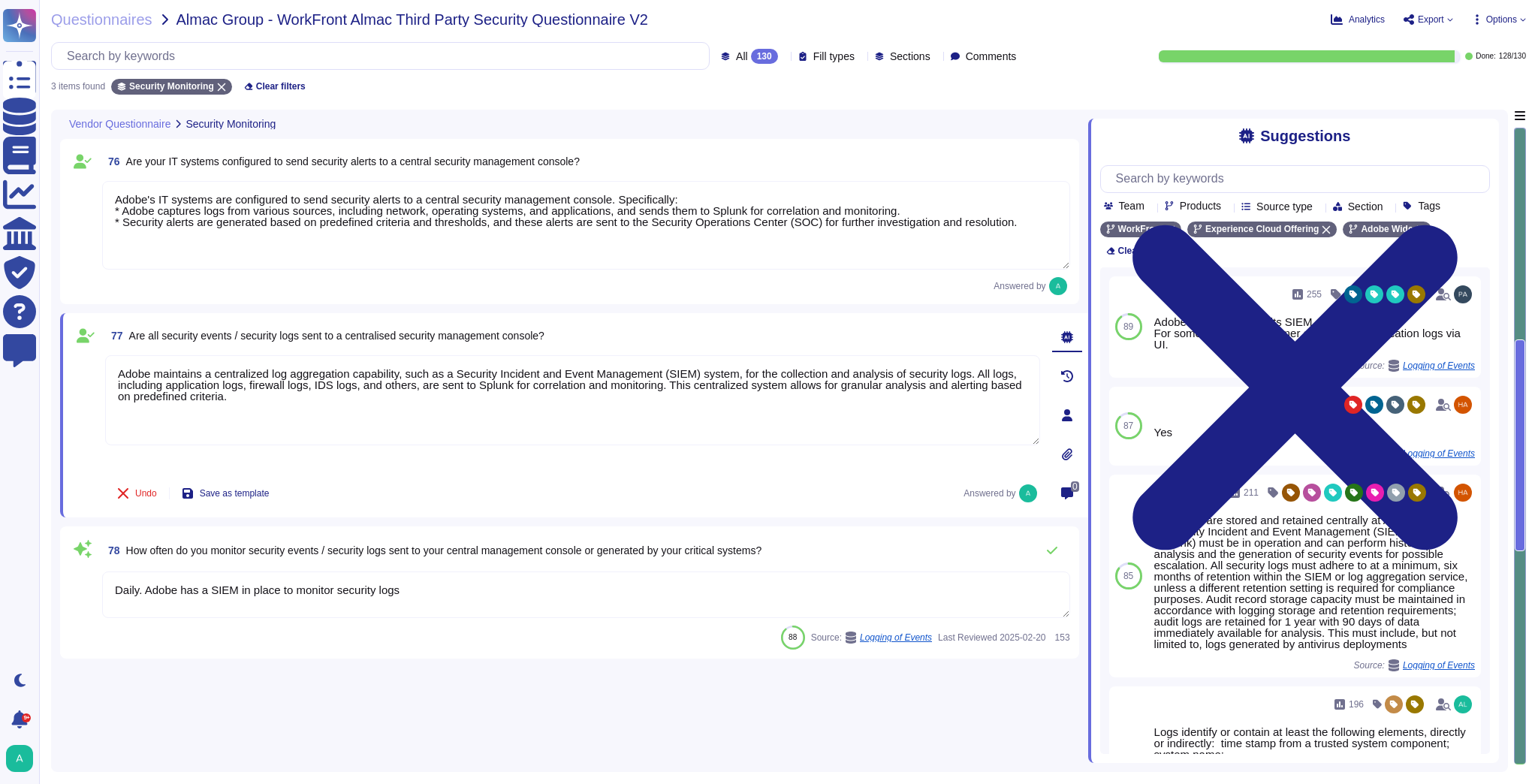 click on "76 Are your IT systems configured to send security alerts to a central security management console? Adobe's IT systems are configured to send security alerts to a central security management console. Specifically:
* Adobe captures logs from various sources, including network, operating systems, and applications, and sends them to Splunk for correlation and monitoring.
* Security alerts are generated based on predefined criteria and thresholds, and these alerts are sent to the Security Operations Center (SOC) for further investigation and resolution. Answered by 77 Are all security events / security logs sent to a centralised security management console? Undo Save as template Answered by 0 78 How often do you monitor security events / security logs sent to your central management console or generated by your critical systems? Daily. Adobe has a SIEM in place to monitor security logs 88 Source: Logging of Events Last Reviewed   2025-02-20 153" at bounding box center (574, 436) 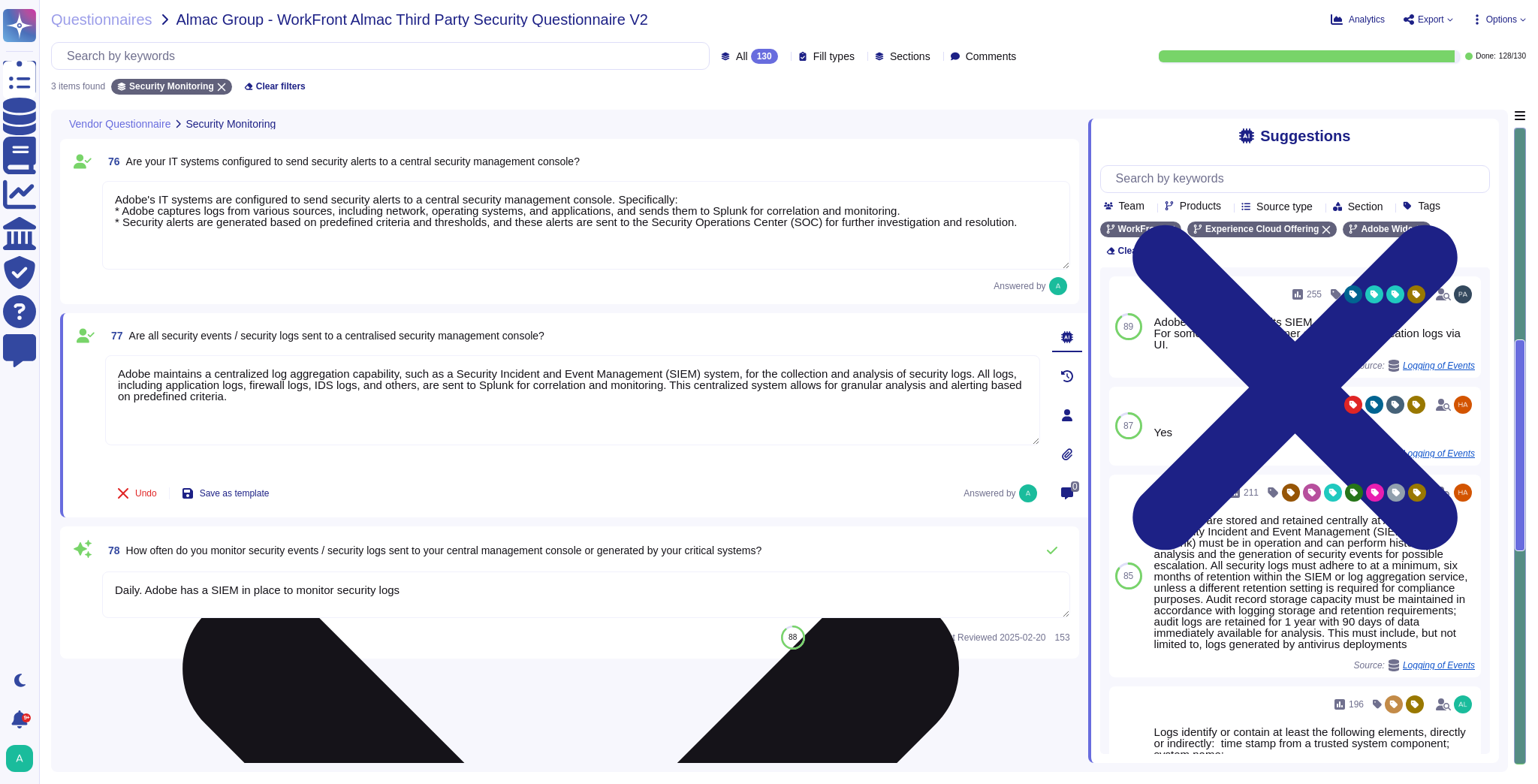 click on "Adobe maintains a centralized log aggregation capability, such as a Security Incident and Event Management (SIEM) system, for the collection and analysis of security logs. All logs, including application logs, firewall logs, IDS logs, and others, are sent to Splunk for correlation and monitoring. This centralized system allows for granular analysis and alerting based on predefined criteria." at bounding box center (572, 400) 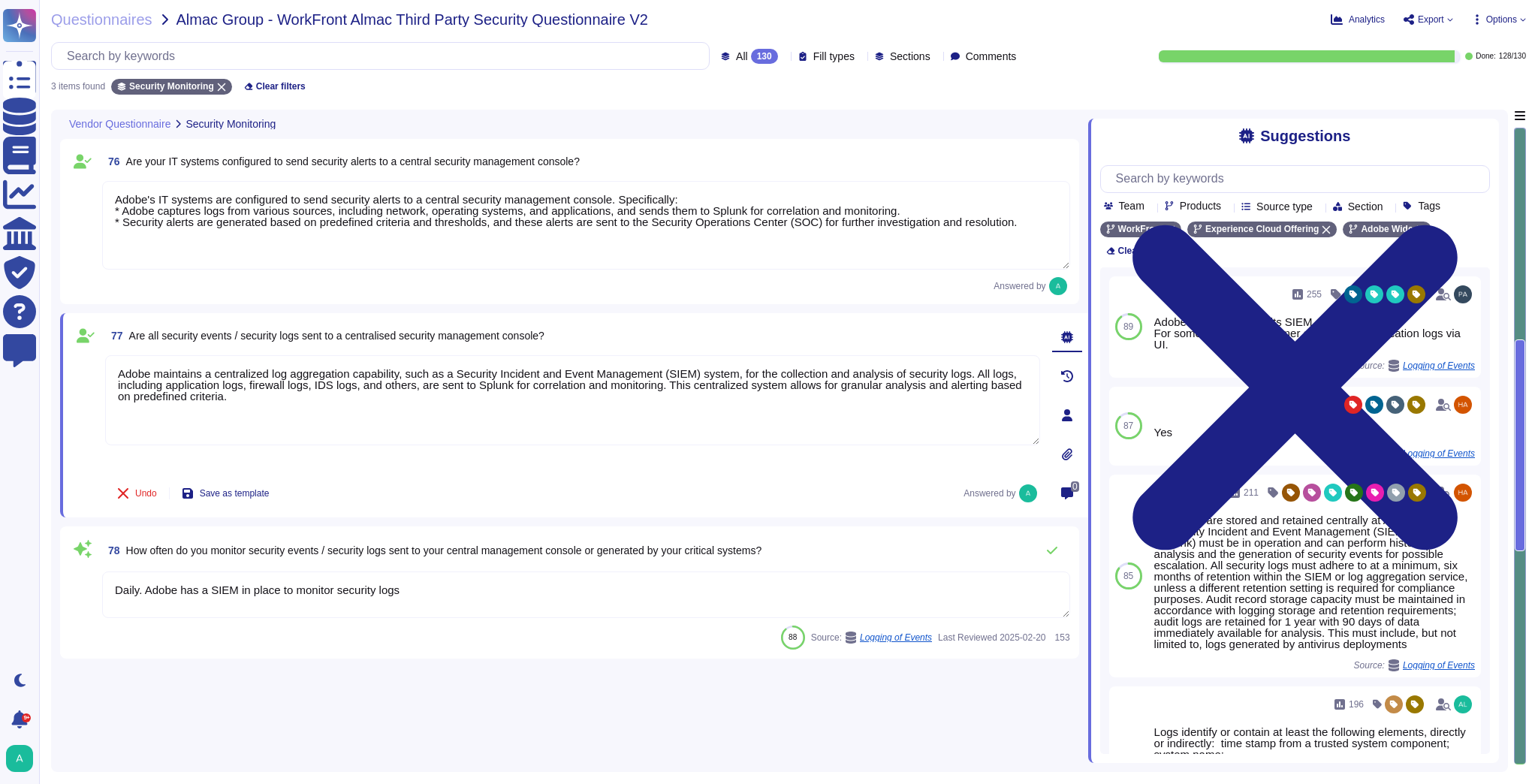 click on "77 Are all security events / security logs sent to a centralised security management console?" at bounding box center [572, 336] 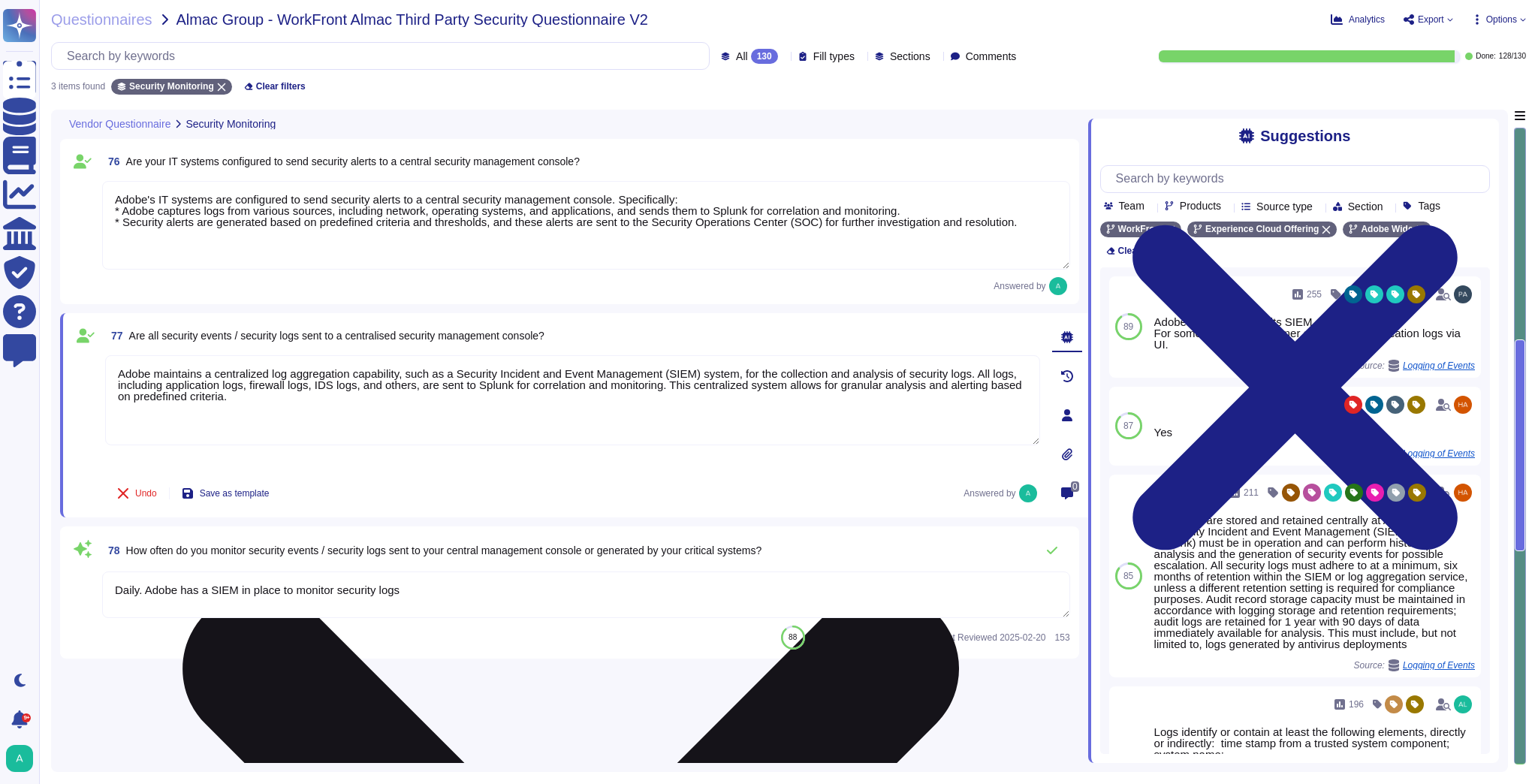 click on "Adobe maintains a centralized log aggregation capability, such as a Security Incident and Event Management (SIEM) system, for the collection and analysis of security logs. All logs, including application logs, firewall logs, IDS logs, and others, are sent to Splunk for correlation and monitoring. This centralized system allows for granular analysis and alerting based on predefined criteria." at bounding box center (572, 400) 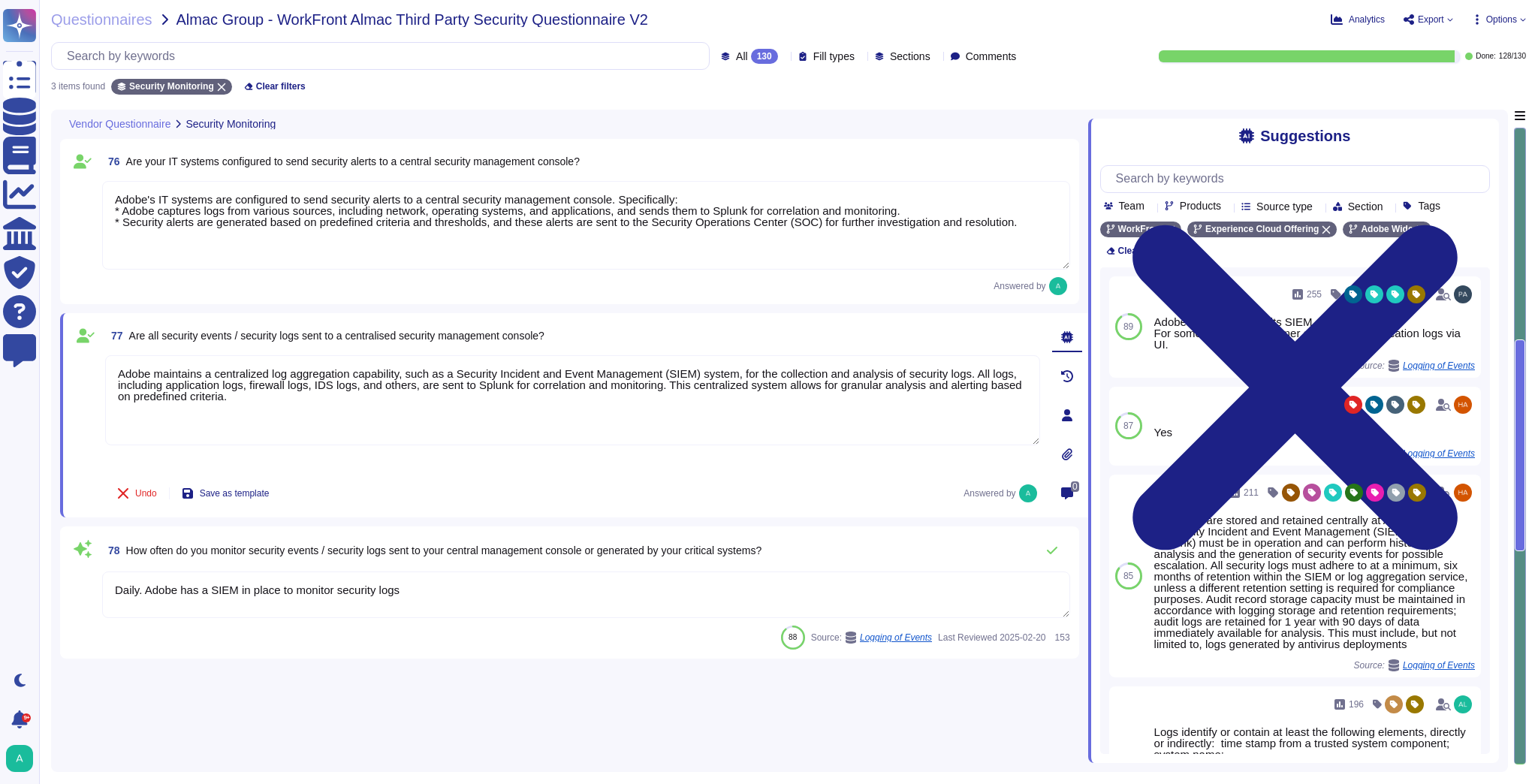 click on "Daily. Adobe has a SIEM in place to monitor security logs" at bounding box center [586, 595] 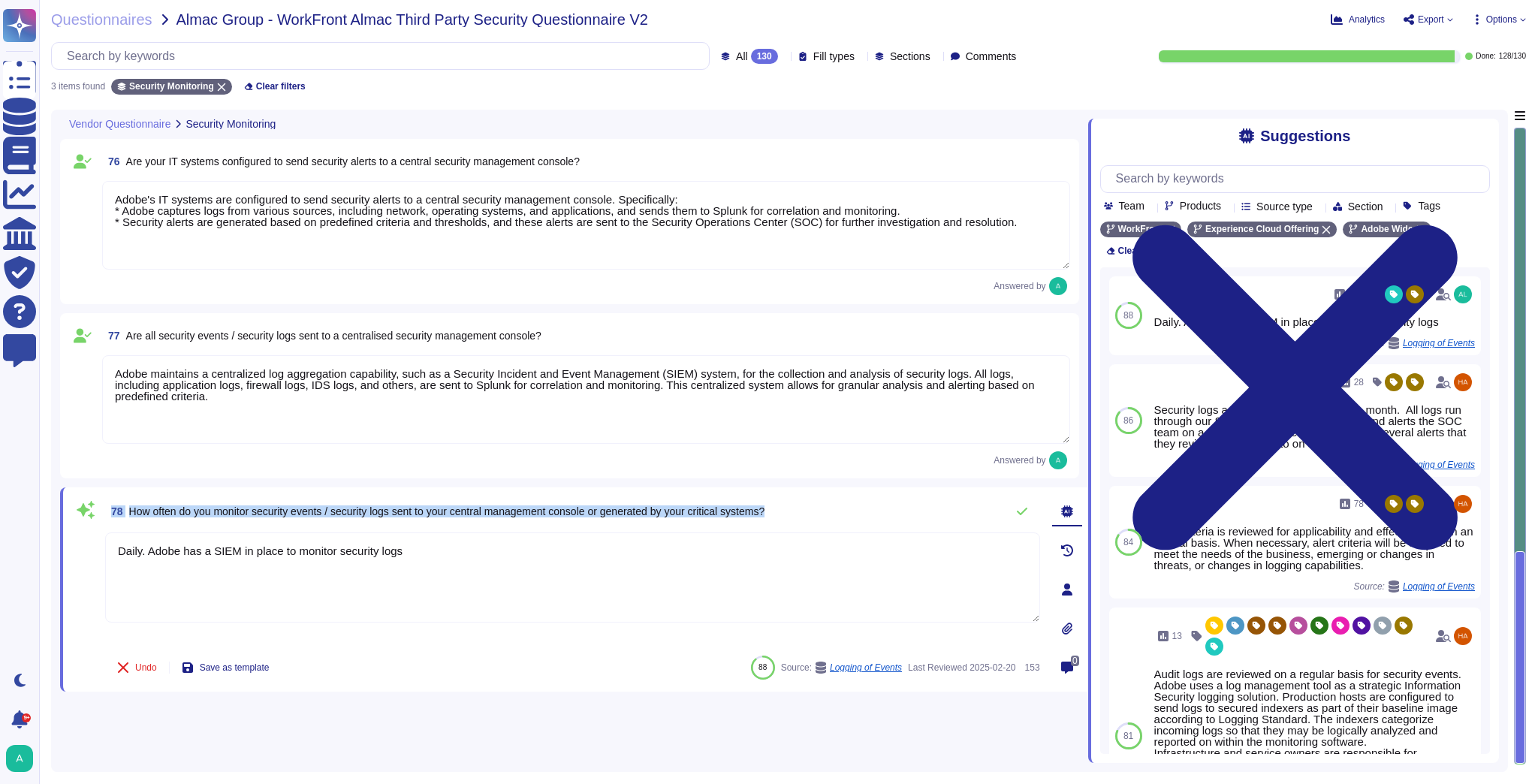 drag, startPoint x: 787, startPoint y: 509, endPoint x: 107, endPoint y: 520, distance: 680.08896 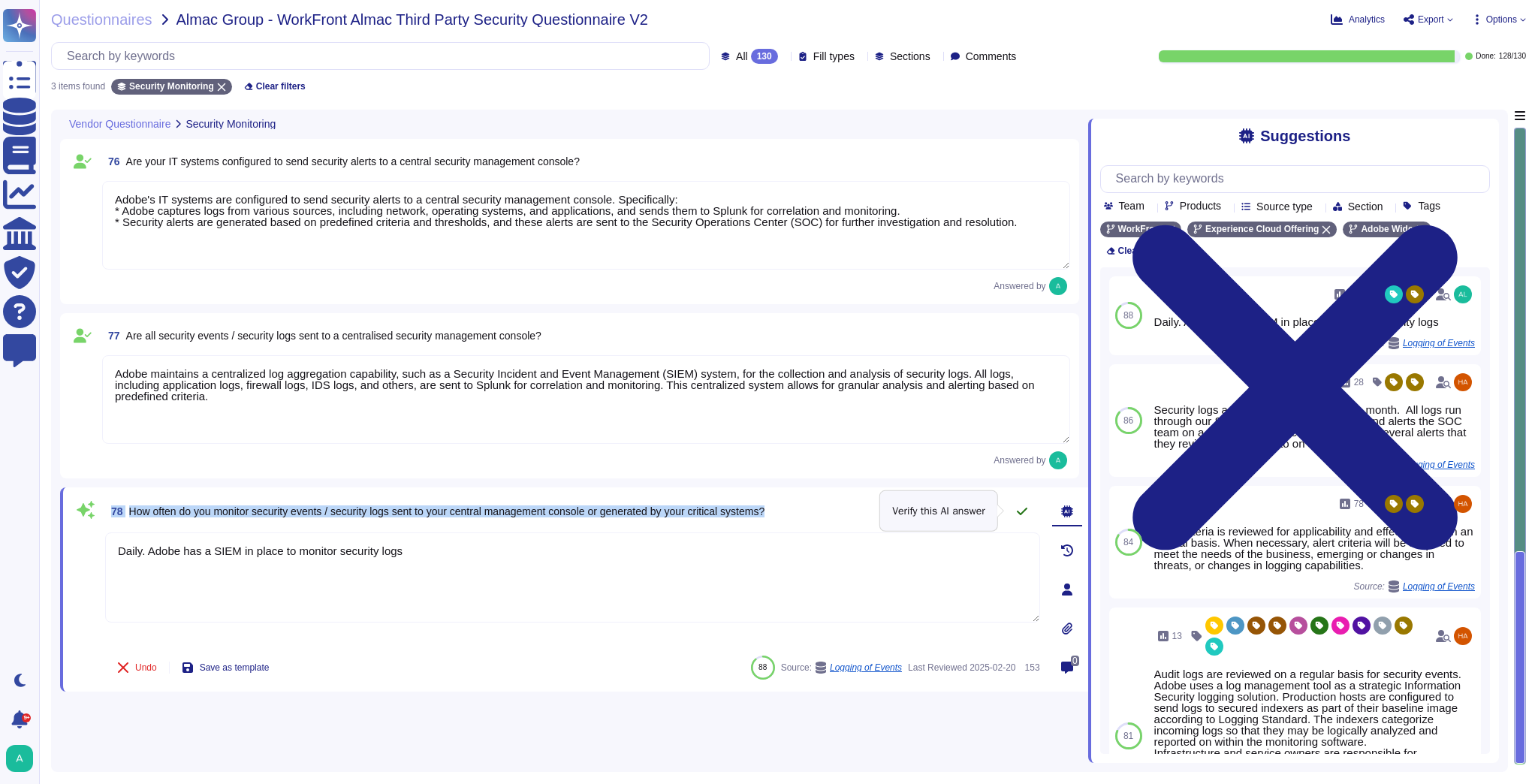 click 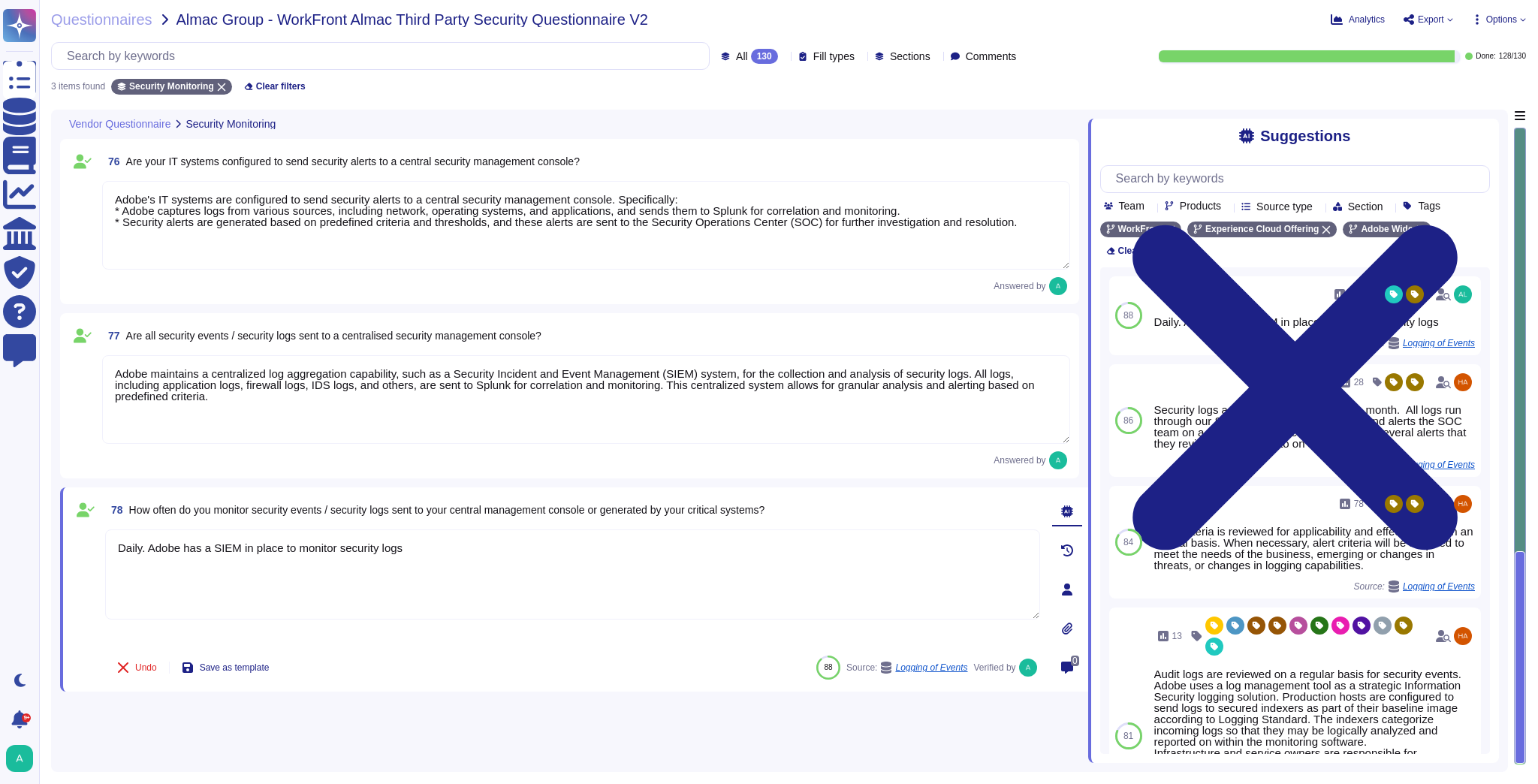 click on "[NUMBER] Are your IT systems configured to send security alerts to a central security management console? Adobe's IT systems are configured to send security alerts to a central security management console. Specifically:
* Adobe captures logs from various sources, including network, operating systems, and applications, and sends them to Splunk for correlation and monitoring.
* Security alerts are generated based on predefined criteria and thresholds, and these alerts are sent to the Security Operations Center (SOC) for further investigation and resolution. Answered by [NUMBER] Are all security events / security logs sent to a centralised security management console? Answered by [NUMBER] How often do you monitor security events / security logs sent to your central management console or generated by your critical systems? Daily. Adobe has a SIEM in place to monitor security logs Undo Save as template [NUMBER] Source: Logging of Events Verified by [NUMBER]" at bounding box center (574, 436) 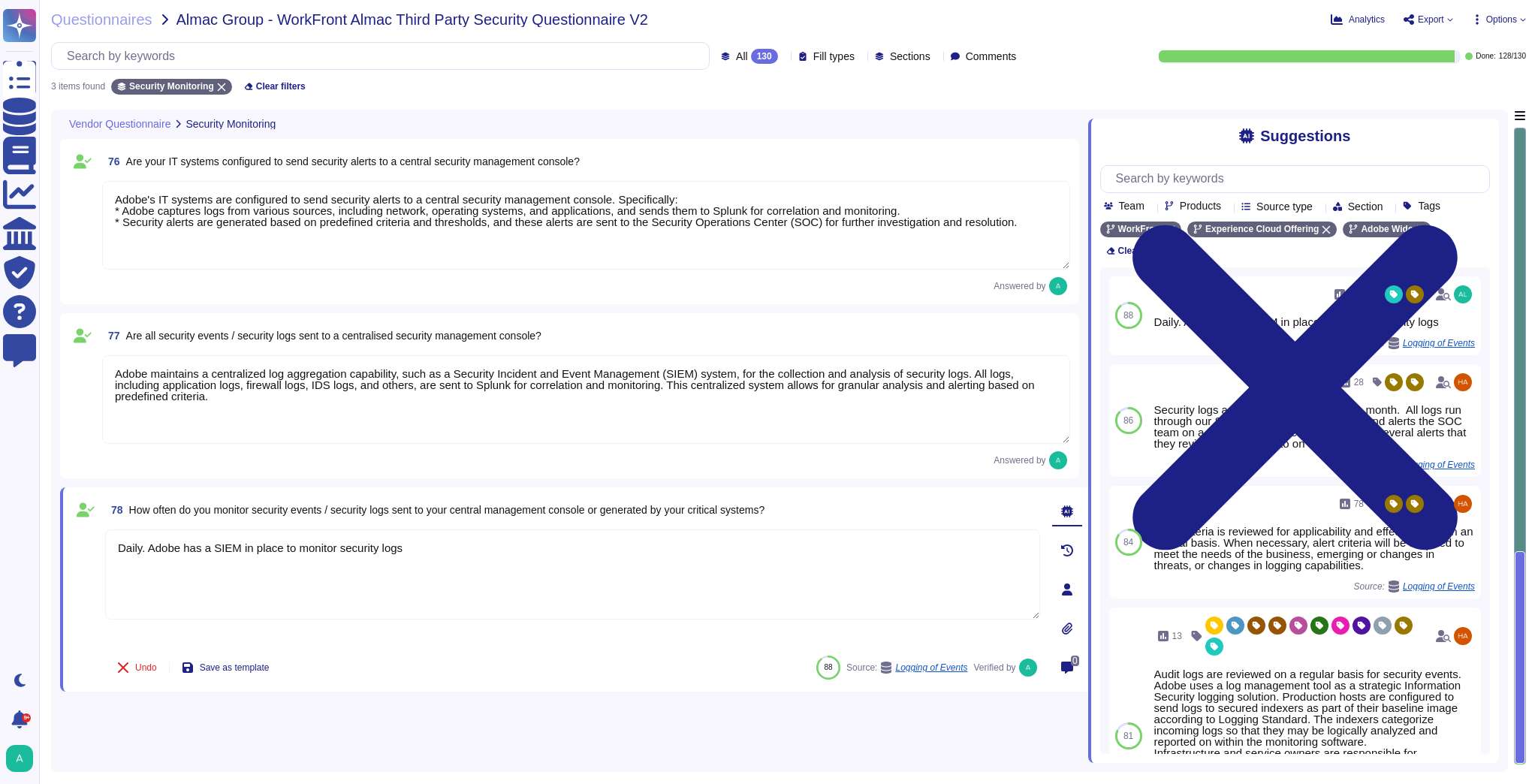 click on "All 130 Fill types Sections Comments" at bounding box center [871, 56] 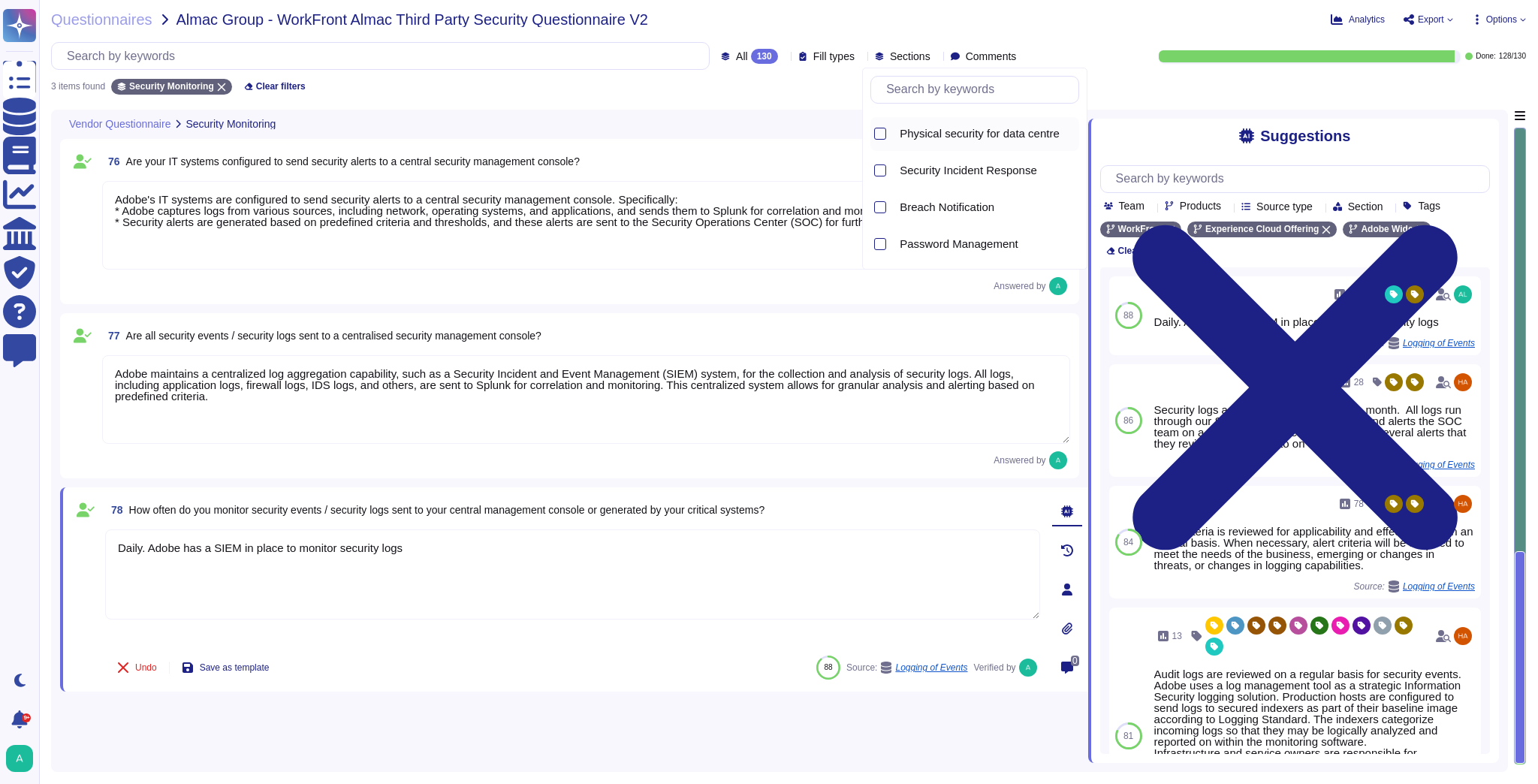 scroll, scrollTop: 601, scrollLeft: 0, axis: vertical 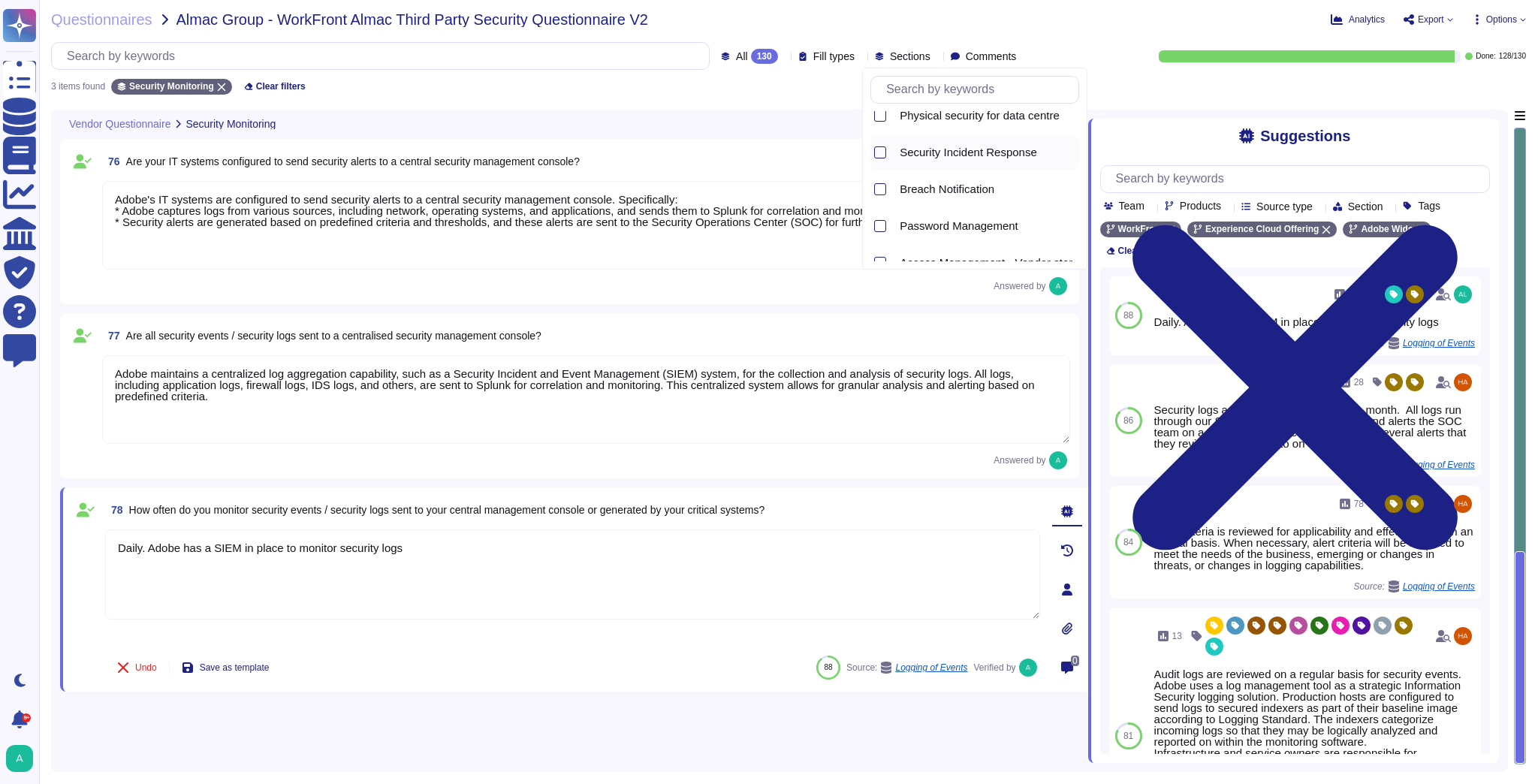 click on "Security Incident Response" at bounding box center [968, 152] 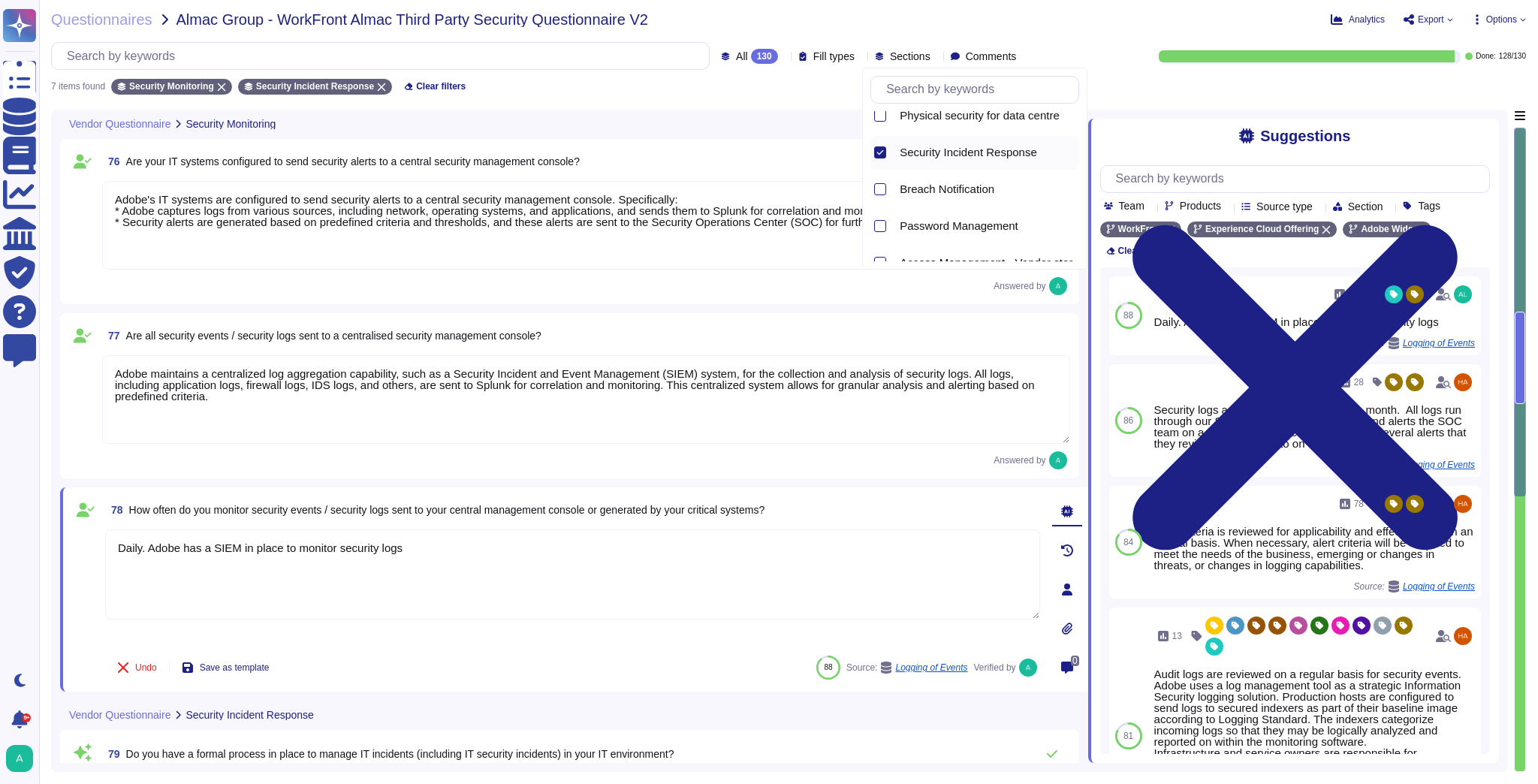 type on "Adobe has a documented and approved incident response plan in place to assist designated response teams with managing incidents that impact Adobe or its customers. The plan is reviewed and approved annually and includes guidance for identifying, preparing, preventing, prioritizing, managing, resolving and preserving incidents. The 5-step response process is defined within the plan and outlines the incident lifecycle from Planning to Investigation to Containment to Recovery to Lessons Learned. The plan also includes pertinent contact information, incident lifecycle flowcharts, escalation procedures and defines both roles and responsibilities for key personnel and various incident activities (e.g., event, alert, incident, vulnerability, etc.)." 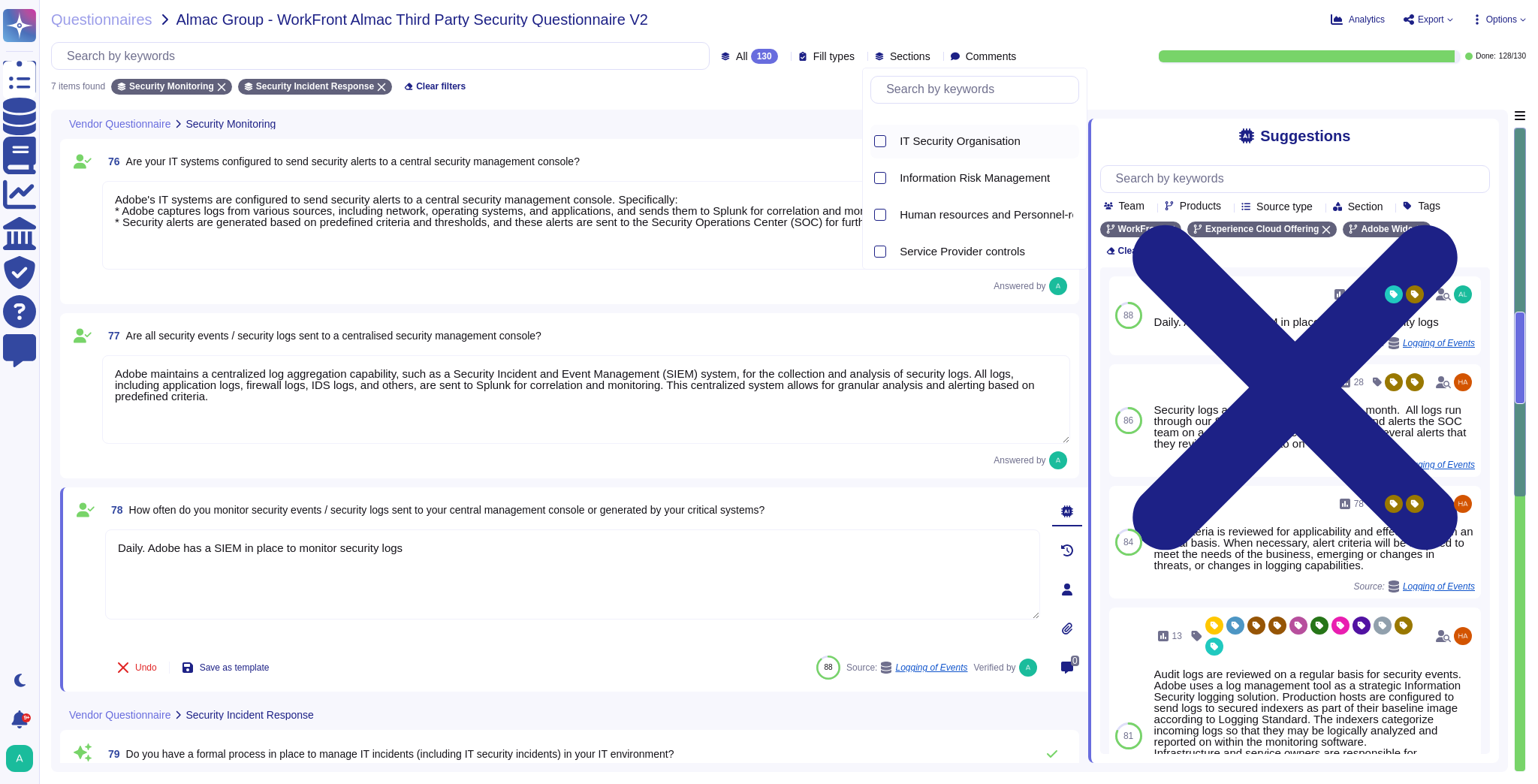 scroll, scrollTop: 0, scrollLeft: 0, axis: both 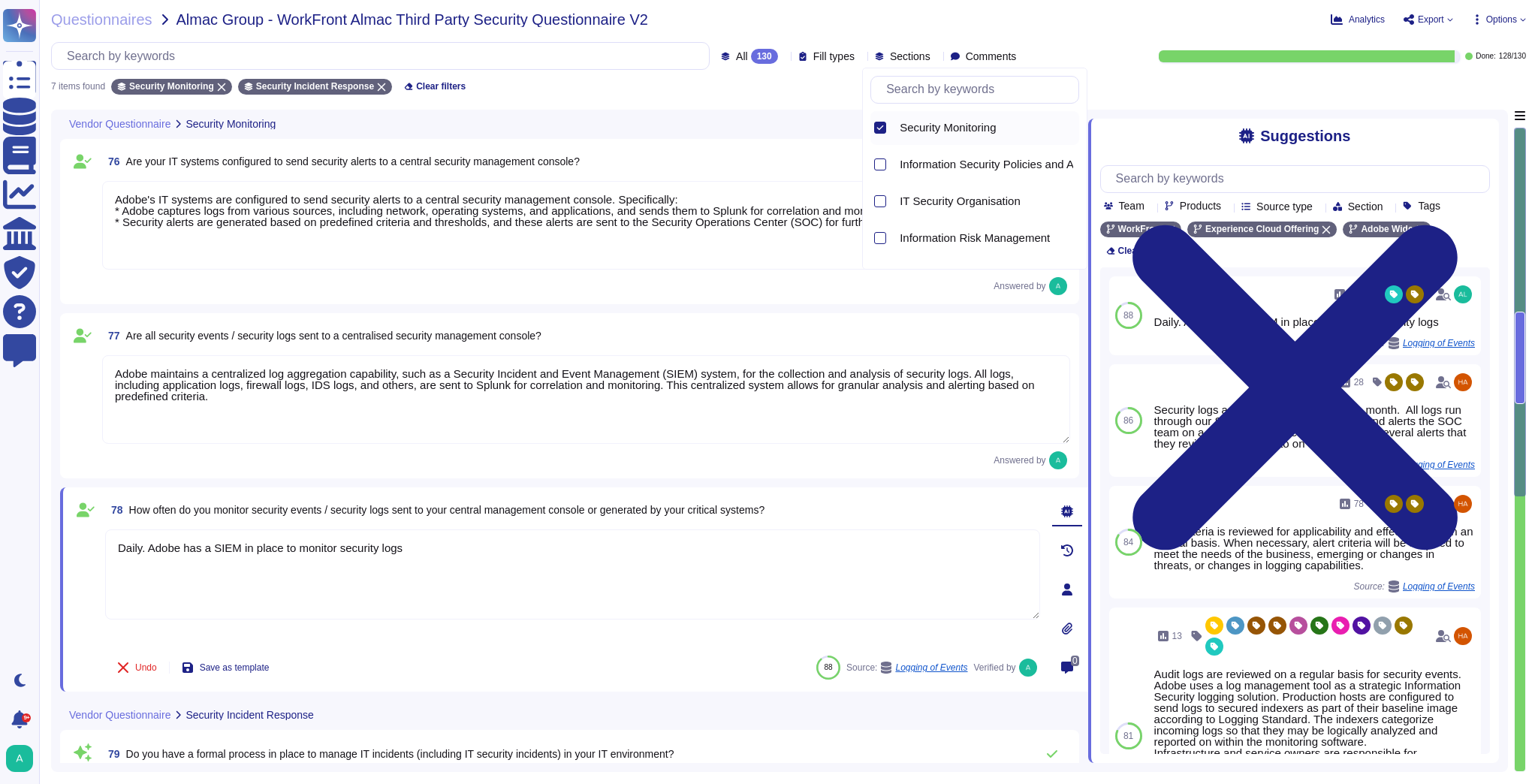 click 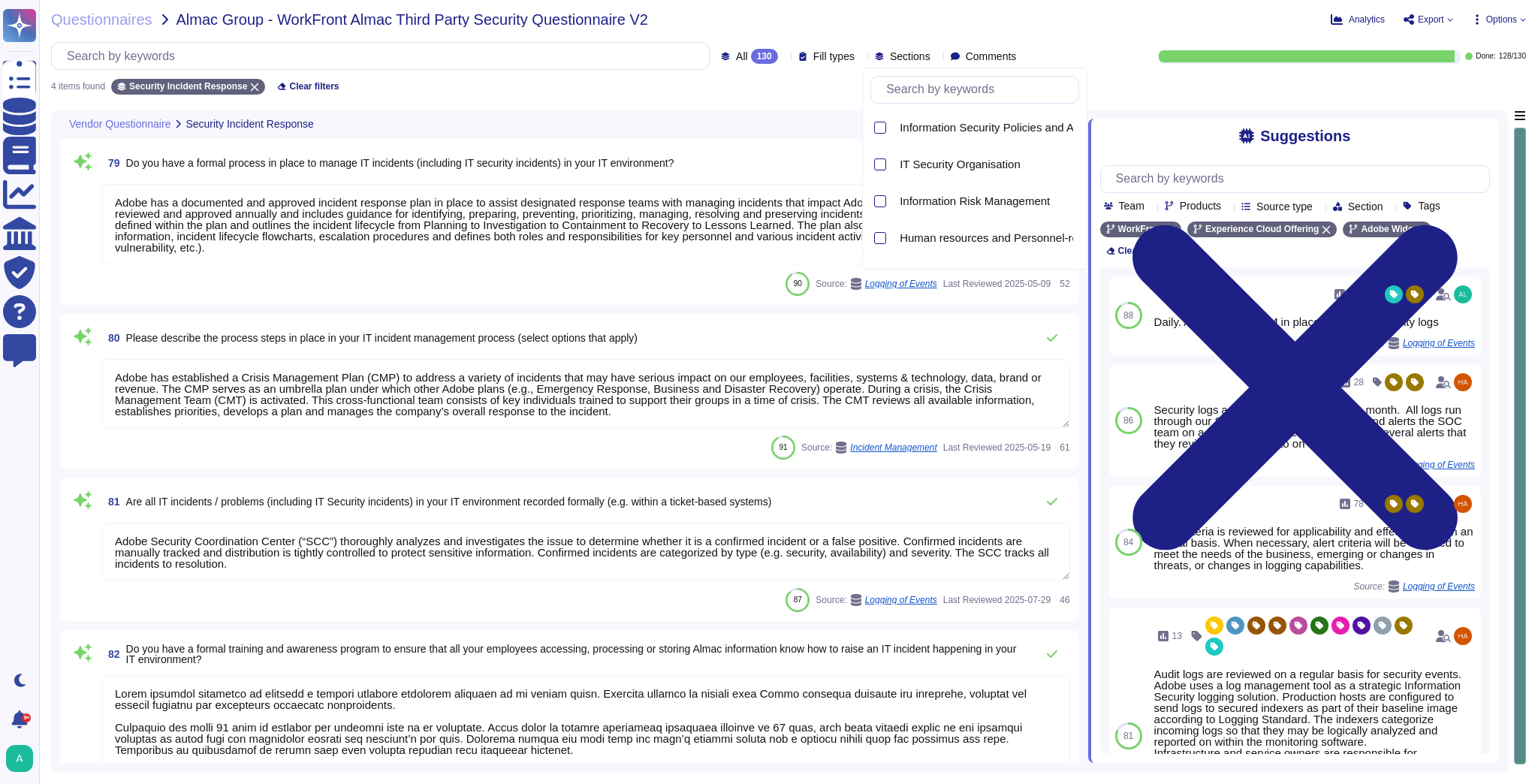 type on "Adobe has established a Crisis Management Plan (CMP) to address a variety of incidents that may have serious impact on our employees, facilities, systems & technology, data, brand or revenue. The CMP serves as an umbrella plan under which other Adobe plans (e.g., Emergency Response, Business and Disaster Recovery) operate. During a crisis, the Crisis Management Team (CMT) is activated. This cross-functional team consists of key individuals trained to support their groups in a time of crisis. The CMT reviews all available information, establishes priorities, develops a plan and manages the company’s overall response to the incident." 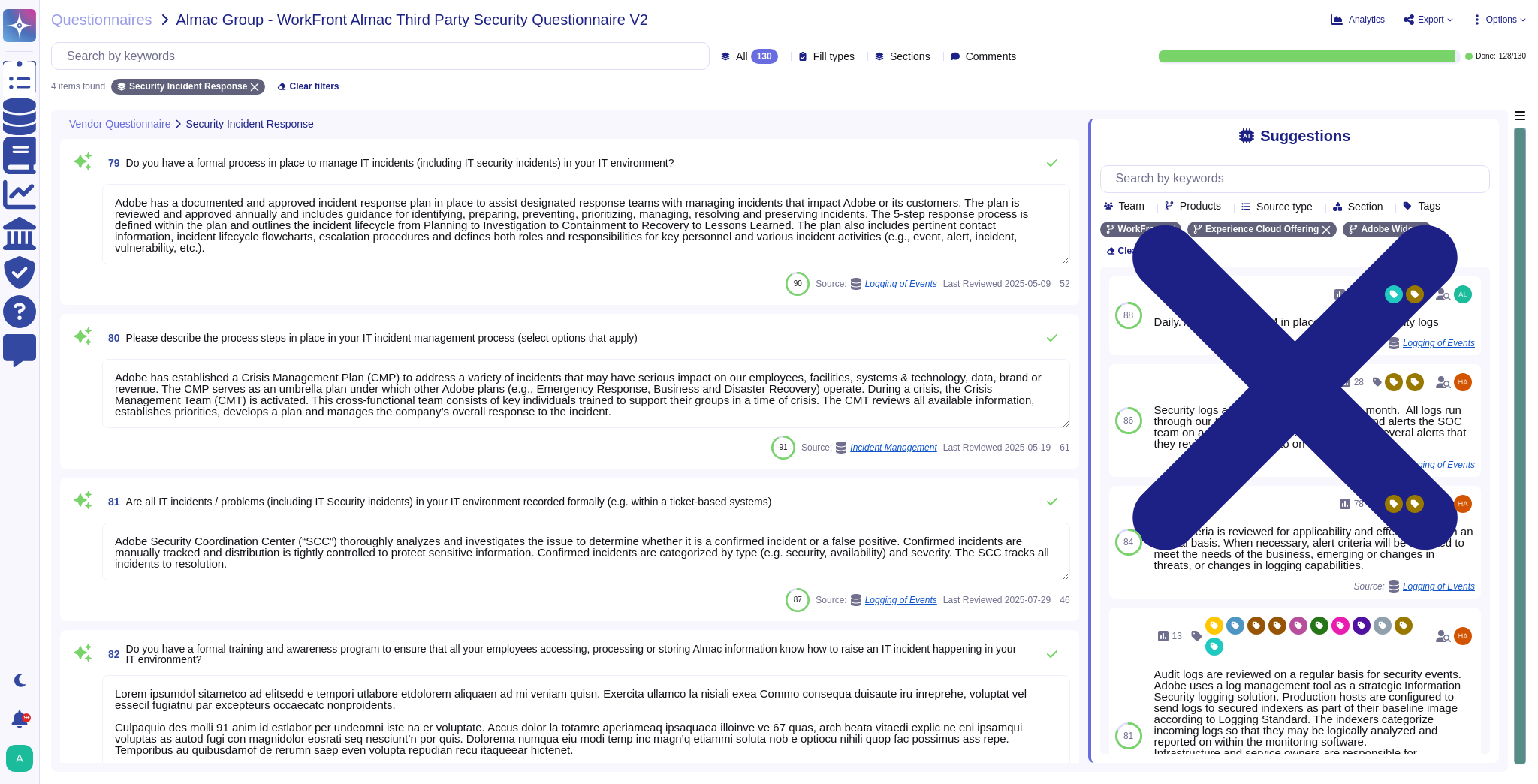 click on "Adobe has a documented and approved incident response plan in place to assist designated response teams with managing incidents that impact Adobe or its customers. The plan is reviewed and approved annually and includes guidance for identifying, preparing, preventing, prioritizing, managing, resolving and preserving incidents. The 5-step response process is defined within the plan and outlines the incident lifecycle from Planning to Investigation to Containment to Recovery to Lessons Learned. The plan also includes pertinent contact information, incident lifecycle flowcharts, escalation procedures and defines both roles and responsibilities for key personnel and various incident activities (e.g., event, alert, incident, vulnerability, etc.)." at bounding box center [586, 224] 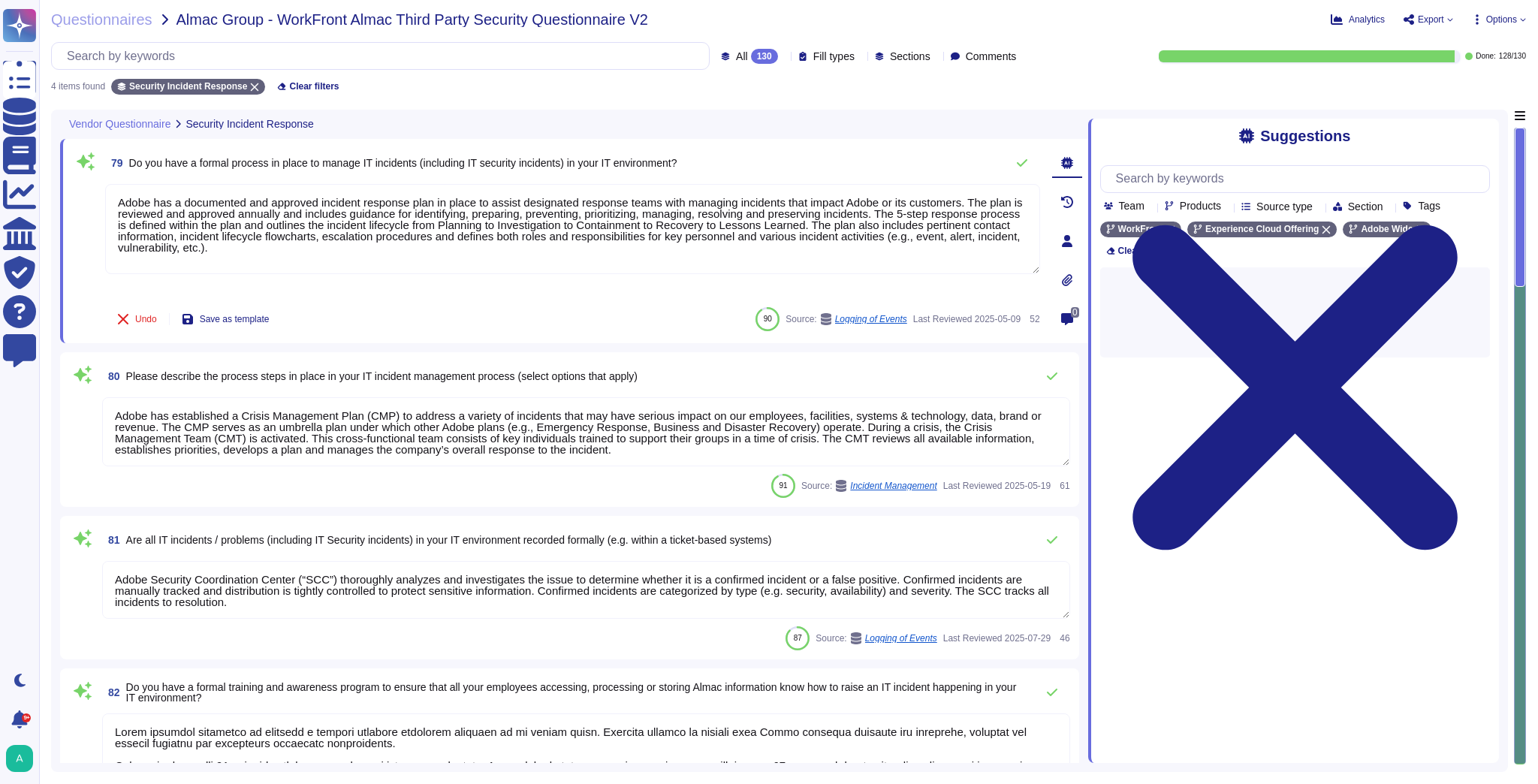 click on "Adobe has established a Crisis Management Plan (CMP) to address a variety of incidents that may have serious impact on our employees, facilities, systems & technology, data, brand or revenue. The CMP serves as an umbrella plan under which other Adobe plans (e.g., Emergency Response, Business and Disaster Recovery) operate. During a crisis, the Crisis Management Team (CMT) is activated. This cross-functional team consists of key individuals trained to support their groups in a time of crisis. The CMT reviews all available information, establishes priorities, develops a plan and manages the company’s overall response to the incident." at bounding box center (586, 432) 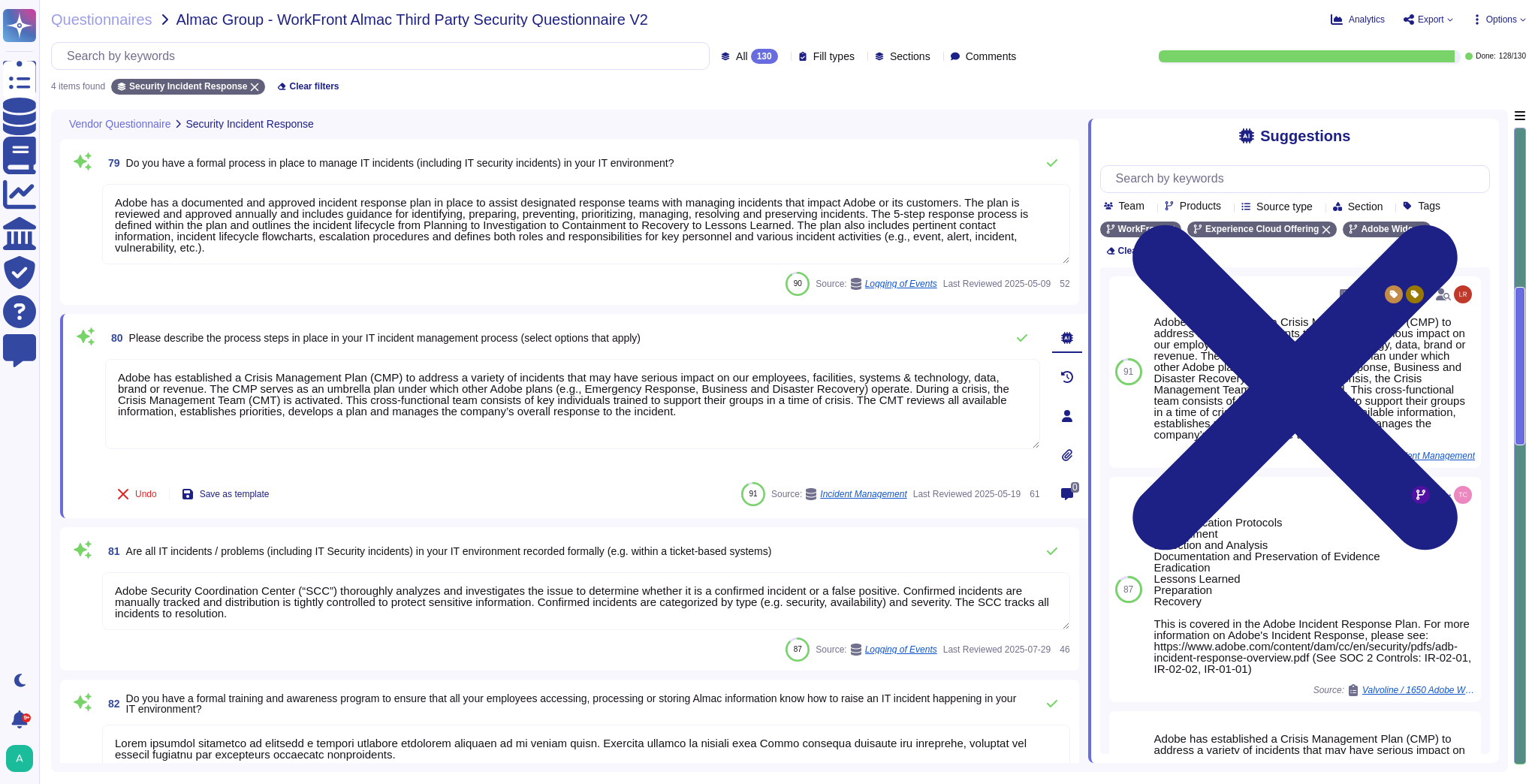 click on "Please describe the process steps in place  in your IT incident management process (select options that apply)" at bounding box center (384, 338) 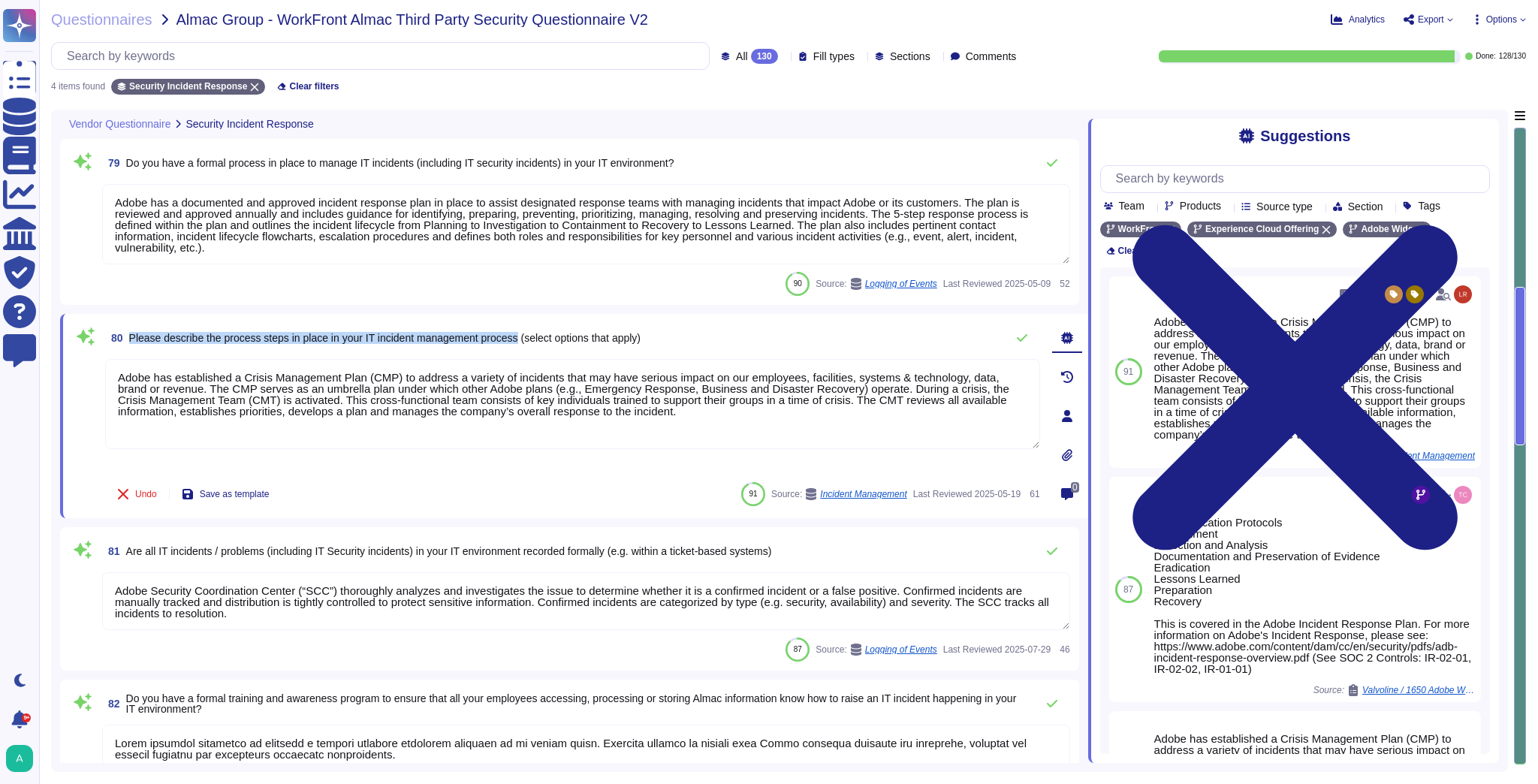 drag, startPoint x: 522, startPoint y: 339, endPoint x: 128, endPoint y: 330, distance: 394.10278 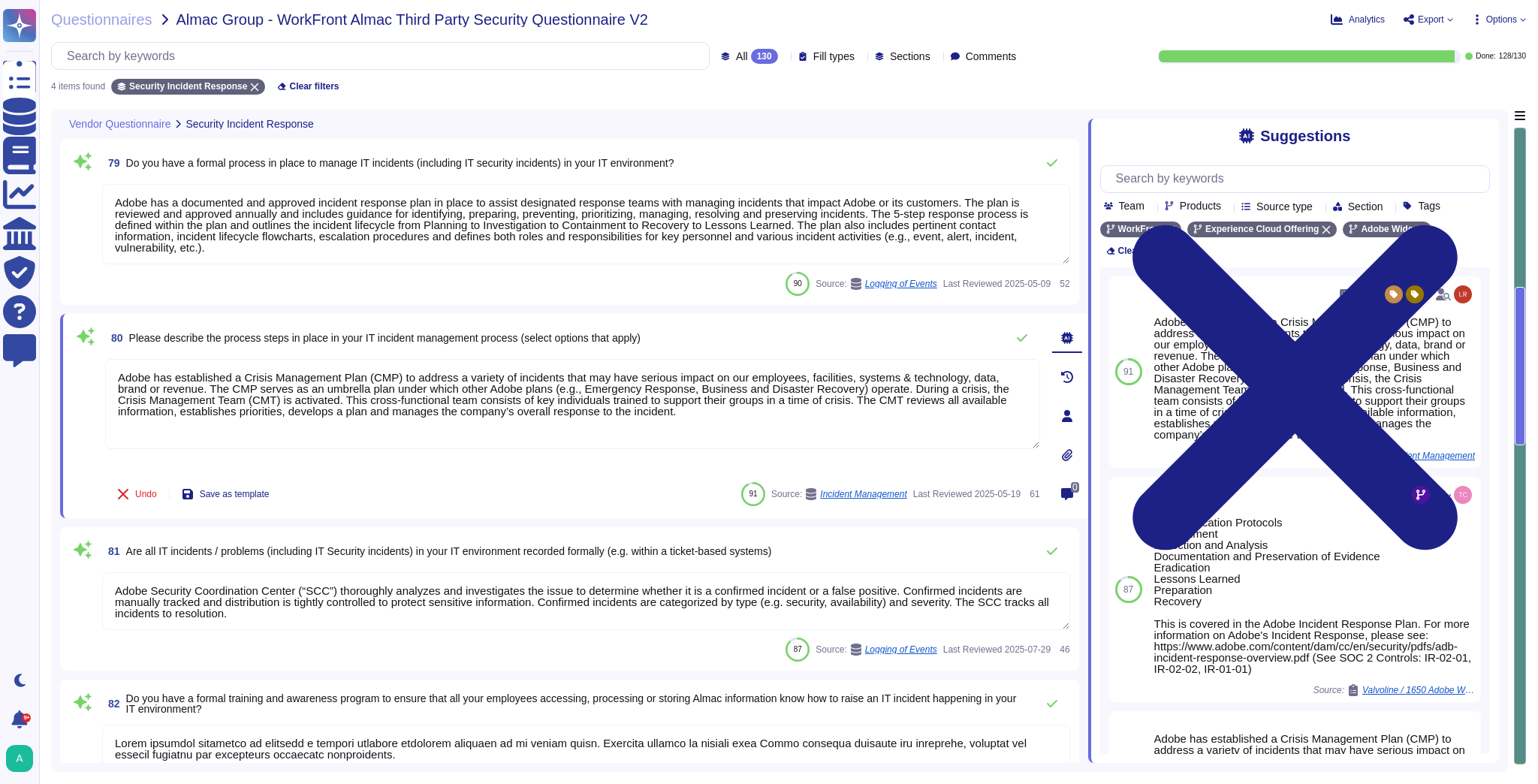 click on "Adobe has a documented and approved incident response plan in place to assist designated response teams with managing incidents that impact Adobe or its customers. The plan is reviewed and approved annually and includes guidance for identifying, preparing, preventing, prioritizing, managing, resolving and preserving incidents. The 5-step response process is defined within the plan and outlines the incident lifecycle from Planning to Investigation to Containment to Recovery to Lessons Learned. The plan also includes pertinent contact information, incident lifecycle flowcharts, escalation procedures and defines both roles and responsibilities for key personnel and various incident activities (e.g., event, alert, incident, vulnerability, etc.)." at bounding box center (586, 224) 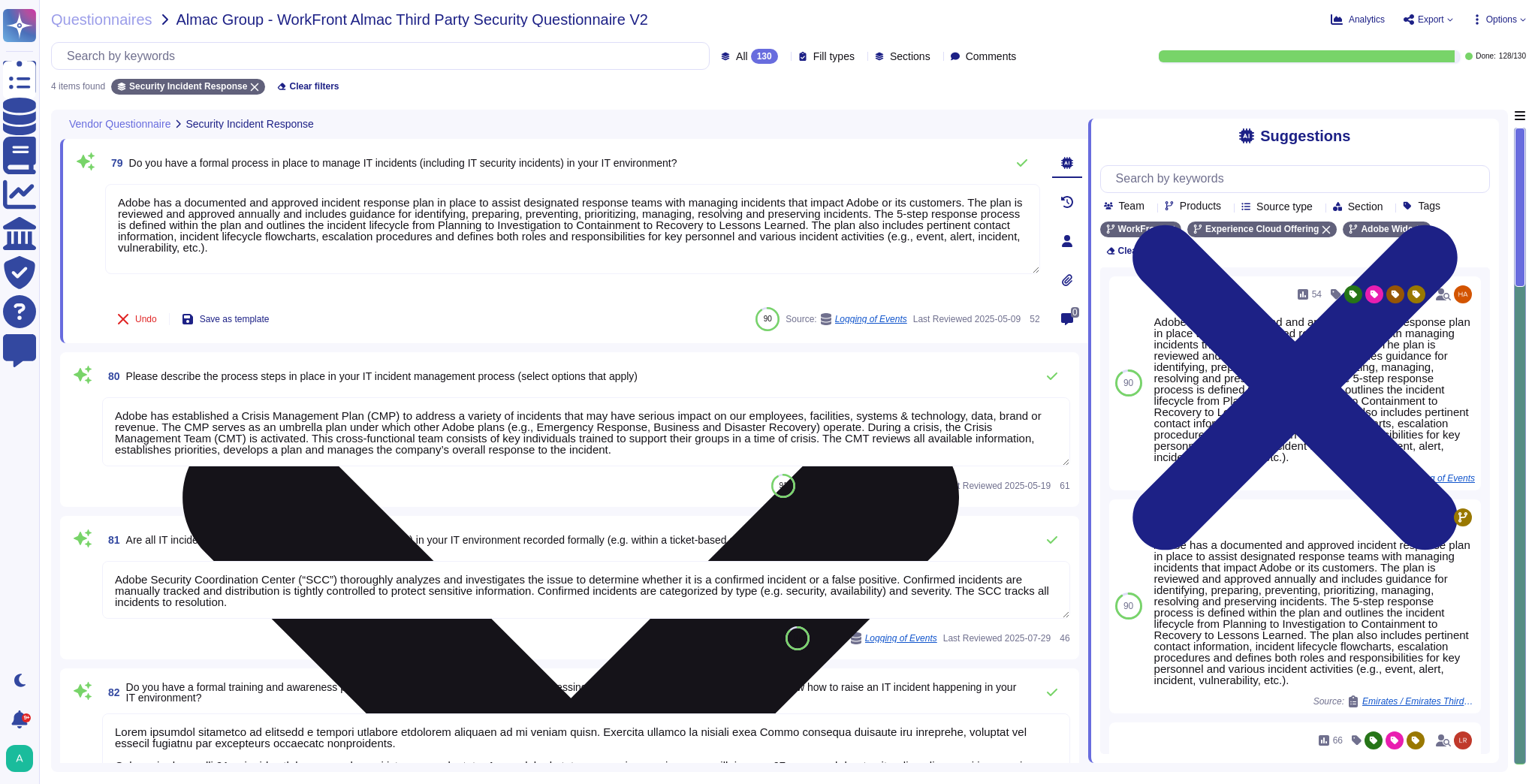 drag, startPoint x: 222, startPoint y: 246, endPoint x: 117, endPoint y: 204, distance: 113.08846 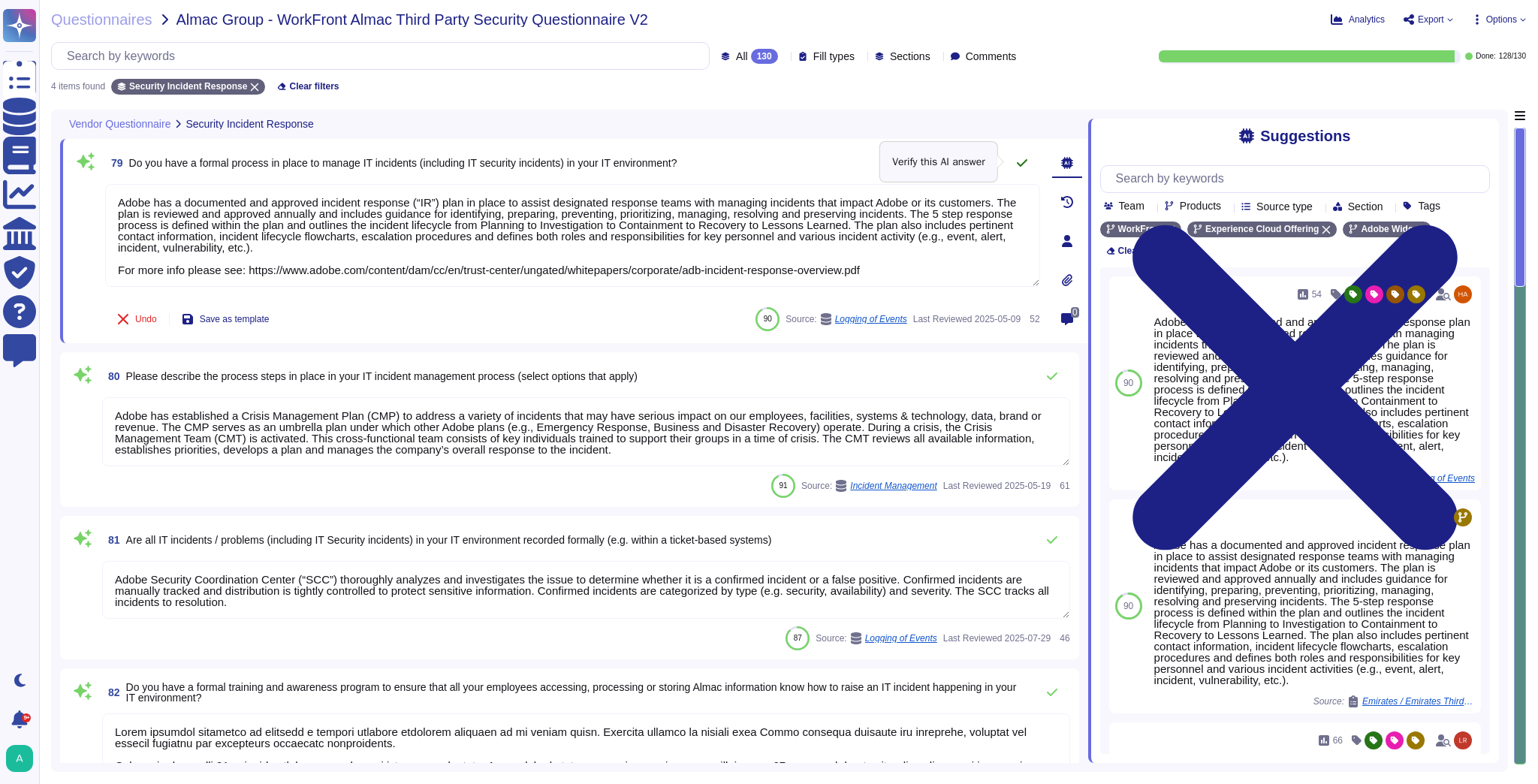 type on "Adobe has a documented and approved incident response (“IR”) plan in place to assist designated response teams with managing incidents that impact Adobe or its customers. The plan is reviewed and approved annually and includes guidance for identifying, preparing, preventing, prioritizing, managing, resolving and preserving incidents. The 5 step response process is defined within the plan and outlines the incident lifecycle from Planning to Investigation to Containment to Recovery to Lessons Learned. The plan also includes pertinent contact information, incident lifecycle flowcharts, escalation procedures and defines both roles and responsibilities for key personnel and various incident activity (e.g., event, alert, incident, vulnerability, etc.).
For more info please see: https://www.adobe.com/content/dam/cc/en/trust-center/ungated/whitepapers/corporate/adb-incident-response-overview.pdf" 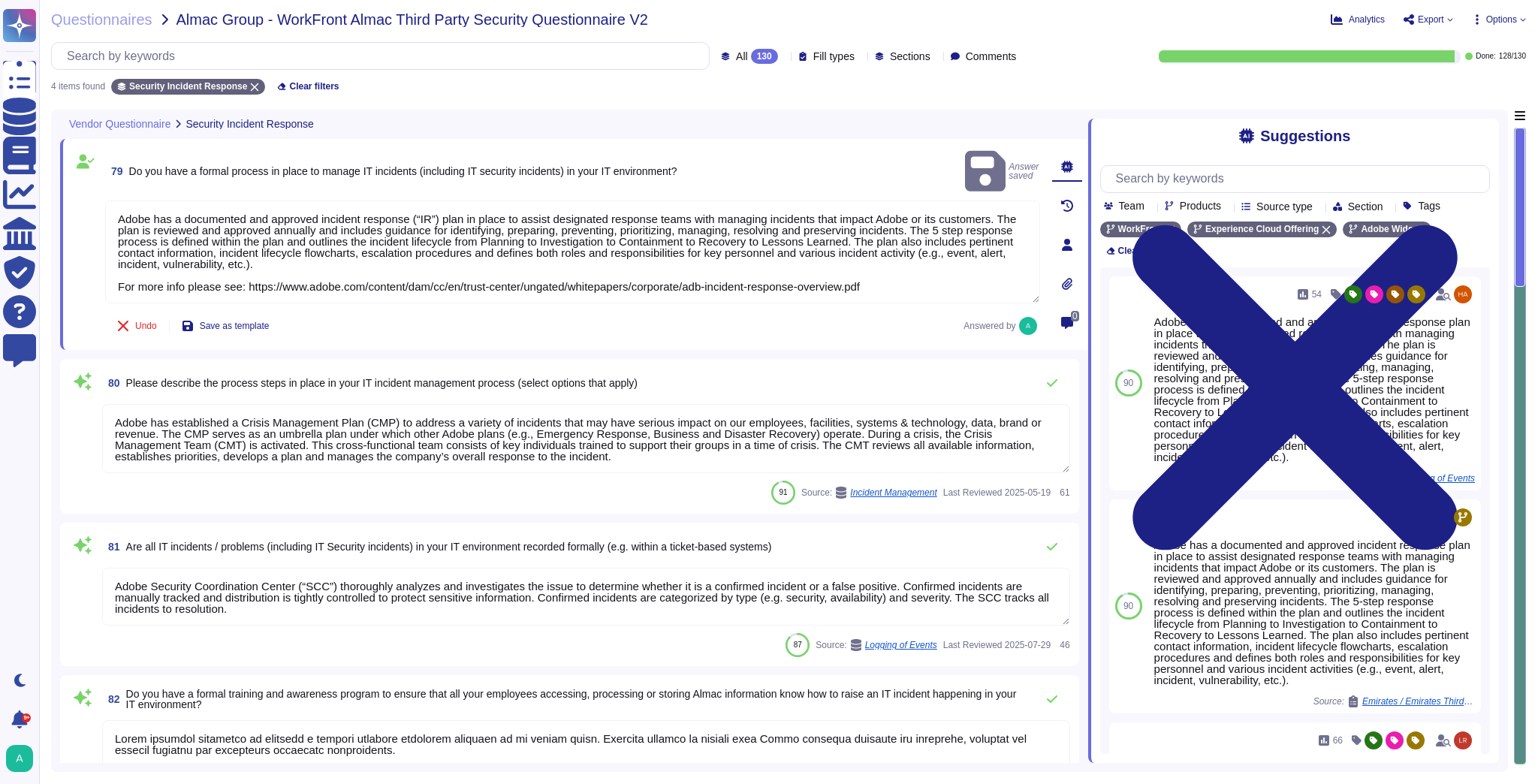 click on "Adobe has established a Crisis Management Plan (CMP) to address a variety of incidents that may have serious impact on our employees, facilities, systems & technology, data, brand or revenue. The CMP serves as an umbrella plan under which other Adobe plans (e.g., Emergency Response, Business and Disaster Recovery) operate. During a crisis, the Crisis Management Team (CMT) is activated. This cross-functional team consists of key individuals trained to support their groups in a time of crisis. The CMT reviews all available information, establishes priorities, develops a plan and manages the company’s overall response to the incident." at bounding box center (586, 439) 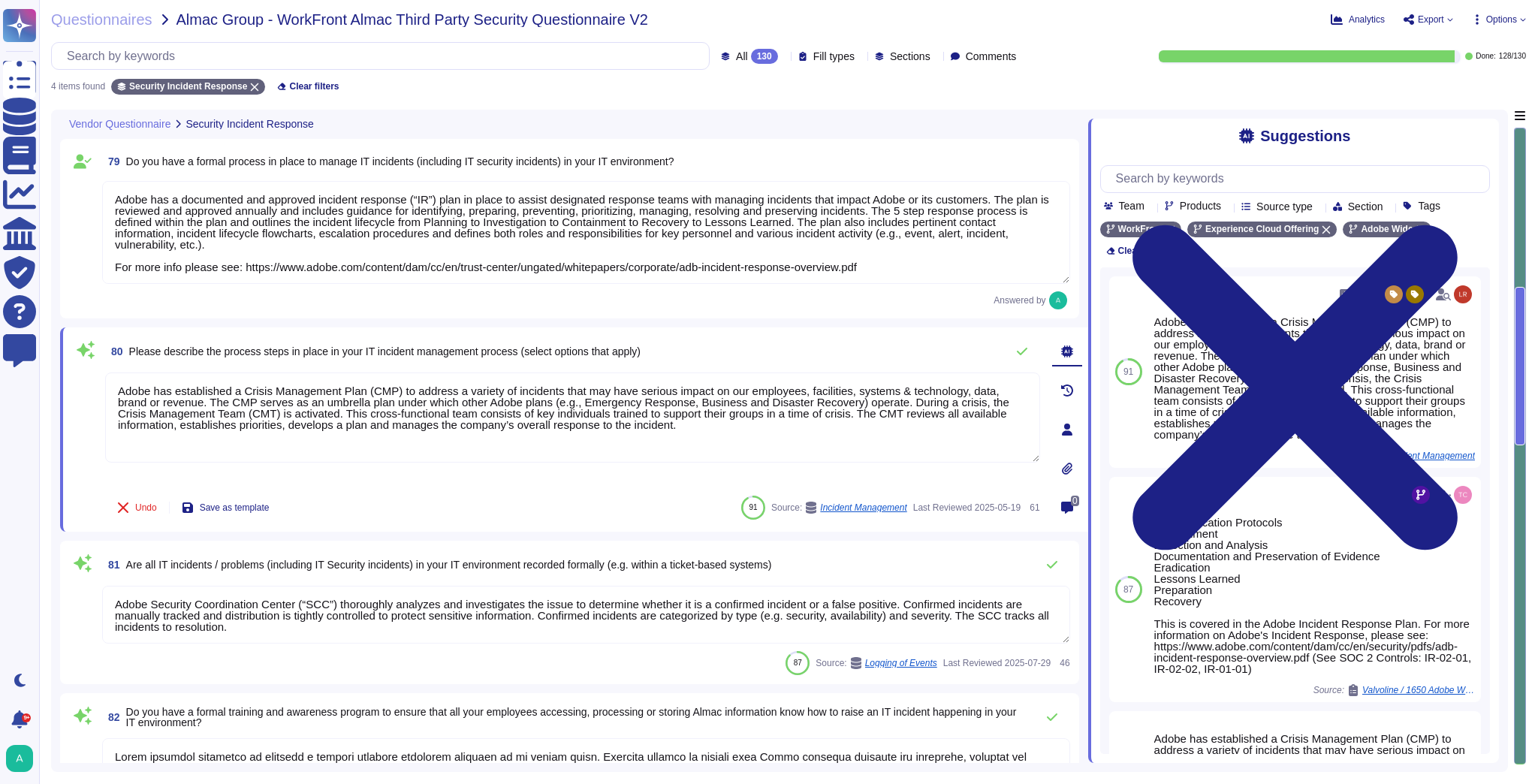 drag, startPoint x: 681, startPoint y: 429, endPoint x: 61, endPoint y: 377, distance: 622.17682 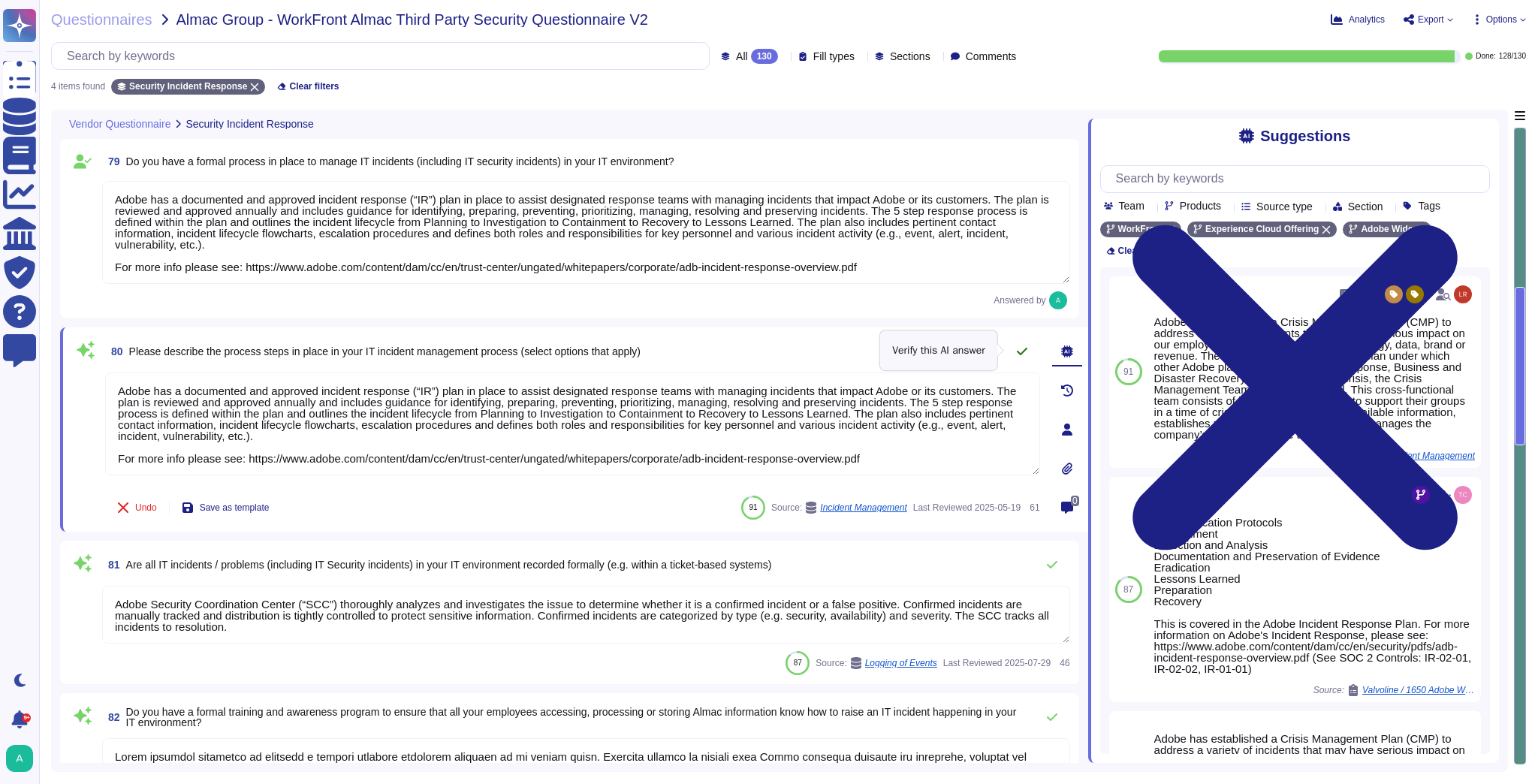 type on "Adobe has a documented and approved incident response (“IR”) plan in place to assist designated response teams with managing incidents that impact Adobe or its customers. The plan is reviewed and approved annually and includes guidance for identifying, preparing, preventing, prioritizing, managing, resolving and preserving incidents. The 5 step response process is defined within the plan and outlines the incident lifecycle from Planning to Investigation to Containment to Recovery to Lessons Learned. The plan also includes pertinent contact information, incident lifecycle flowcharts, escalation procedures and defines both roles and responsibilities for key personnel and various incident activity (e.g., event, alert, incident, vulnerability, etc.).
For more info please see: https://www.adobe.com/content/dam/cc/en/trust-center/ungated/whitepapers/corporate/adb-incident-response-overview.pdf" 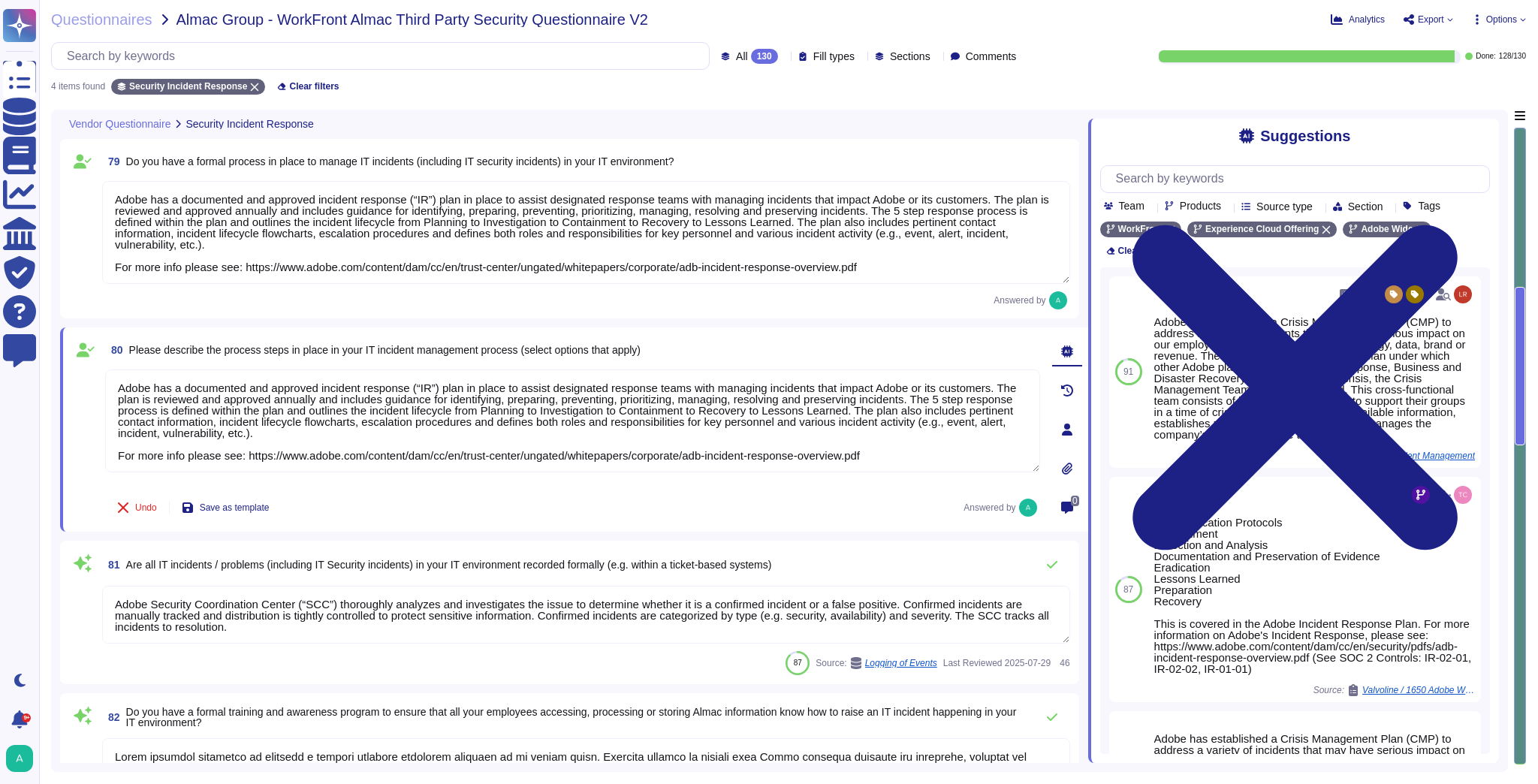 scroll, scrollTop: 1, scrollLeft: 0, axis: vertical 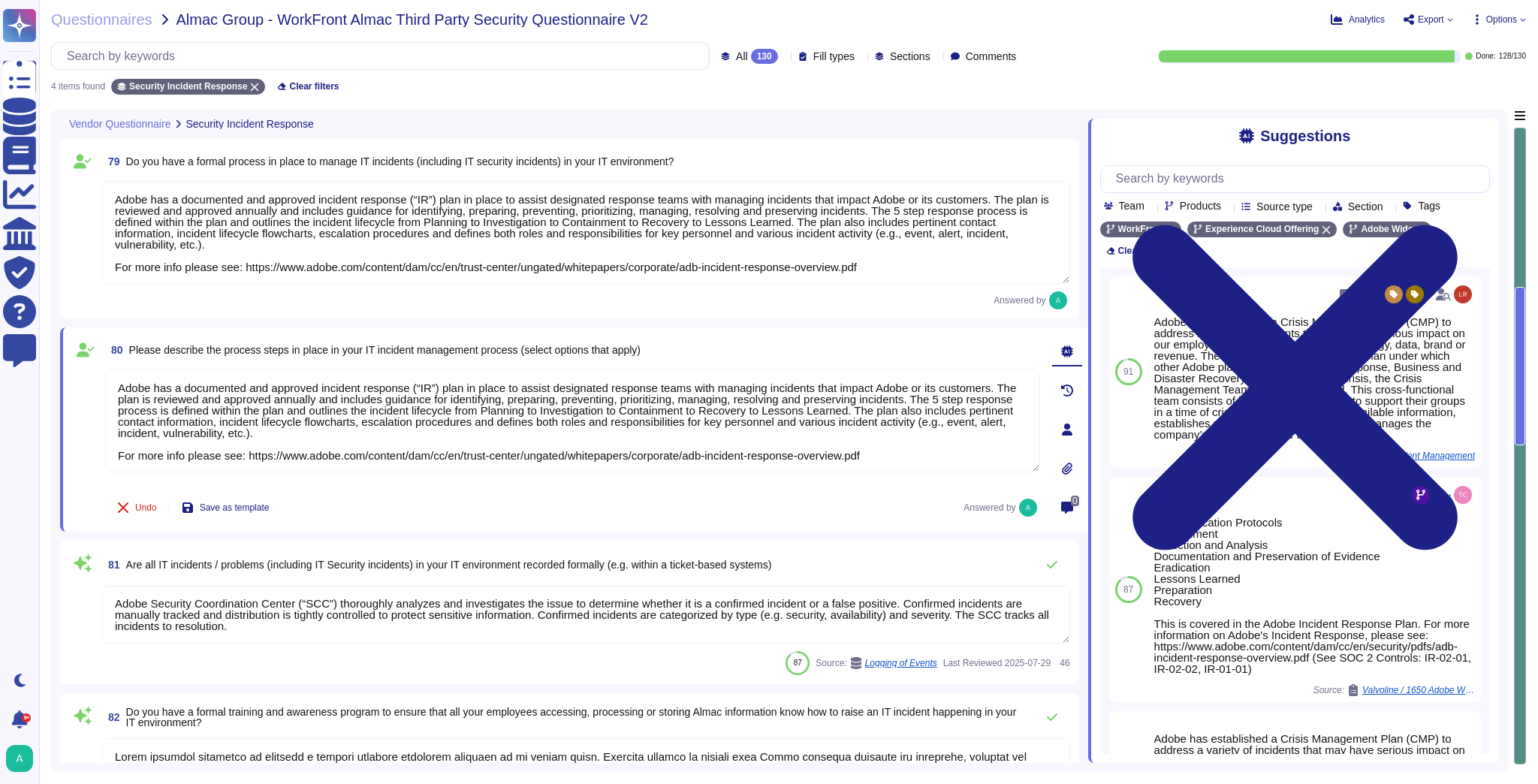 click on "80 Please describe the process steps in place  in your IT incident management process (select options that apply)" at bounding box center (572, 350) 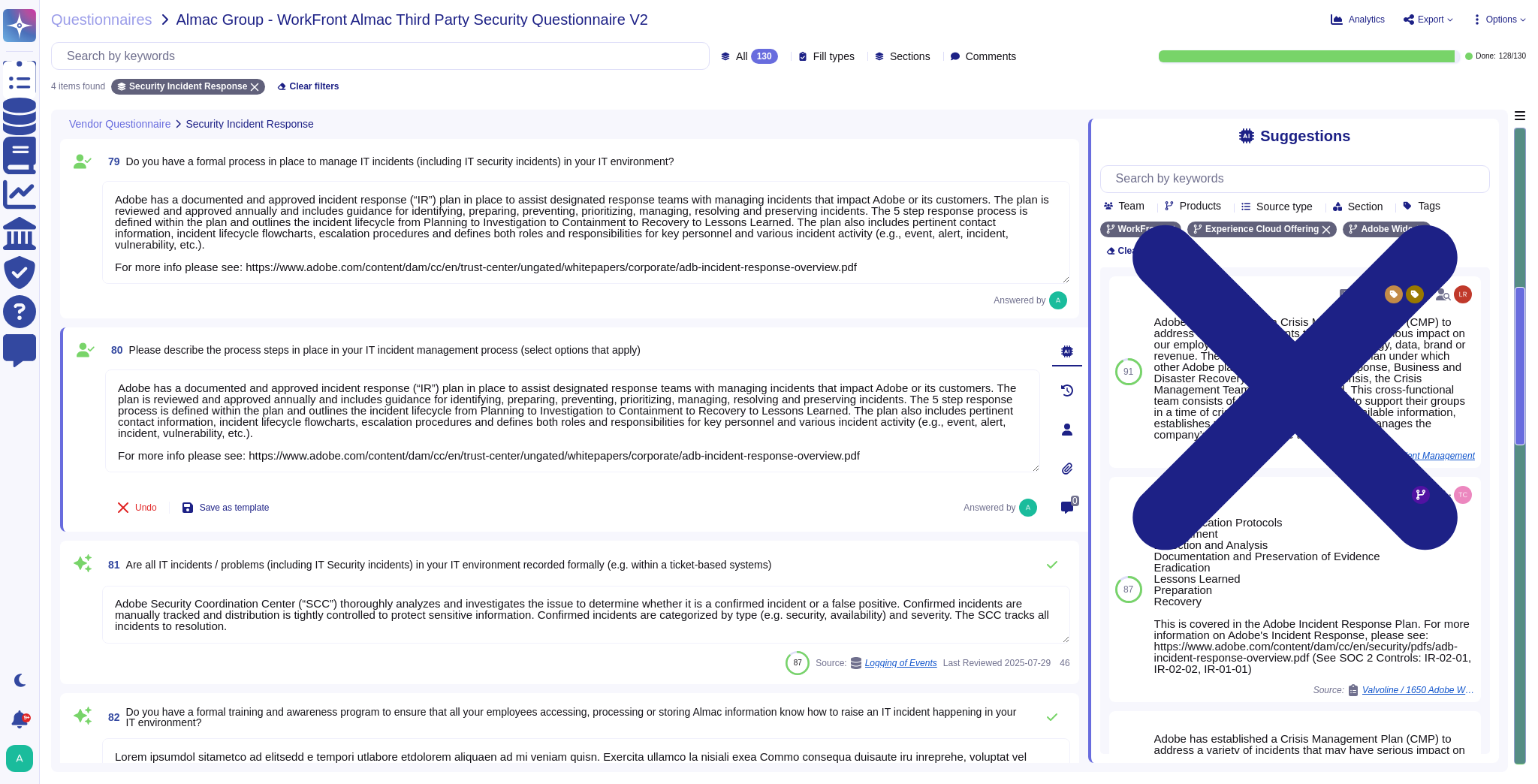 click on "Adobe Security Coordination Center (“SCC”) thoroughly analyzes and investigates the issue to determine whether it is a confirmed incident or a false positive. Confirmed incidents are manually tracked and distribution is tightly controlled to protect sensitive information. Confirmed incidents are categorized by type (e.g. security, availability) and severity. The SCC tracks all incidents to resolution." at bounding box center [586, 614] 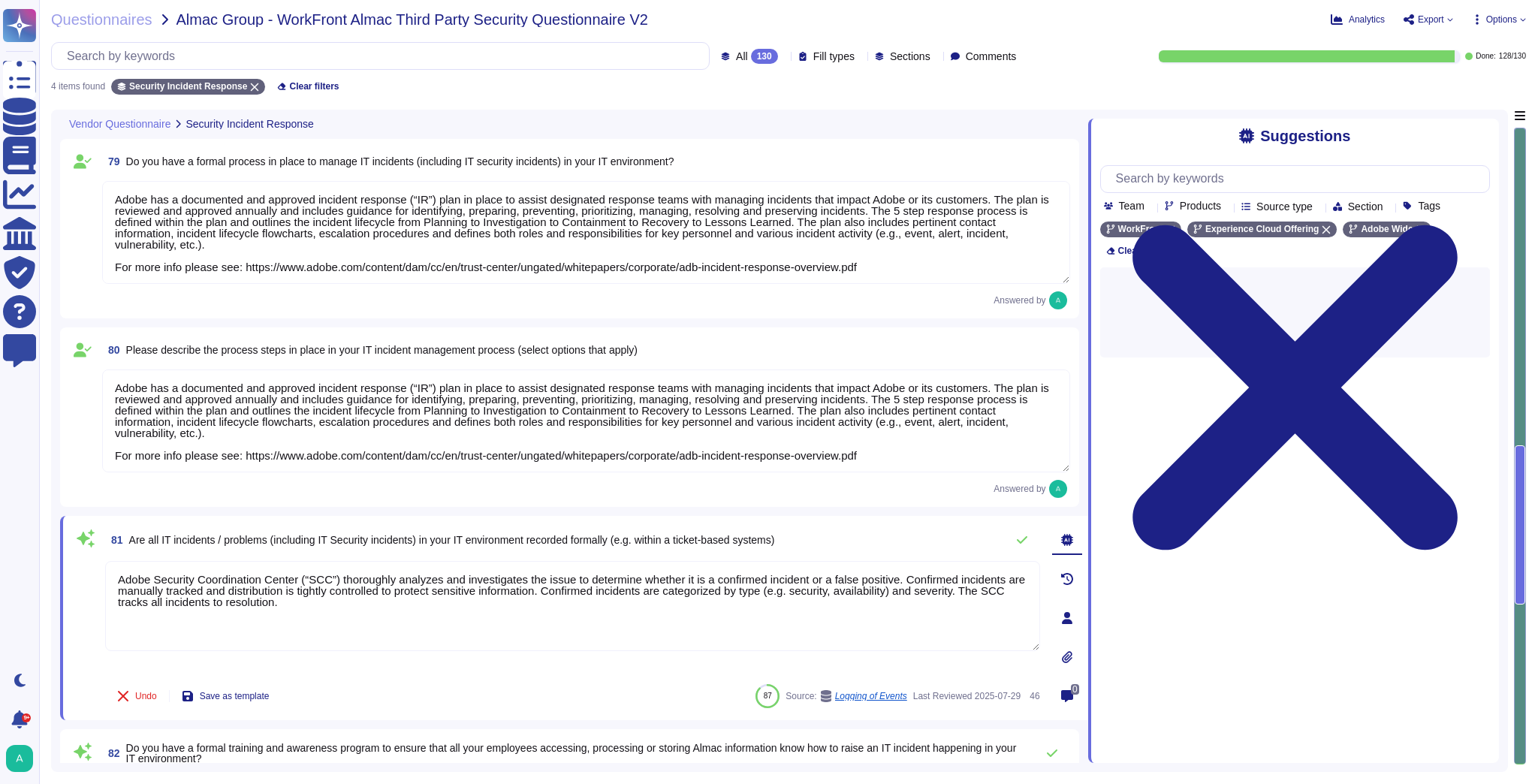 scroll, scrollTop: 0, scrollLeft: 0, axis: both 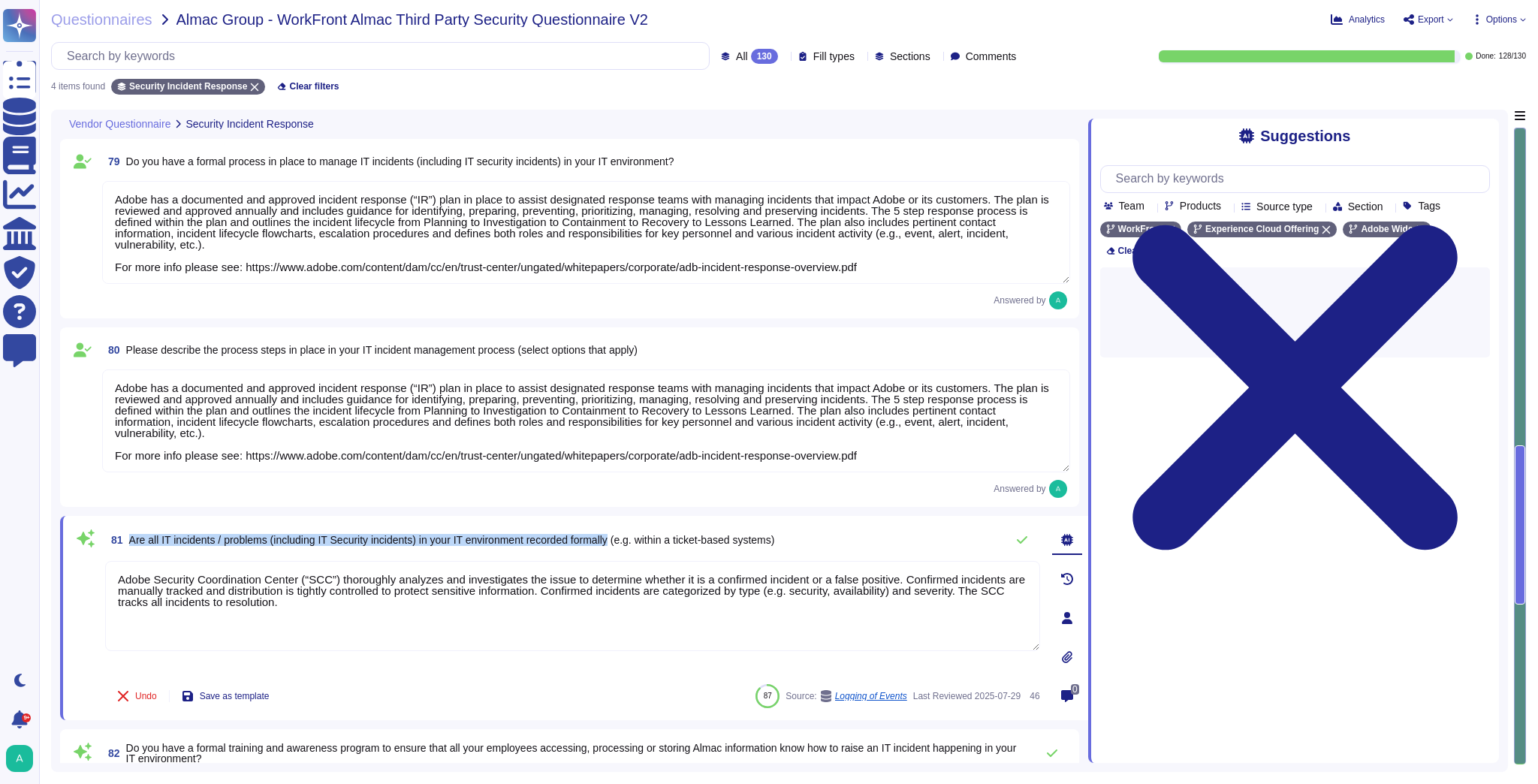 drag, startPoint x: 625, startPoint y: 538, endPoint x: 128, endPoint y: 538, distance: 497 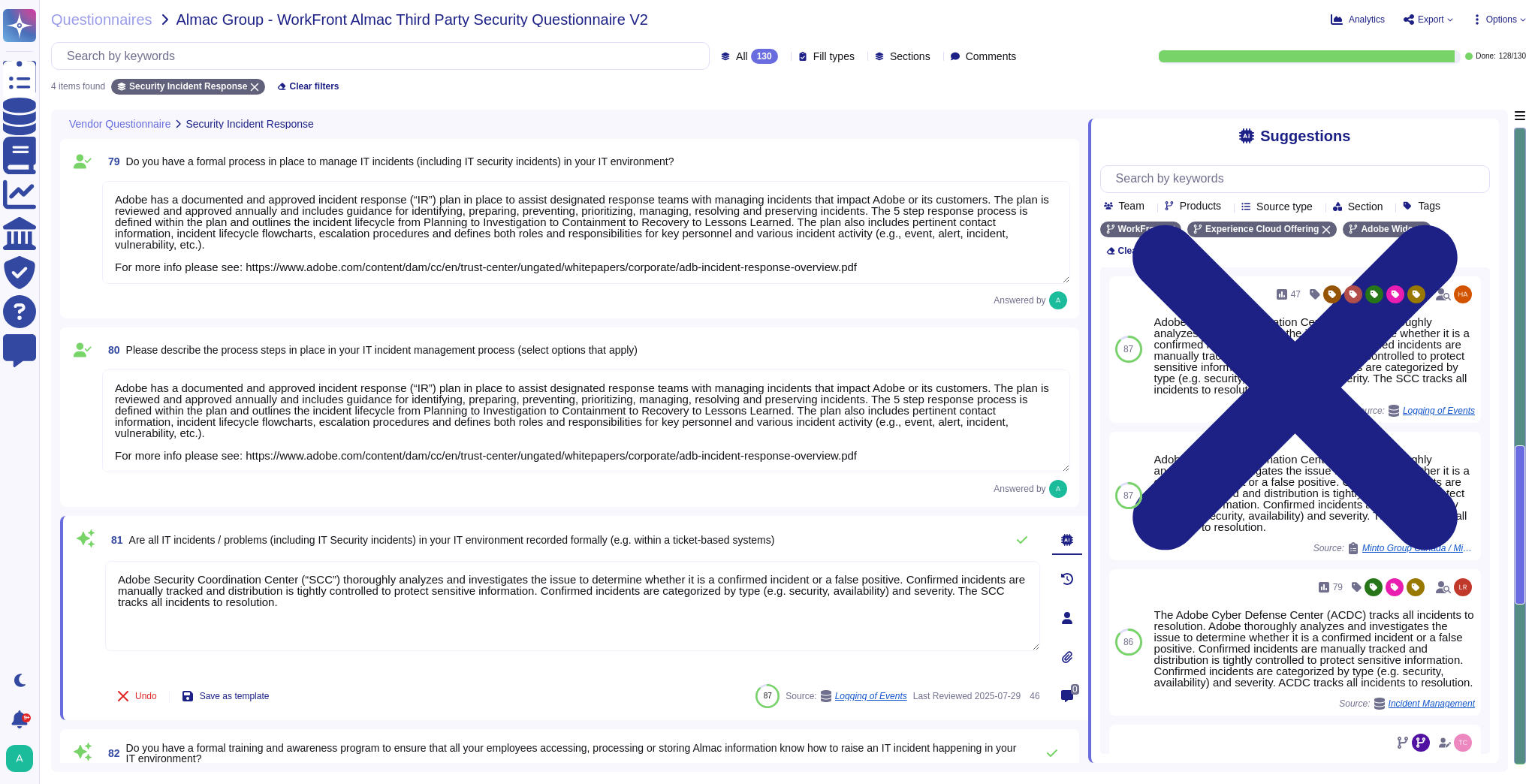 click on "Adobe Security Coordination Center (“SCC”) thoroughly analyzes and investigates the issue to determine whether it is a confirmed incident or a false positive. Confirmed incidents are manually tracked and distribution is tightly controlled to protect sensitive information. Confirmed incidents are categorized by type (e.g. security, availability) and severity. The SCC tracks all incidents to resolution." at bounding box center (572, 606) 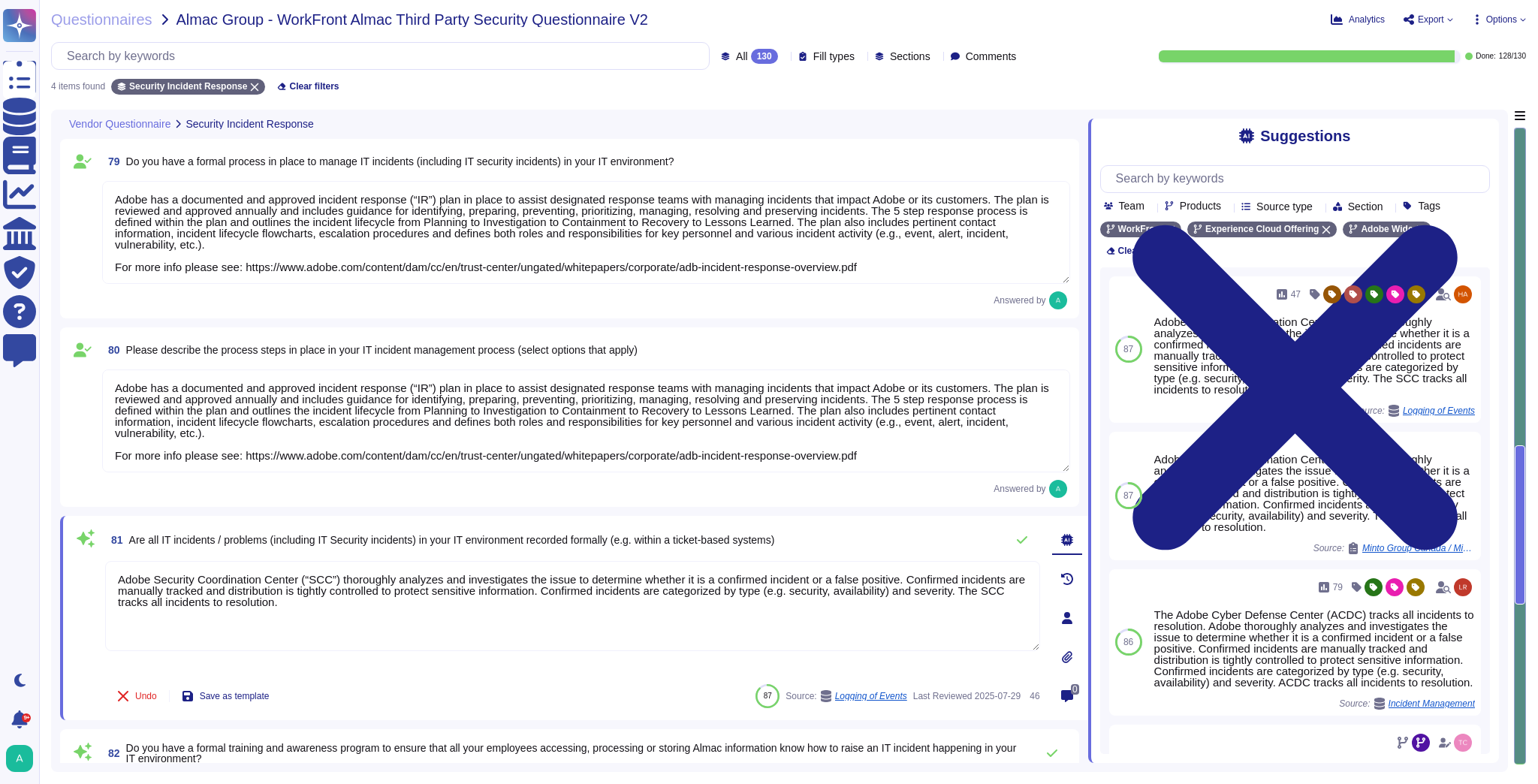 drag, startPoint x: 286, startPoint y: 600, endPoint x: 113, endPoint y: 552, distance: 179.5355 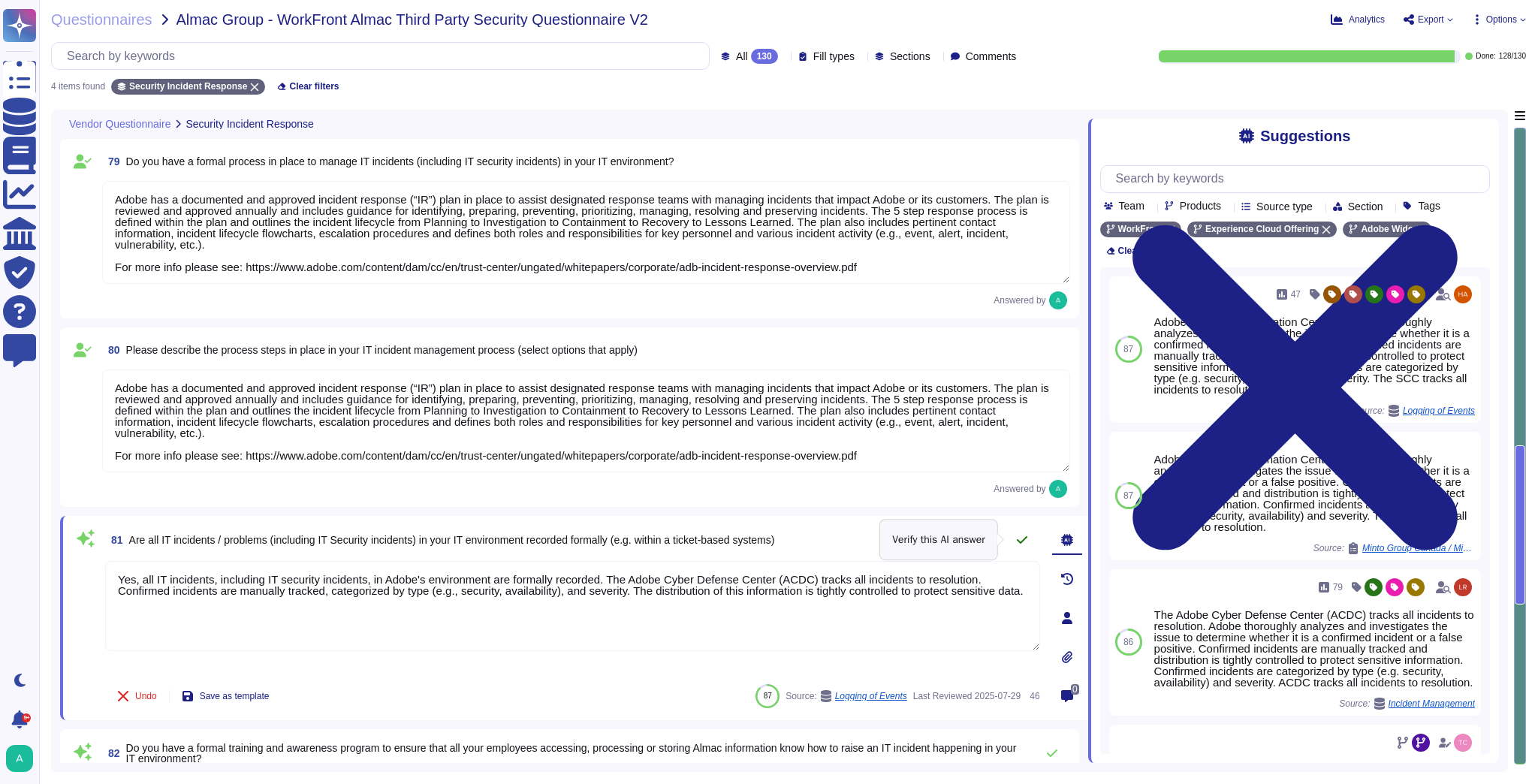 click 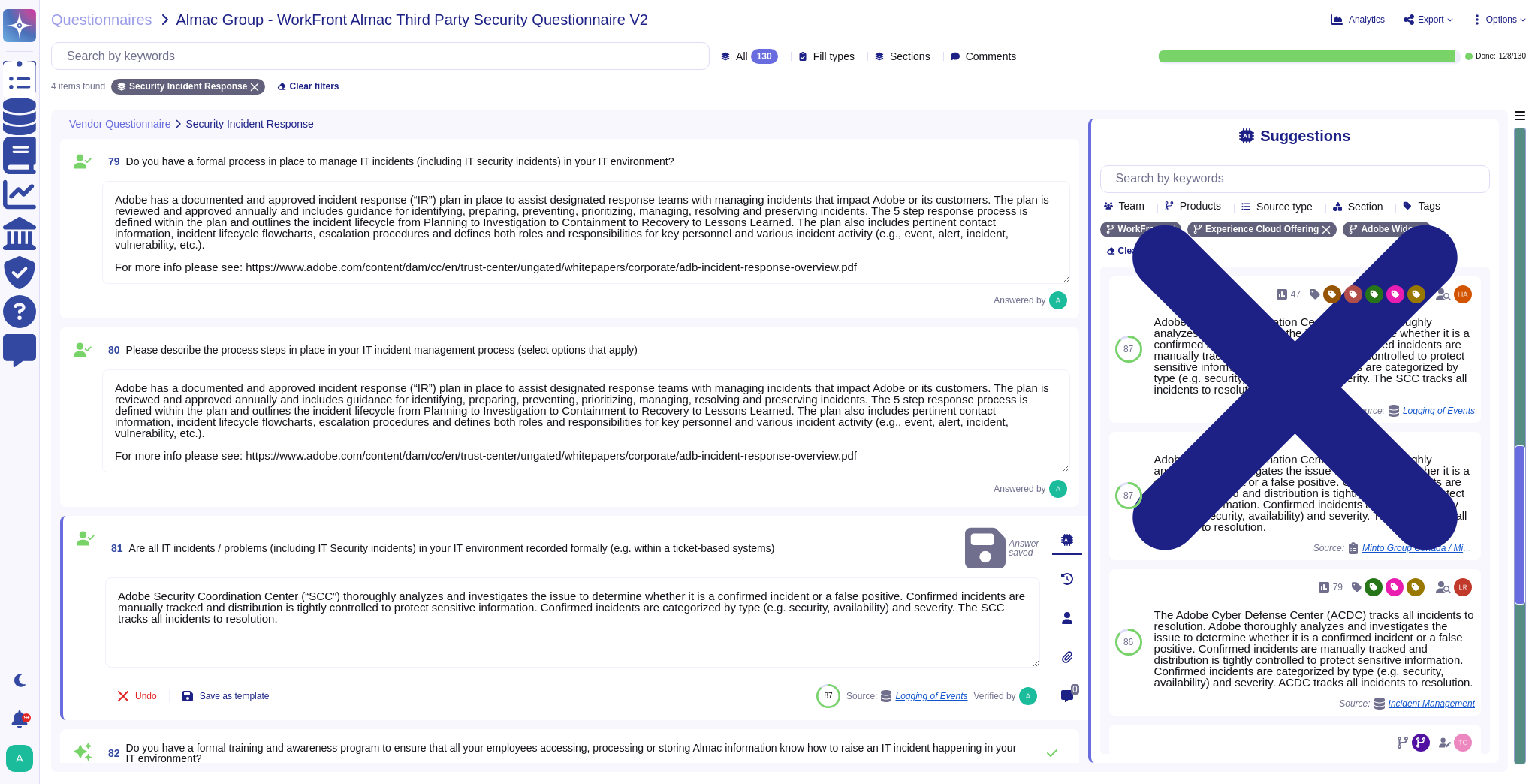type on "Yes, all IT incidents, including IT security incidents, in Adobe's environment are formally recorded. The Adobe Cyber Defense Center (ACDC) tracks all incidents to resolution. Confirmed incidents are manually tracked, categorized by type (e.g., security, availability), and severity. The distribution of this information is tightly controlled to protect sensitive data." 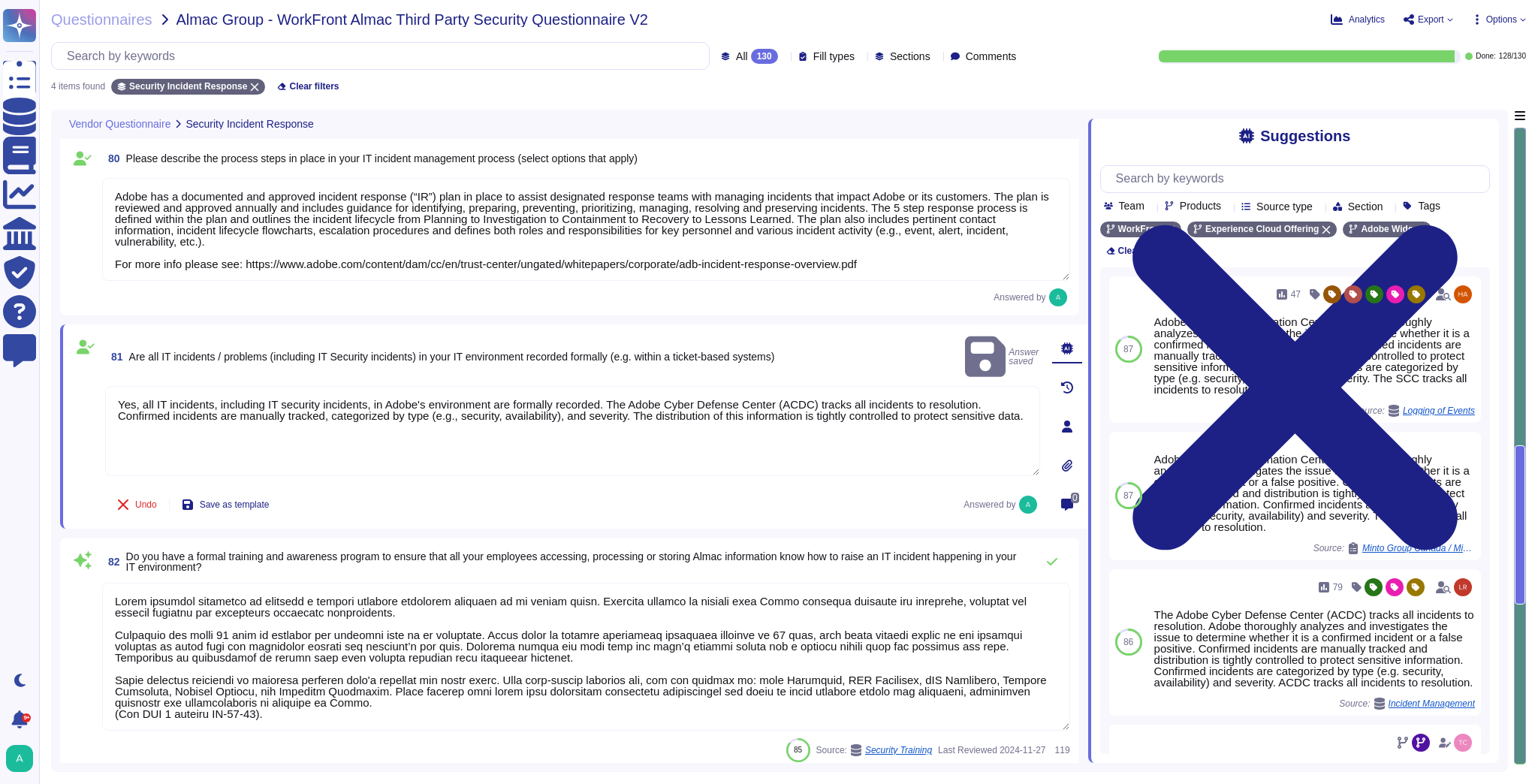 scroll, scrollTop: 198, scrollLeft: 0, axis: vertical 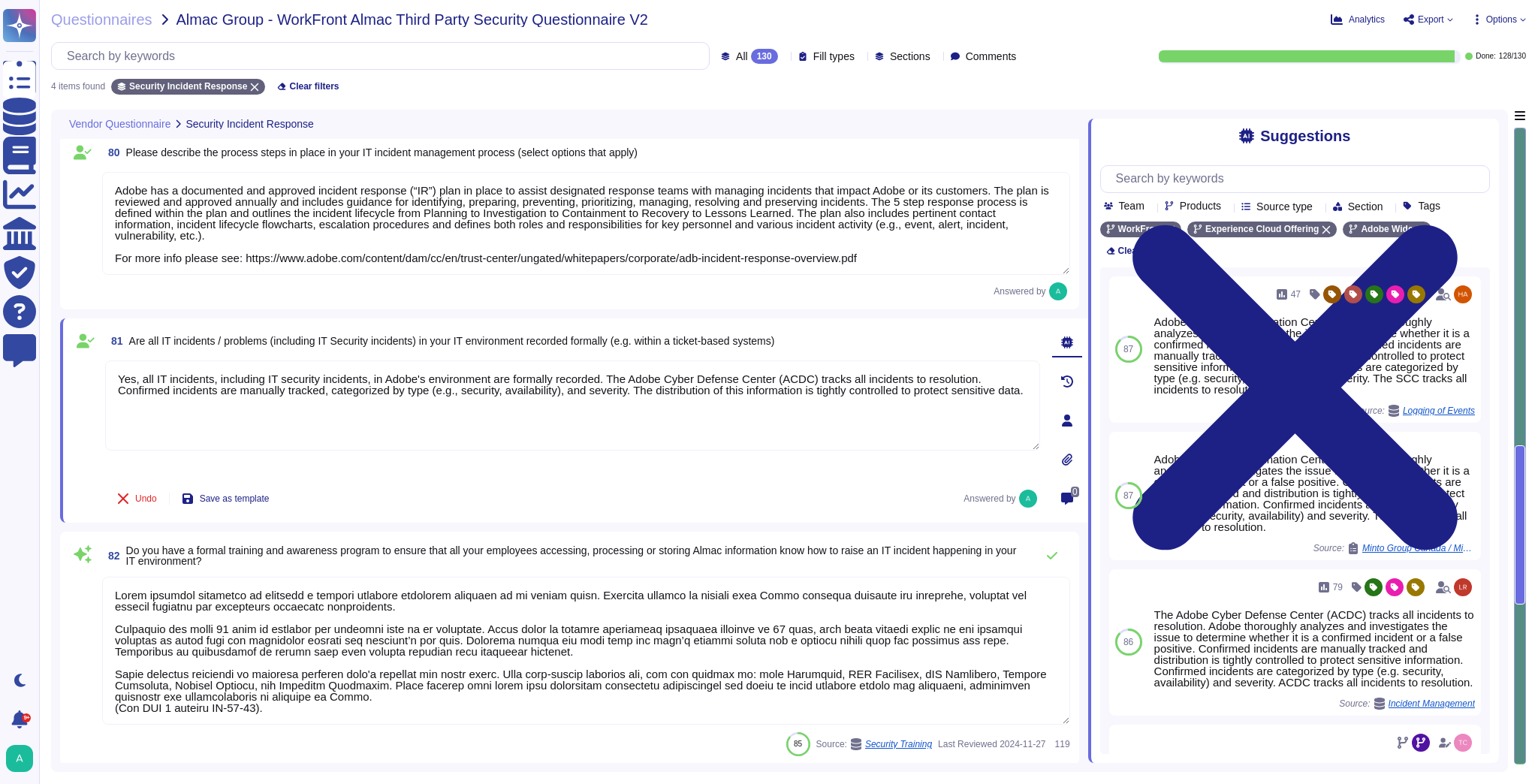 click at bounding box center (586, 650) 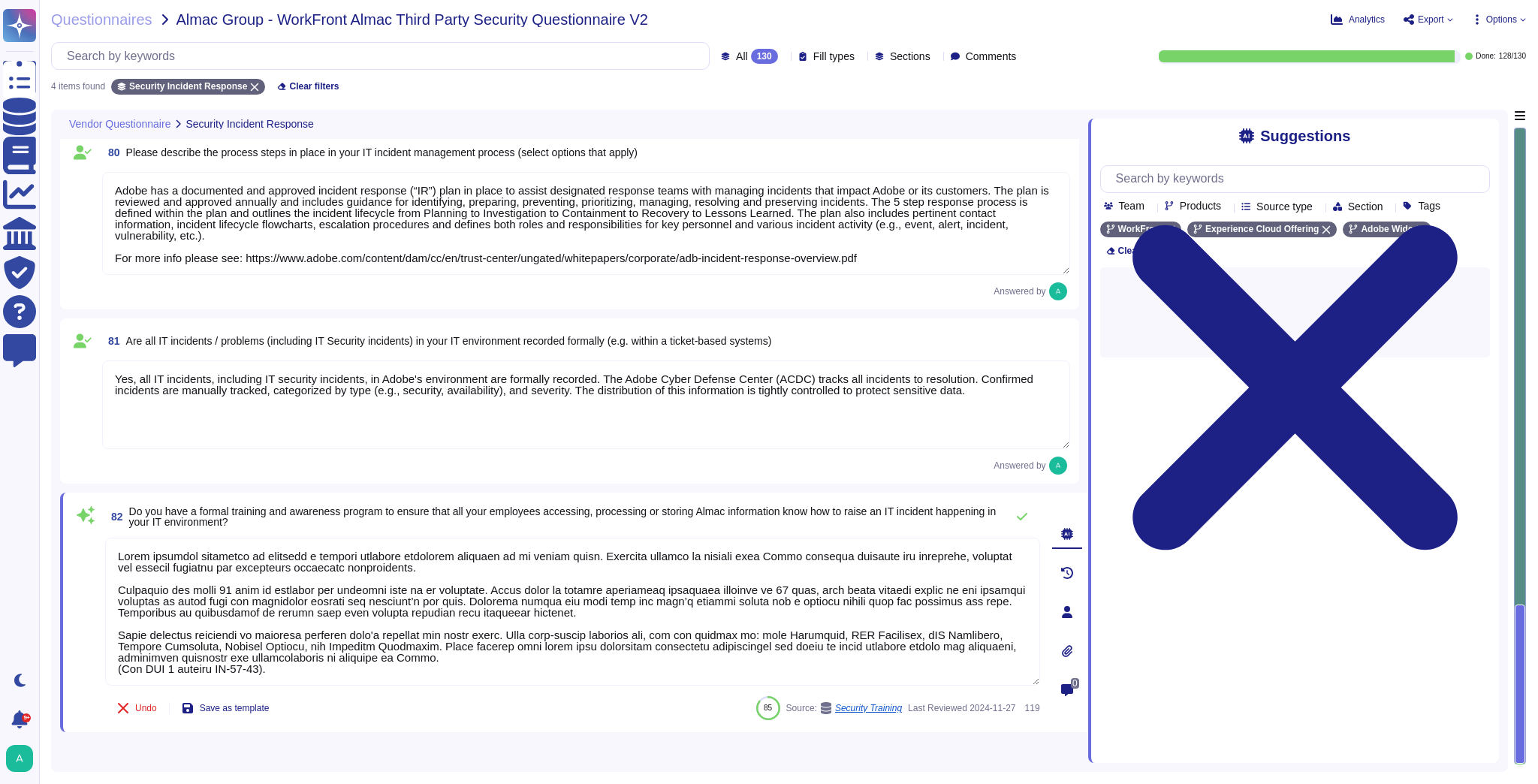 scroll, scrollTop: 166, scrollLeft: 0, axis: vertical 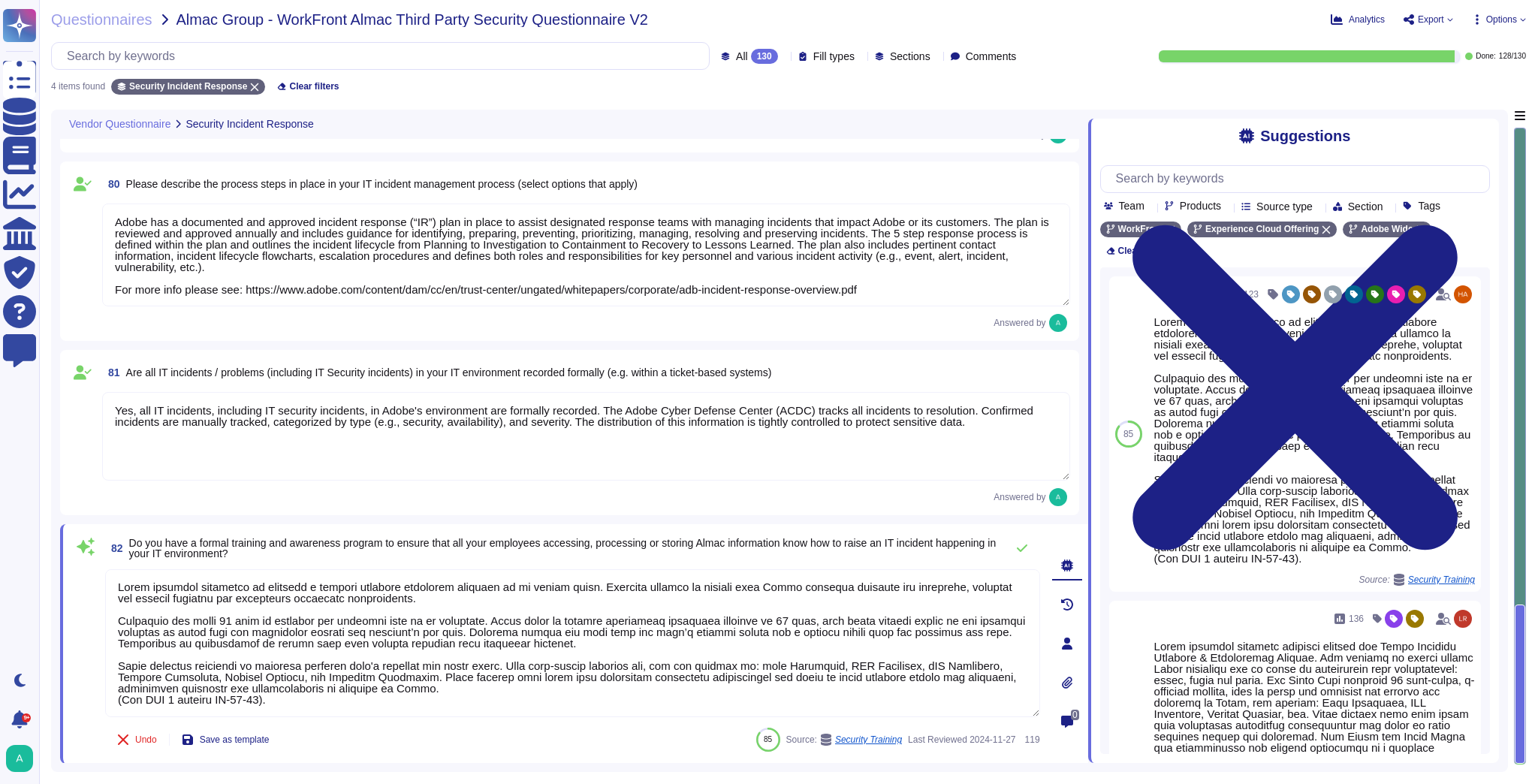 click on "Sections" at bounding box center [906, 56] 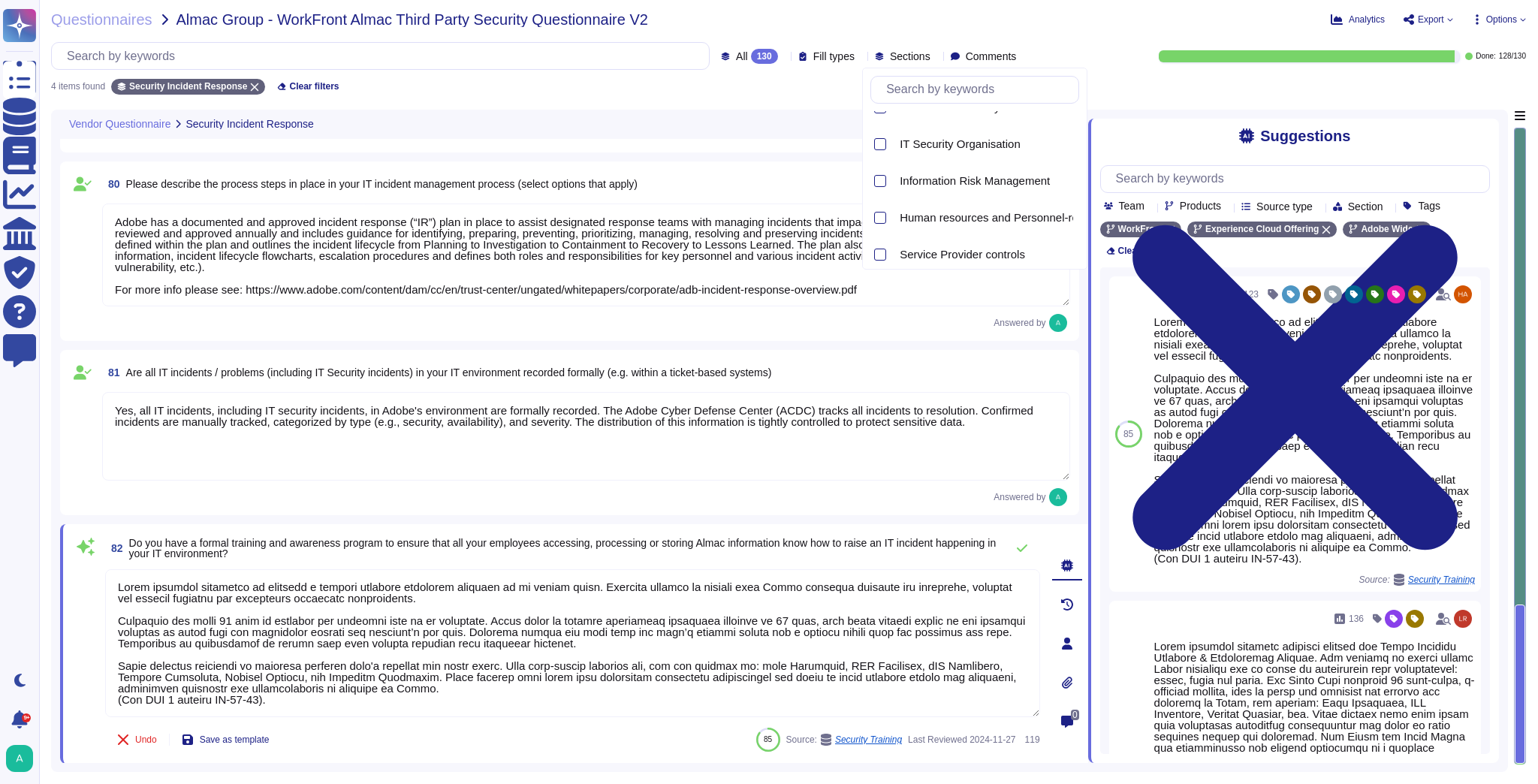 scroll, scrollTop: 0, scrollLeft: 0, axis: both 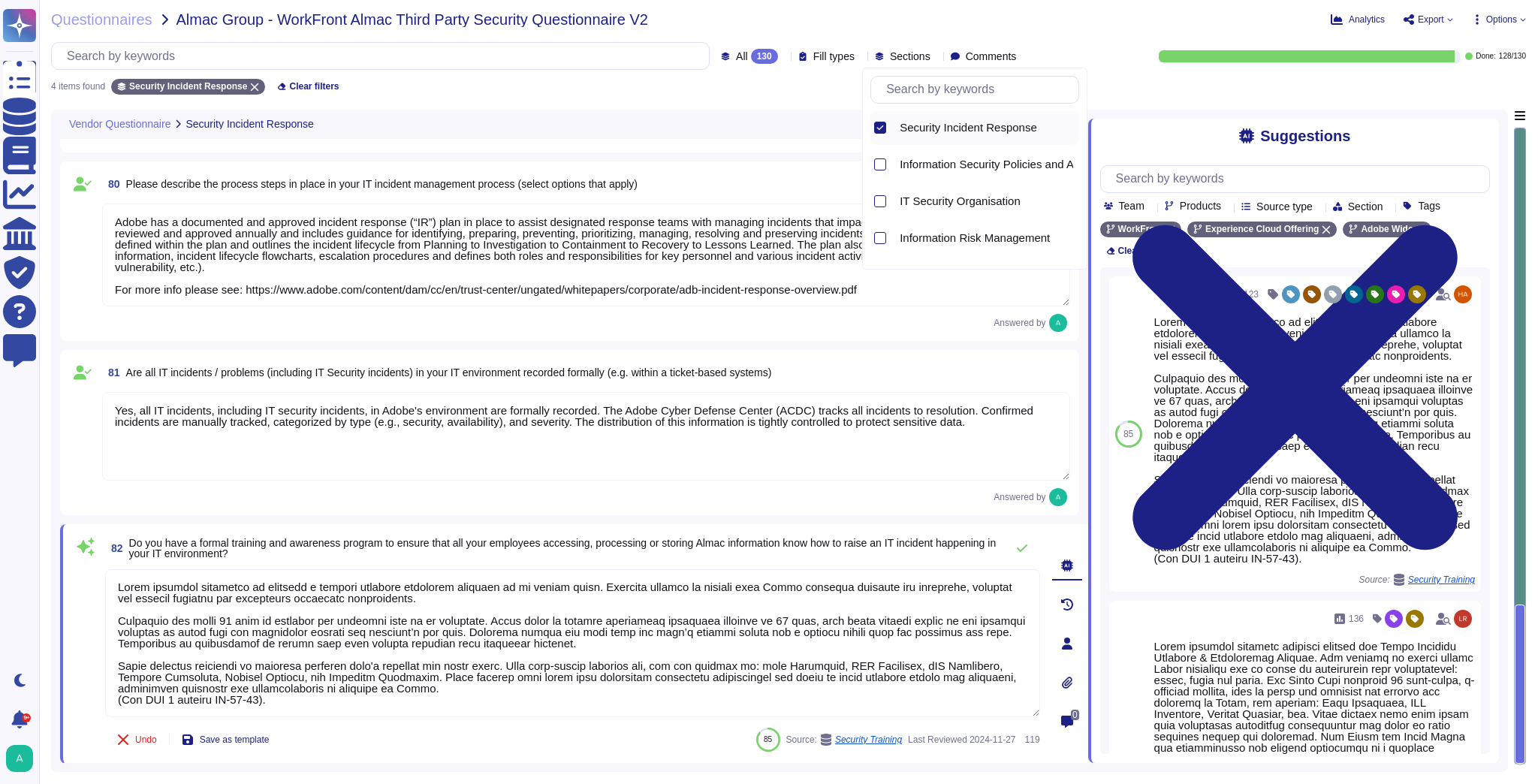 click on "Security Incident Response" at bounding box center [968, 128] 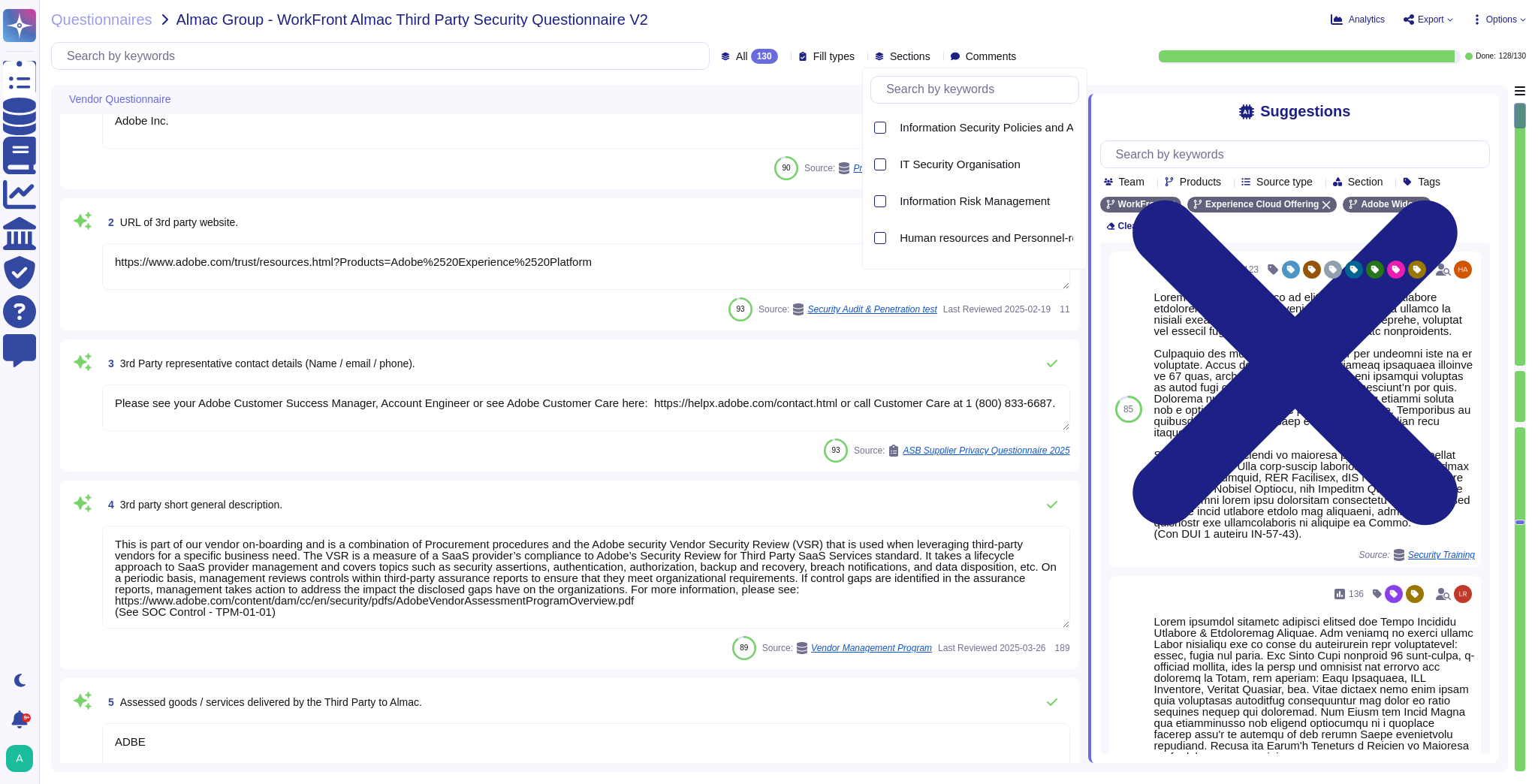 type on "ADBE" 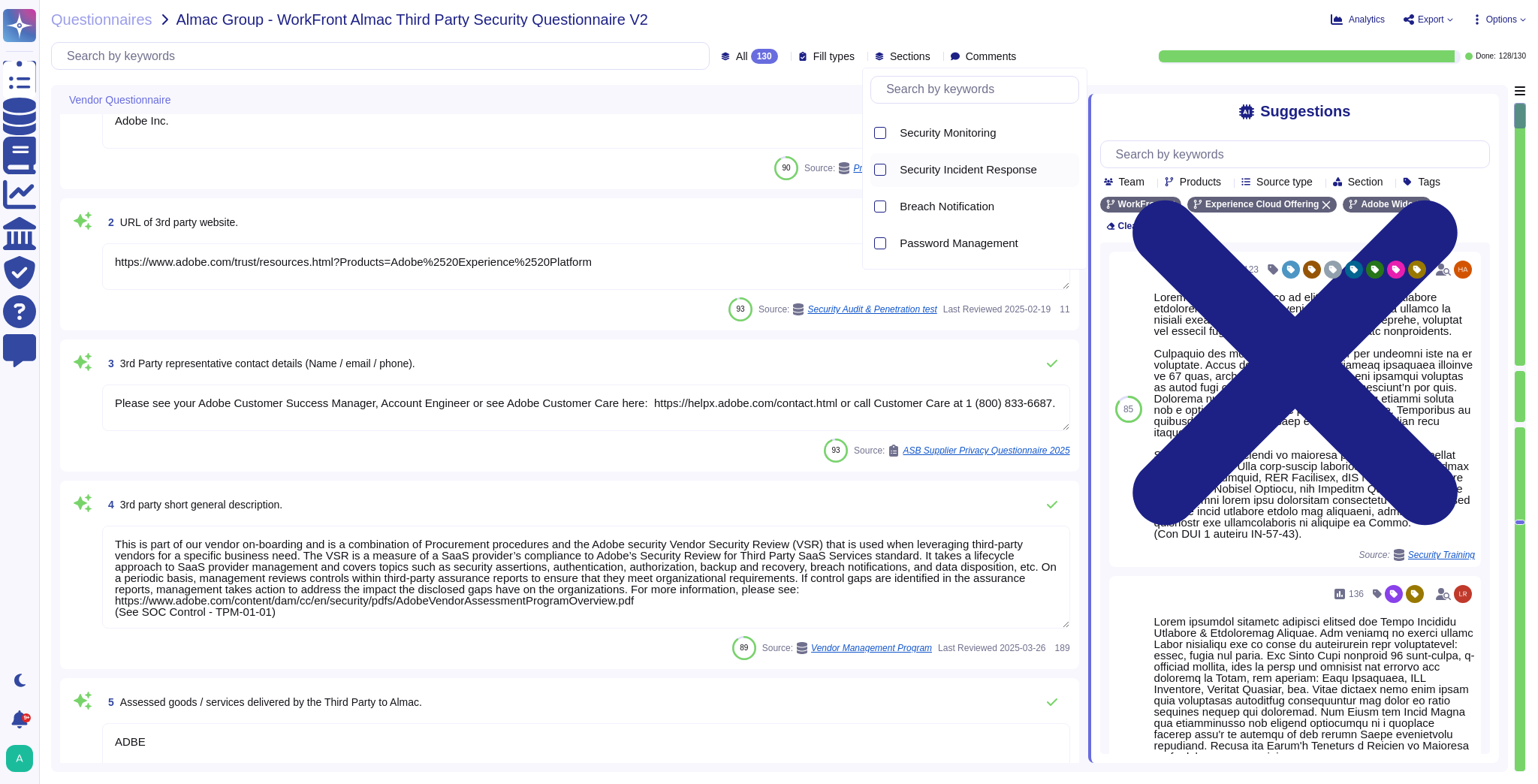scroll, scrollTop: 601, scrollLeft: 0, axis: vertical 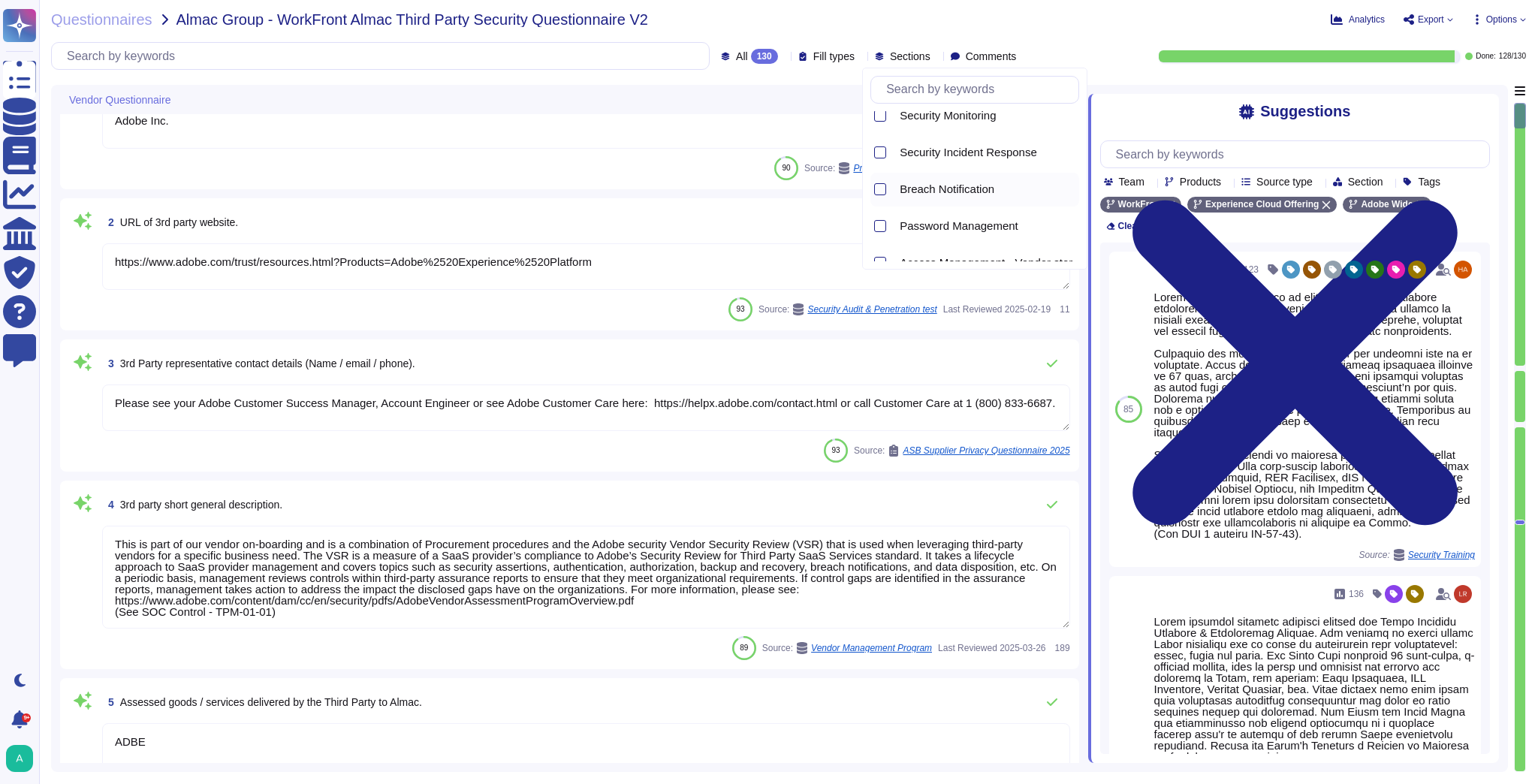 click on "Breach Notification" at bounding box center [947, 189] 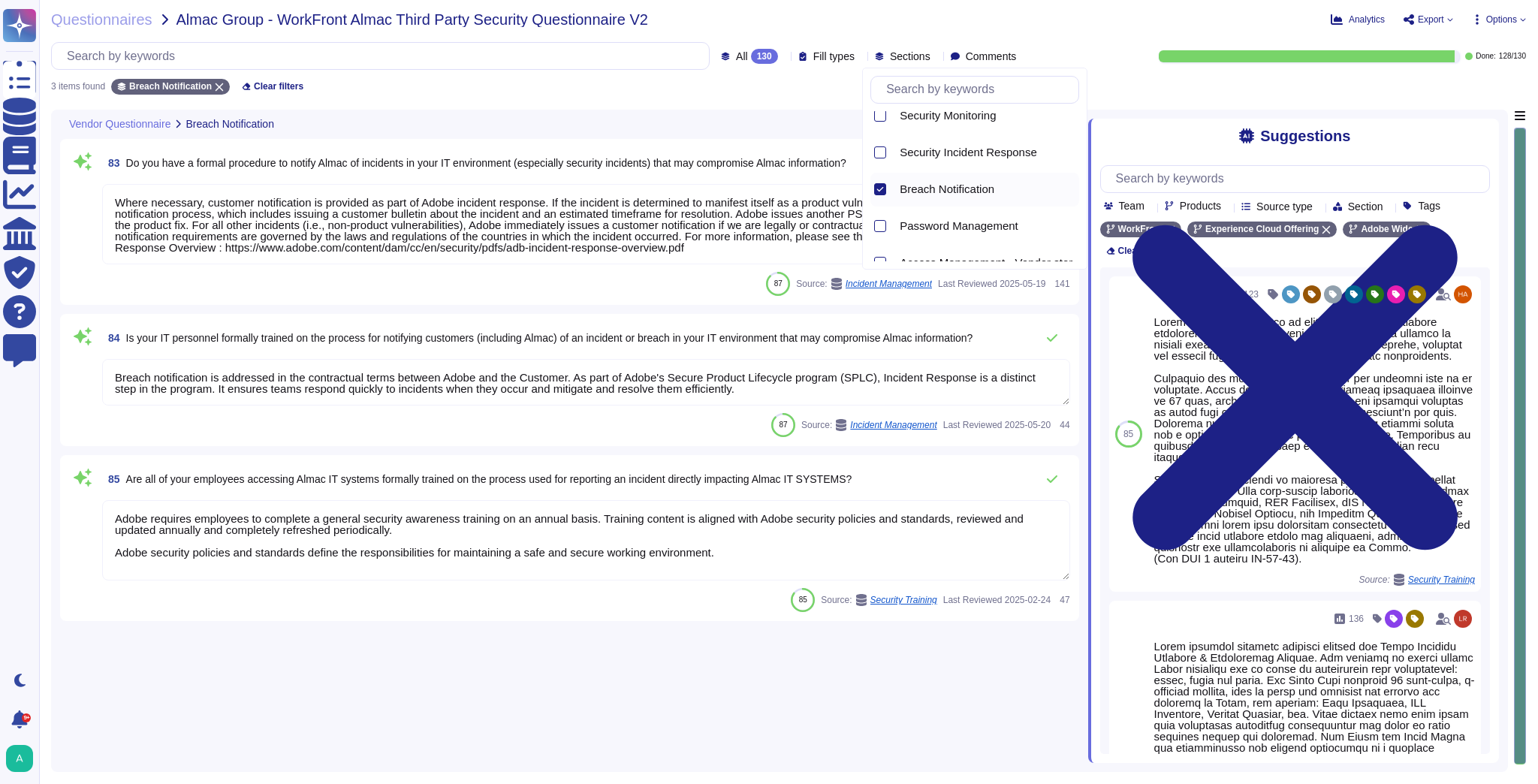type on "Breach notification is addressed in the contractual terms between Adobe and the Customer. As part of Adobe's Secure Product Lifecycle program (SPLC), Incident Response is a distinct step in the program. It ensures teams respond quickly to incidents when they occur and mitigate and resolve them efficiently." 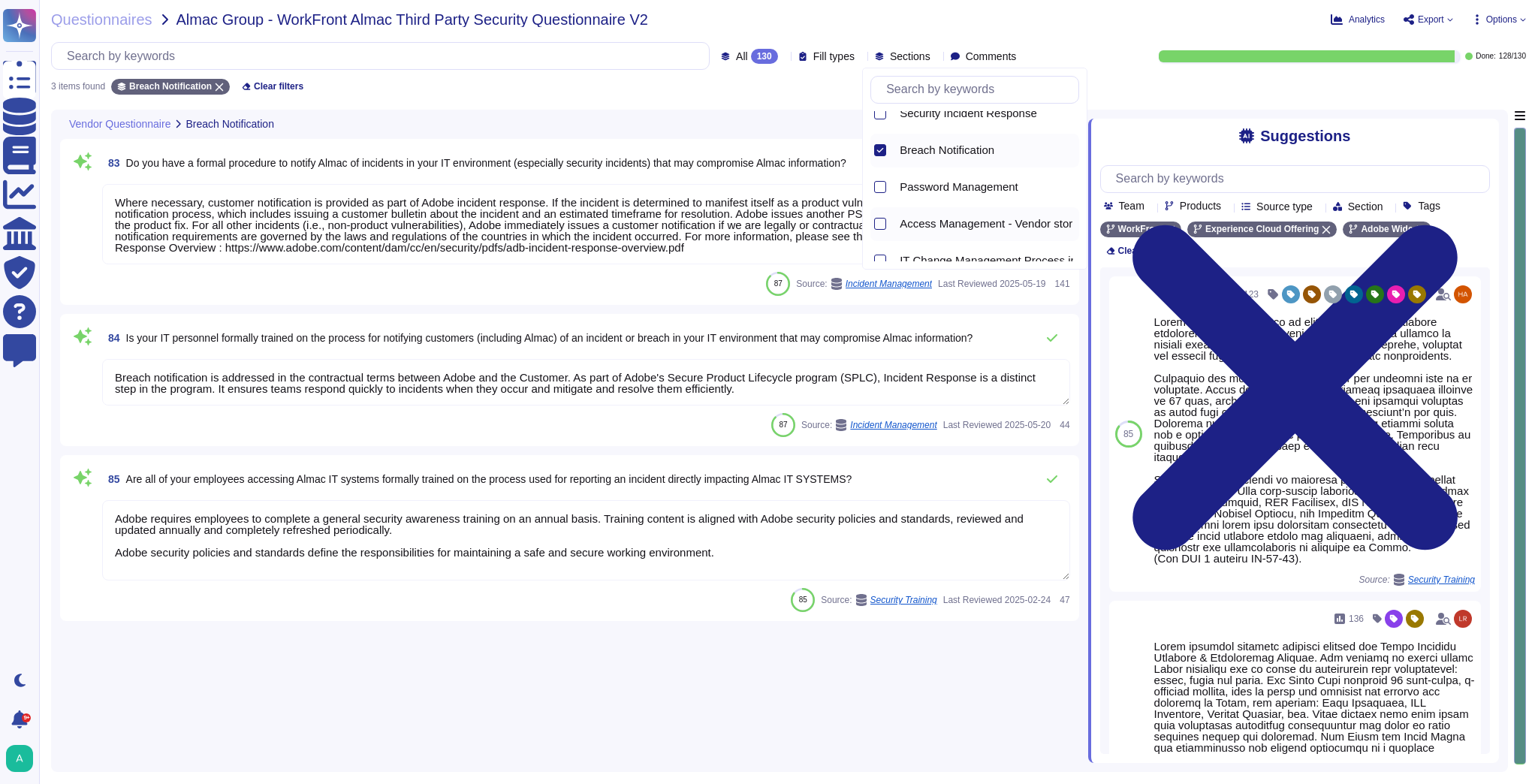 scroll, scrollTop: 661, scrollLeft: 0, axis: vertical 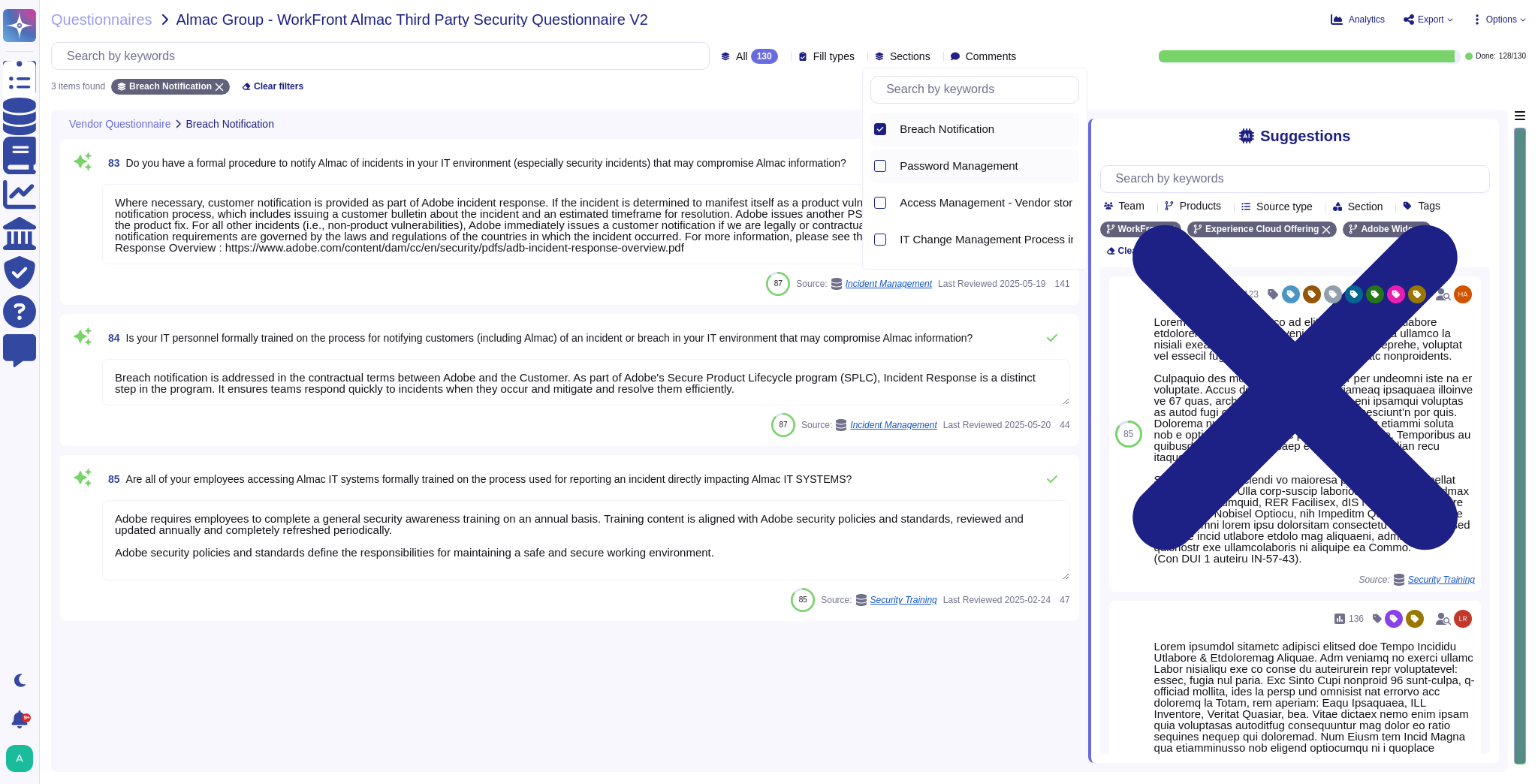 click on "Password Management" at bounding box center [959, 166] 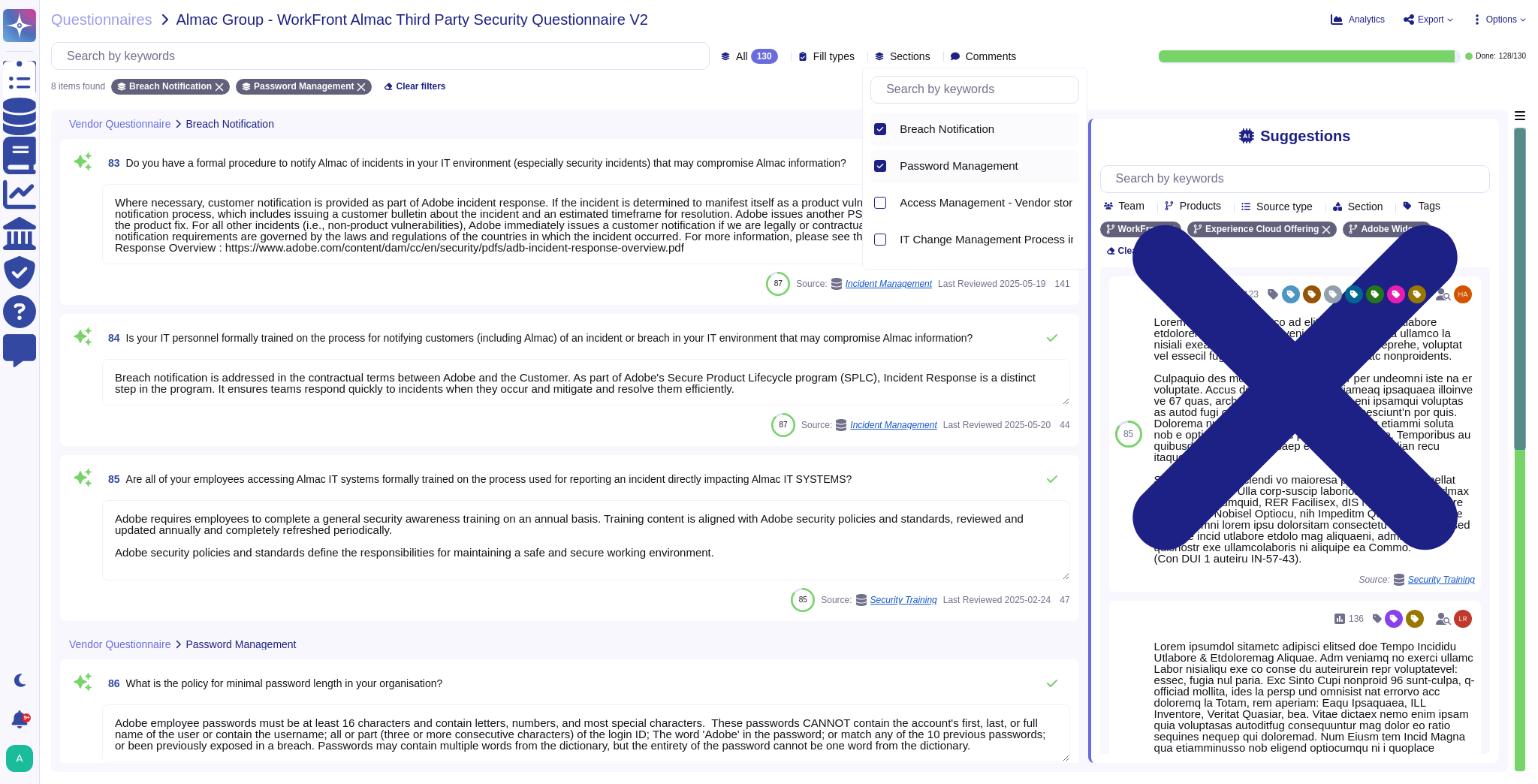 click on "Breach Notification" at bounding box center [947, 129] 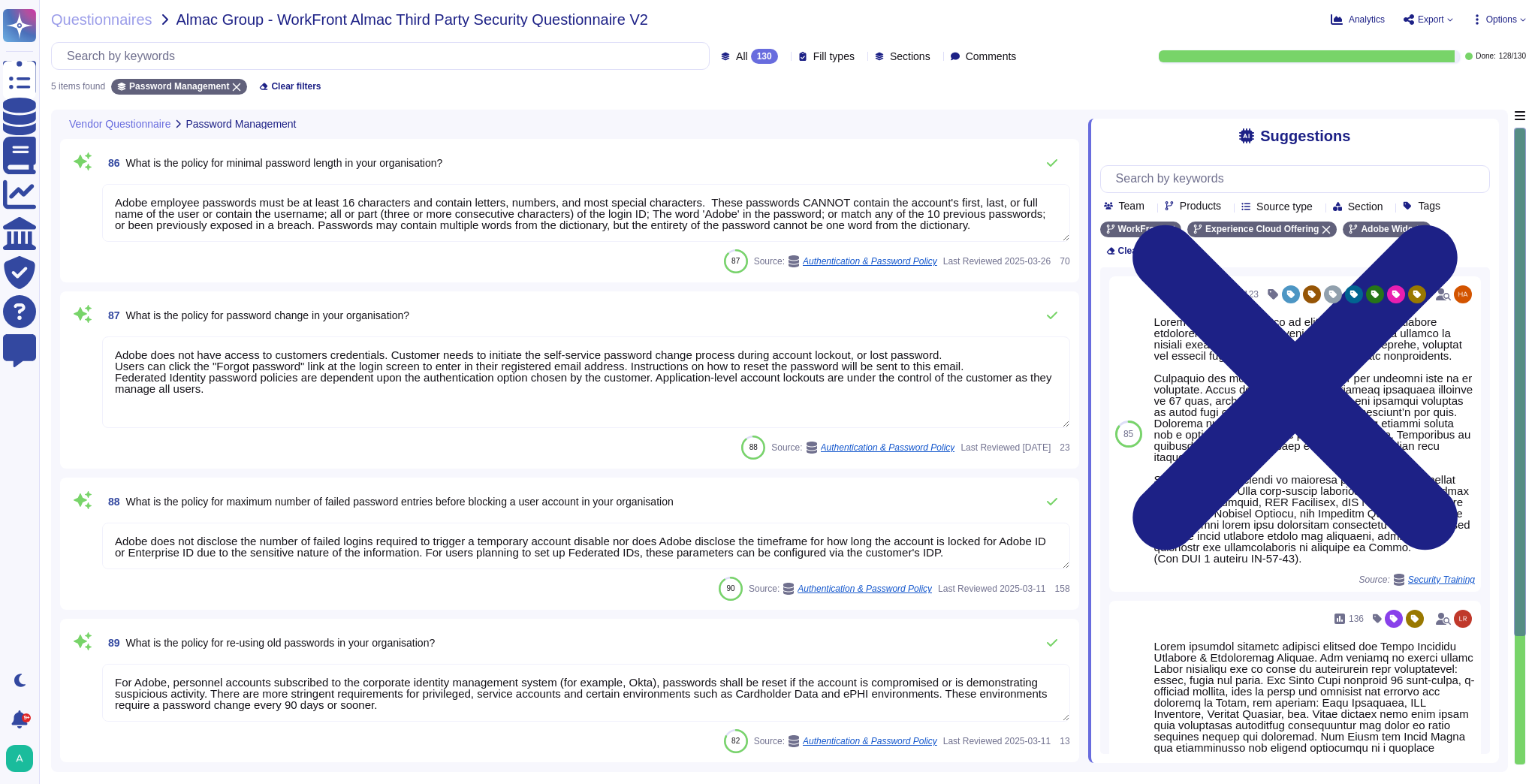 click on "87 What is the policy for password change in your organisation?" at bounding box center [255, 315] 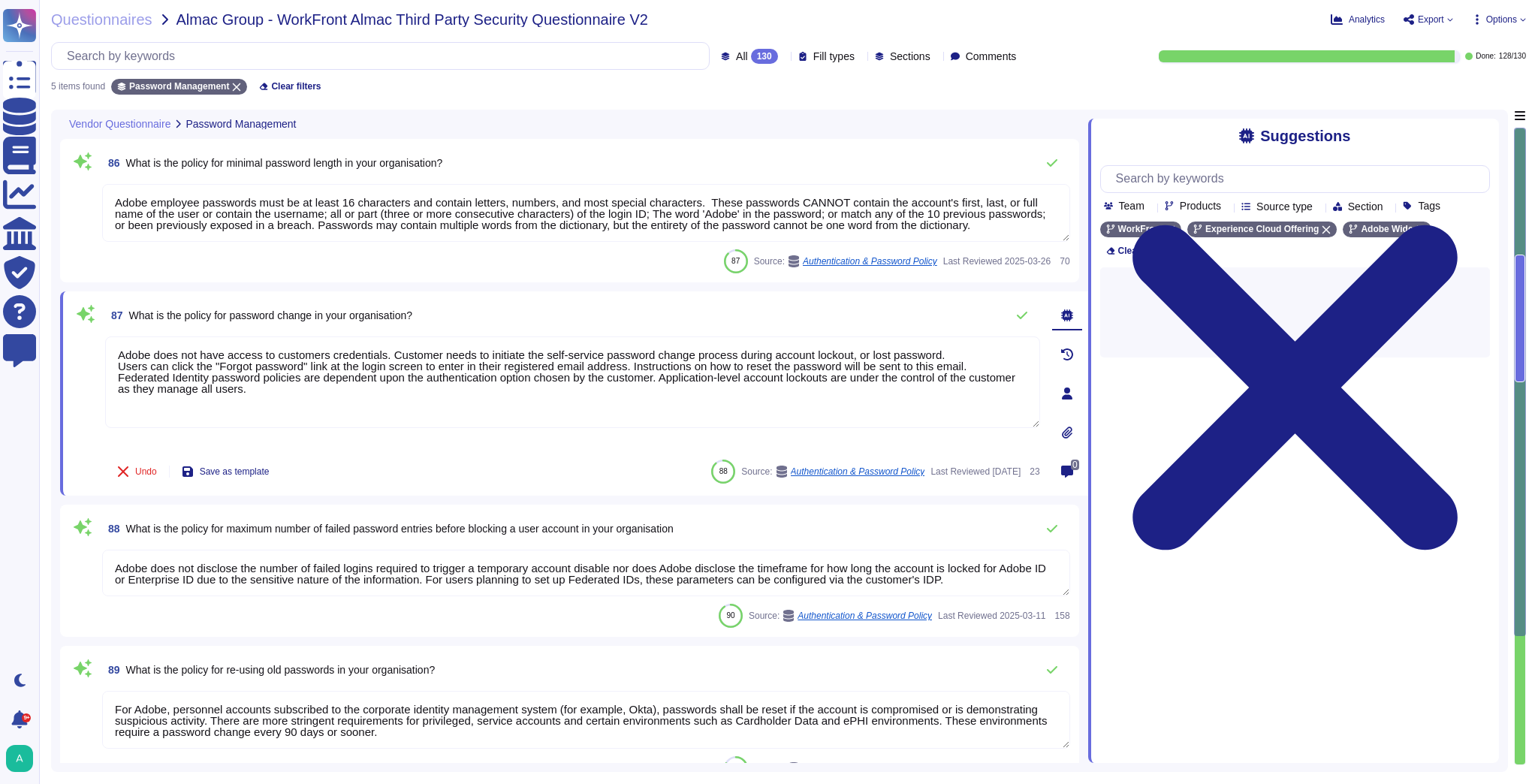 click on "87 What is the policy for password change in your organisation?" at bounding box center [572, 315] 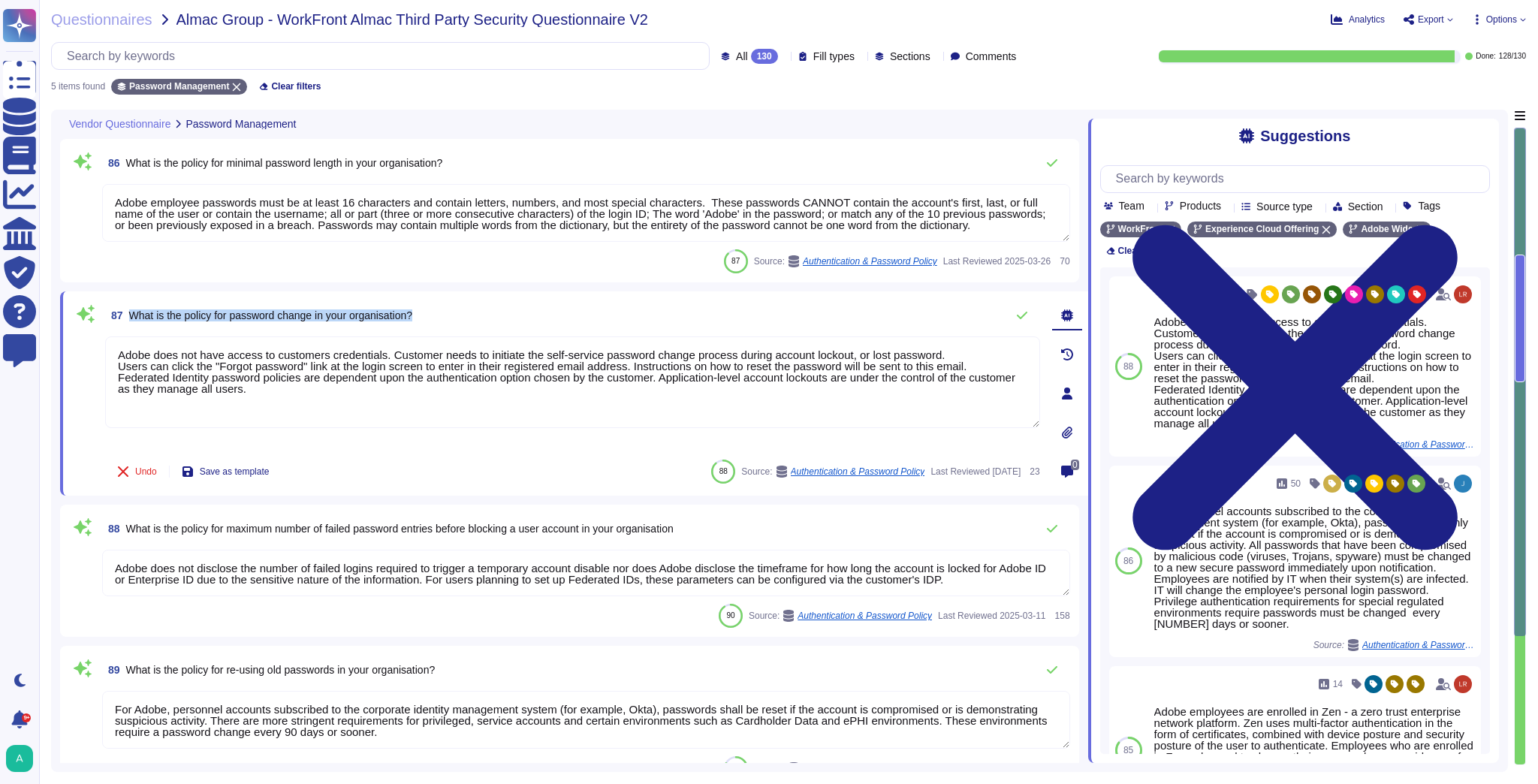 drag, startPoint x: 422, startPoint y: 315, endPoint x: 130, endPoint y: 324, distance: 292.13867 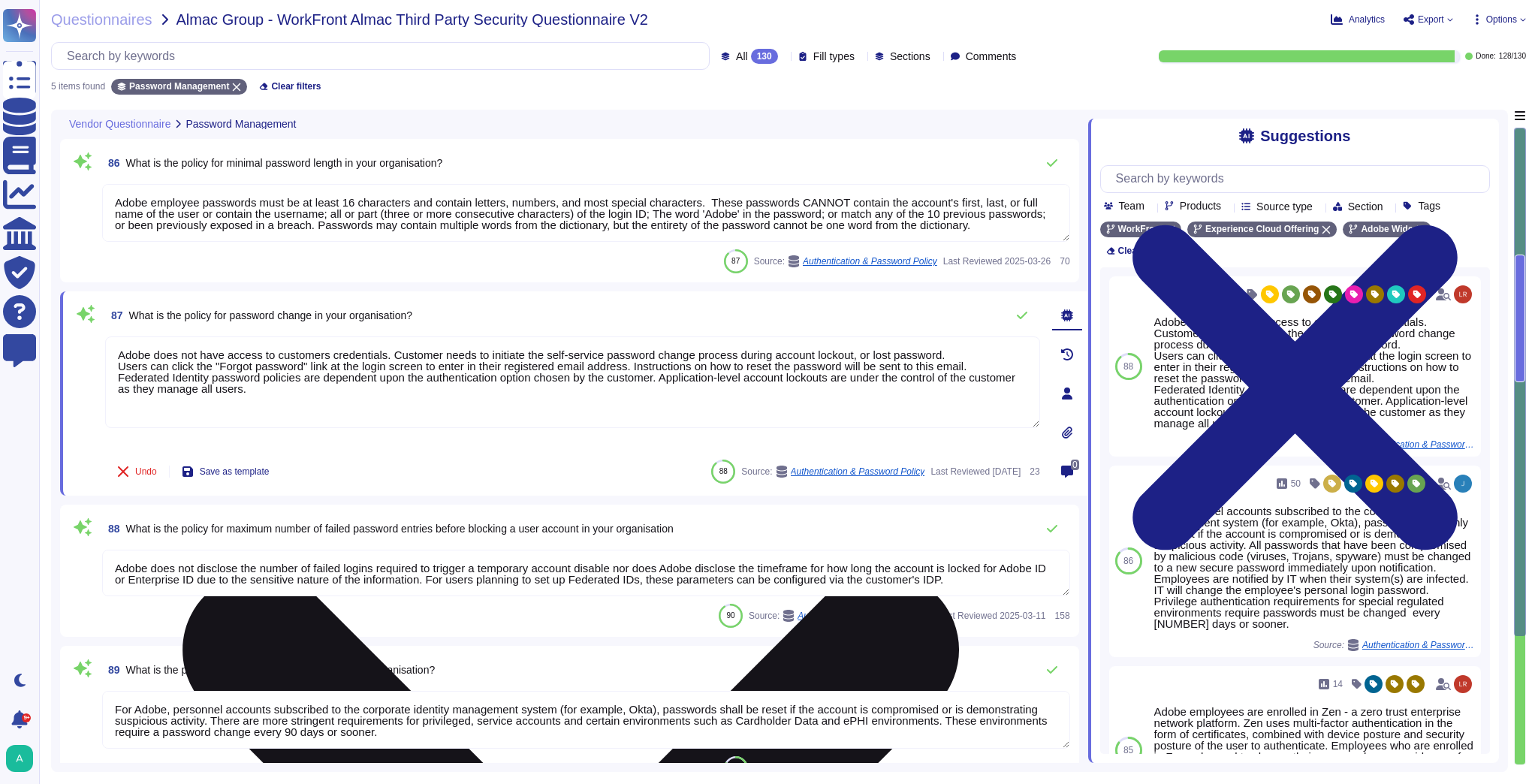 click on "Adobe does not have access to customers credentials. Customer needs to initiate the self-service password change process during account lockout, or lost password.
Users can click the "Forgot password" link at the login screen to enter in their registered email address. Instructions on how to reset the password will be sent to this email.
Federated Identity password policies are dependent upon the authentication option chosen by the customer. Application-level account lockouts are under the control of the customer as they manage all users." at bounding box center [572, 382] 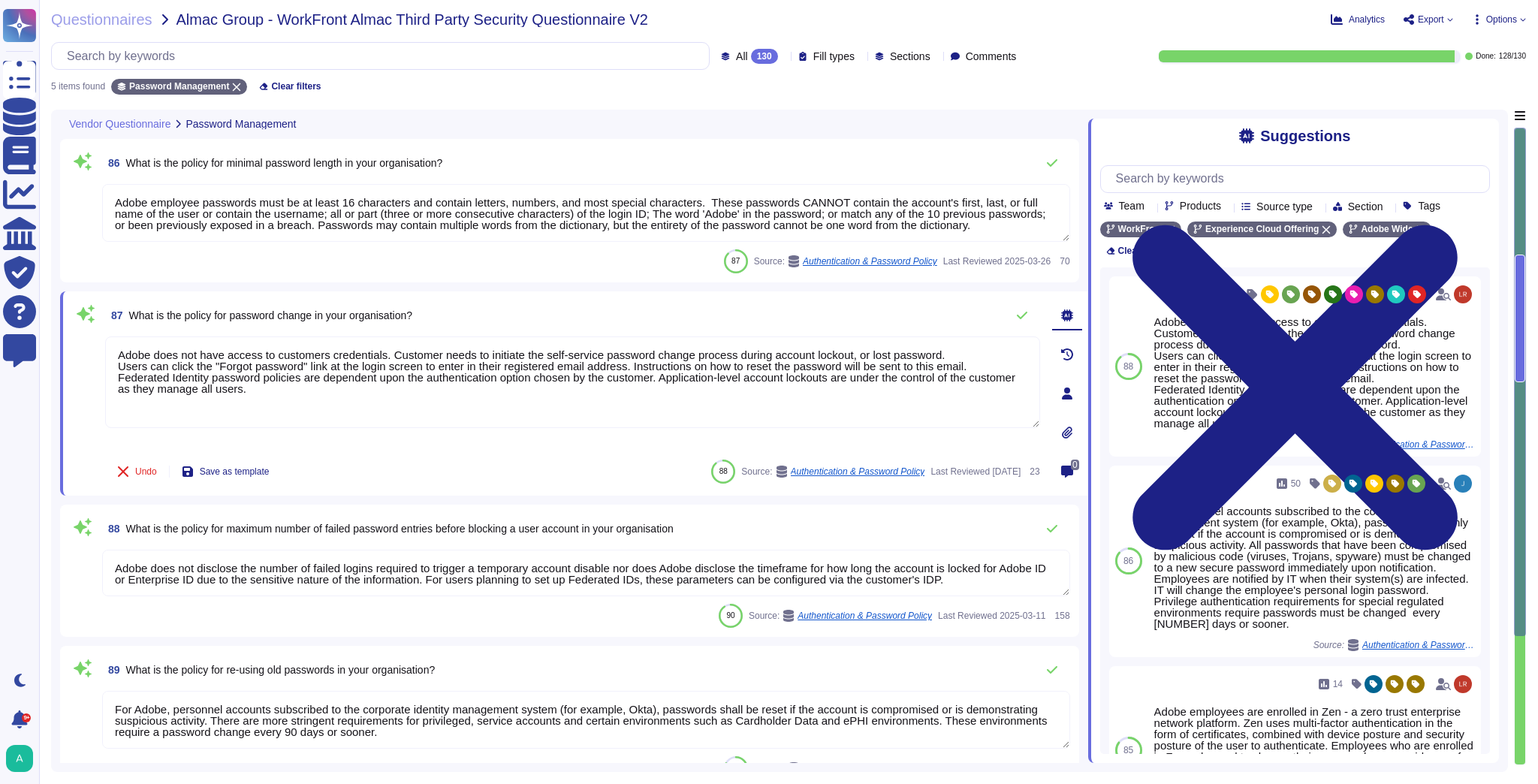 drag, startPoint x: 304, startPoint y: 391, endPoint x: 98, endPoint y: 342, distance: 211.74749 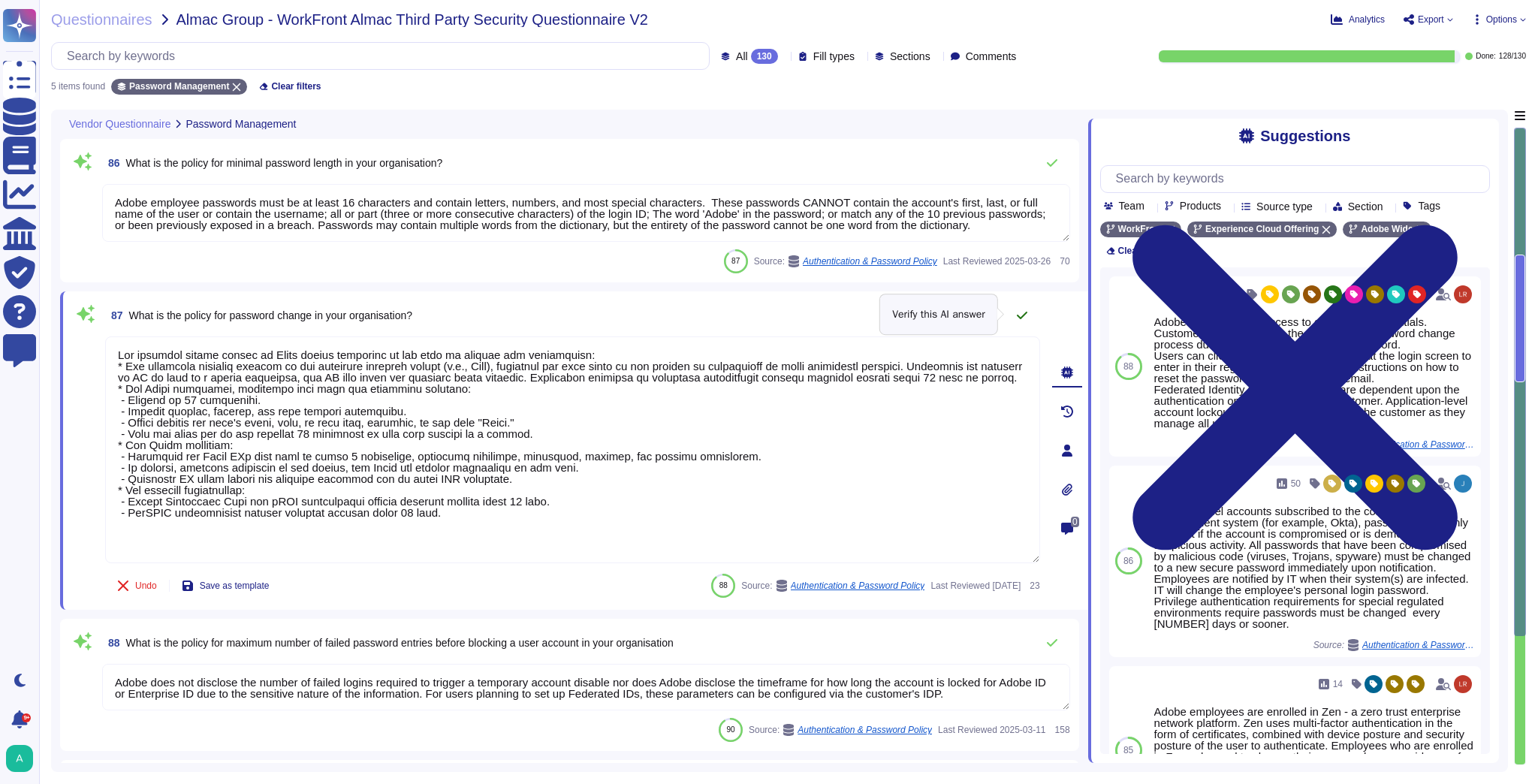 click 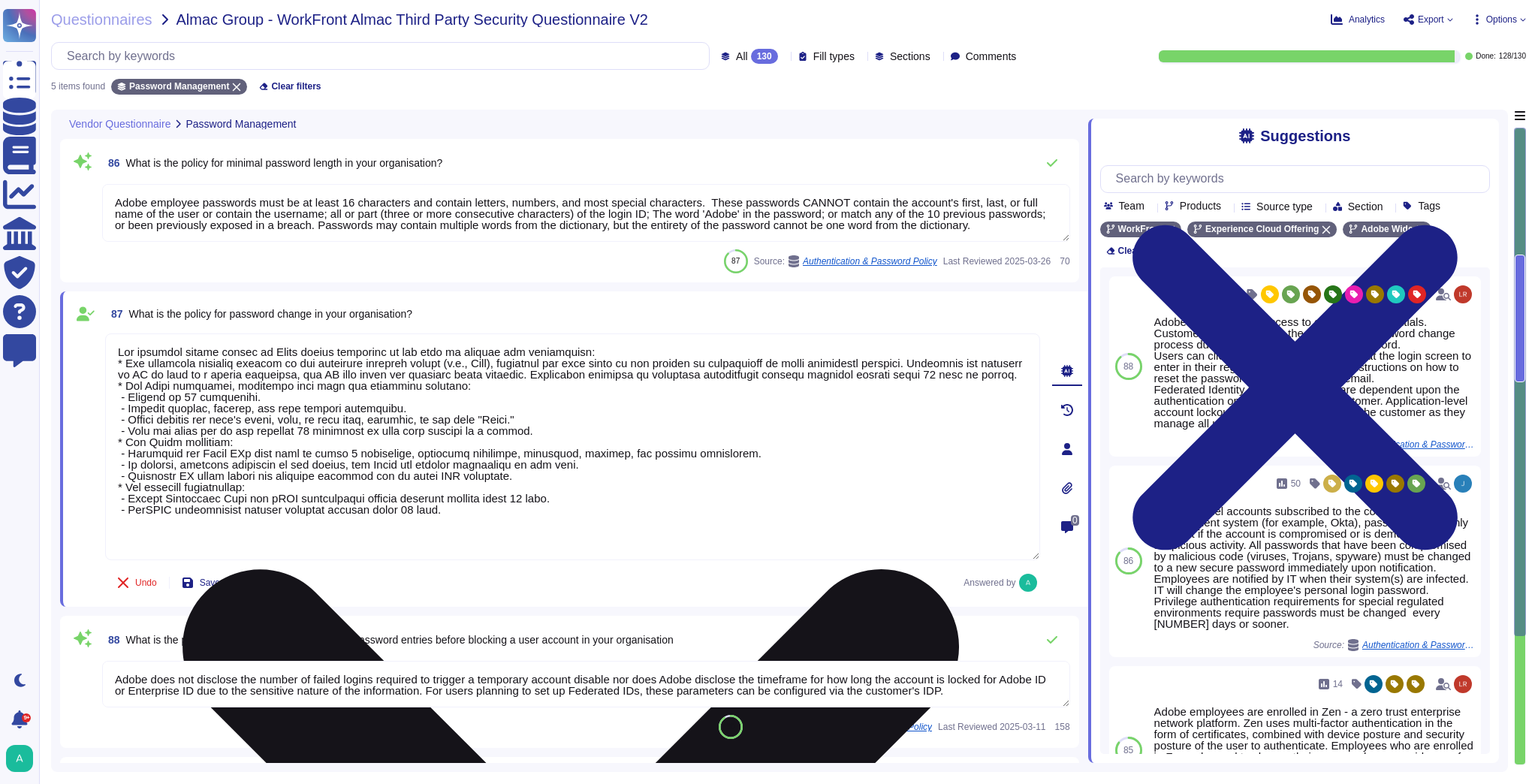 scroll, scrollTop: 1, scrollLeft: 0, axis: vertical 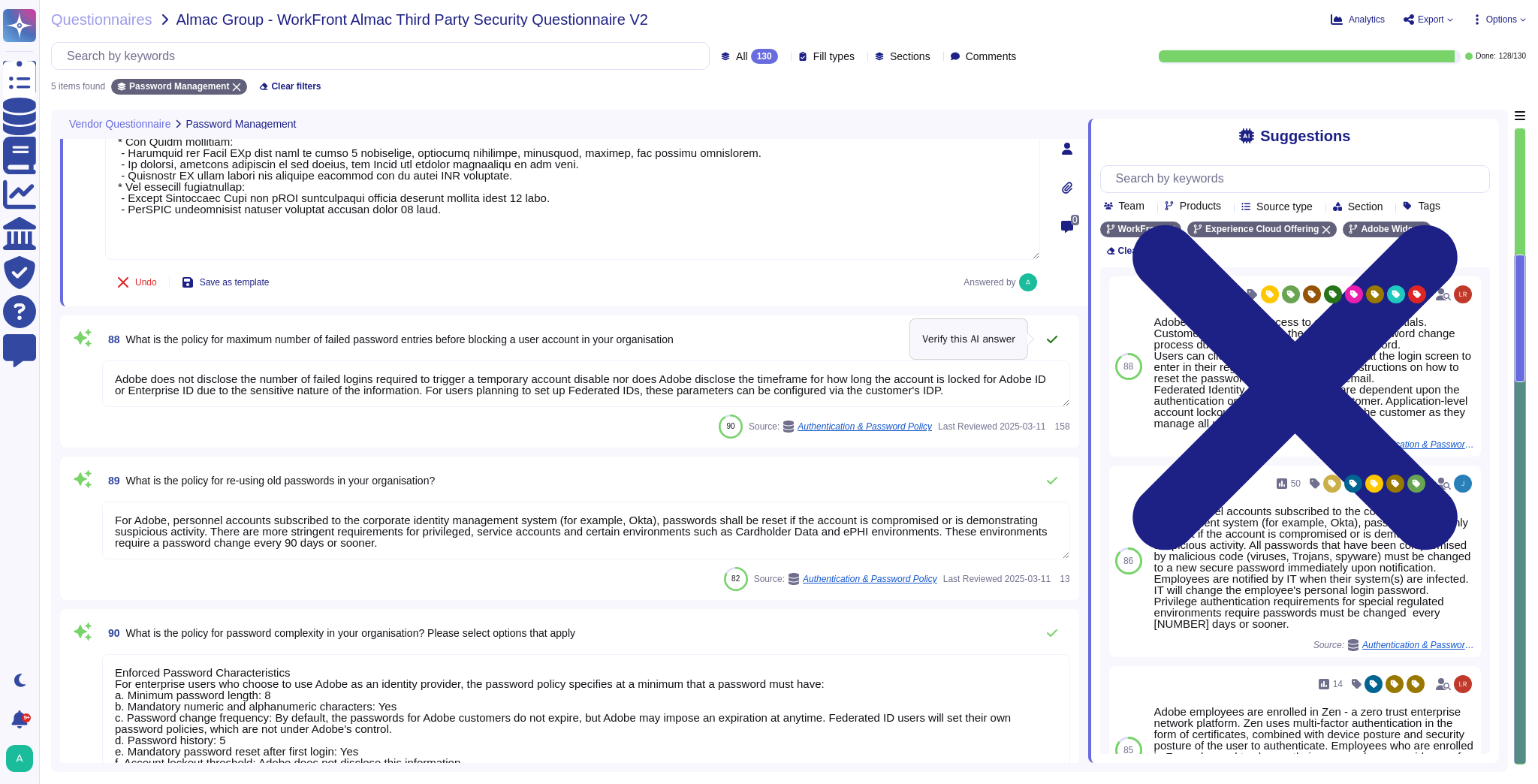 click 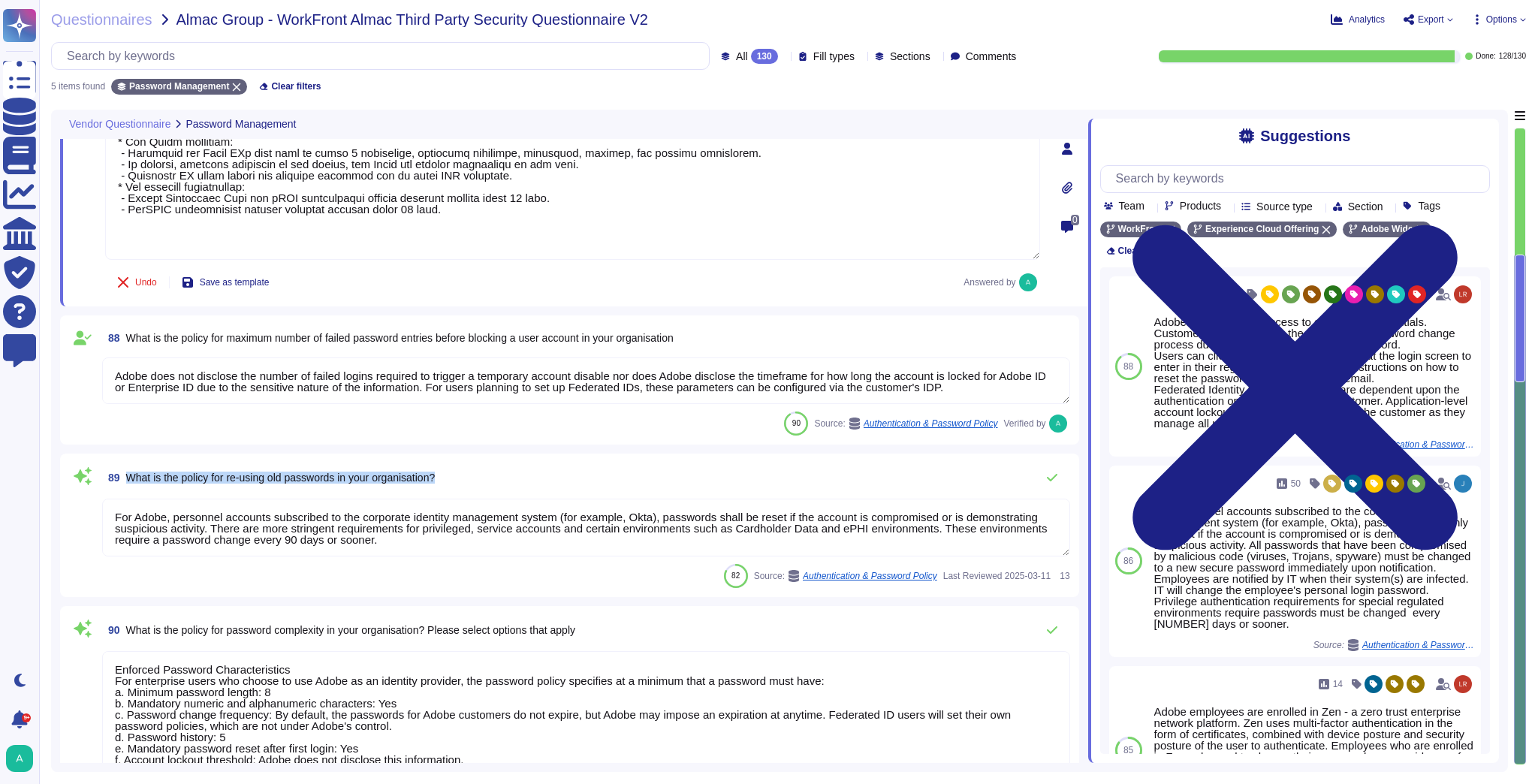 drag, startPoint x: 454, startPoint y: 481, endPoint x: 131, endPoint y: 473, distance: 323.09906 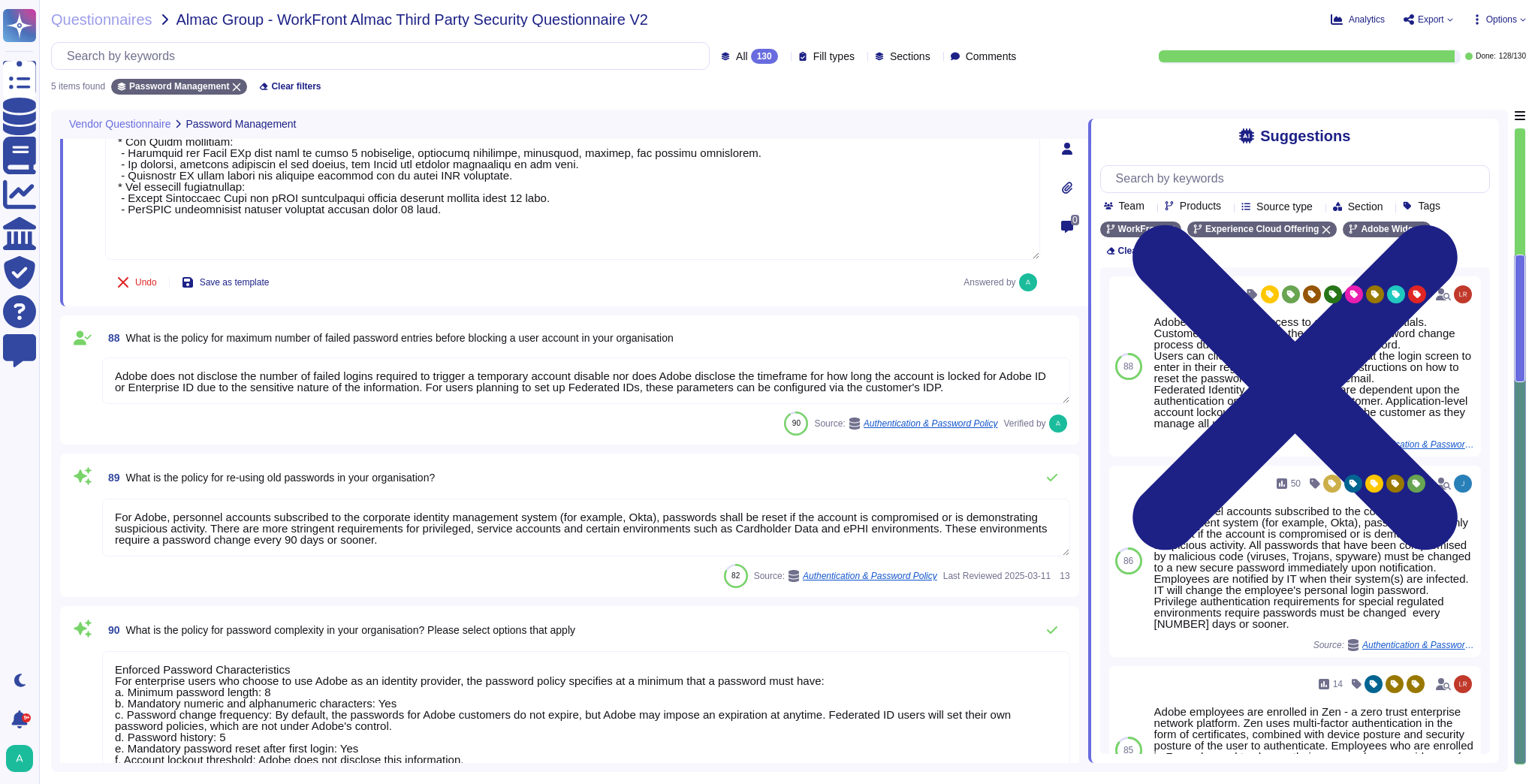 scroll, scrollTop: 0, scrollLeft: 0, axis: both 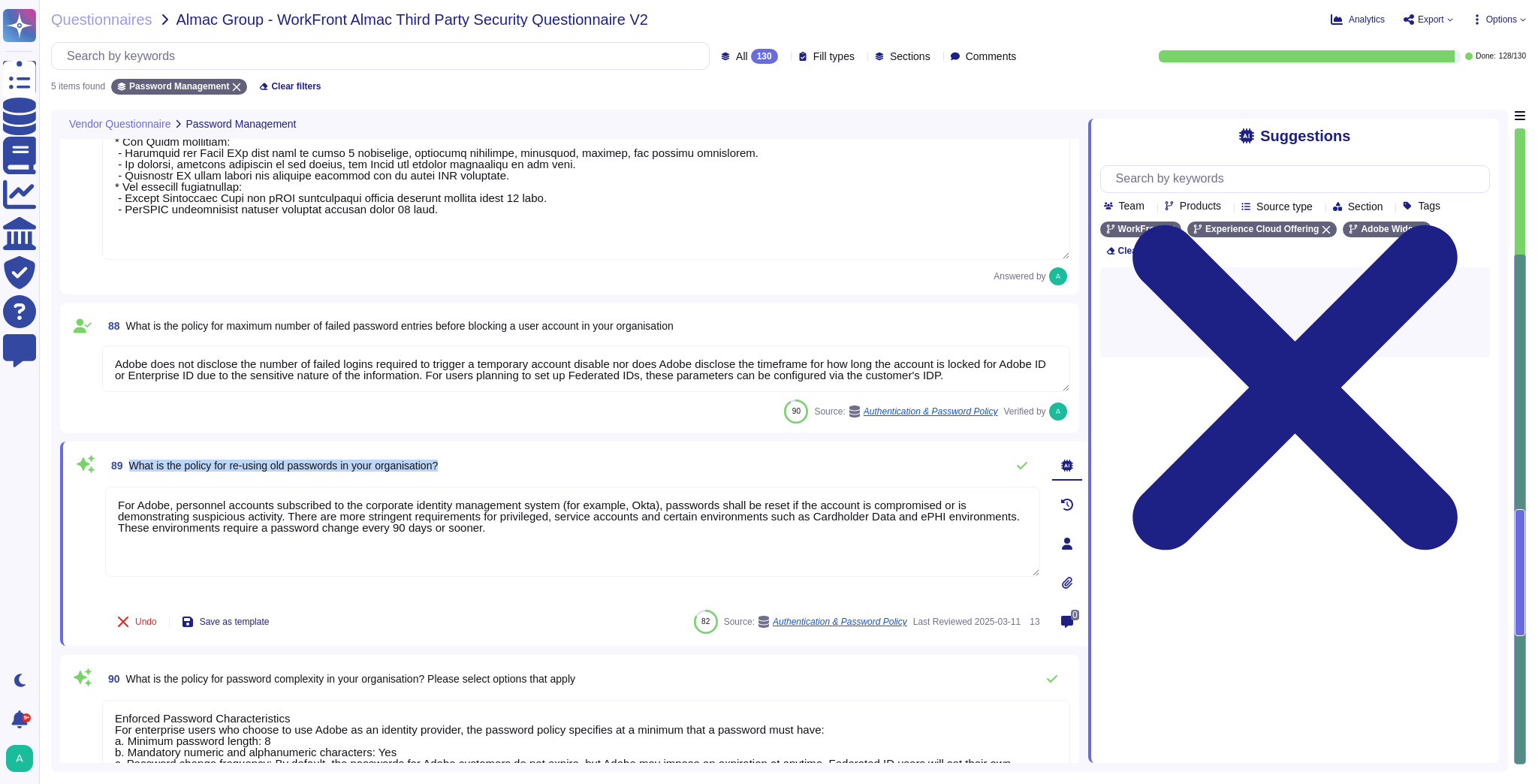 drag, startPoint x: 464, startPoint y: 465, endPoint x: 134, endPoint y: 469, distance: 330.0242 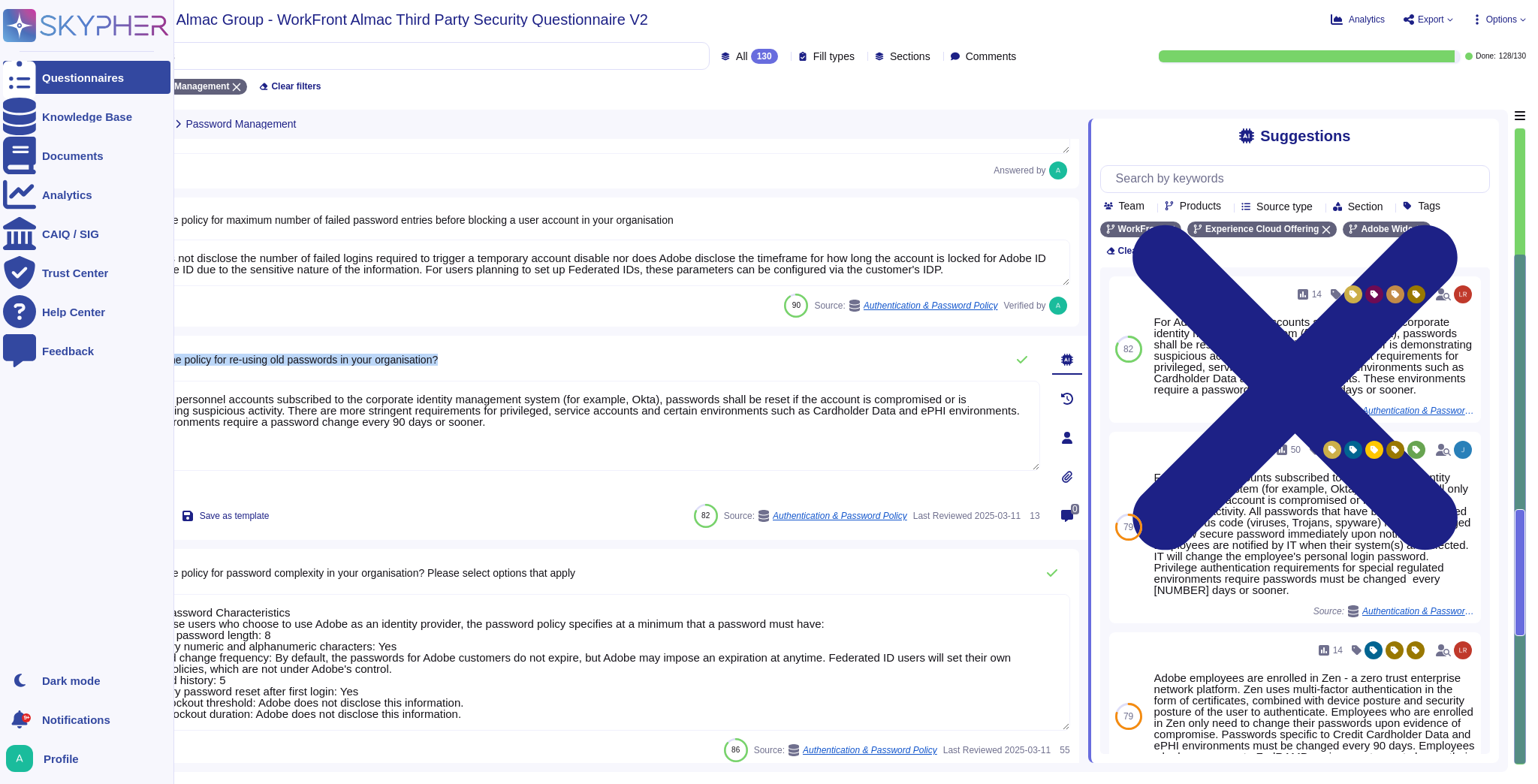 scroll, scrollTop: 412, scrollLeft: 0, axis: vertical 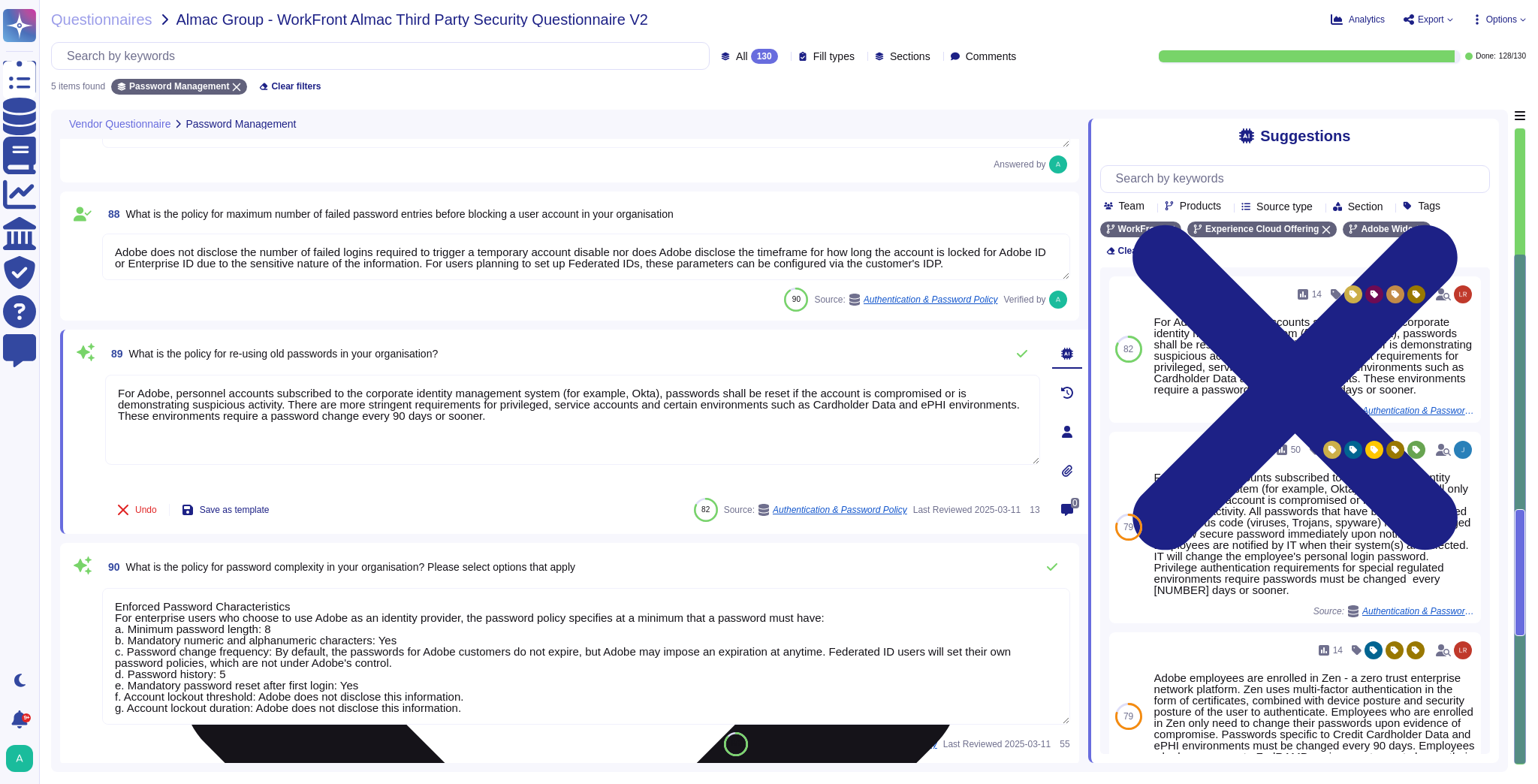 click on "For Adobe, personnel accounts subscribed to the corporate identity management system (for example, Okta), passwords shall be reset if the account is compromised or is demonstrating suspicious activity. There are more stringent requirements for privileged, service accounts and certain environments such as Cardholder Data and ePHI environments. These environments require a password change every 90 days or sooner." at bounding box center (572, 420) 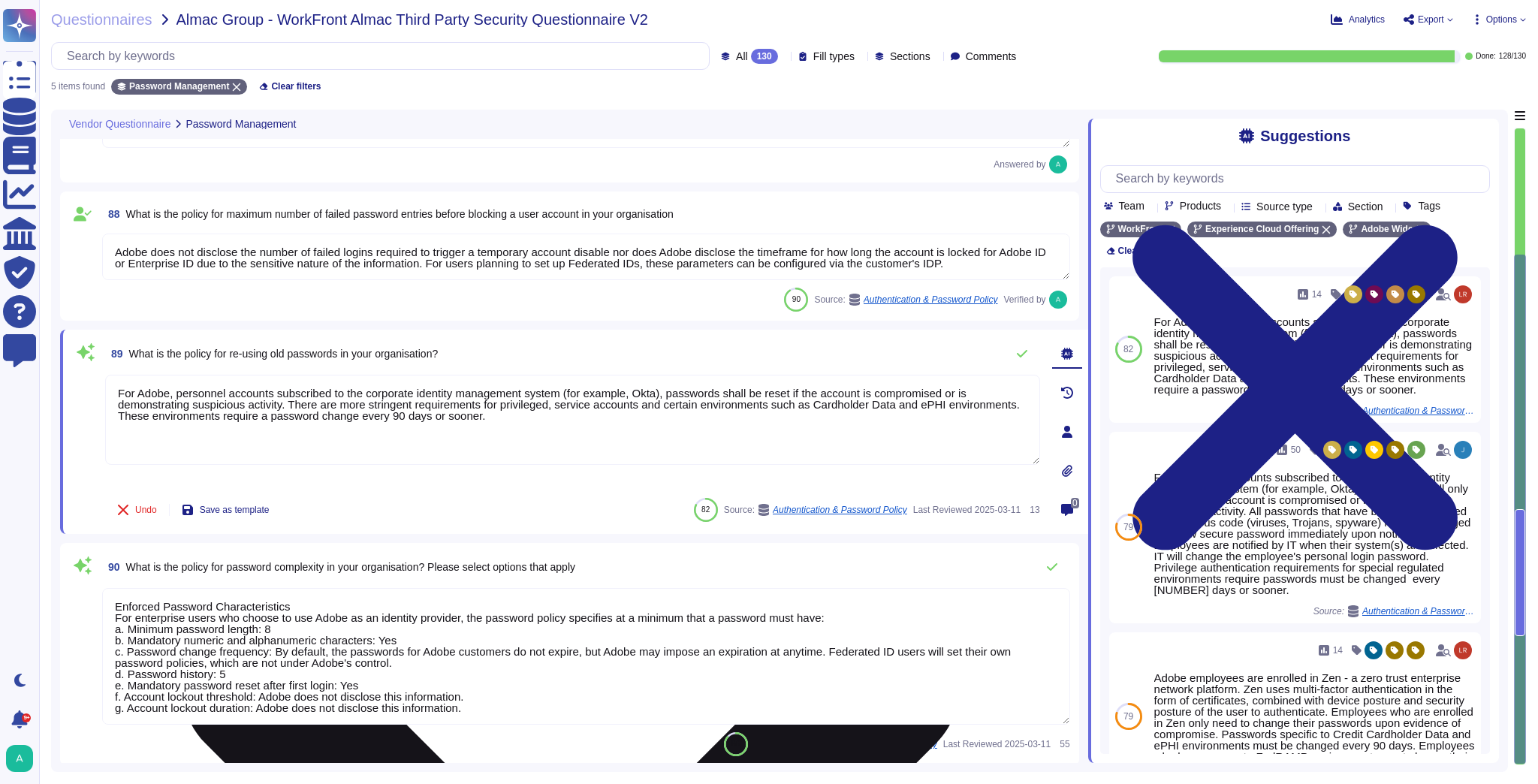 drag, startPoint x: 494, startPoint y: 425, endPoint x: 119, endPoint y: 398, distance: 375.9707 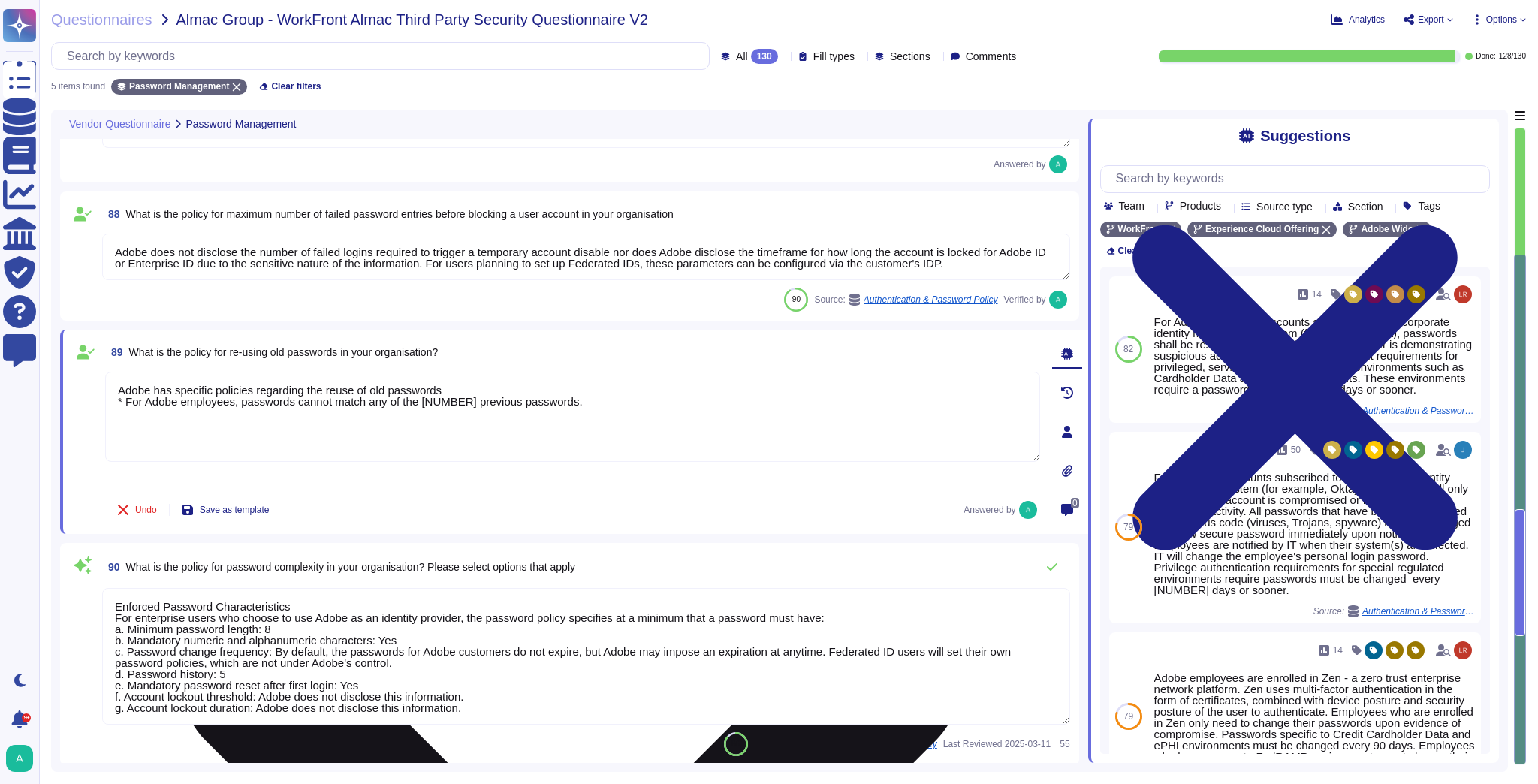 click on "Adobe has specific policies regarding the reuse of old passwords
* For Adobe employees, passwords cannot match any of the [NUMBER] previous passwords." at bounding box center (572, 417) 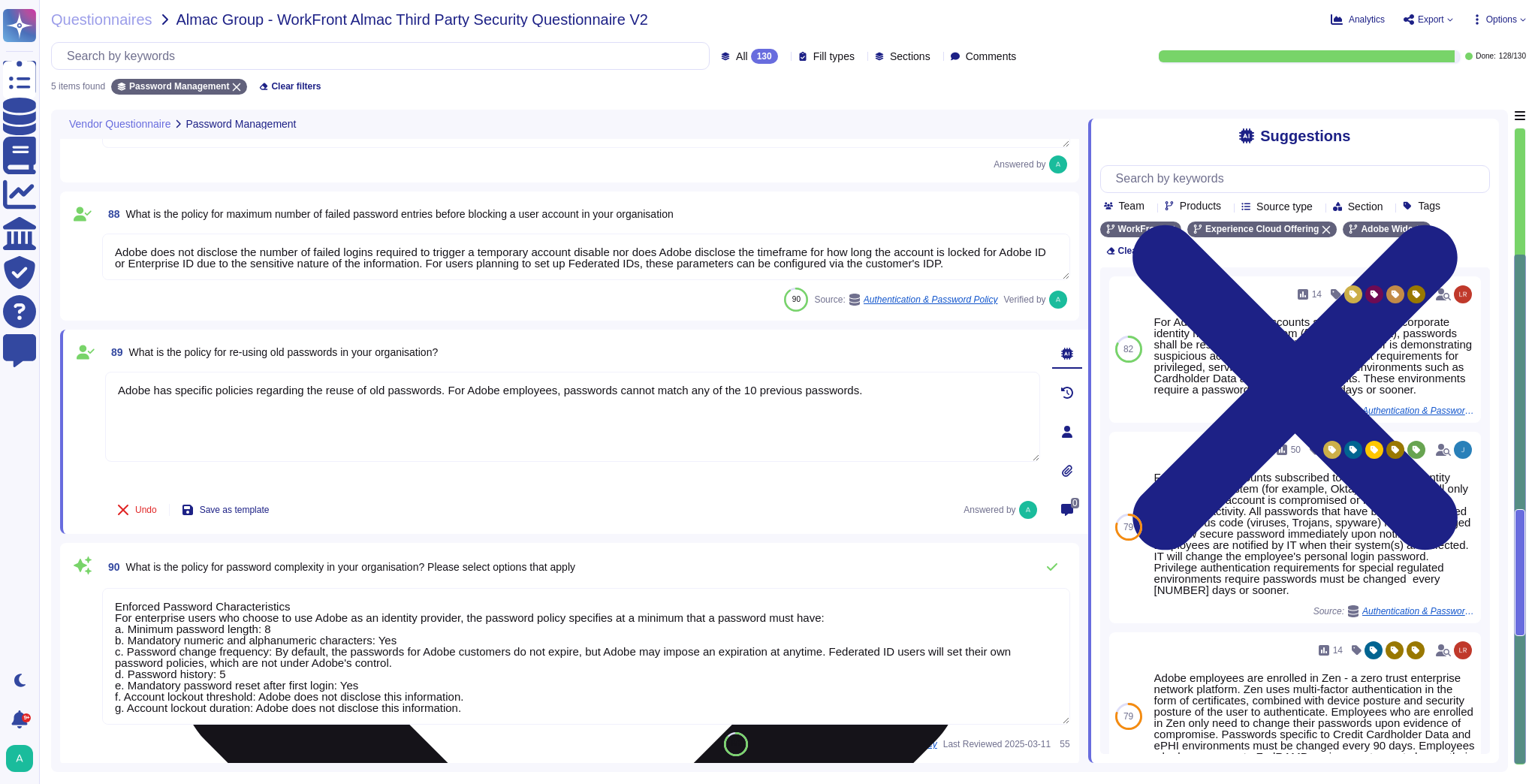 click on "Adobe has specific policies regarding the reuse of old passwords. For Adobe employees, passwords cannot match any of the 10 previous passwords." at bounding box center (572, 417) 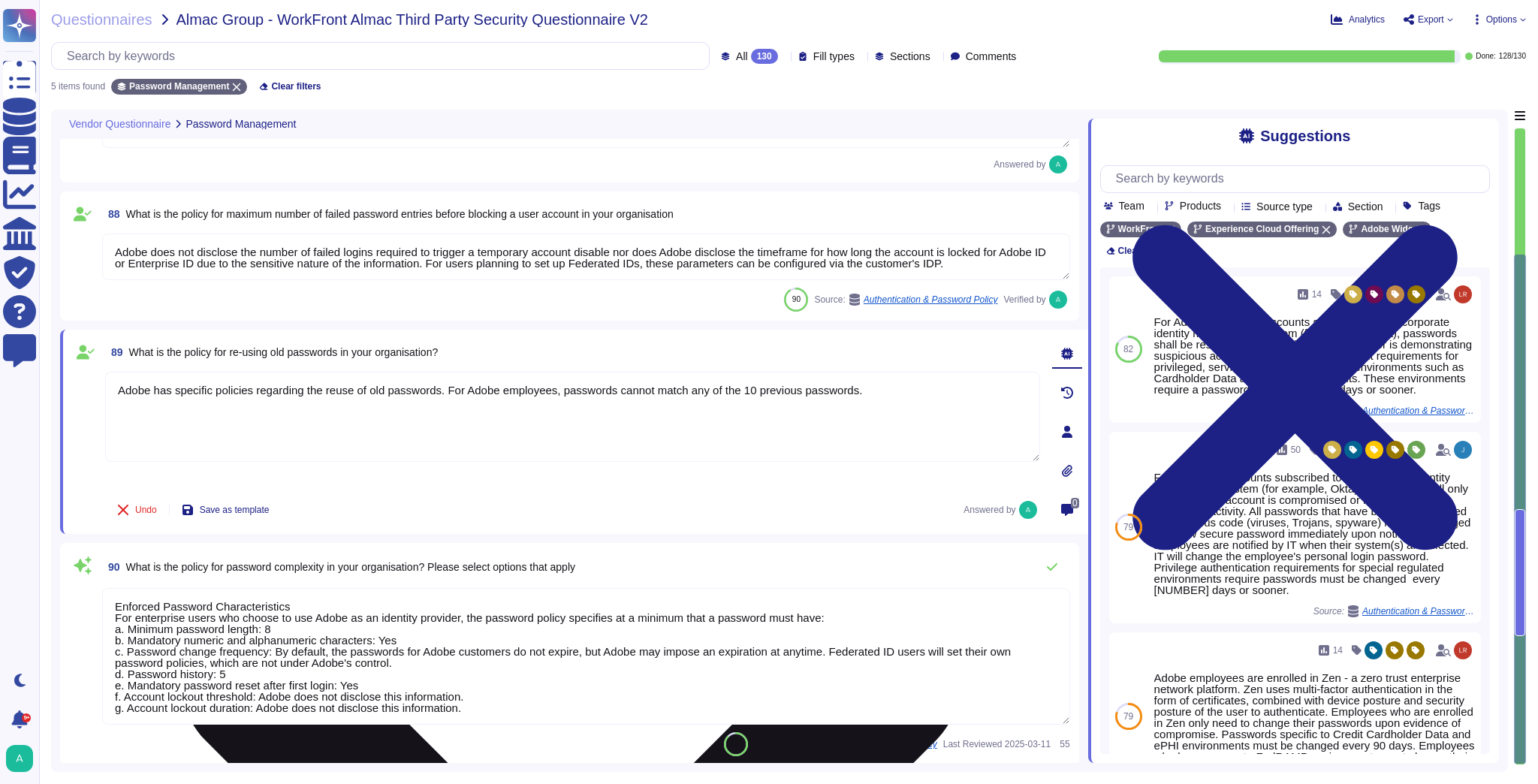 paste on "For enterprise users and individuals who are members of an organization, passwords must not be one of their last five passwords." 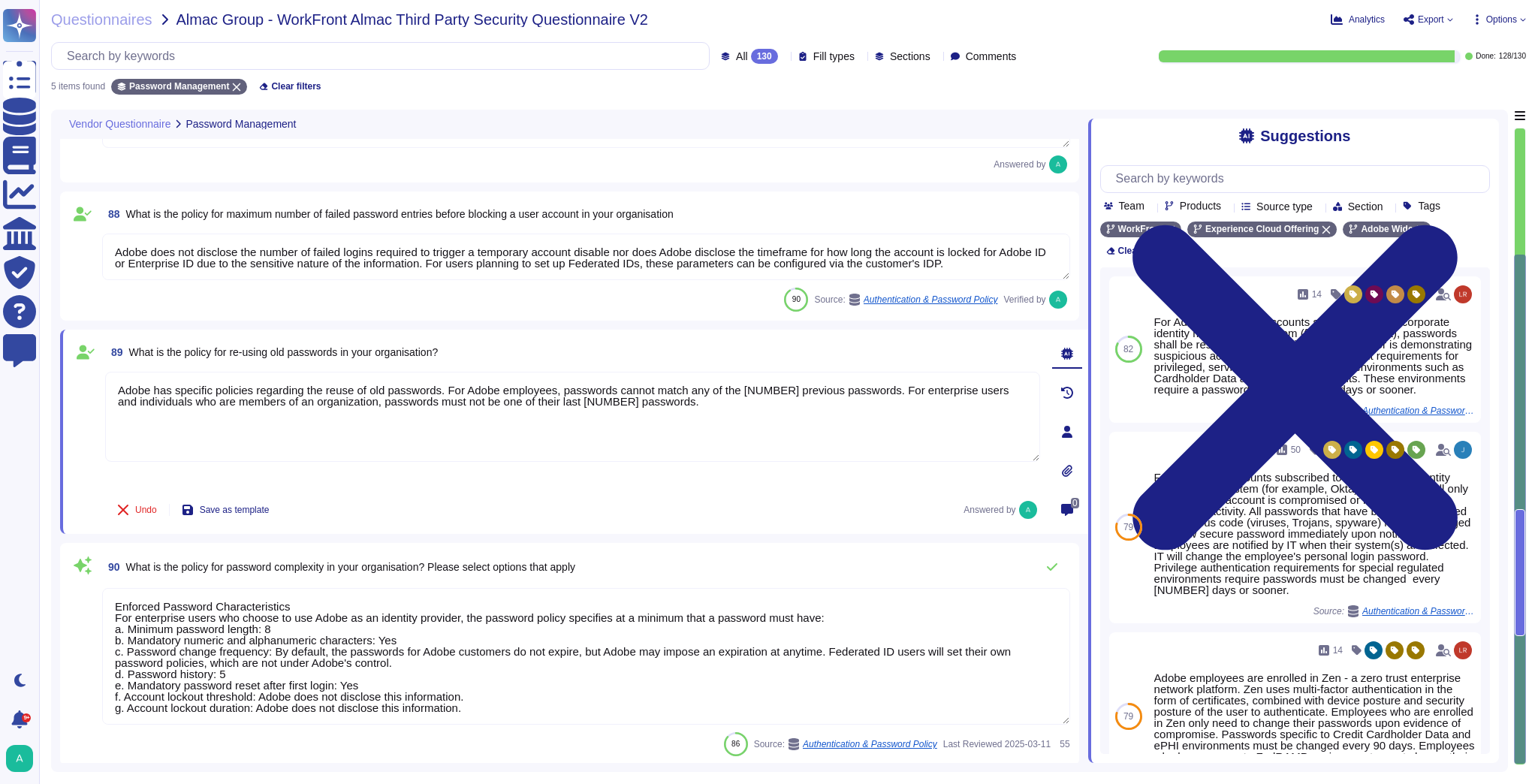 click on "89 What is the policy for re-using old passwords in your organisation? Adobe has specific policies regarding the reuse of old passwords. For Adobe employees, passwords cannot match any of the 10 previous passwords. For enterprise users and individuals who are members of an organization, passwords must not be one of their last five passwords.
Undo Save as template Answered by" at bounding box center (556, 432) 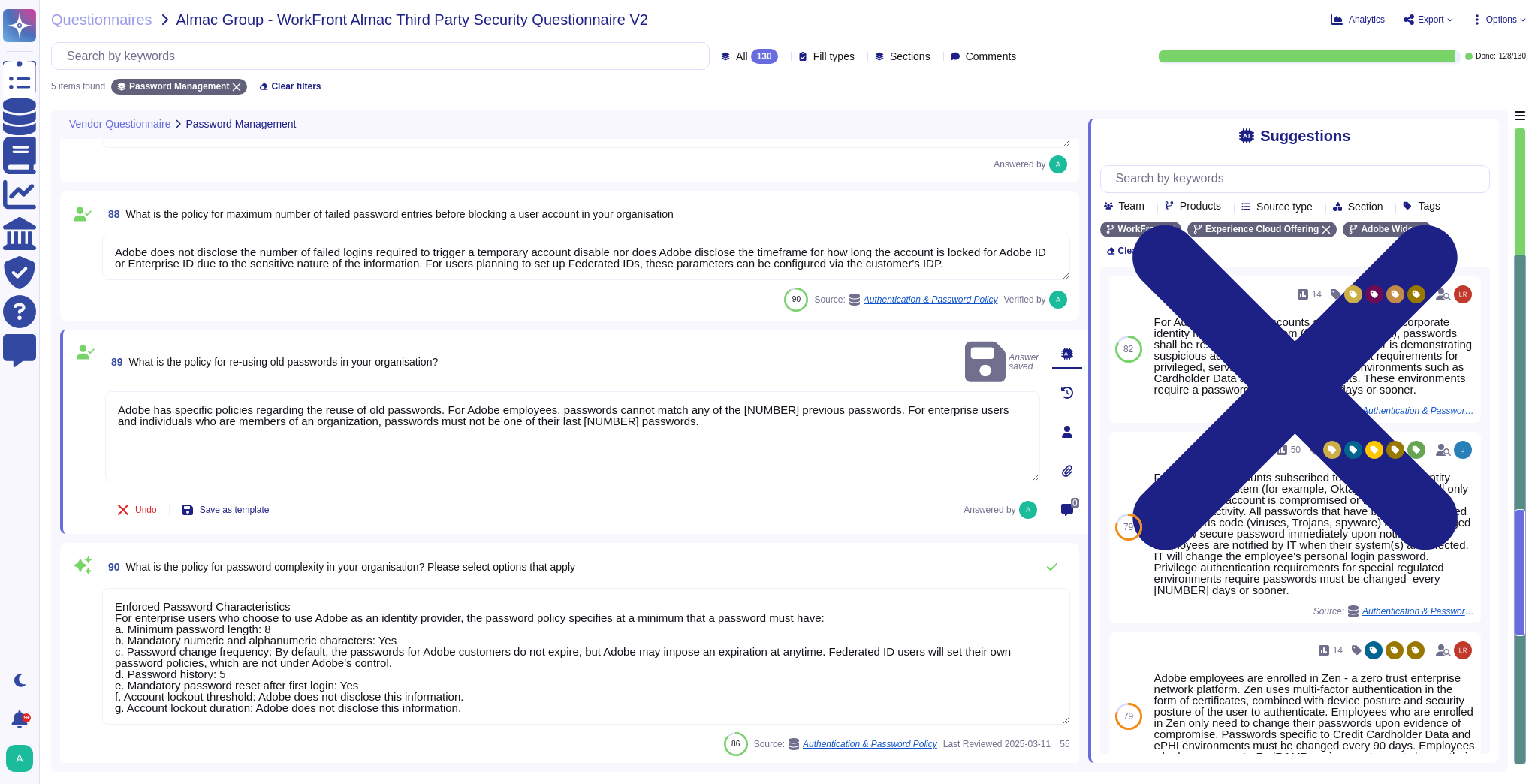 scroll, scrollTop: 1, scrollLeft: 0, axis: vertical 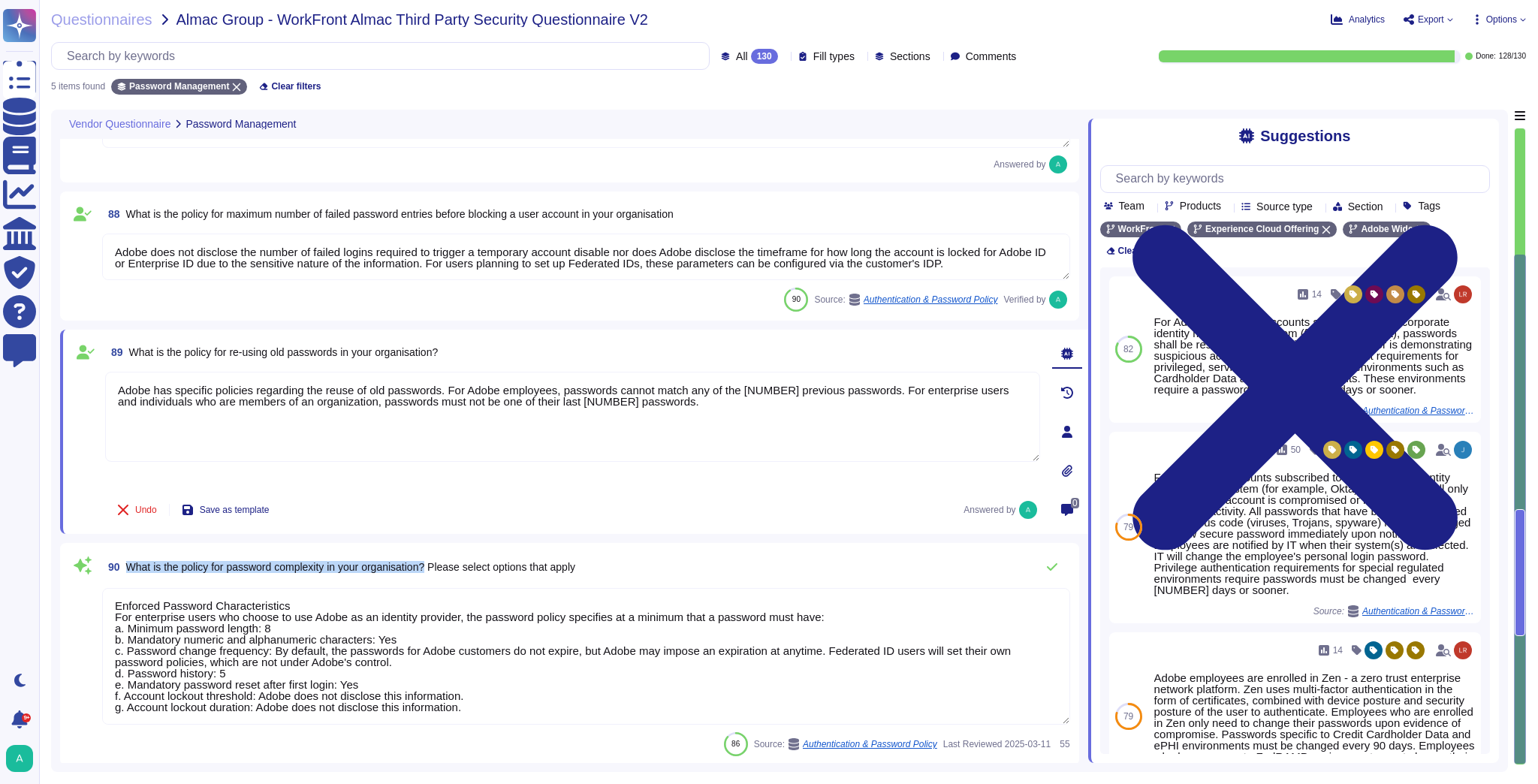 drag, startPoint x: 434, startPoint y: 562, endPoint x: 129, endPoint y: 560, distance: 305.00656 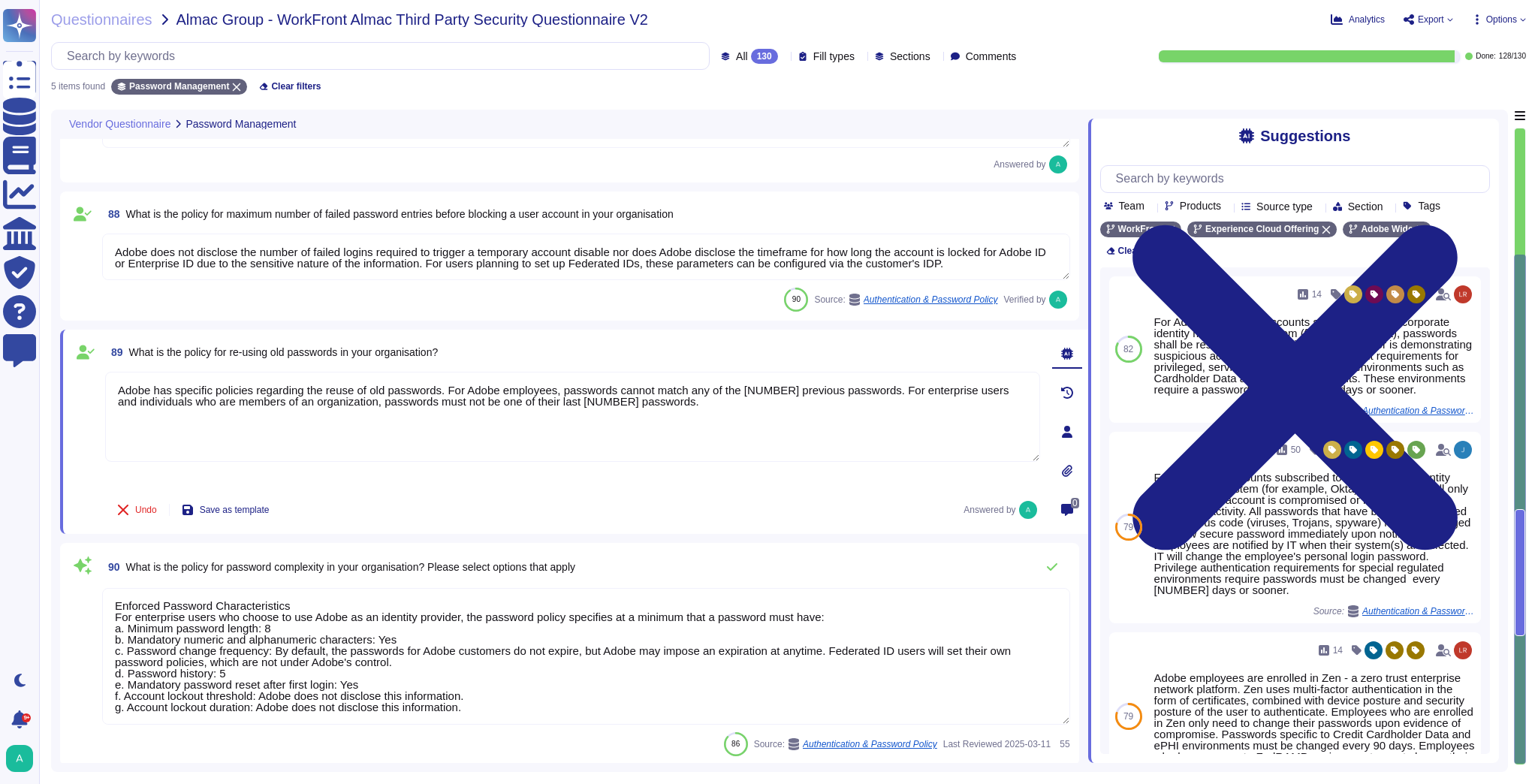 scroll, scrollTop: 381, scrollLeft: 0, axis: vertical 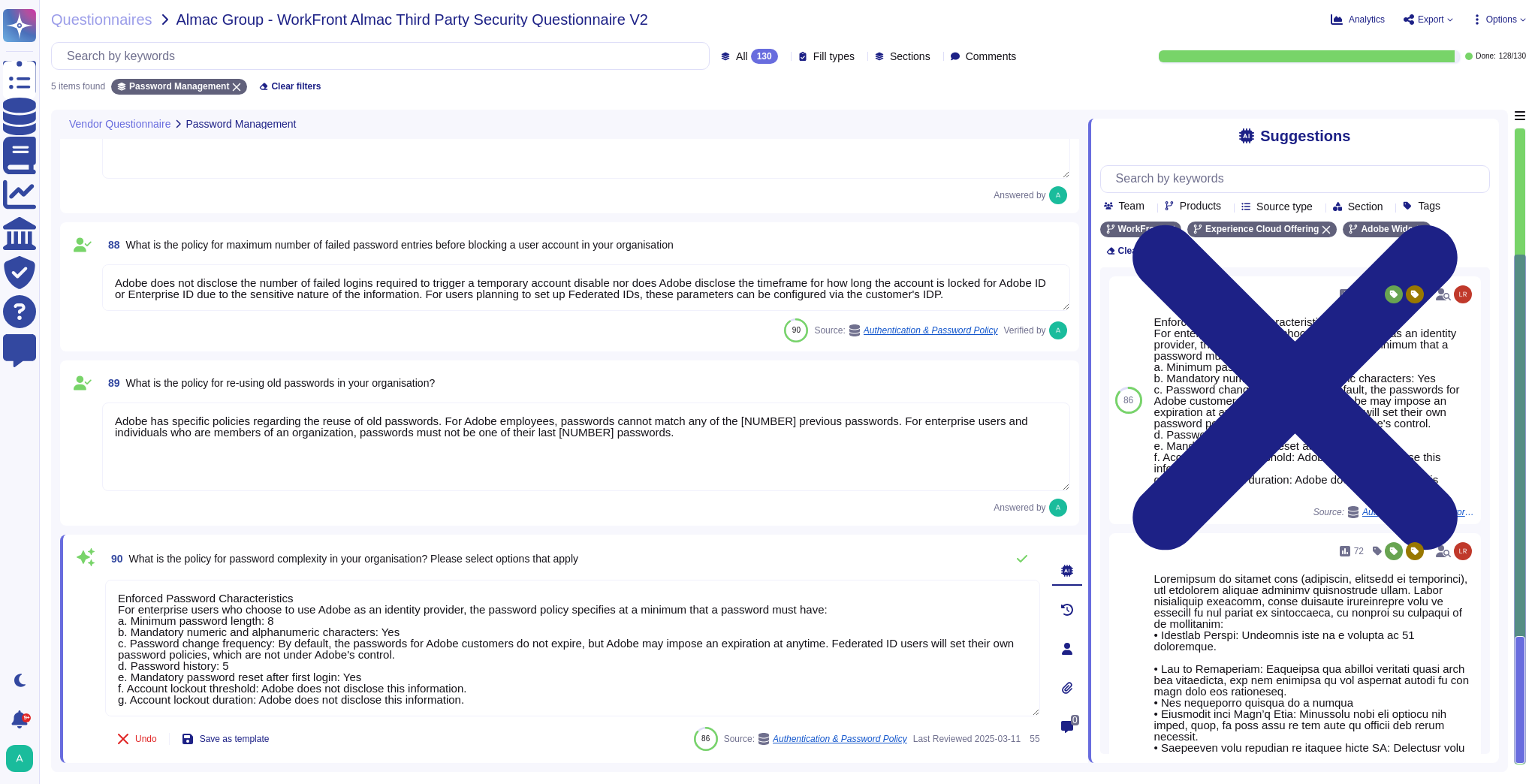 drag, startPoint x: 487, startPoint y: 698, endPoint x: 69, endPoint y: 548, distance: 444.09909 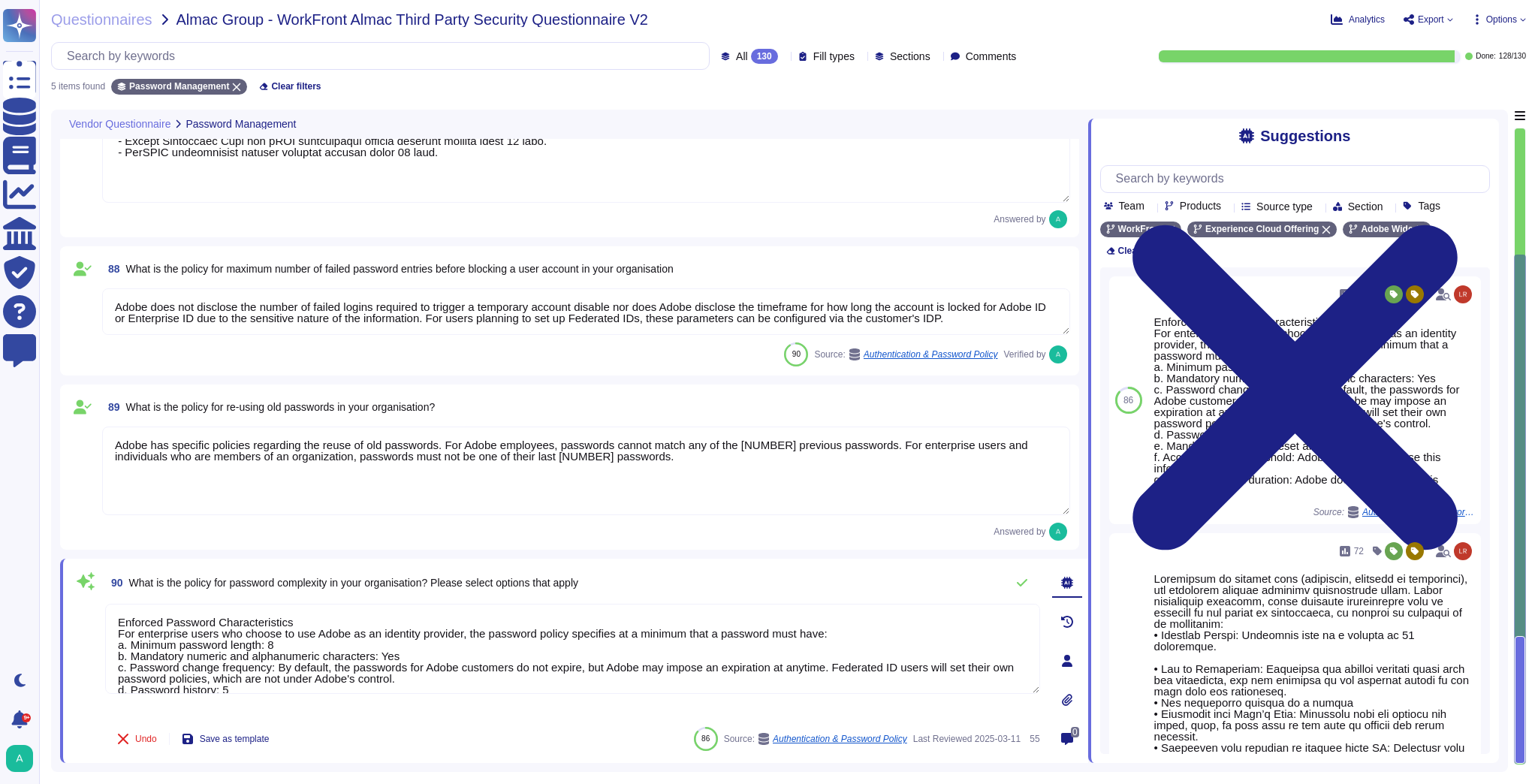 scroll, scrollTop: 355, scrollLeft: 0, axis: vertical 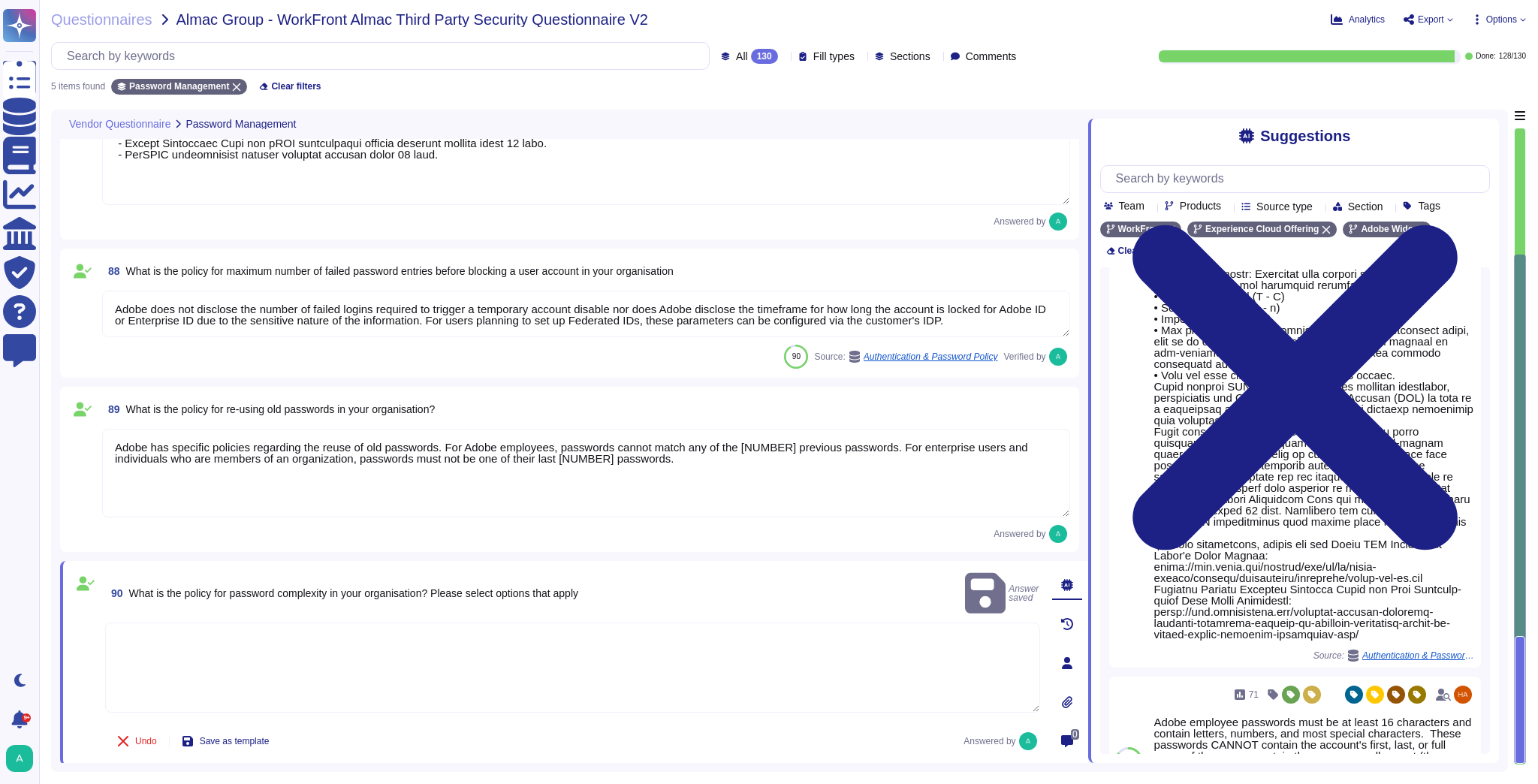 click at bounding box center (572, 668) 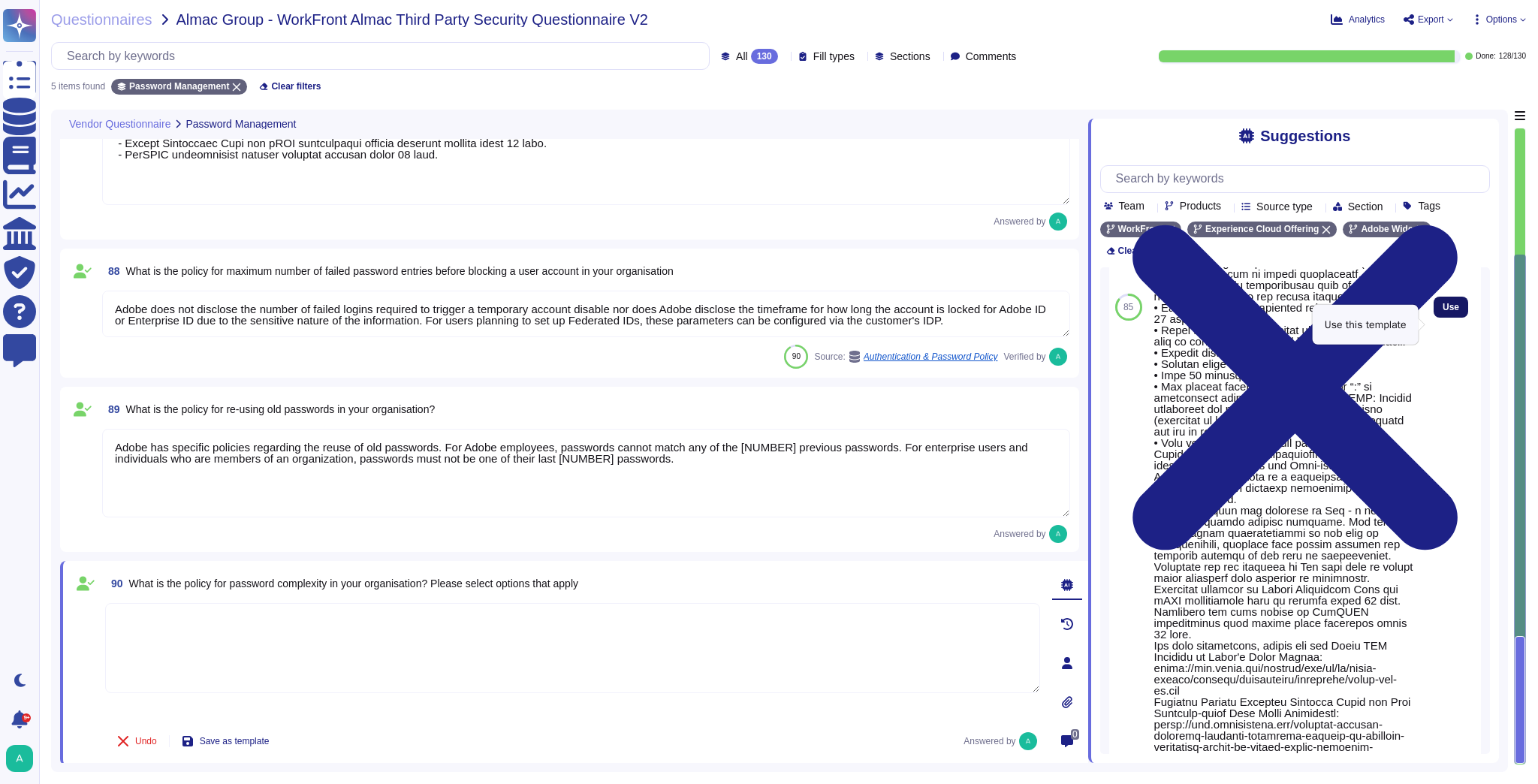 click on "Use" at bounding box center (1451, 307) 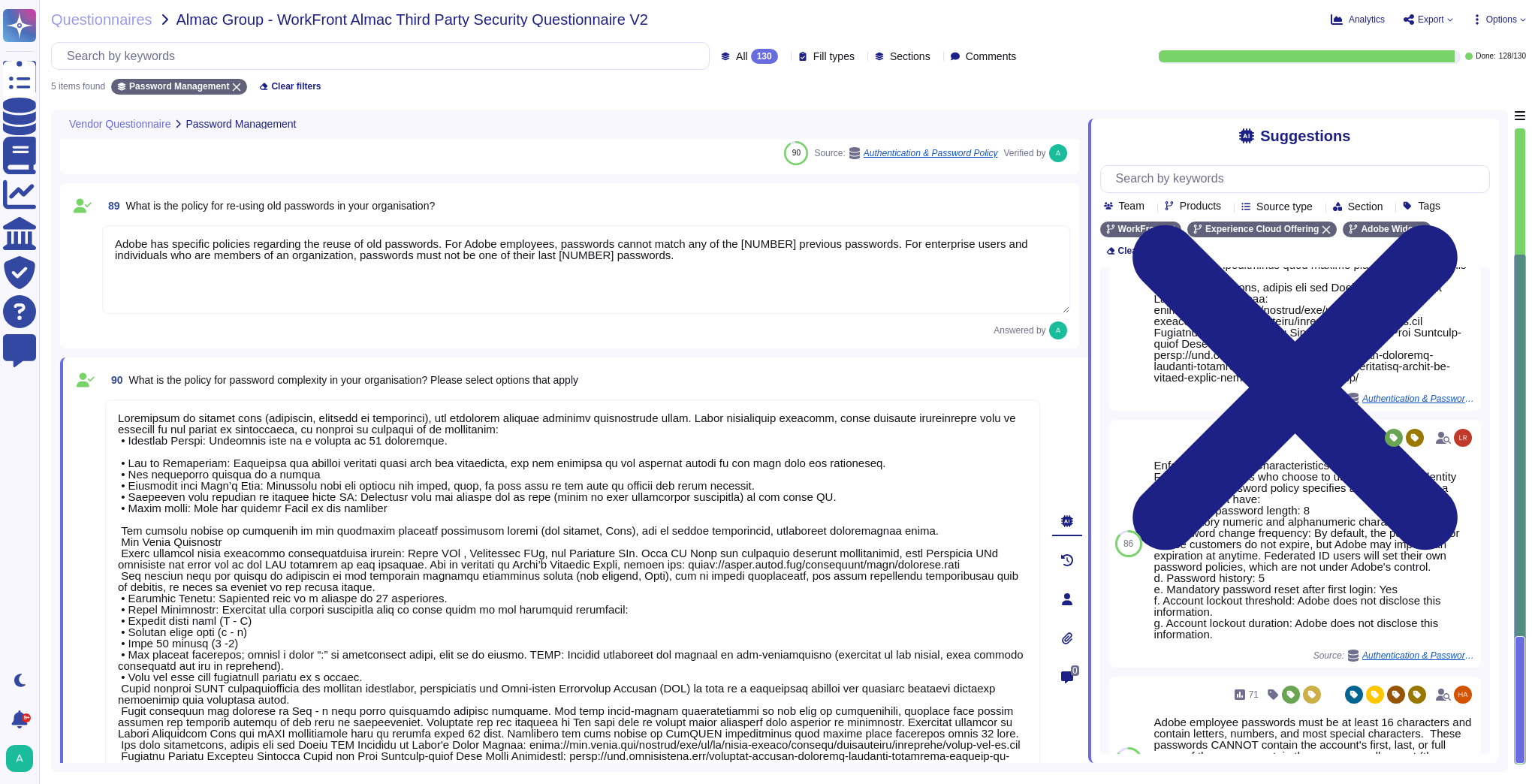 scroll, scrollTop: 628, scrollLeft: 0, axis: vertical 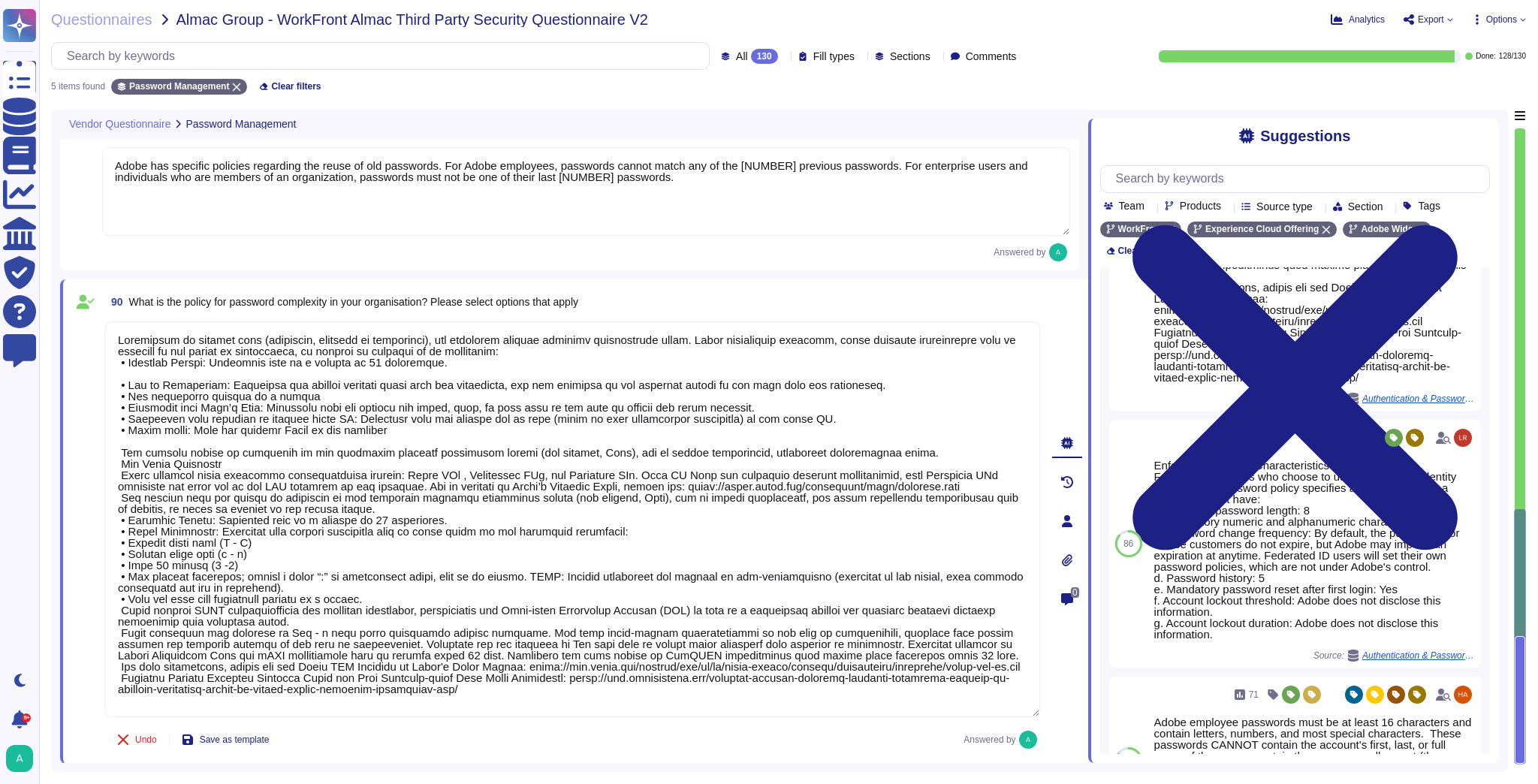 click 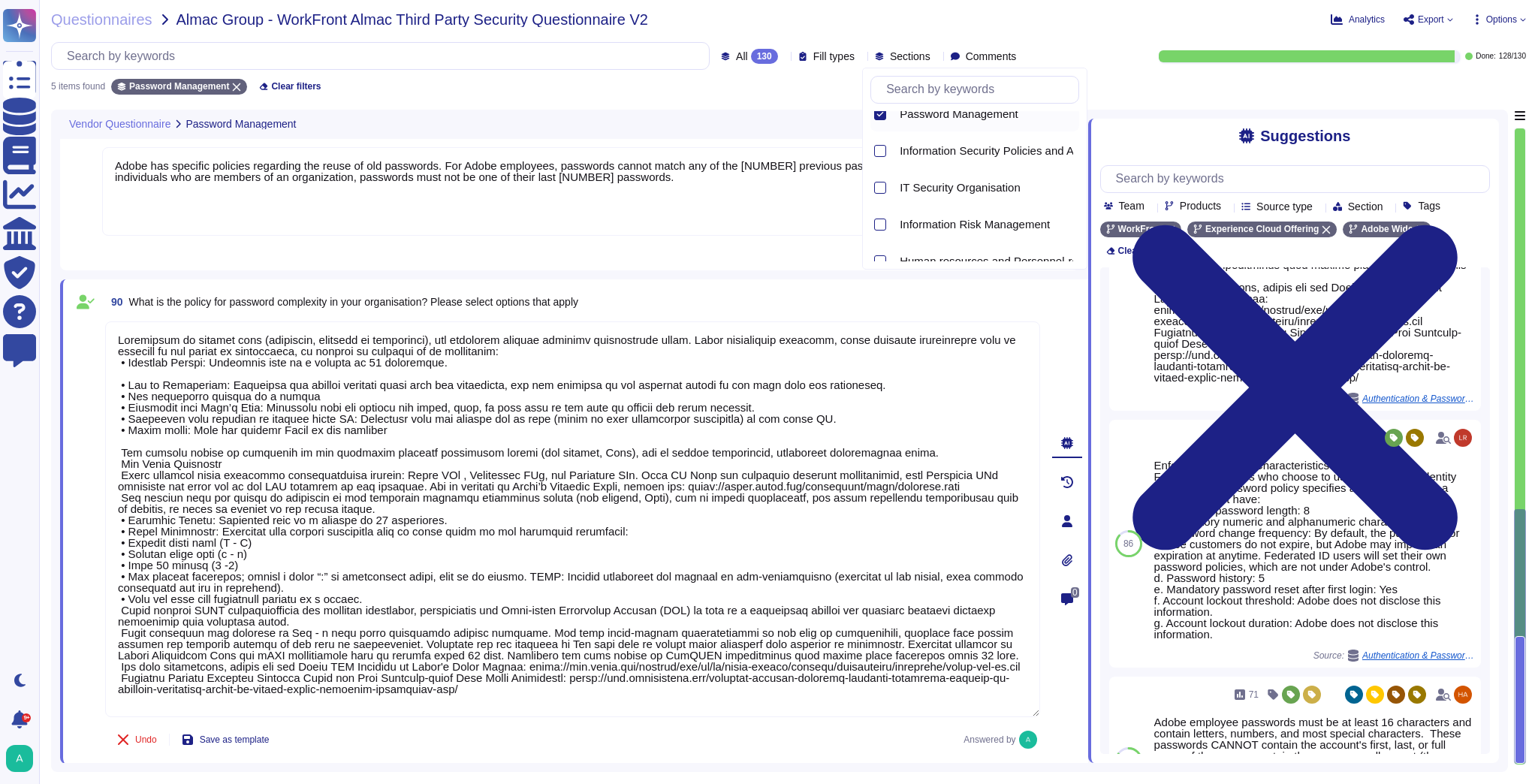 scroll, scrollTop: 0, scrollLeft: 0, axis: both 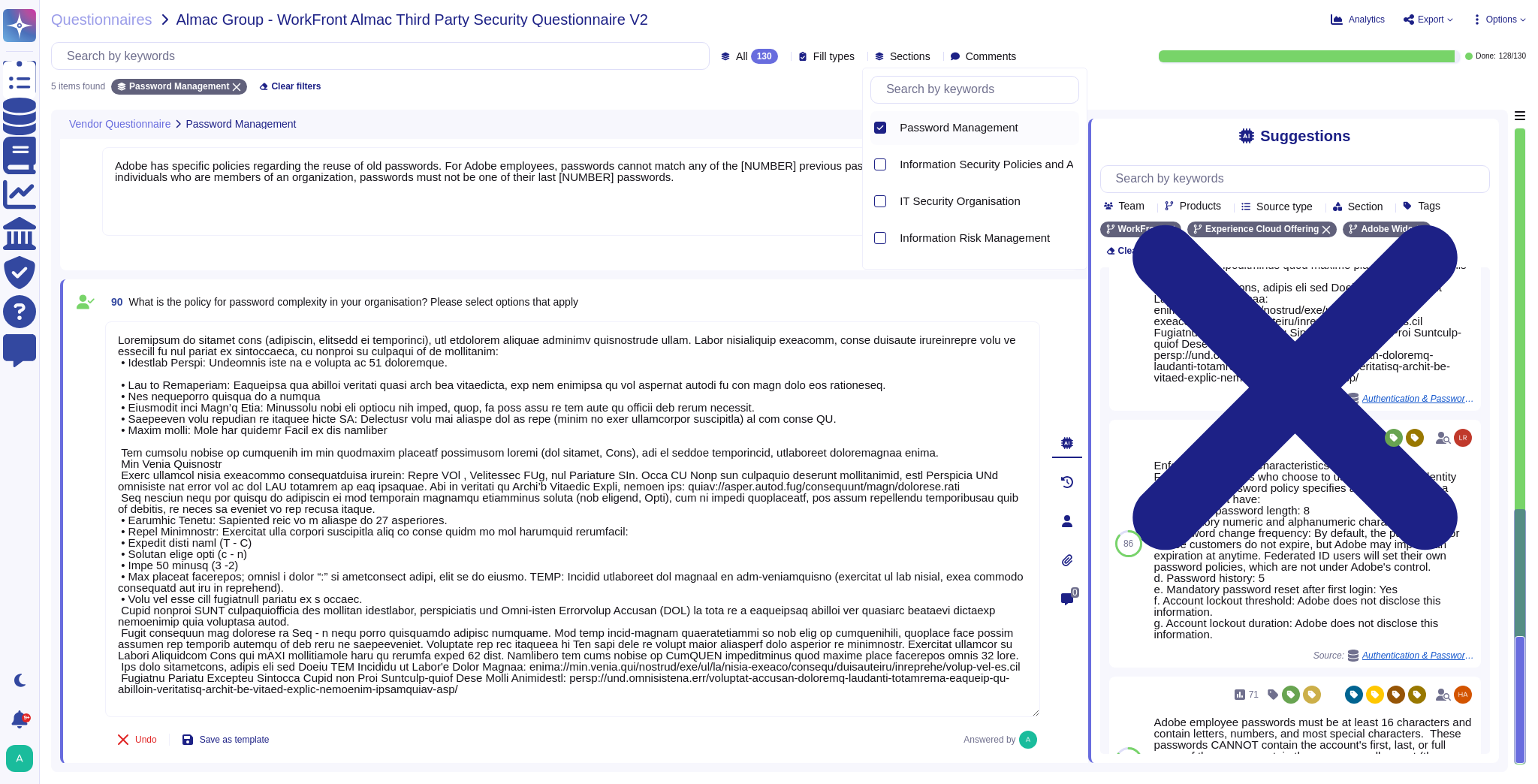 click on "Password Management" at bounding box center (959, 128) 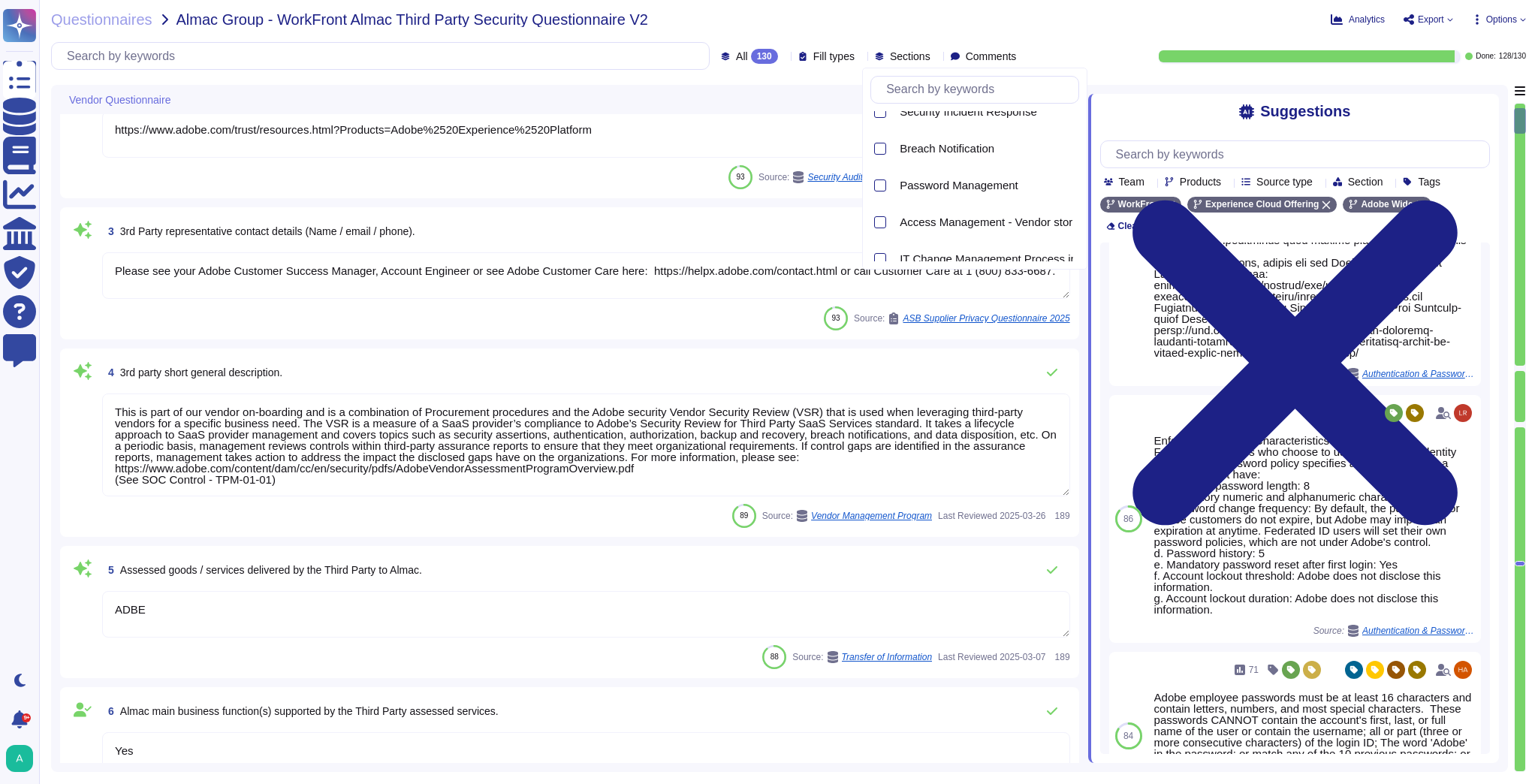 scroll, scrollTop: 661, scrollLeft: 0, axis: vertical 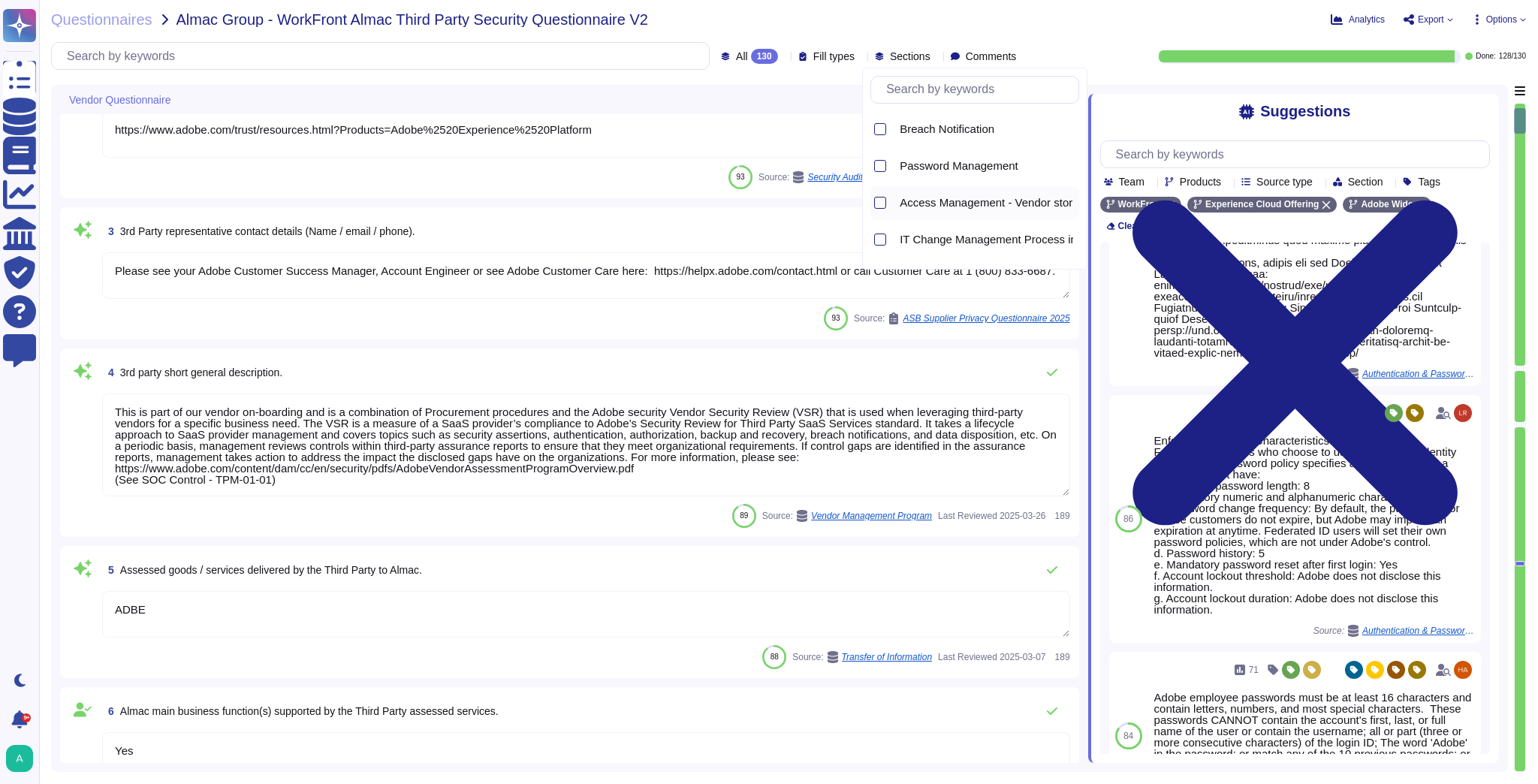 click on "Access Management - Vendor storing information on its own IT systems" at bounding box center [1078, 203] 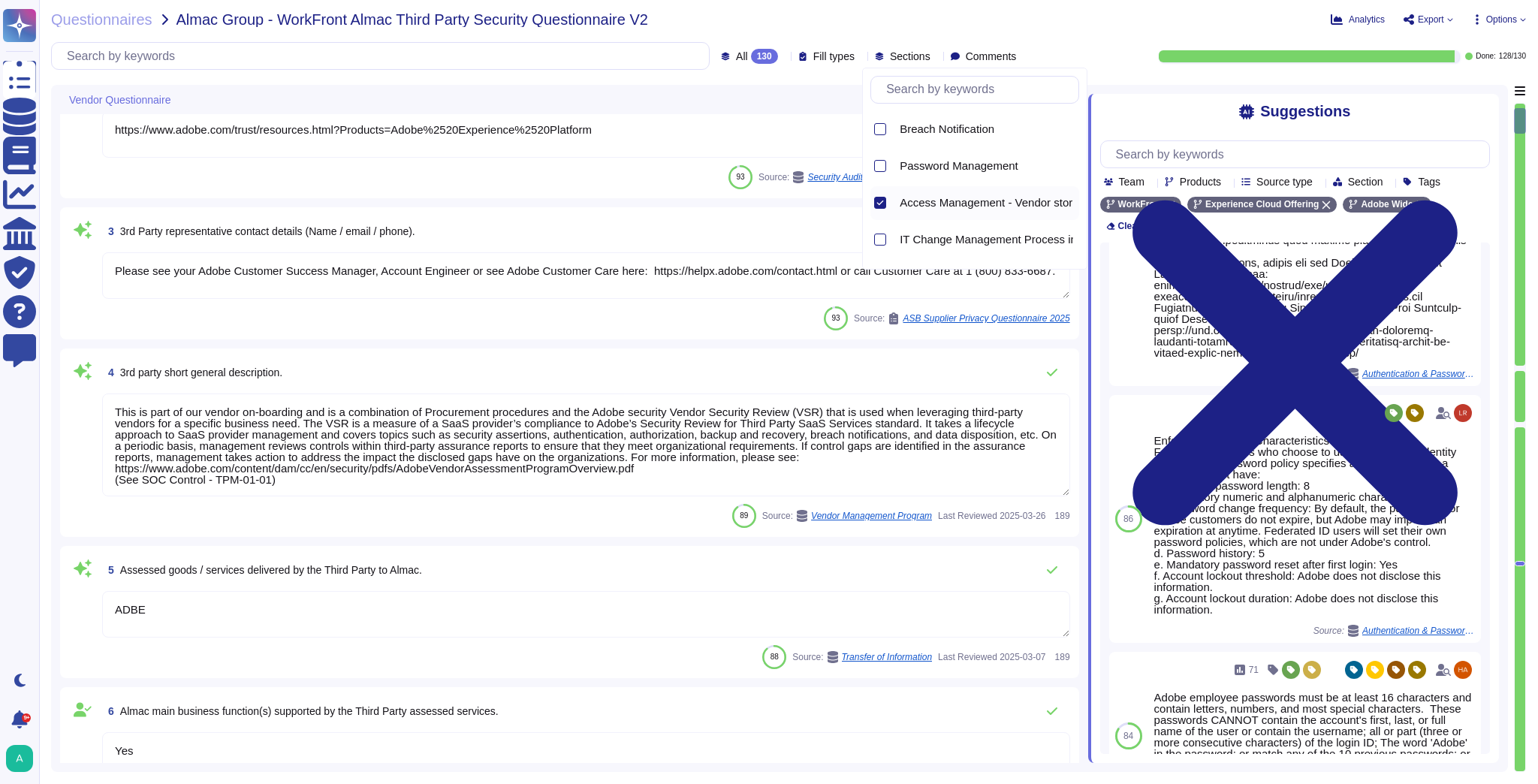 scroll, scrollTop: 0, scrollLeft: 0, axis: both 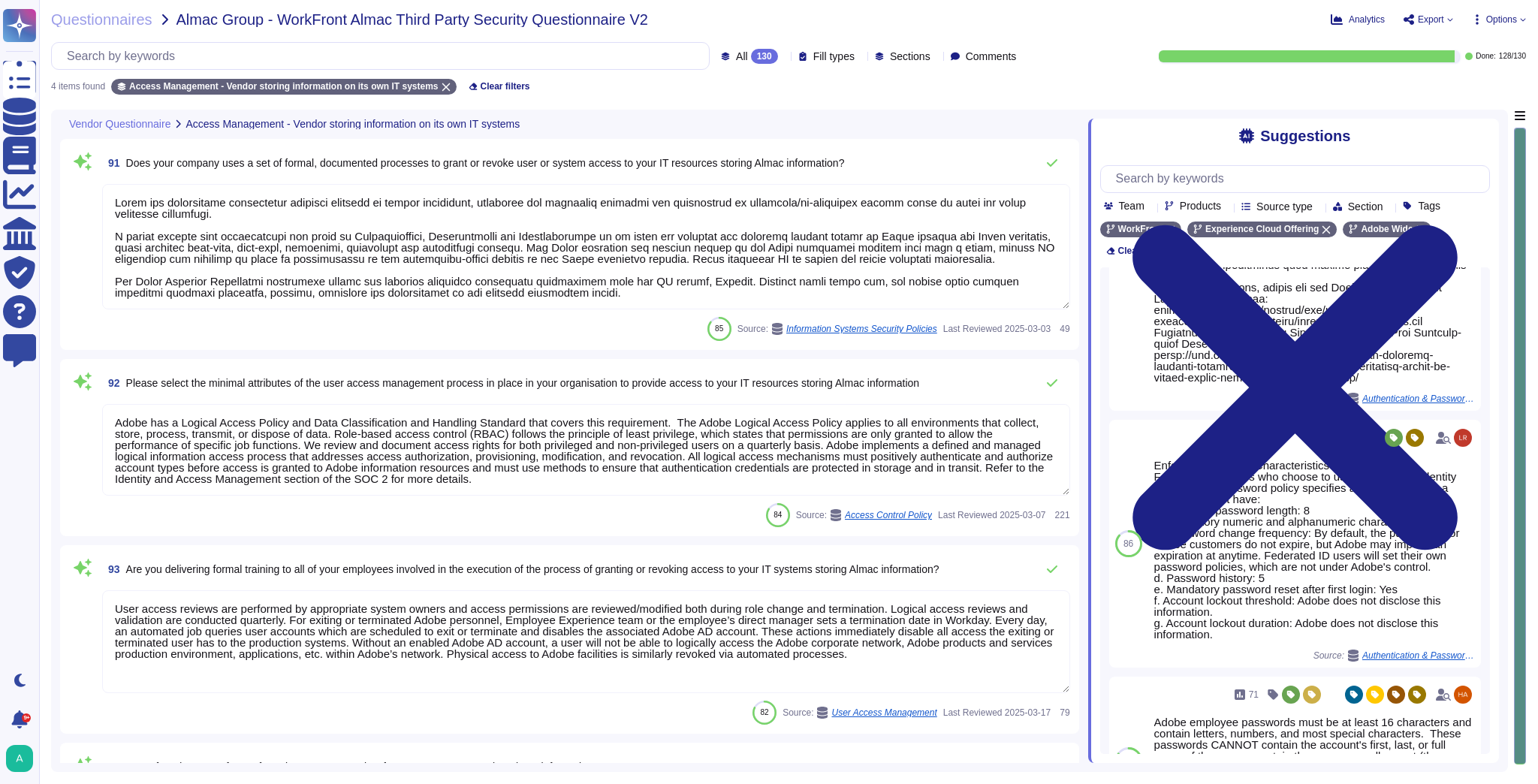 click at bounding box center (586, 246) 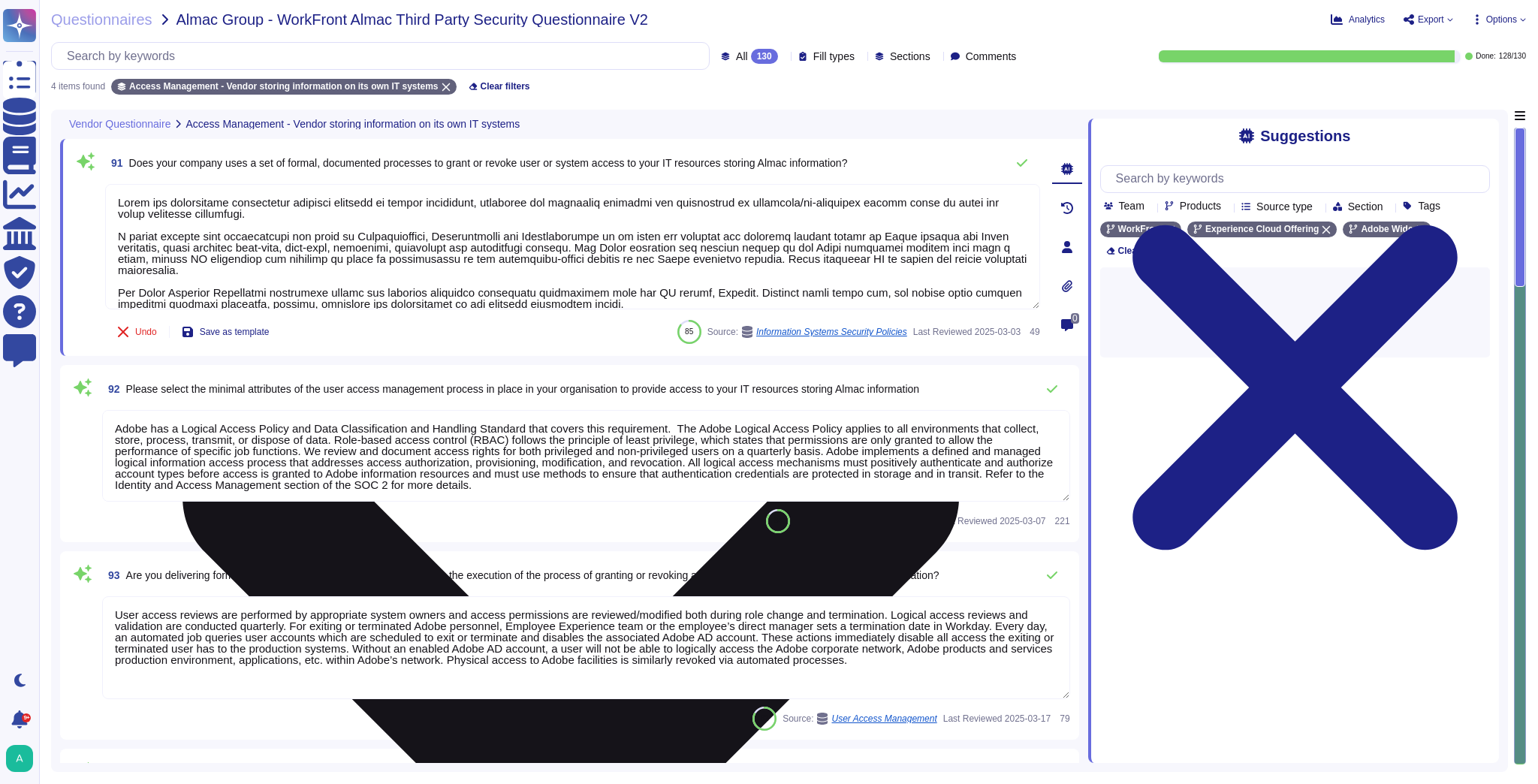scroll, scrollTop: 0, scrollLeft: 0, axis: both 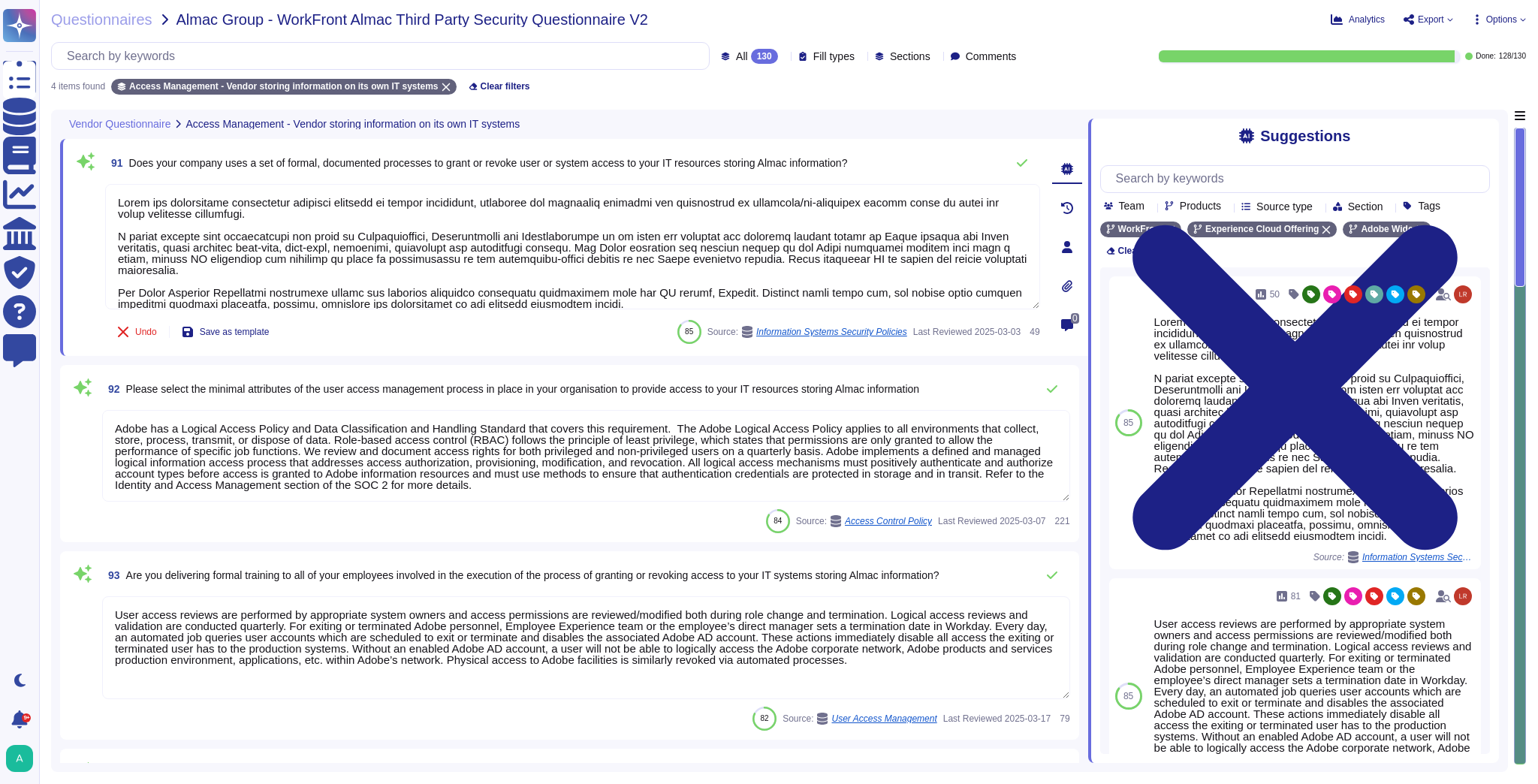 click on "Adobe has a Logical Access Policy and Data Classification and Handling Standard that covers this requirement.  The Adobe Logical Access Policy applies to all environments that collect, store, process, transmit, or dispose of data. Role-based access control (RBAC) follows the principle of least privilege, which states that permissions are only granted to allow the performance of specific job functions. We review and document access rights for both privileged and non-privileged users on a quarterly basis. Adobe implements a defined and managed logical information access process that addresses access authorization, provisioning, modification, and revocation. All logical access mechanisms must positively authenticate and authorize account types before access is granted to Adobe information resources and must use methods to ensure that authentication credentials are protected in storage and in transit. Refer to the Identity and Access Management section of the SOC 2 for more details." at bounding box center (586, 456) 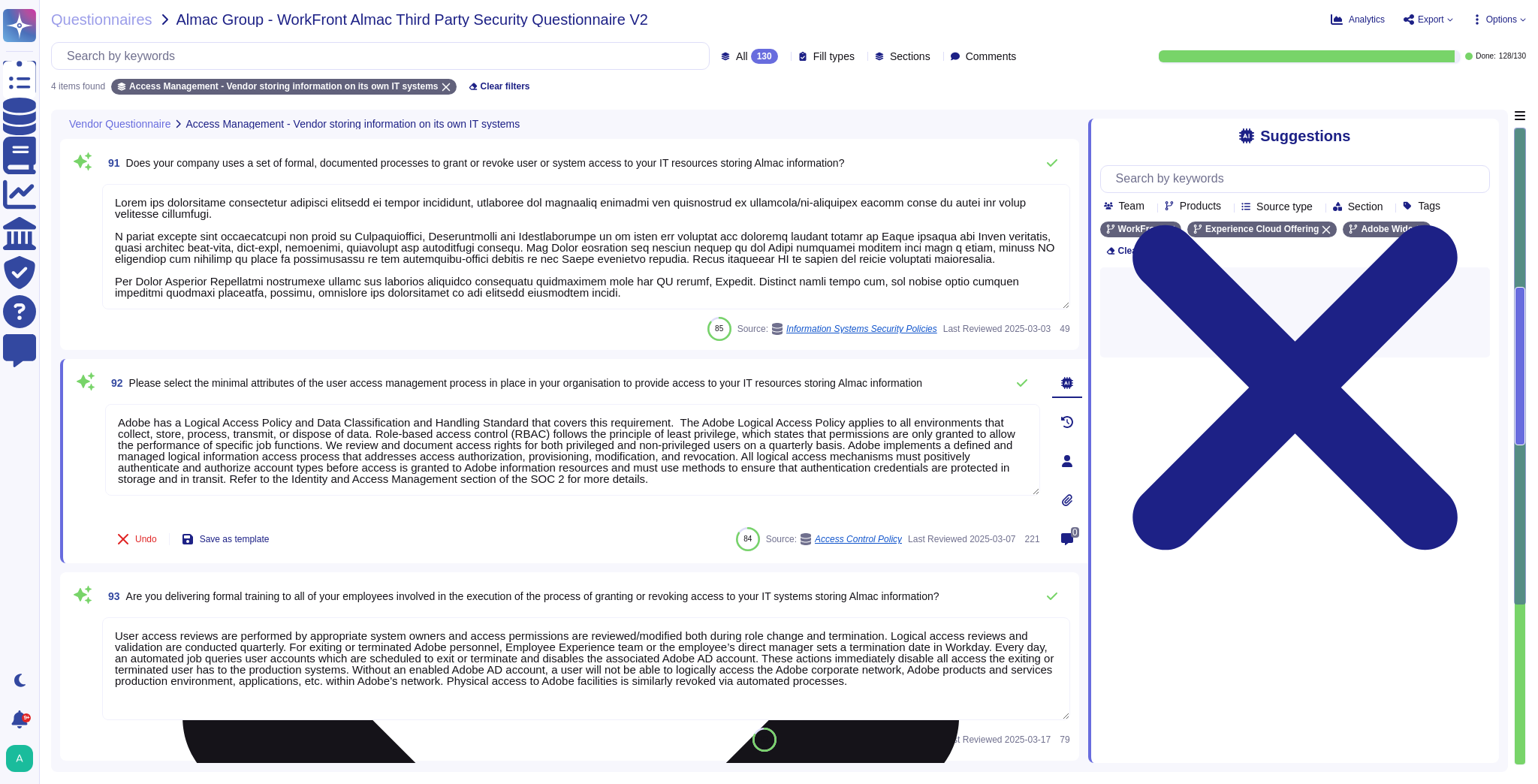 scroll, scrollTop: 1, scrollLeft: 0, axis: vertical 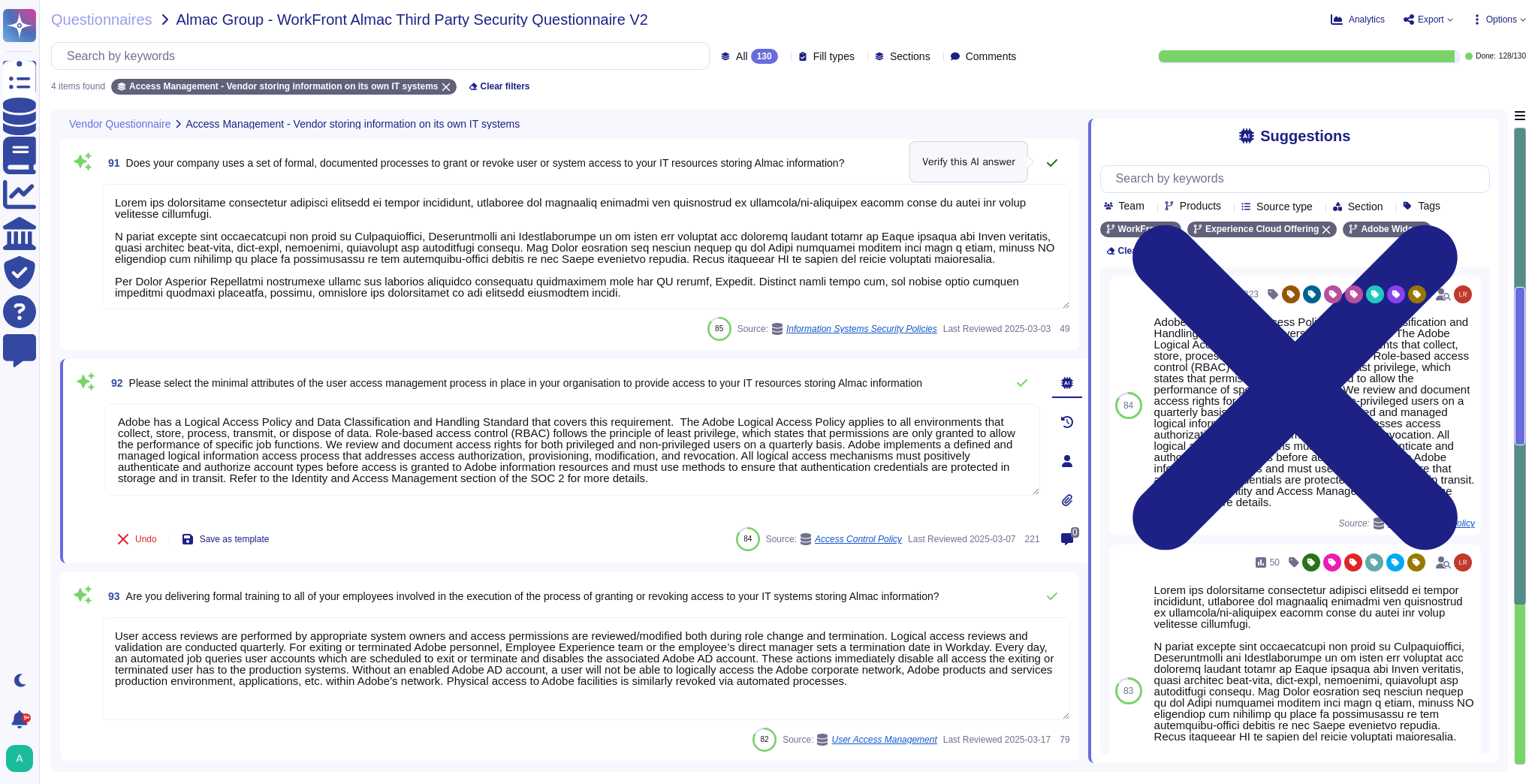 click at bounding box center [1052, 163] 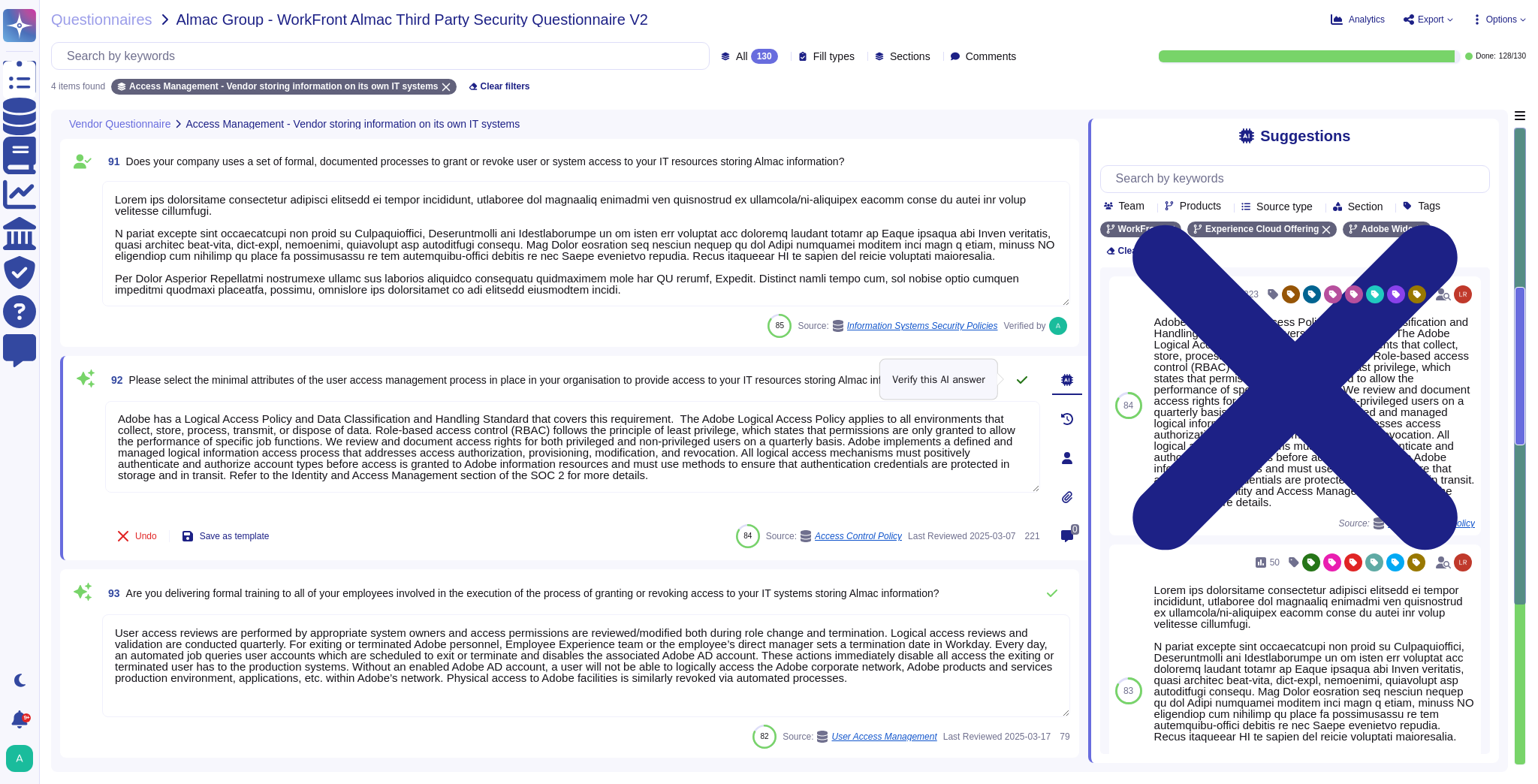 click 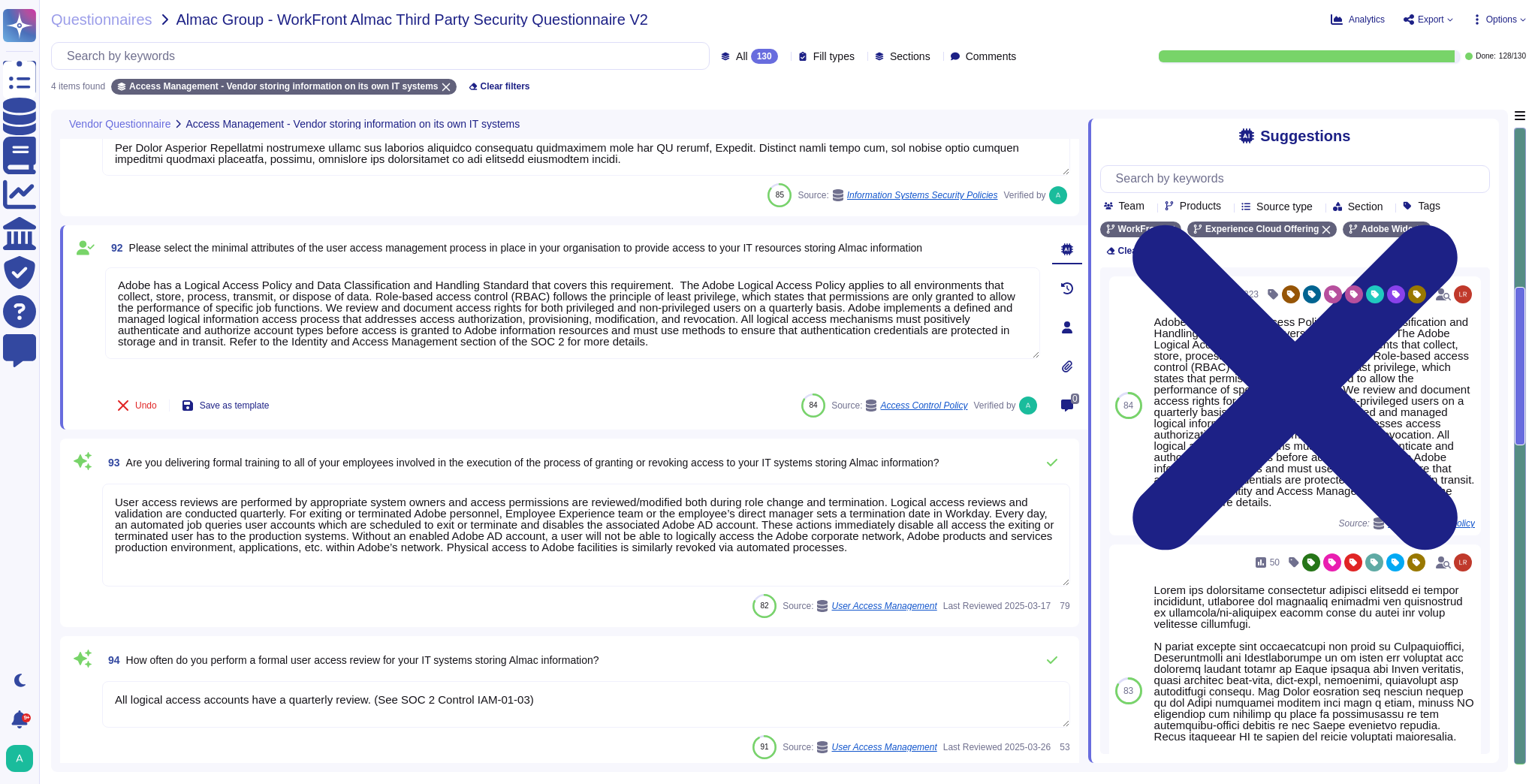 scroll, scrollTop: 134, scrollLeft: 0, axis: vertical 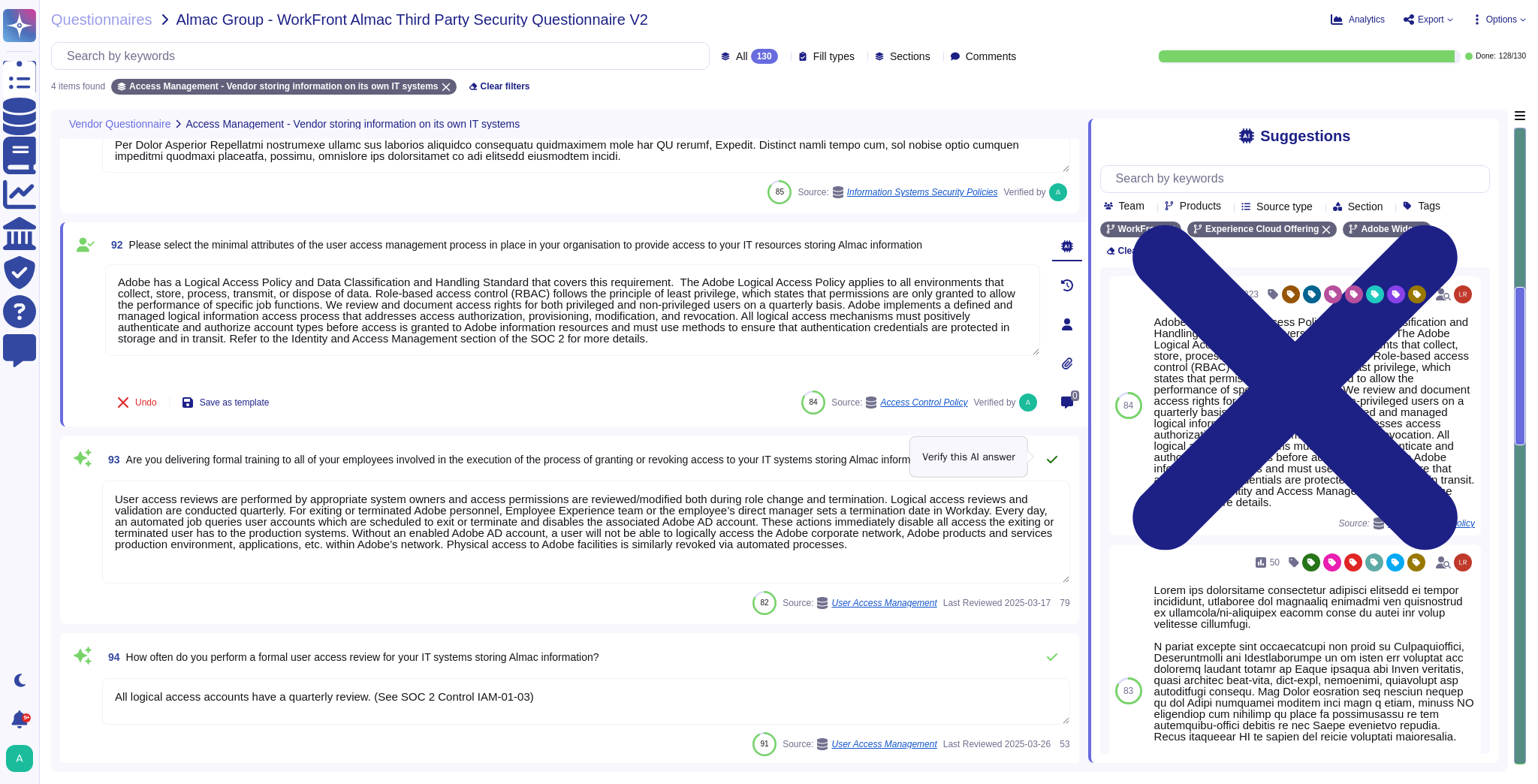 click 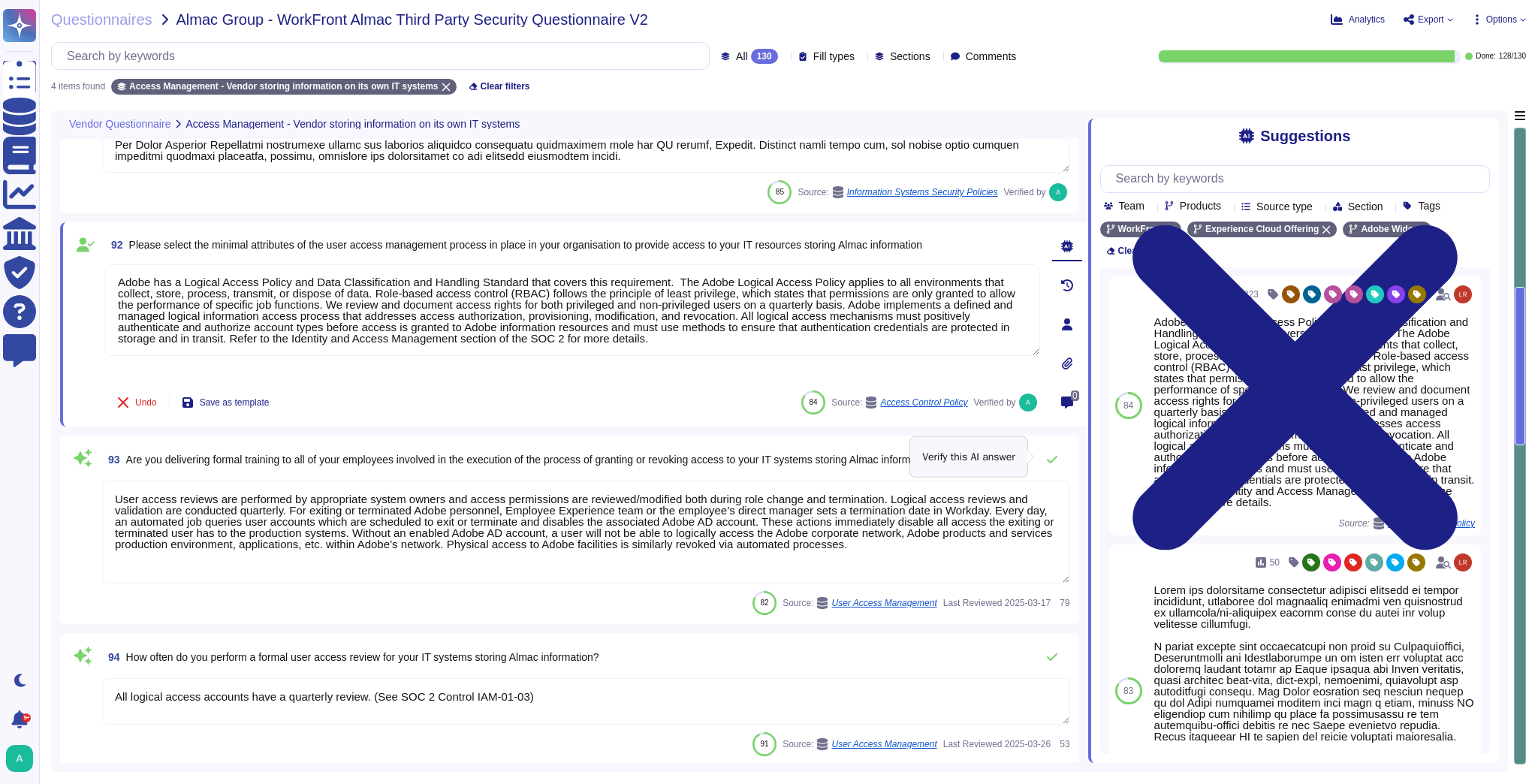 scroll, scrollTop: 131, scrollLeft: 0, axis: vertical 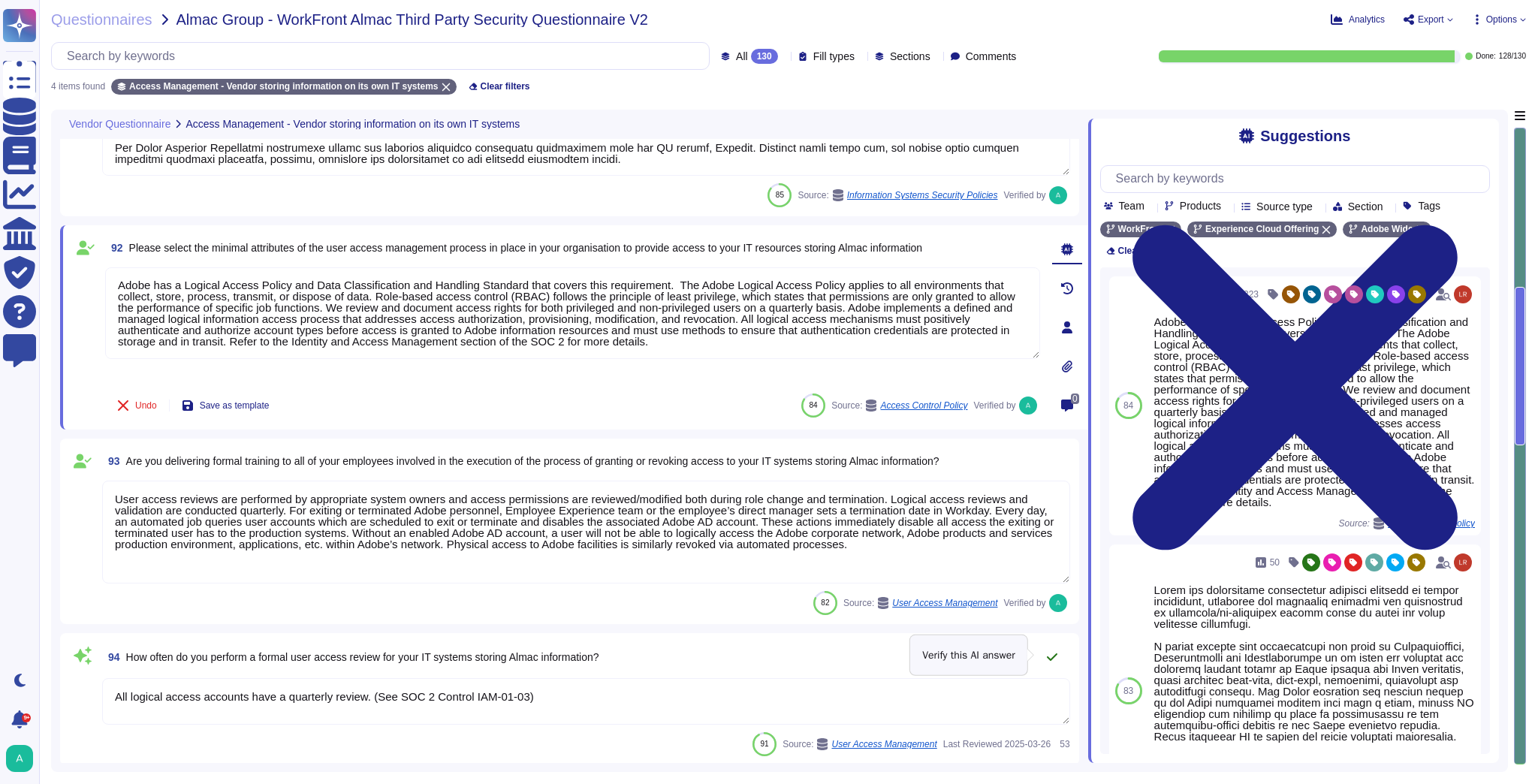 click 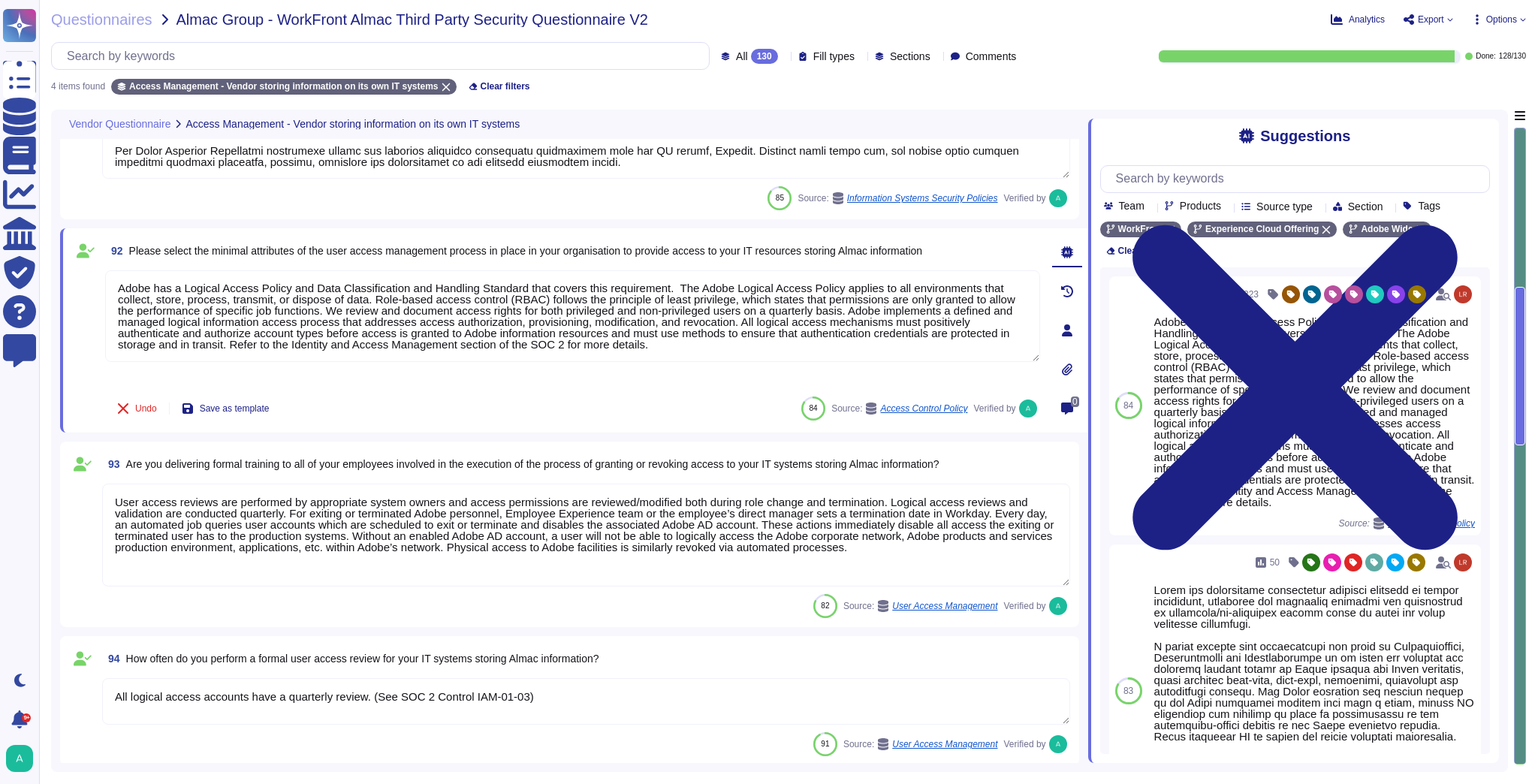 click 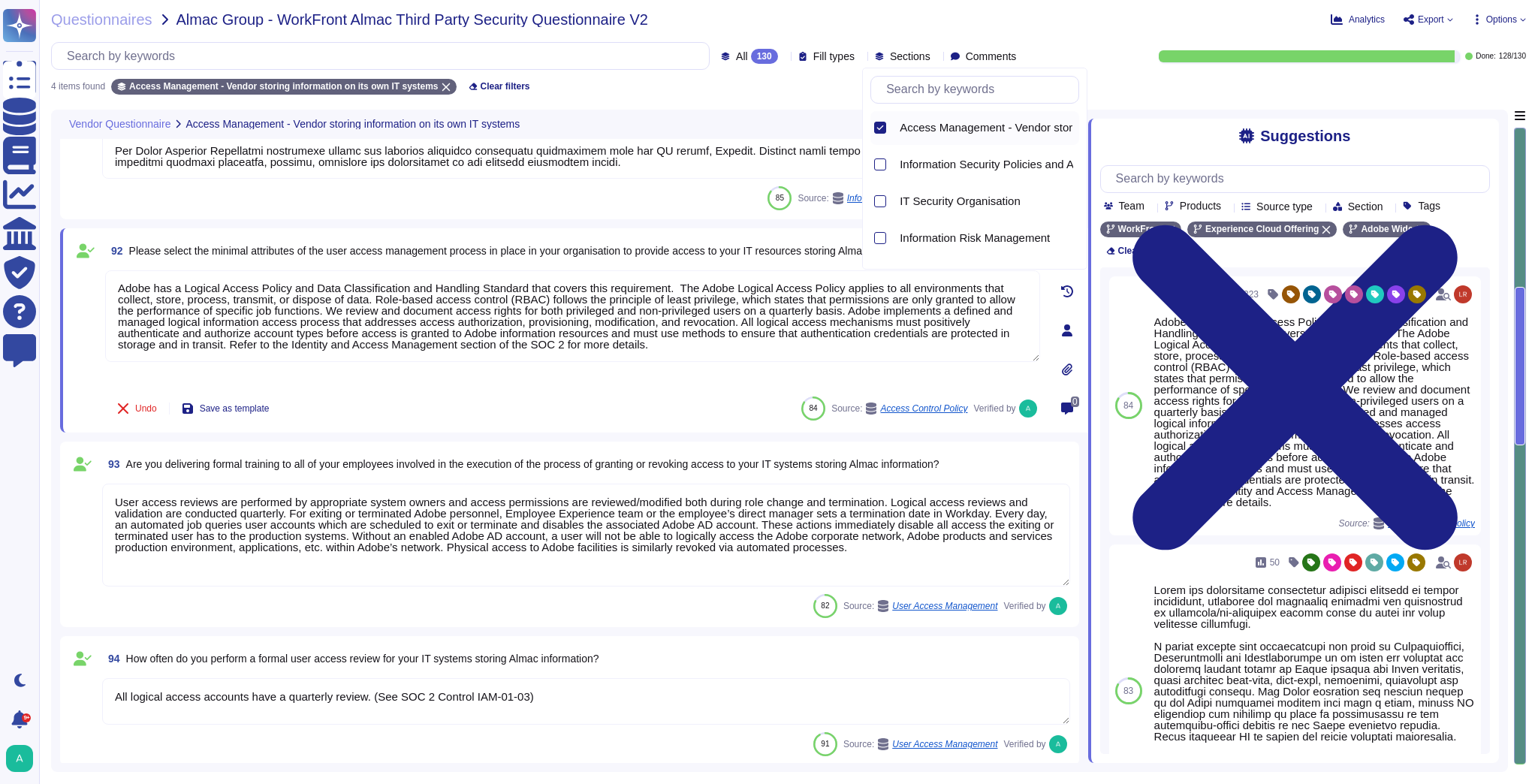 click on "Access Management - Vendor storing information on its own IT systems" at bounding box center (1078, 128) 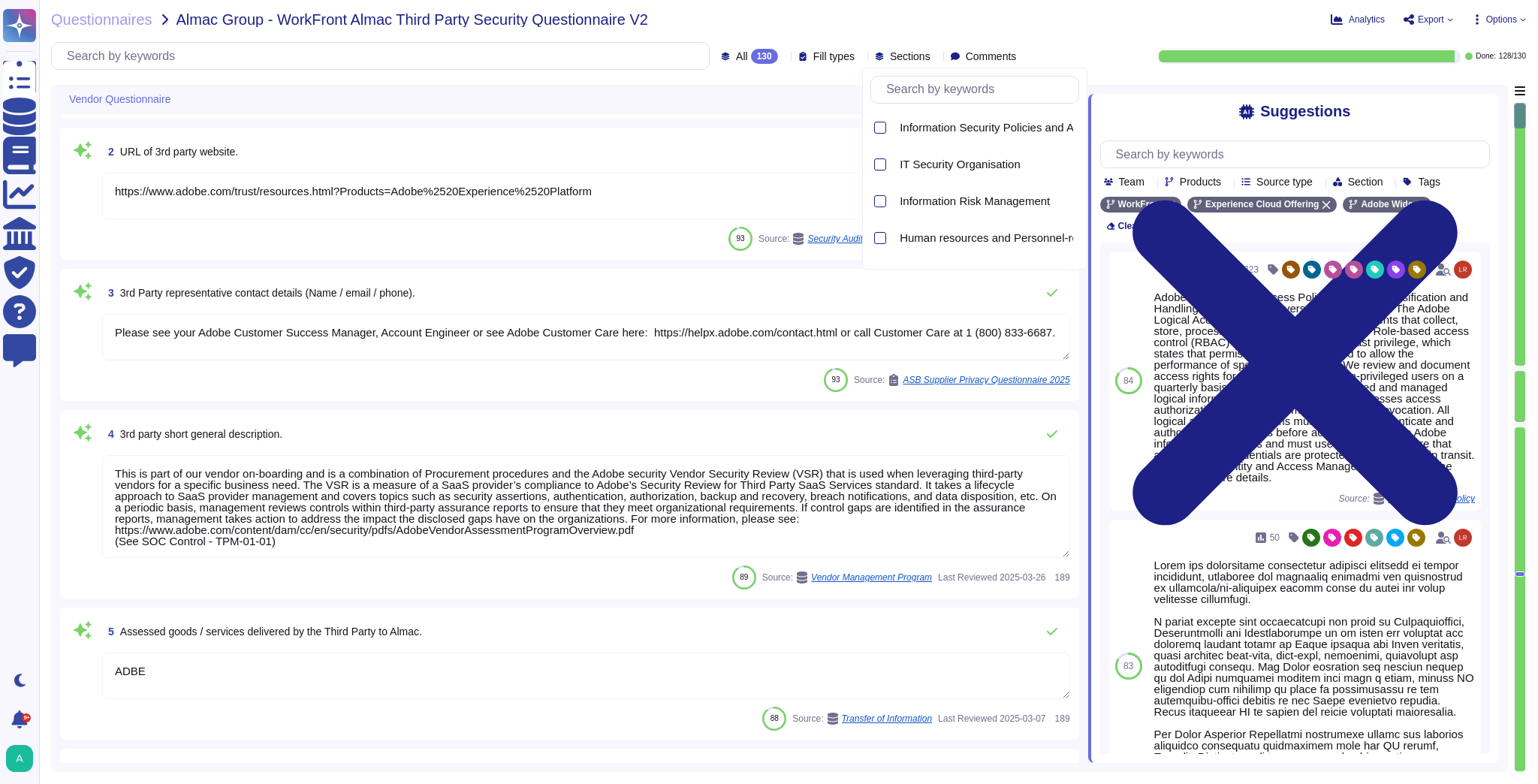scroll, scrollTop: 56, scrollLeft: 0, axis: vertical 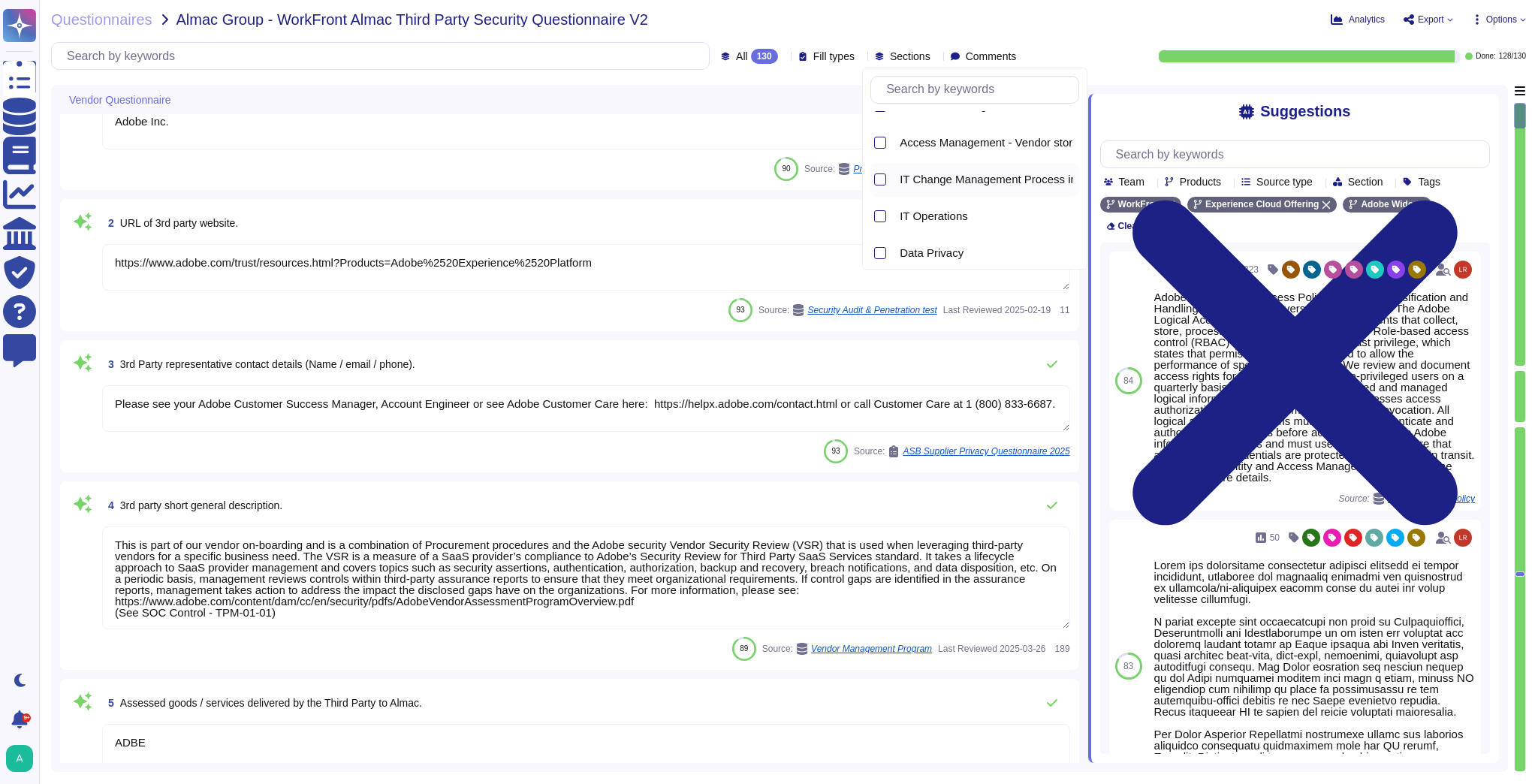 click on "IT Change Management Process in Vendor's IT environment" at bounding box center (1051, 179) 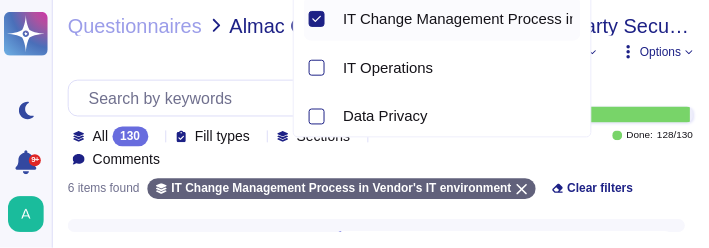 scroll, scrollTop: 75, scrollLeft: 0, axis: vertical 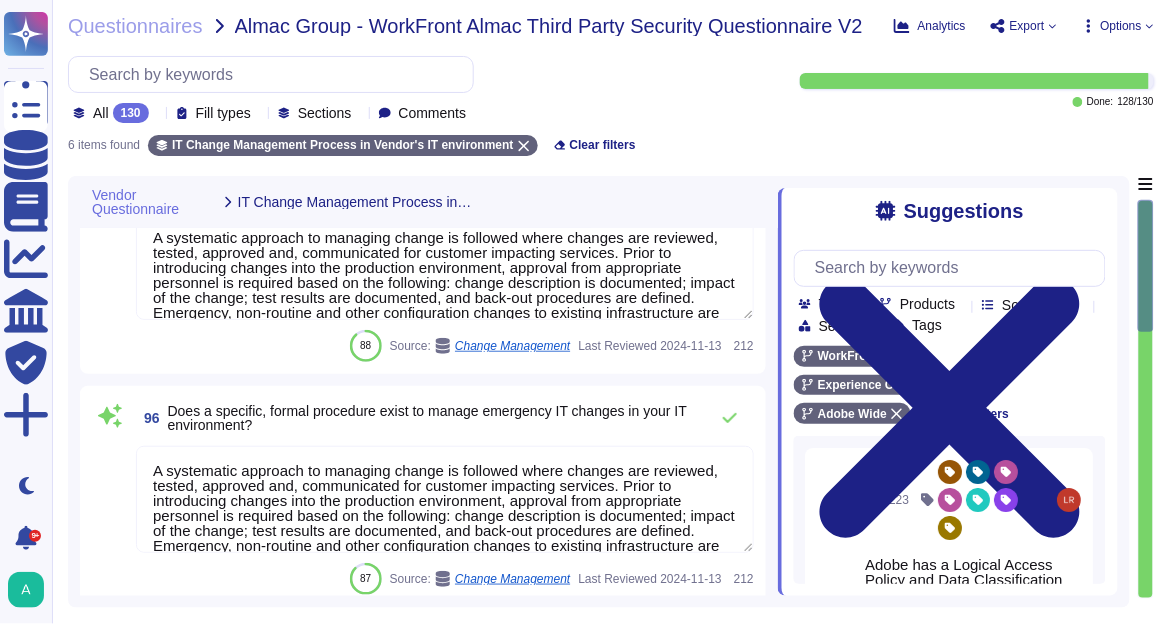click on "6   items found IT Change Management Process in Vendor's IT environment Clear filters" at bounding box center [611, 139] 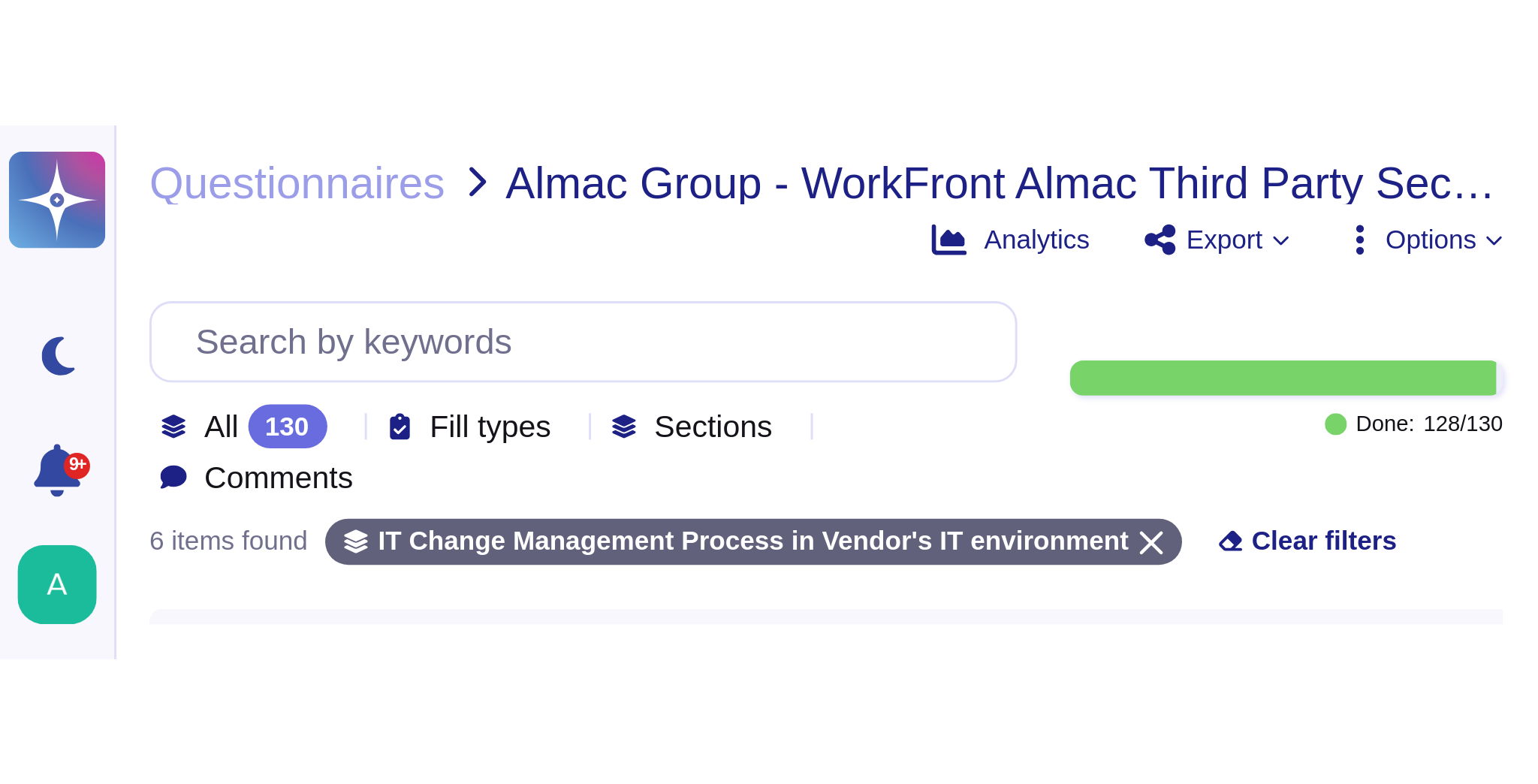 scroll, scrollTop: 56, scrollLeft: 0, axis: vertical 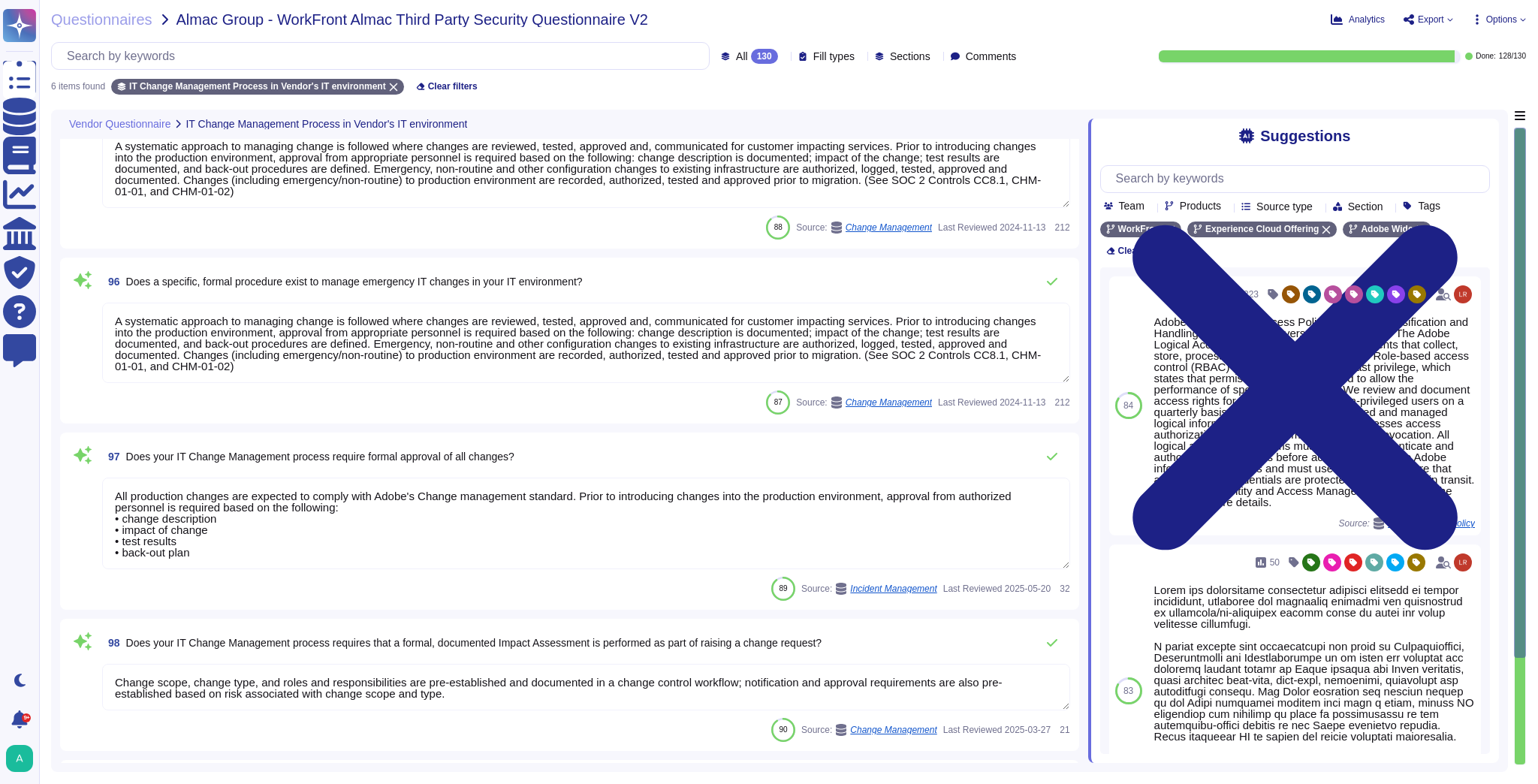 click on "All production changes are expected to comply with Adobe's Change management standard. Prior to introducing changes into the production environment, approval from authorized personnel is required based on the following:
• change description
• impact of change
• test results
• back-out plan" at bounding box center [586, 523] 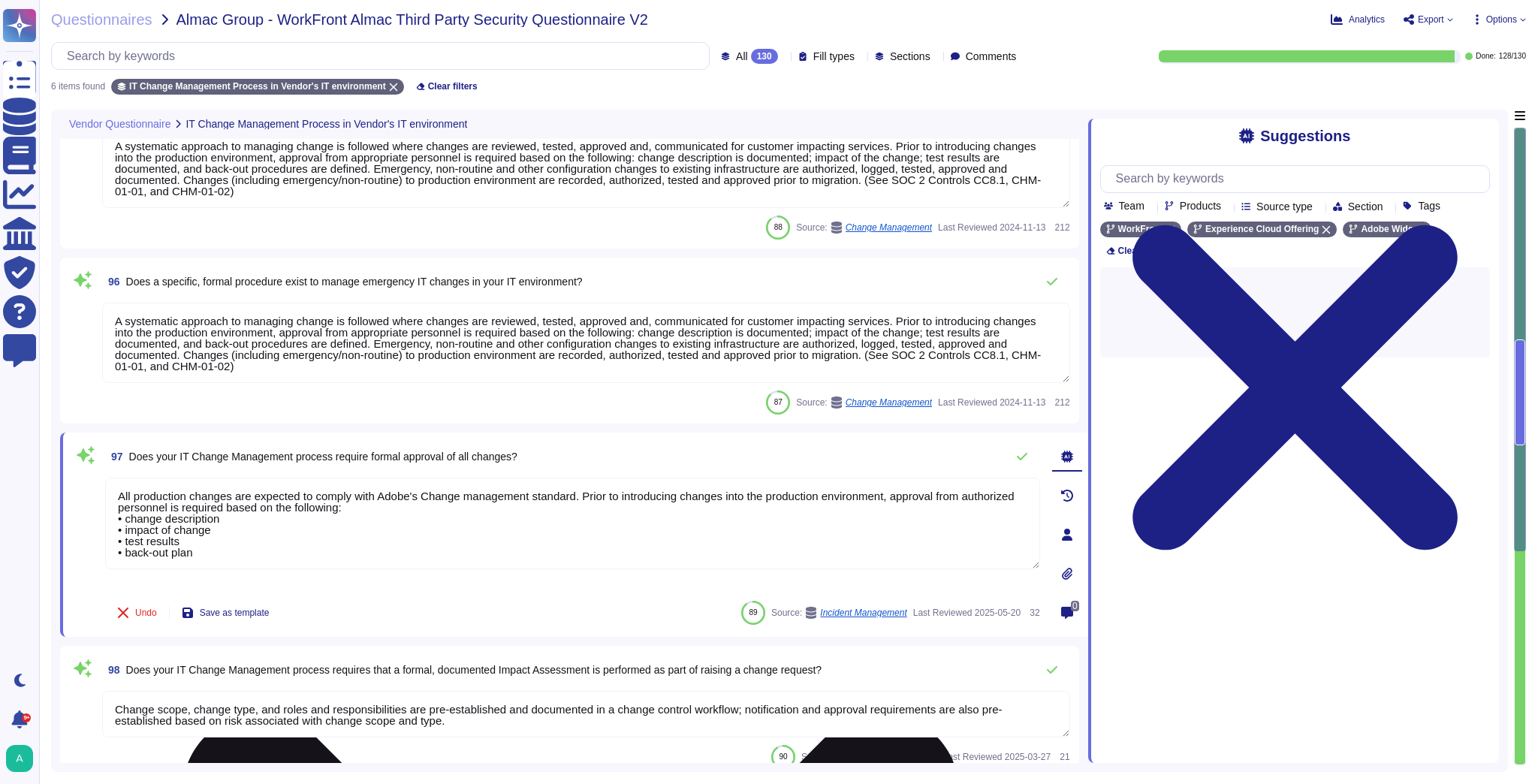 scroll, scrollTop: 1, scrollLeft: 0, axis: vertical 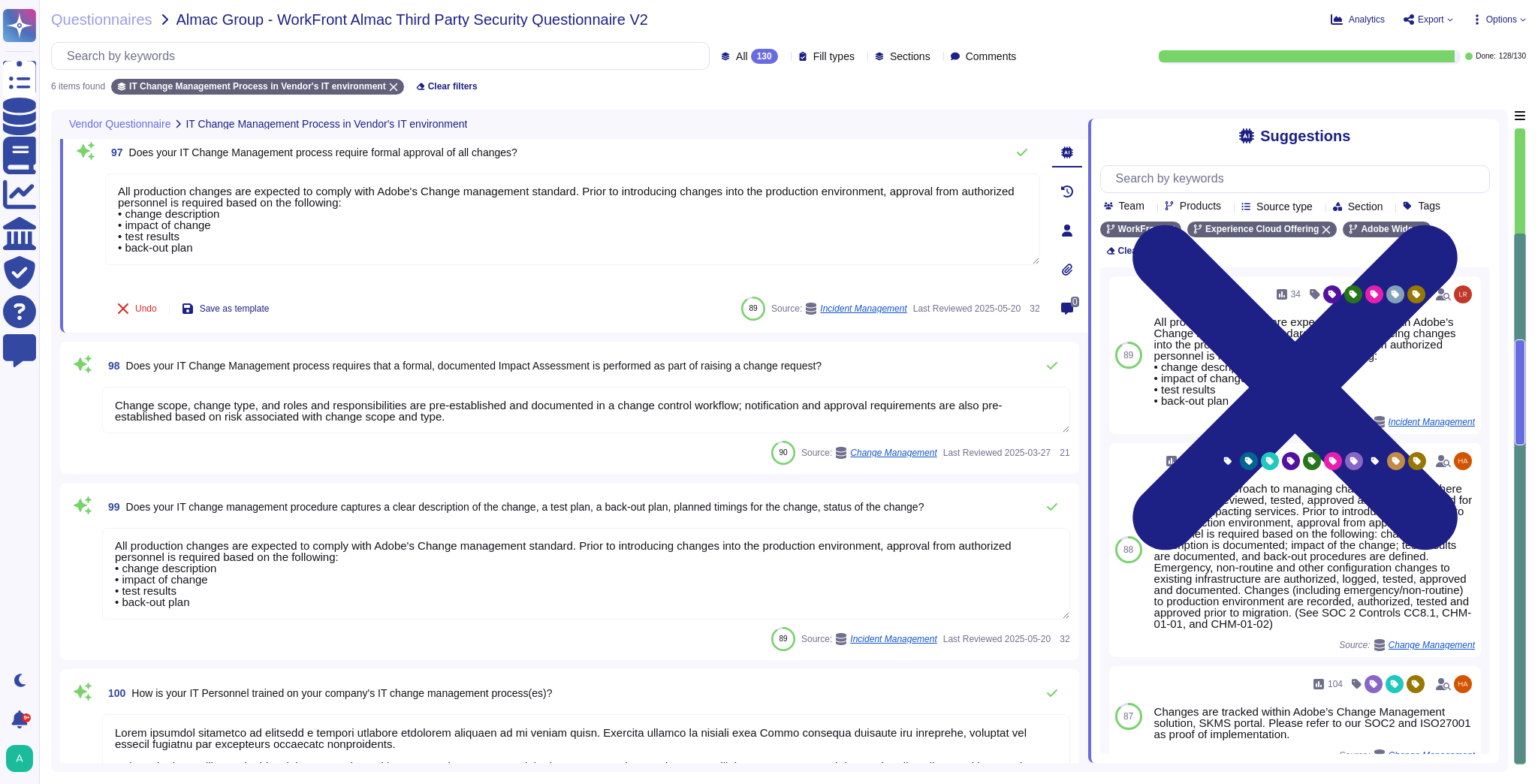click at bounding box center (586, 788) 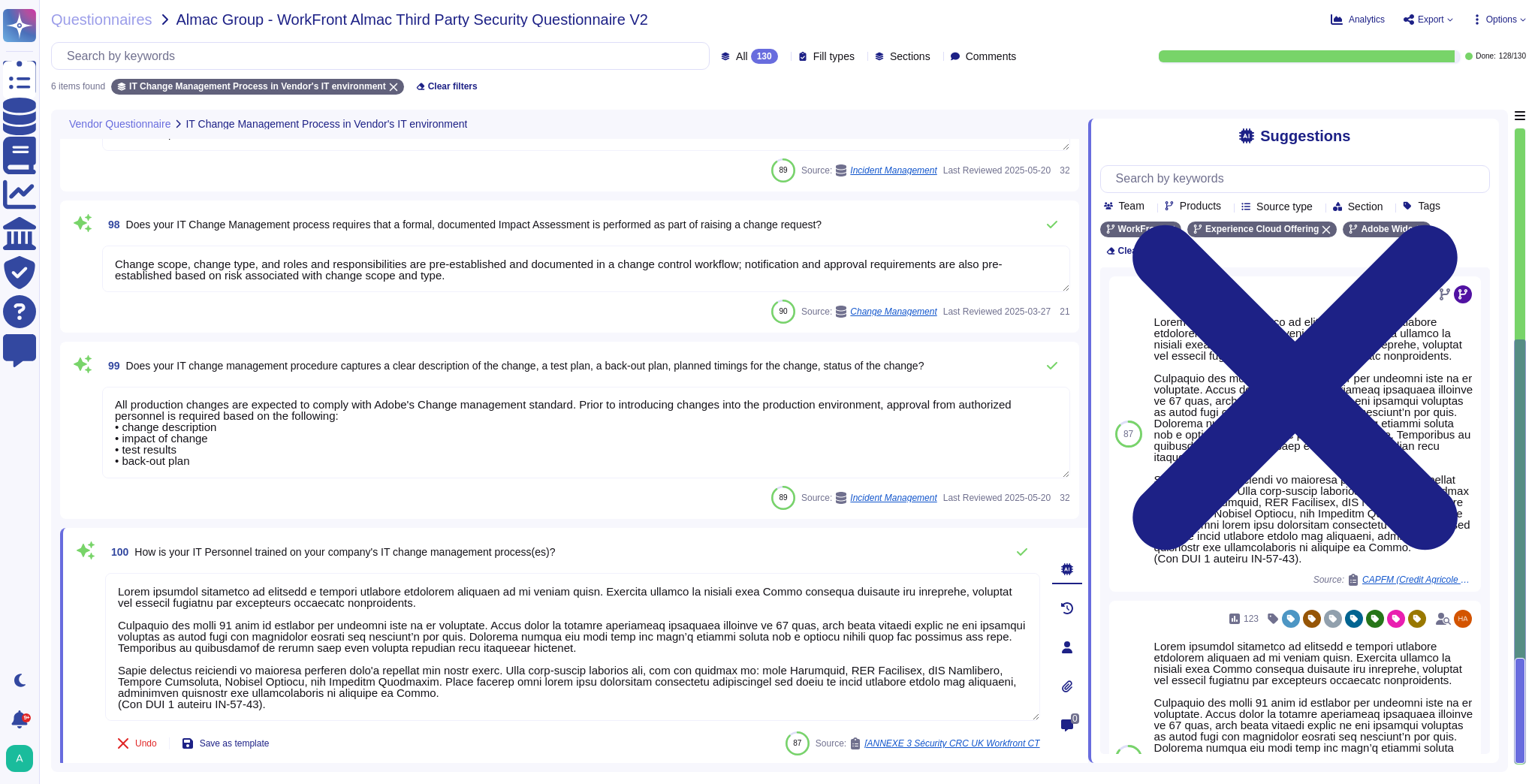 scroll, scrollTop: 478, scrollLeft: 0, axis: vertical 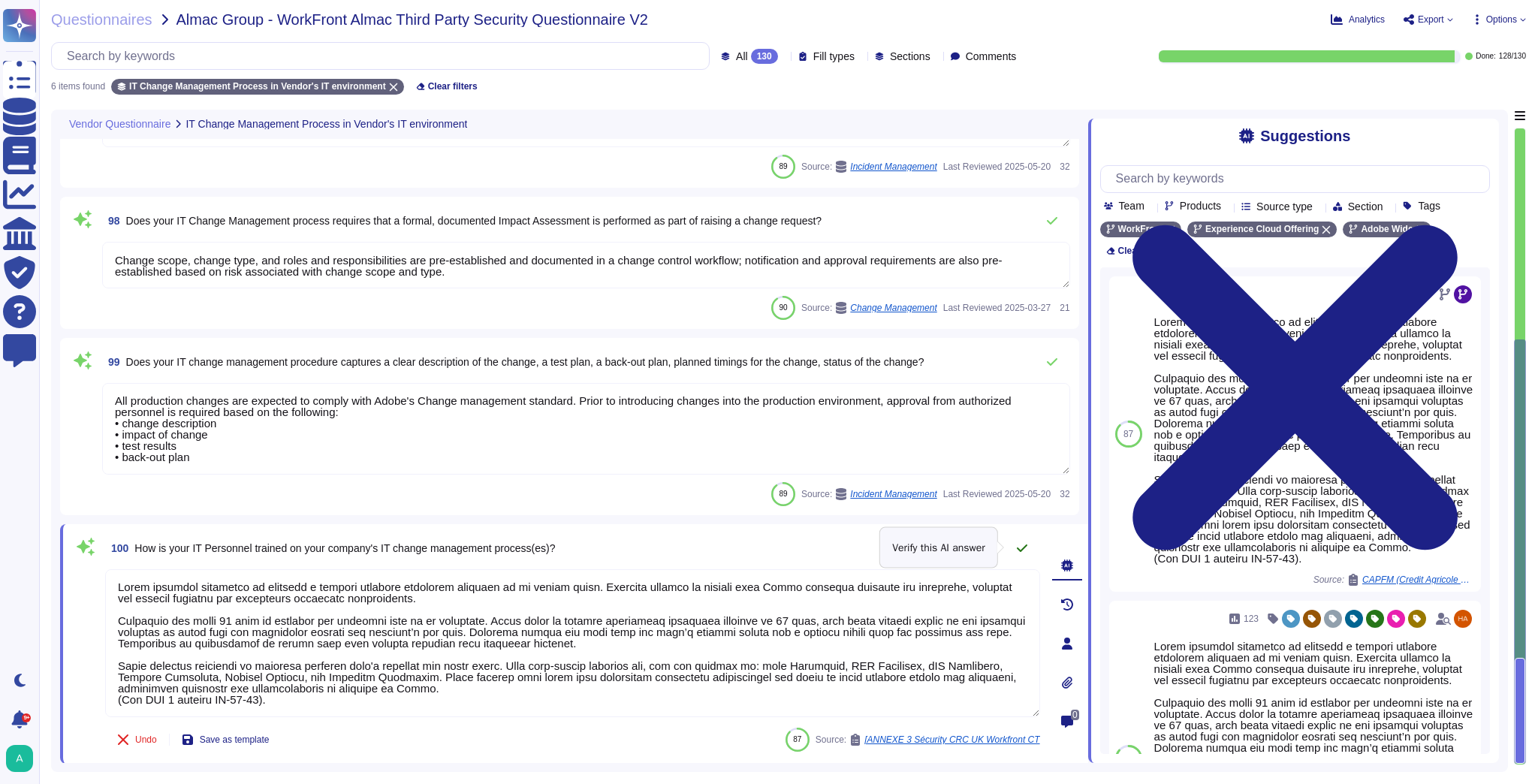 click 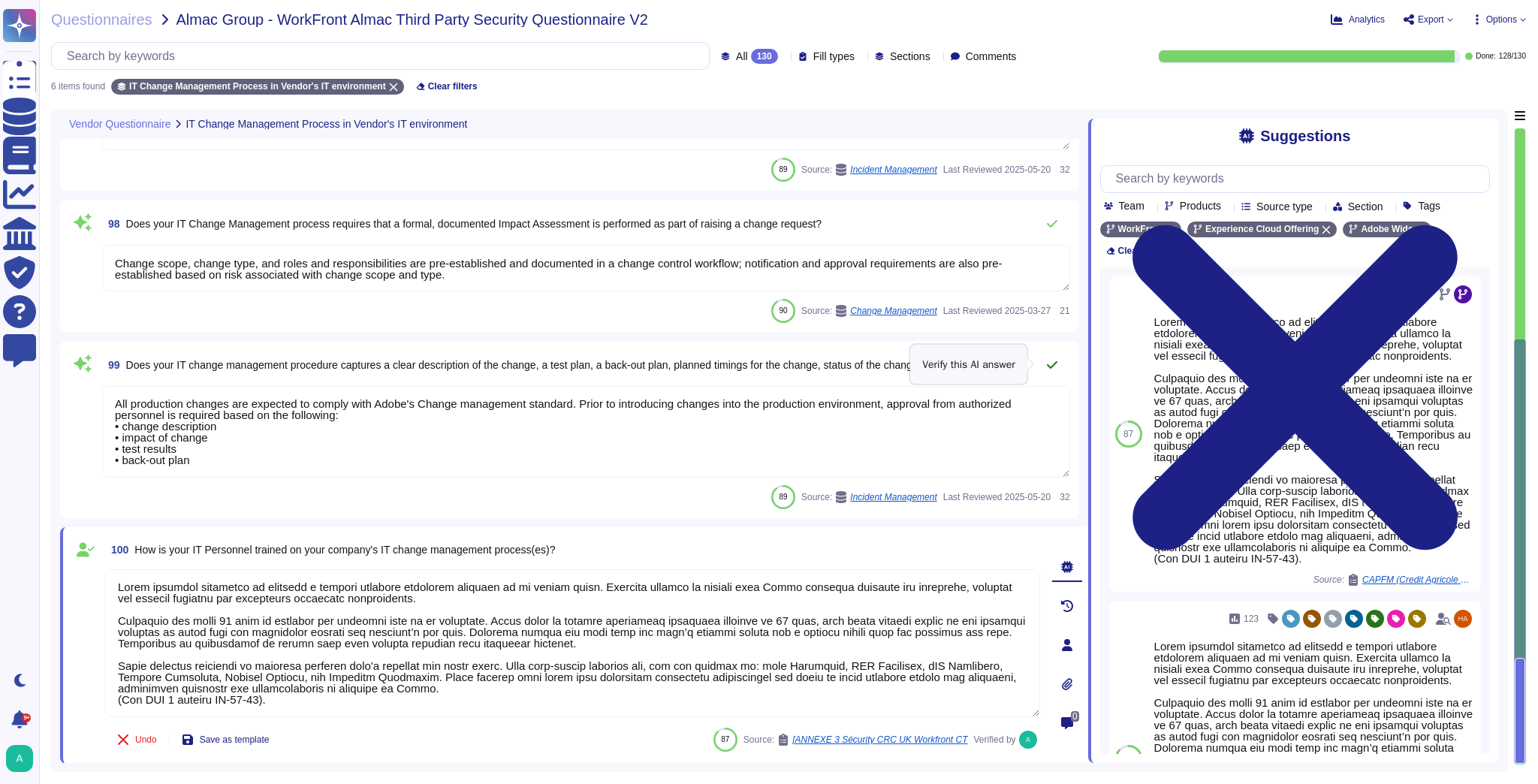 click 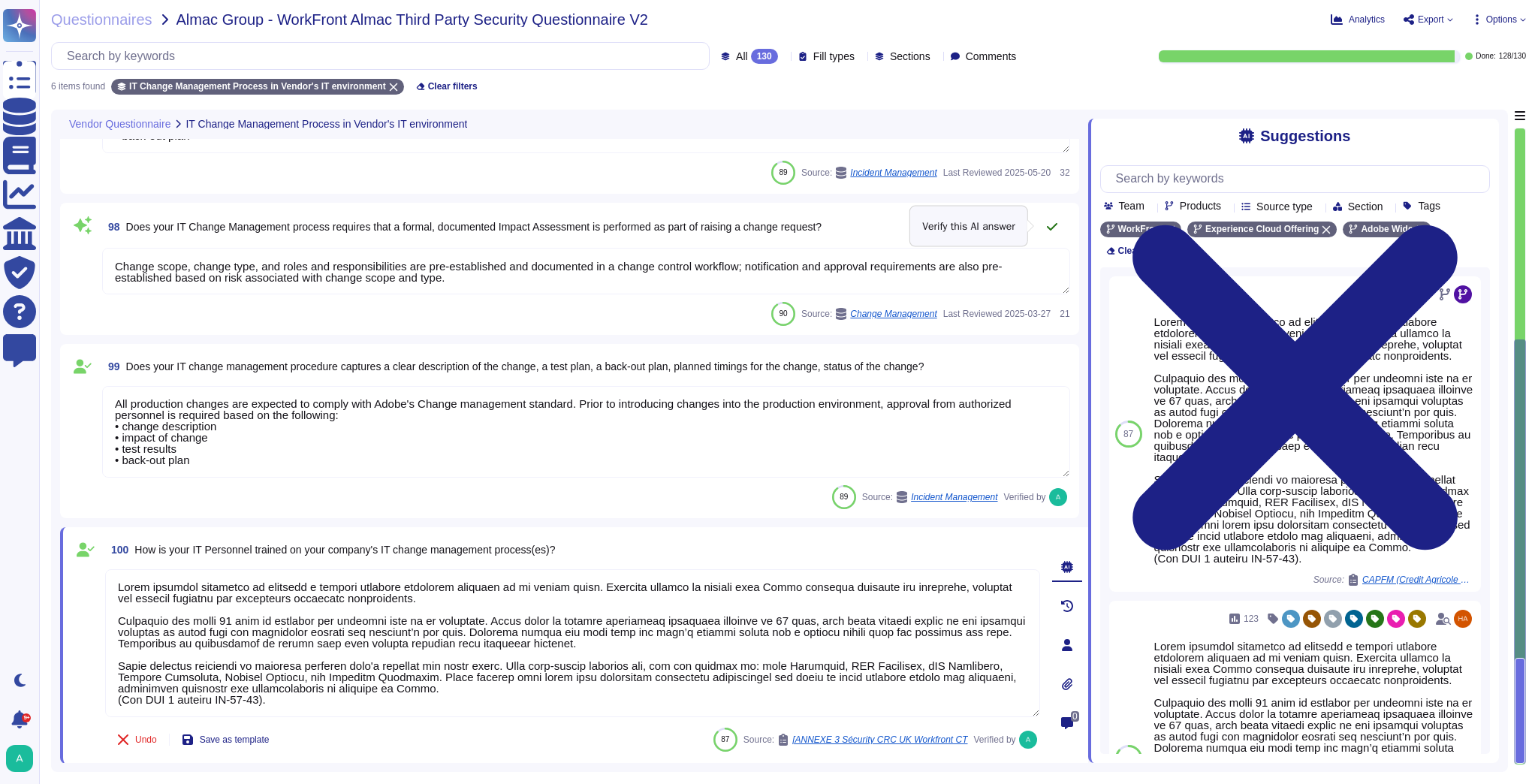 click 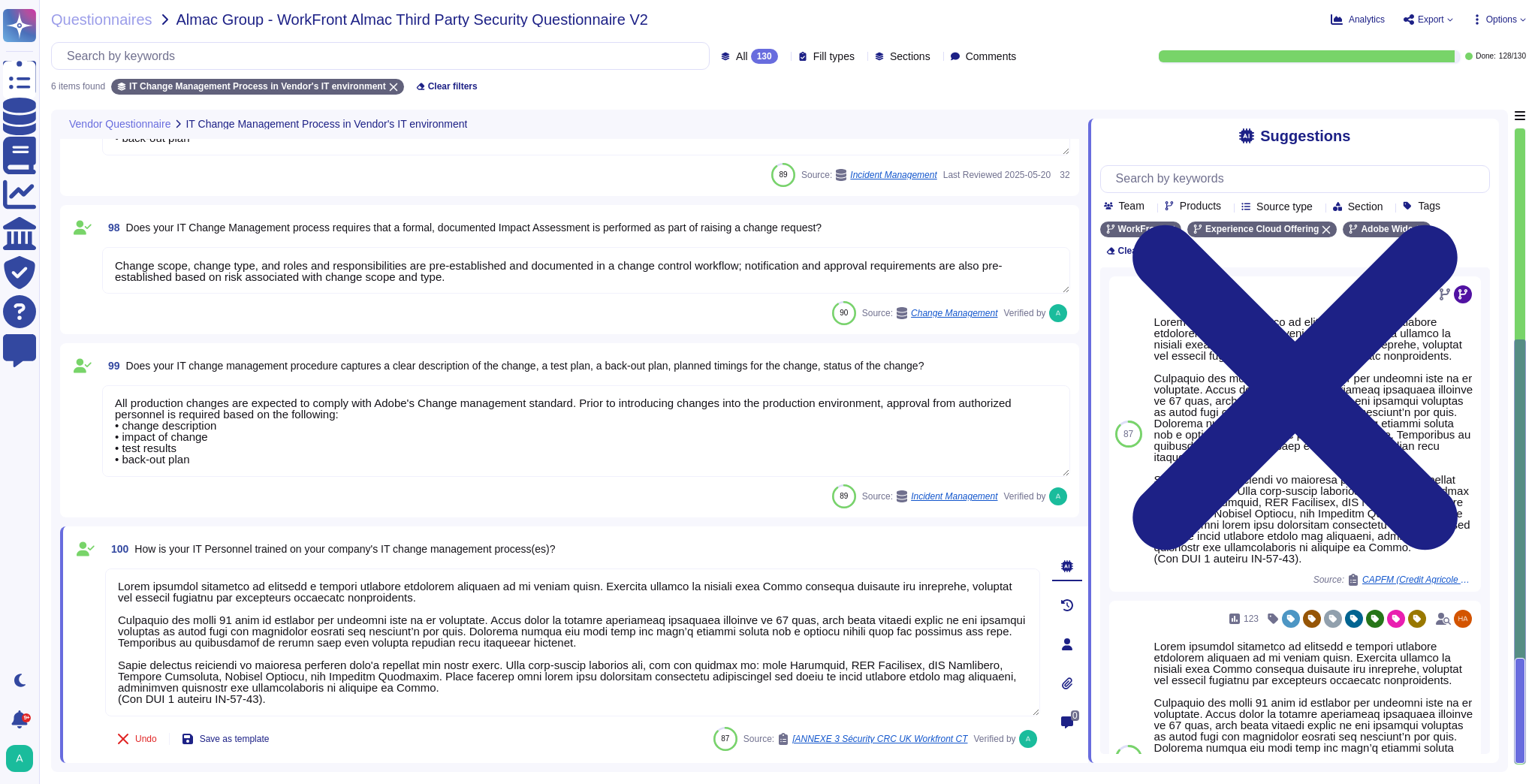 scroll, scrollTop: 469, scrollLeft: 0, axis: vertical 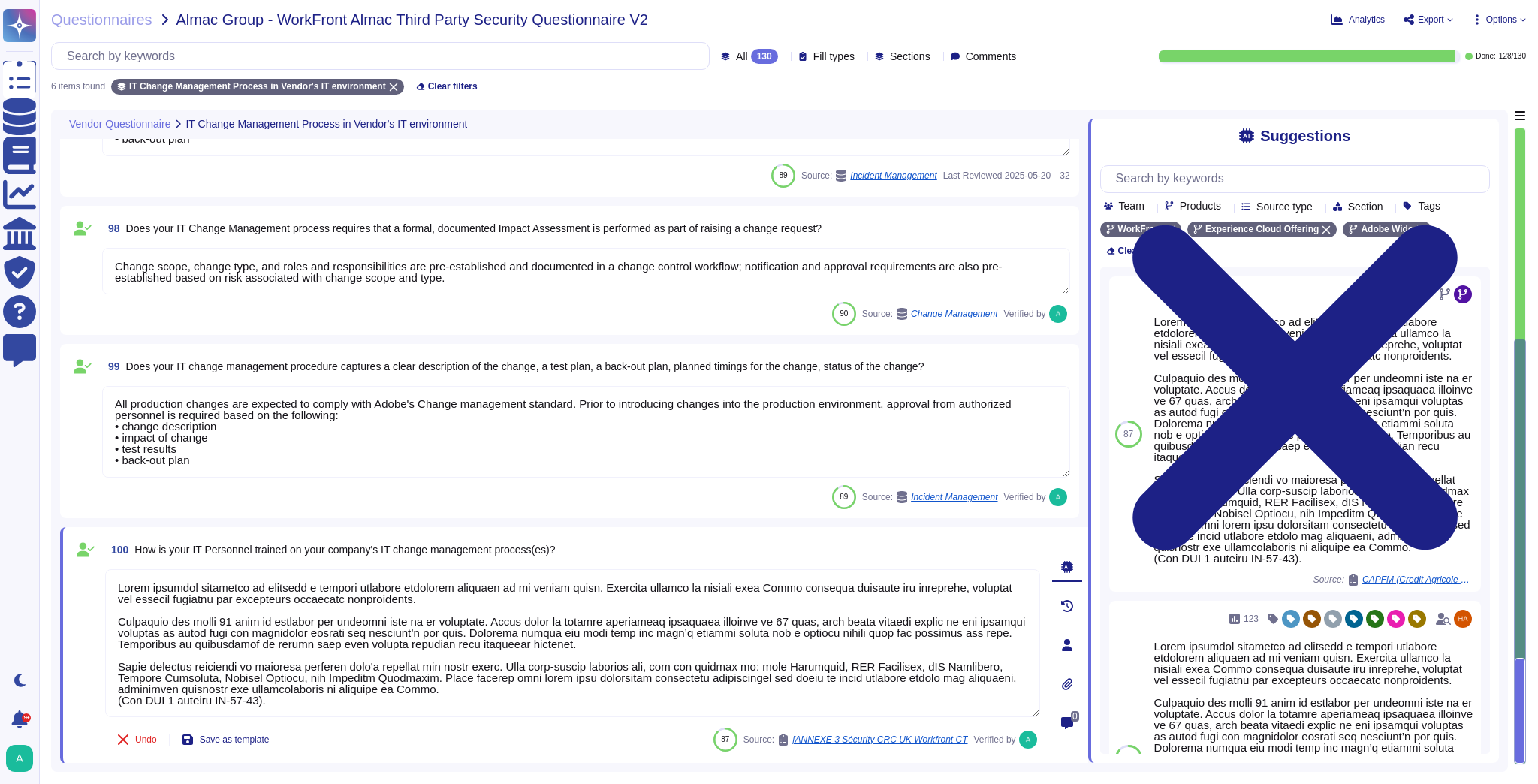 click 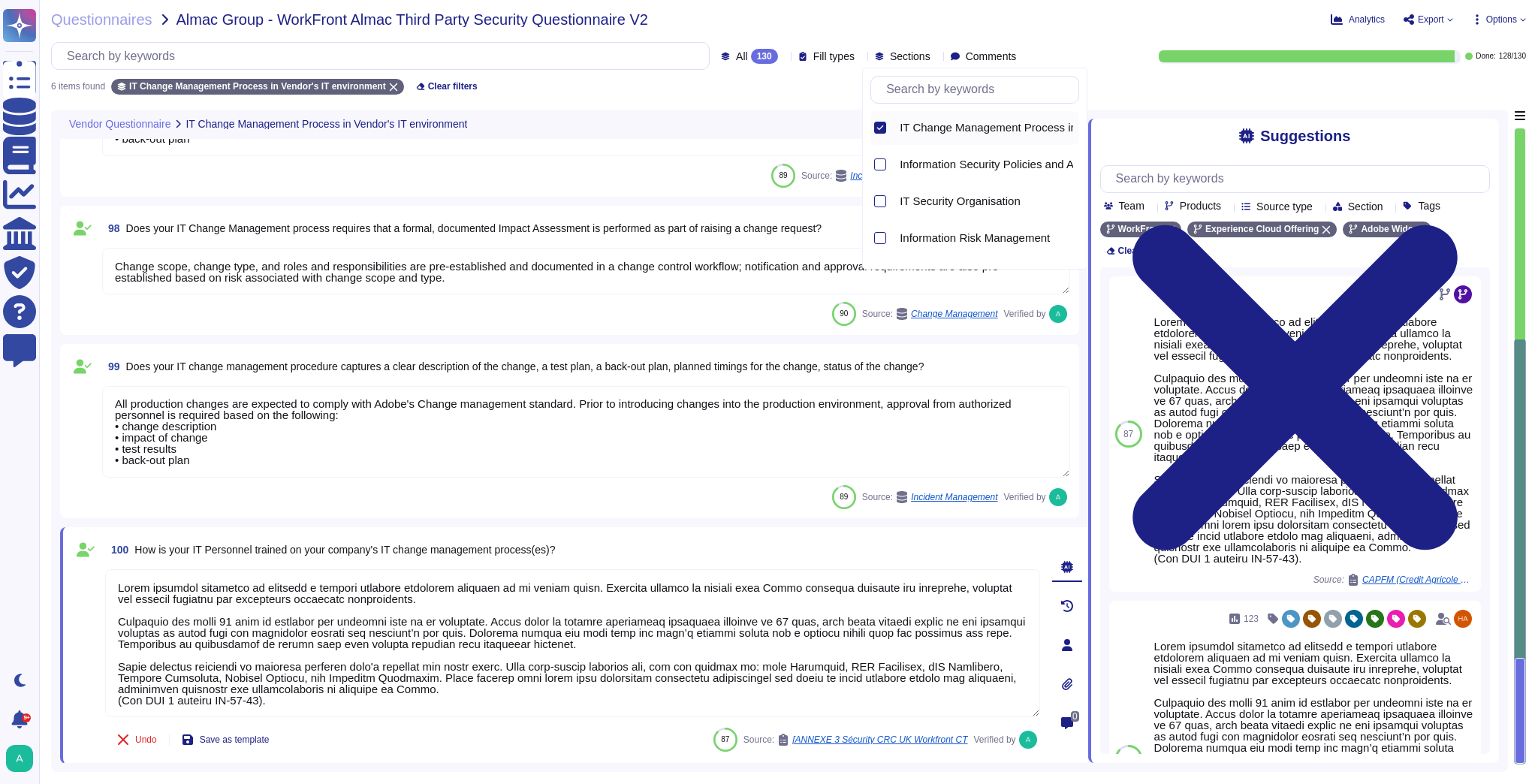 click on "IT Change Management Process in Vendor's IT environment" at bounding box center [1051, 128] 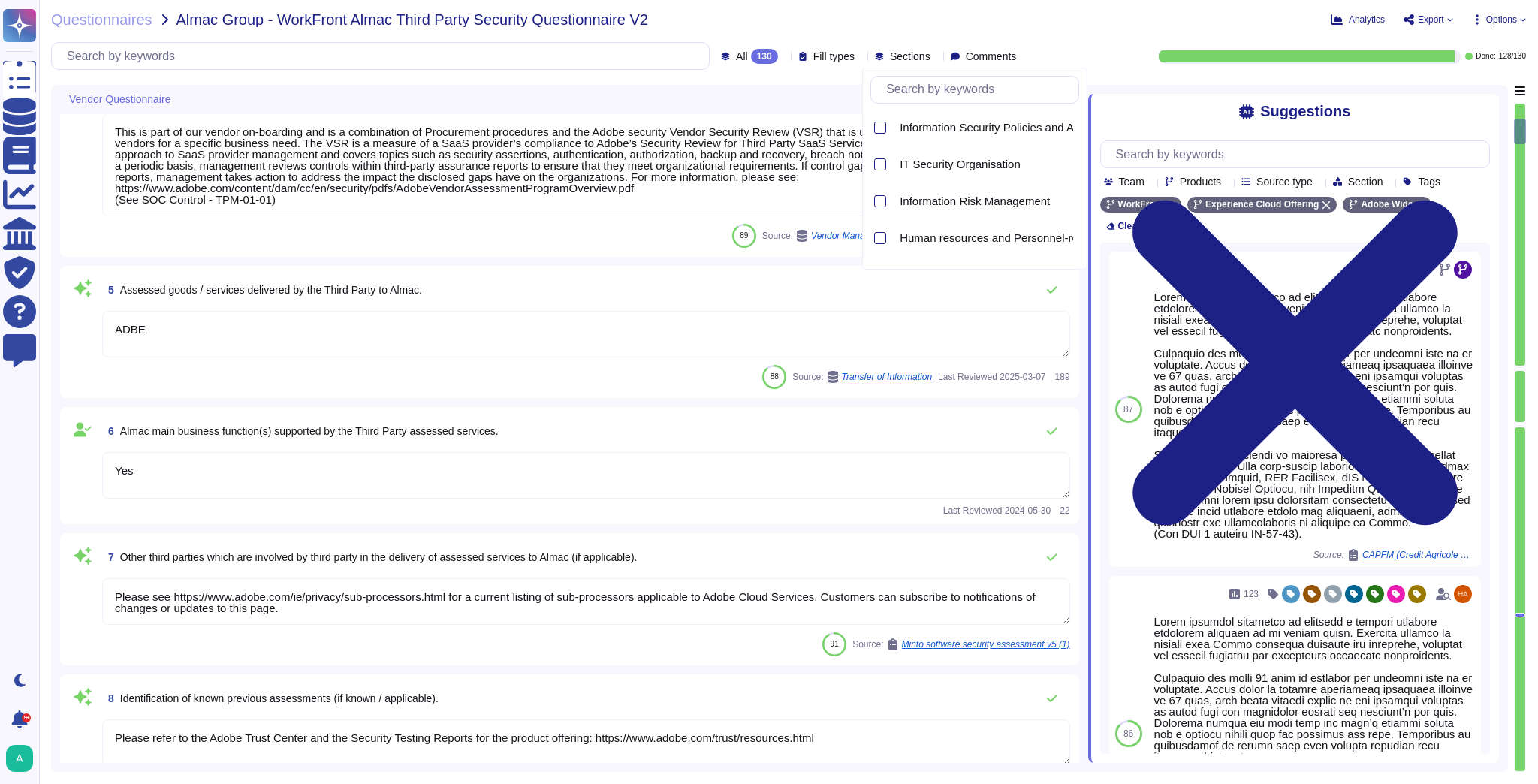 scroll, scrollTop: 237, scrollLeft: 0, axis: vertical 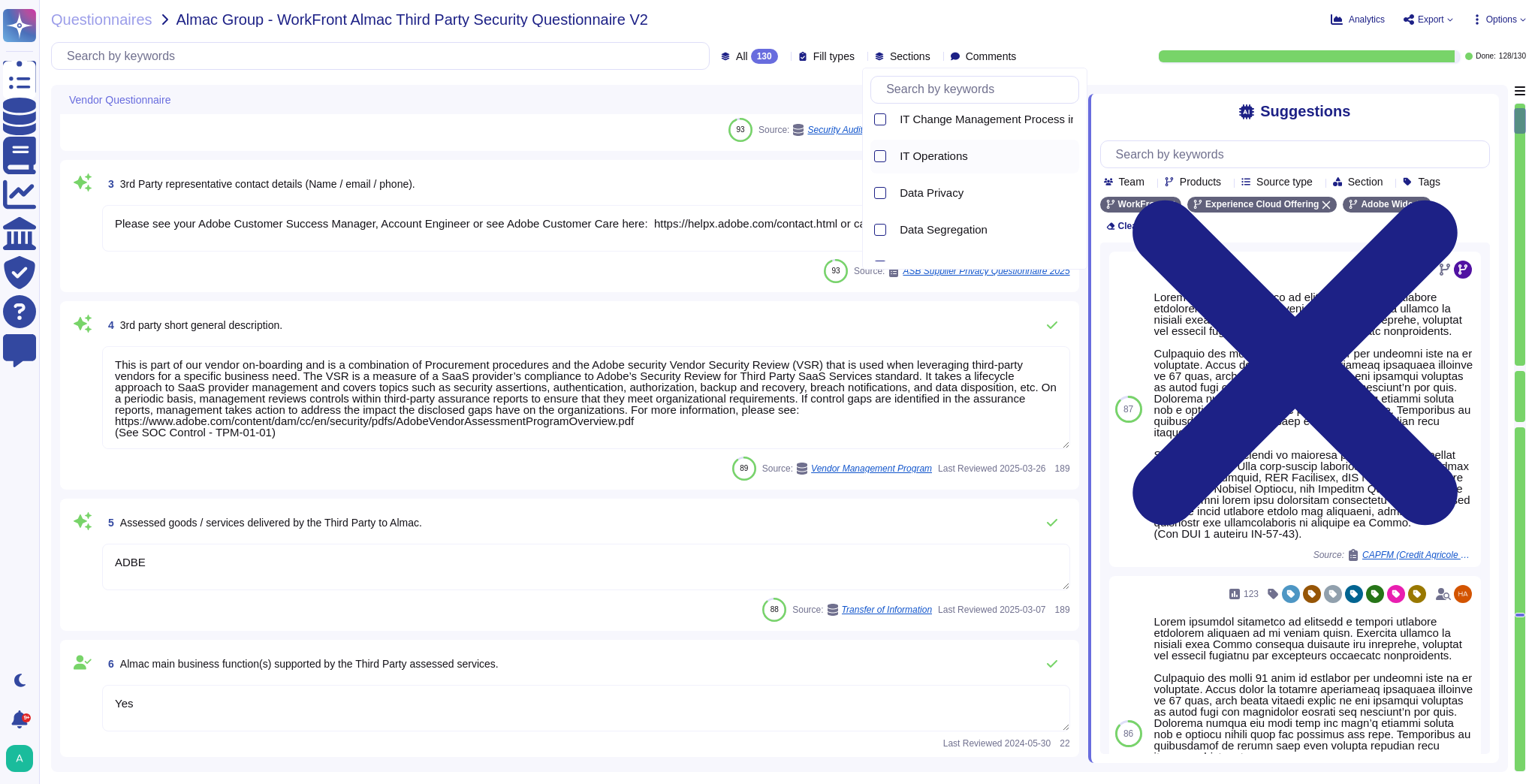 click on "IT Operations" at bounding box center [933, 156] 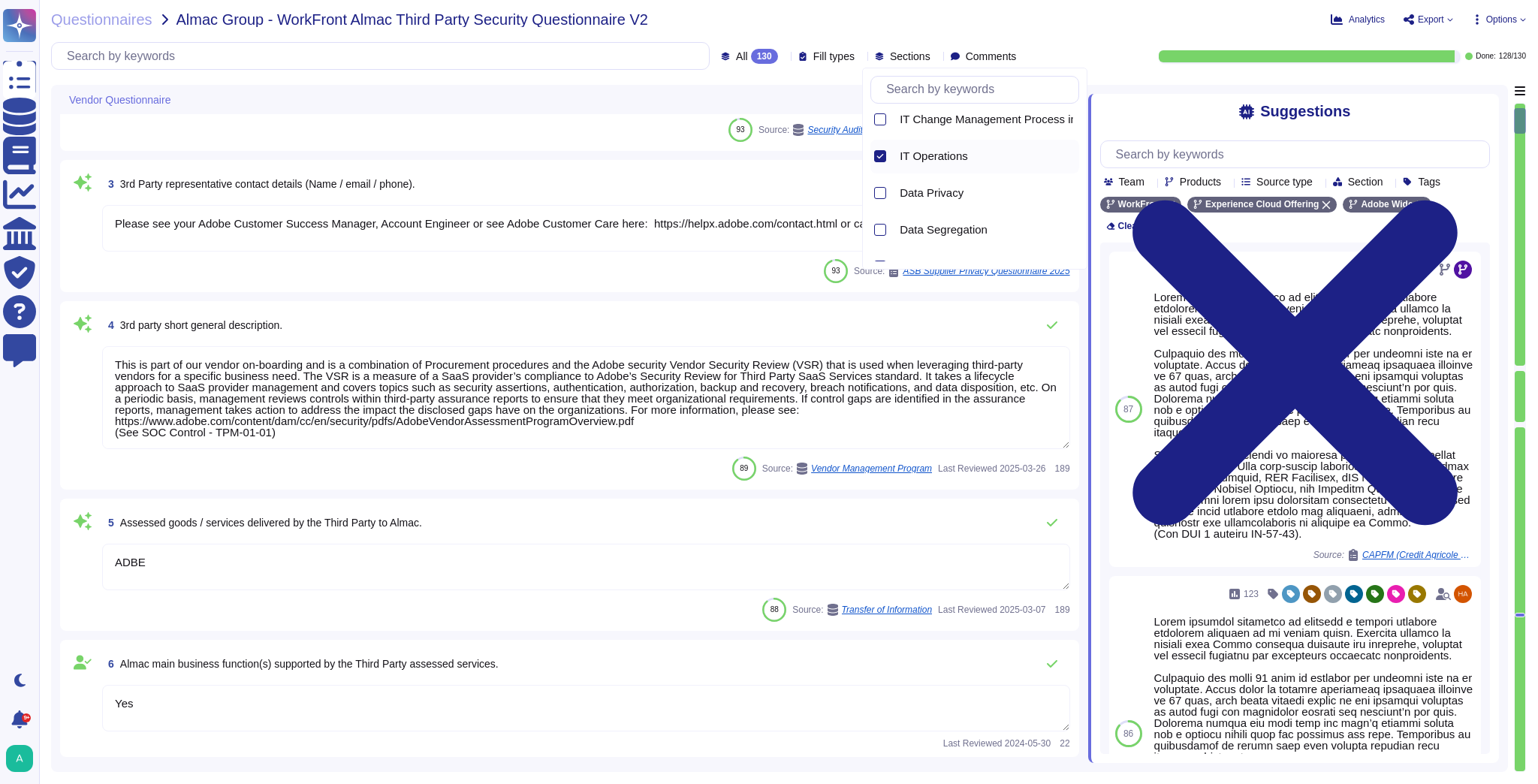 scroll, scrollTop: 0, scrollLeft: 0, axis: both 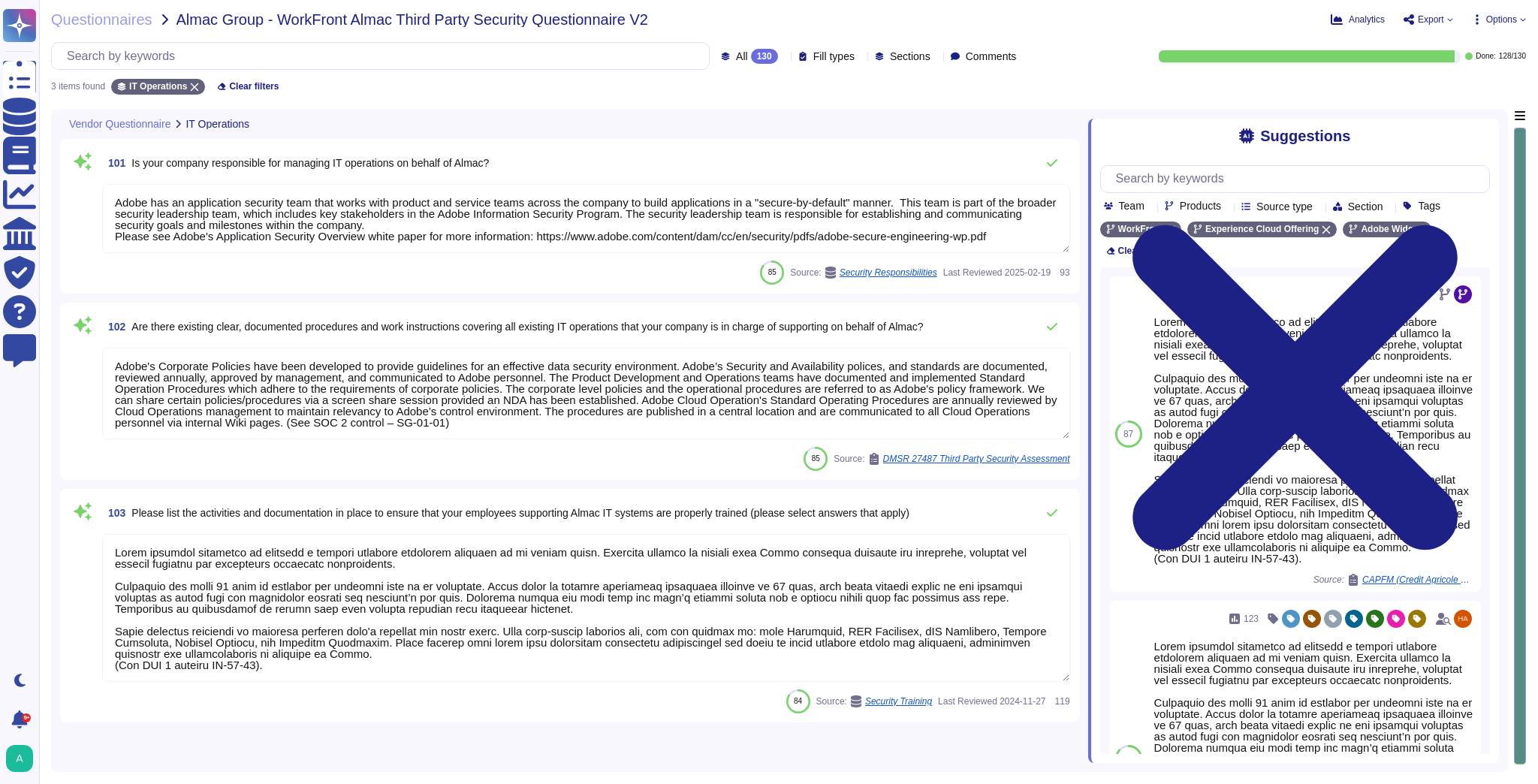 click on "Adobe's Corporate Policies have been developed to provide guidelines for an effective data security environment. Adobe’s Security and Availability polices, and standards are documented, reviewed annually, approved by management, and communicated to Adobe personnel. The Product Development and Operations teams have documented and implemented Standard Operation Procedures which adhere to the requirements of corporate policies. The corporate level policies and the operational procedures are referred to as Adobe's policy framework. We can share certain policies/procedures via a screen share session provided an NDA has been established. Adobe Cloud Operation's Standard Operating Procedures are annually reviewed by Cloud Operations management to maintain relevancy to Adobe’s control environment. The procedures are published in a central location and are communicated to all Cloud Operations personnel via internal Wiki pages. (See SOC 2 control – SG-01-01)" at bounding box center [586, 394] 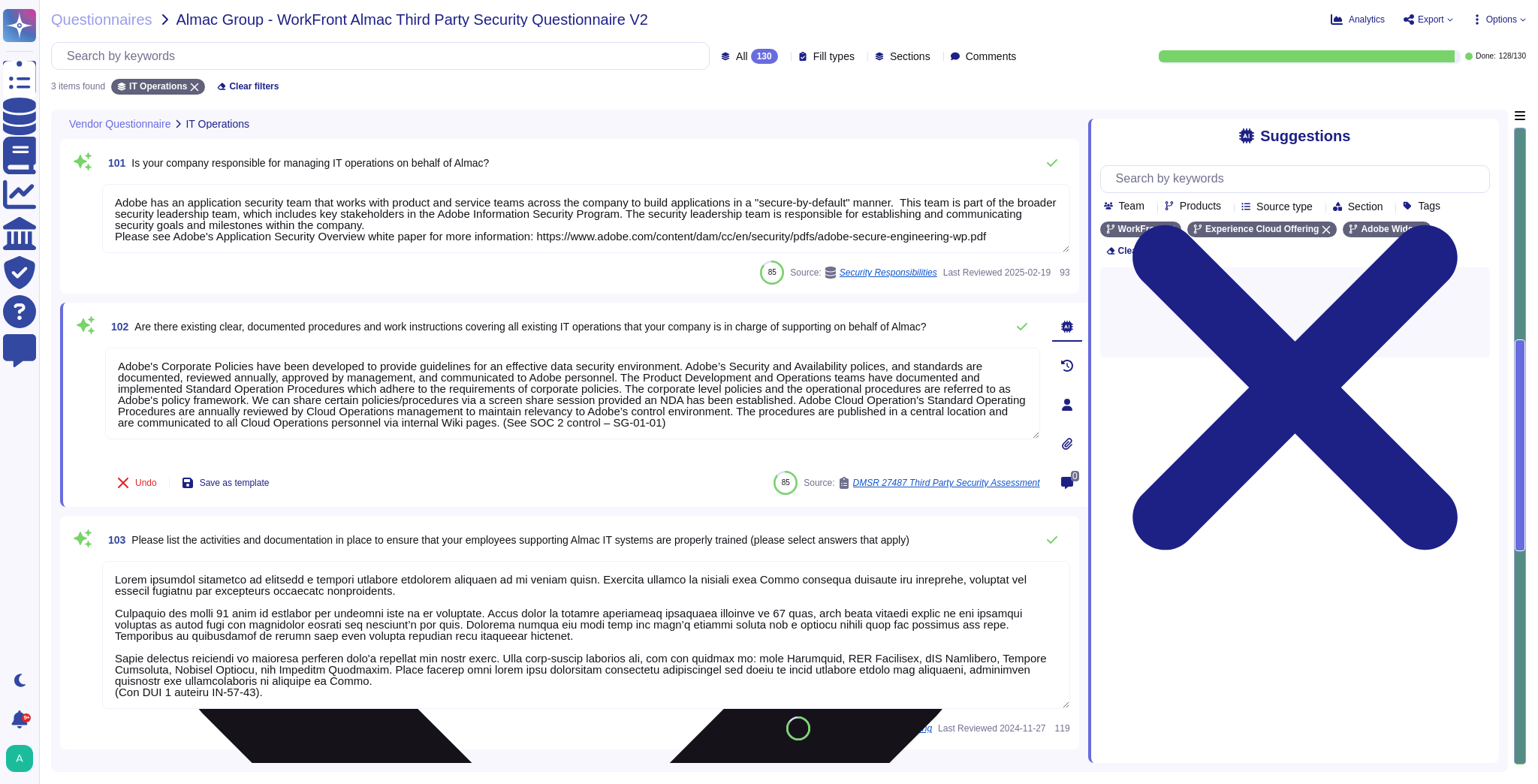 scroll, scrollTop: 1, scrollLeft: 0, axis: vertical 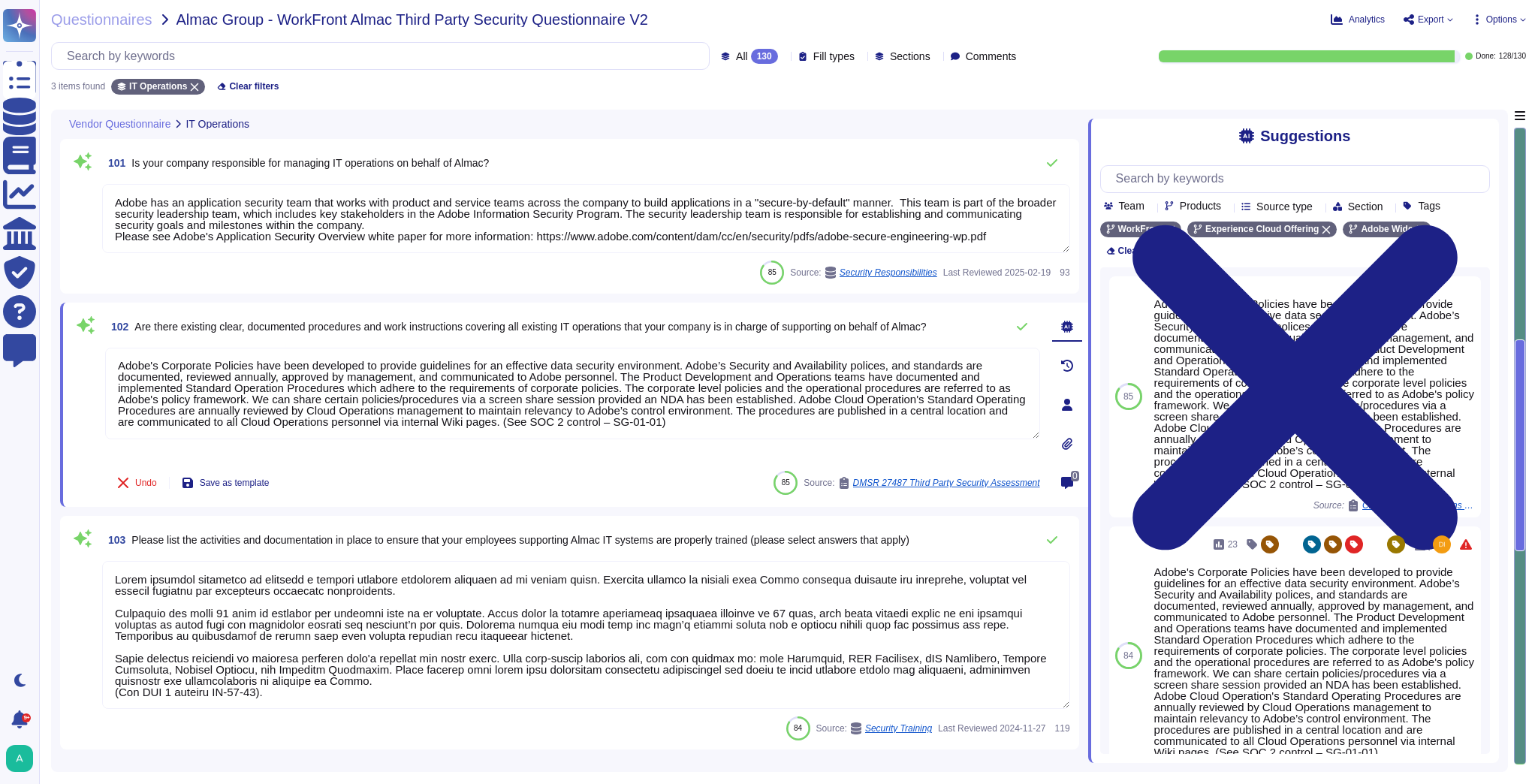 click at bounding box center [586, 635] 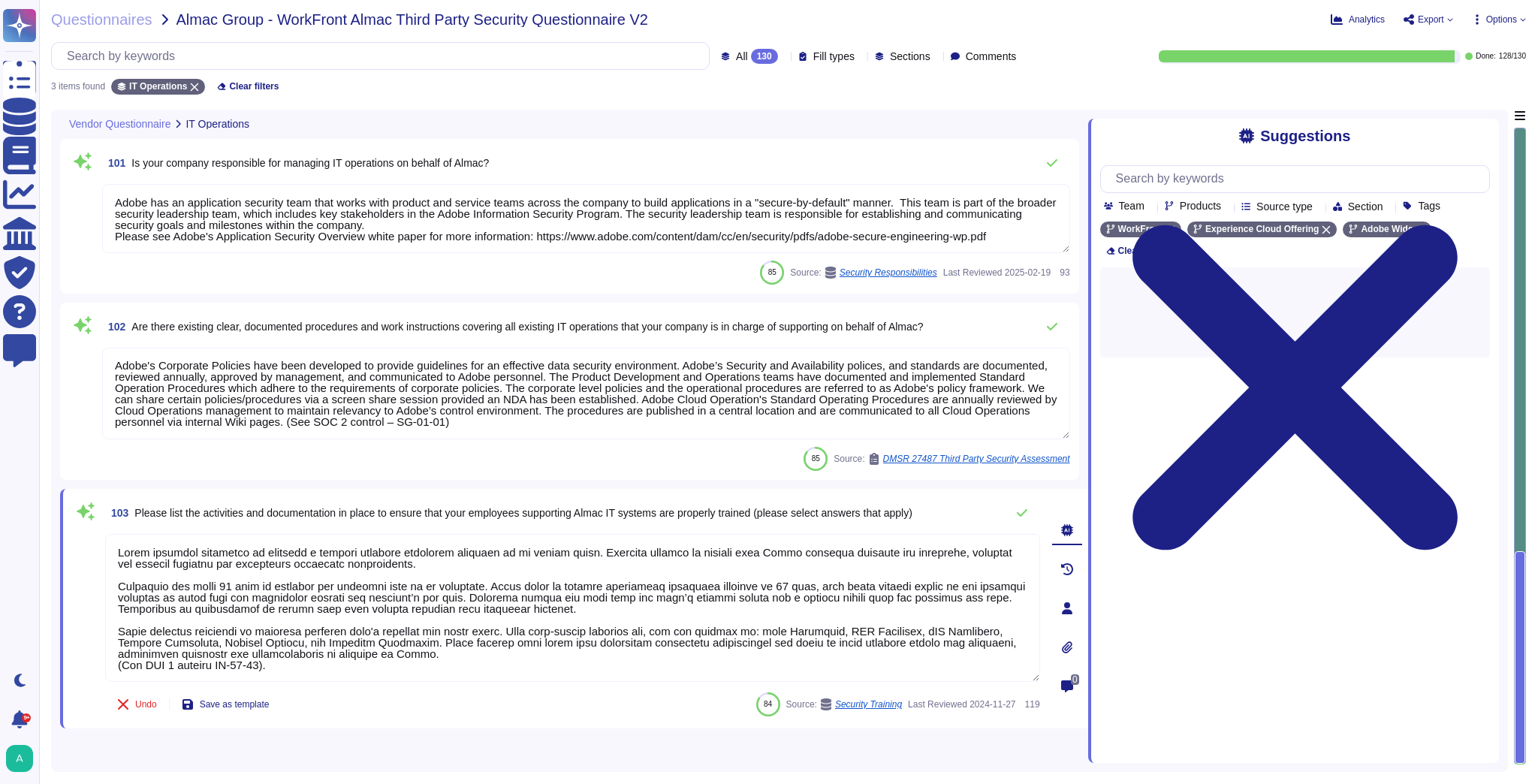 scroll, scrollTop: 1, scrollLeft: 0, axis: vertical 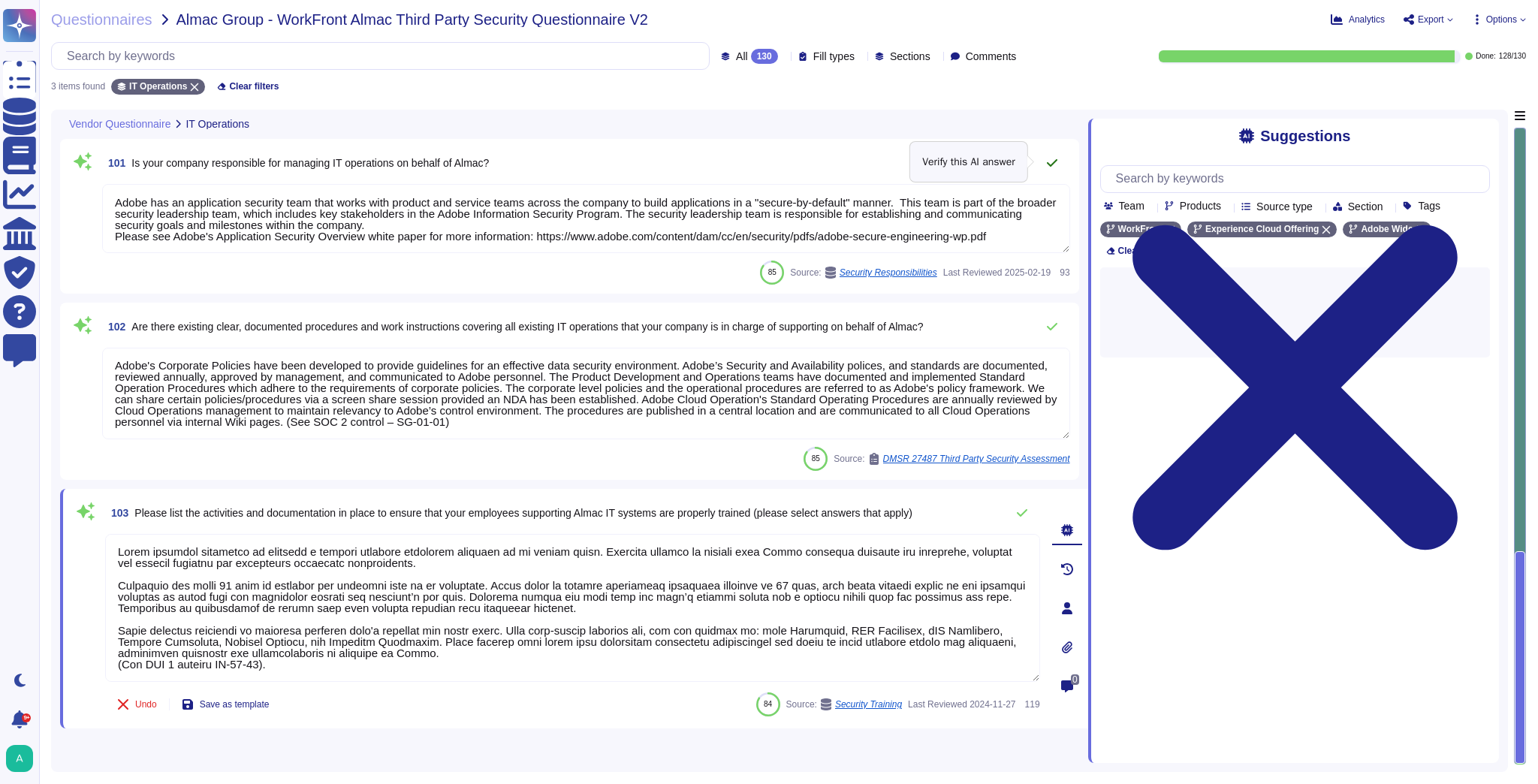 click 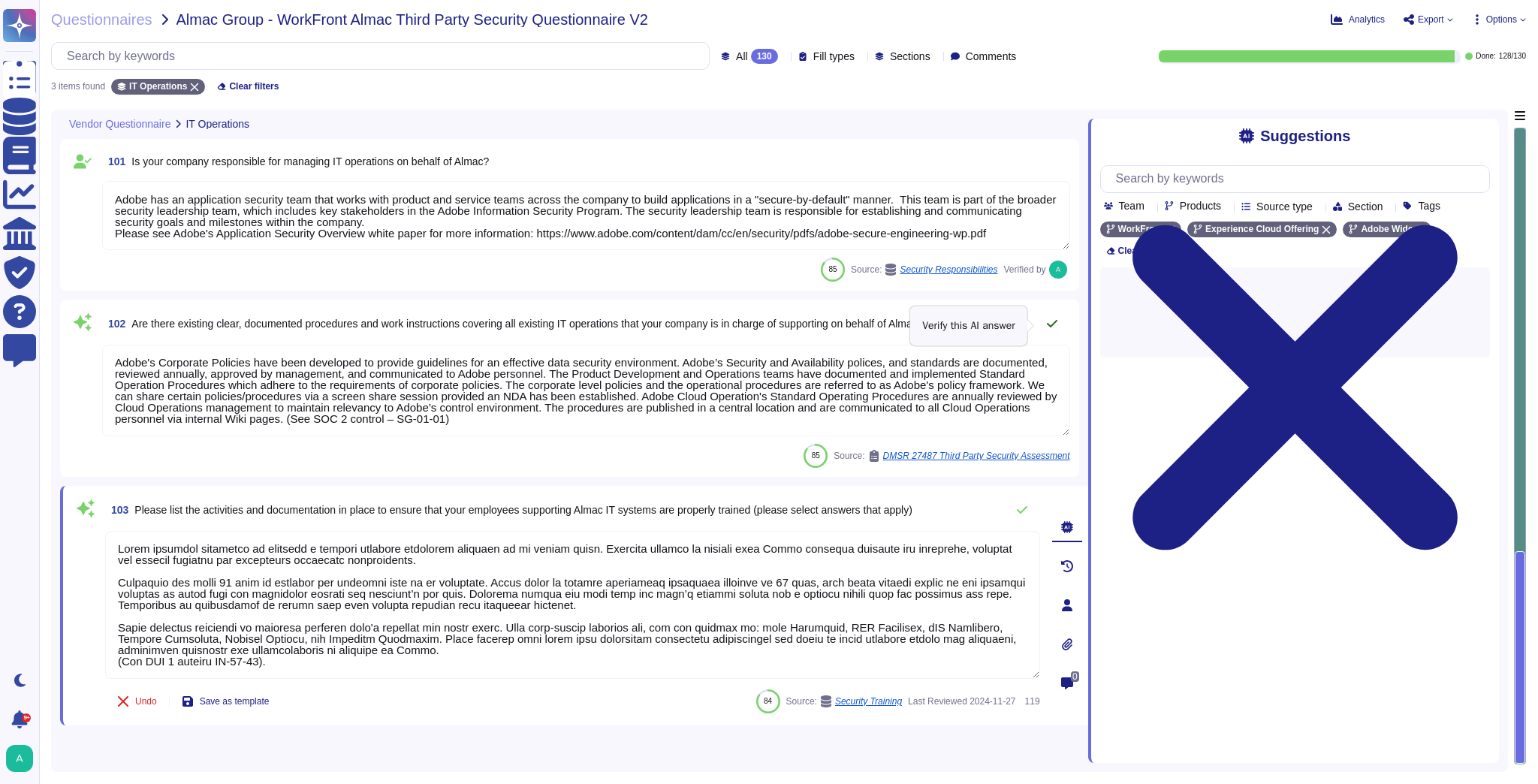 click 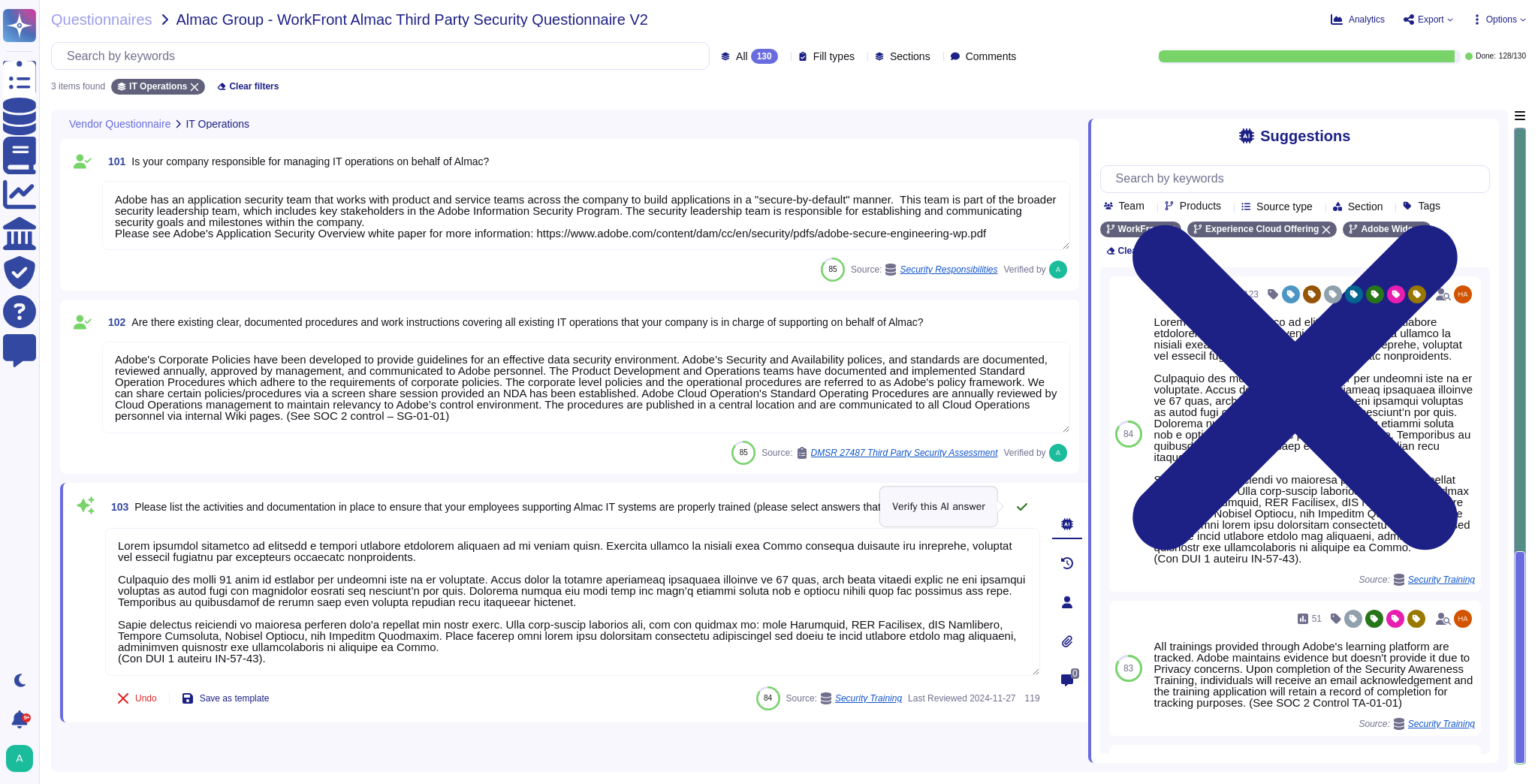 click 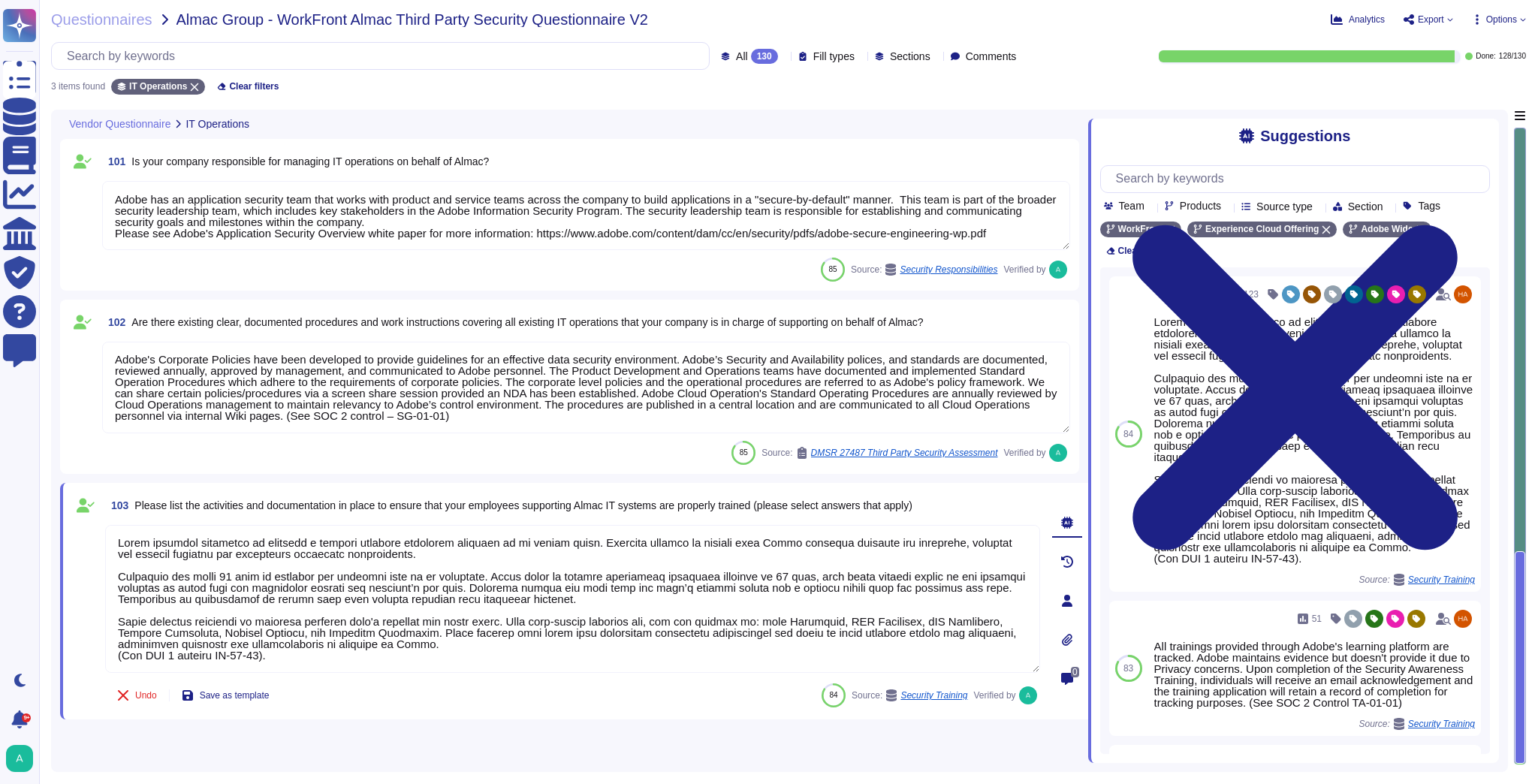 click 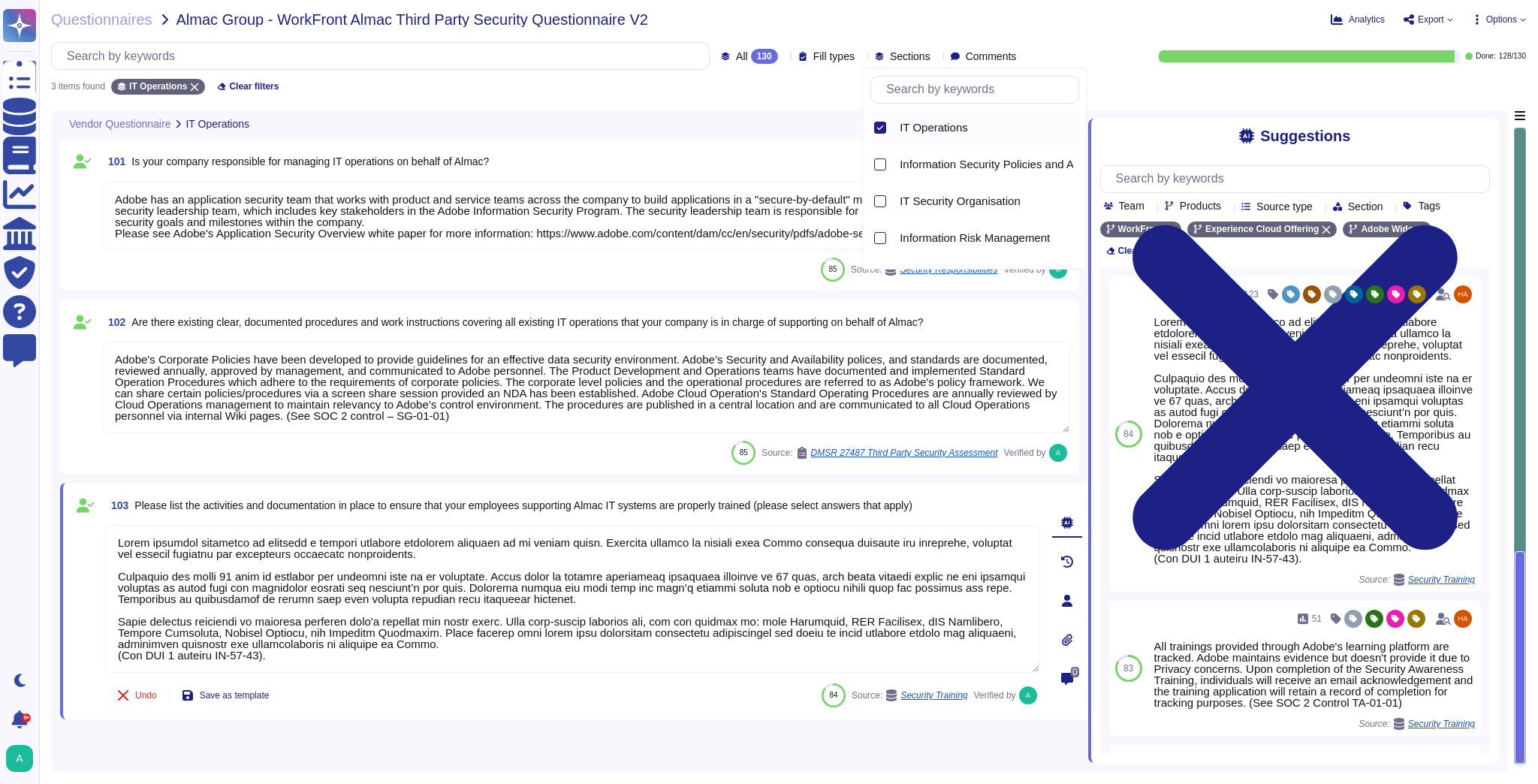 click on "IT Operations" at bounding box center [933, 128] 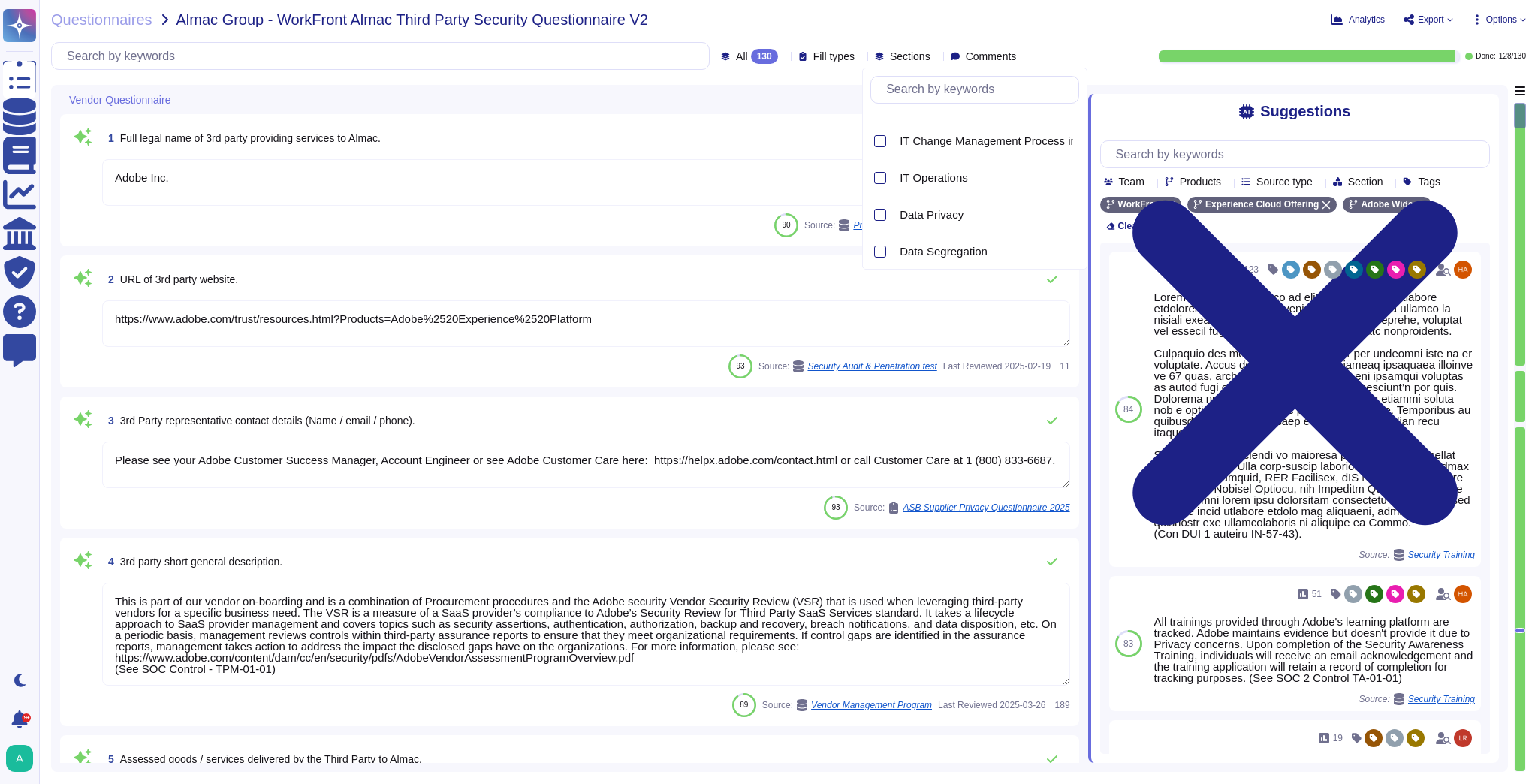 scroll, scrollTop: 781, scrollLeft: 0, axis: vertical 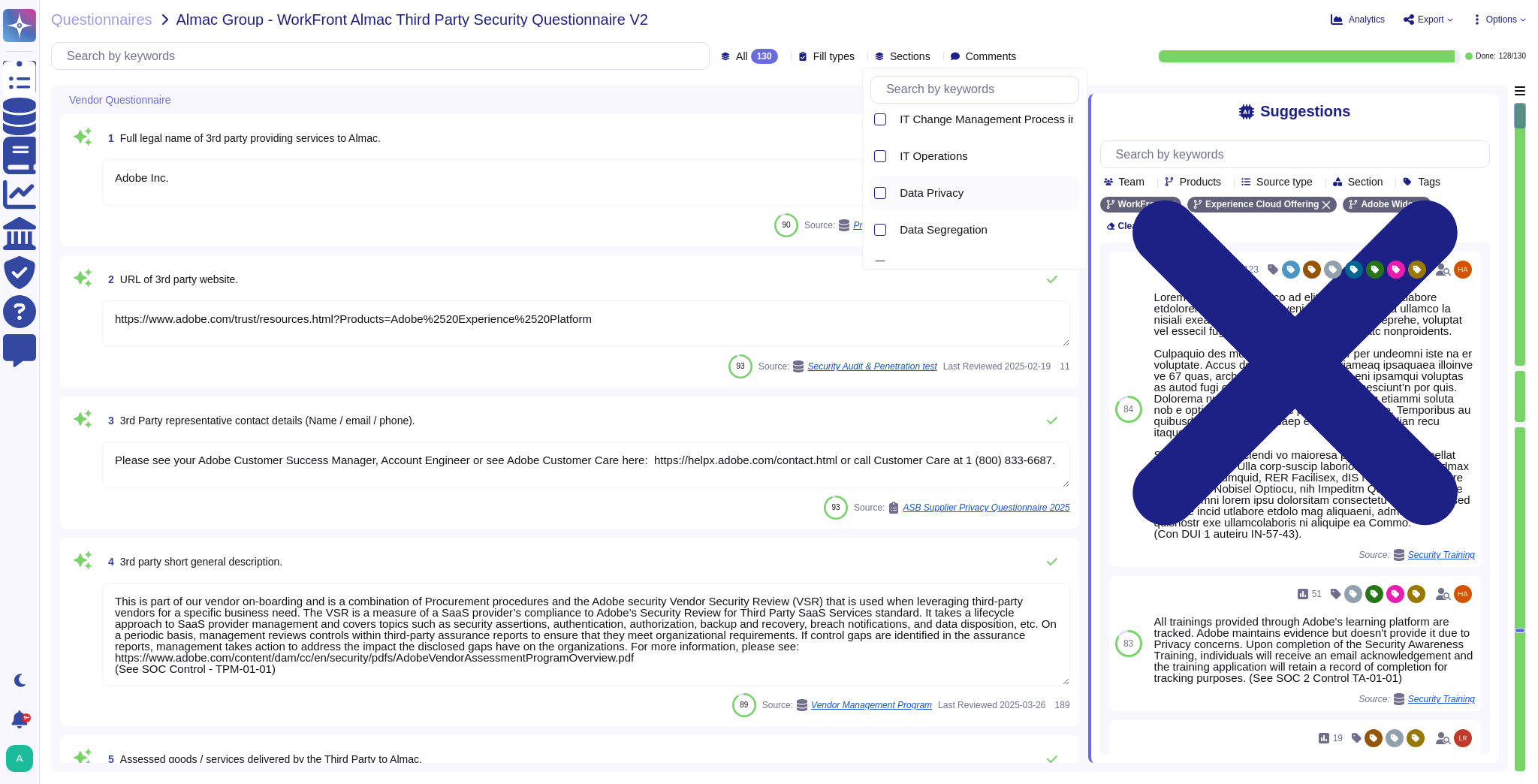click on "Data Privacy" at bounding box center (931, 193) 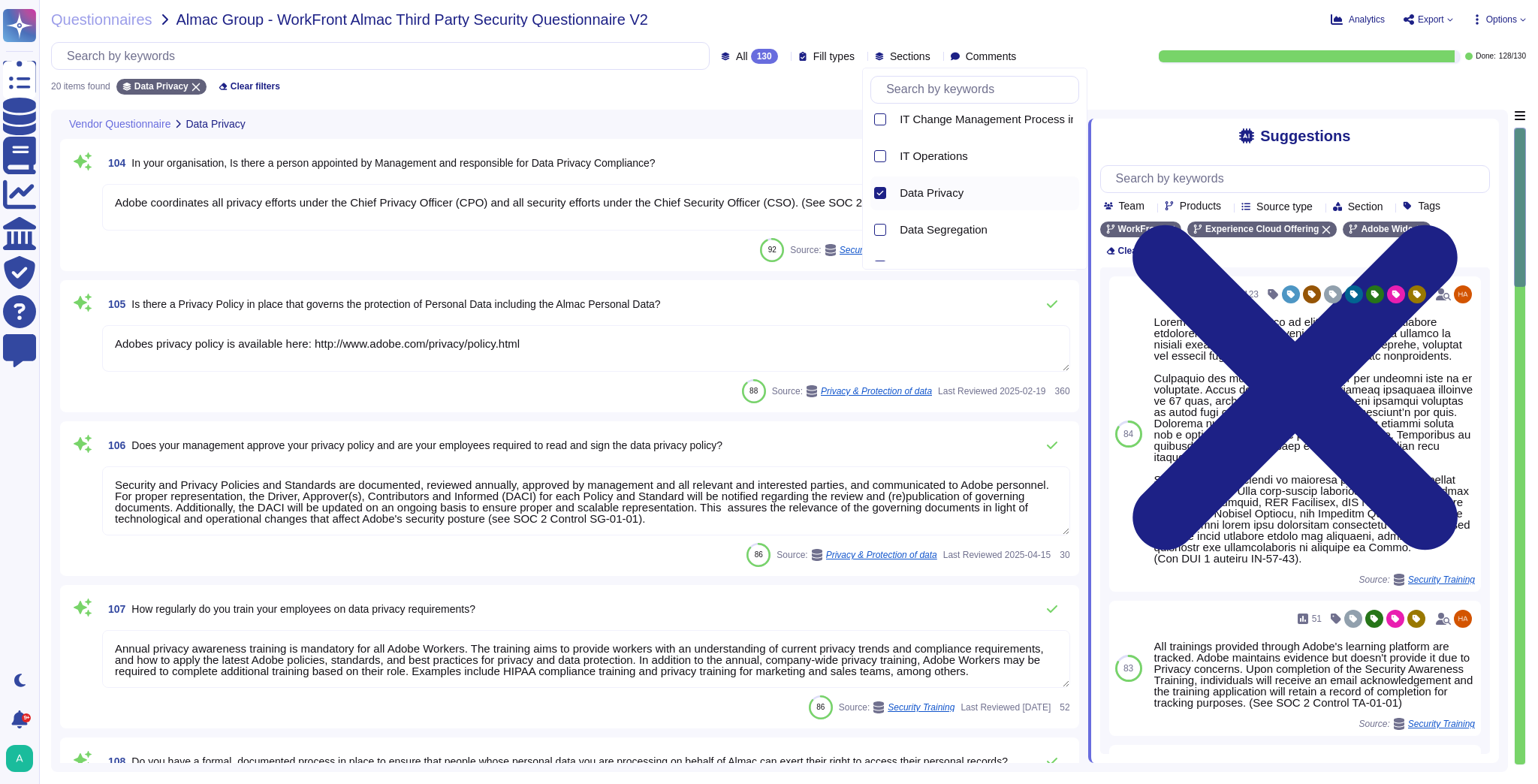 click on "Adobe coordinates all privacy efforts under the Chief Privacy Officer (CPO) and all security efforts under the Chief Security Officer (CSO). (See SOC 2 control SG-05-01)." at bounding box center [586, 207] 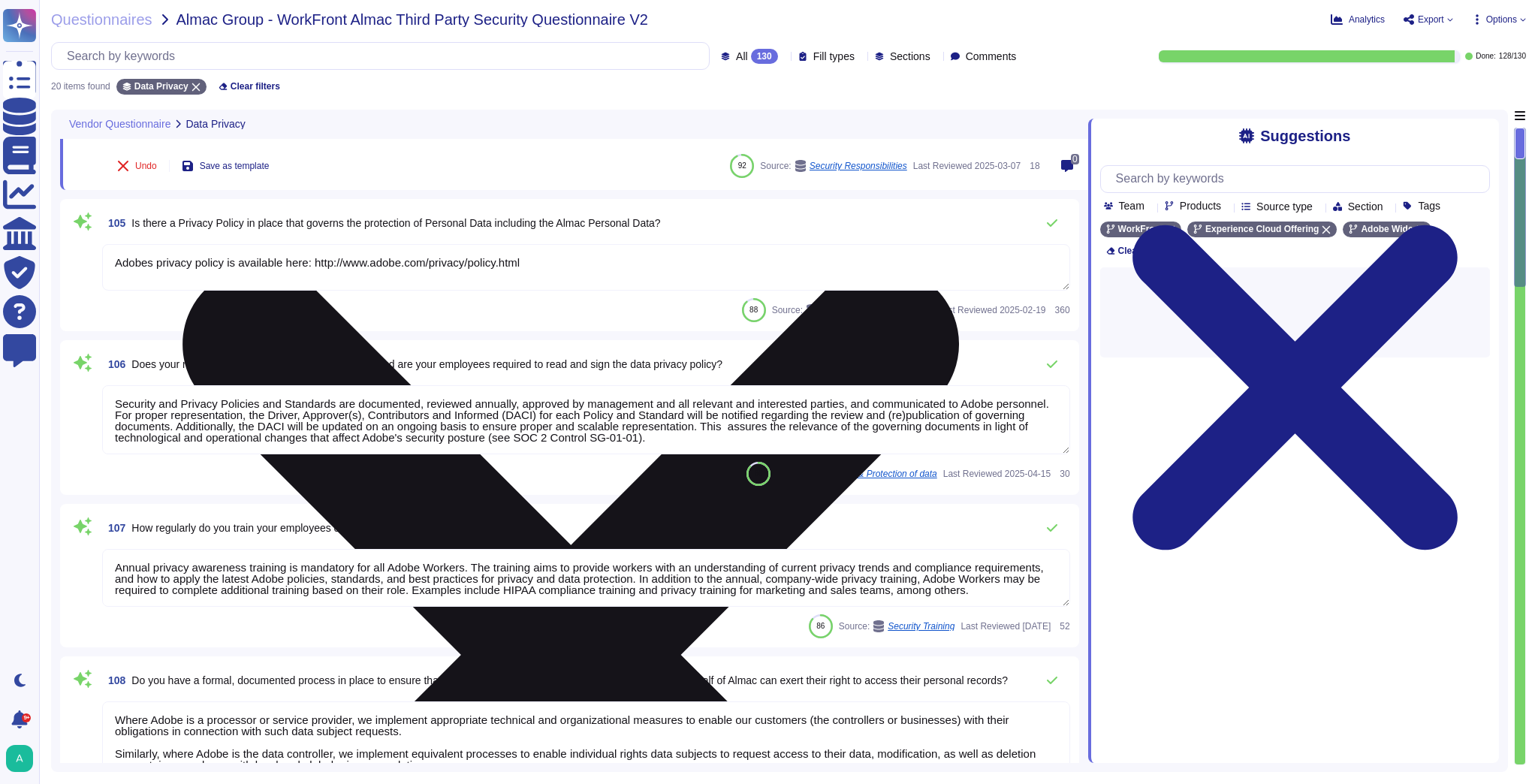 scroll, scrollTop: 180, scrollLeft: 0, axis: vertical 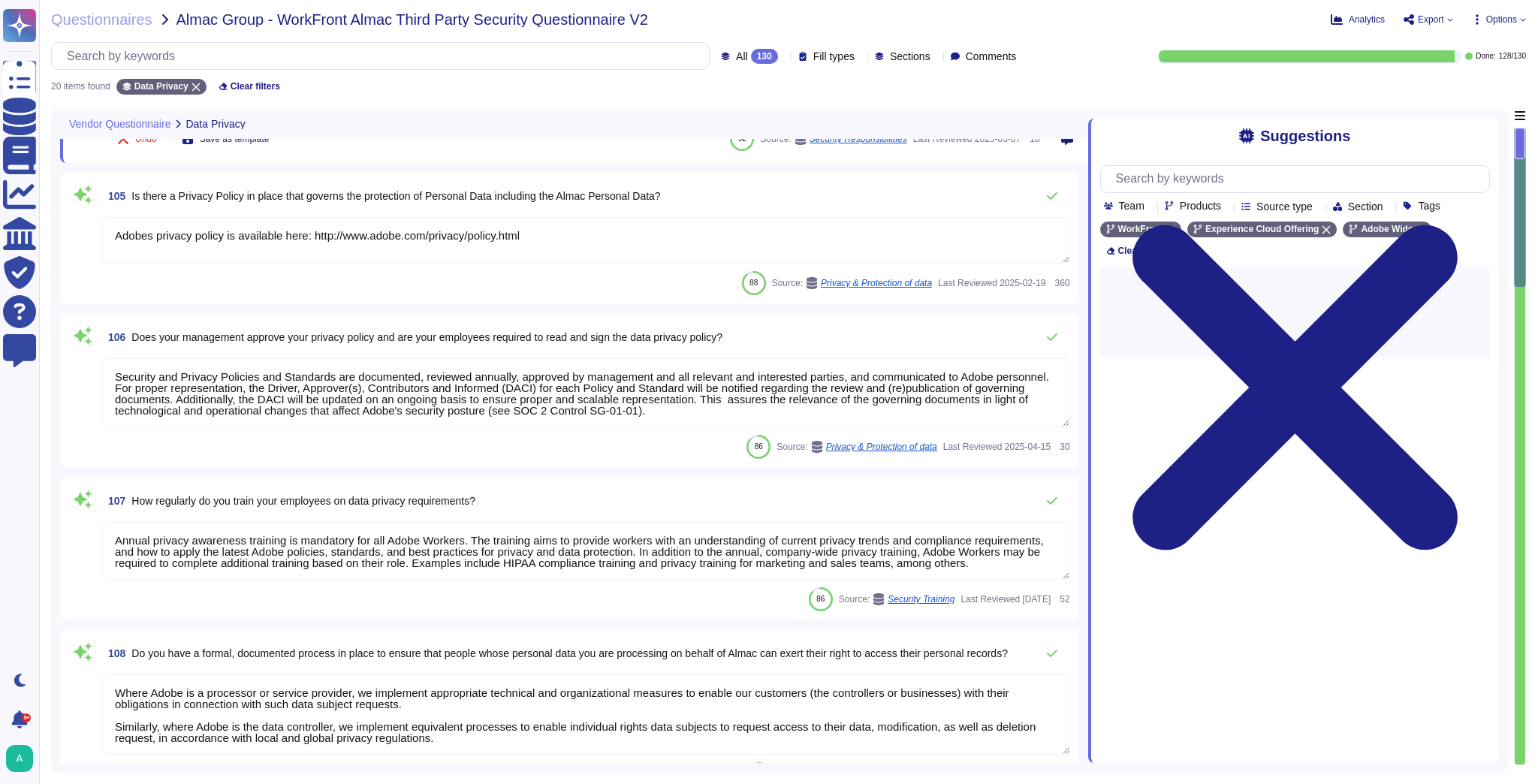 click on "Security and Privacy Policies and Standards are documented, reviewed annually, approved by management and all relevant and interested parties, and communicated to Adobe personnel. For proper representation, the Driver, Approver(s), Contributors and Informed (DACI) for each Policy and Standard will be notified regarding the review and (re)publication of governing documents. Additionally, the DACI will be updated on an ongoing basis to ensure proper and scalable representation. This  assures the relevance of the governing documents in light of technological and operational changes that affect Adobe's security posture (see SOC 2 Control SG-01-01)." at bounding box center (586, 393) 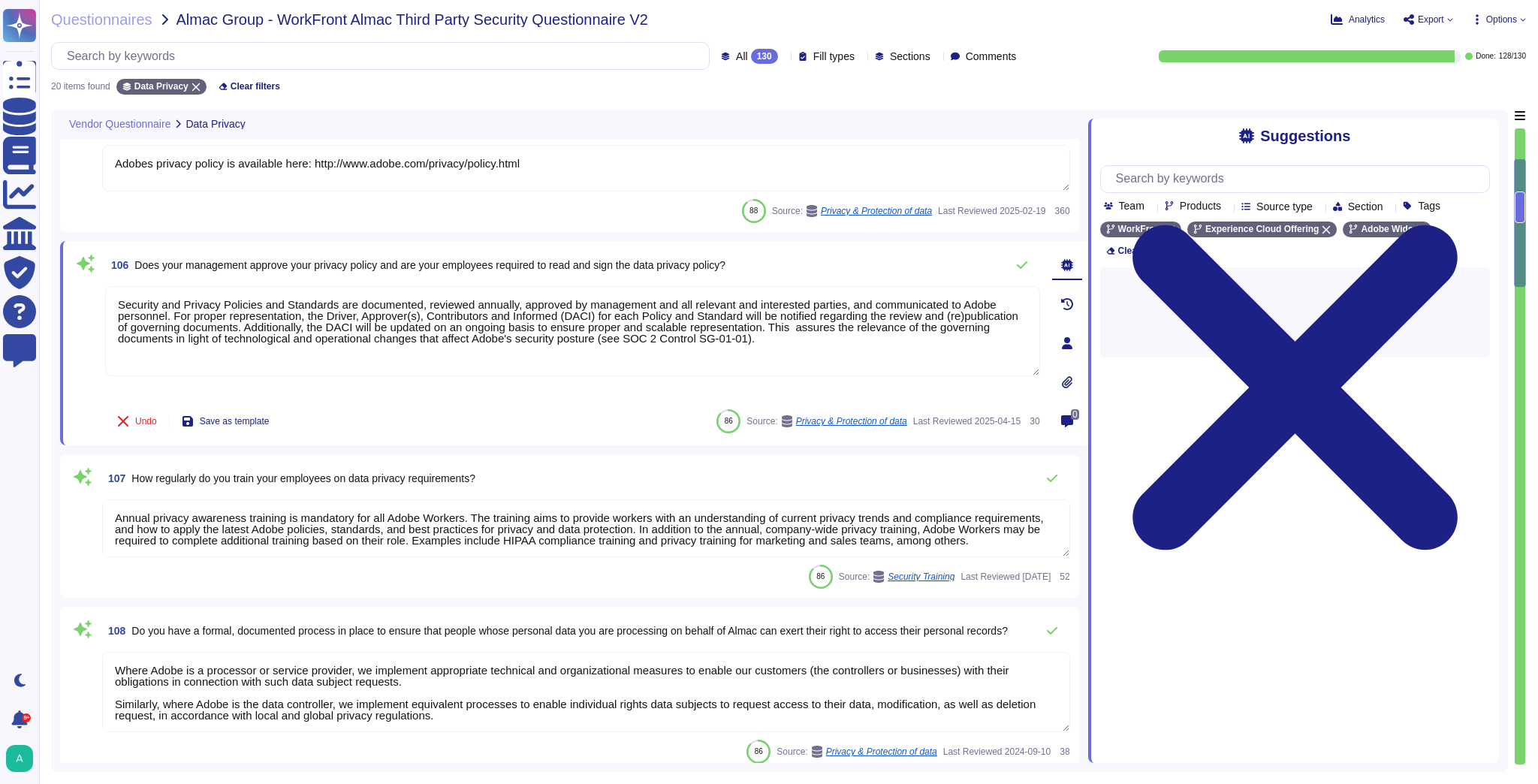 click on "Annual privacy awareness training is mandatory for all Adobe Workers. The training aims to provide workers with an understanding of current privacy trends and compliance requirements, and how to apply the latest Adobe policies, standards, and best practices for privacy and data protection. In addition to the annual, company-wide privacy training, Adobe Workers may be required to complete additional training based on their role. Examples include HIPAA compliance training and privacy training for marketing and sales teams, among others." at bounding box center [586, 528] 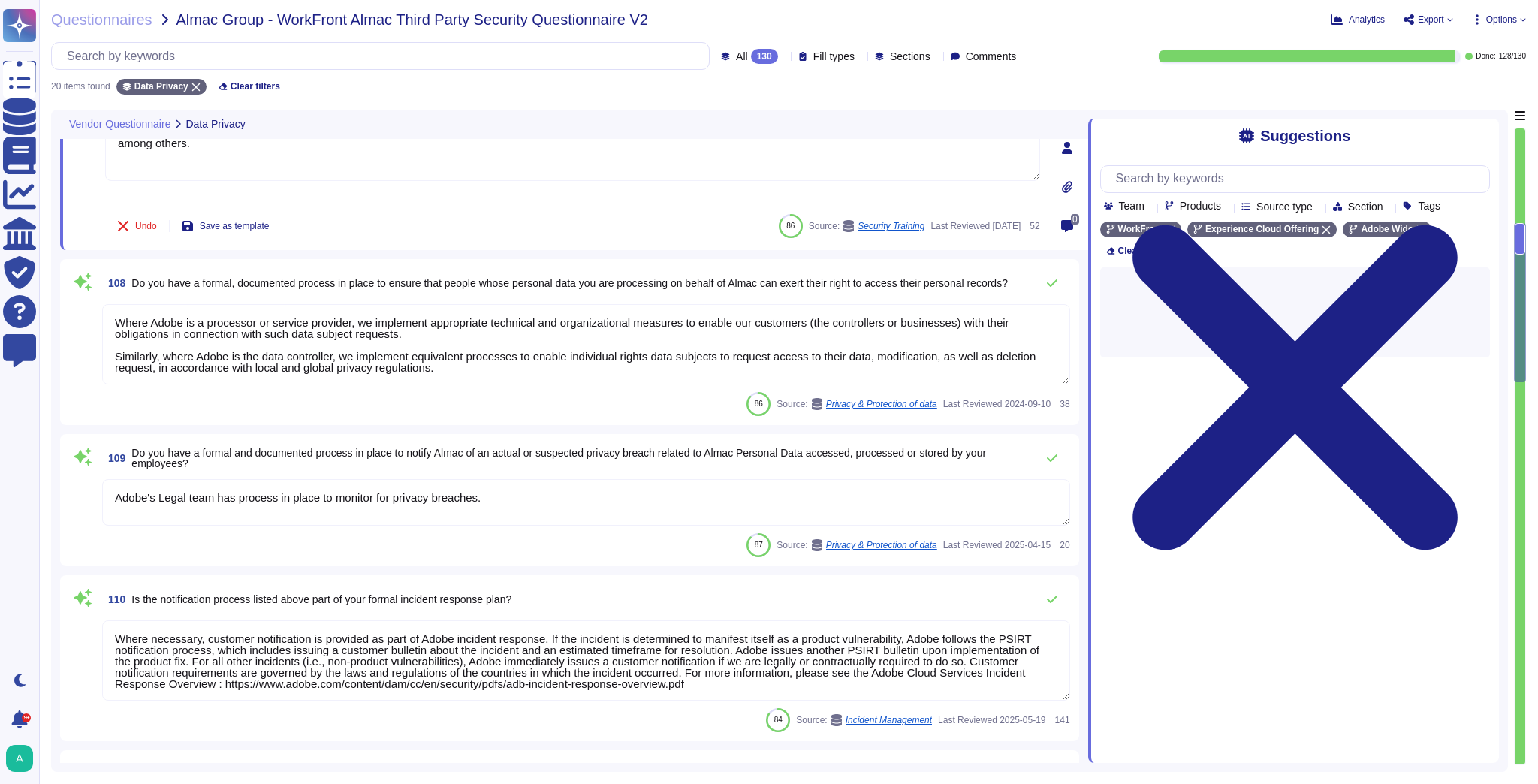 scroll, scrollTop: 541, scrollLeft: 0, axis: vertical 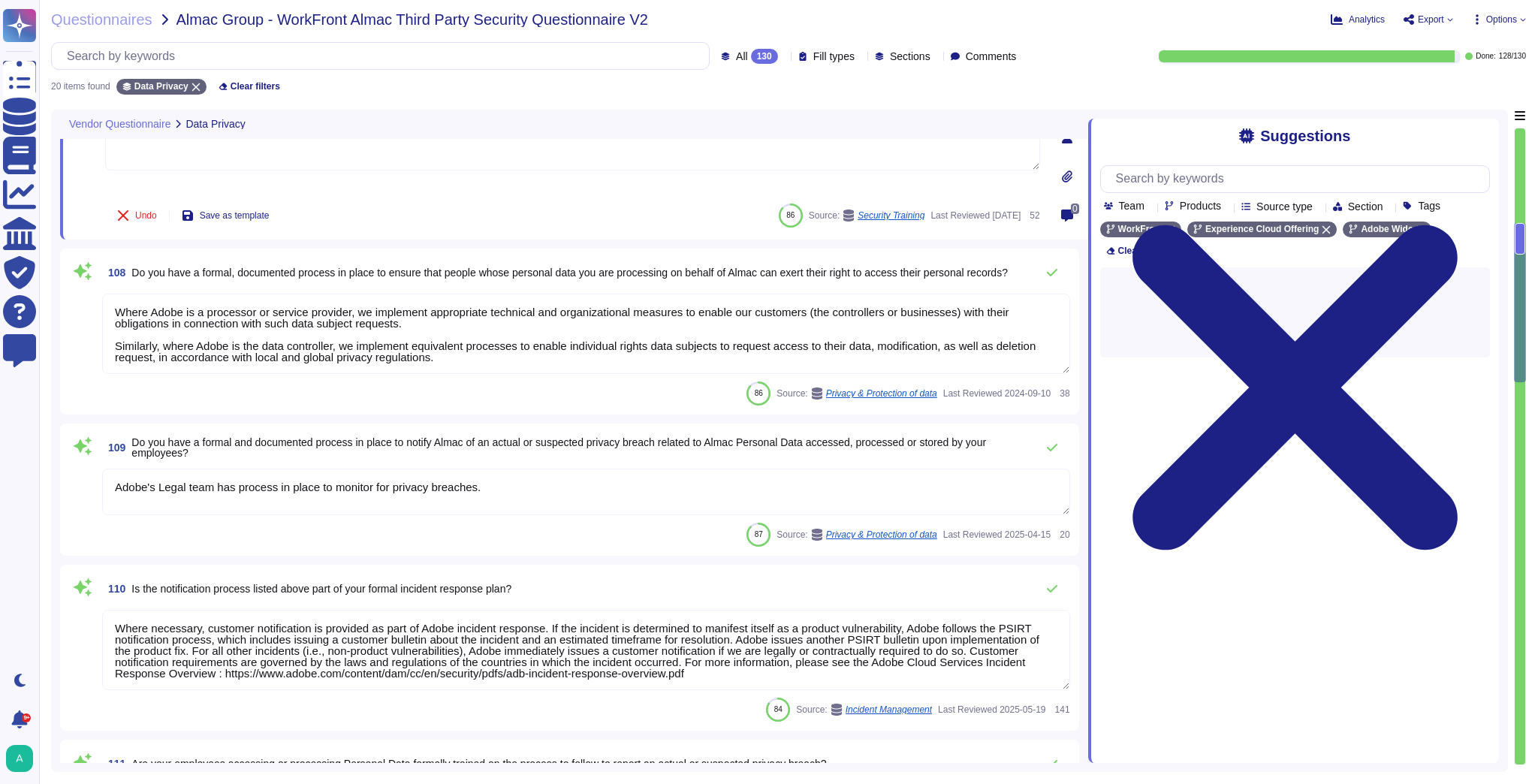click on "Adobe's Legal team has process in place to monitor for privacy breaches." at bounding box center [586, 492] 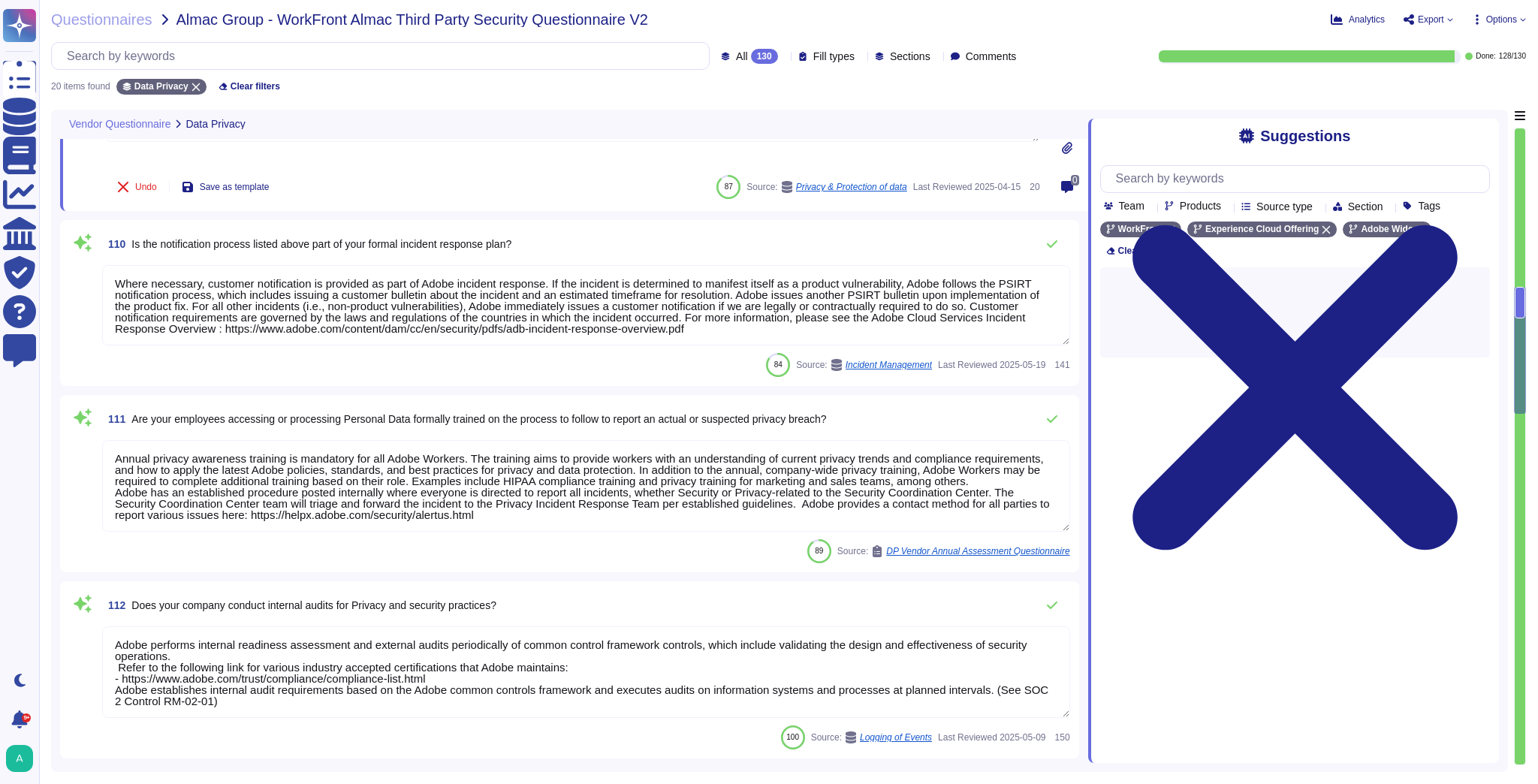 scroll, scrollTop: 901, scrollLeft: 0, axis: vertical 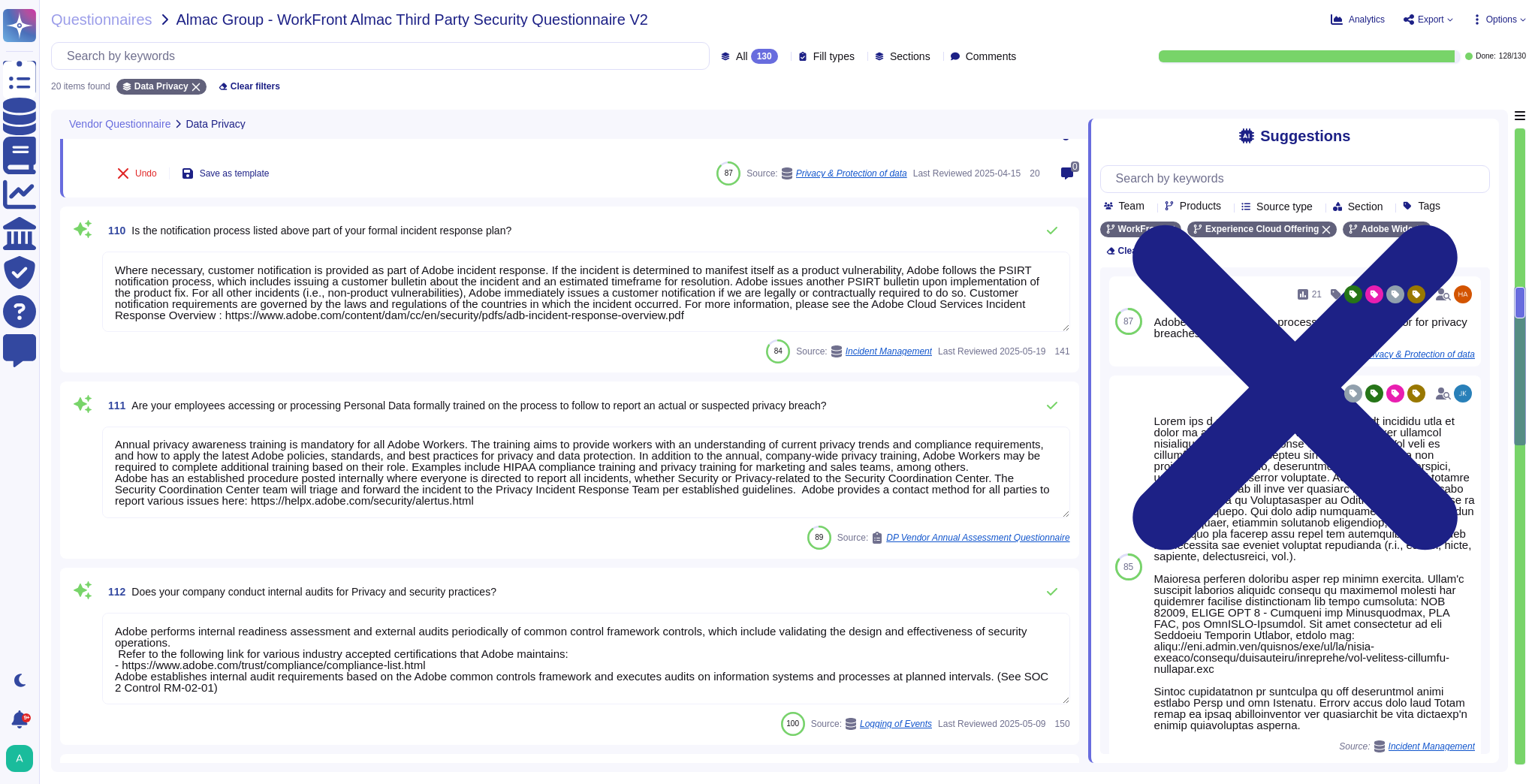 click 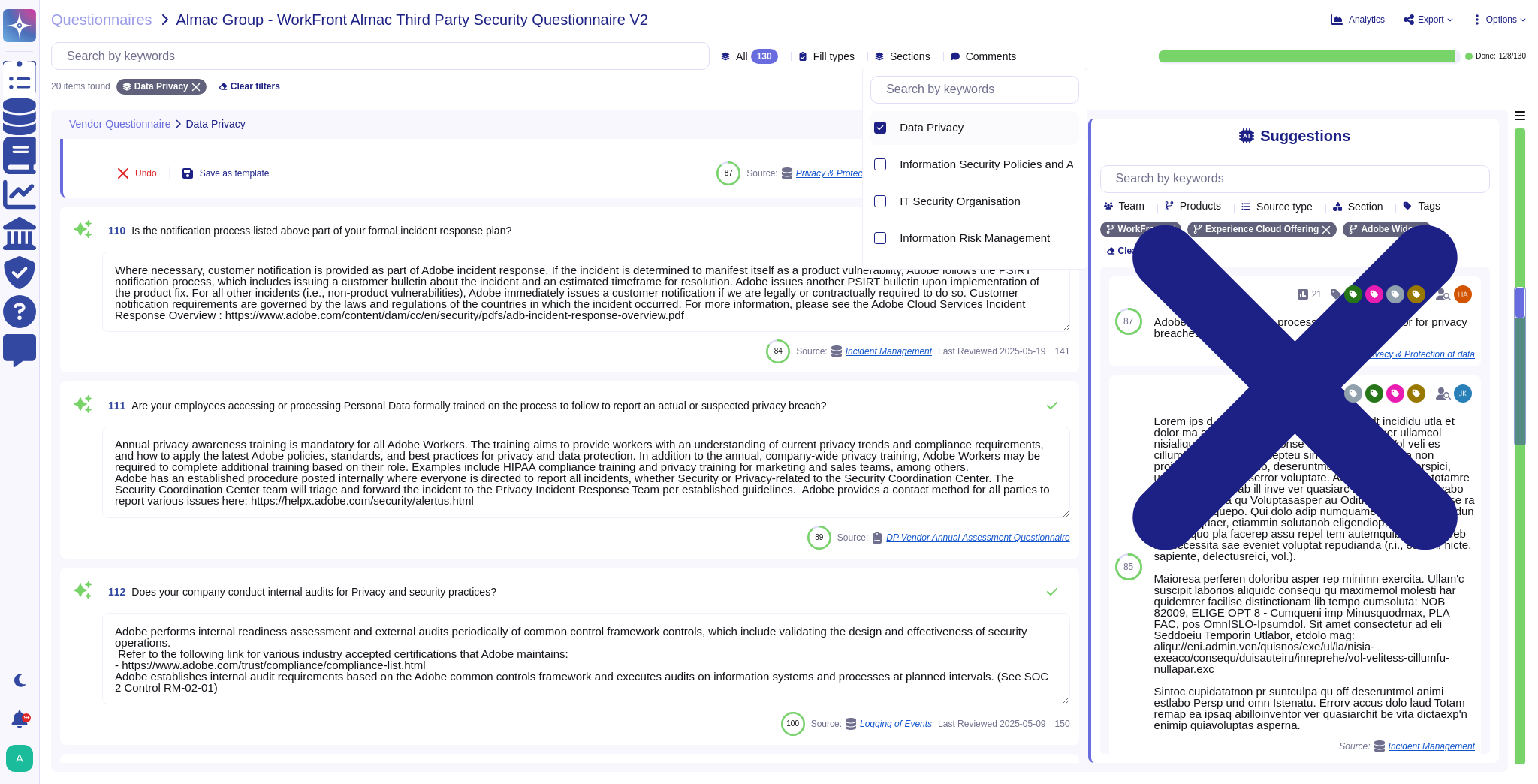 click on "Data Privacy" at bounding box center (931, 128) 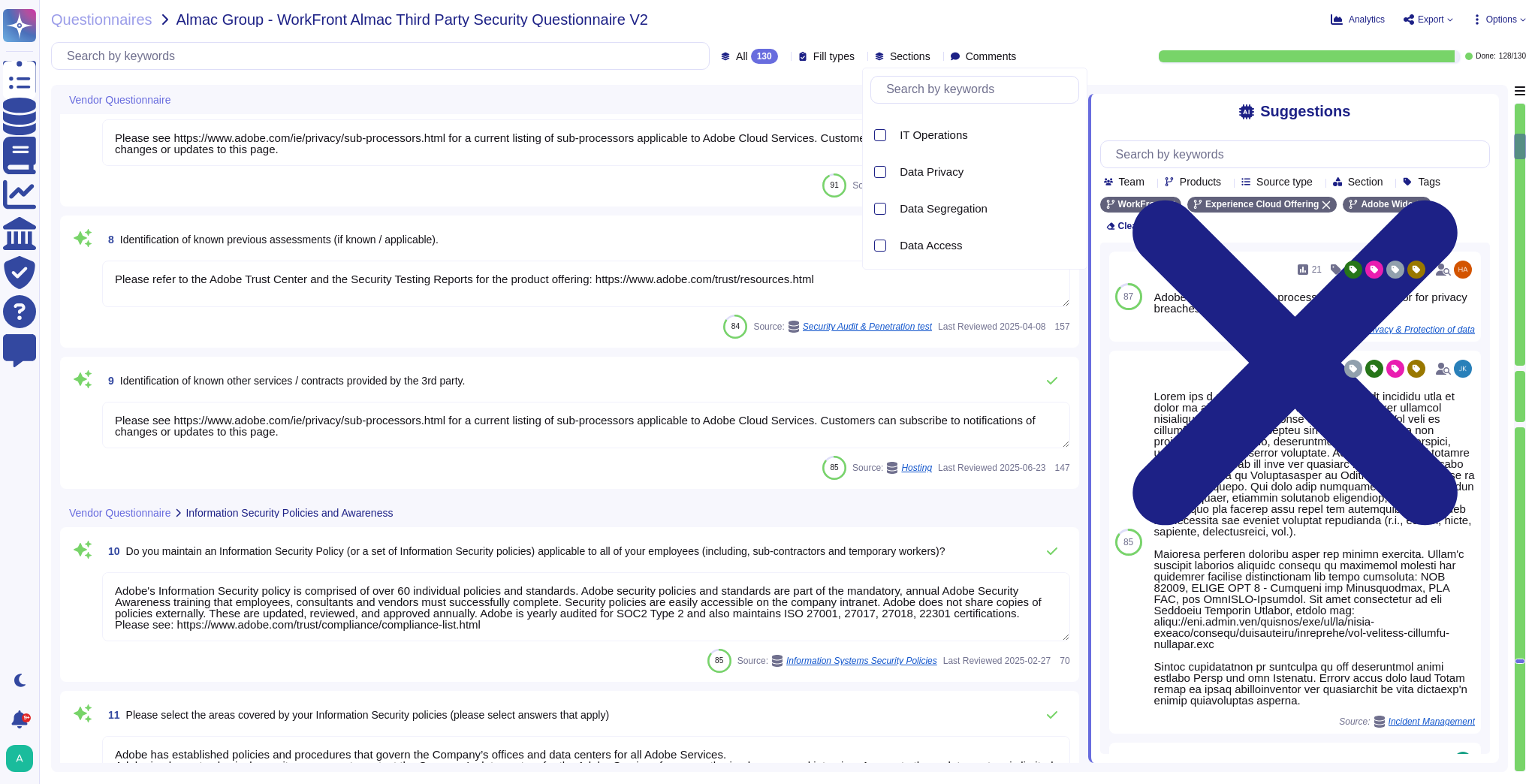 scroll, scrollTop: 841, scrollLeft: 0, axis: vertical 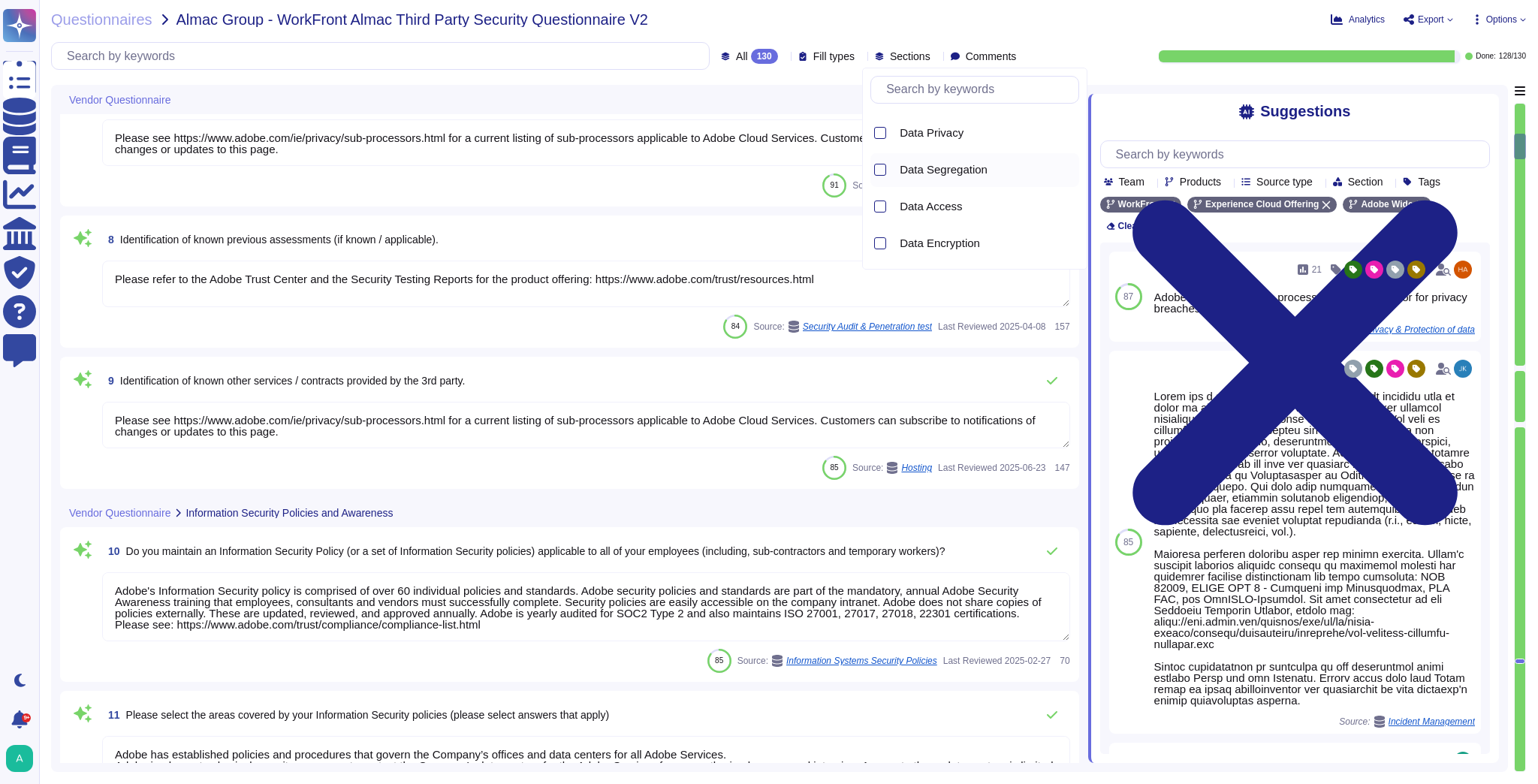 click on "Data Segregation" at bounding box center (943, 170) 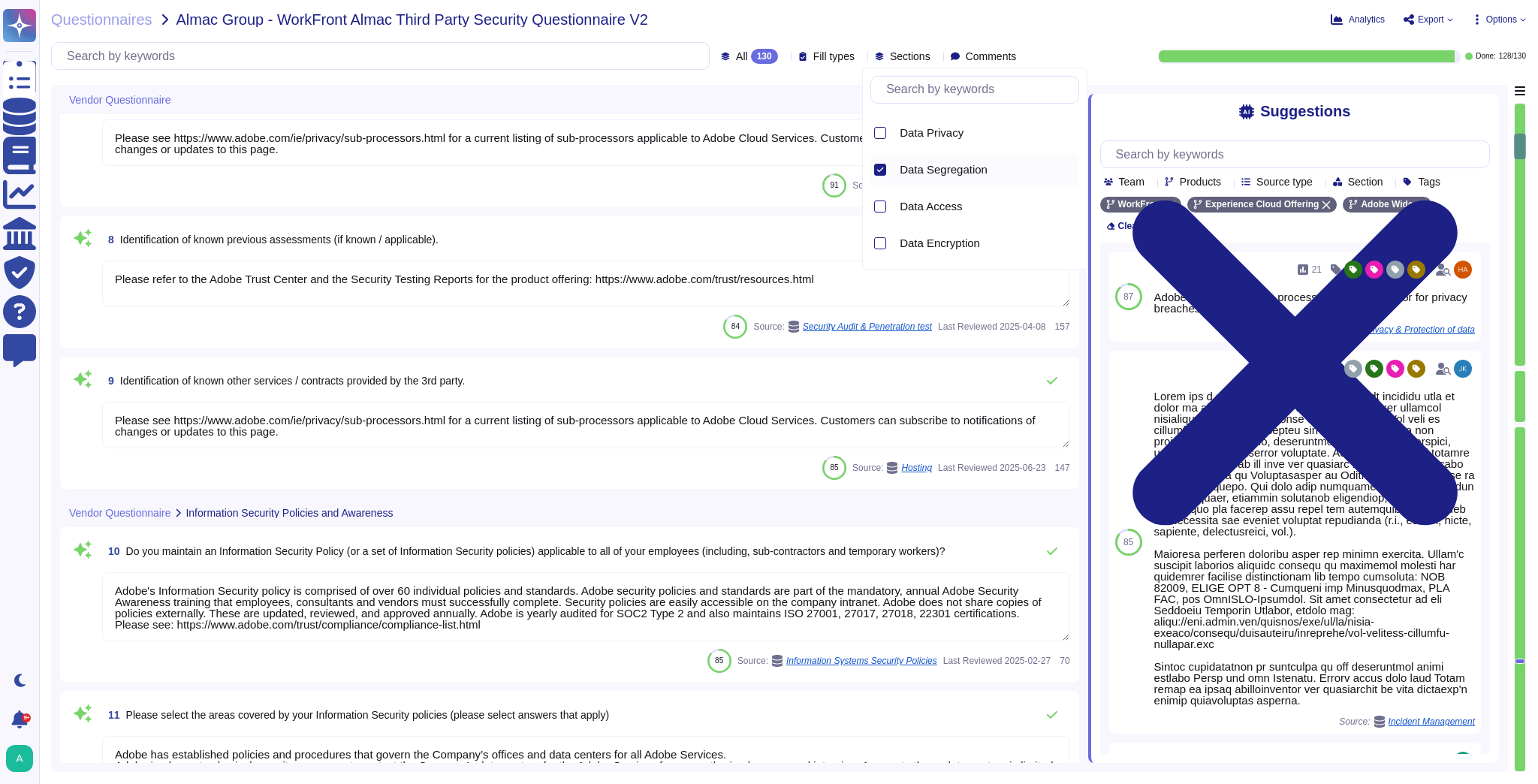 scroll, scrollTop: 0, scrollLeft: 0, axis: both 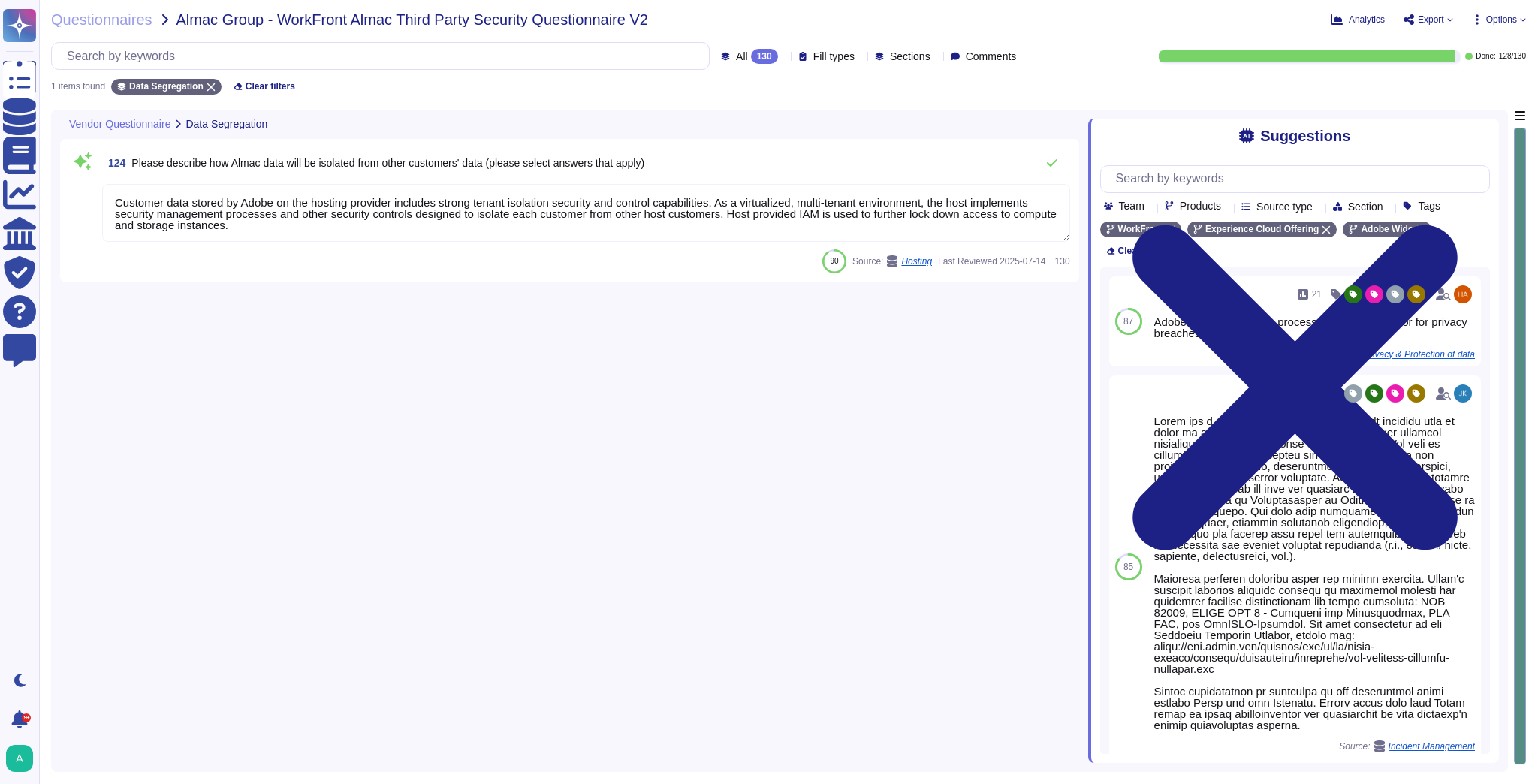 click on "Customer data stored by Adobe on the hosting provider includes strong tenant isolation security and control capabilities. As a virtualized, multi-tenant environment, the host implements security management processes and other security controls designed to isolate each customer from other host customers. Host provided IAM is used to further lock down access to compute and storage instances." at bounding box center (586, 213) 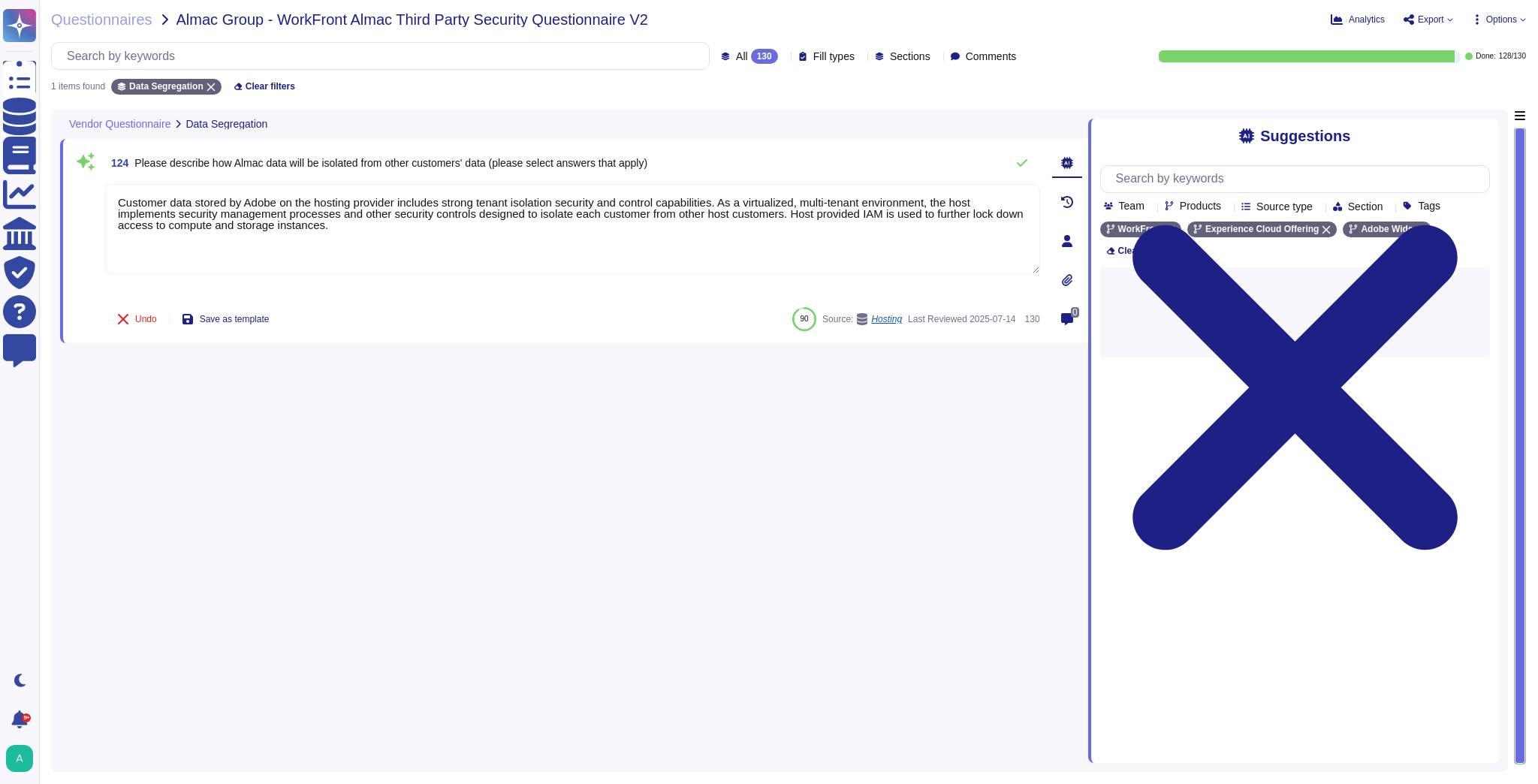 click on "Sections" at bounding box center [910, 56] 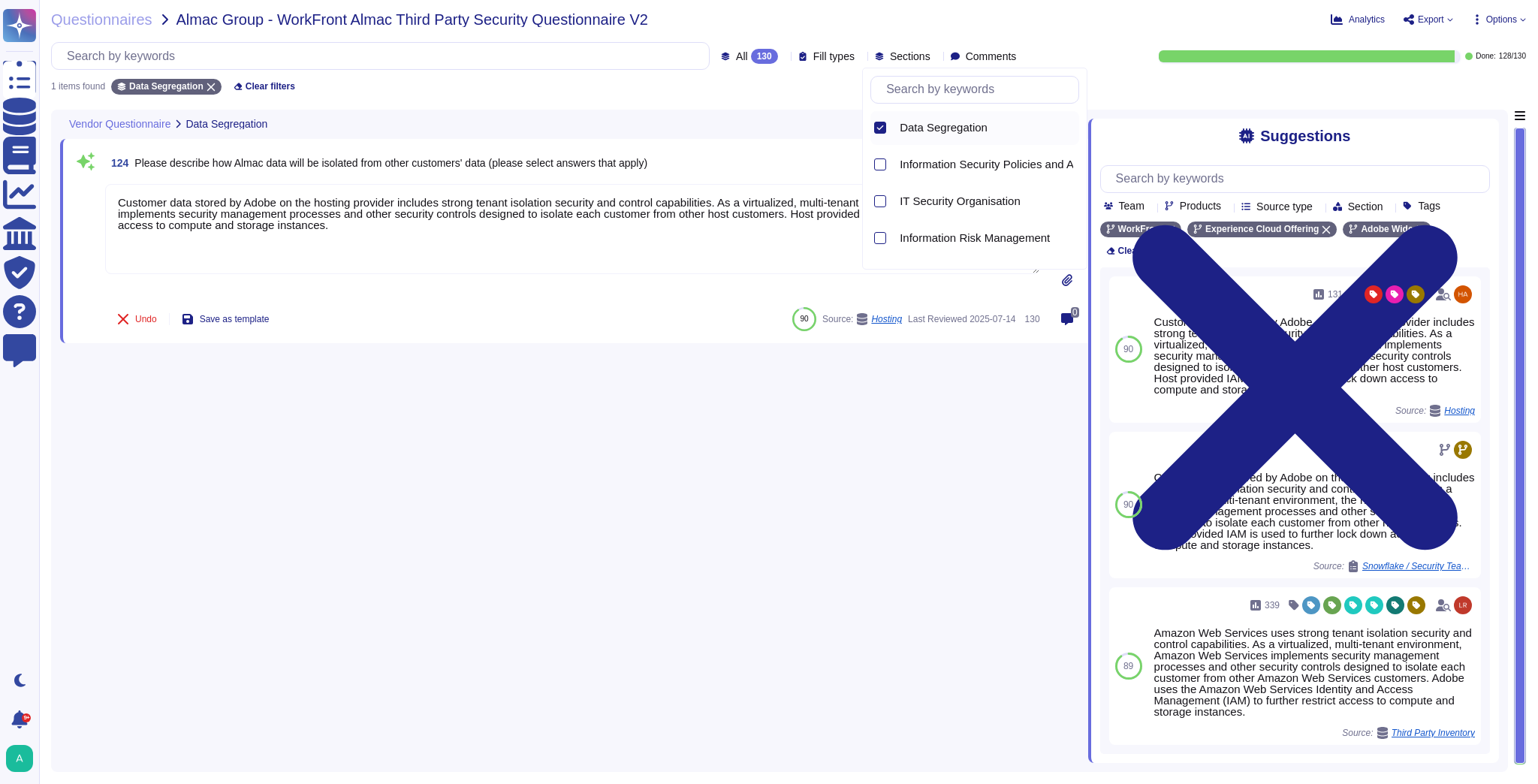 click on "Data Segregation" at bounding box center [943, 128] 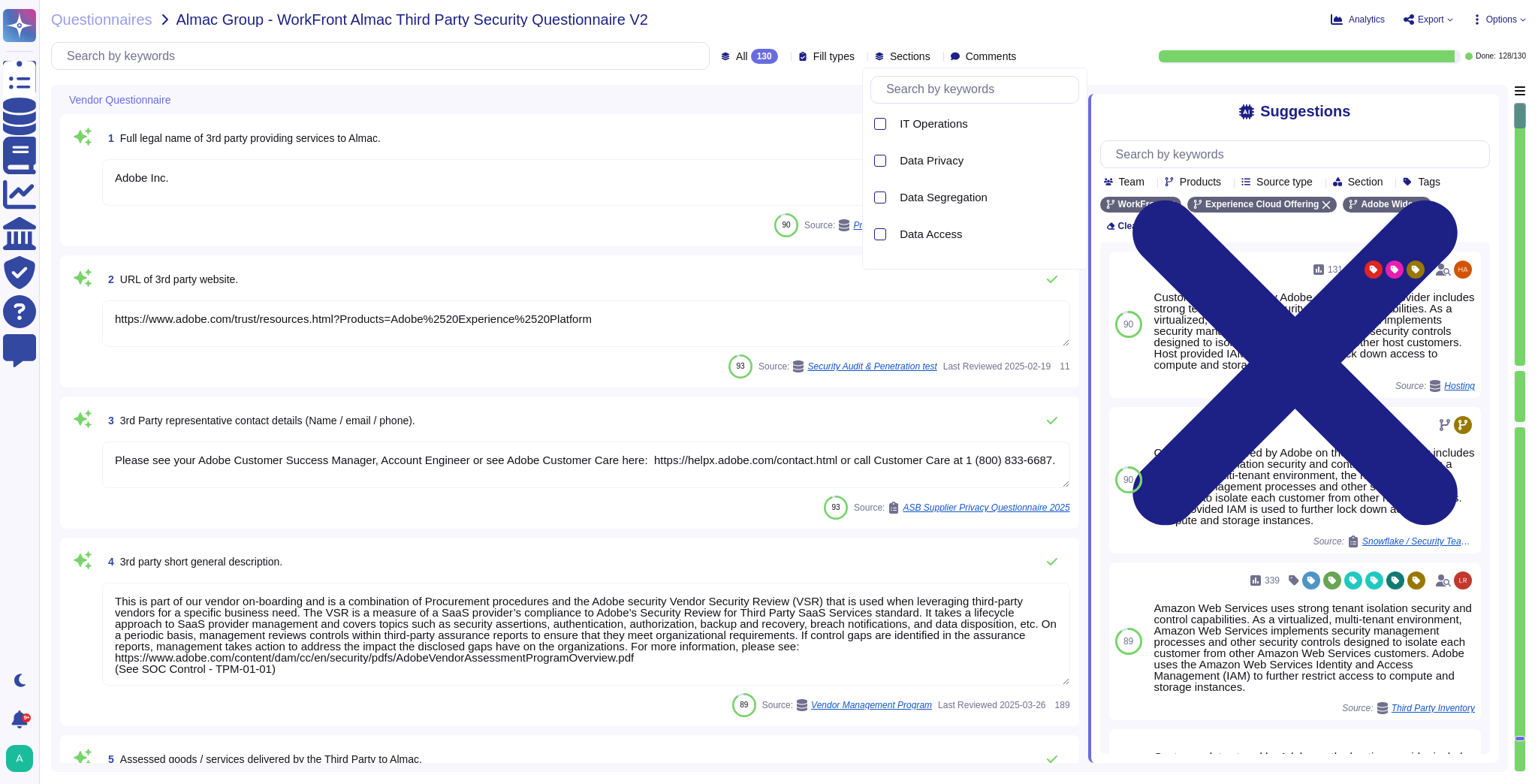 scroll, scrollTop: 841, scrollLeft: 0, axis: vertical 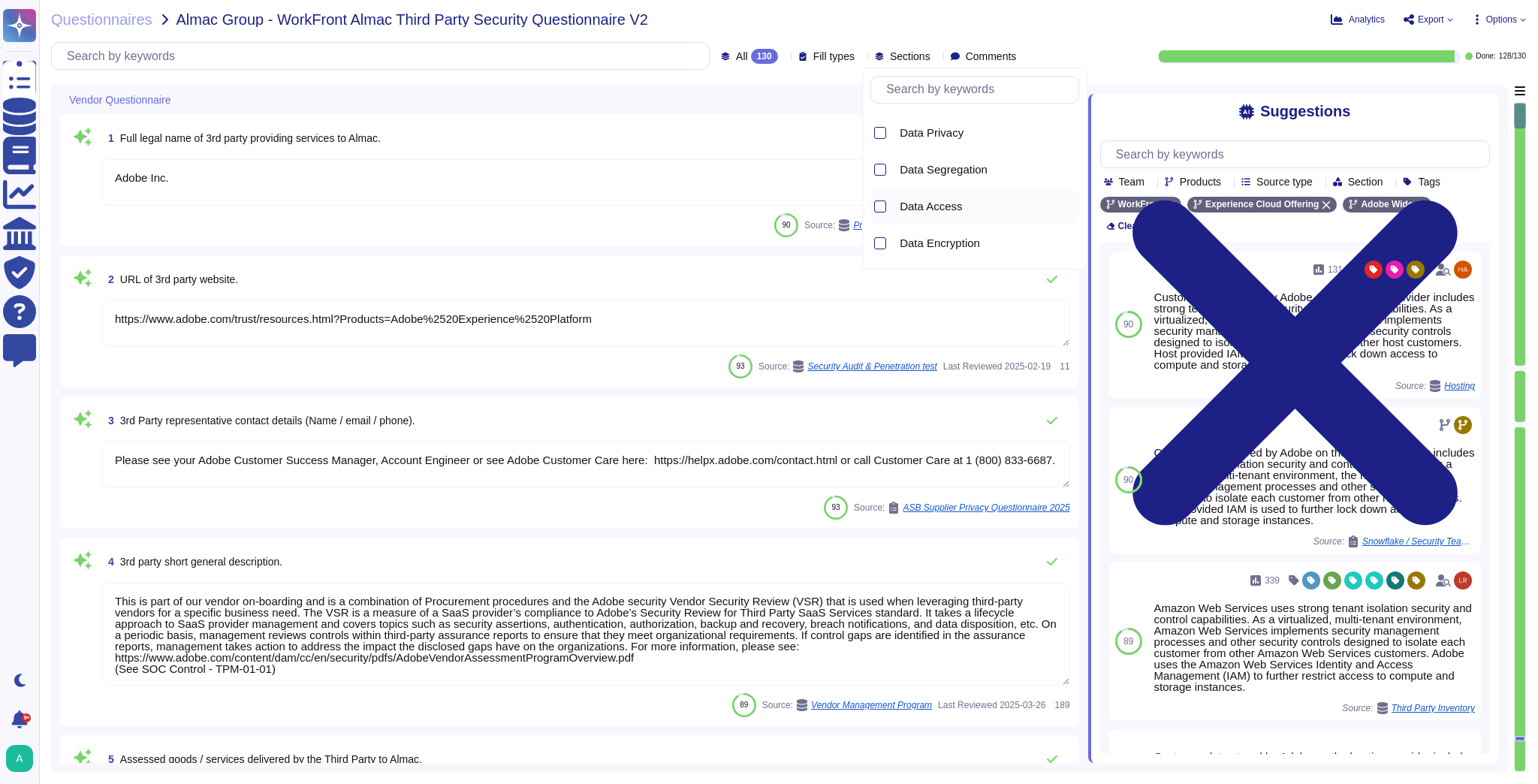 click on "Data Access" at bounding box center [986, 207] 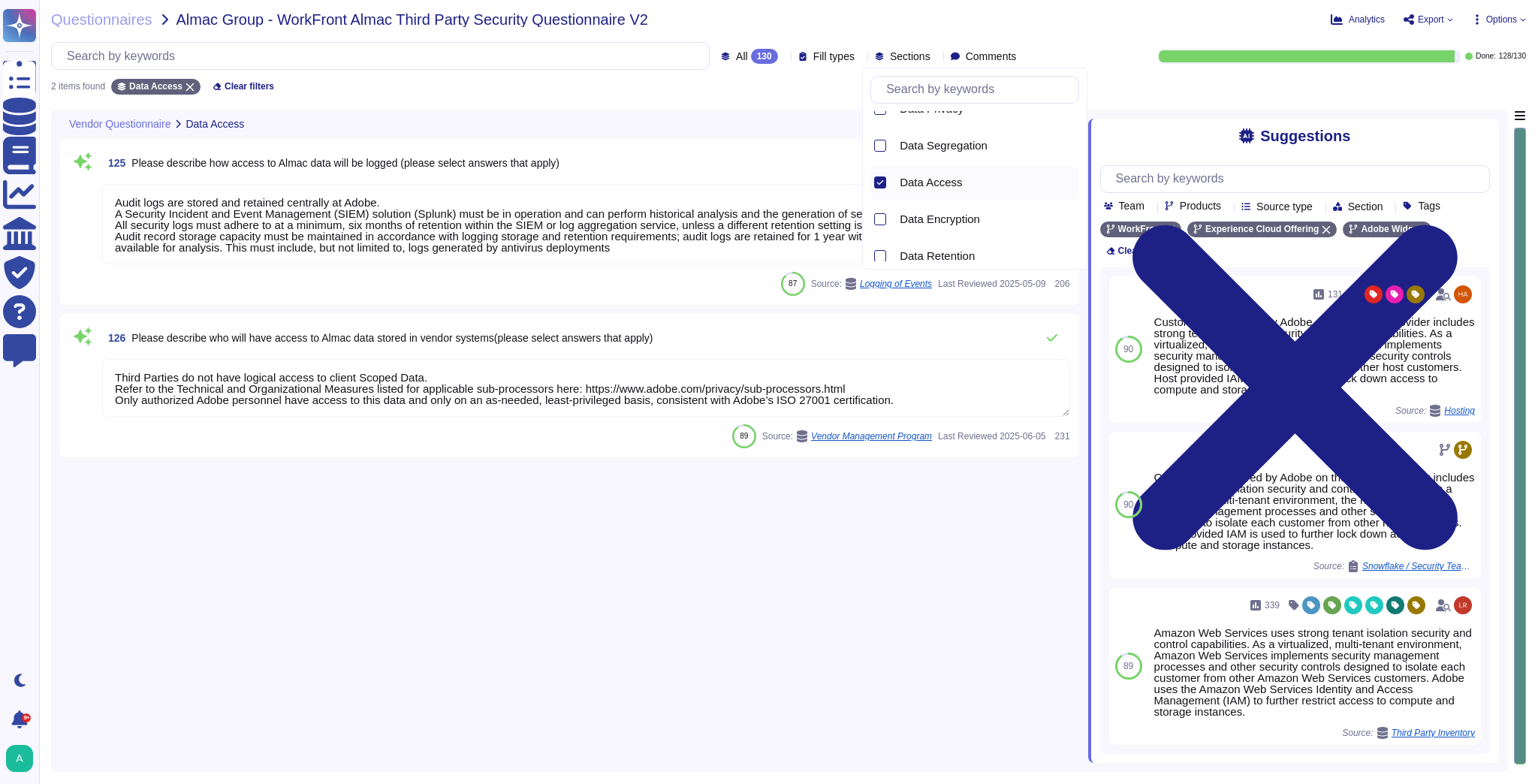 scroll, scrollTop: 877, scrollLeft: 0, axis: vertical 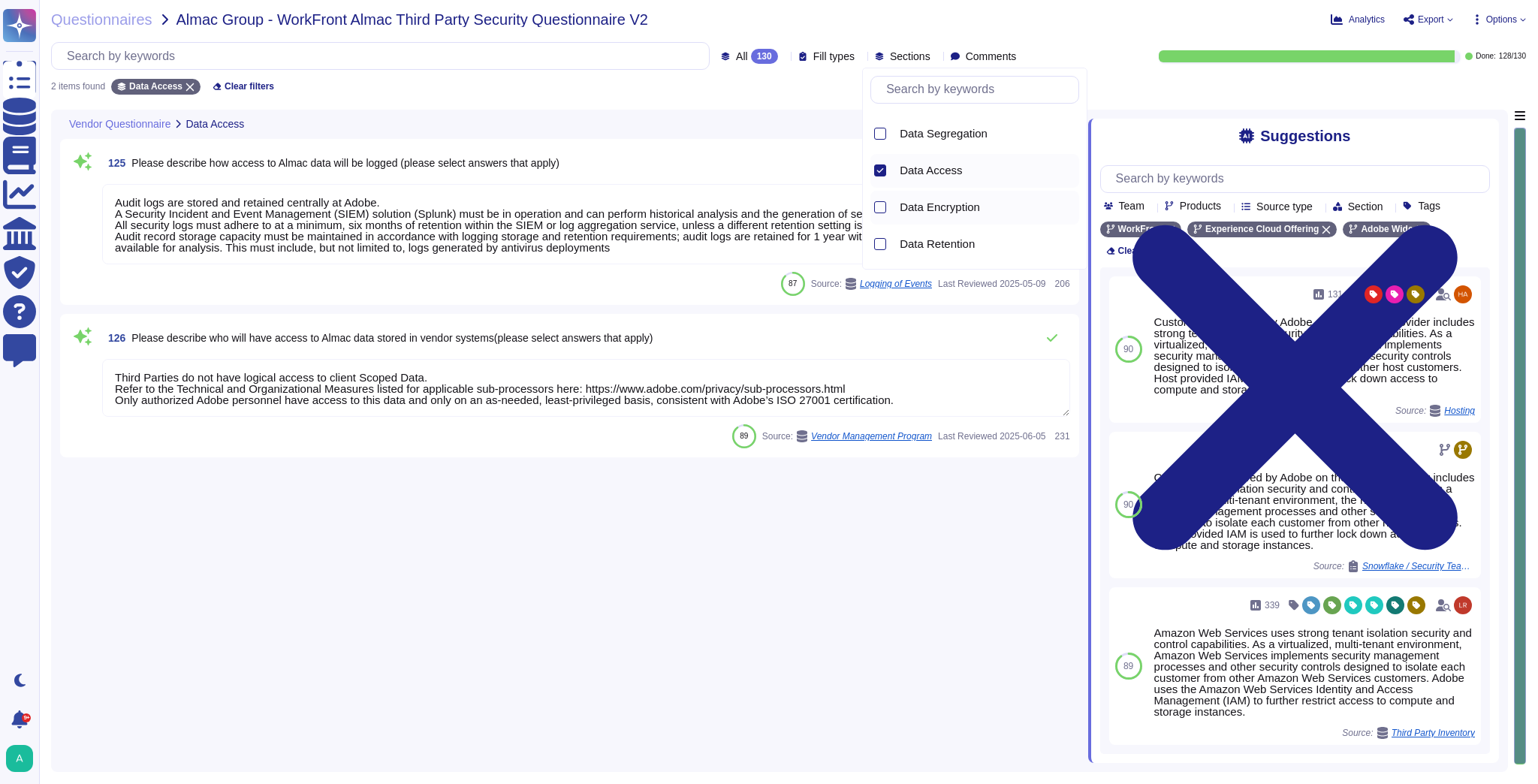 click on "Data Encryption" at bounding box center [939, 207] 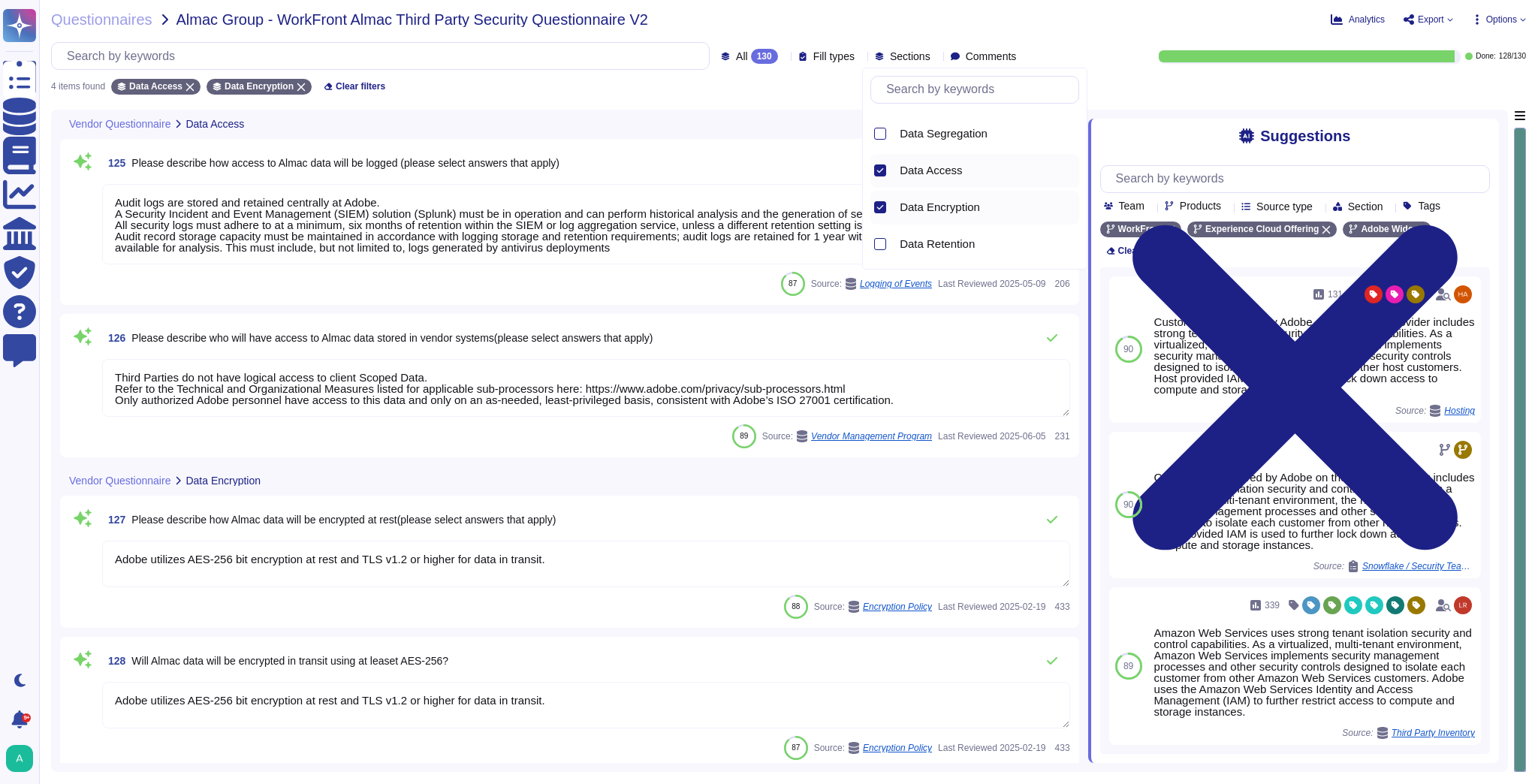 click on "Data Access" at bounding box center (975, 170) 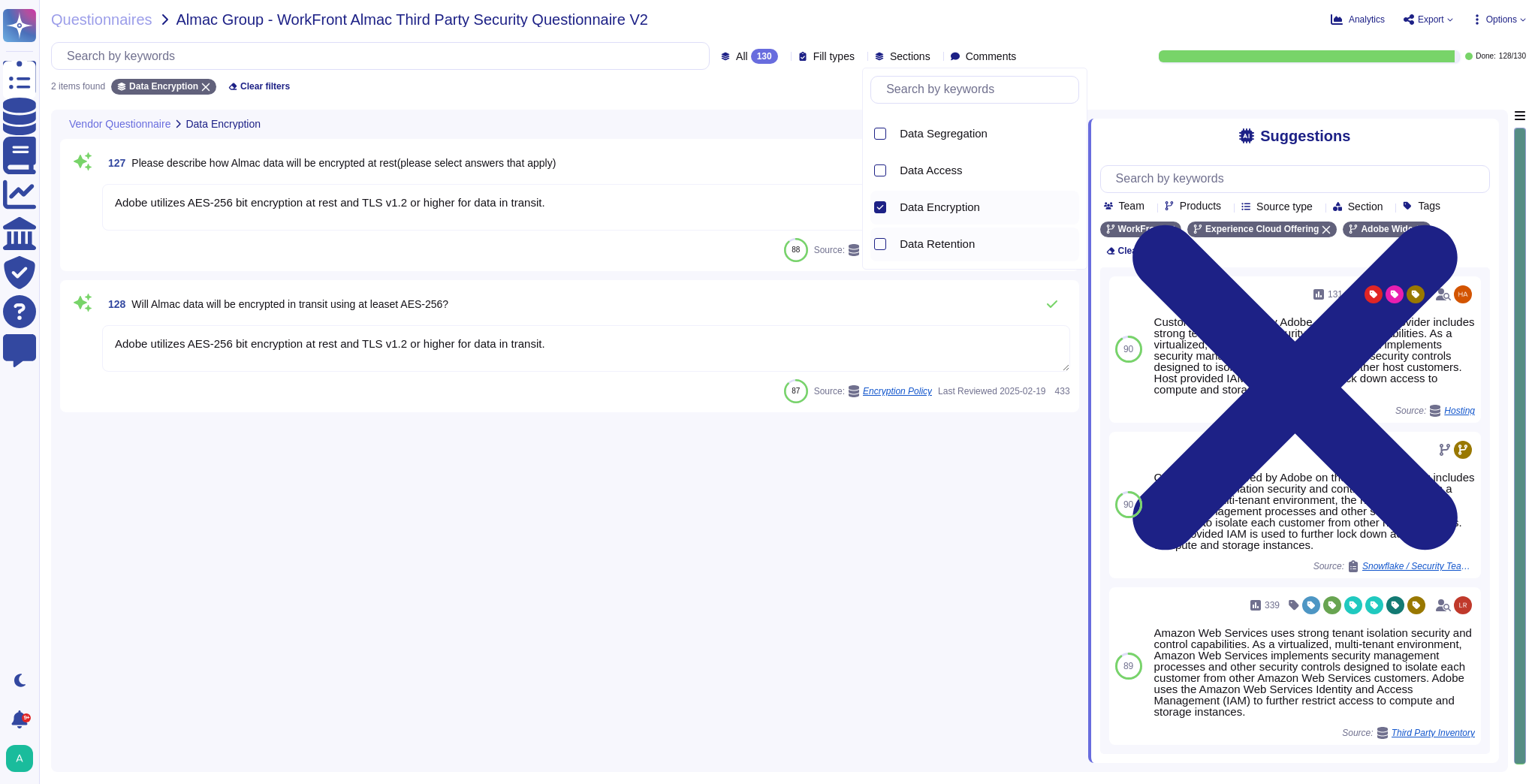 click on "Data Retention" at bounding box center [937, 244] 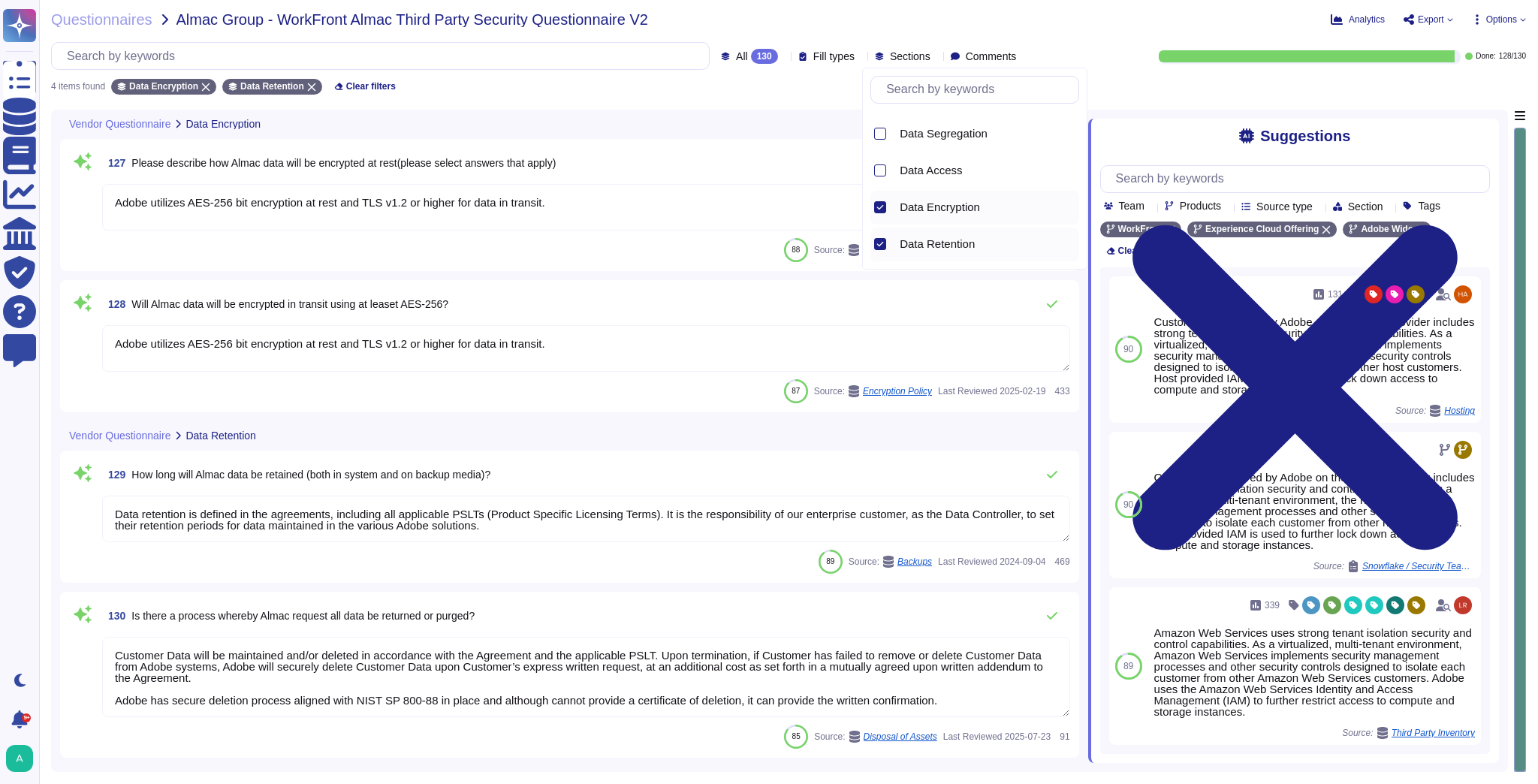 click on "Data Encryption" at bounding box center (939, 207) 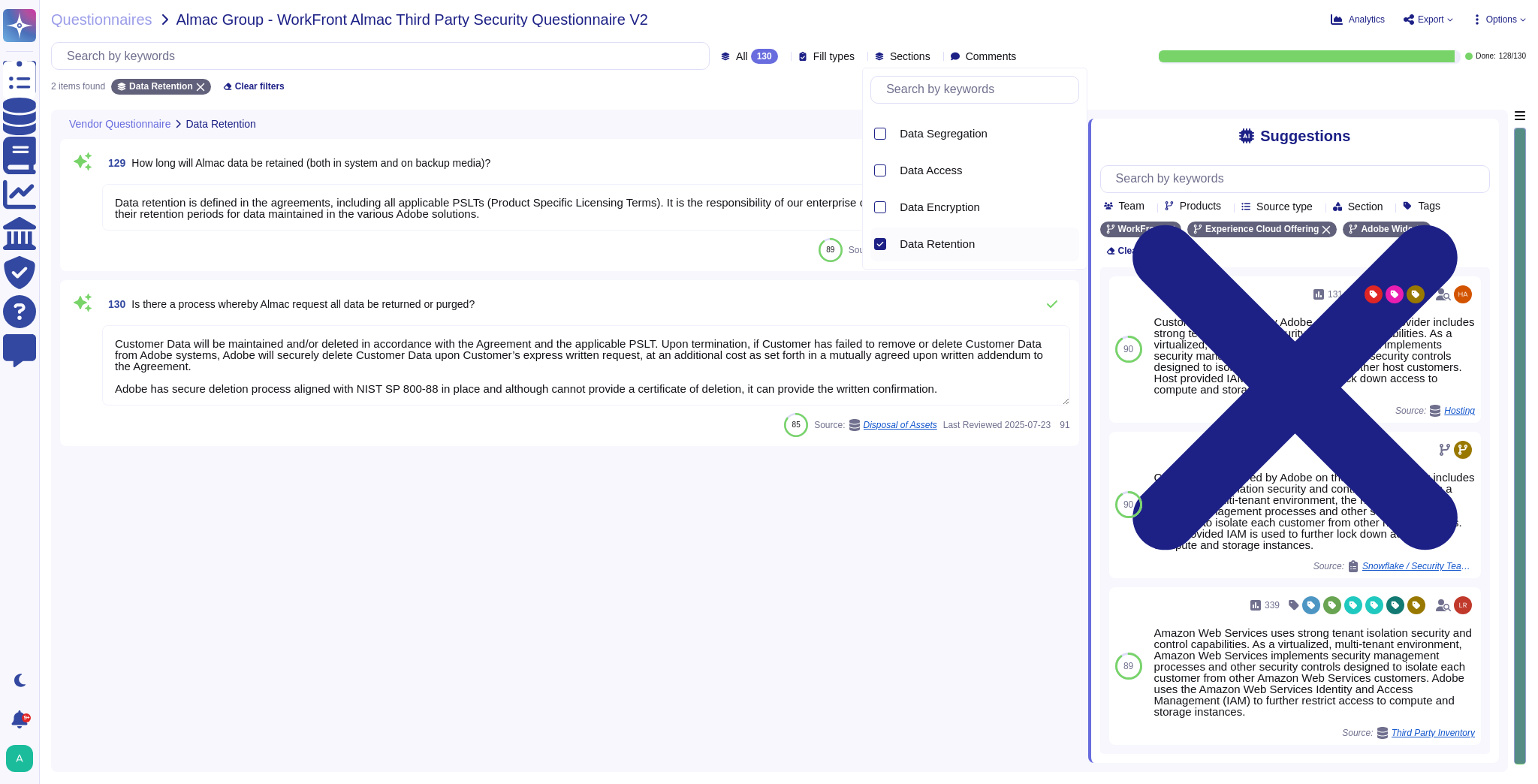 click on "[NUMBER] How long will Almac data be retained (both in system and on backup media)? Data retention is defined in the agreements, including all applicable PSLTs (Product Specific Licensing Terms). It is the responsibility of our enterprise customer, as the Data Controller, to set their retention periods for data maintained in the various Adobe solutions. [NUMBER] Source: Backups Last Reviewed   2024-09-04 [NUMBER] 130 Is there a process whereby Almac request all data be returned or purged? [NUMBER] Source: Disposal of Assets Last Reviewed   2025-07-23 [NUMBER]" at bounding box center (574, 436) 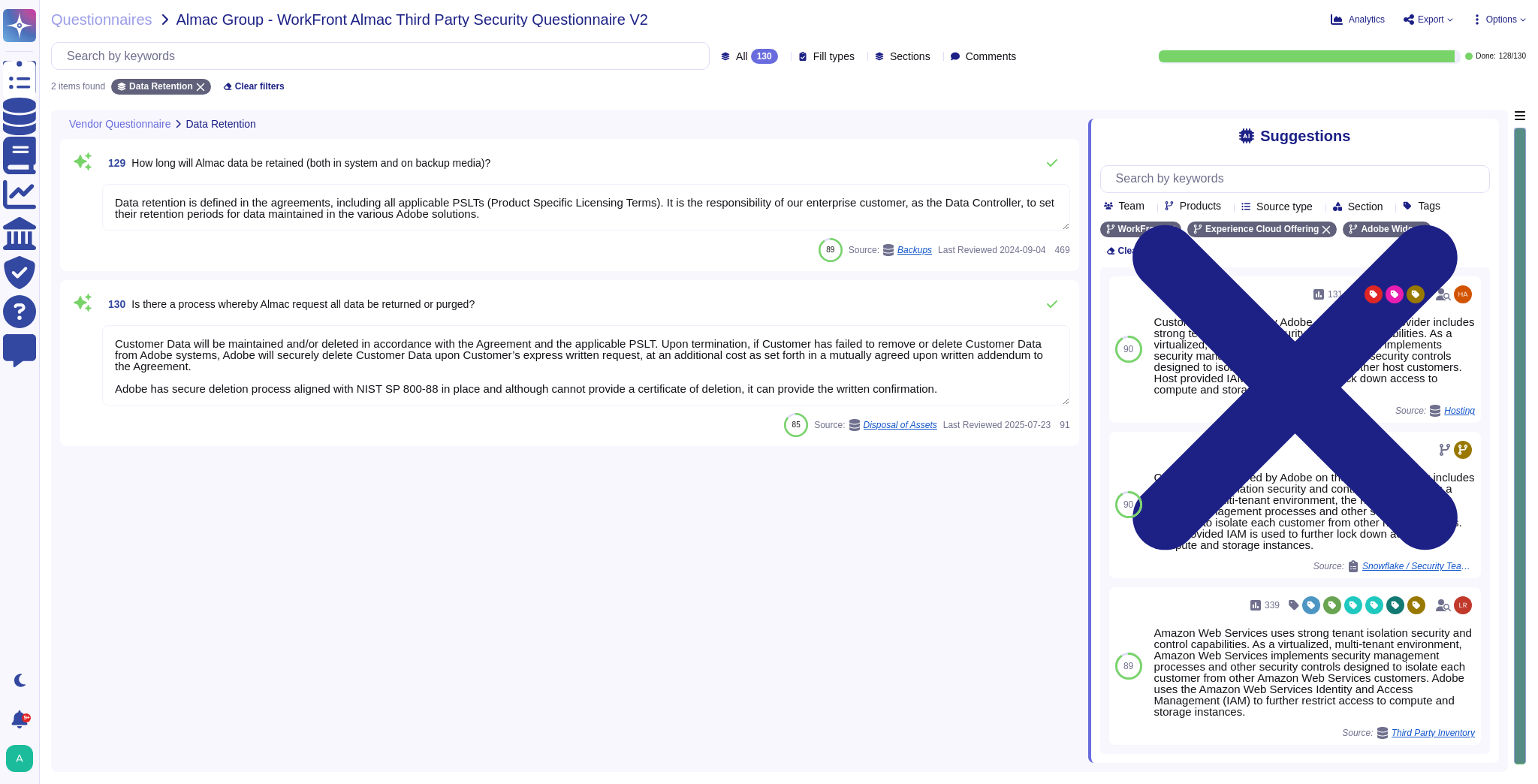 click 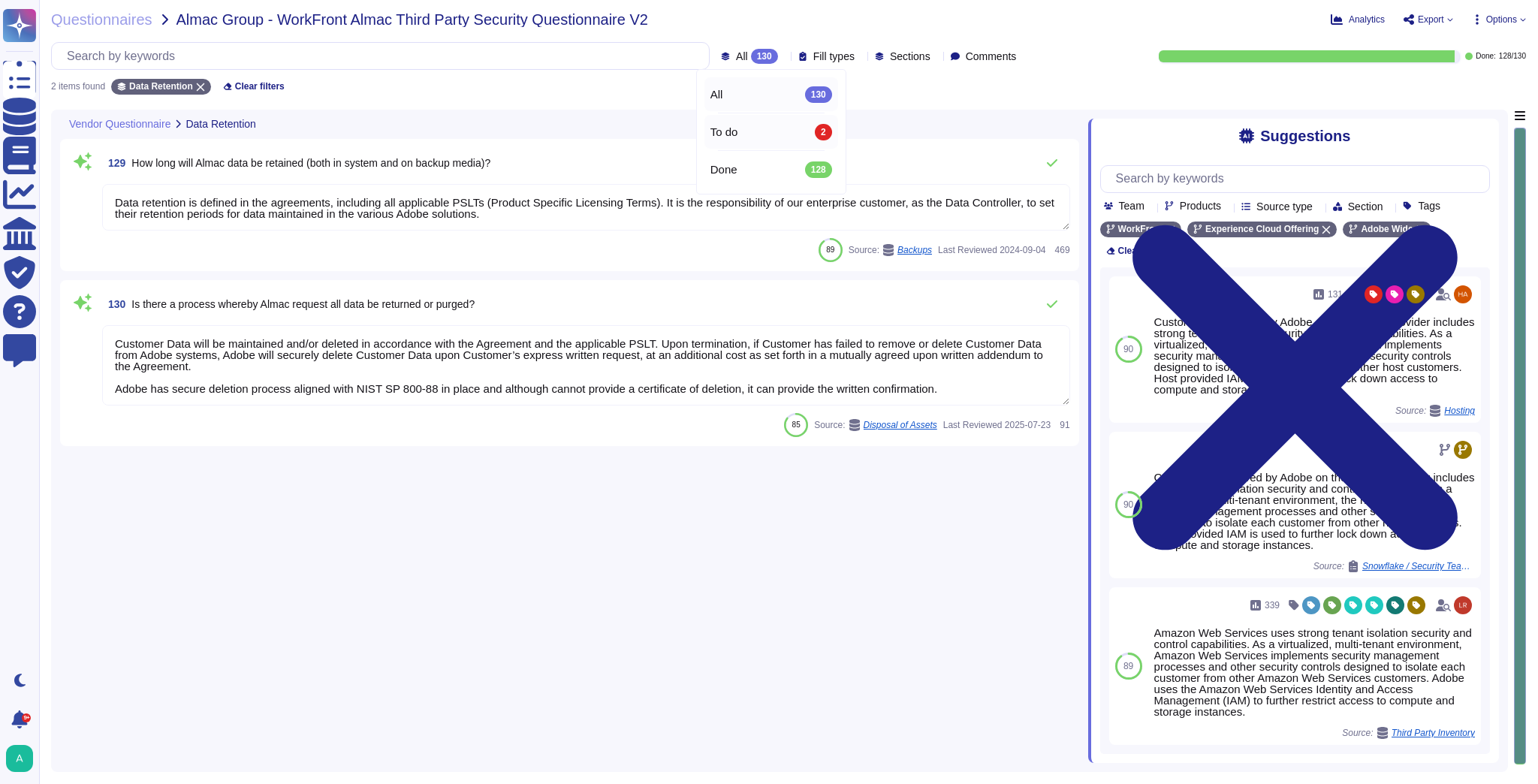 click on "To do 2" at bounding box center [771, 132] 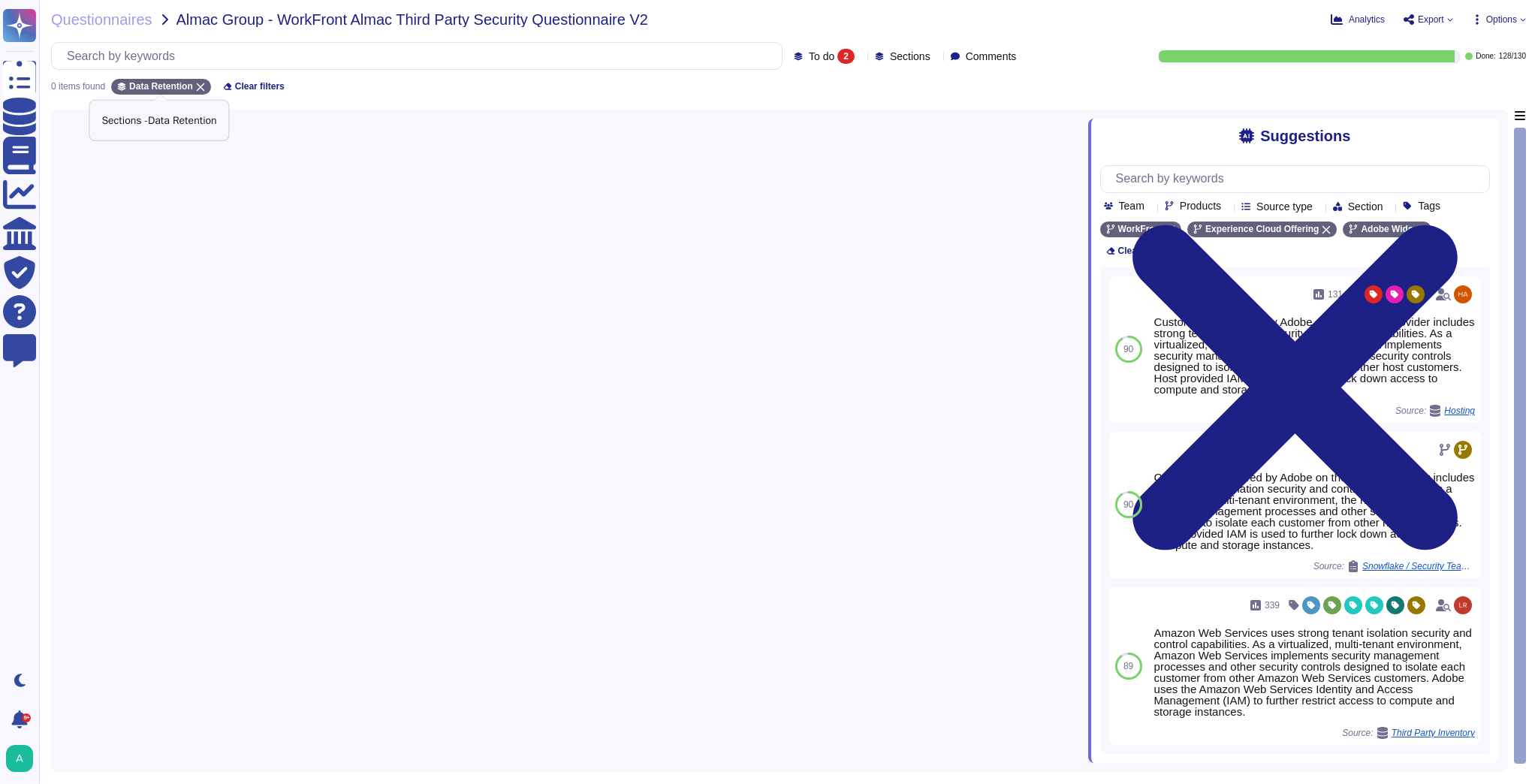 click on "Data Retention" at bounding box center (161, 86) 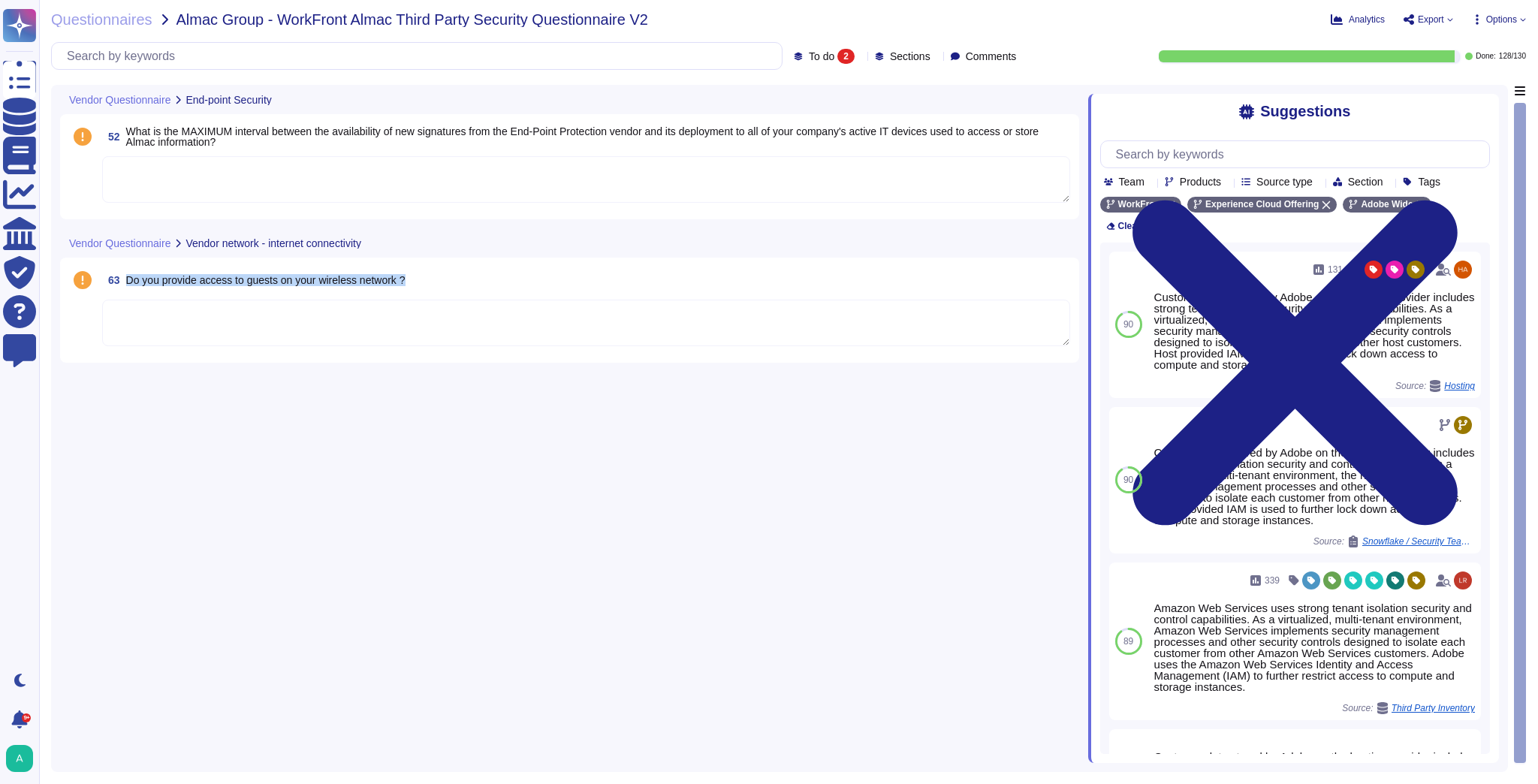 drag, startPoint x: 417, startPoint y: 282, endPoint x: 125, endPoint y: 282, distance: 292 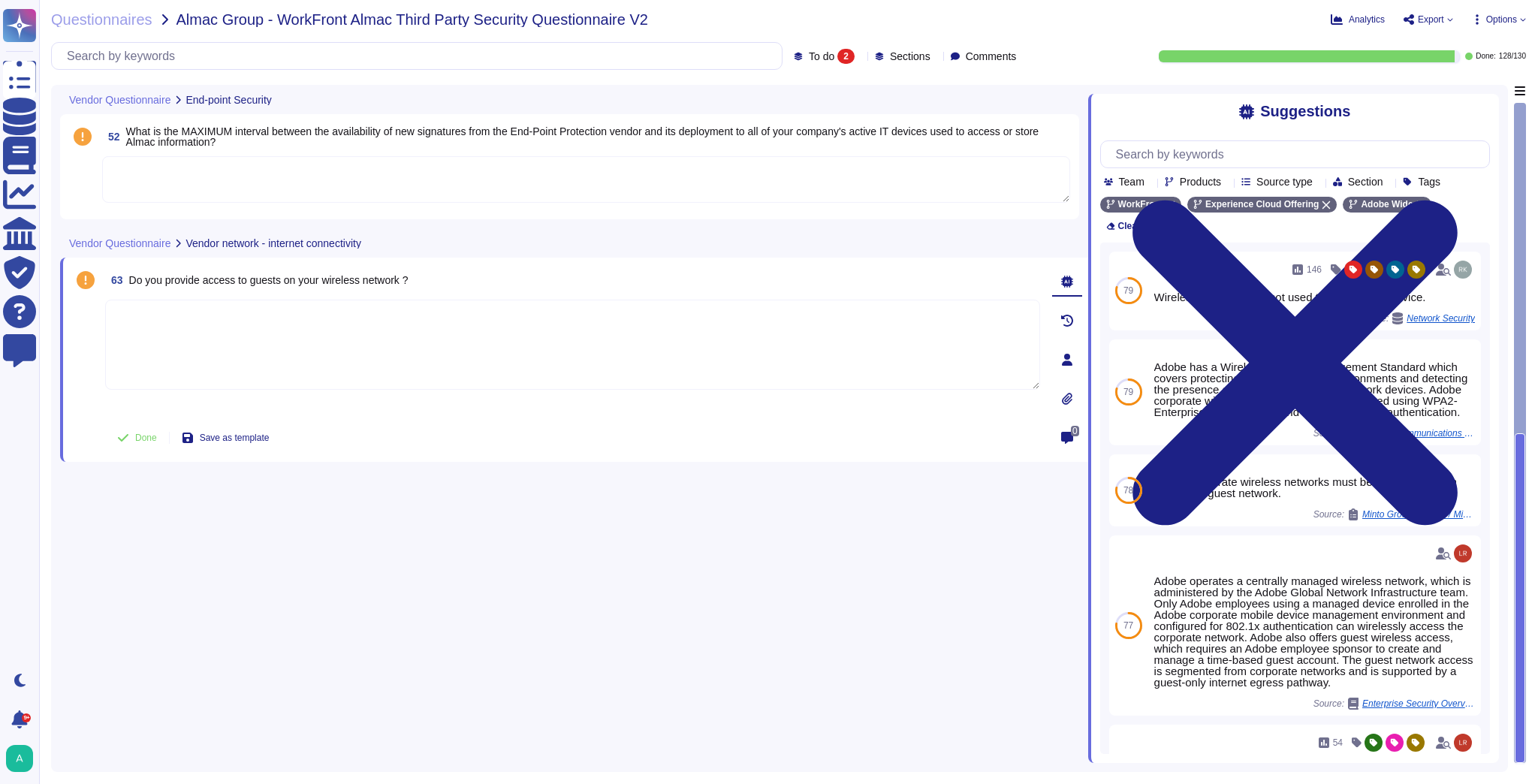 click at bounding box center (572, 345) 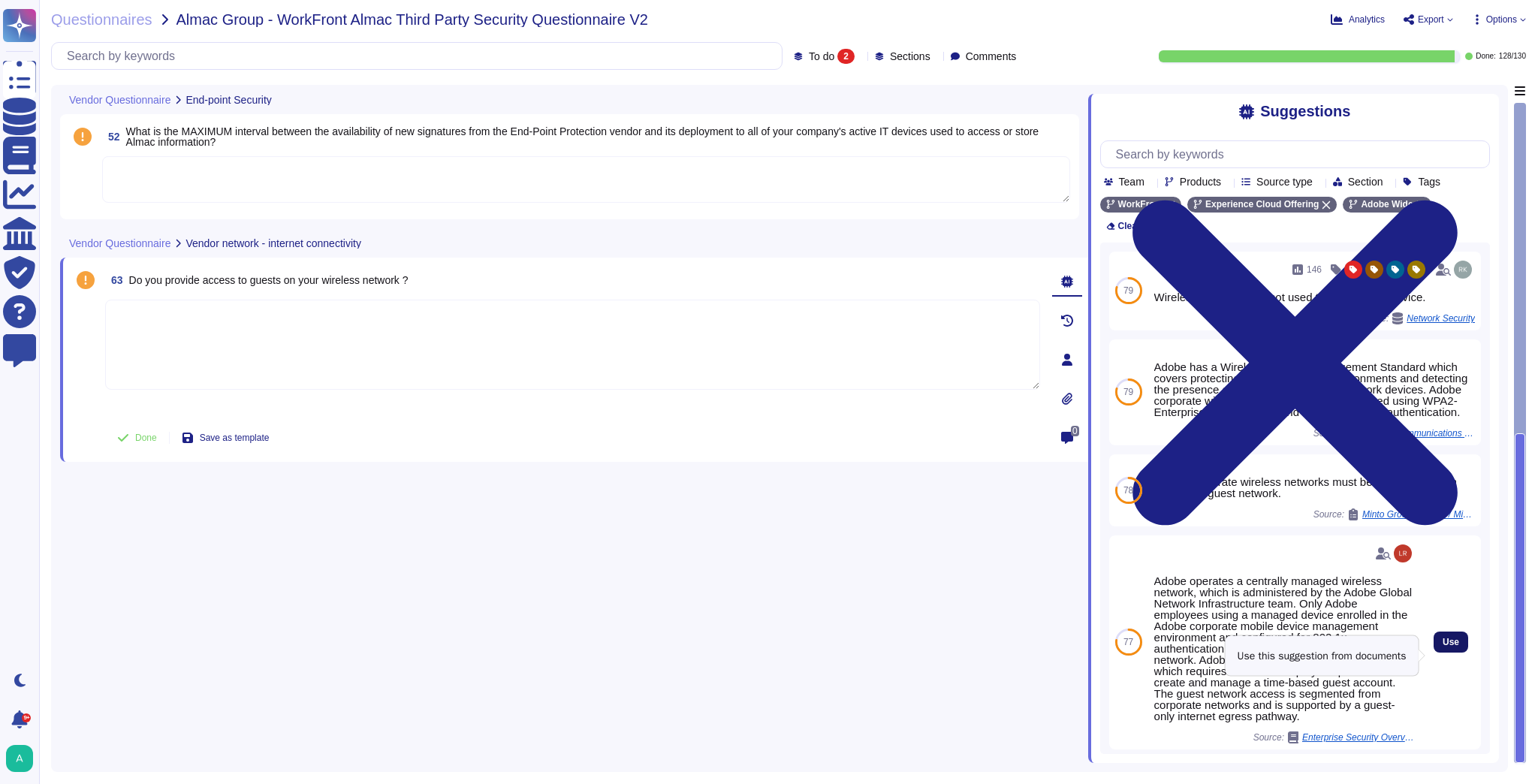click on "Use" at bounding box center [1451, 642] 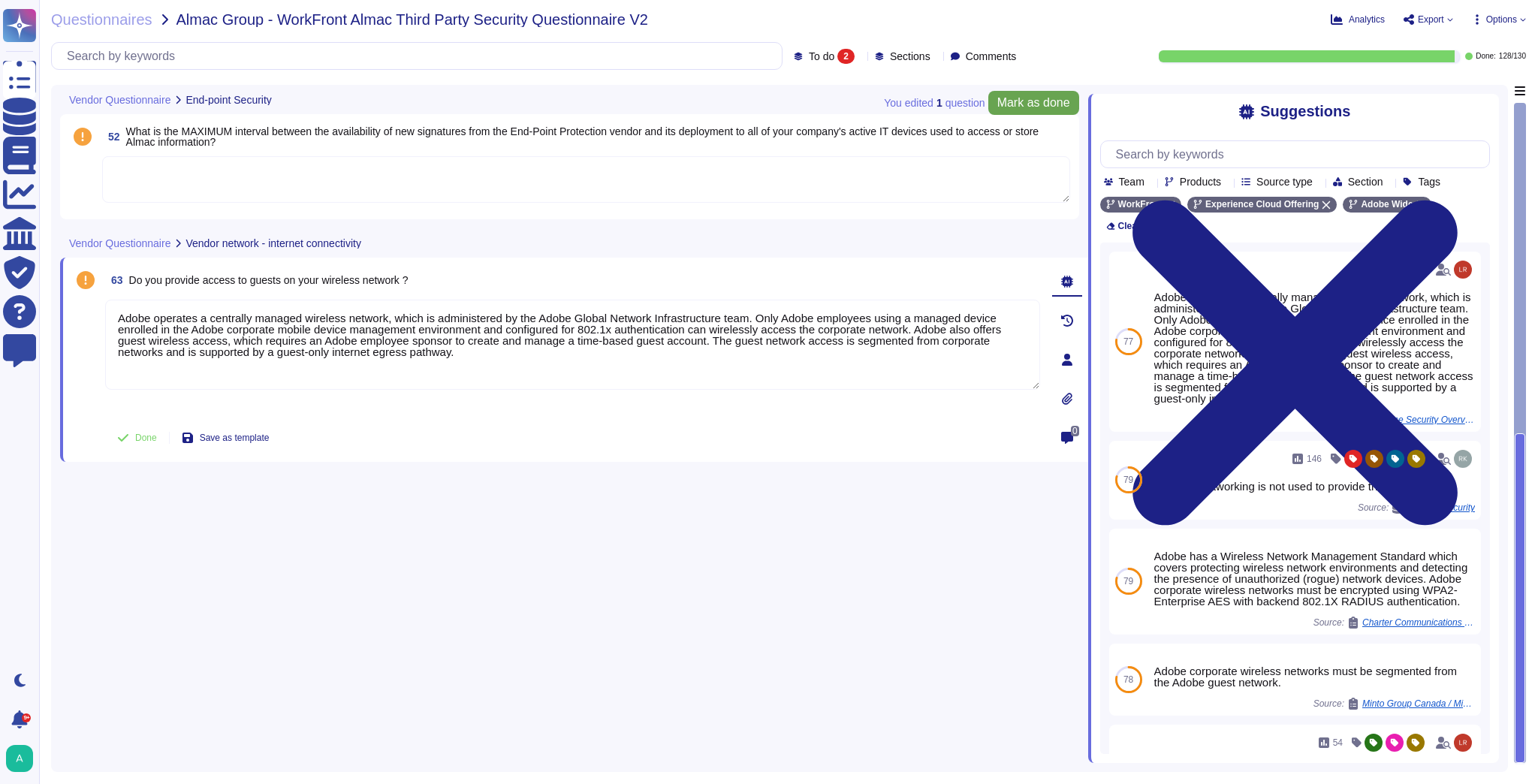 click on "Mark as done" at bounding box center (1033, 103) 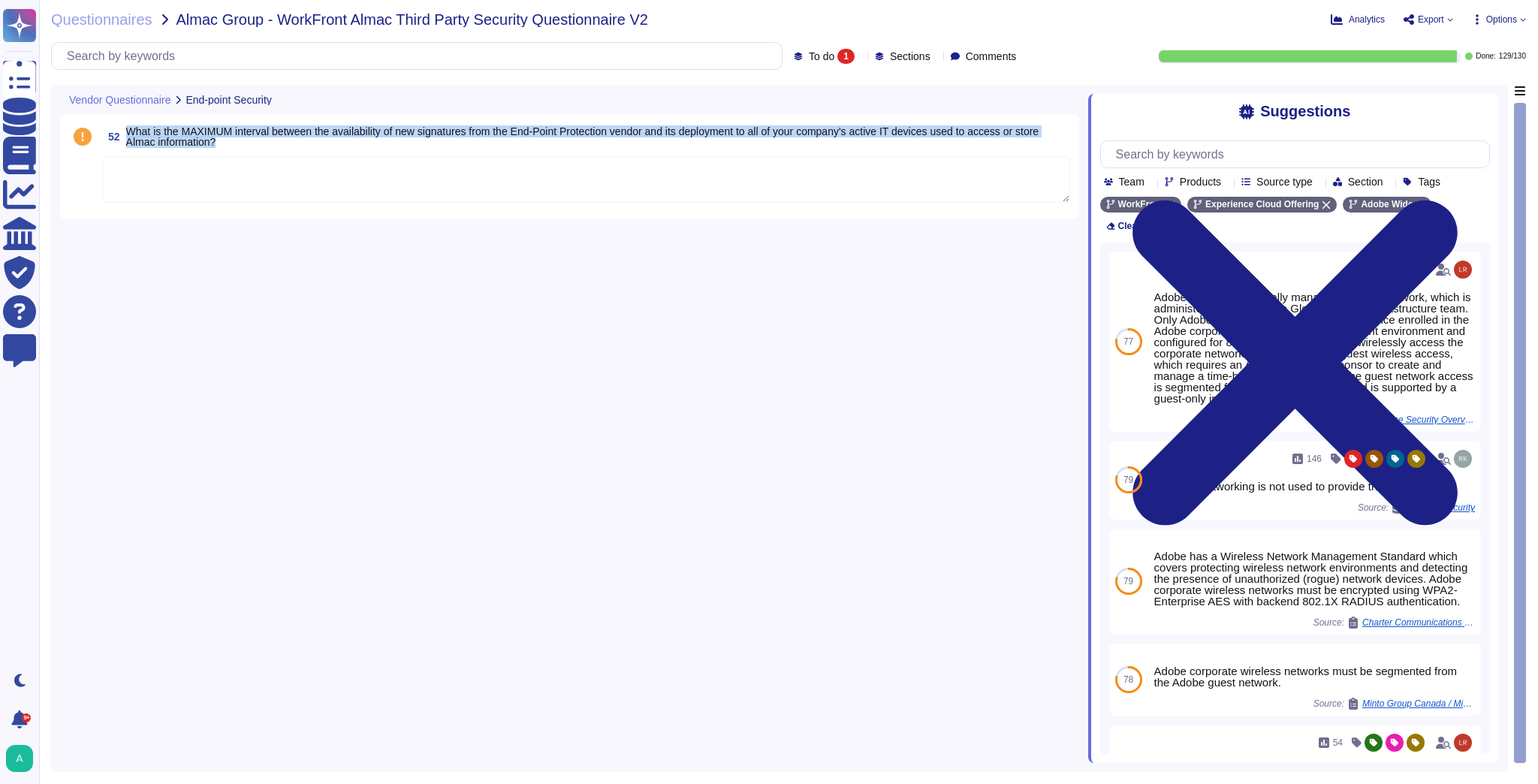 drag, startPoint x: 237, startPoint y: 141, endPoint x: 127, endPoint y: 131, distance: 110.45361 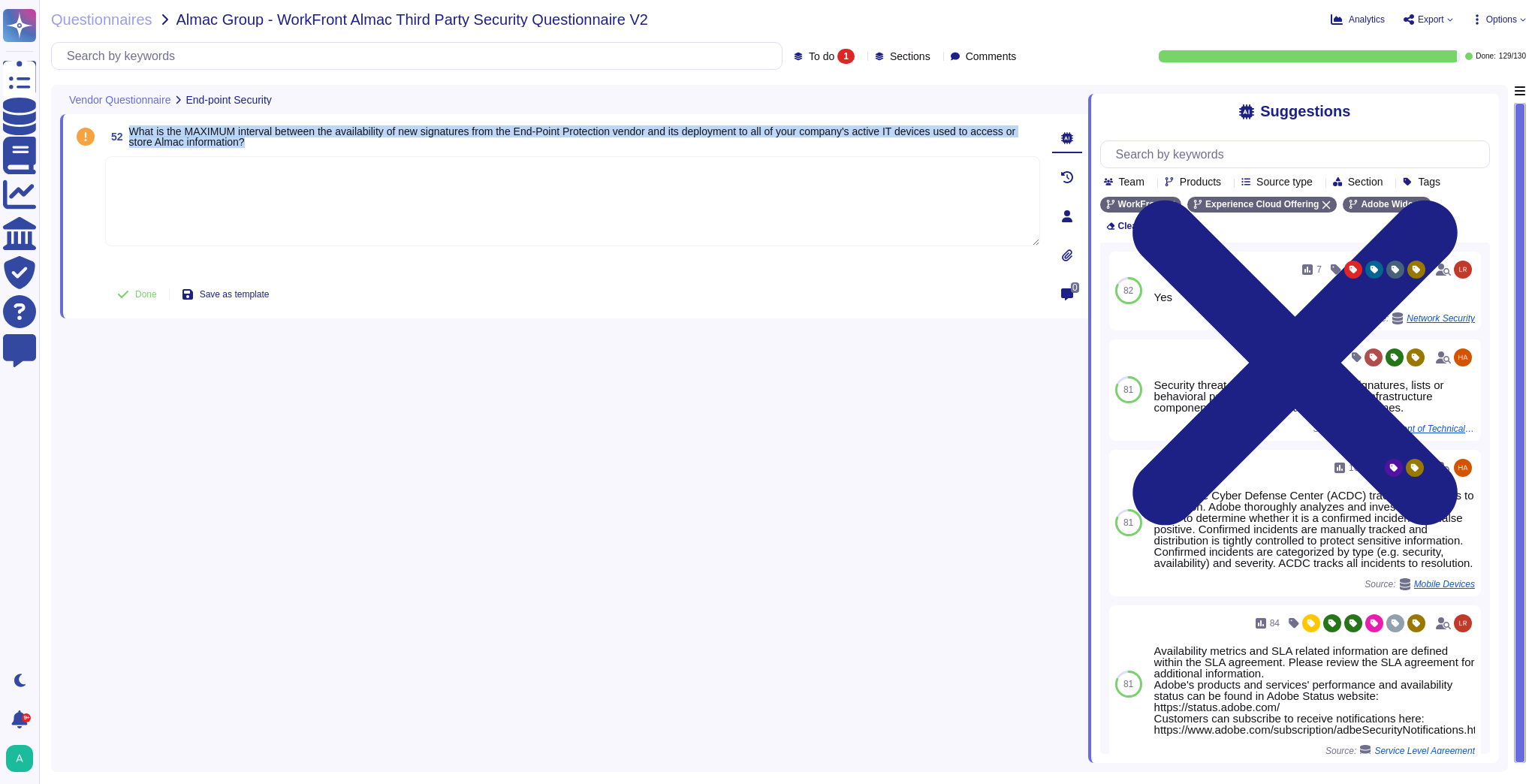 drag, startPoint x: 271, startPoint y: 143, endPoint x: 129, endPoint y: 132, distance: 142.4254 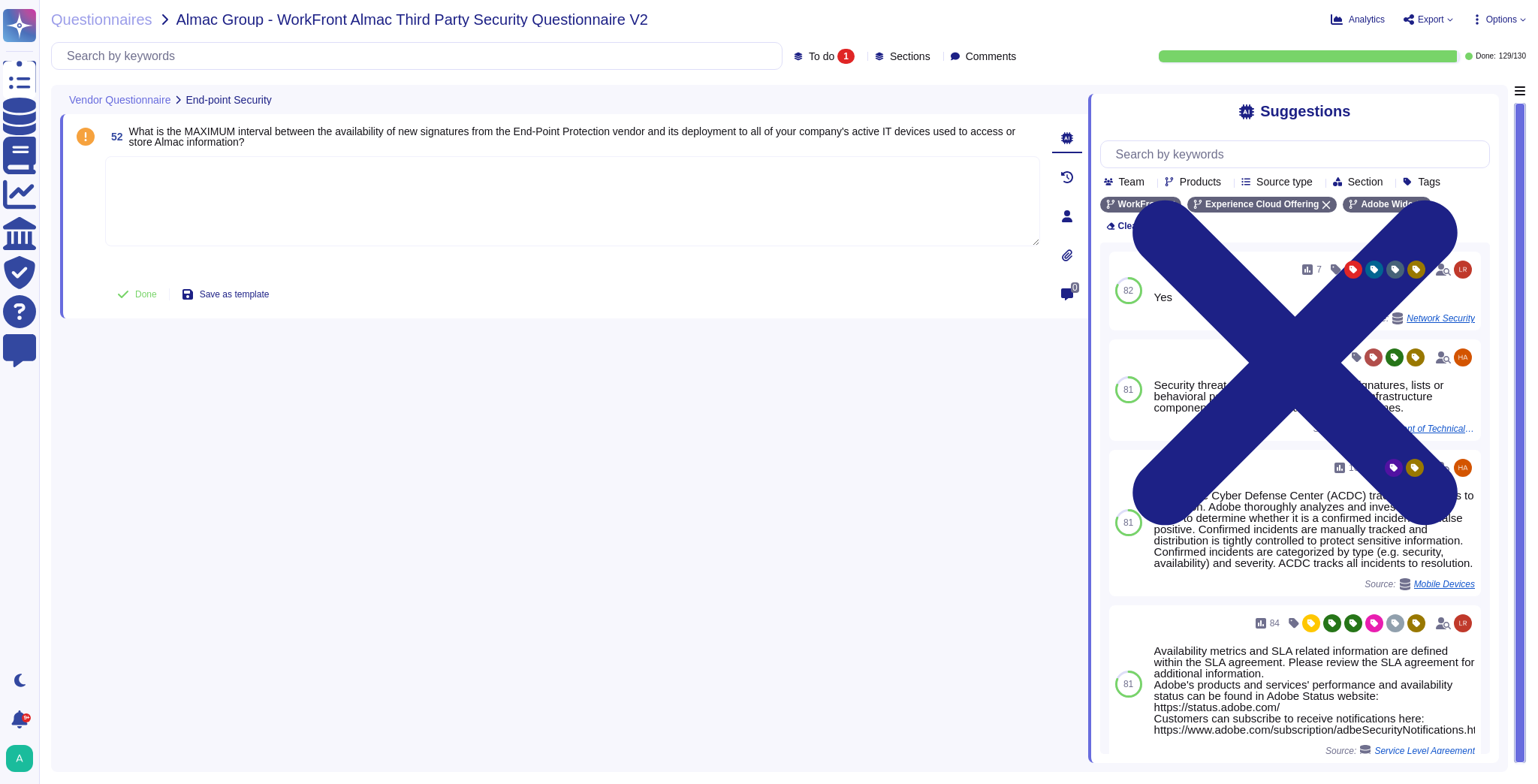 click at bounding box center [572, 201] 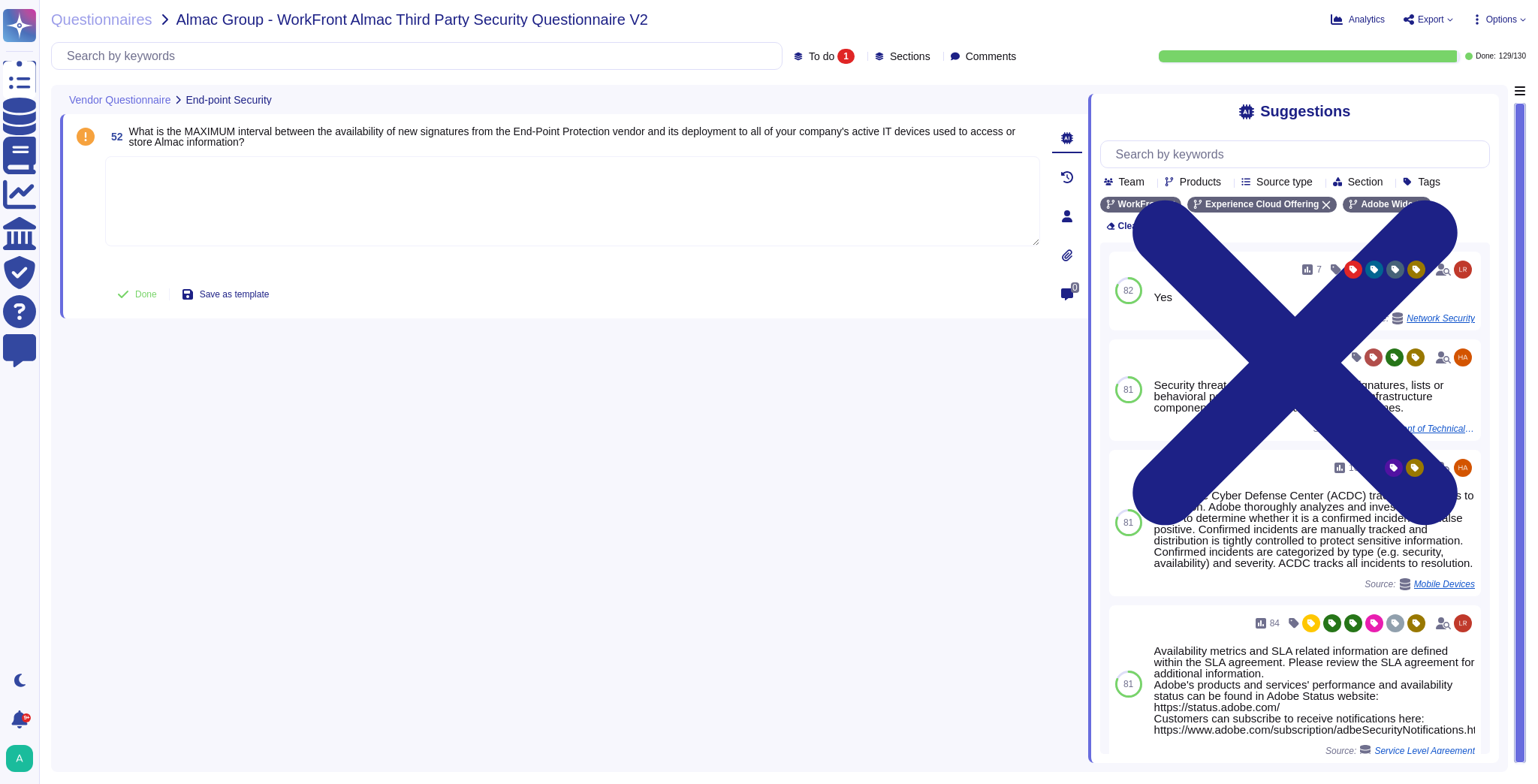 paste on "The maximum interval between the availability of new signatures from the End-Point Protection vendor and their deployment is not explicitly mentioned in the provided documents. However, Adobe uses CrowdStrike, which continuously updates its behavior tracking and analyzes new activities as they happen. CrowdStrike does not rely solely on known signature threats and uses cloud-based big data analytics to predict threats." 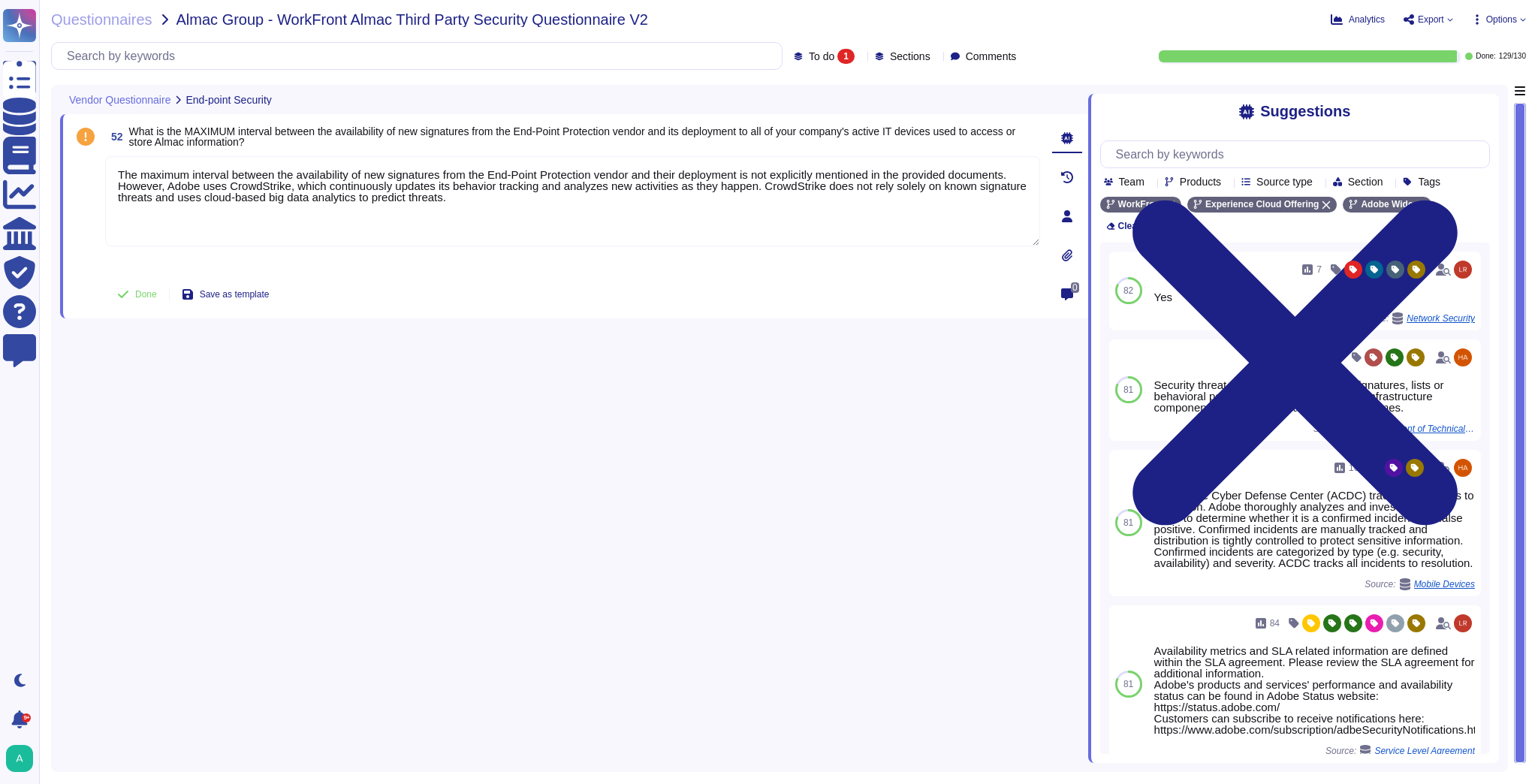drag, startPoint x: 1010, startPoint y: 177, endPoint x: 104, endPoint y: 171, distance: 906.0199 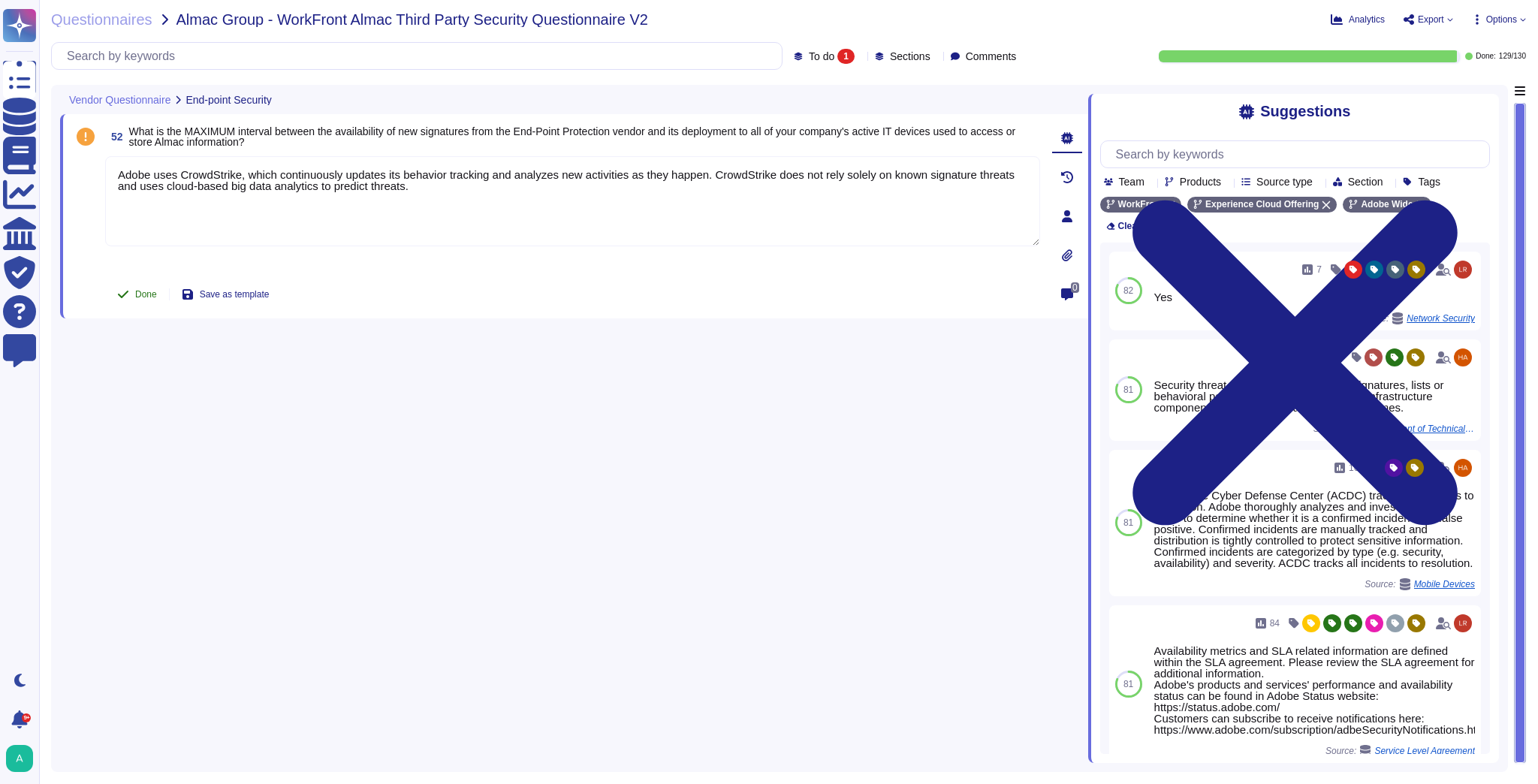 click on "Done" at bounding box center (146, 294) 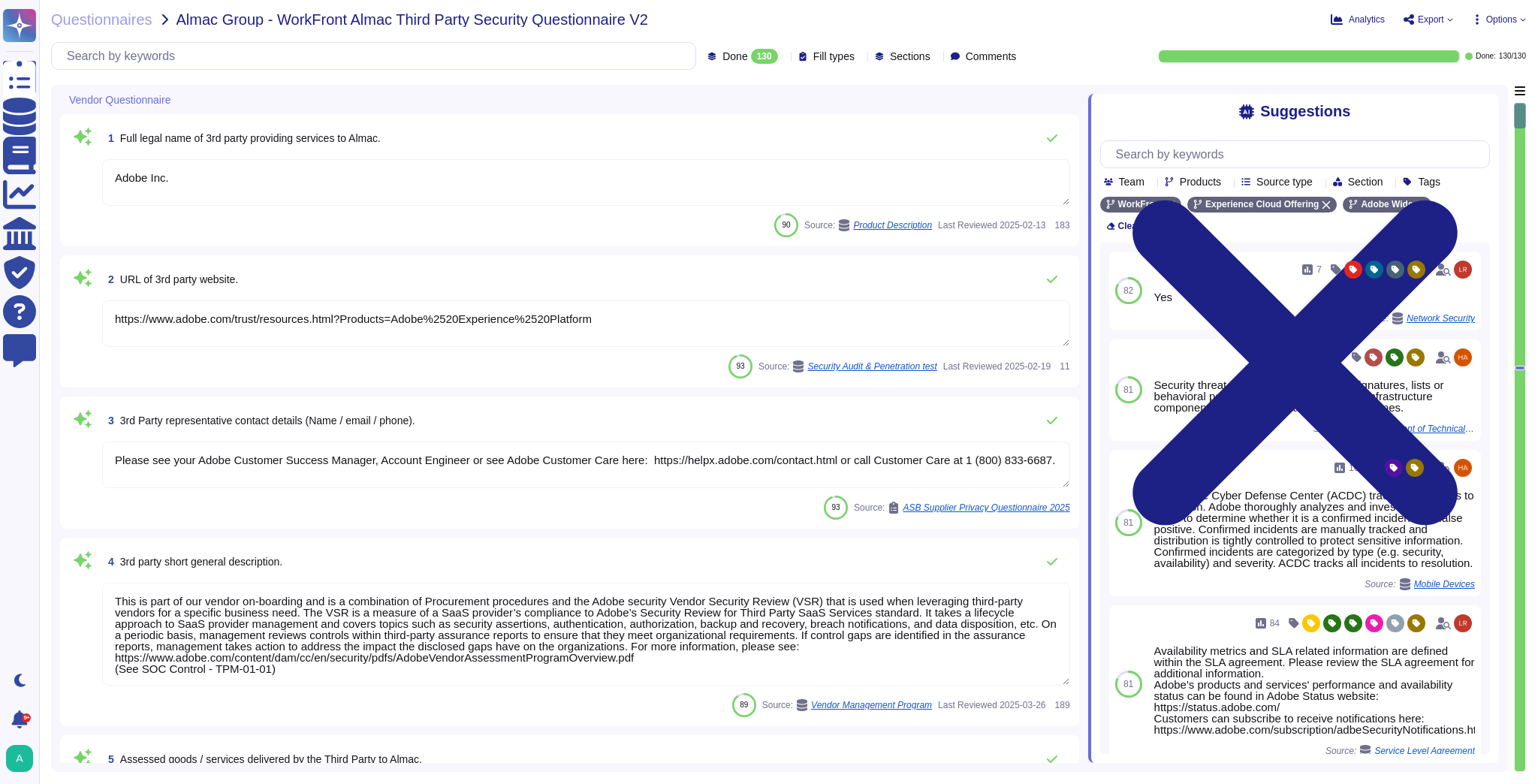 click 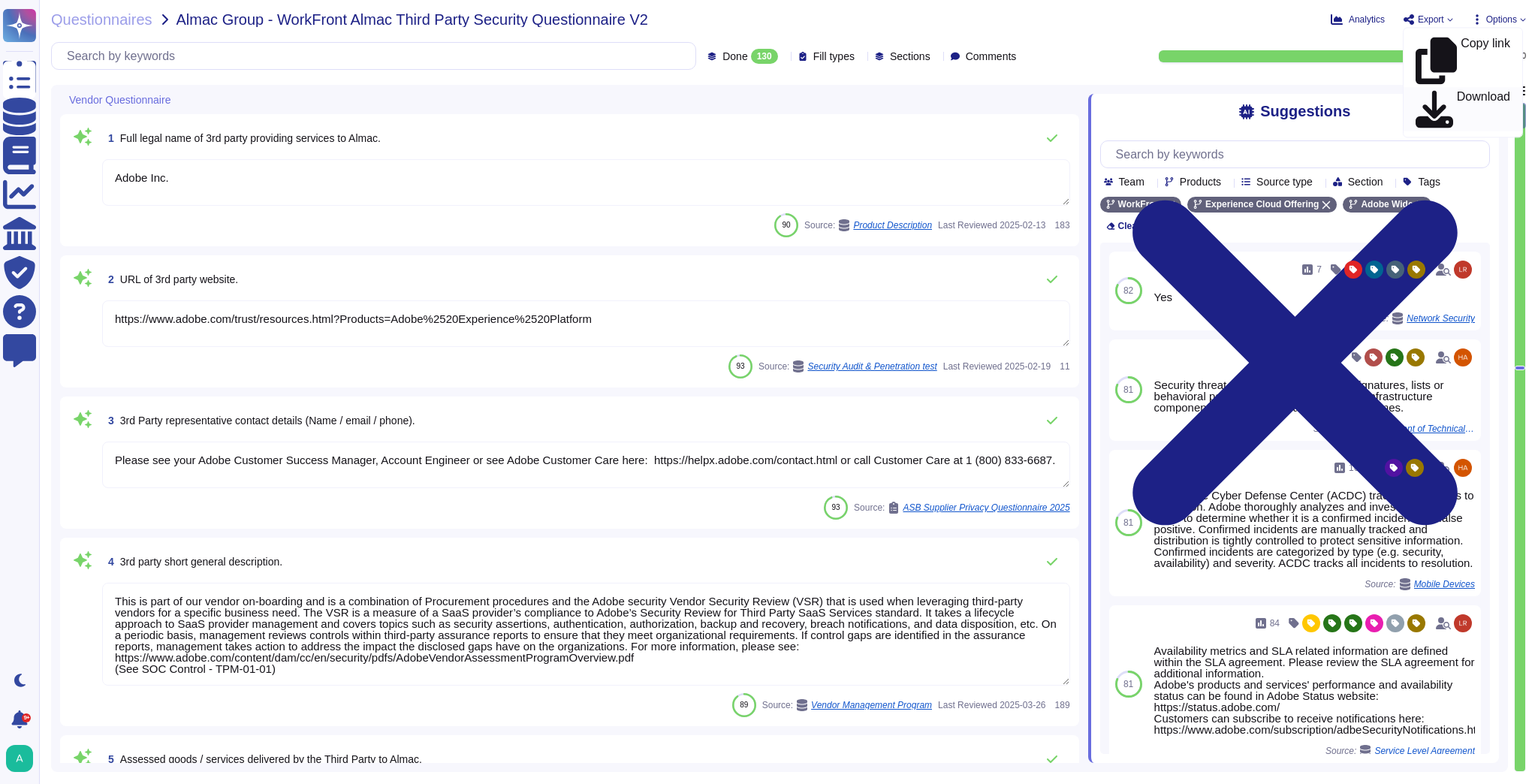 click on "Download" at bounding box center [1483, 109] 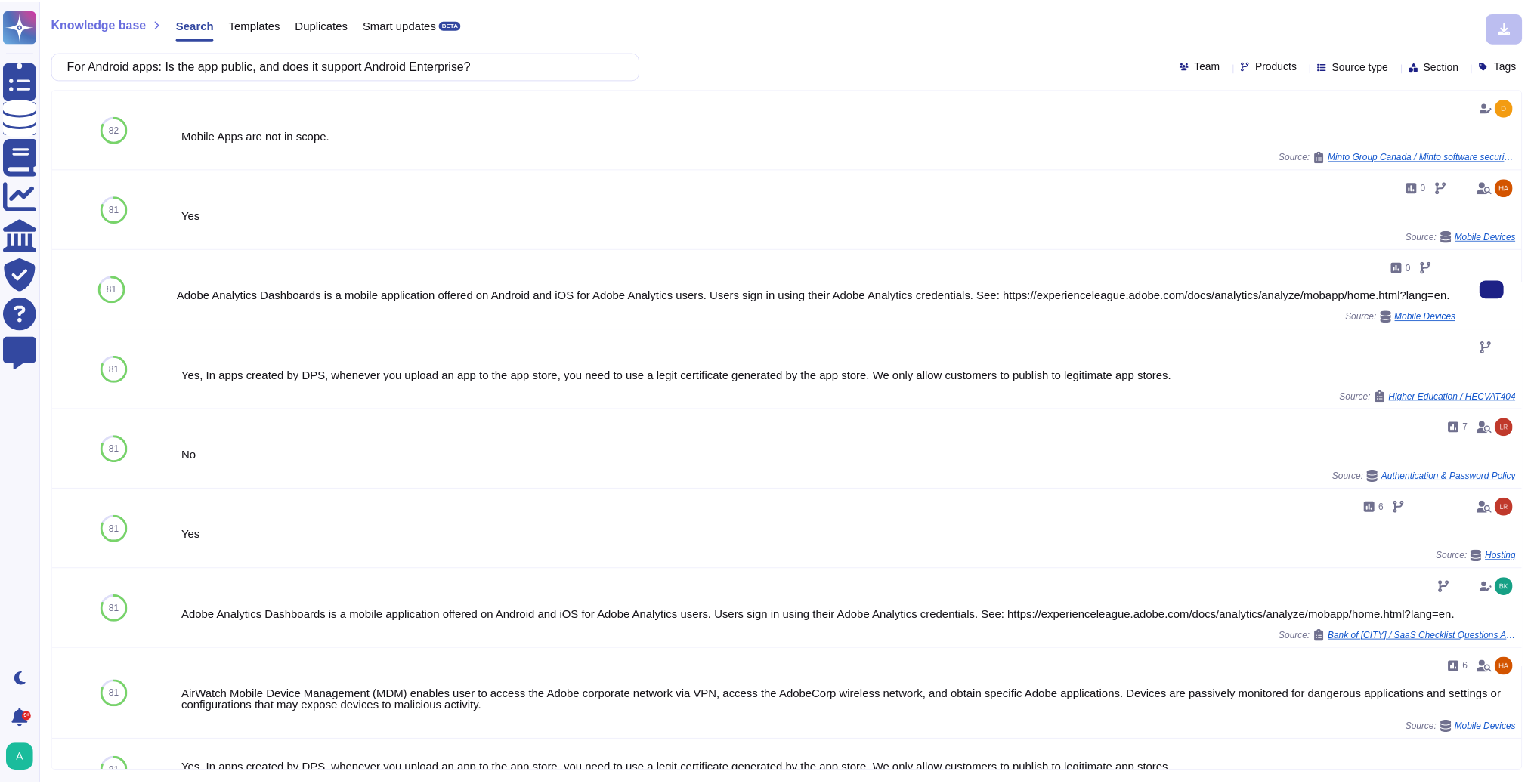 scroll, scrollTop: 0, scrollLeft: 0, axis: both 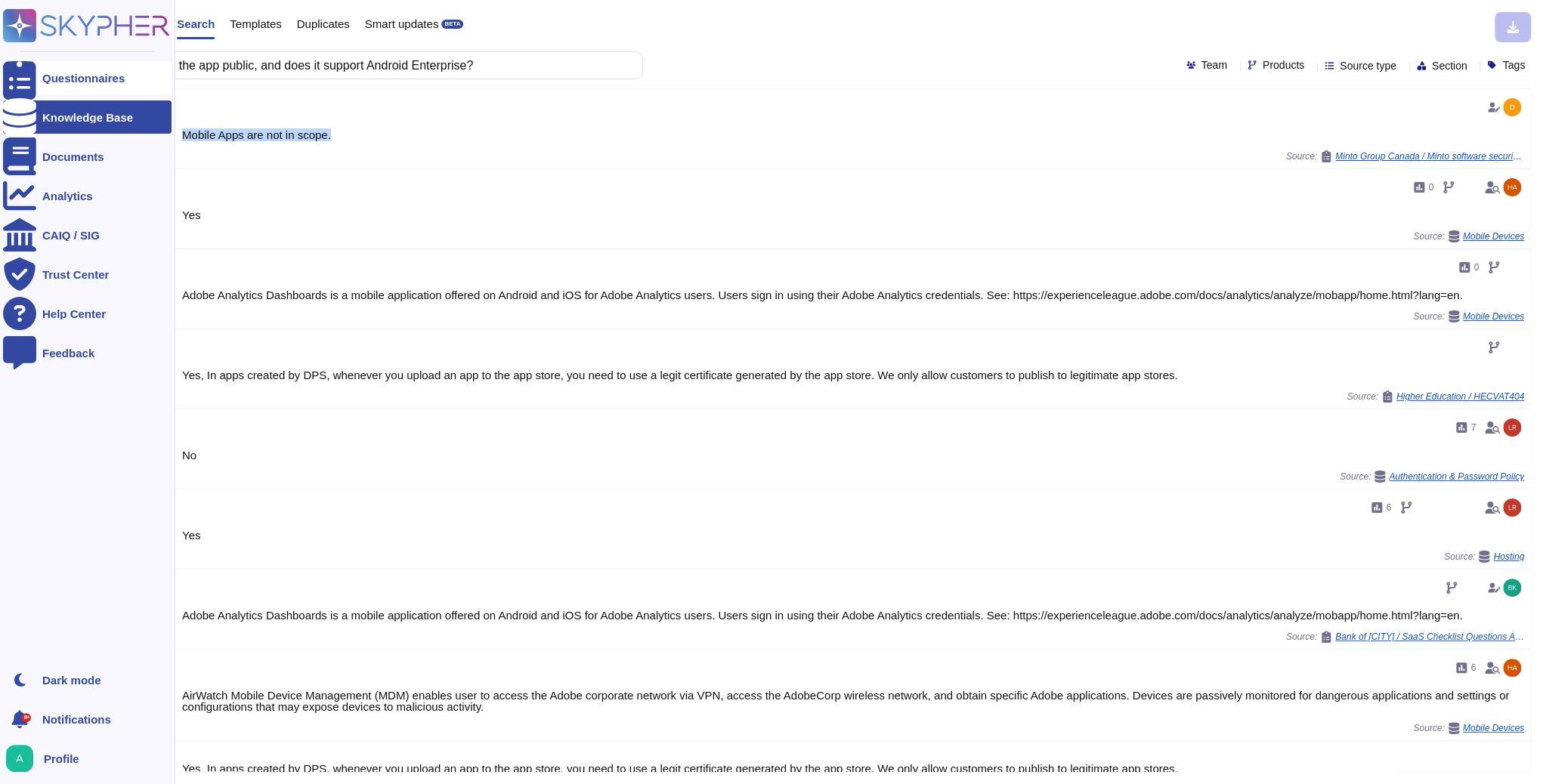 click at bounding box center (20, 78) 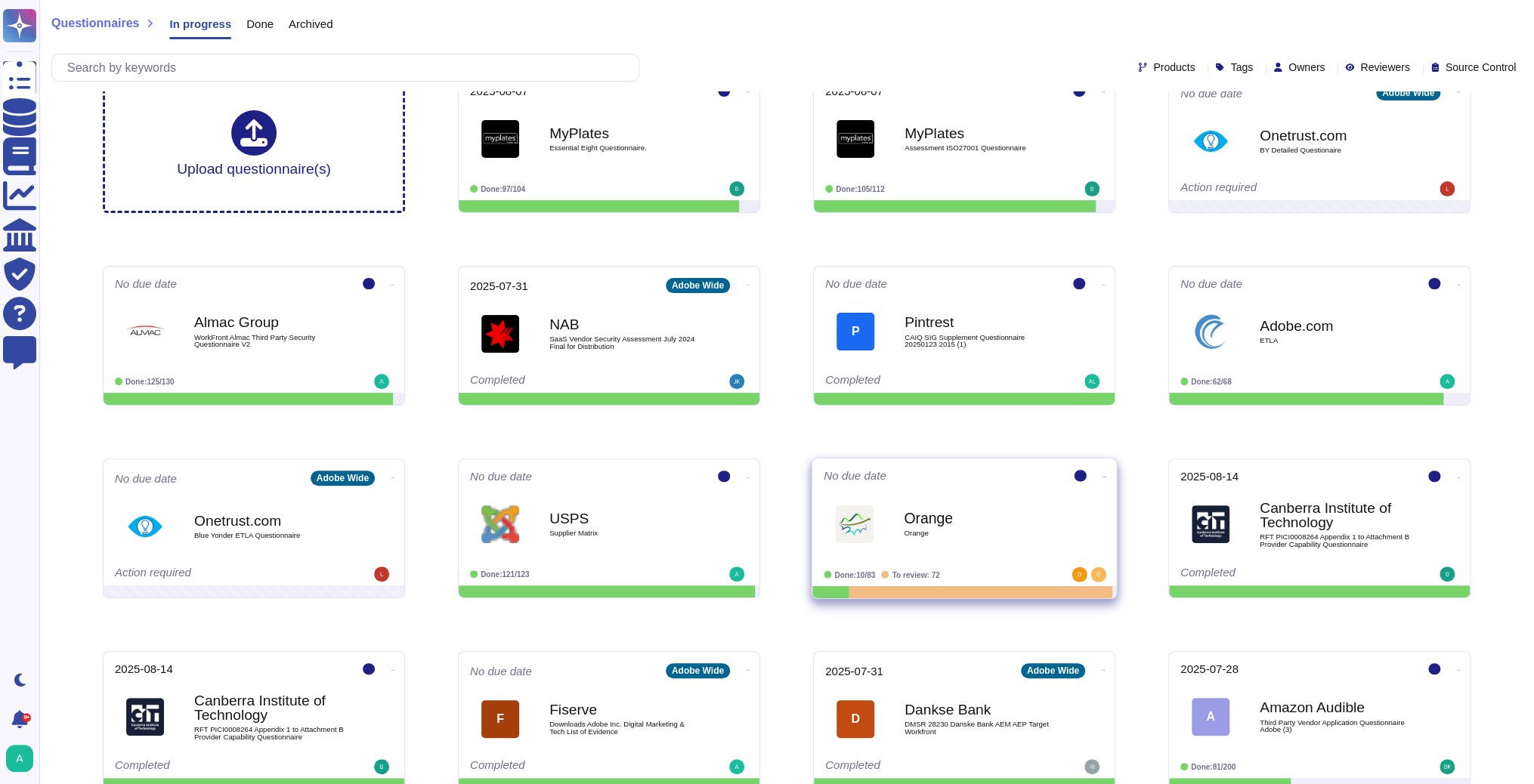 scroll, scrollTop: 0, scrollLeft: 0, axis: both 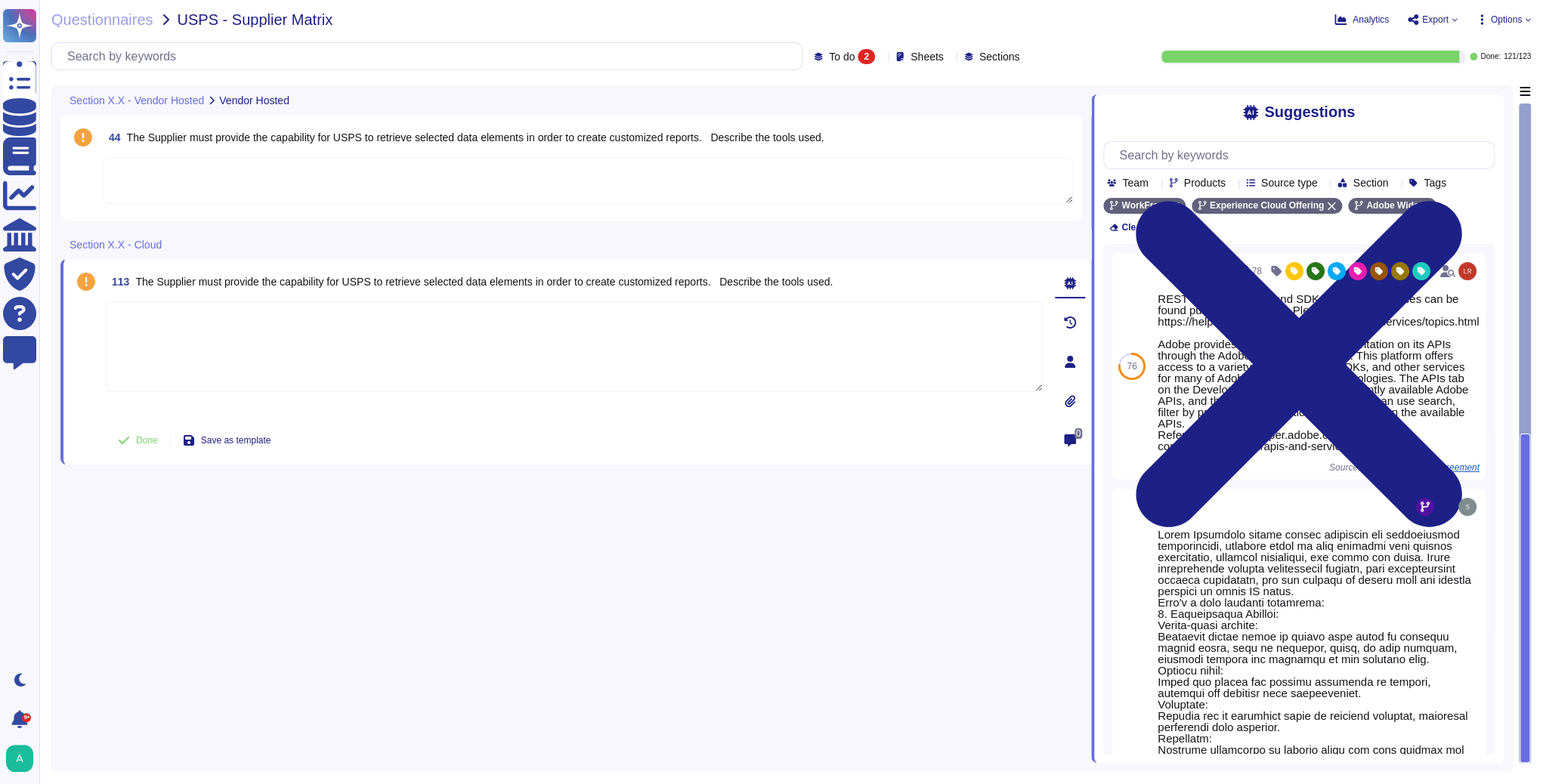 click 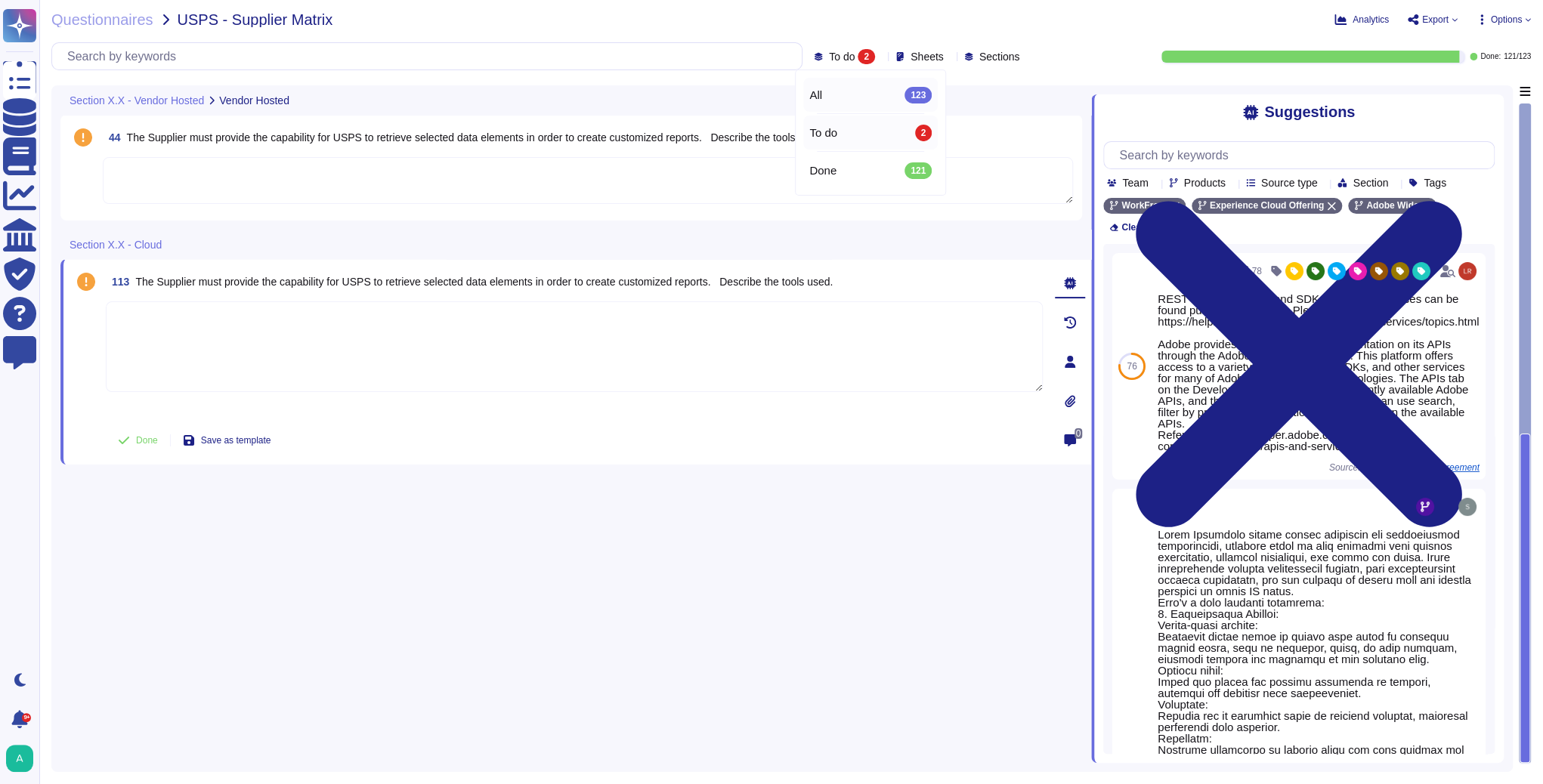 click on "All 123" at bounding box center (870, 95) 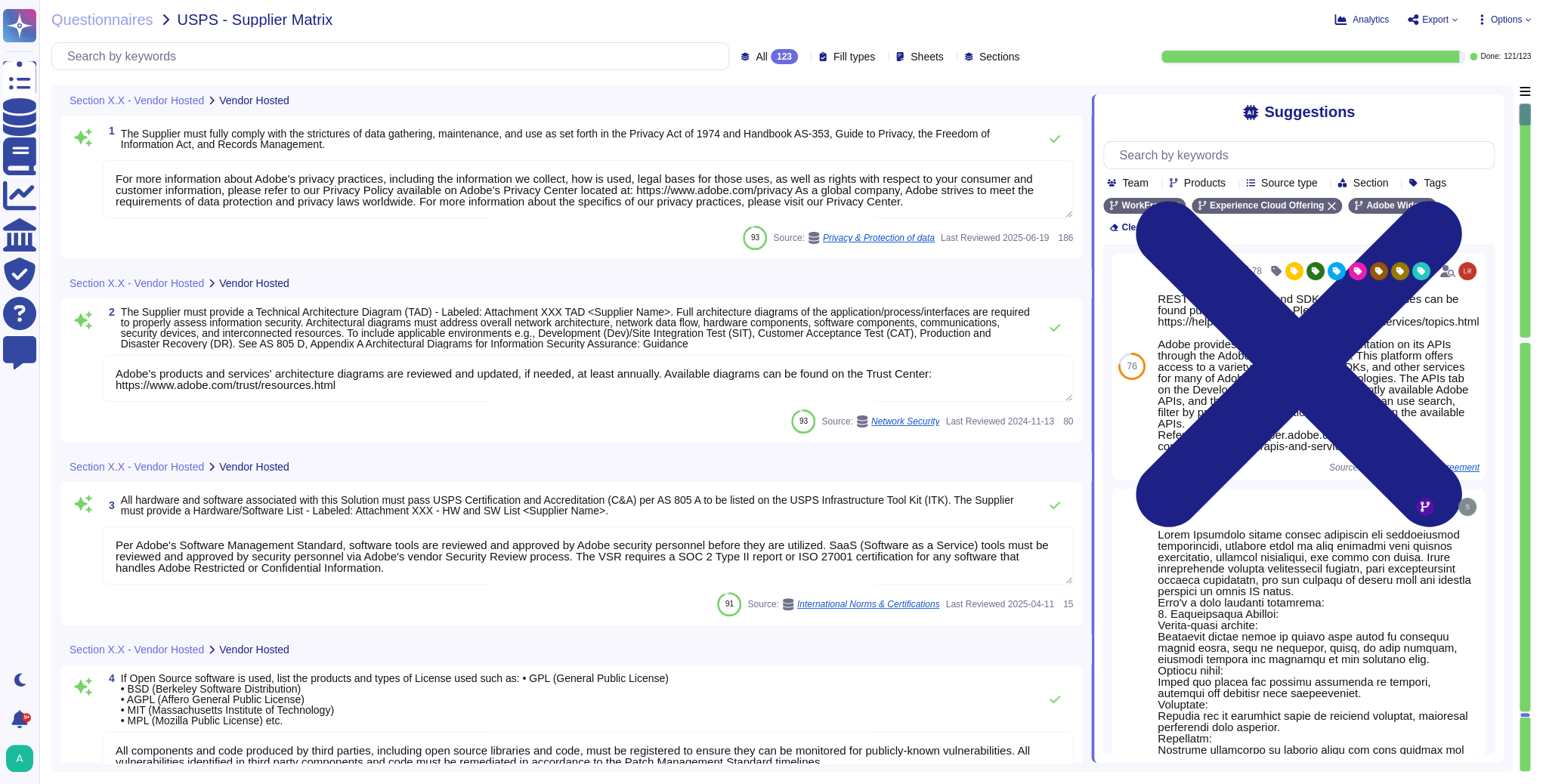 type on "Per Adobe's Software Management Standard, software tools are reviewed and approved by Adobe security personnel before they are utilized. SaaS (Software as a Service) tools must be reviewed and approved by security personnel via Adobe's vendor Security Review process. The VSR requires a SOC 2 Type II report or ISO 27001 certification for any software that handles Adobe Restricted or Confidential Information." 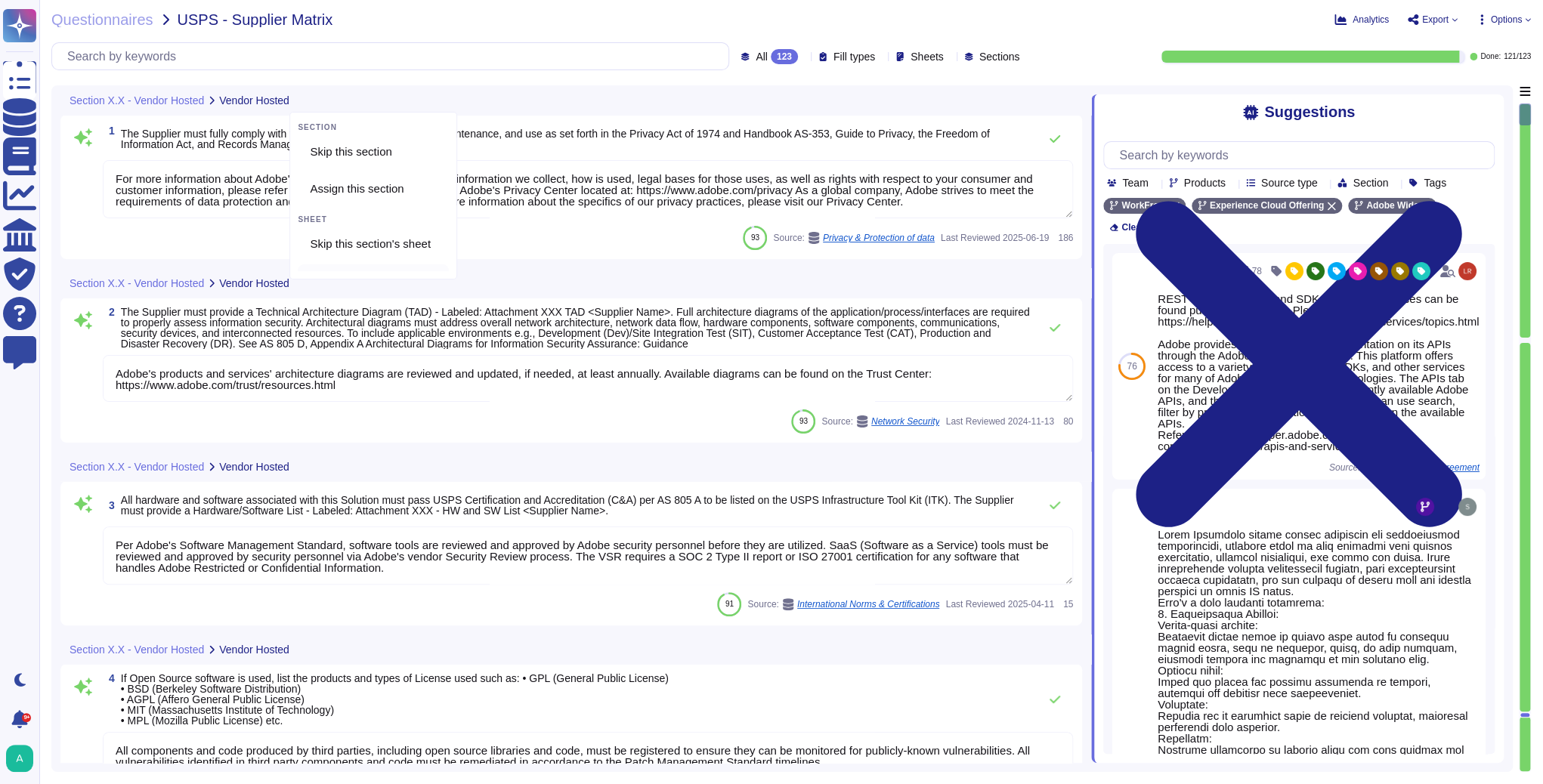 scroll, scrollTop: 0, scrollLeft: 0, axis: both 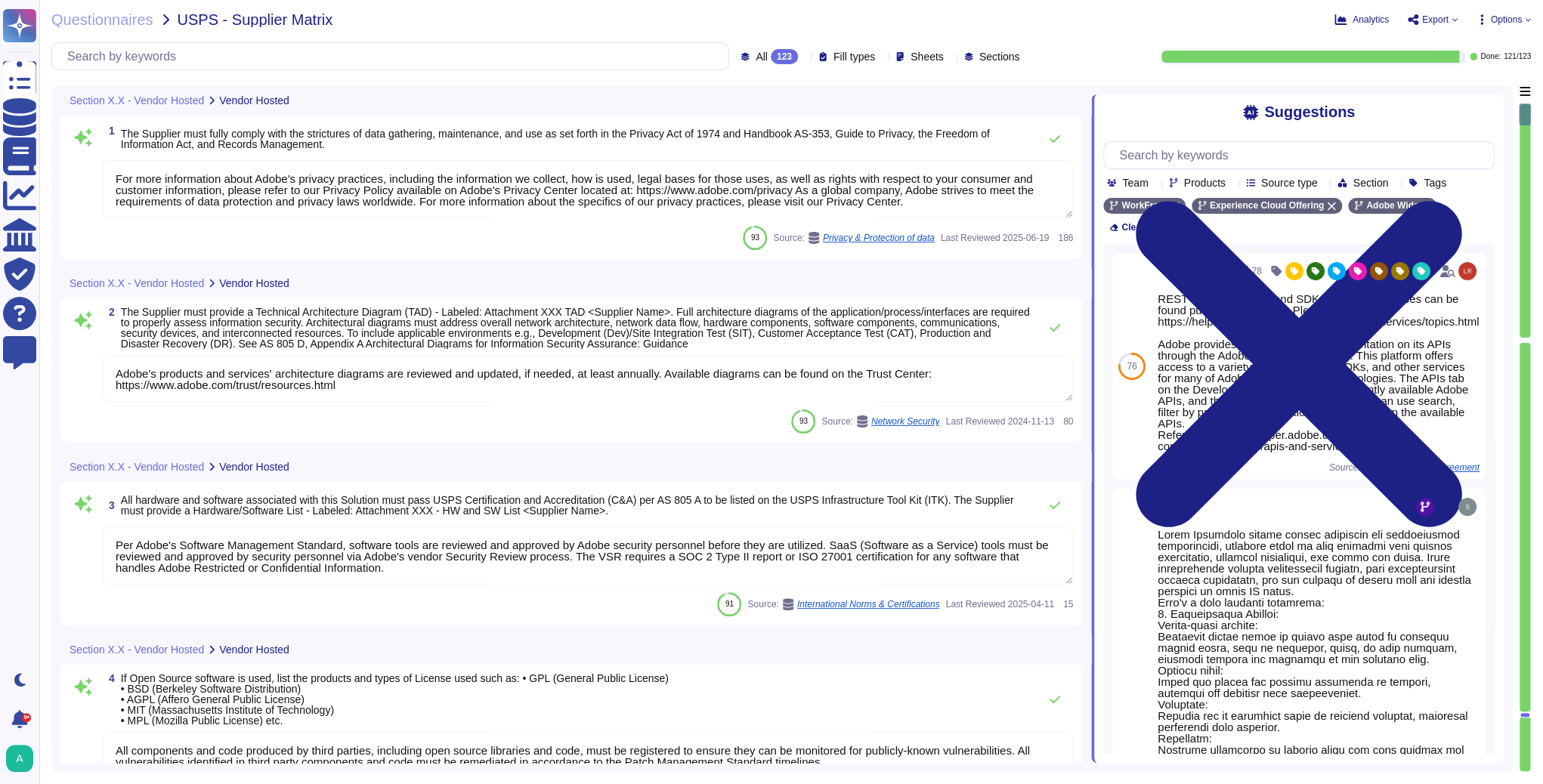 click on "Section X.X  - Vendor Hosted Vendor Hosted" at bounding box center [470, 100] 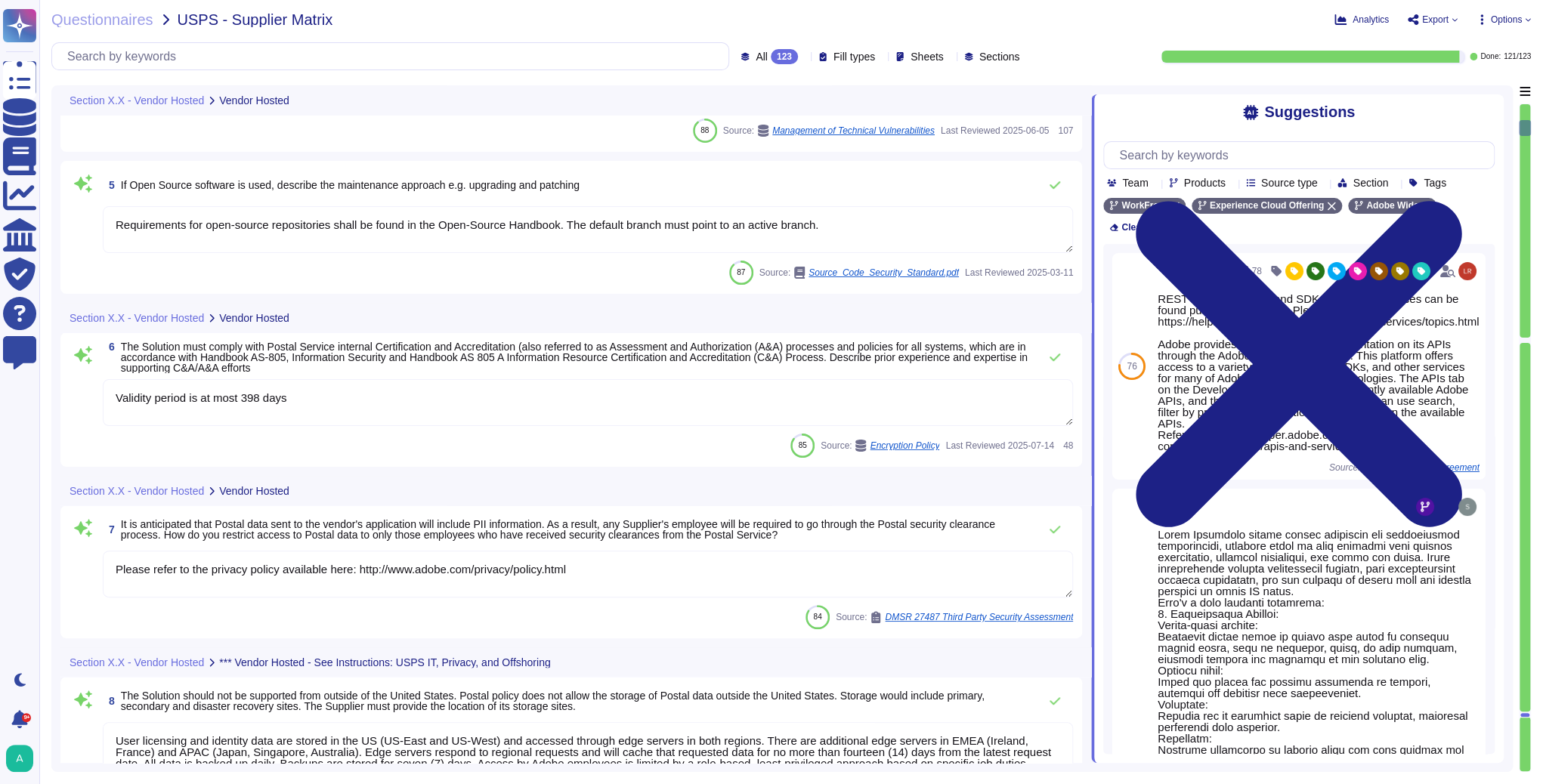 type on "Please refer to the privacy policy available here: http://www.adobe.com/privacy/policy.html" 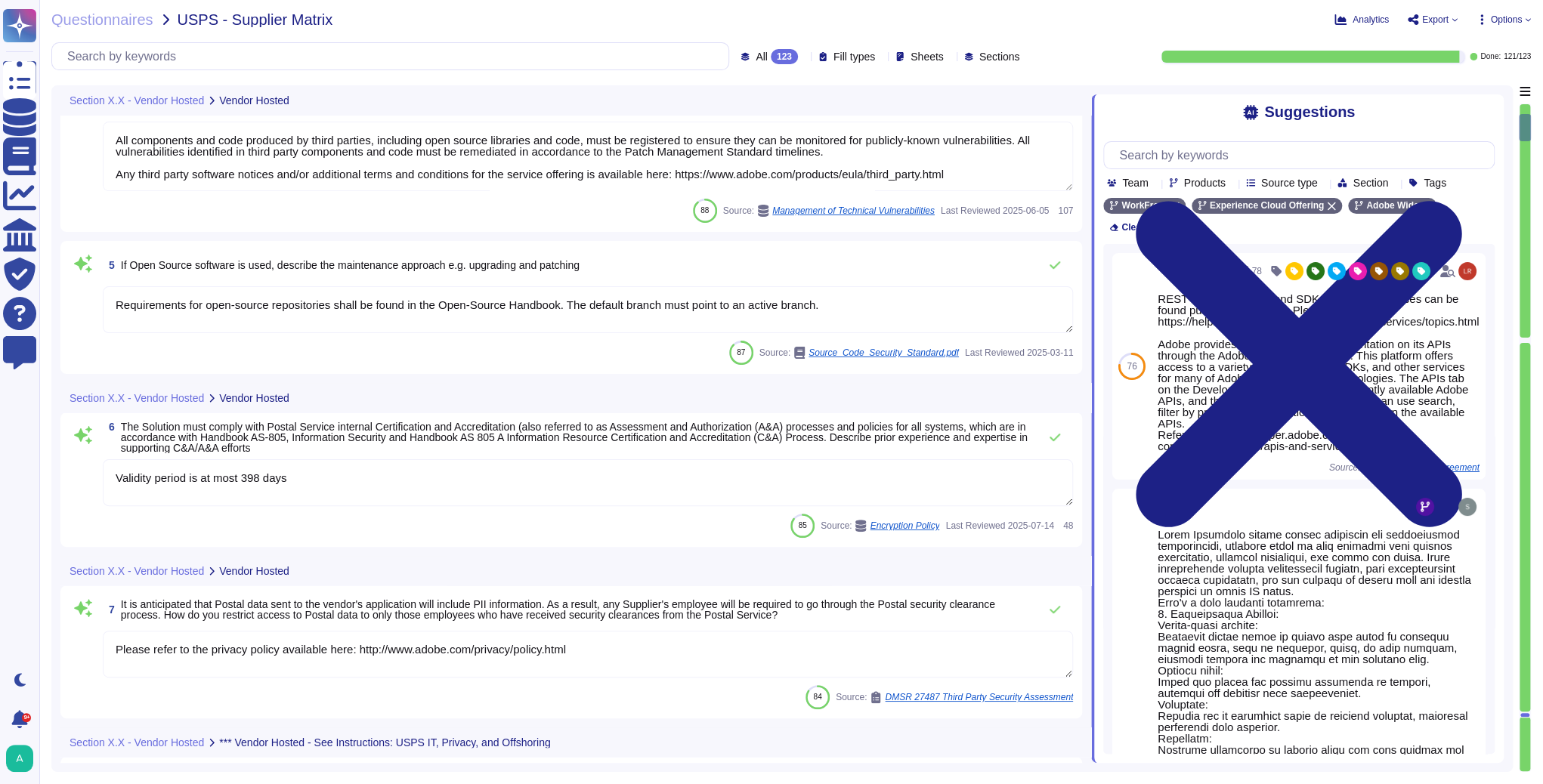 scroll, scrollTop: 483, scrollLeft: 0, axis: vertical 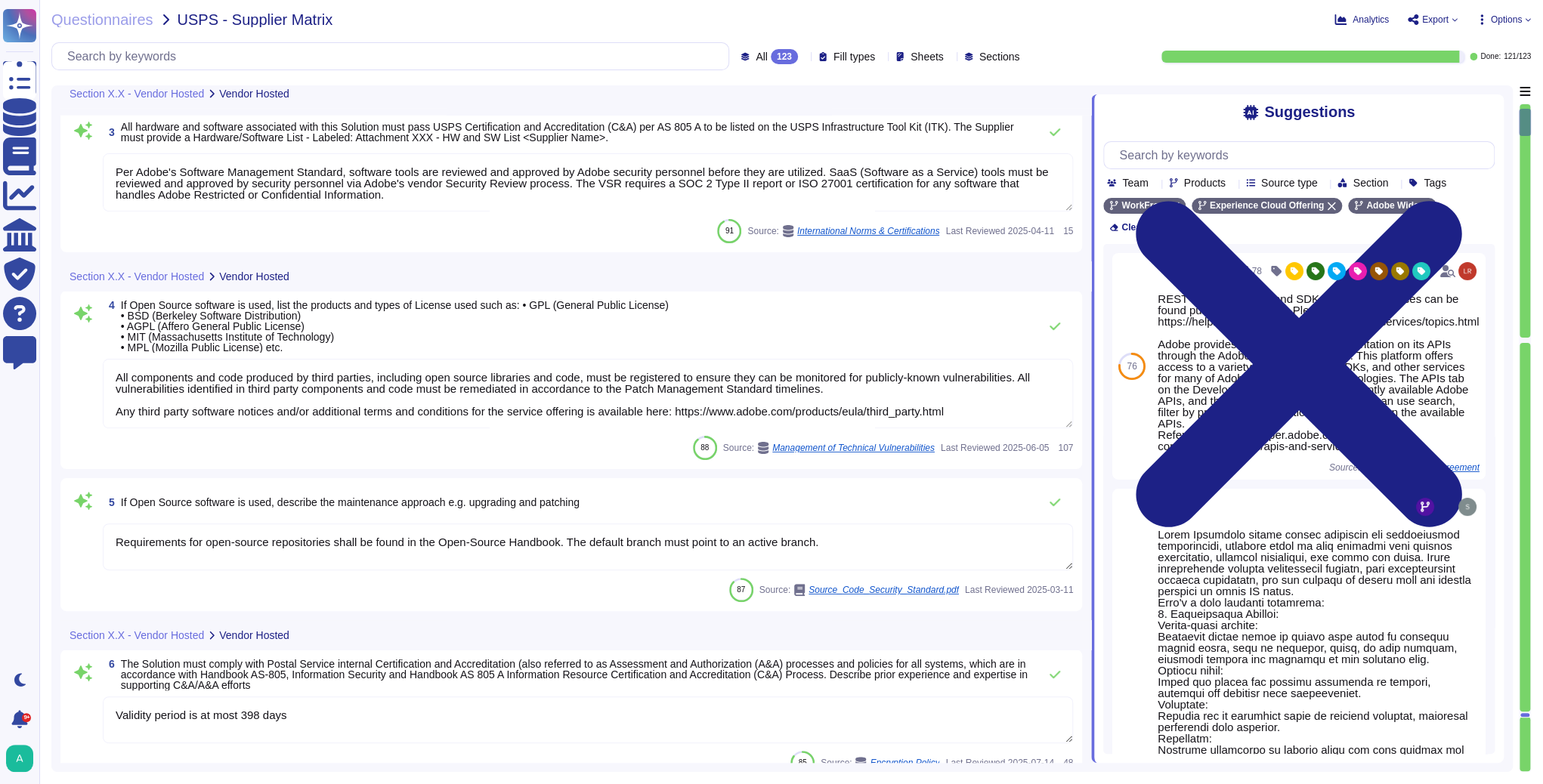 type on "Adobe's products and services' architecture diagrams are reviewed and updated, if needed, at least annually. Available diagrams can be found on the Trust Center: https://www.adobe.com/trust/resources.html" 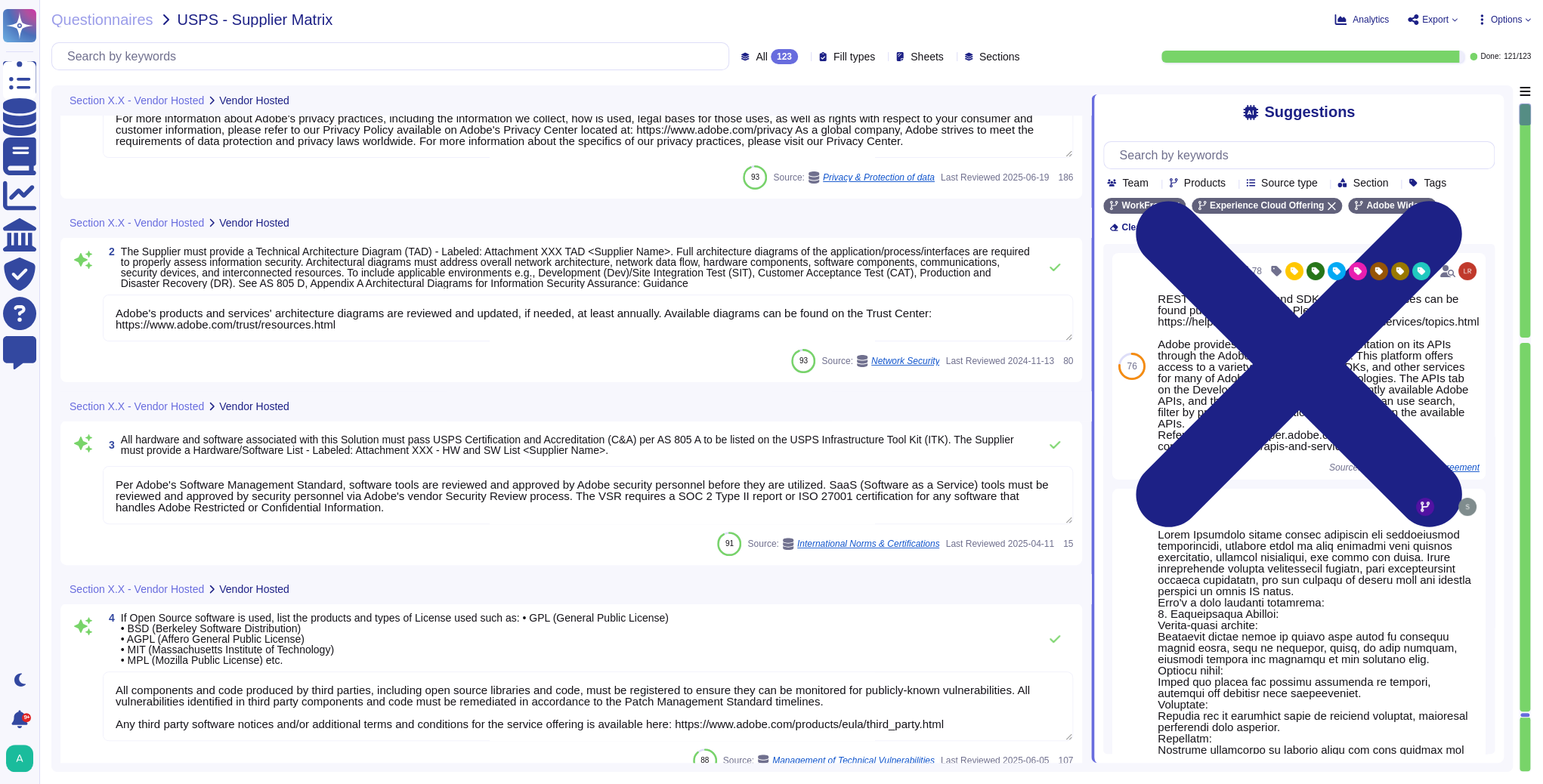 type on "For more information about Adobe's privacy practices, including the information we collect, how is used, legal bases for those uses, as well as rights with respect to your consumer and customer information, please refer to our Privacy Policy available on Adobe's Privacy Center located at: https://www.adobe.com/privacy As a global company, Adobe strives to meet the requirements of data protection and privacy laws worldwide. For more information about the specifics of our privacy practices, please visit our Privacy Center." 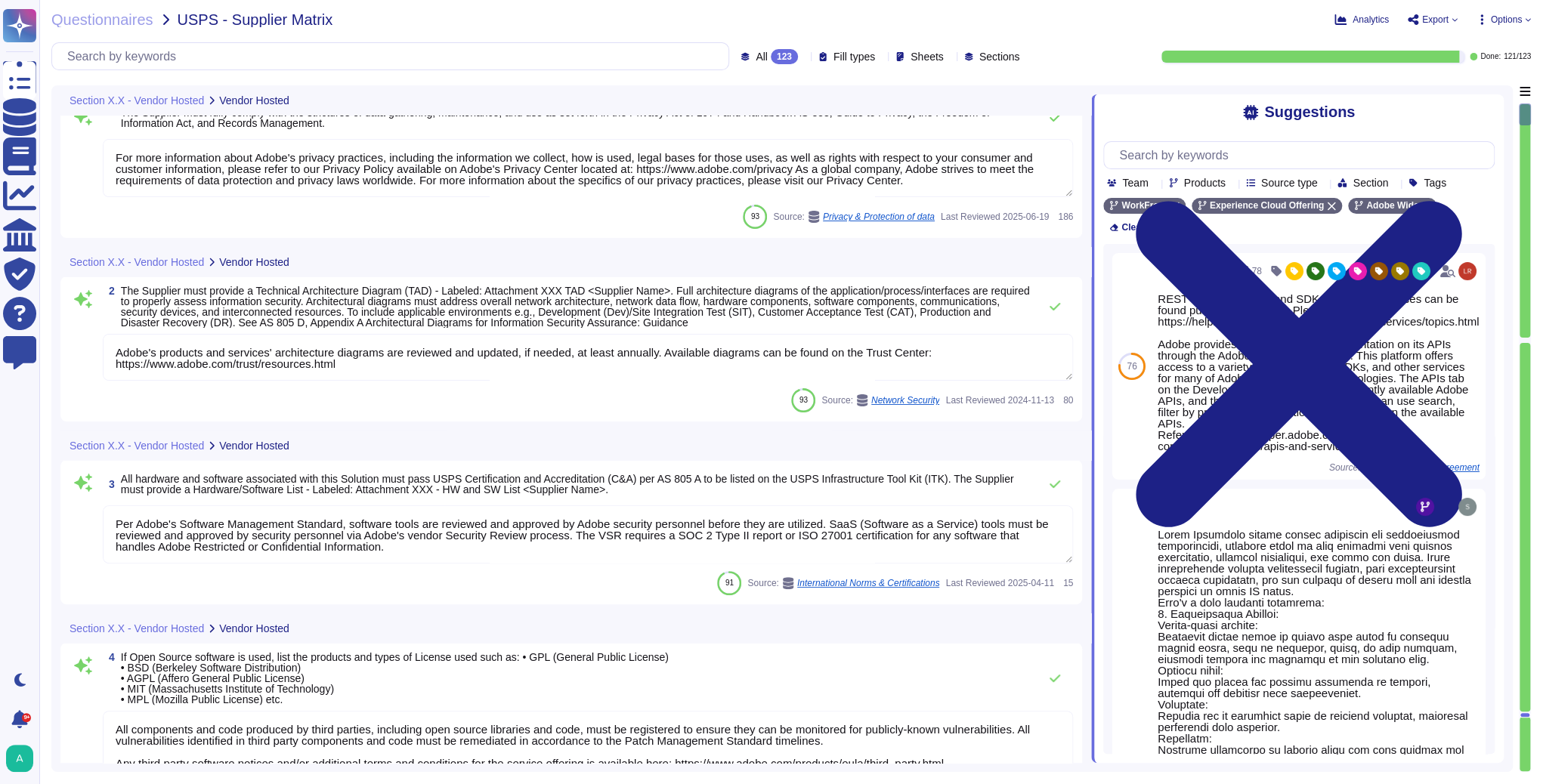 scroll, scrollTop: 0, scrollLeft: 0, axis: both 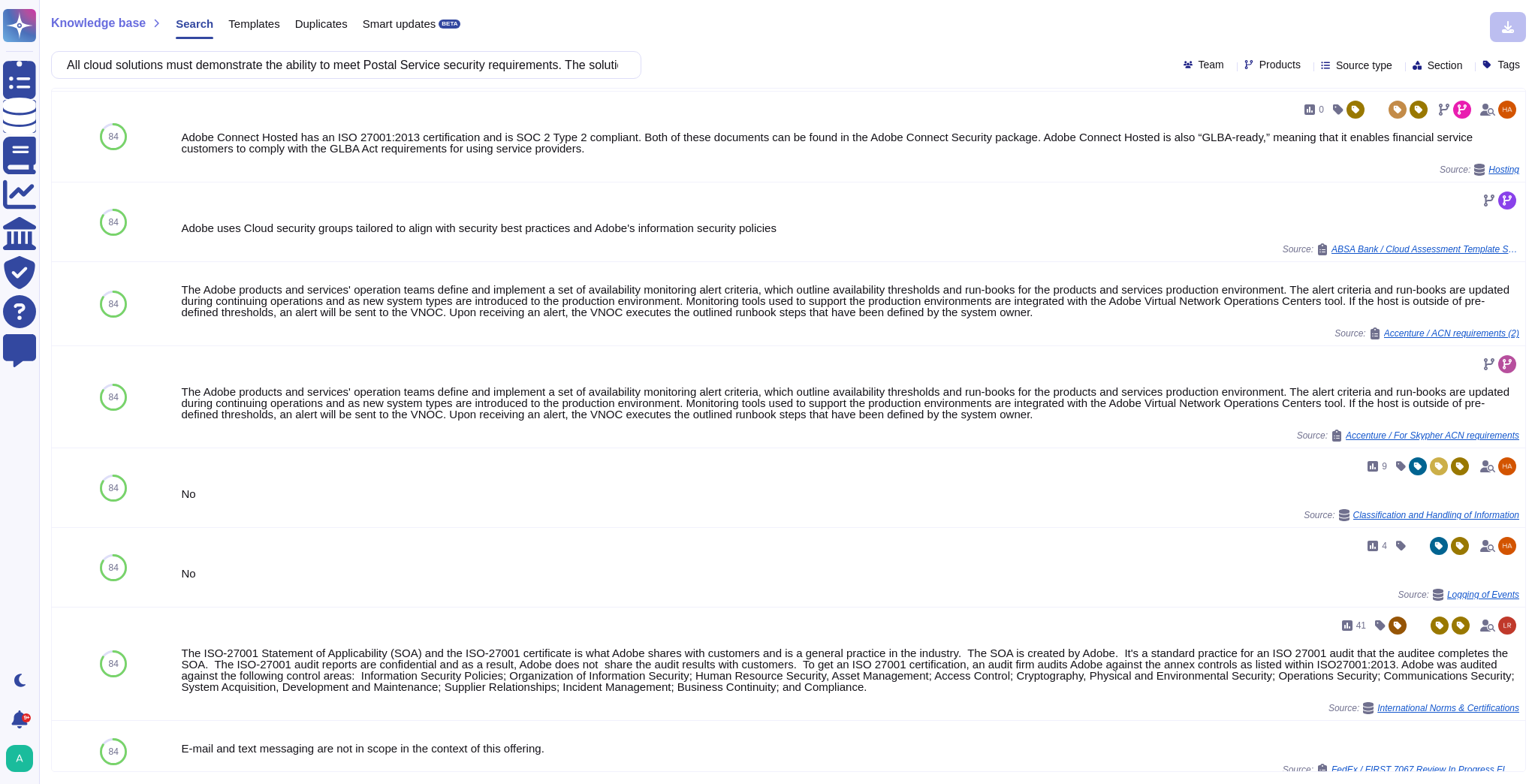 click on "All cloud solutions must demonstrate the ability to meet Postal Service security requirements. The solution must comply with Postal Service internal Certification and Accreditation (also referred to as Assessment and Authorization (A&A) processes and policies for all systems, which are in accordance with Handbook AS-805, Information Security," at bounding box center [342, 65] 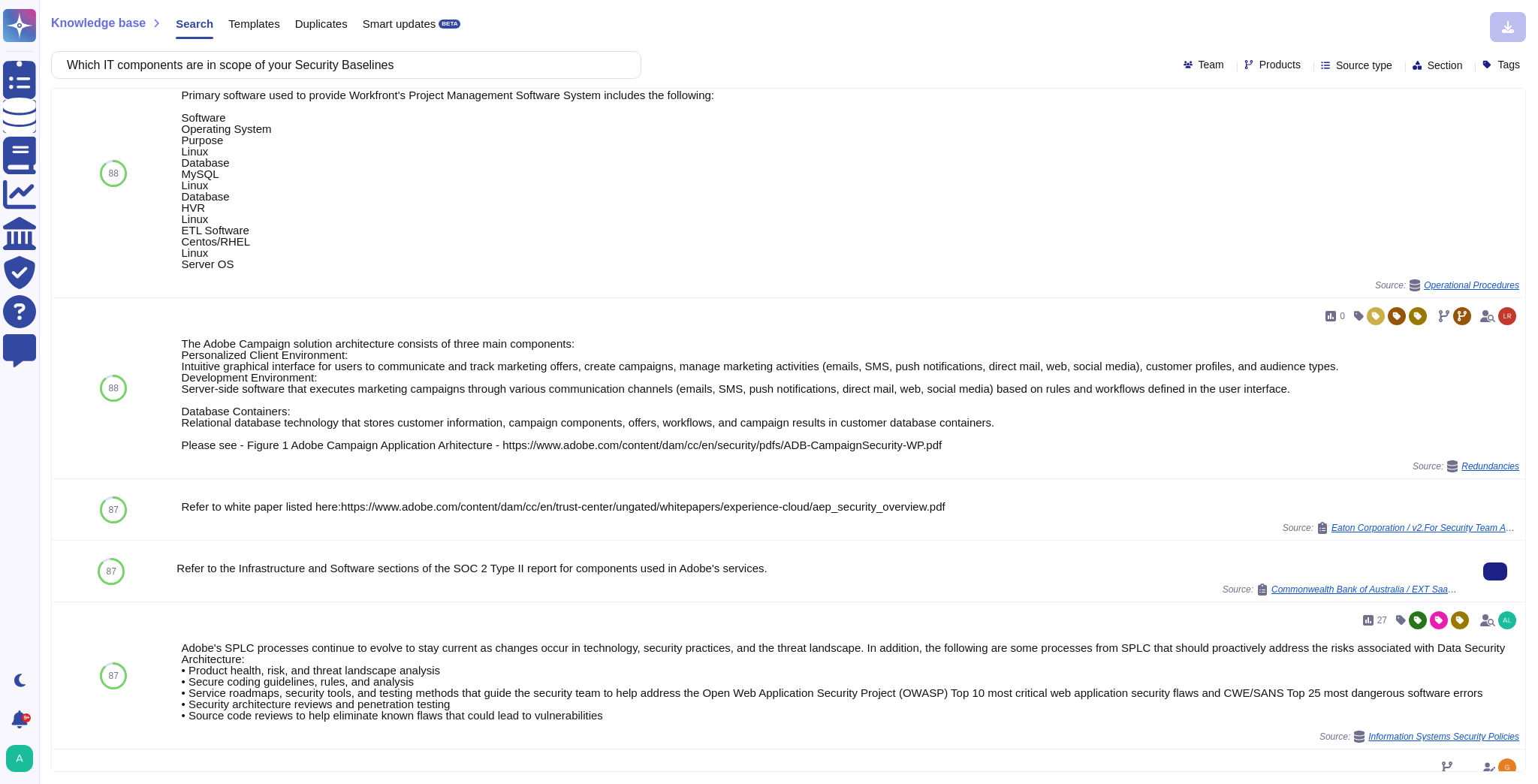scroll, scrollTop: 0, scrollLeft: 0, axis: both 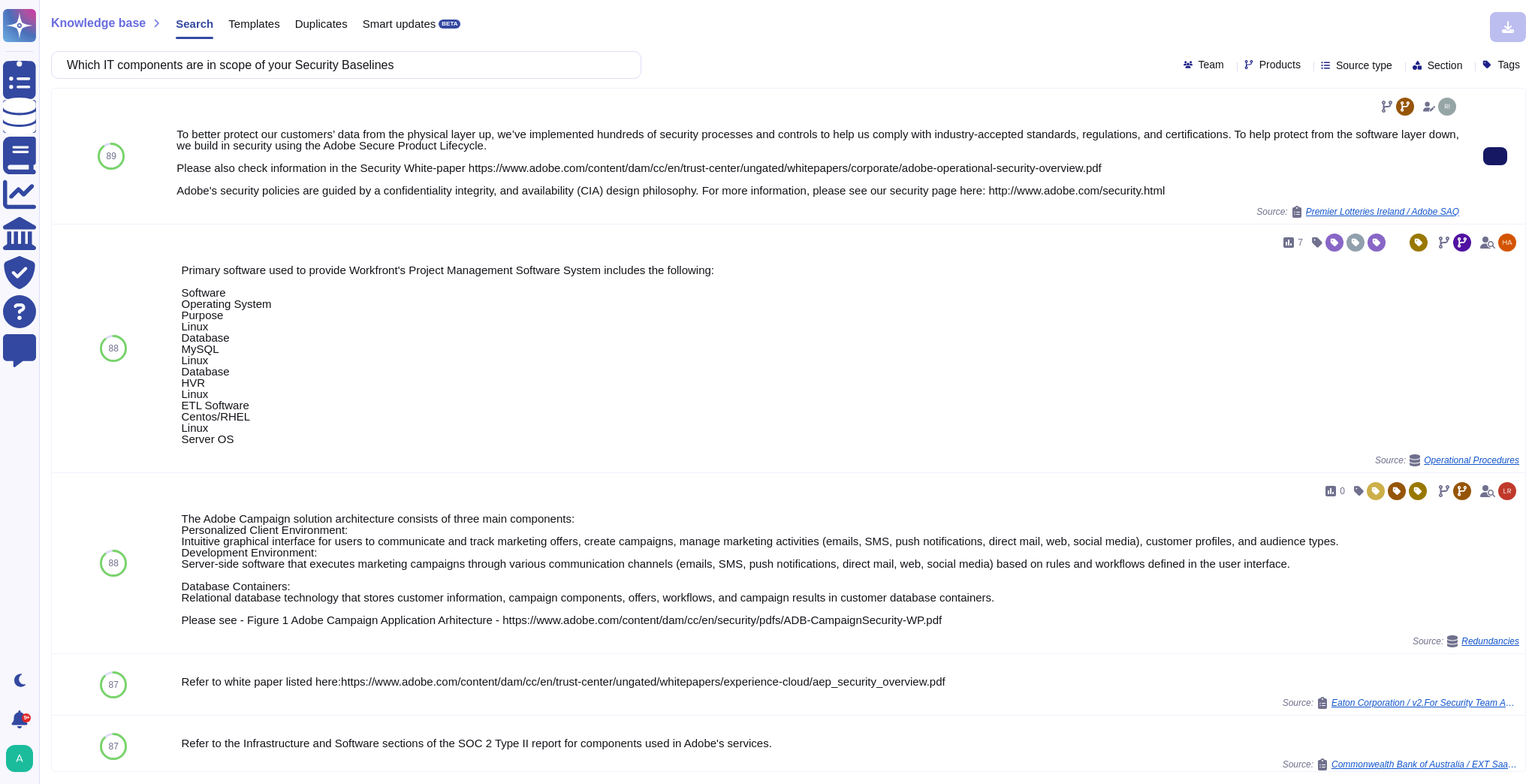 click at bounding box center [1495, 156] 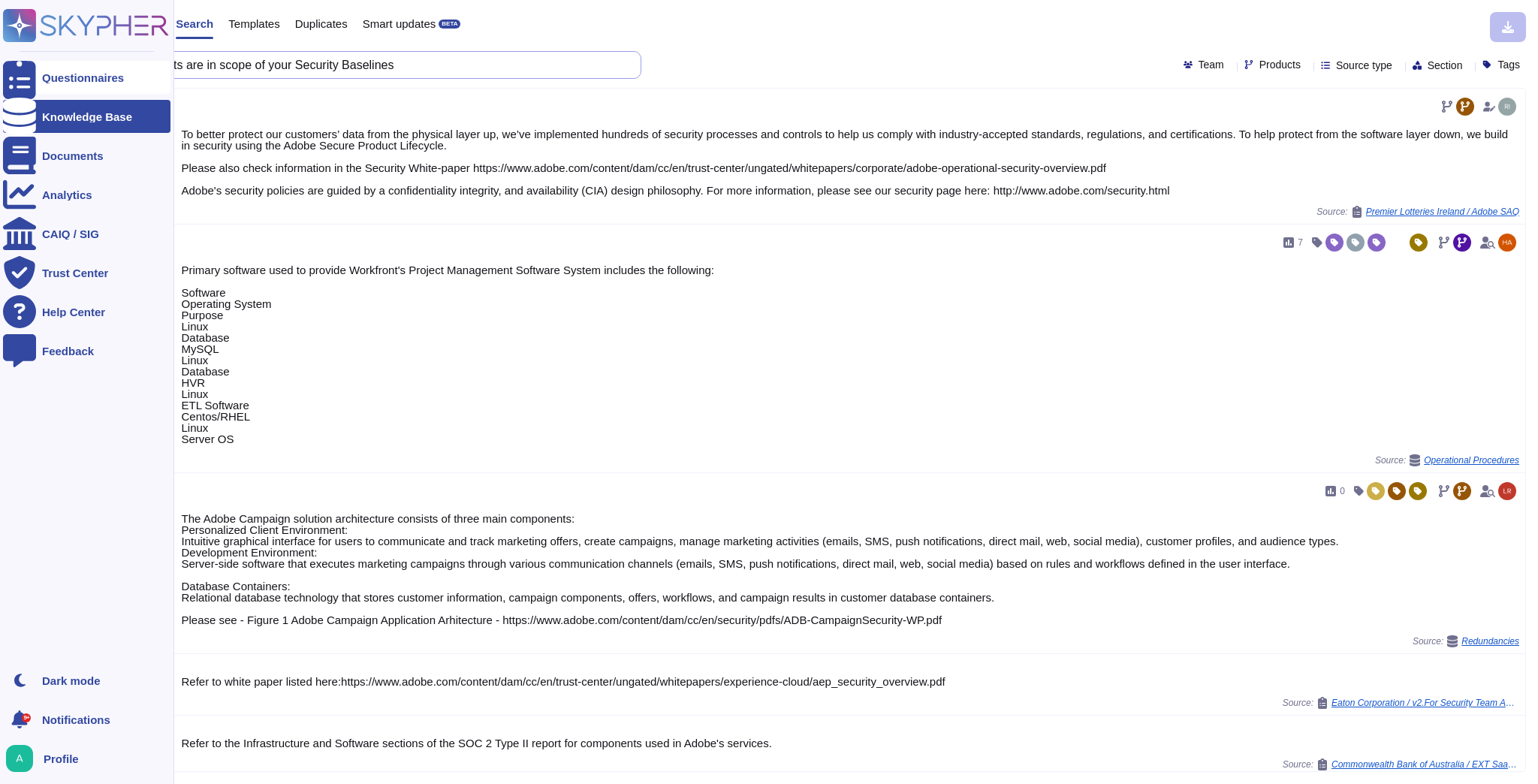 drag, startPoint x: 403, startPoint y: 69, endPoint x: 18, endPoint y: 69, distance: 385 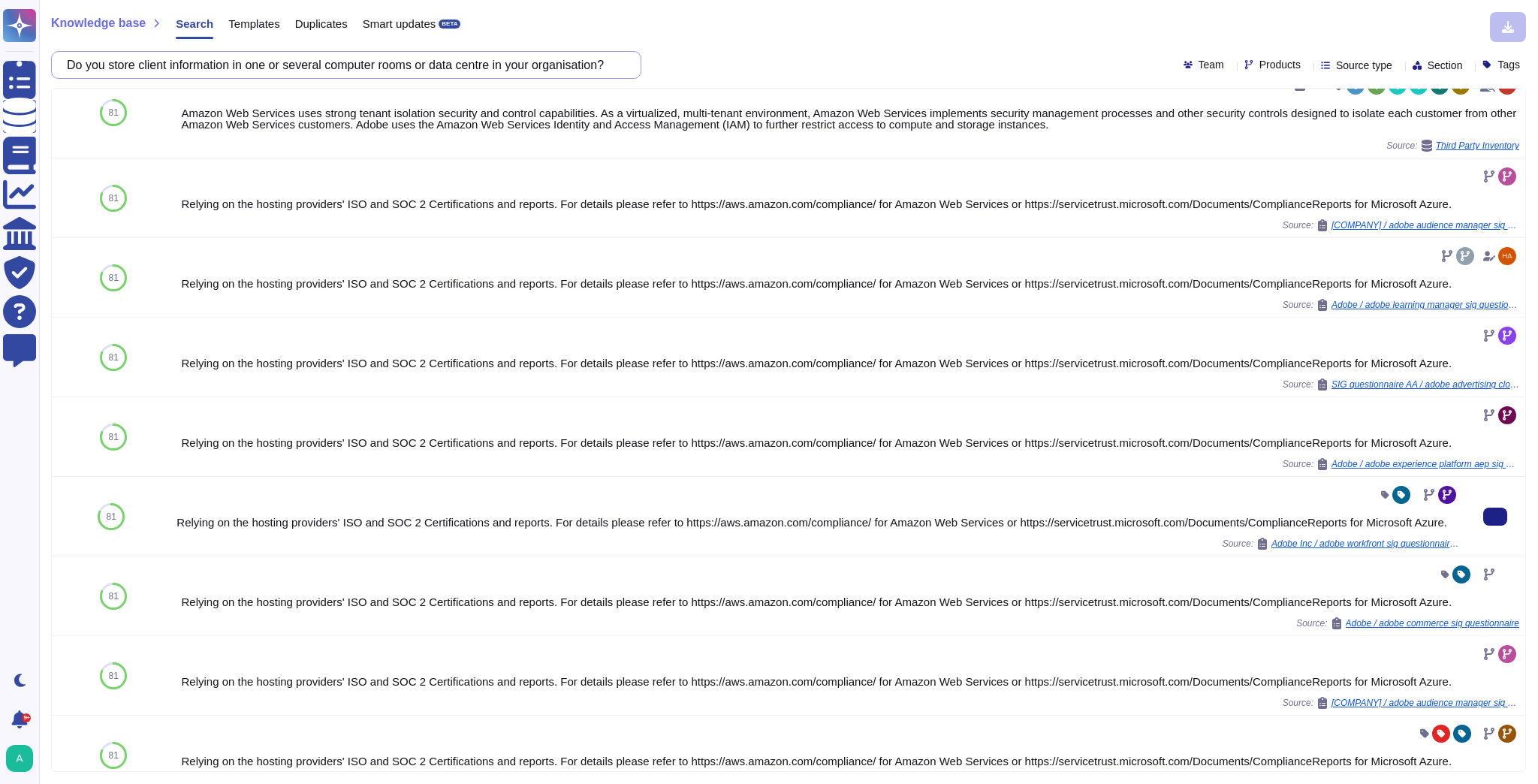 scroll, scrollTop: 0, scrollLeft: 0, axis: both 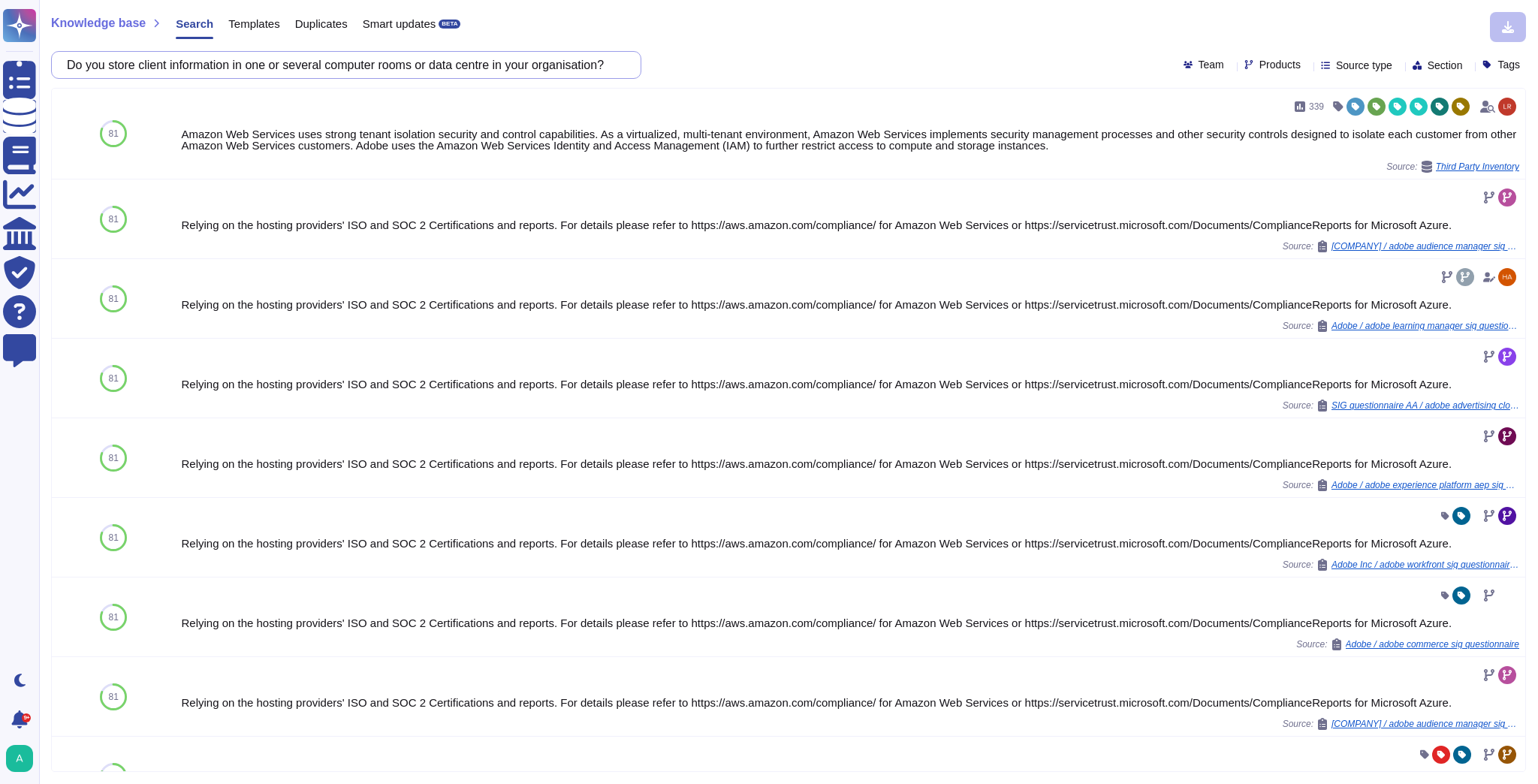click on "Do you store client information in one or several computer rooms or data centre in your organisation?" at bounding box center (342, 65) 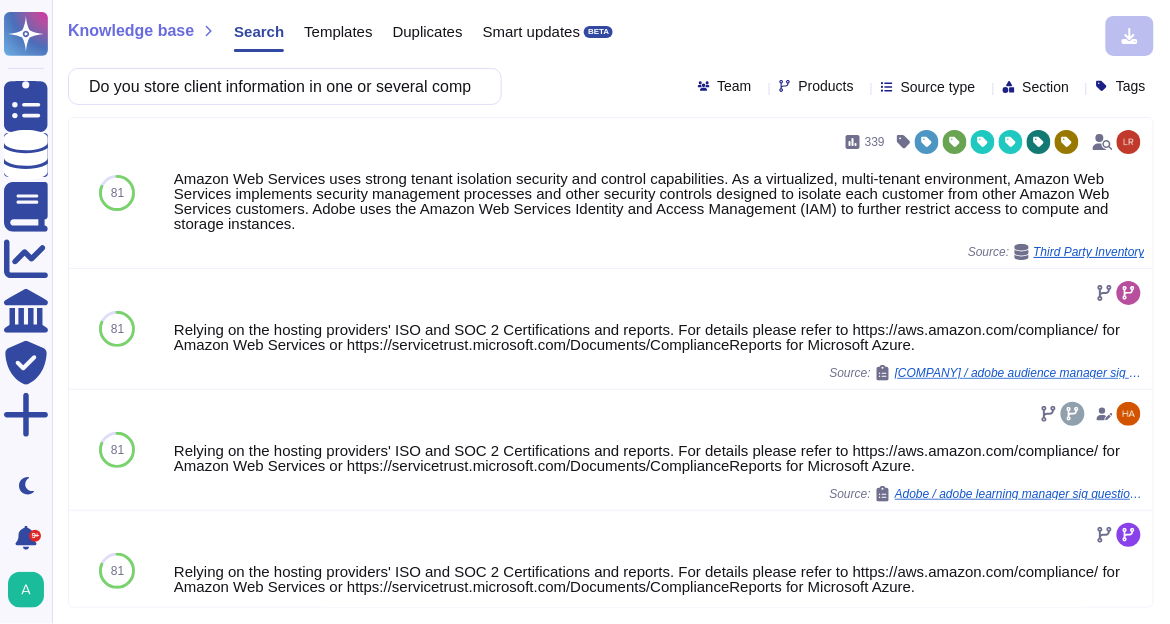 scroll, scrollTop: 0, scrollLeft: 0, axis: both 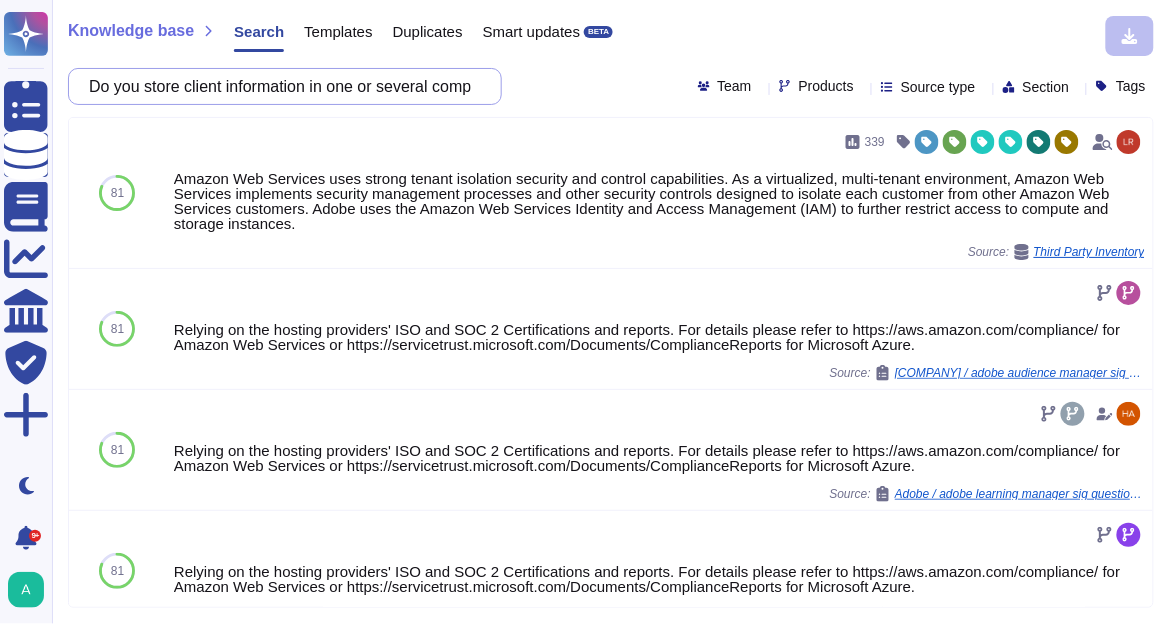 click on "Do you store client information in one or several computer rooms or data centre in your organisation?" at bounding box center [280, 86] 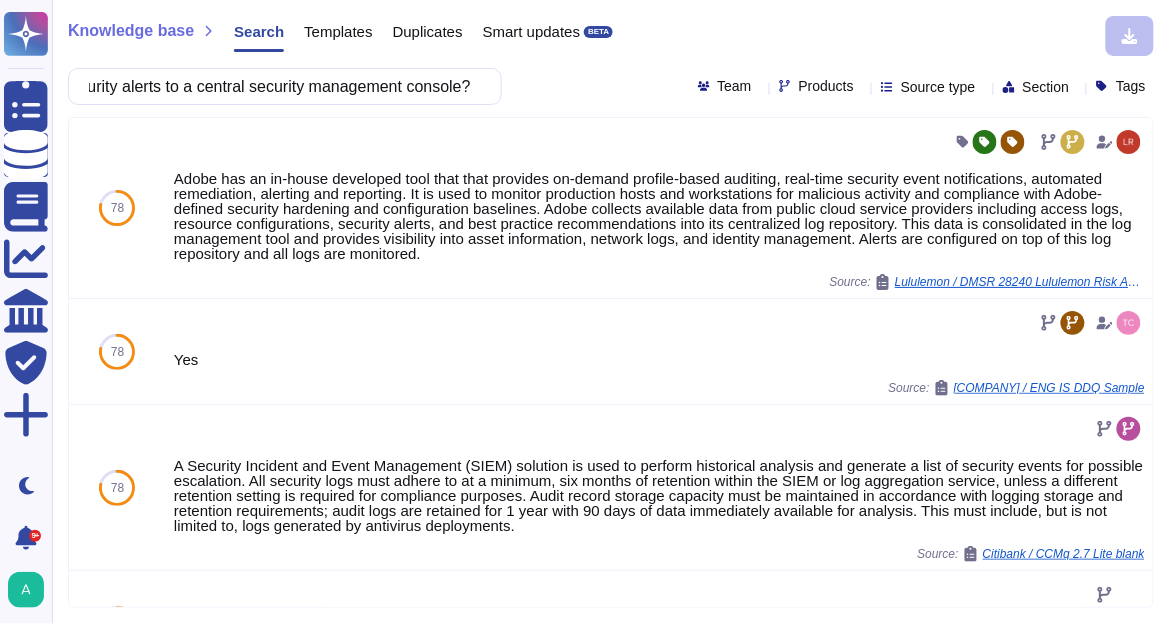 scroll, scrollTop: 0, scrollLeft: 0, axis: both 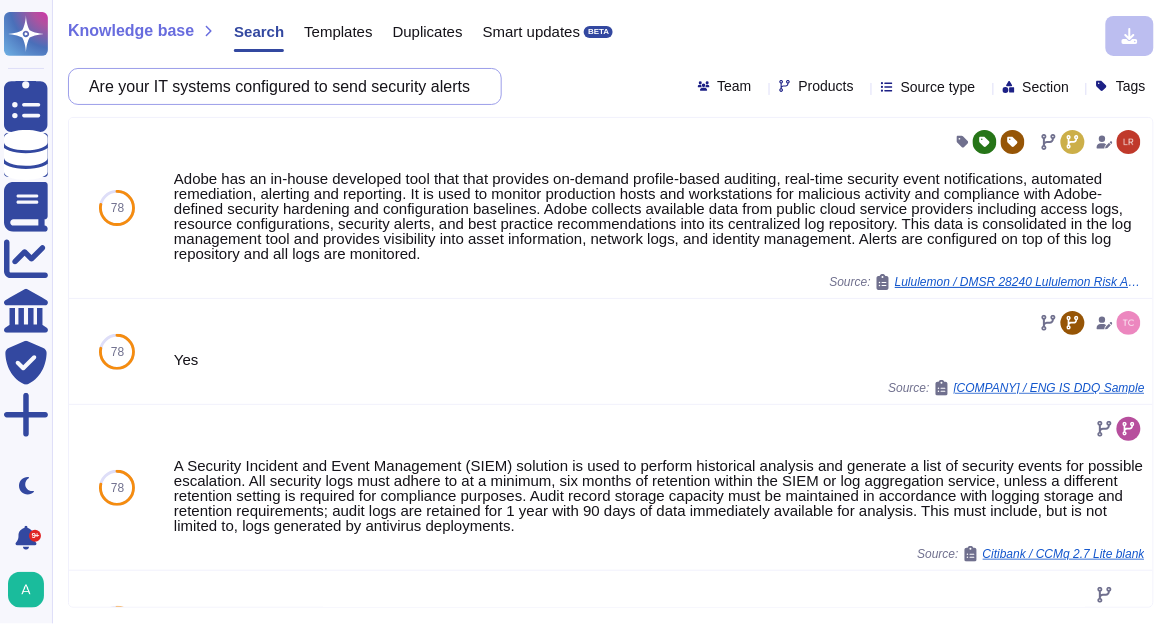 click on "Are your IT systems configured to send security alerts to a central security management console?" at bounding box center (280, 86) 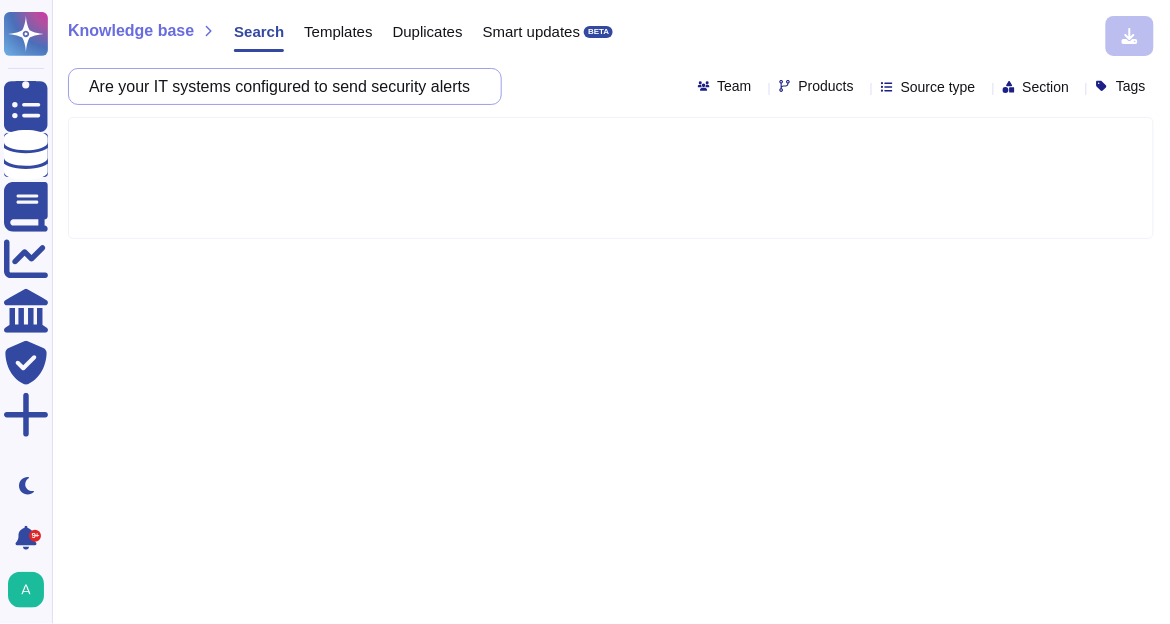 scroll, scrollTop: 0, scrollLeft: 212, axis: horizontal 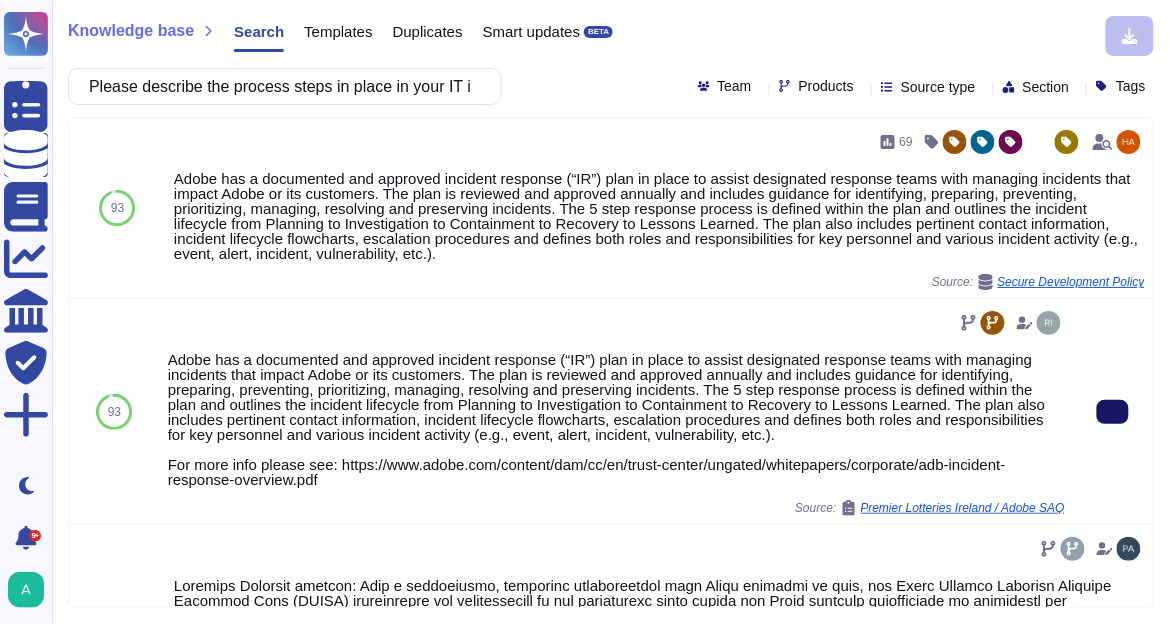 click 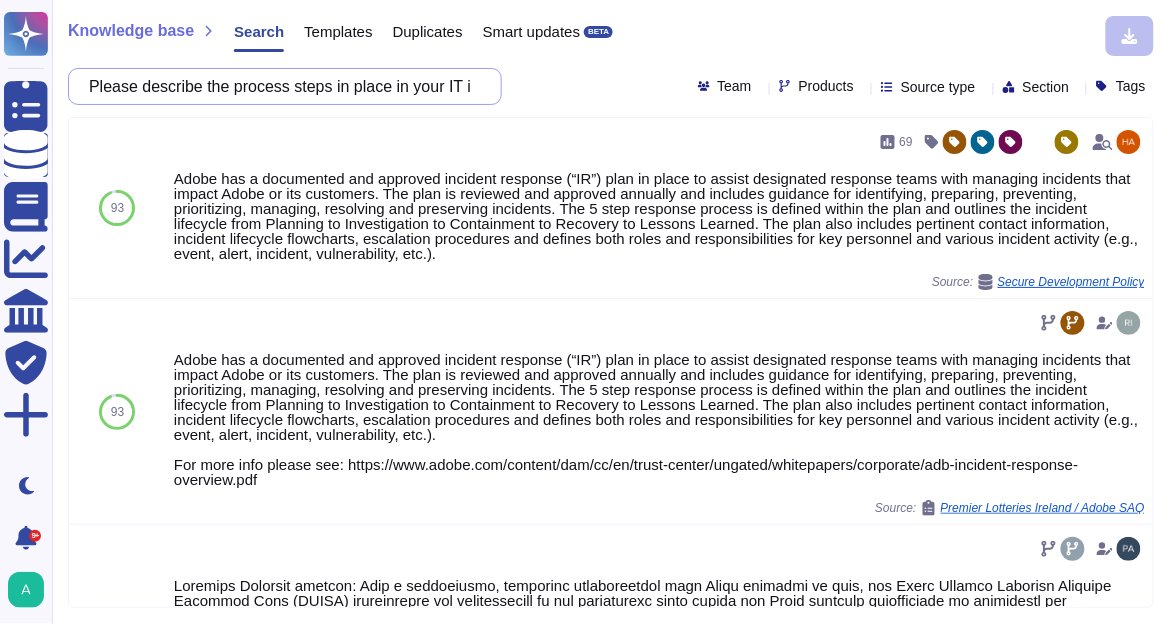 click on "Please describe the process steps in place in your IT incident management process" at bounding box center [280, 86] 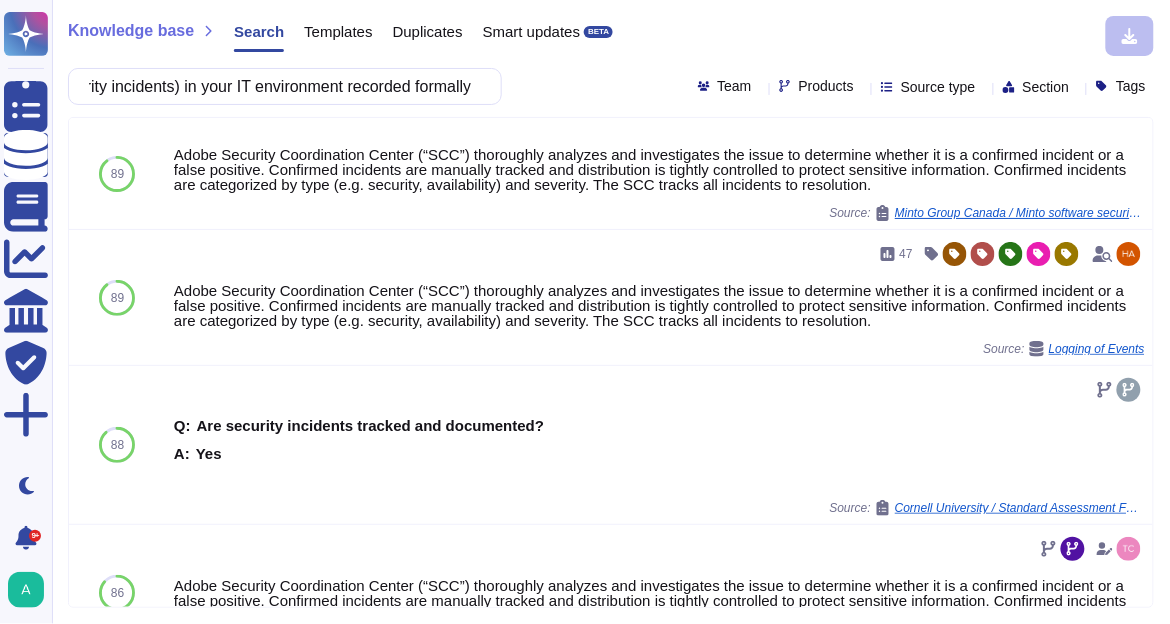 scroll, scrollTop: 0, scrollLeft: 0, axis: both 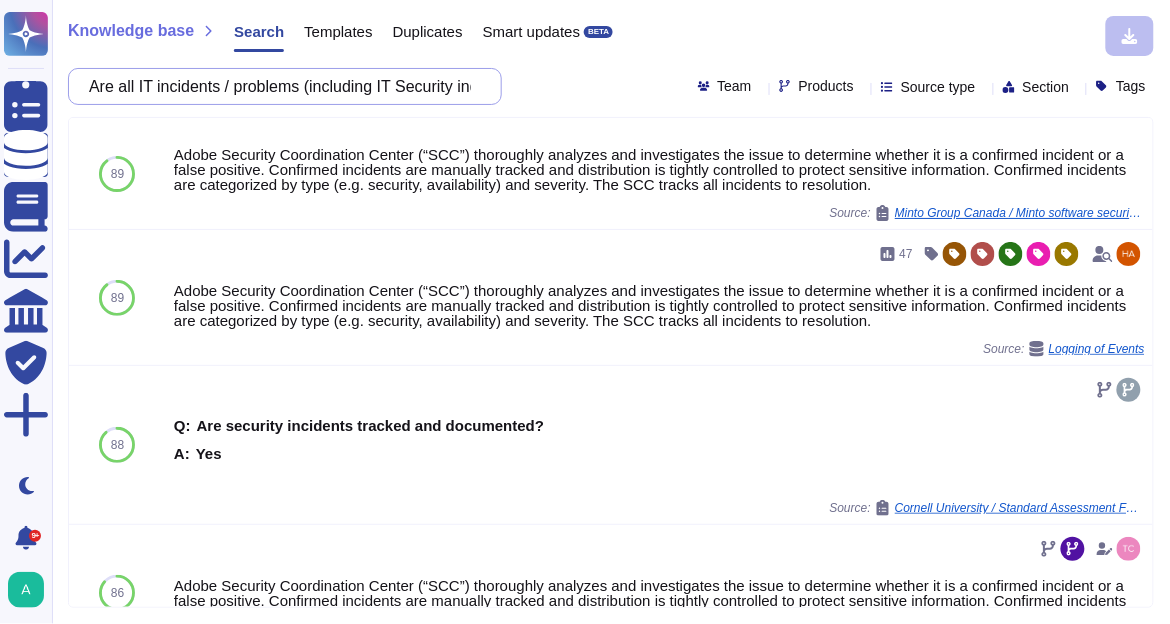 click on "Are all IT incidents / problems (including IT Security incidents) in your IT environment recorded formally" at bounding box center (280, 86) 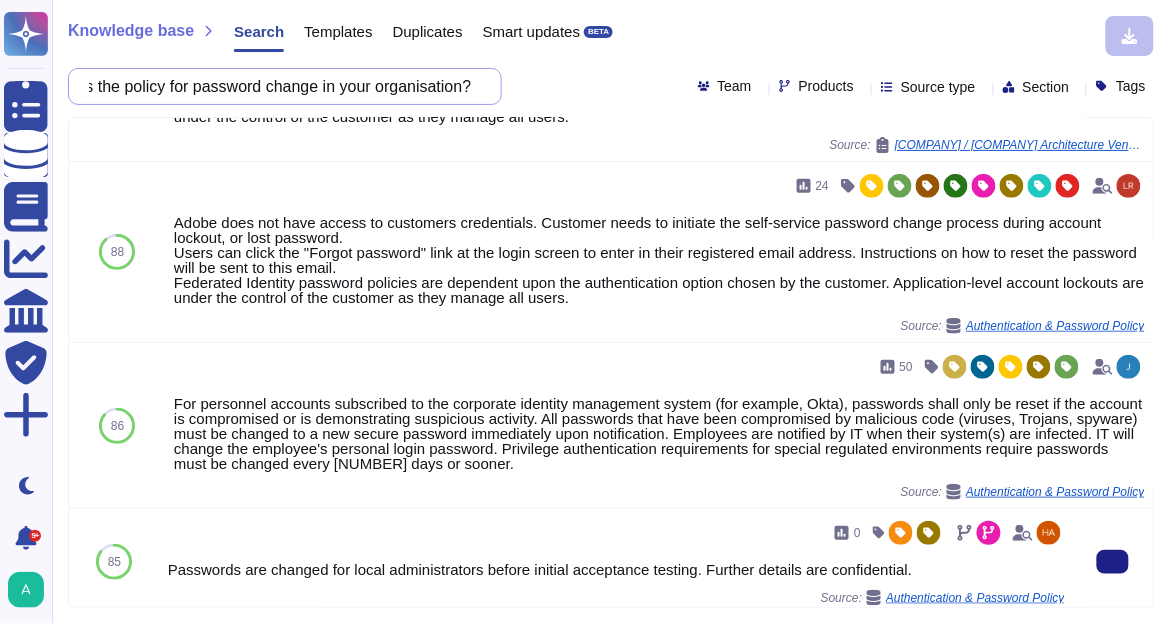 scroll, scrollTop: 160, scrollLeft: 0, axis: vertical 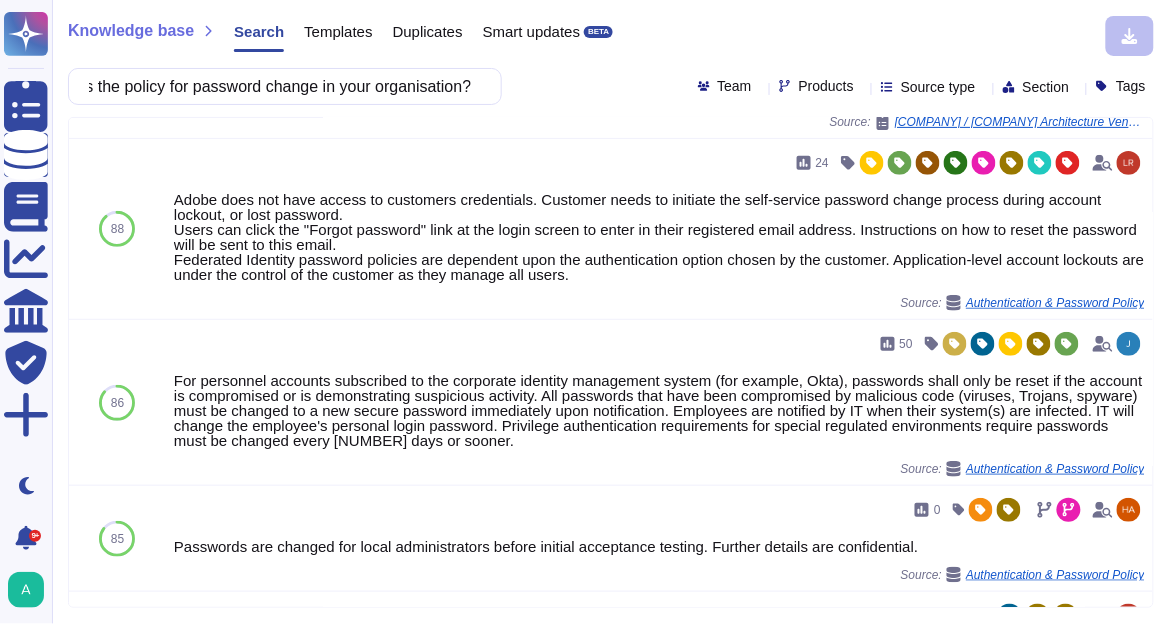 type on "What is the policy for password change in your organisation?" 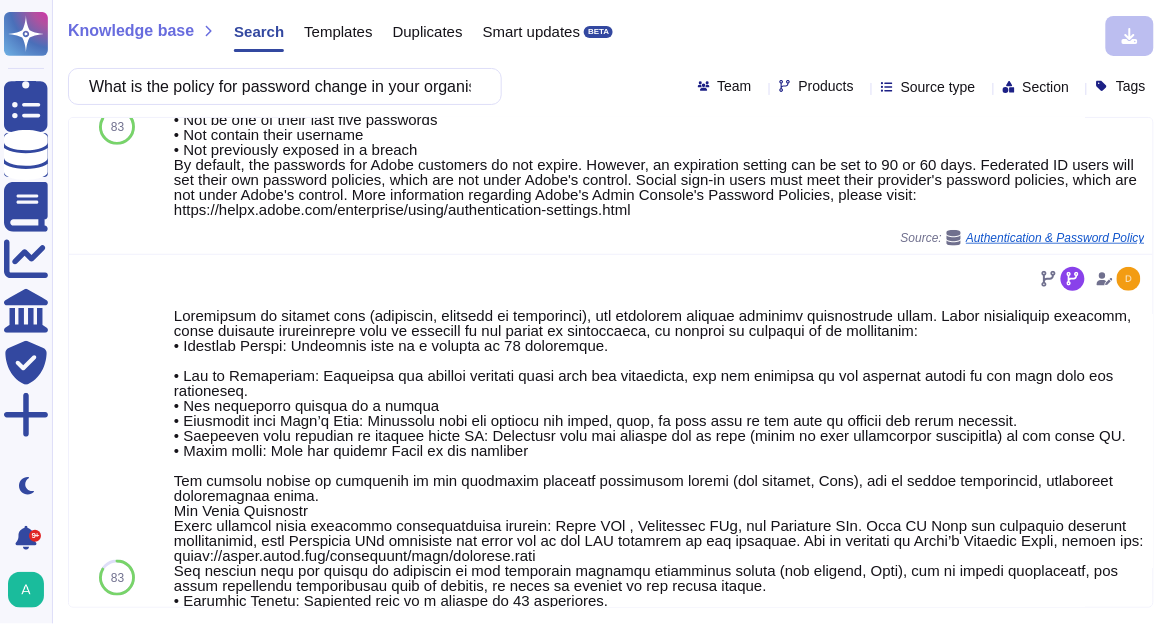 scroll, scrollTop: 1859, scrollLeft: 0, axis: vertical 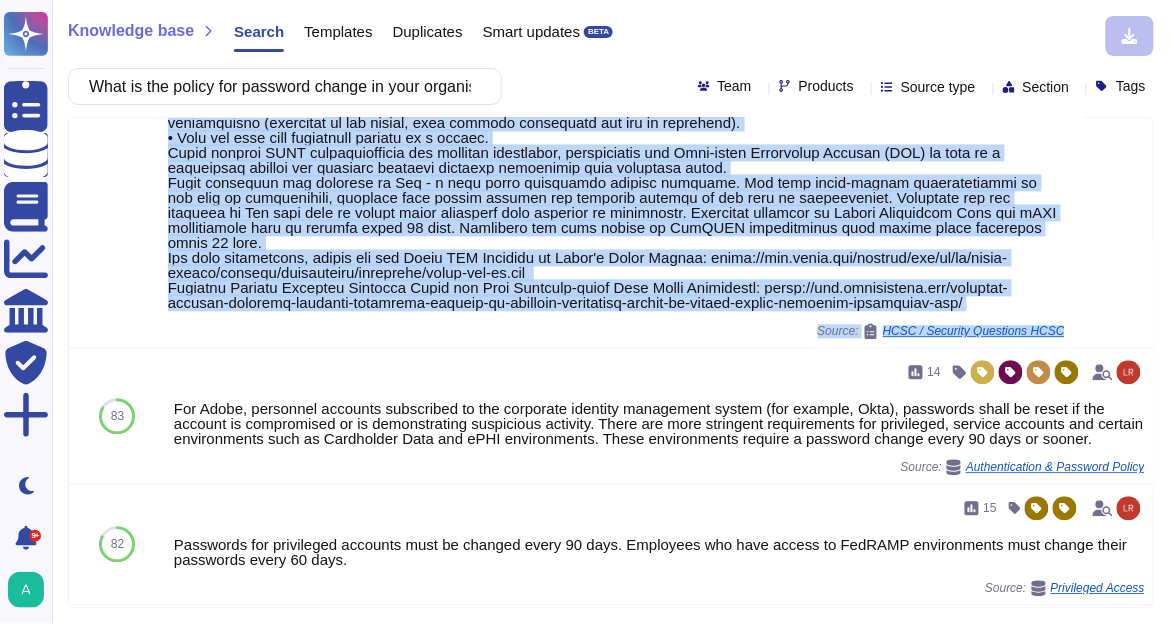 drag, startPoint x: 167, startPoint y: 320, endPoint x: 1087, endPoint y: 328, distance: 920.0348 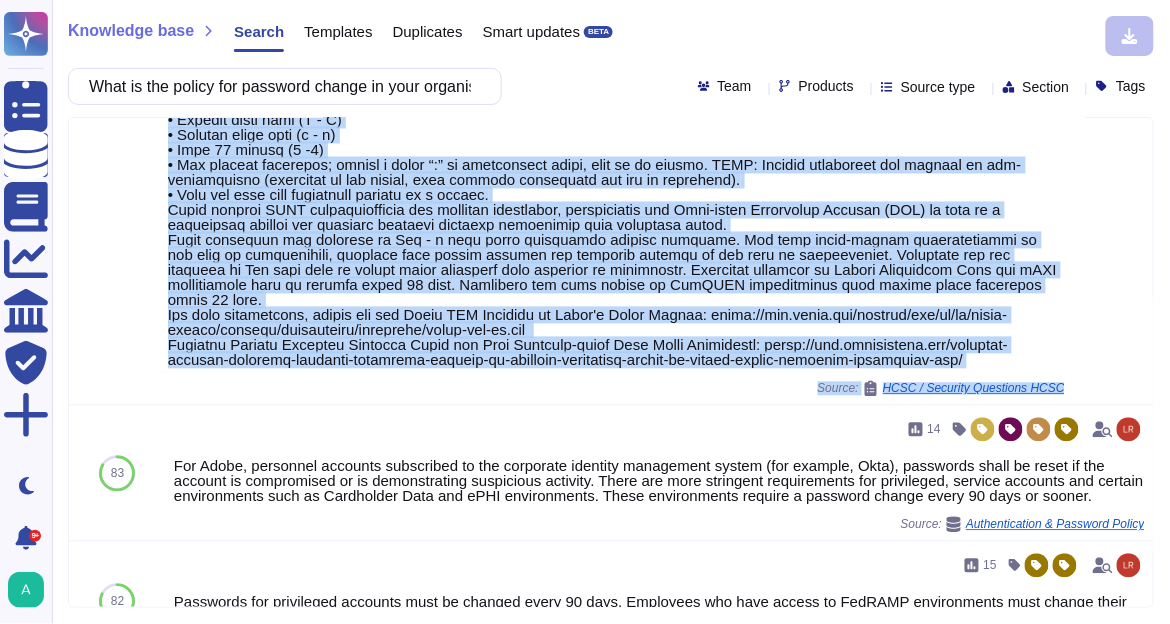 scroll, scrollTop: 2099, scrollLeft: 0, axis: vertical 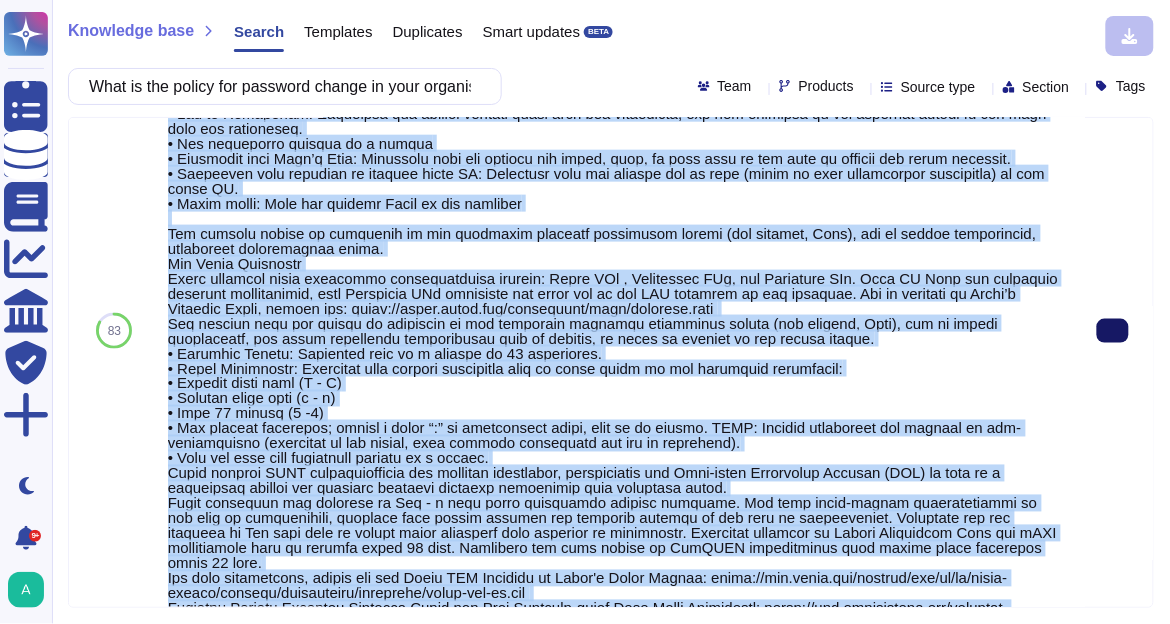 click 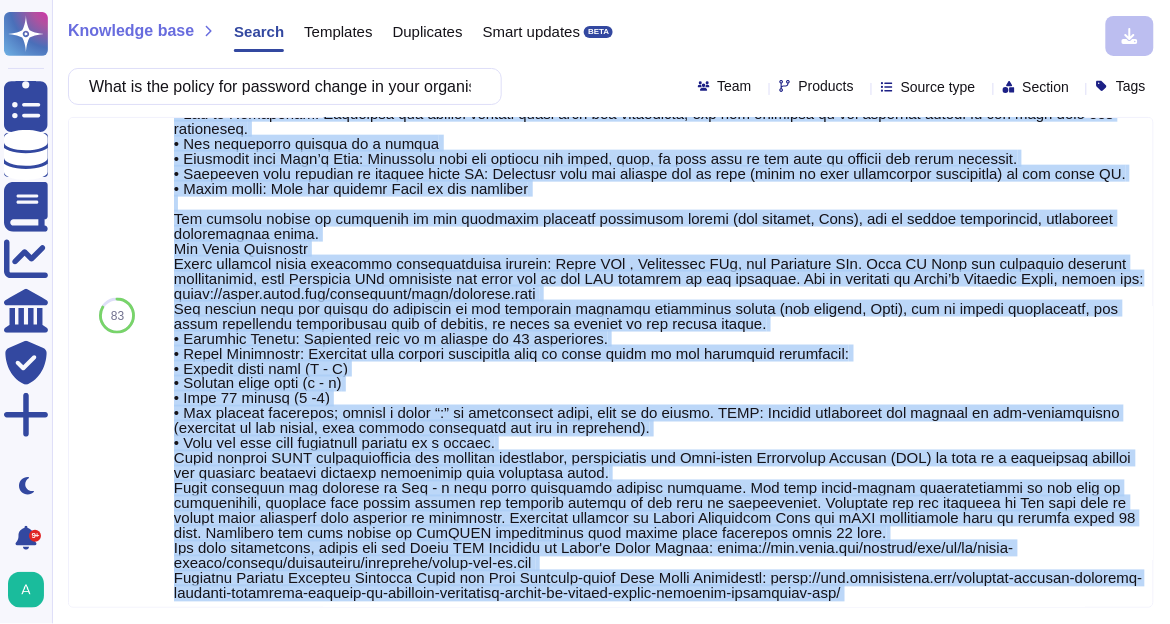 scroll, scrollTop: 2084, scrollLeft: 0, axis: vertical 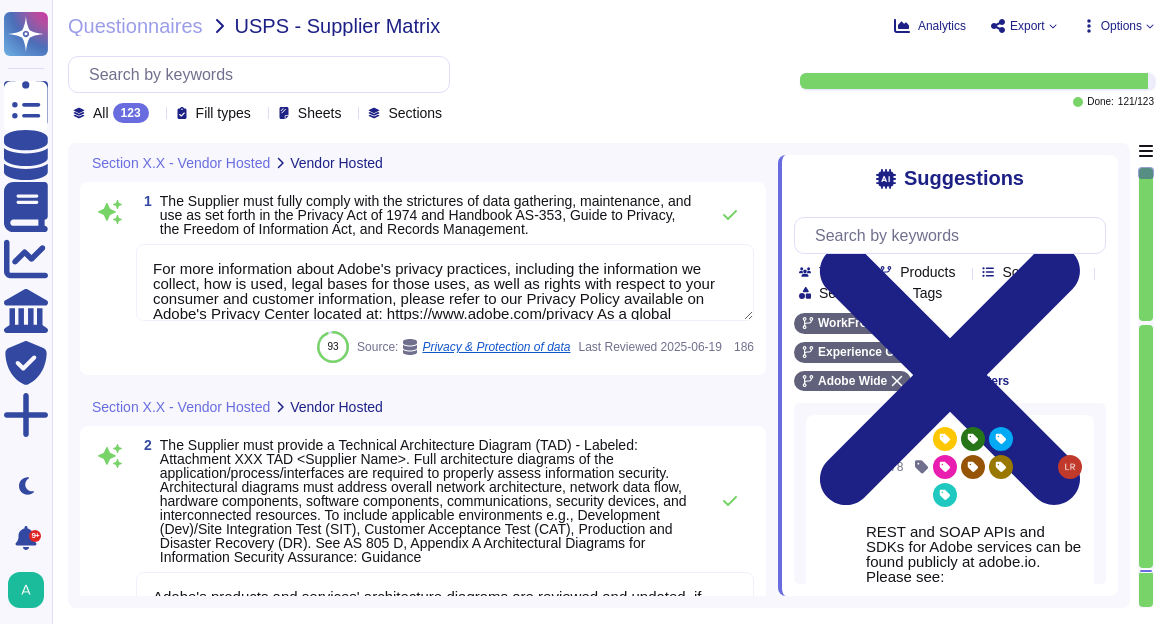 type on "For more information about Adobe's privacy practices, including the information we collect, how is used, legal bases for those uses, as well as rights with respect to your consumer and customer information, please refer to our Privacy Policy available on Adobe's Privacy Center located at: https://www.adobe.com/privacy As a global company, Adobe strives to meet the requirements of data protection and privacy laws worldwide. For more information about the specifics of our privacy practices, please visit our Privacy Center." 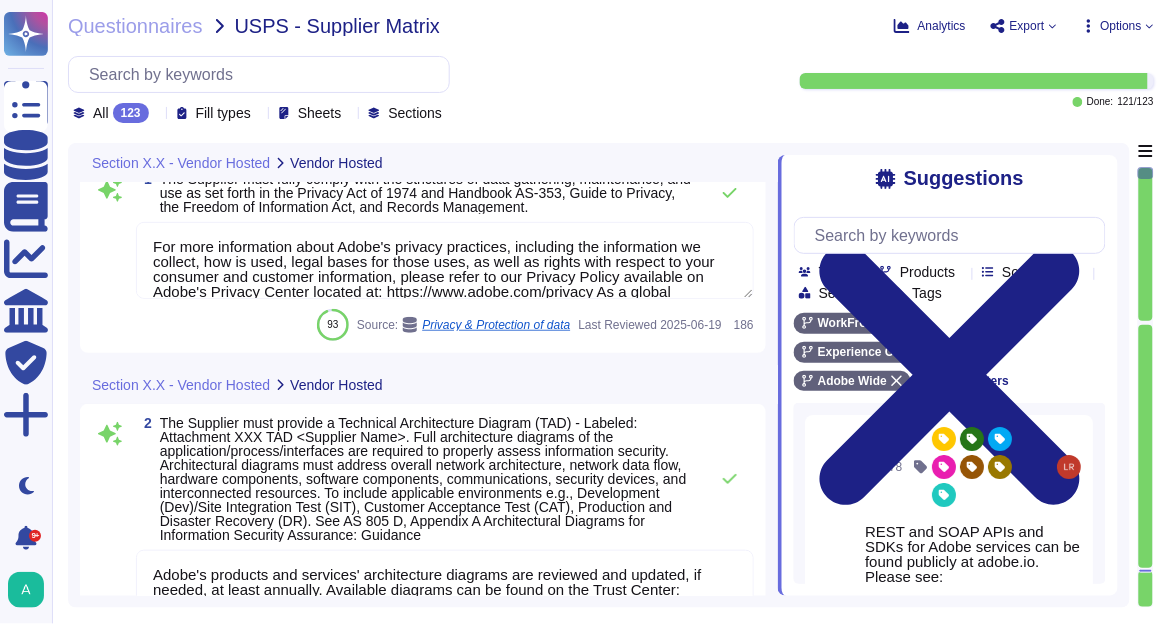 scroll, scrollTop: 0, scrollLeft: 0, axis: both 